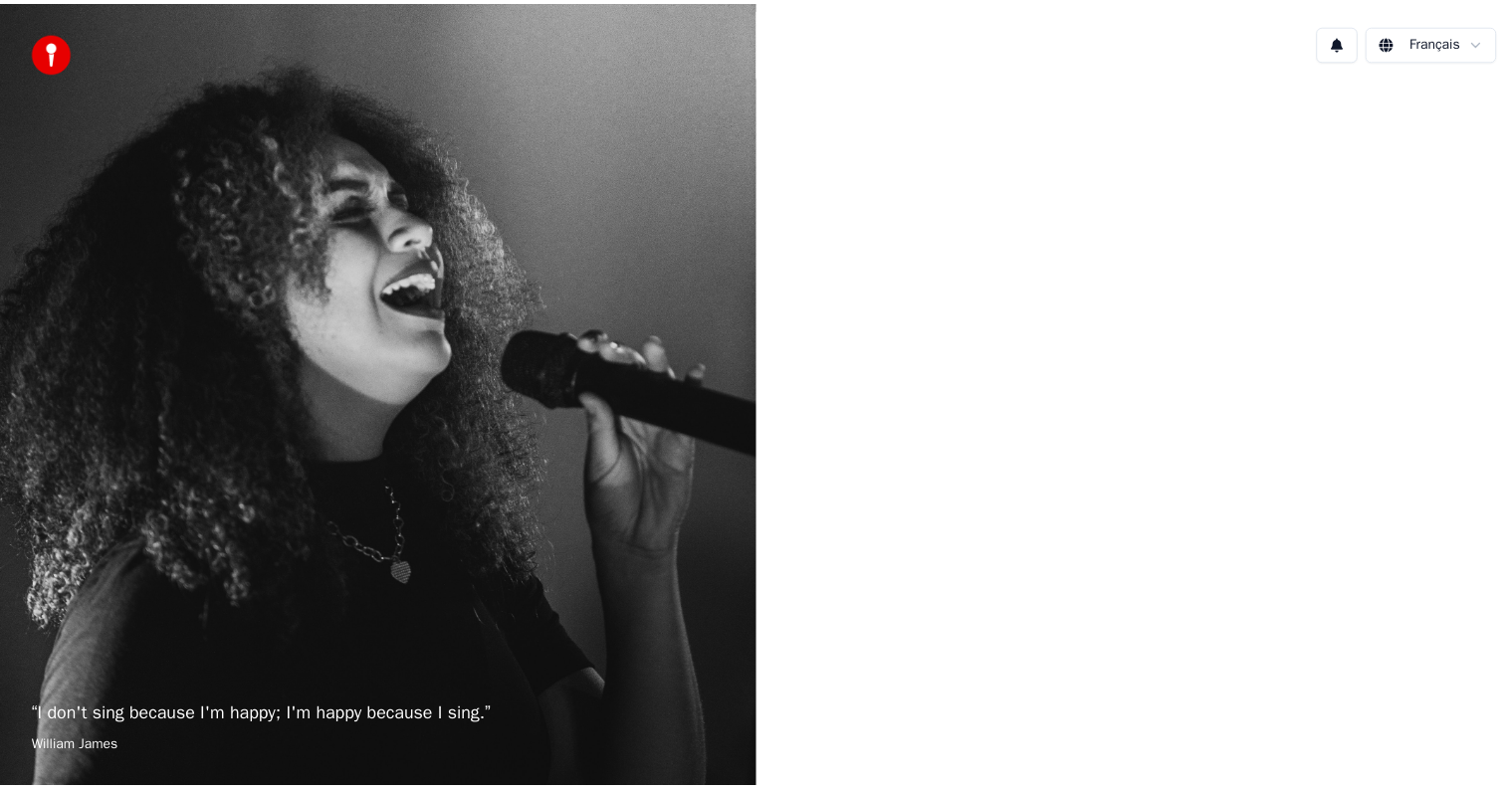 scroll, scrollTop: 0, scrollLeft: 0, axis: both 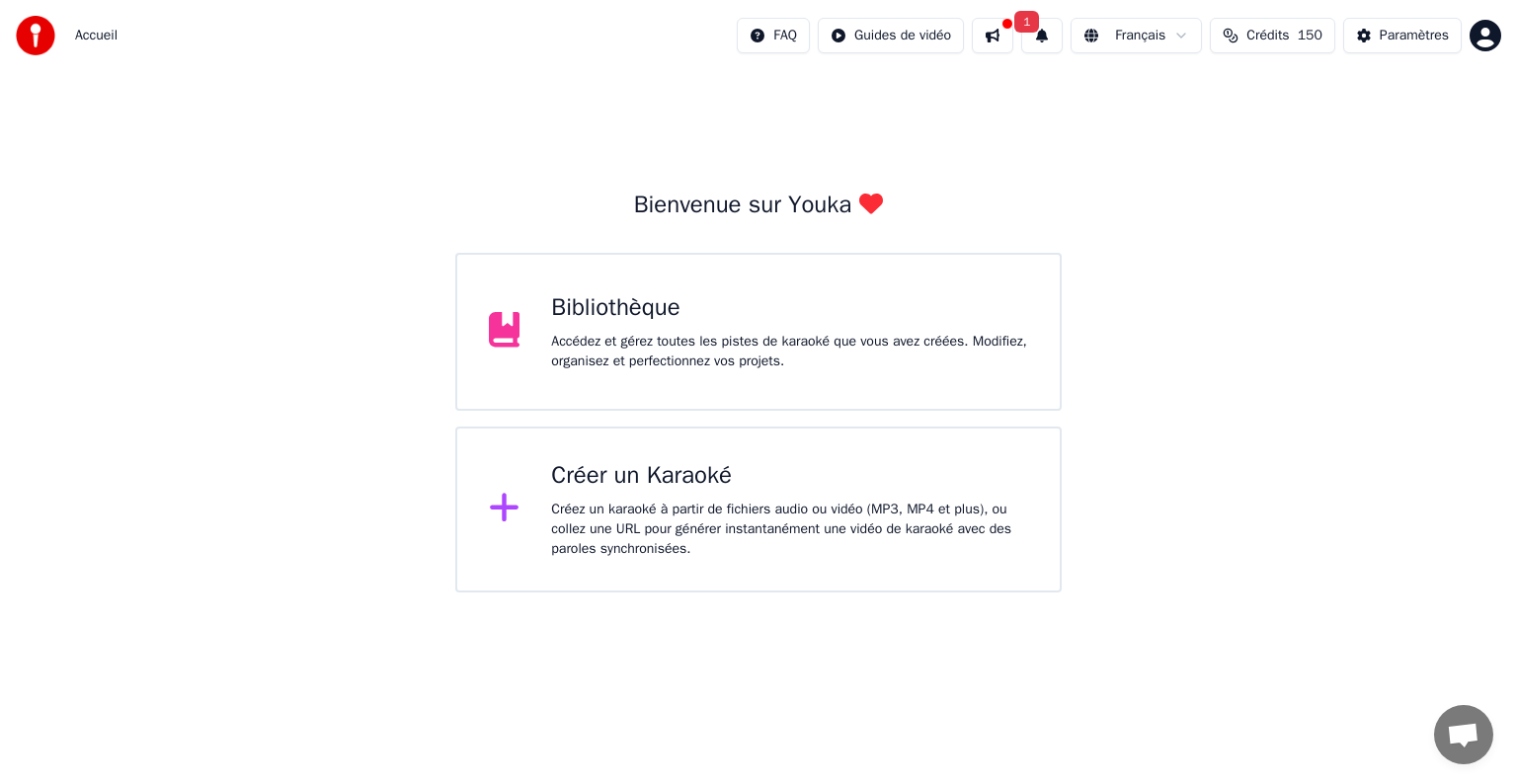 click on "Accédez et gérez toutes les pistes de karaoké que vous avez créées. Modifiez, organisez et perfectionnez vos projets." at bounding box center [789, 352] 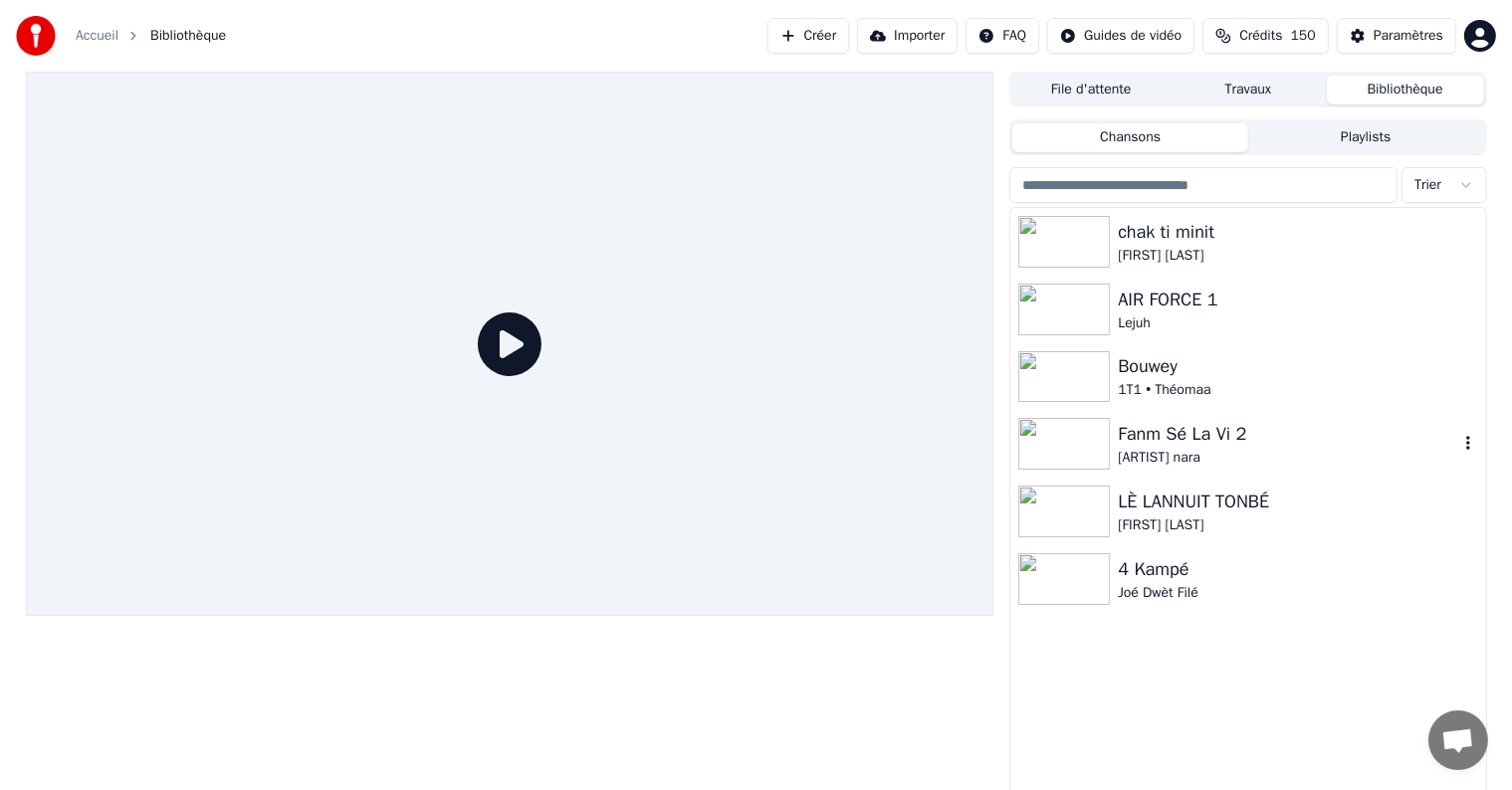 click on "Fanm Sé La Vi 2" at bounding box center (1287, 434) 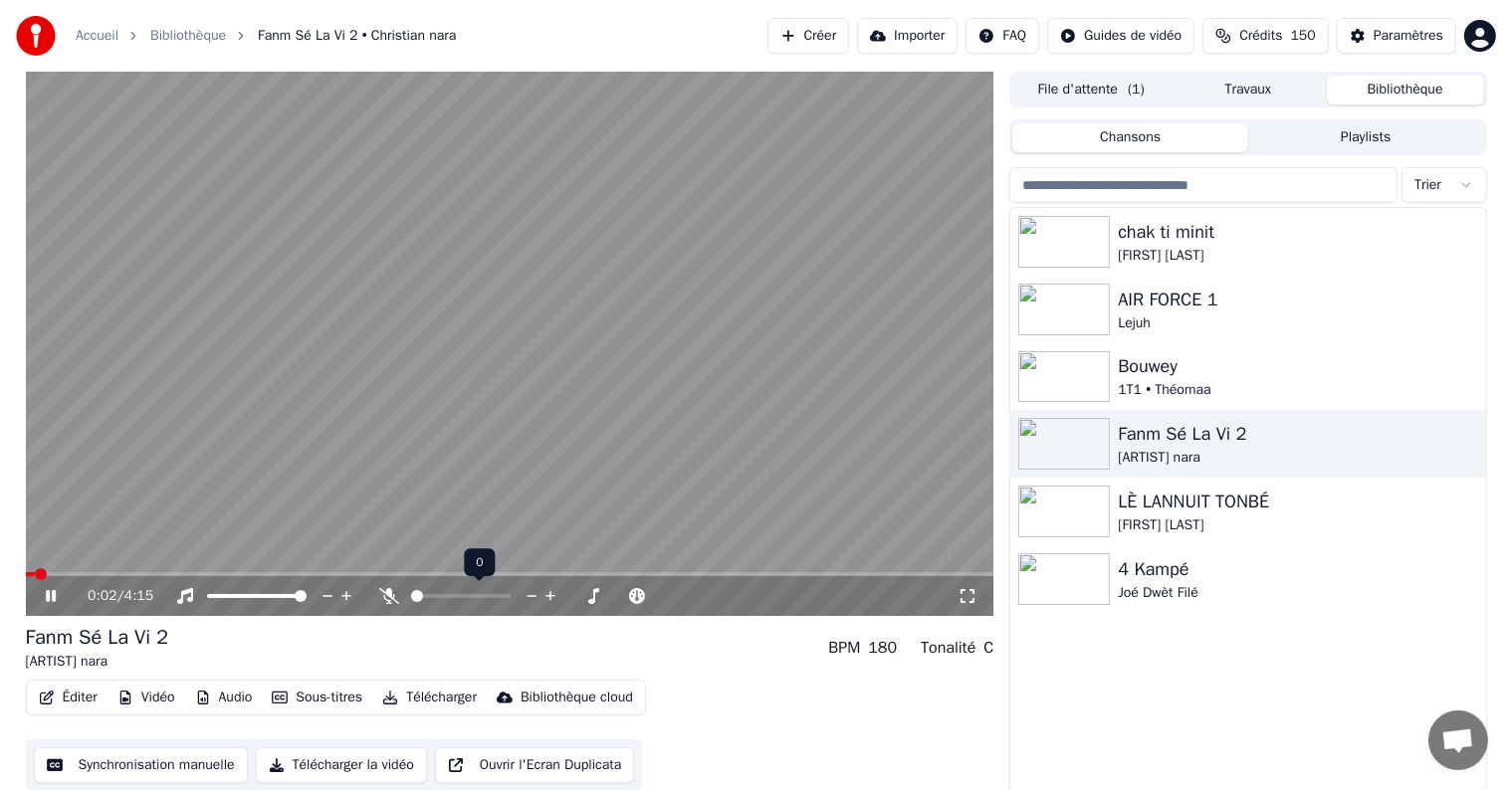 click 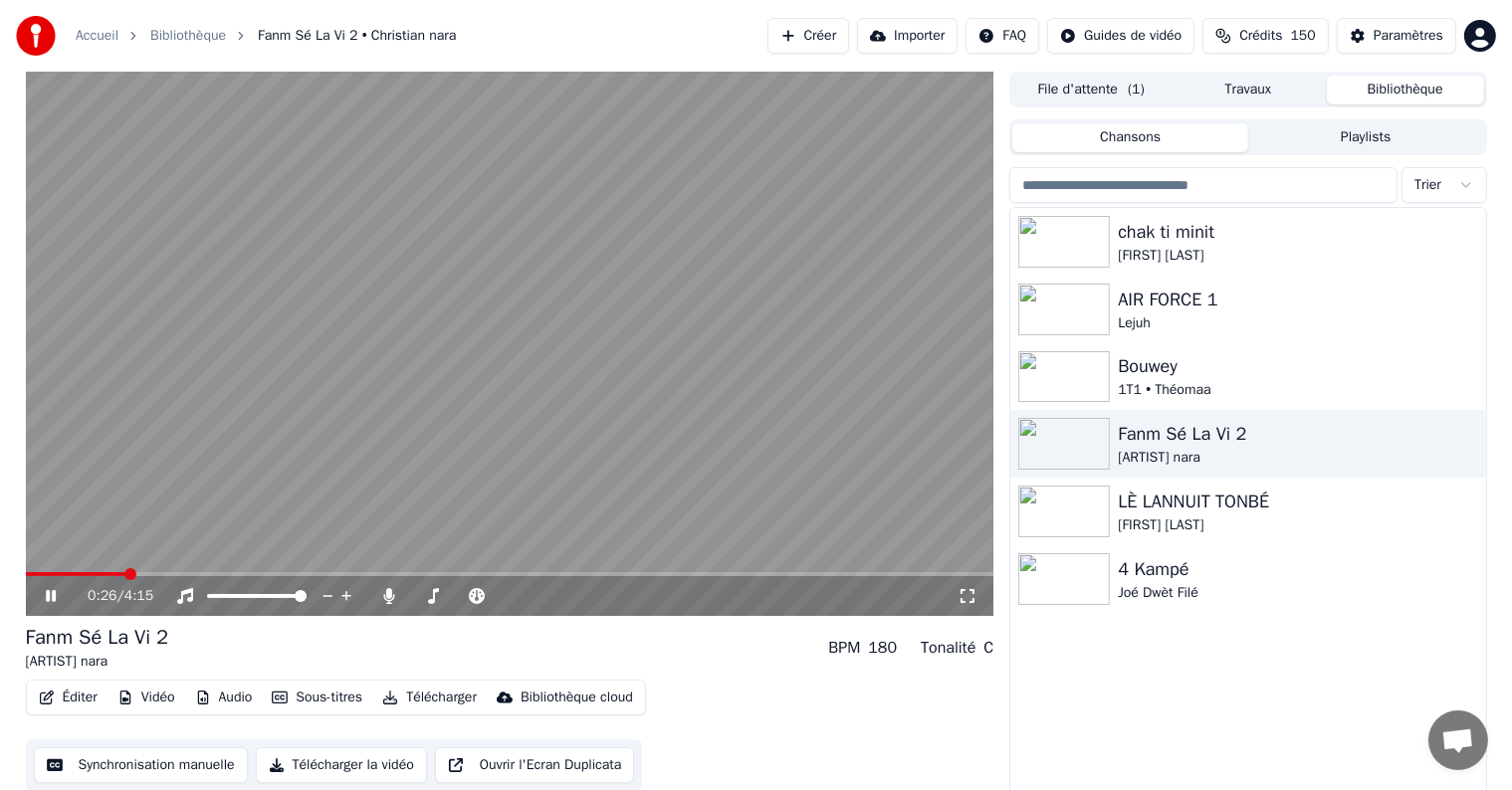 click on "0:26  /  4:15" at bounding box center [510, 594] 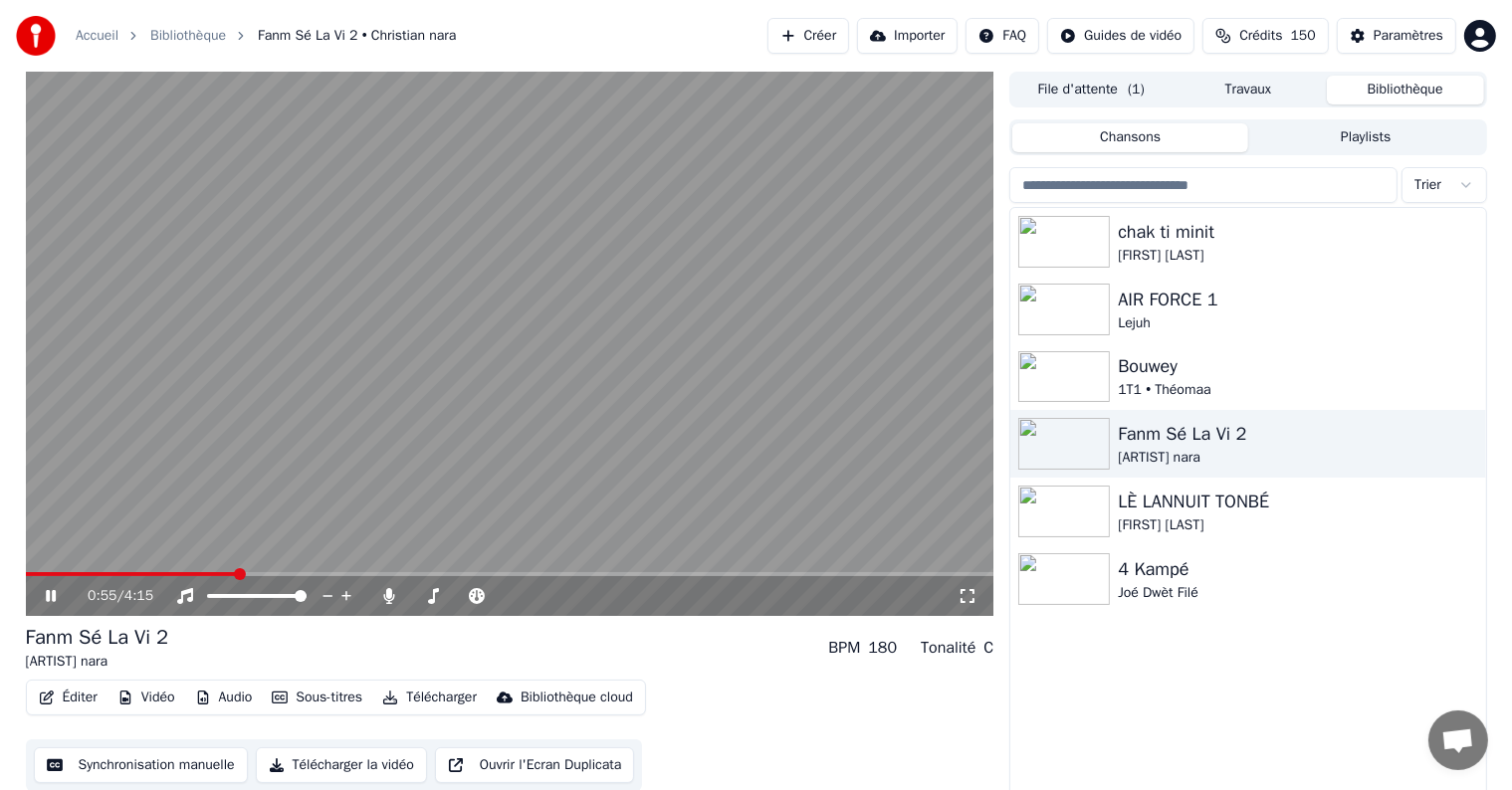 click 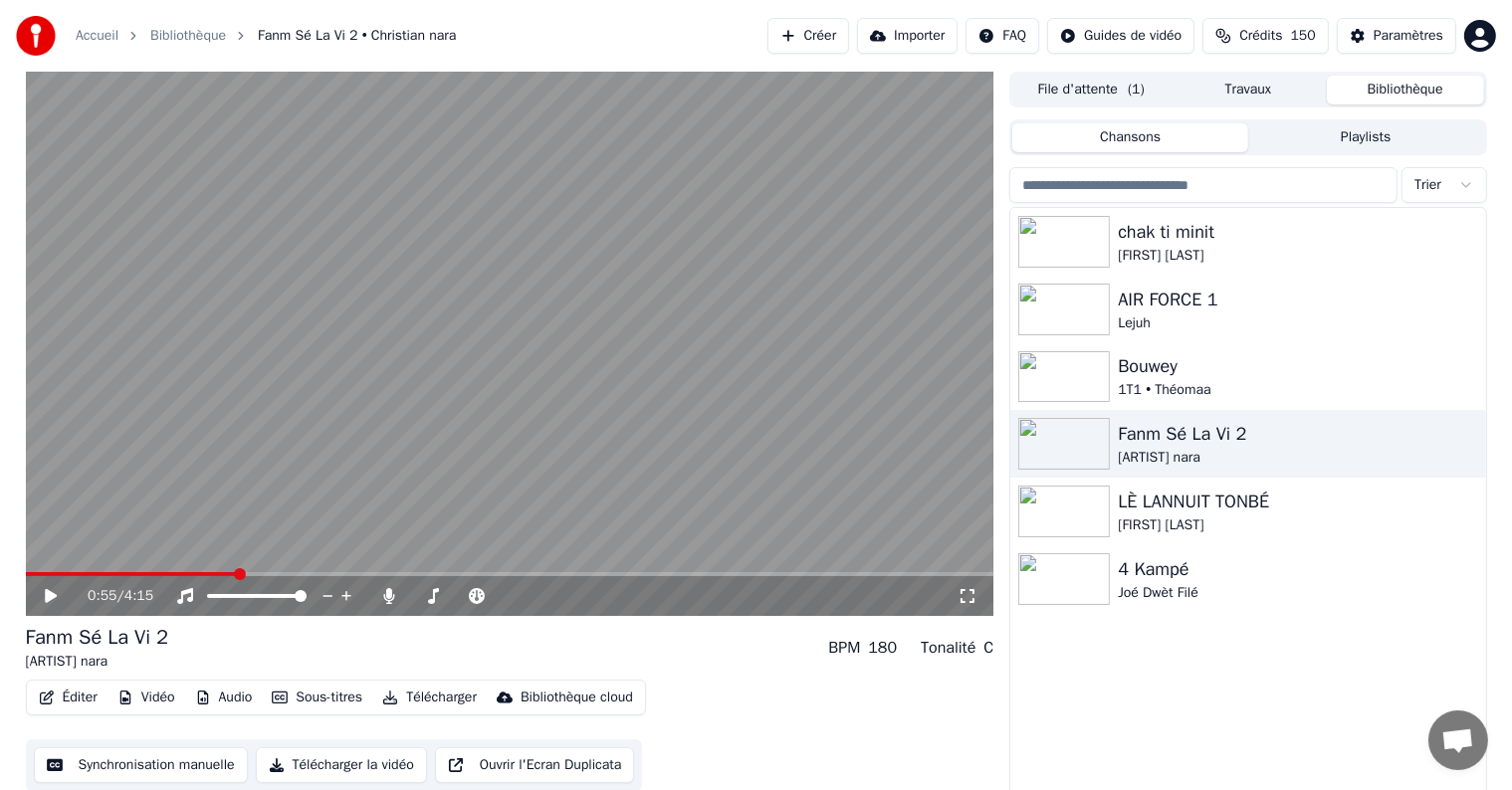 click at bounding box center (131, 574) 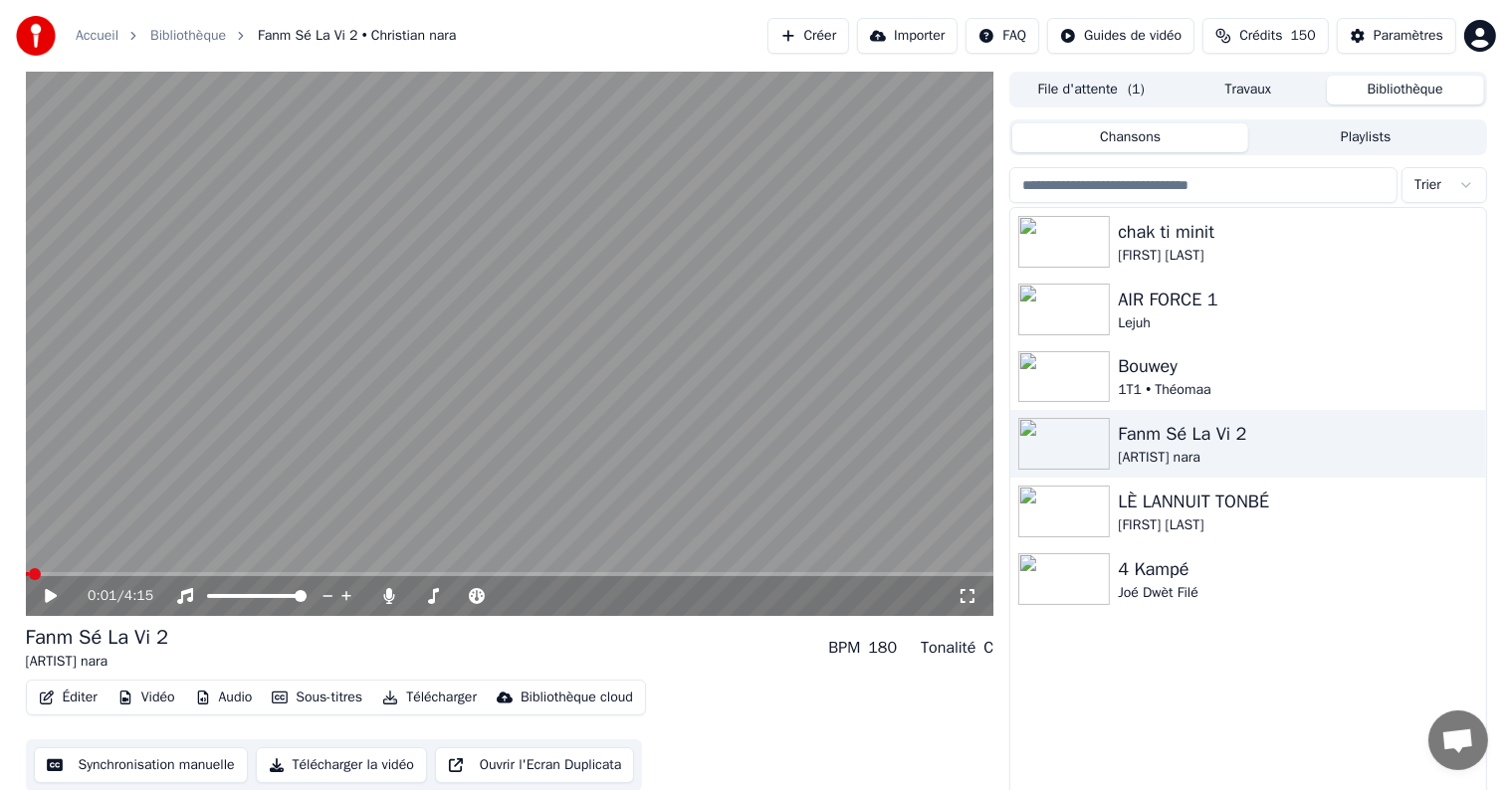 click 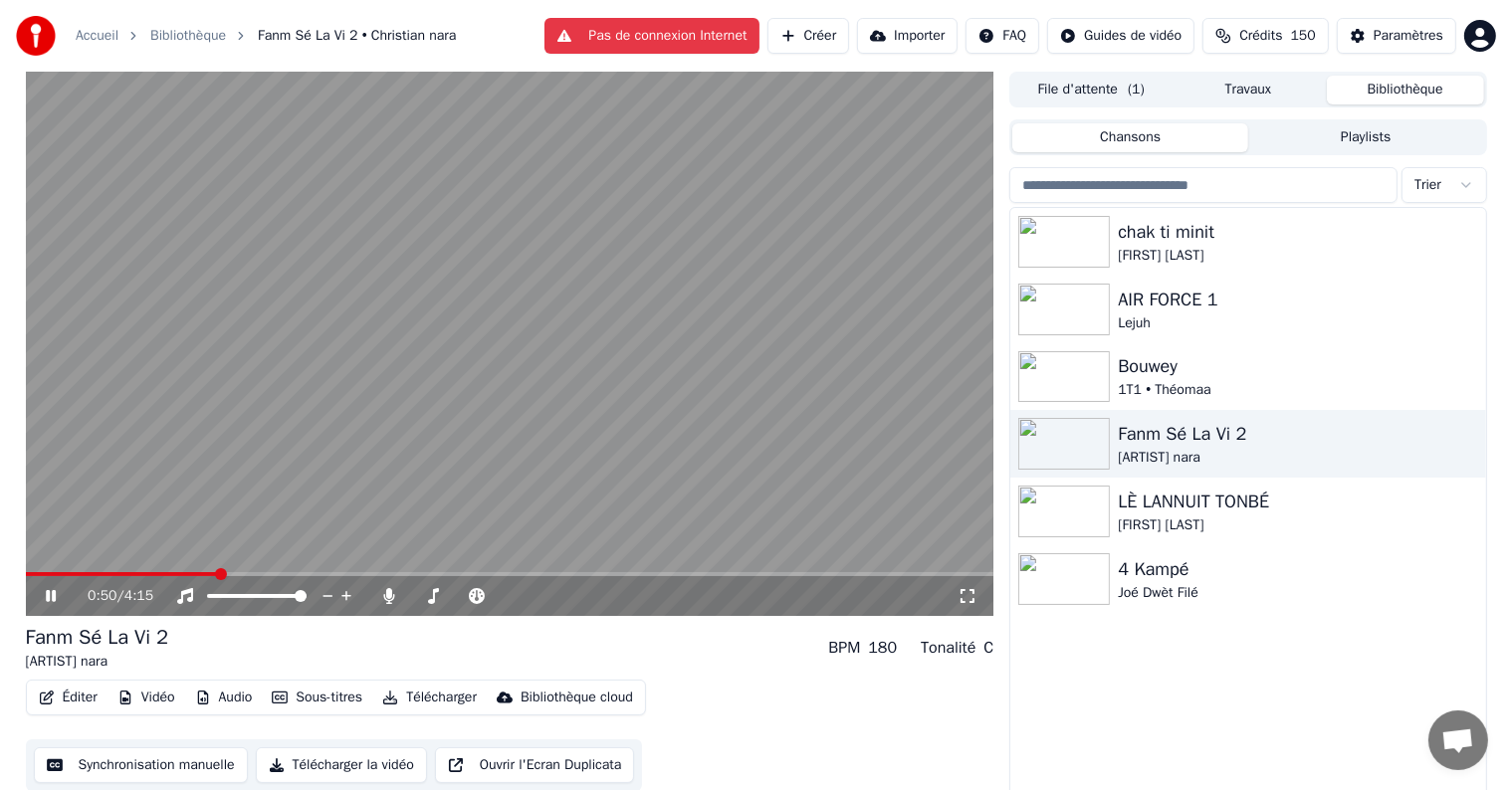 click 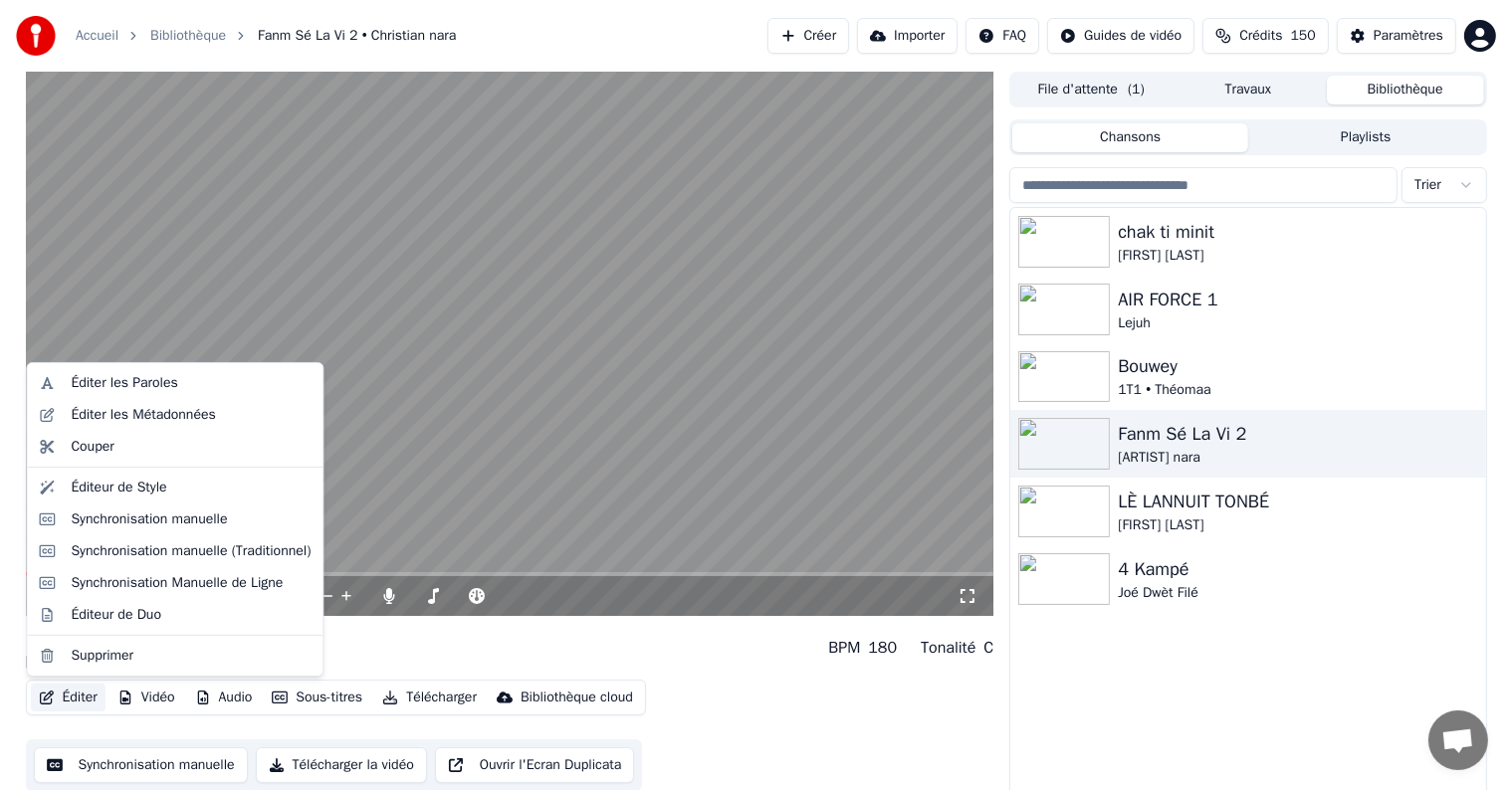 click on "Éditer" at bounding box center (68, 697) 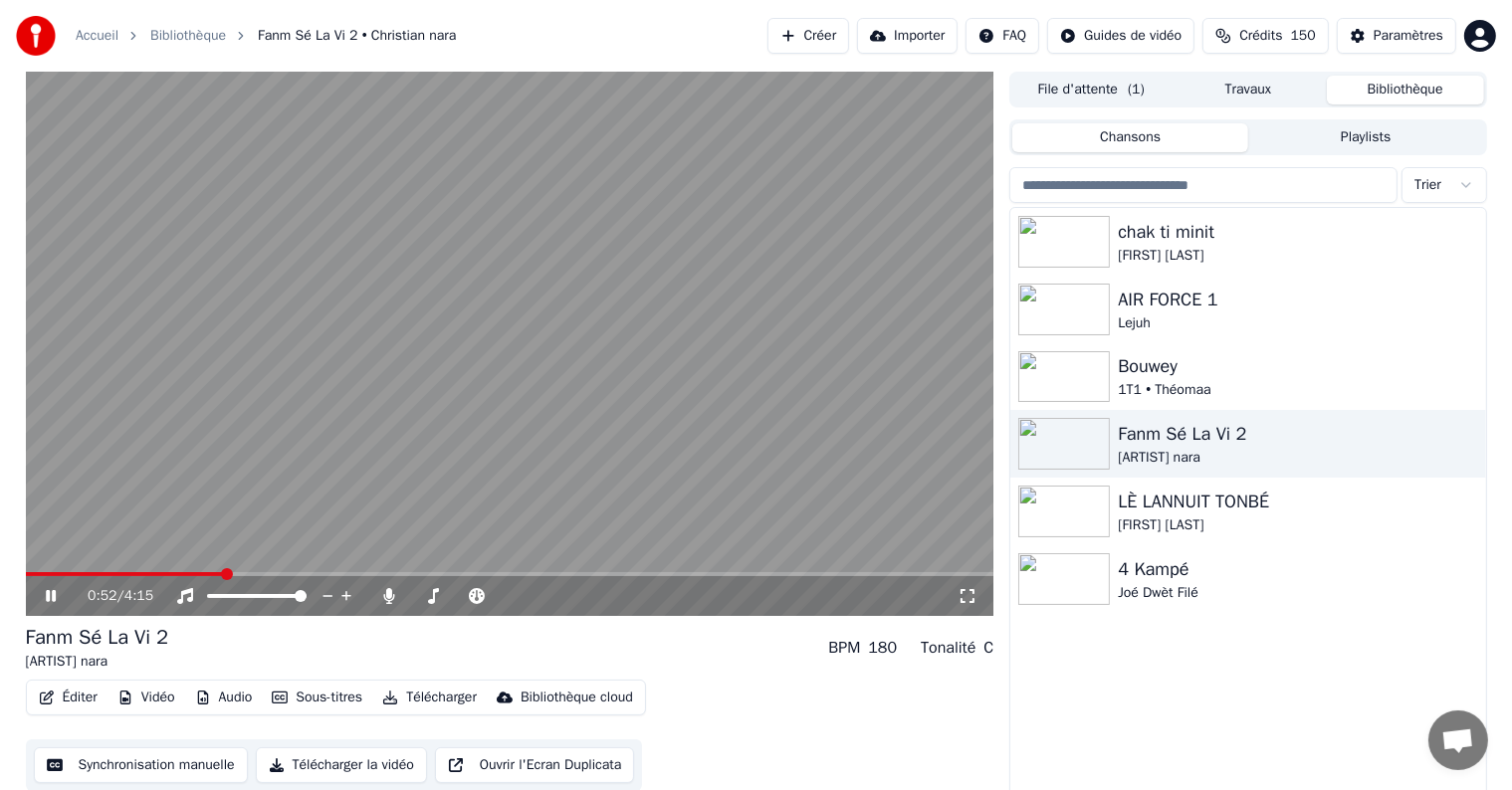 click 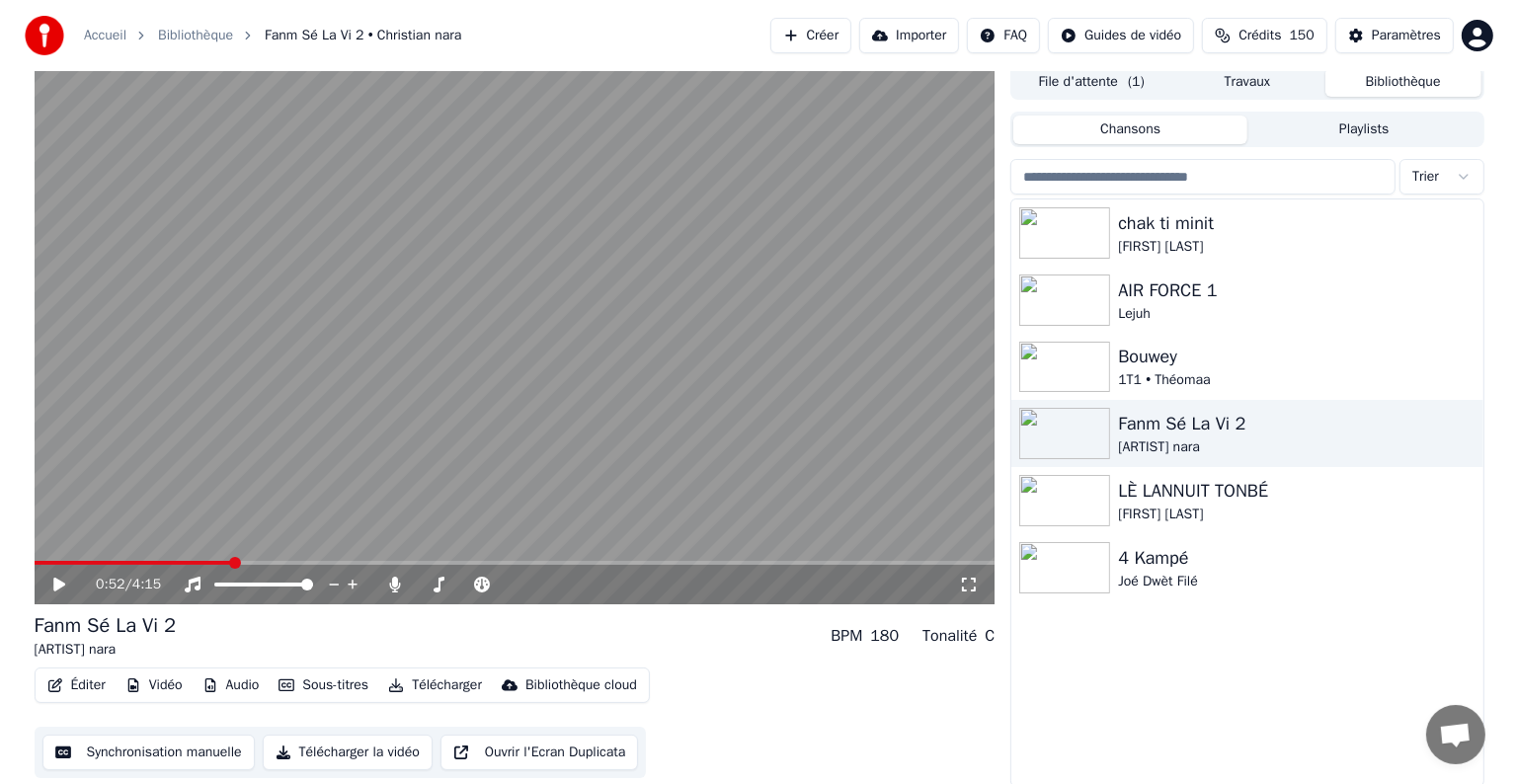 scroll, scrollTop: 9, scrollLeft: 0, axis: vertical 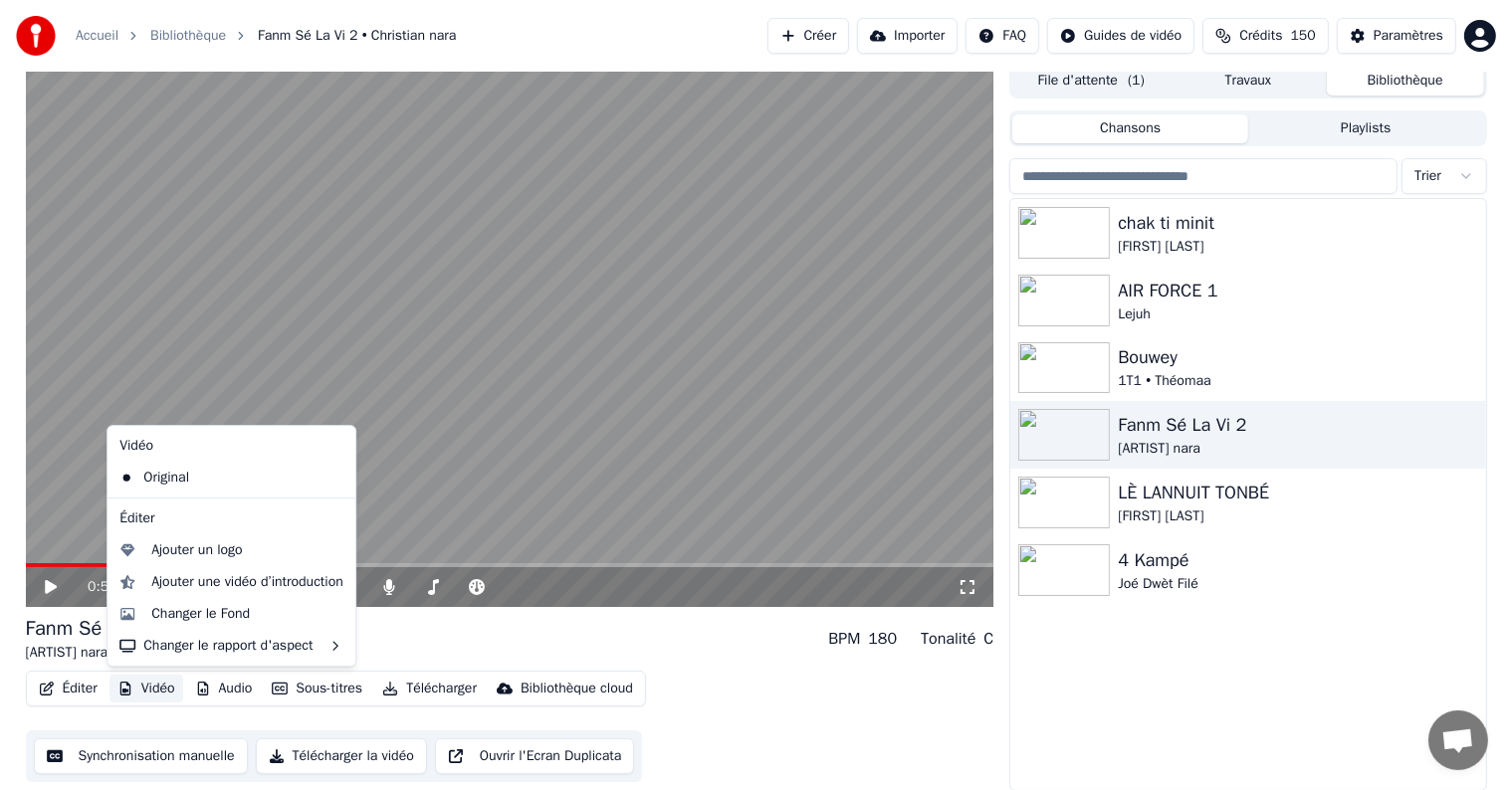 click on "Vidéo" at bounding box center [146, 689] 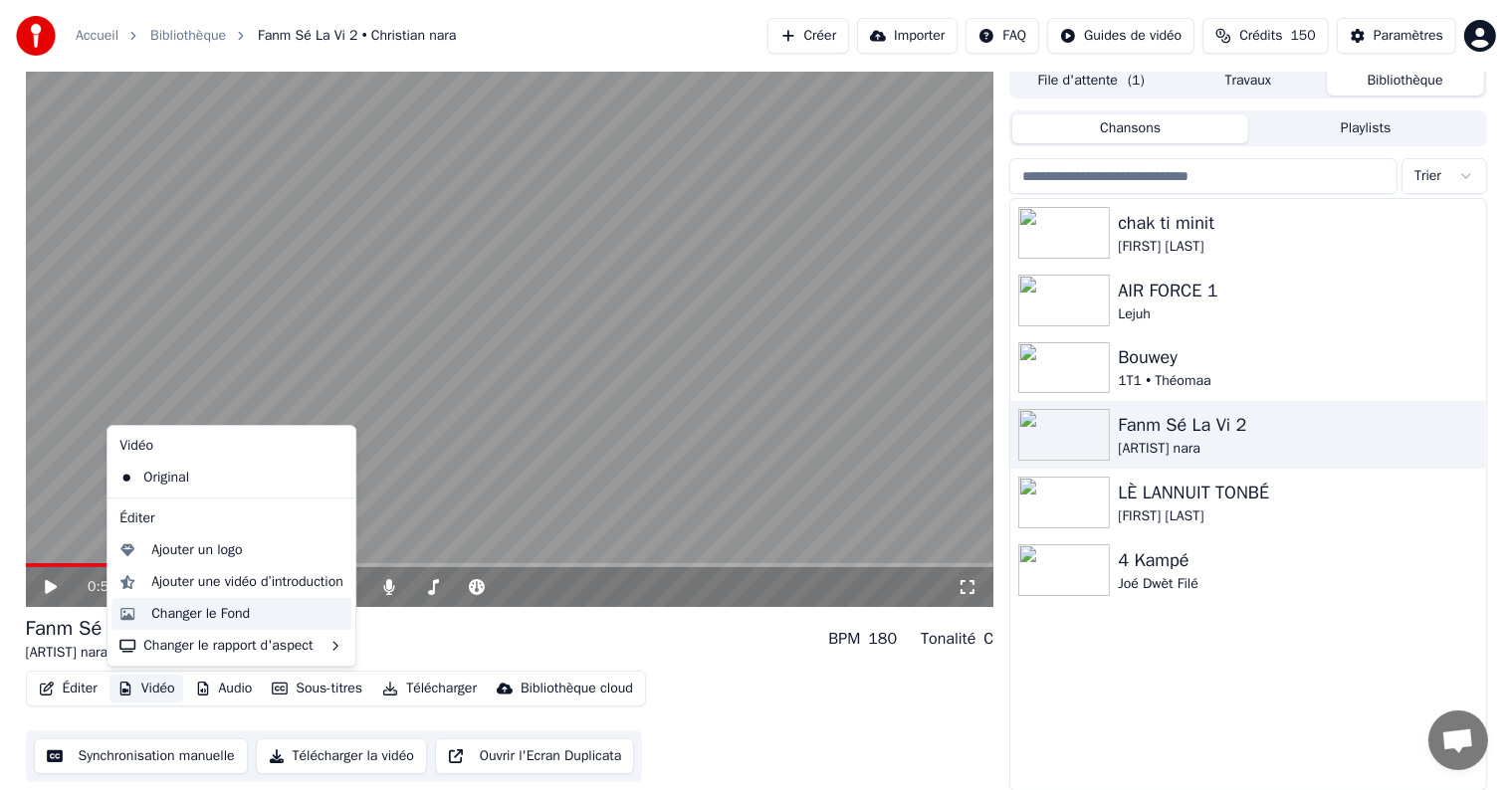 click on "Changer le Fond" at bounding box center [200, 614] 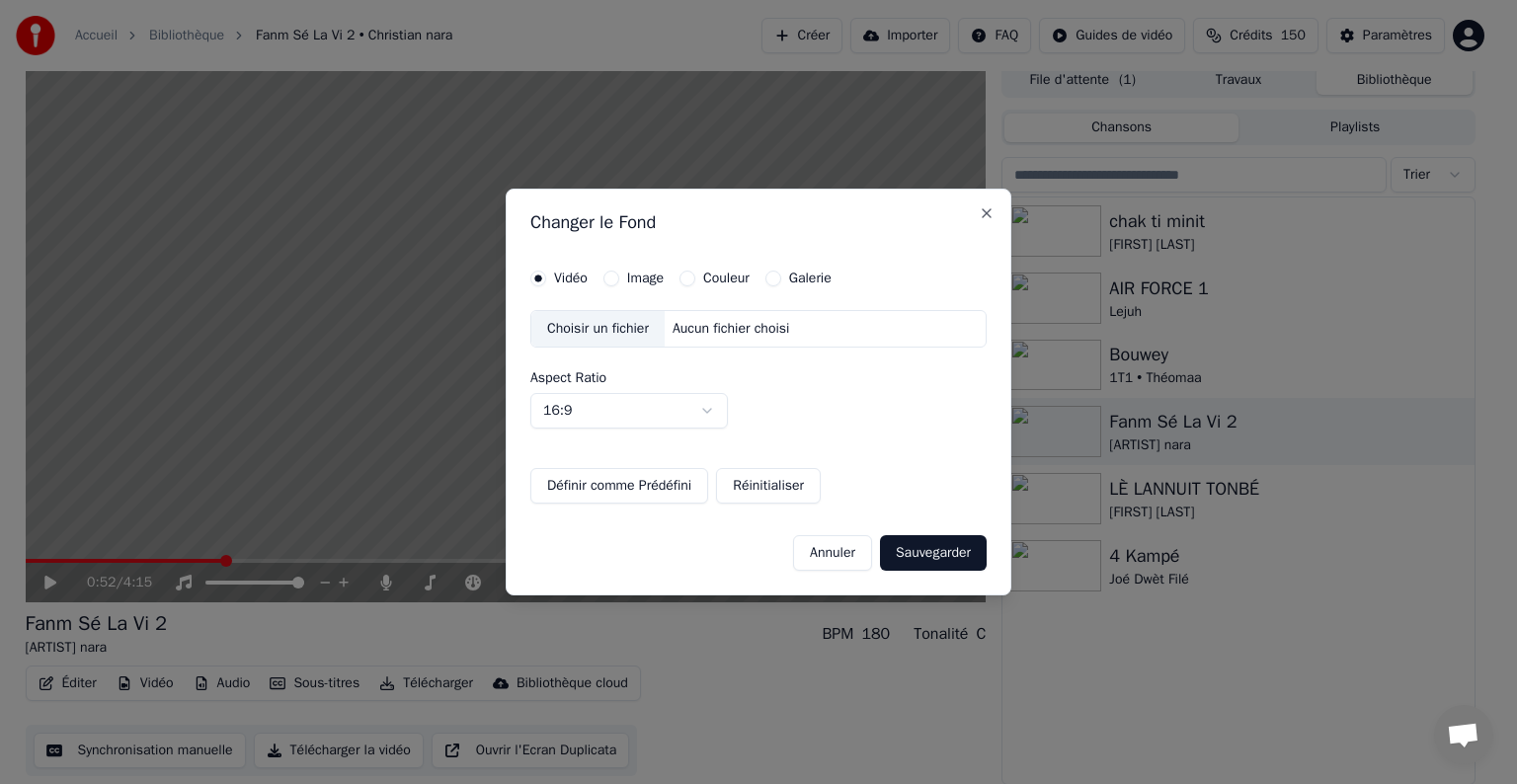 click on "Choisir un fichier" at bounding box center [598, 329] 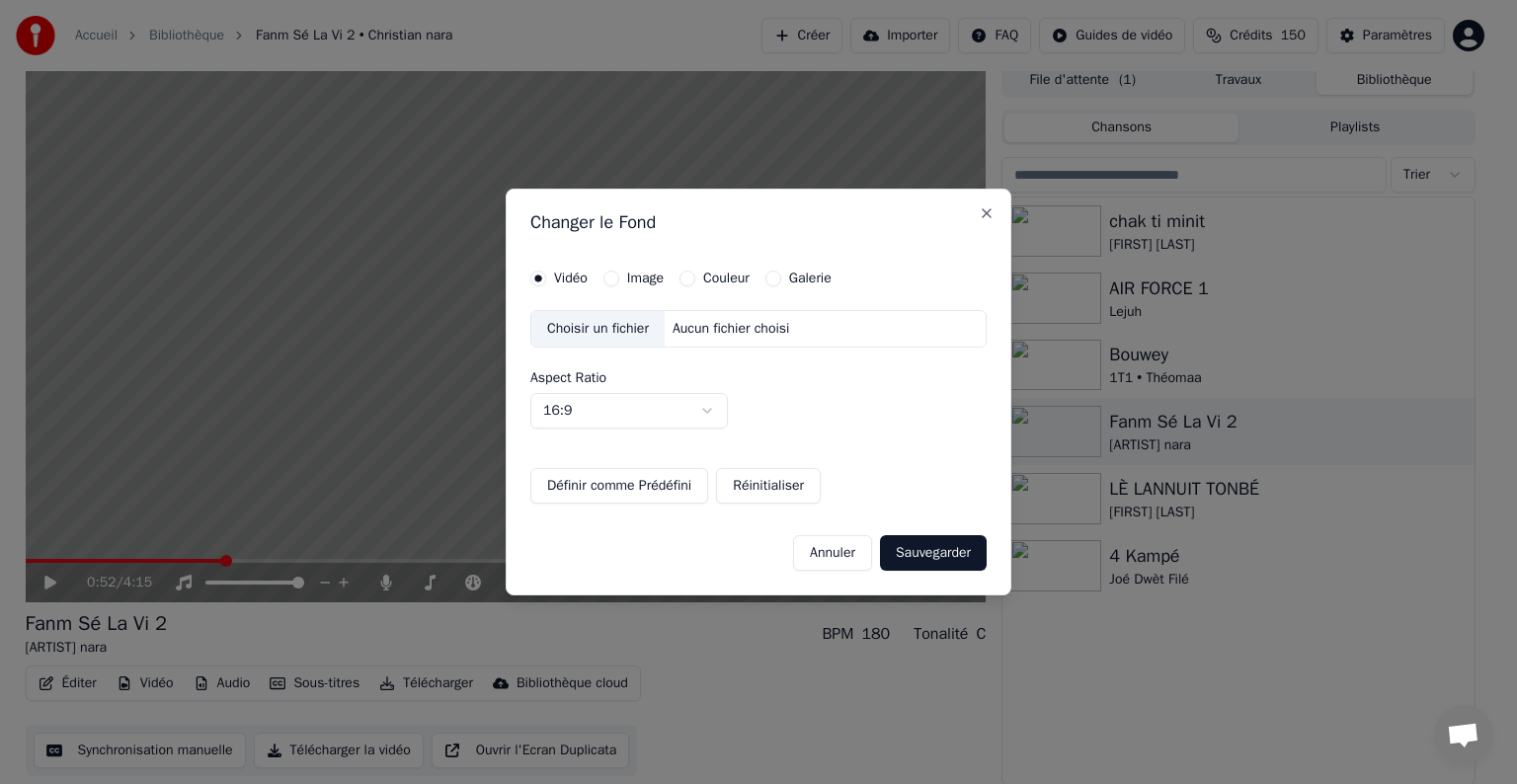 click on "Image" at bounding box center (611, 278) 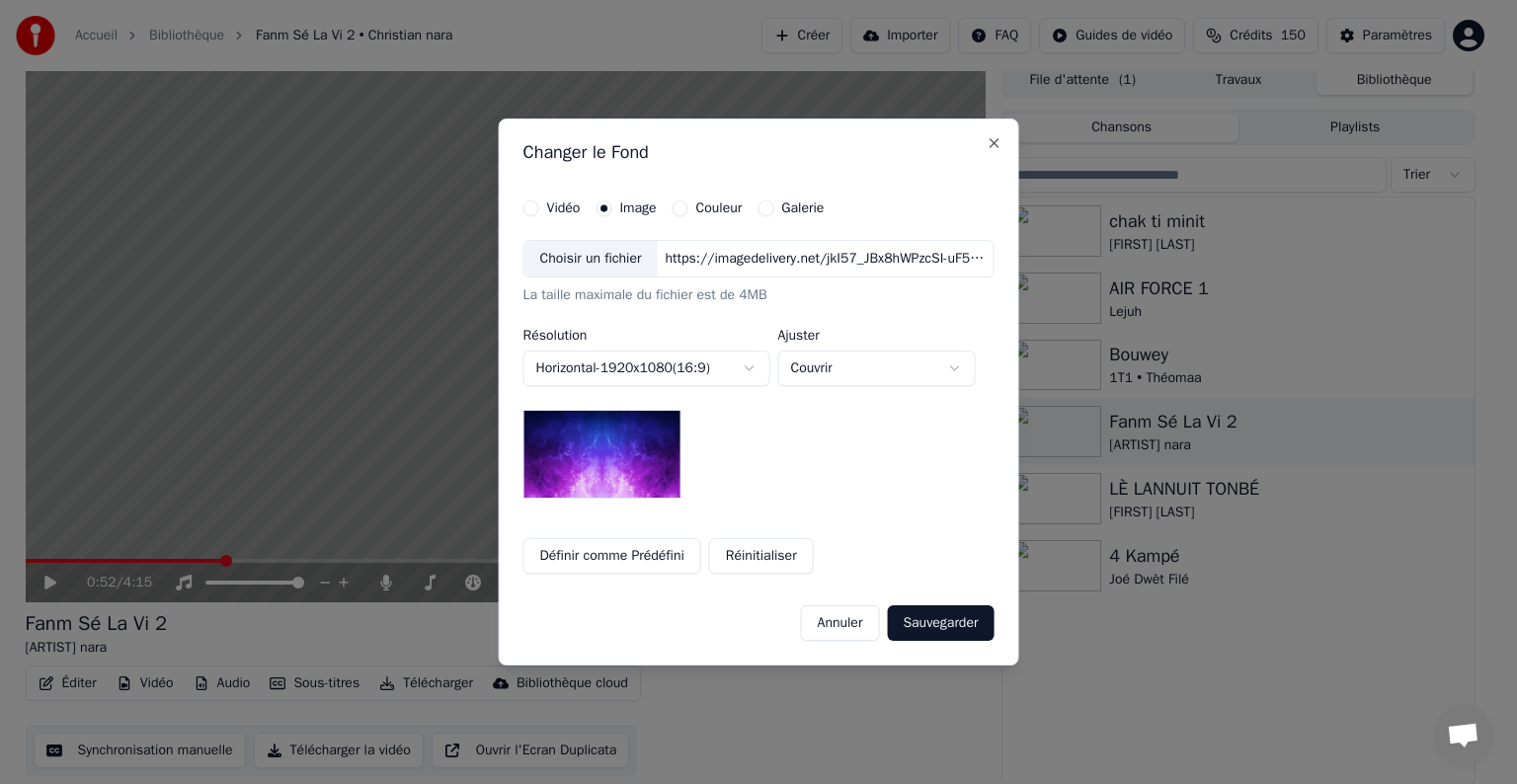 click on "Choisir un fichier" at bounding box center [591, 259] 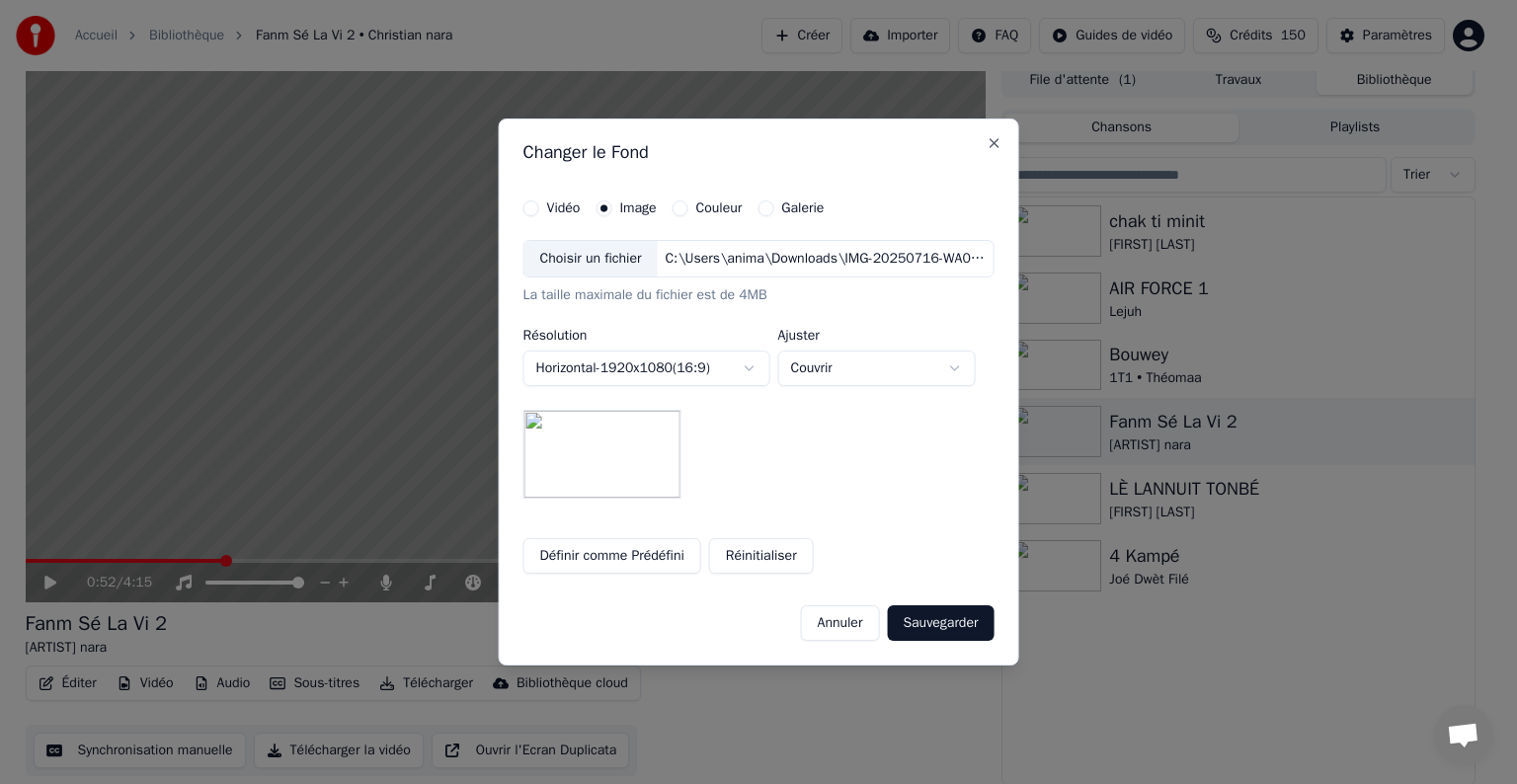 click on "**********" at bounding box center [750, 383] 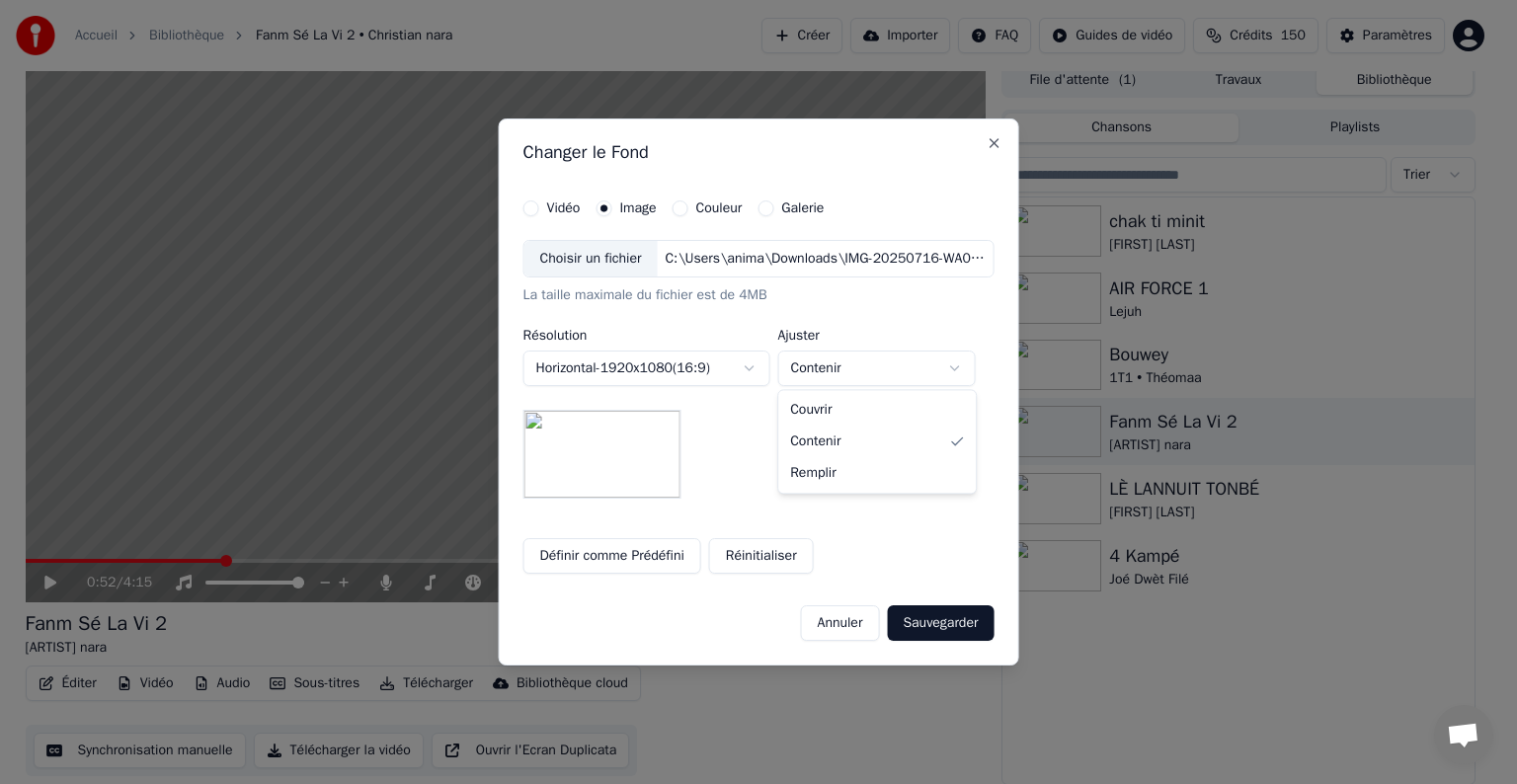 click on "**********" at bounding box center [750, 383] 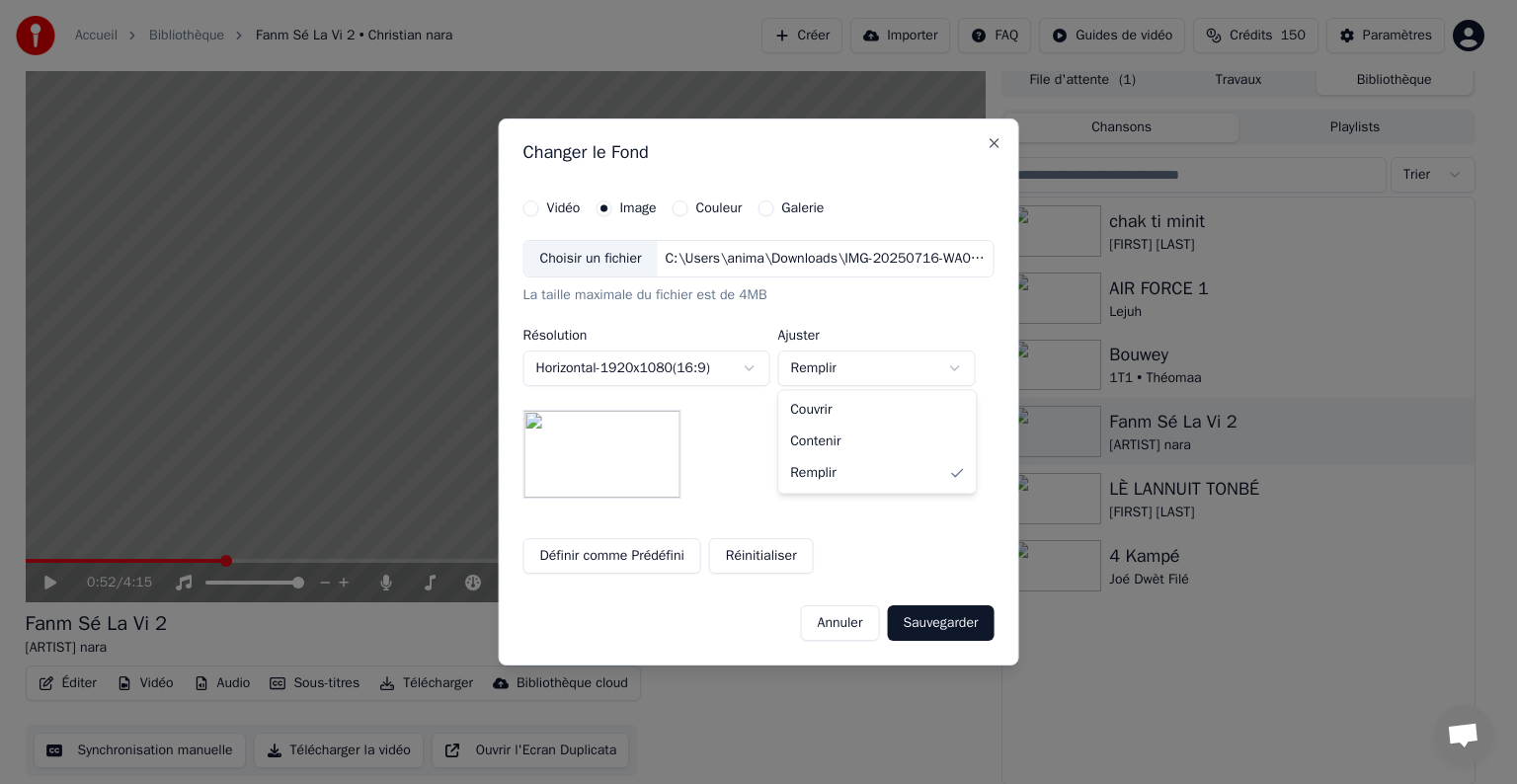 click on "**********" at bounding box center (750, 383) 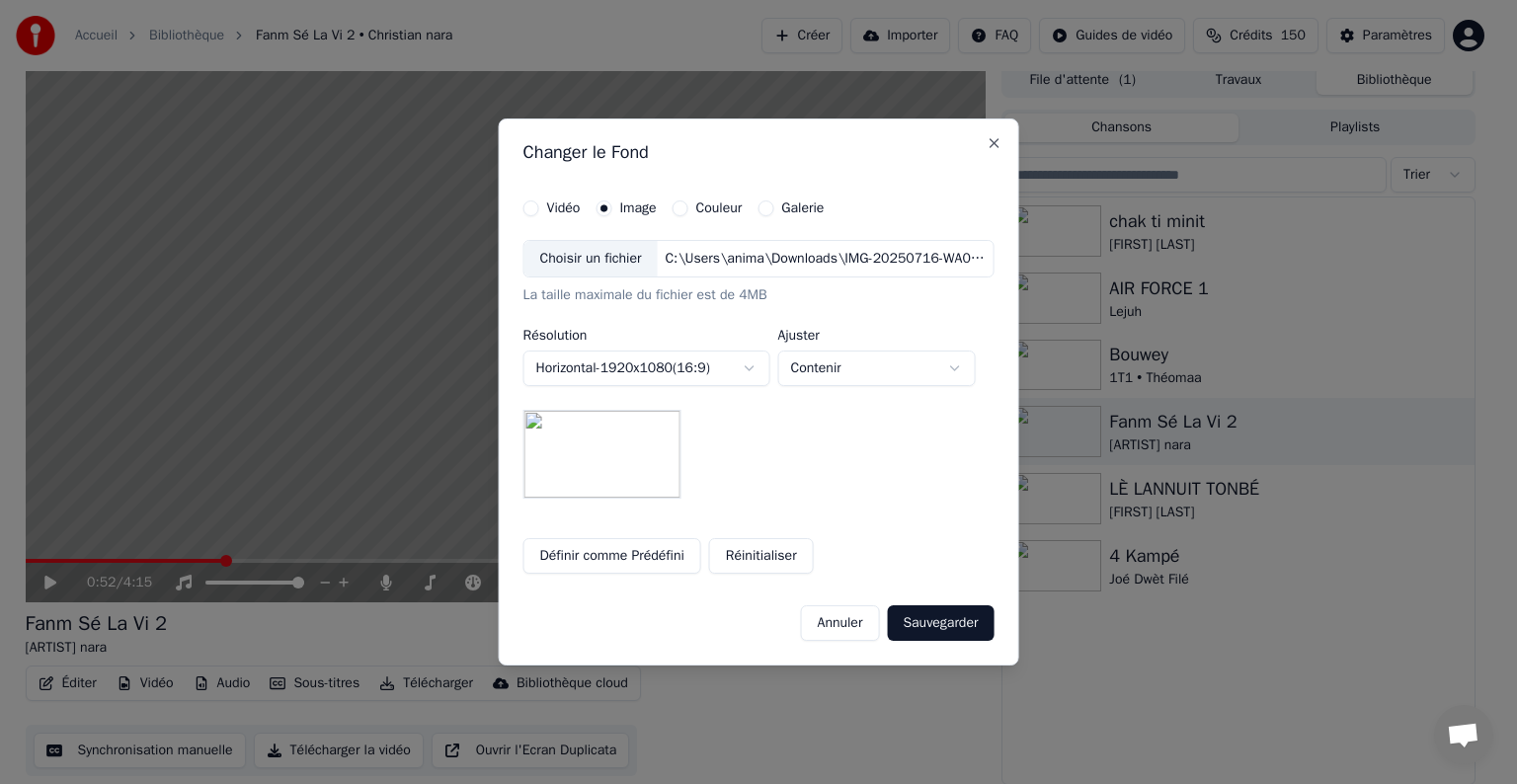 click on "**********" at bounding box center [750, 383] 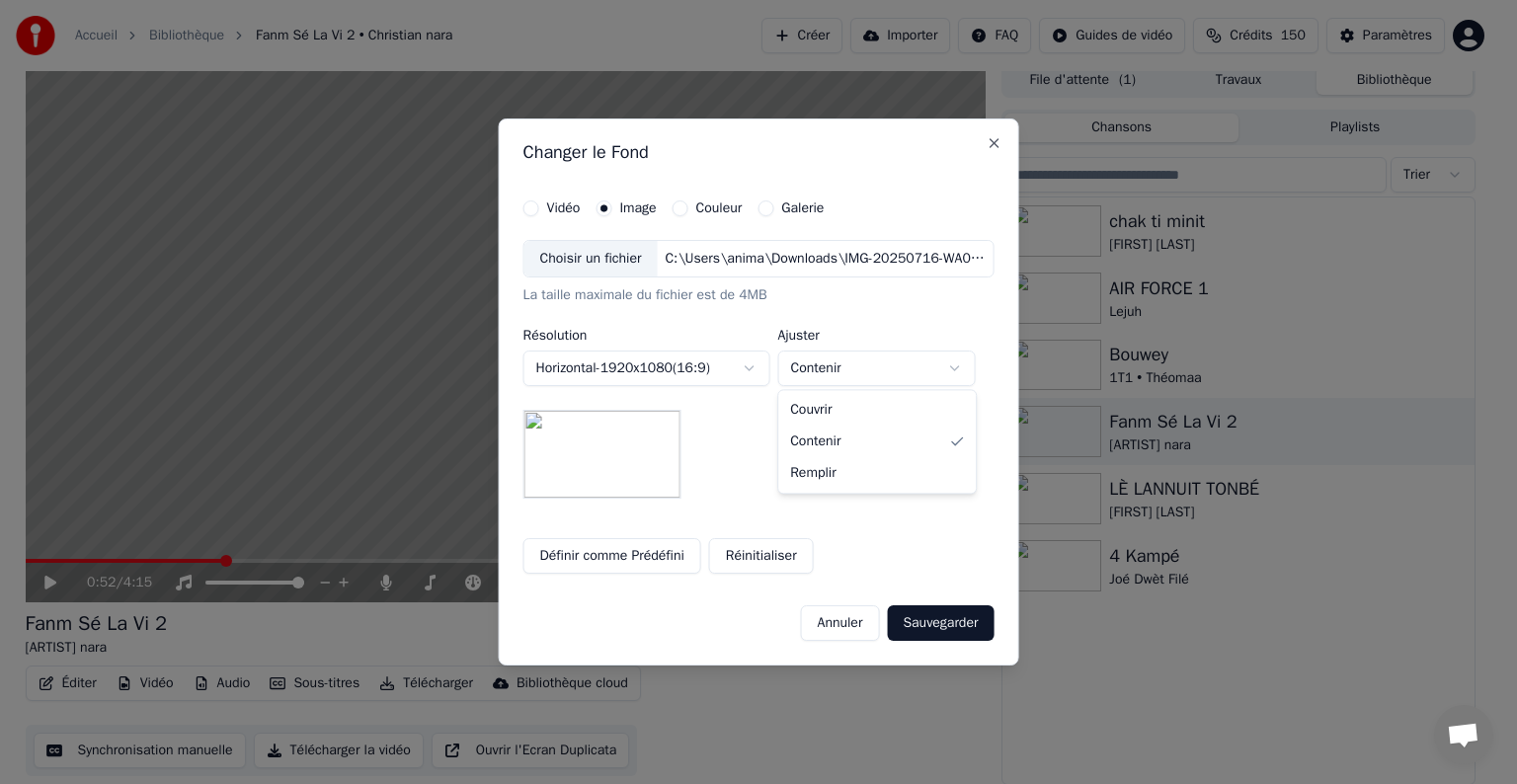 select on "*****" 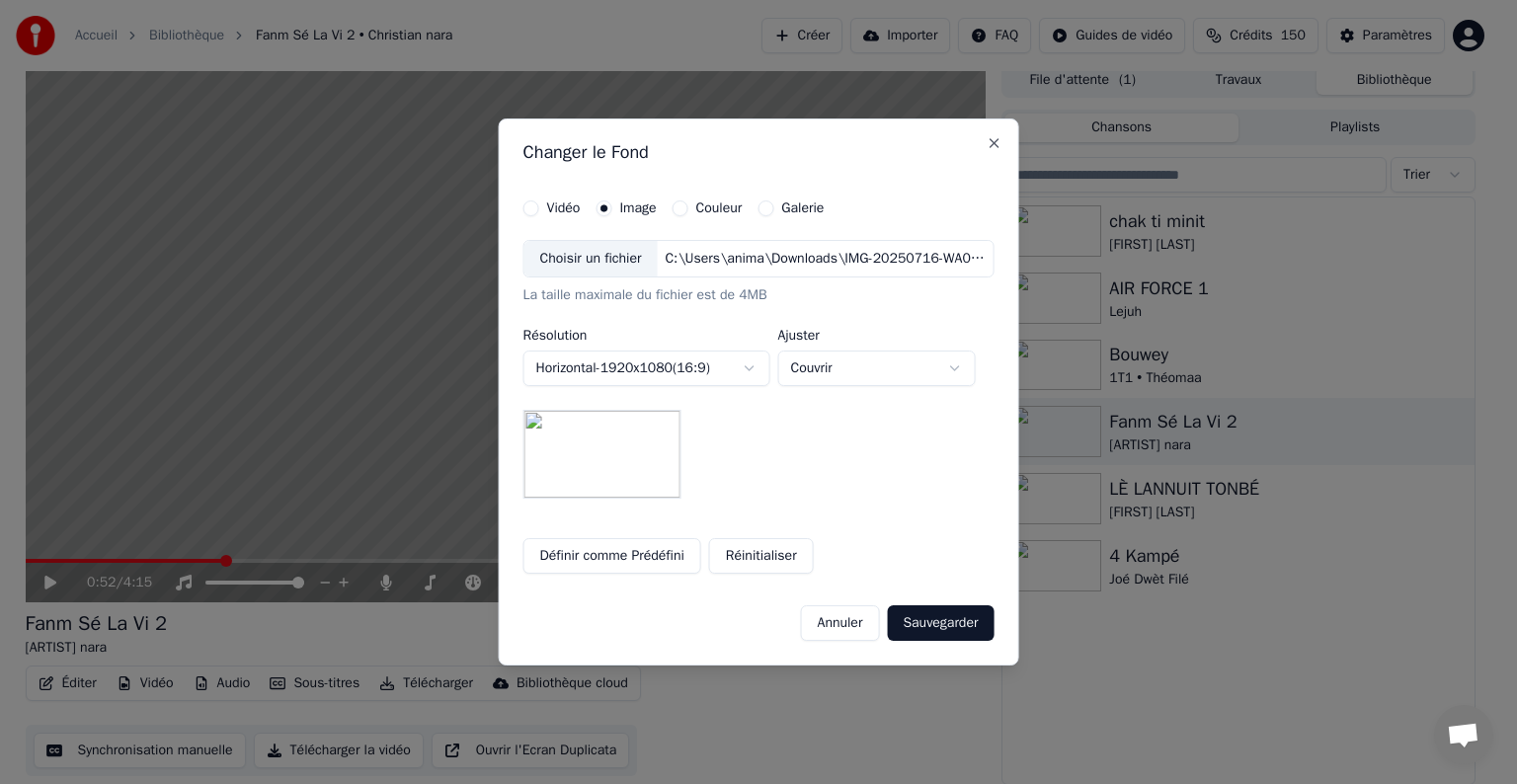 click on "**********" at bounding box center [750, 383] 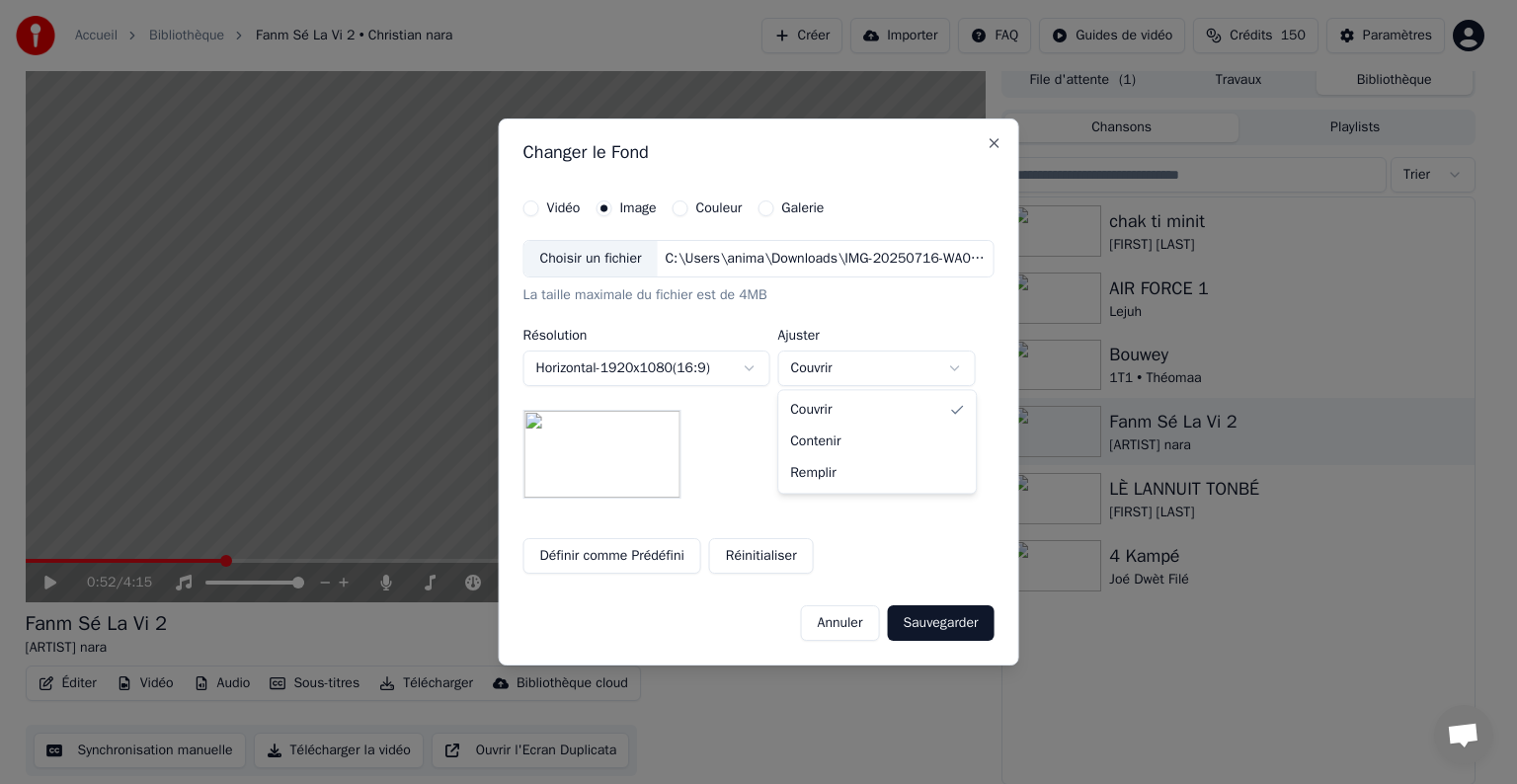click on "**********" at bounding box center [750, 383] 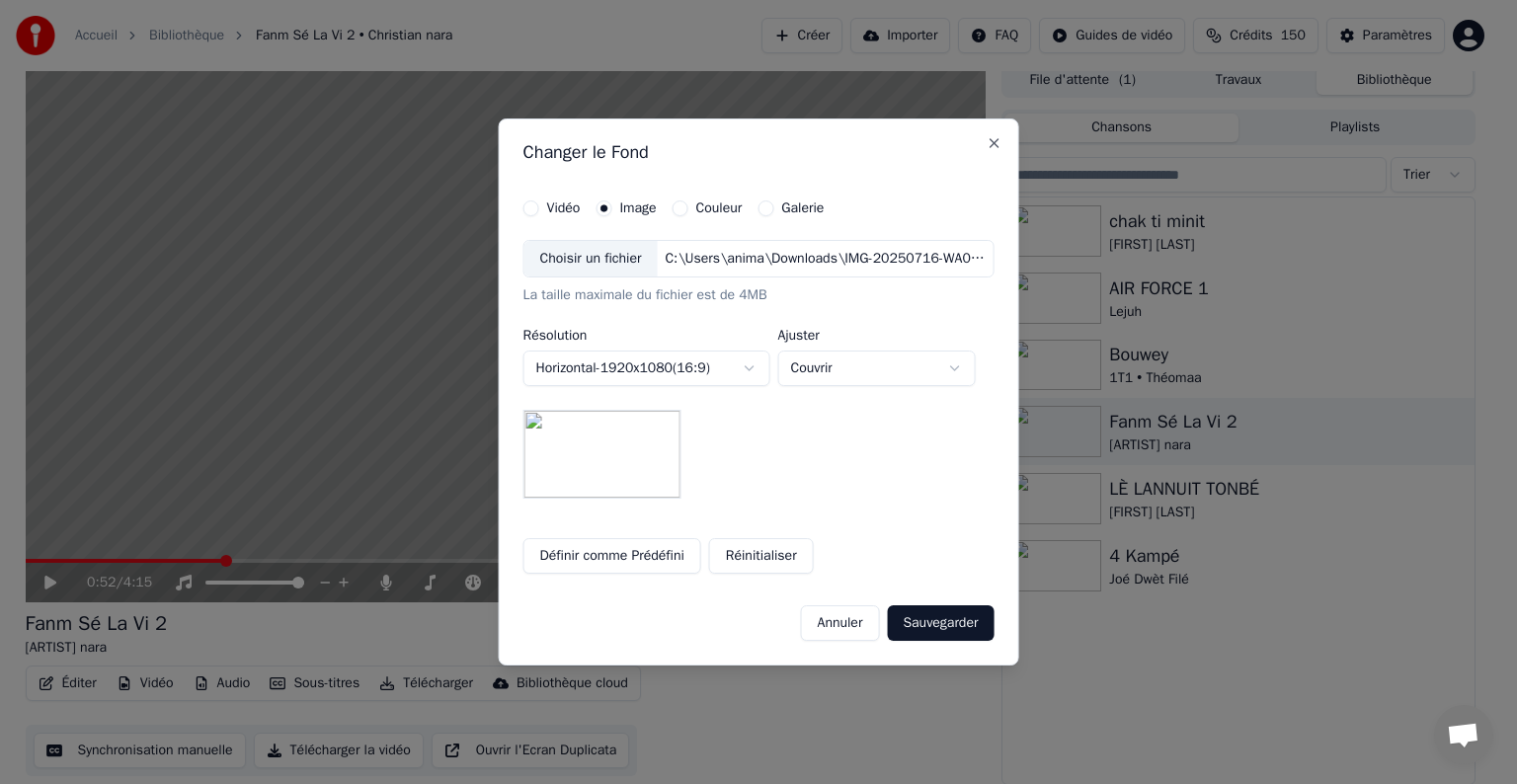 drag, startPoint x: 907, startPoint y: 620, endPoint x: 921, endPoint y: 618, distance: 14.142136 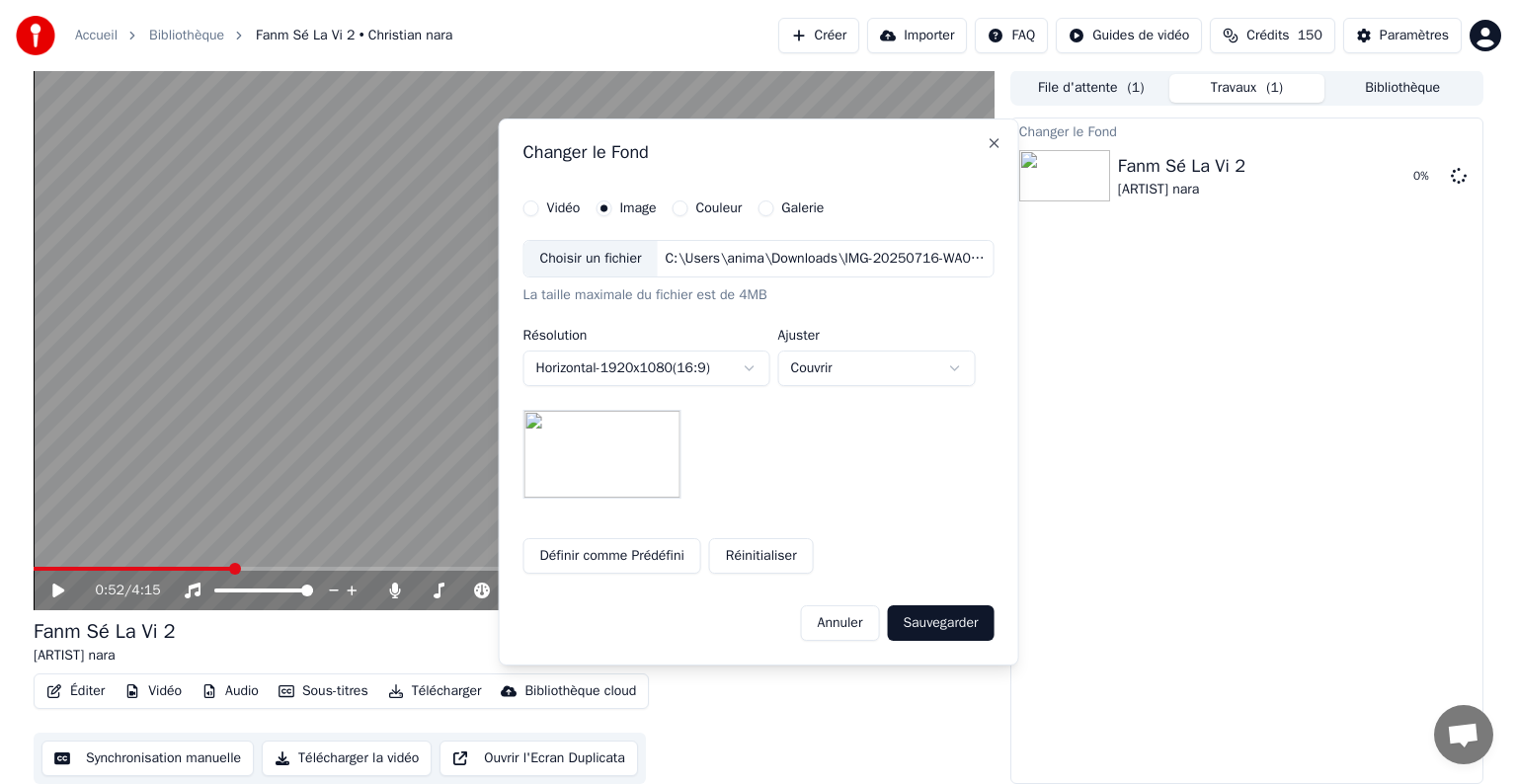 click on "**********" at bounding box center [758, 391] 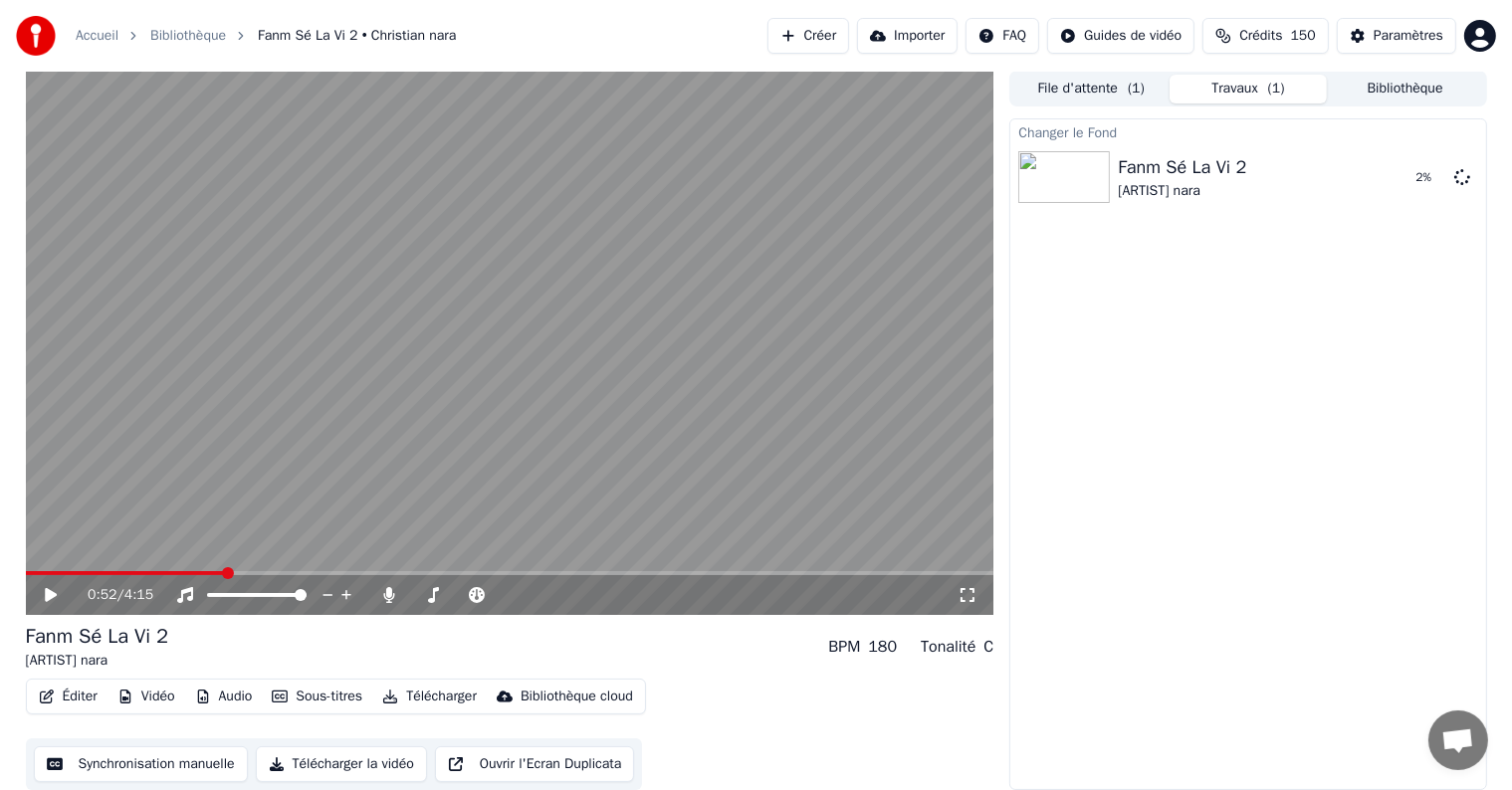 click at bounding box center (510, 342) 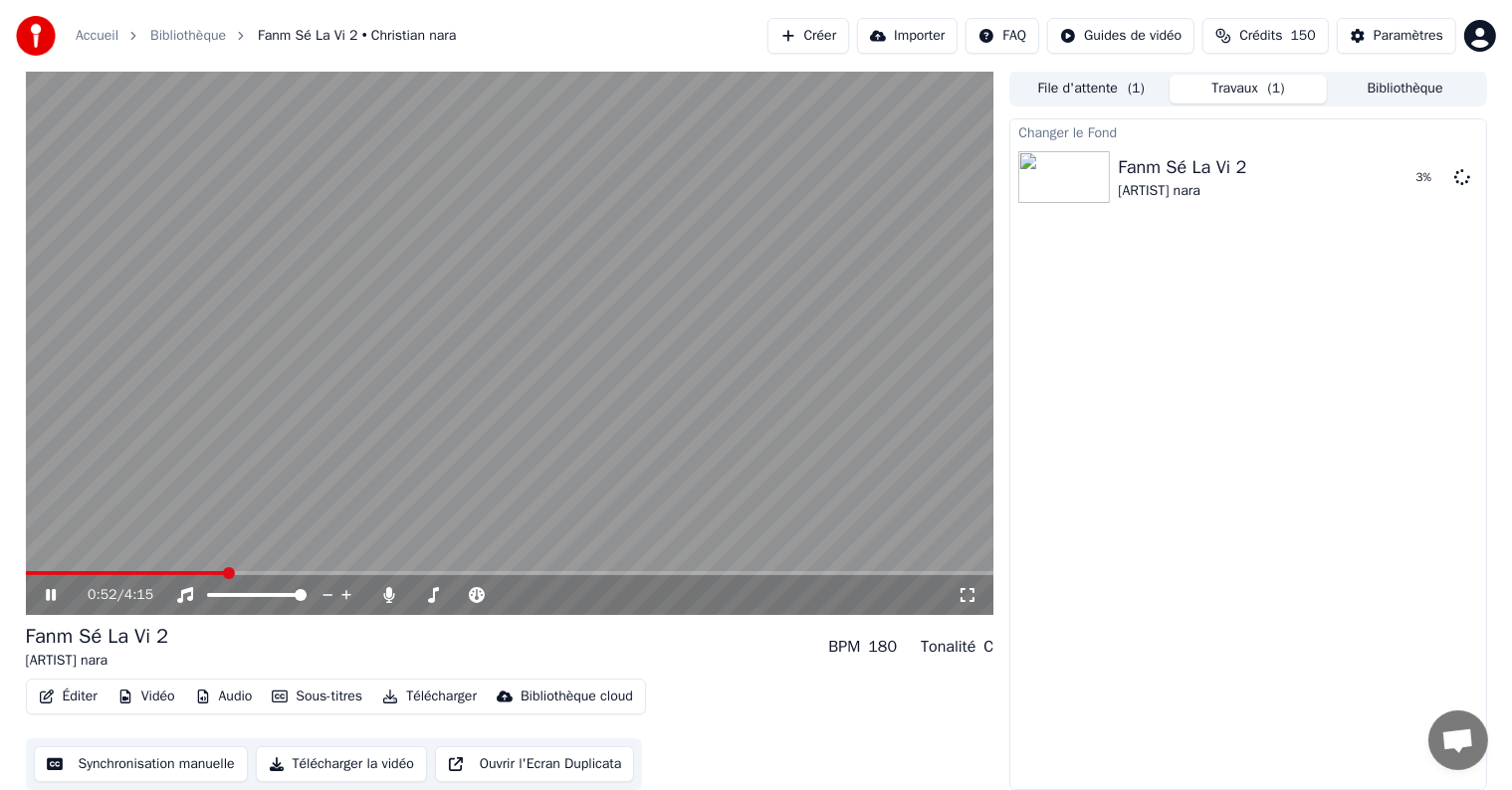 click 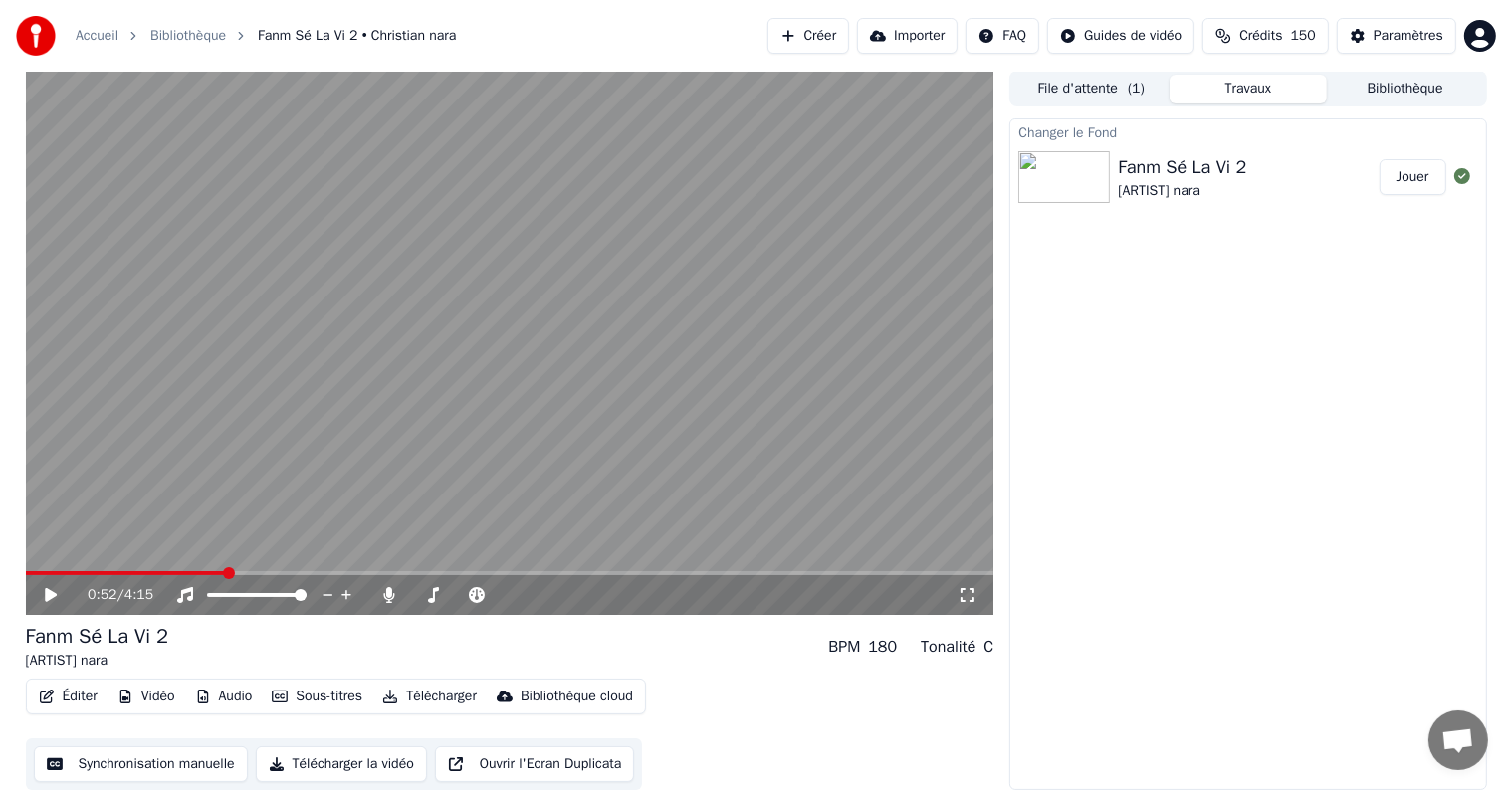 click on "Jouer" at bounding box center [1412, 177] 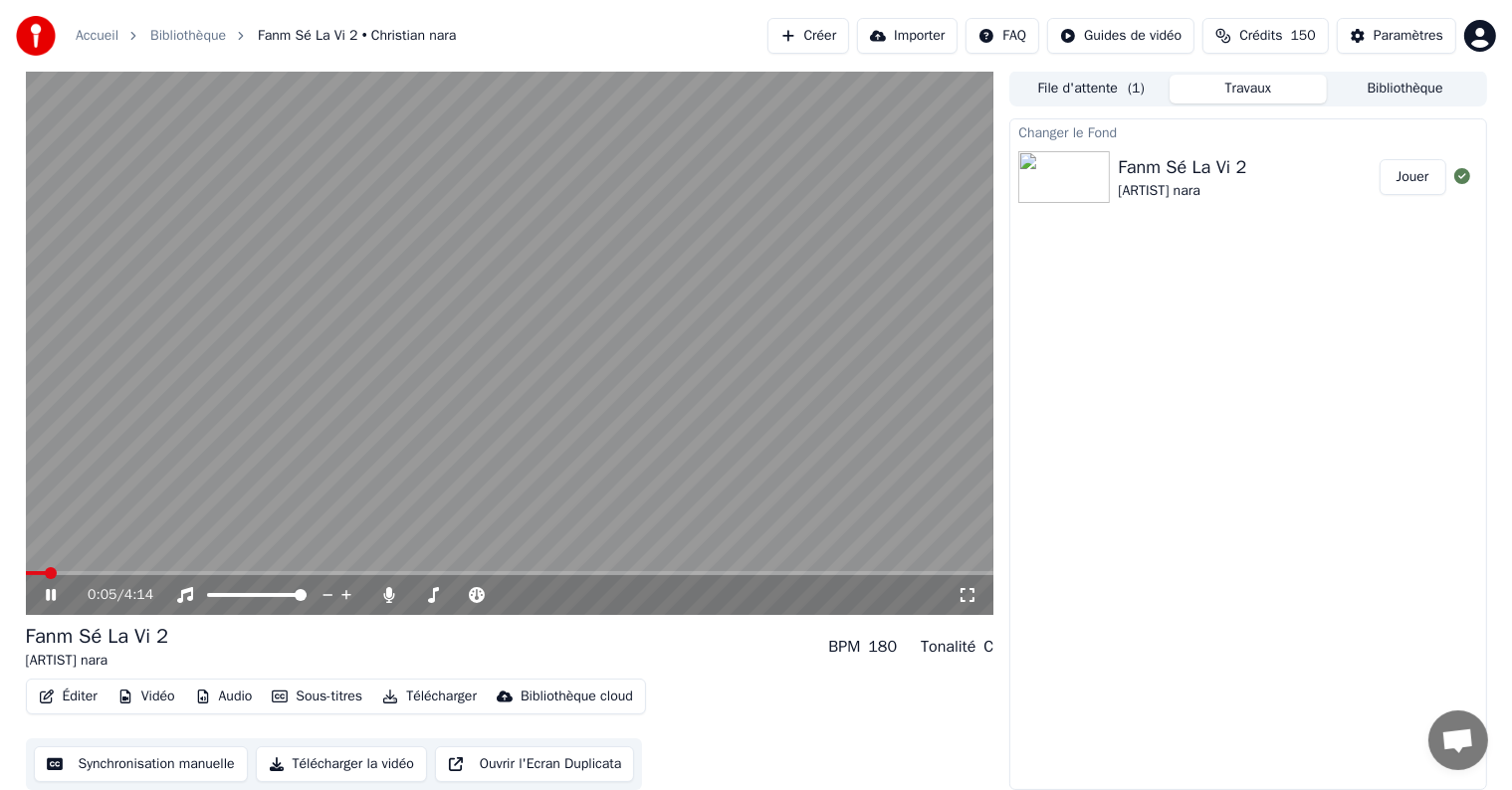 click 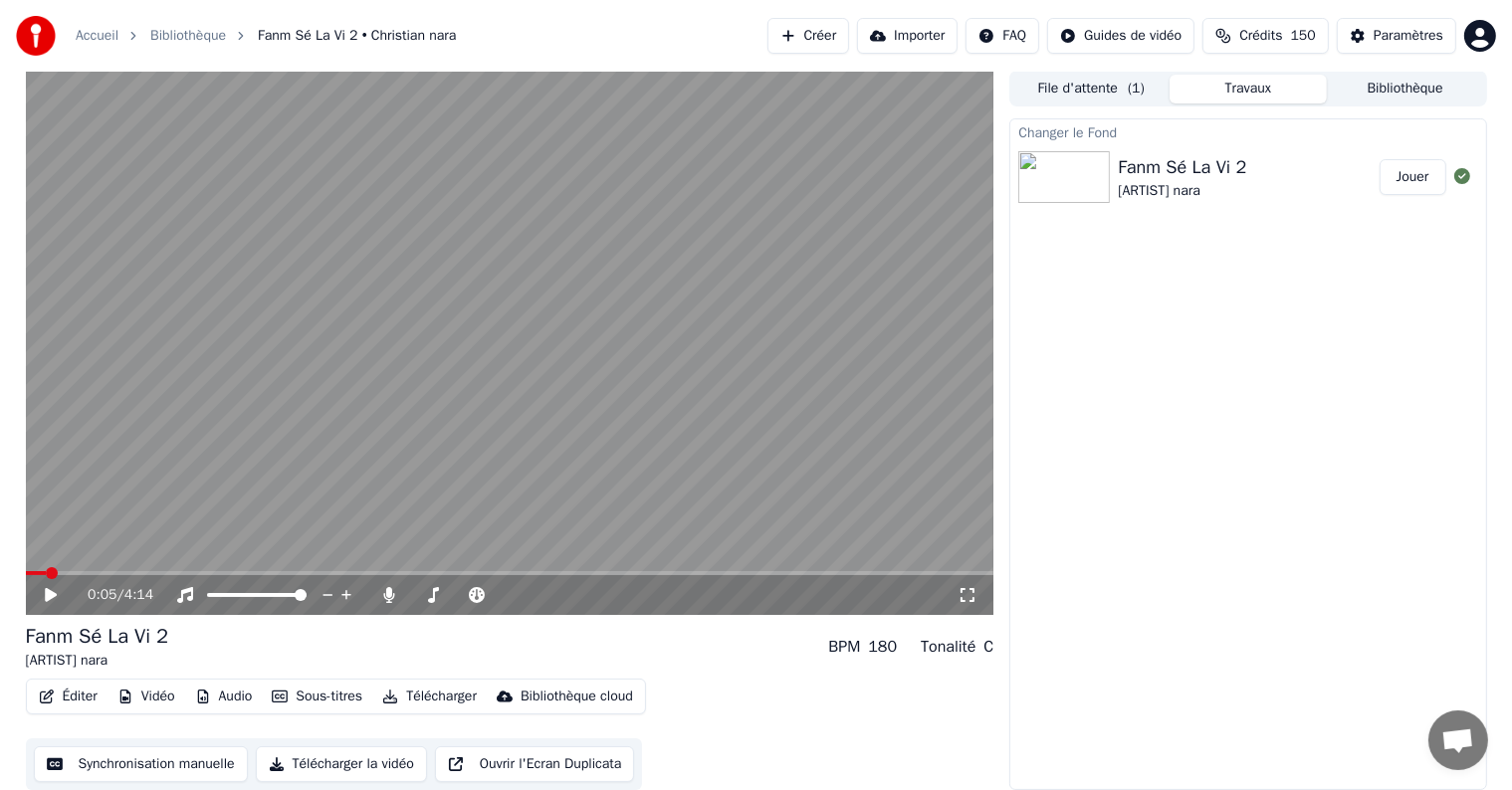 click on "Vidéo" at bounding box center (146, 696) 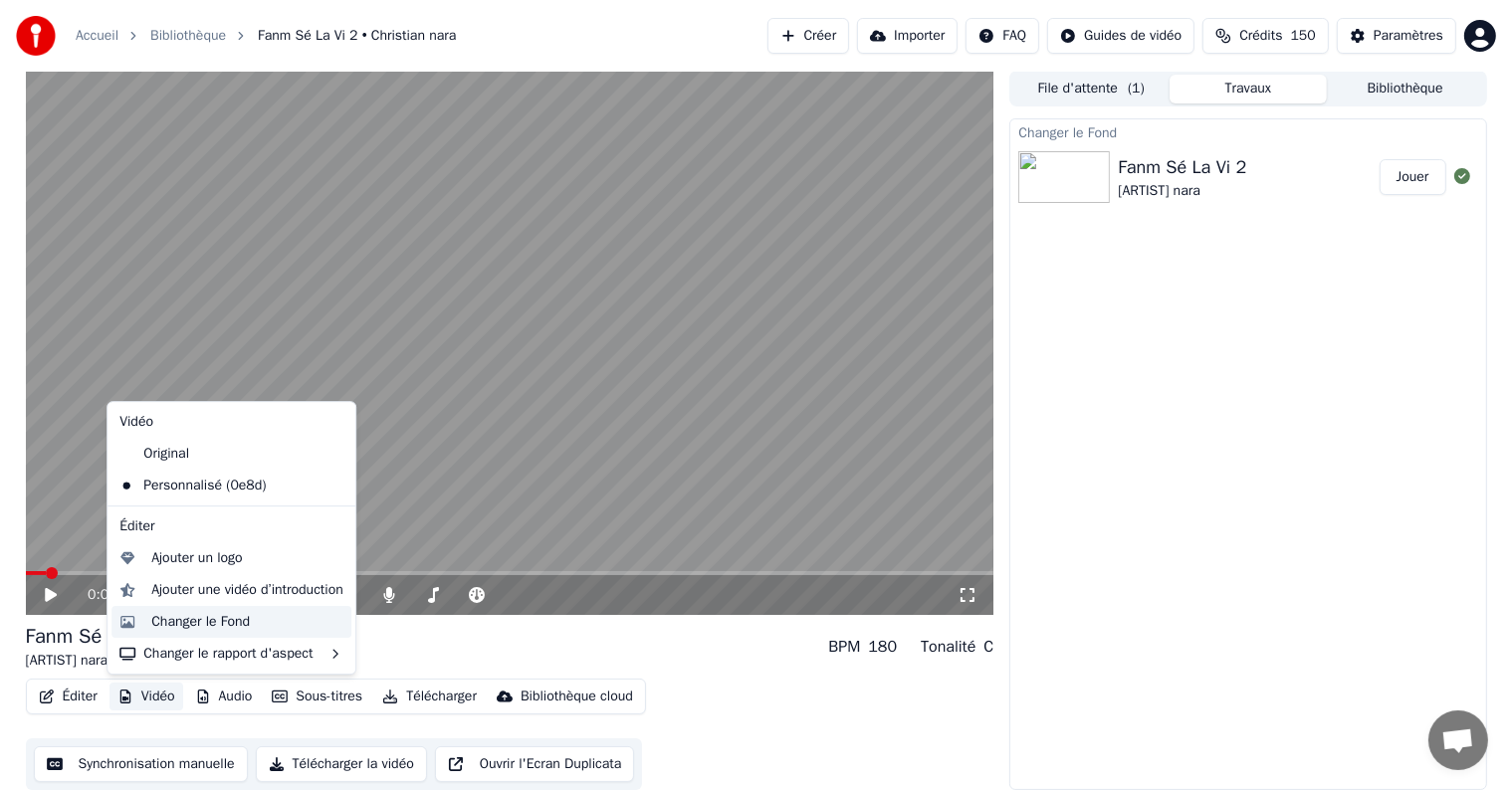 click on "Changer le Fond" at bounding box center [200, 622] 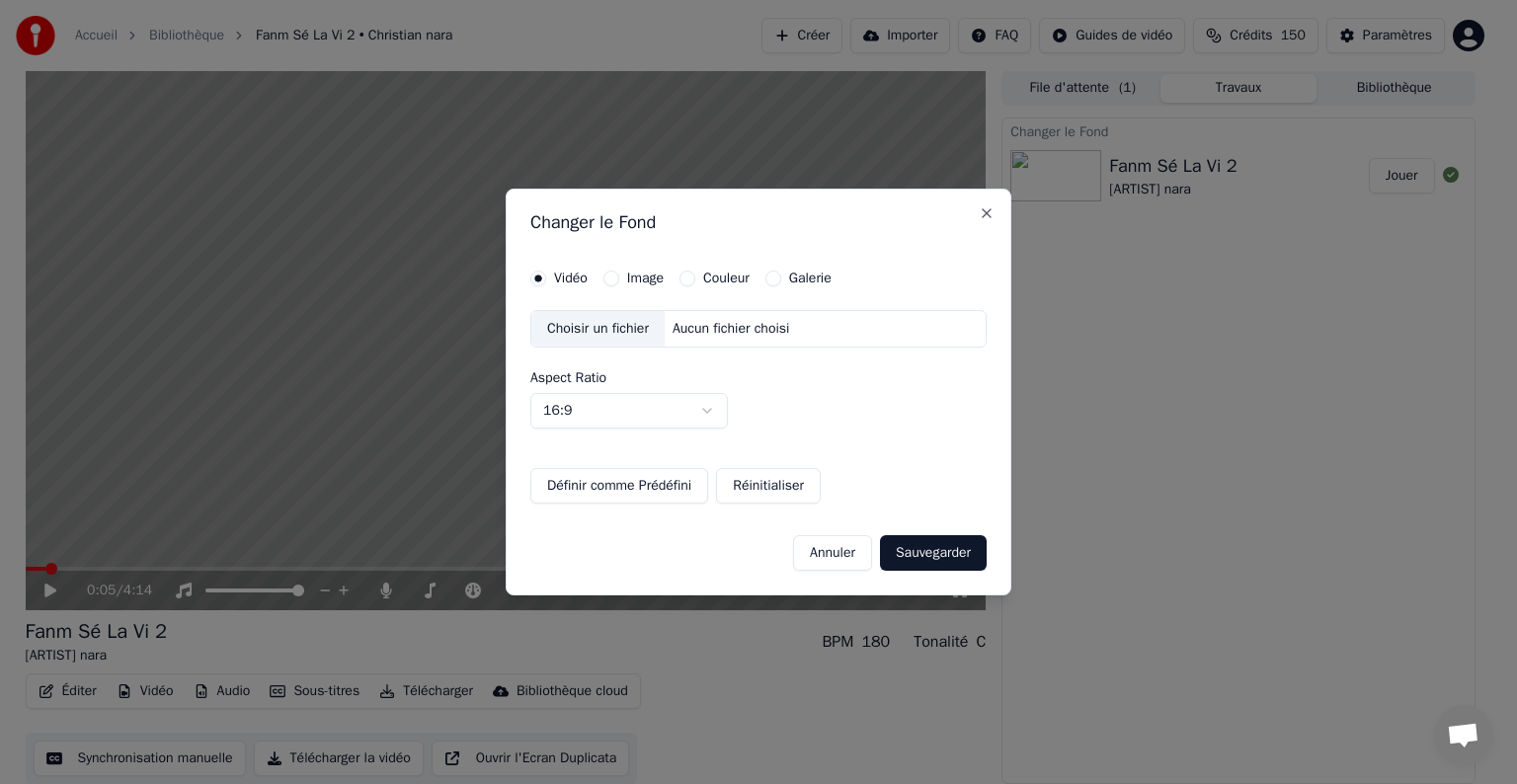 click on "Image" at bounding box center [611, 278] 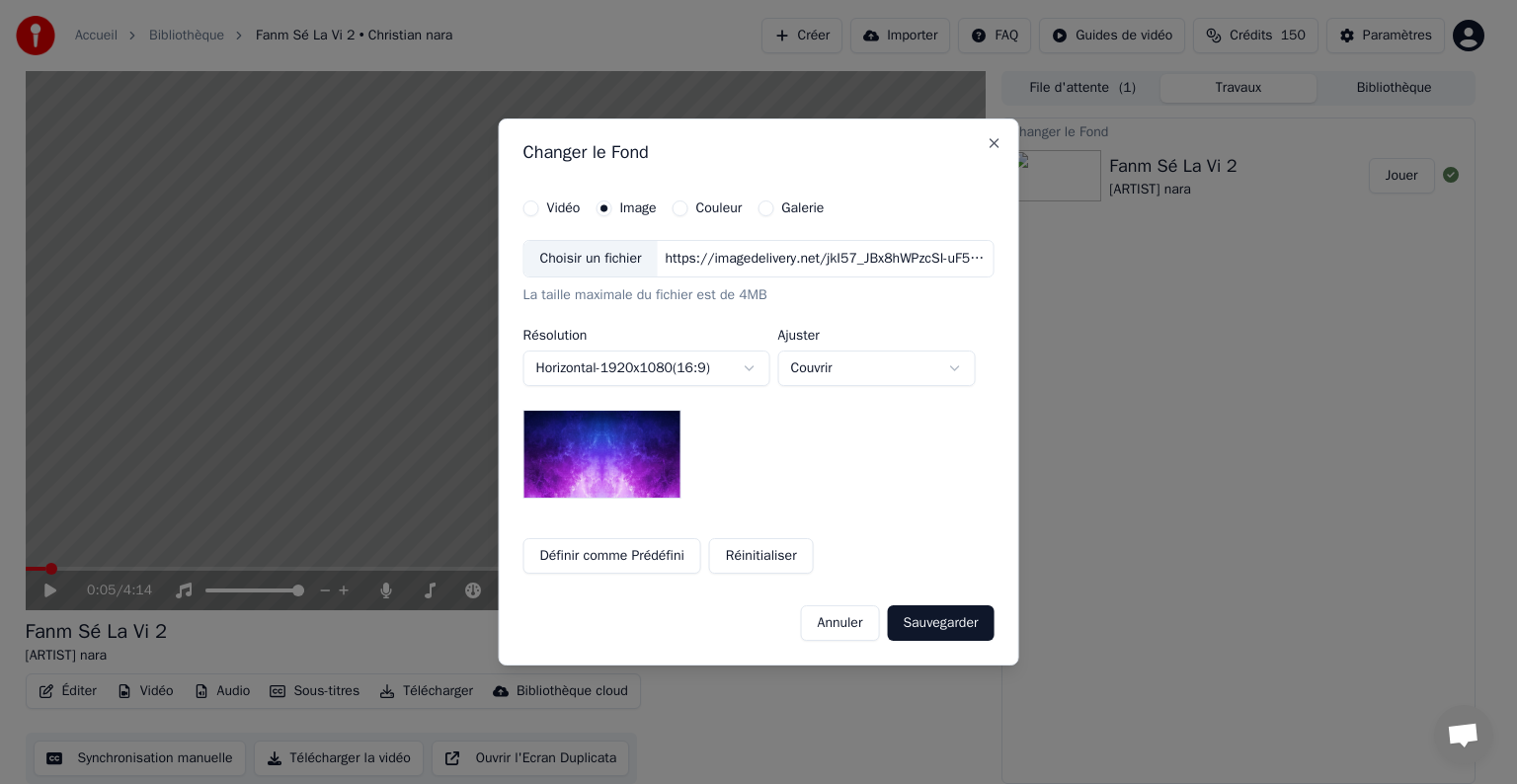 click on "Choisir un fichier" at bounding box center (591, 259) 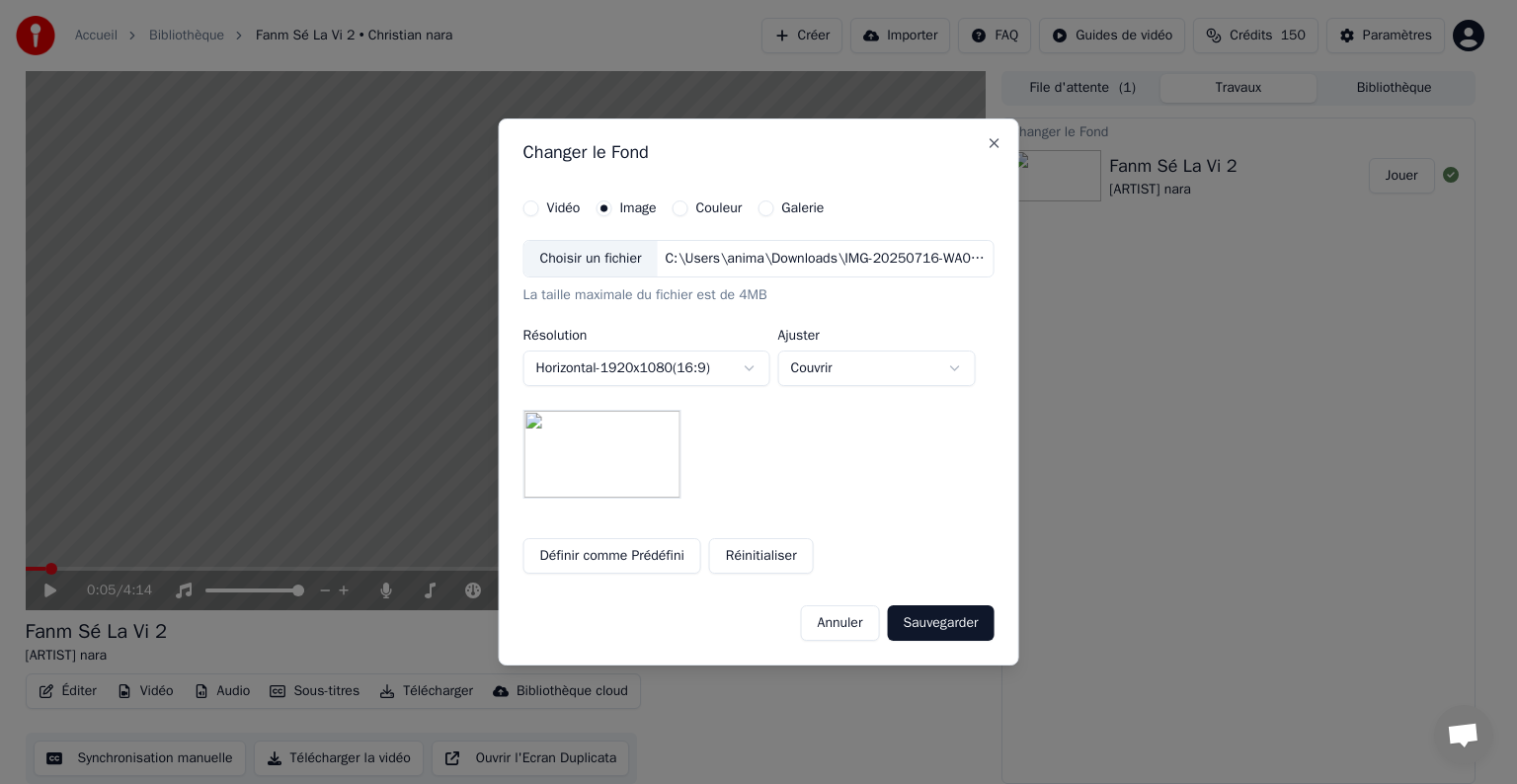 click on "**********" at bounding box center (750, 391) 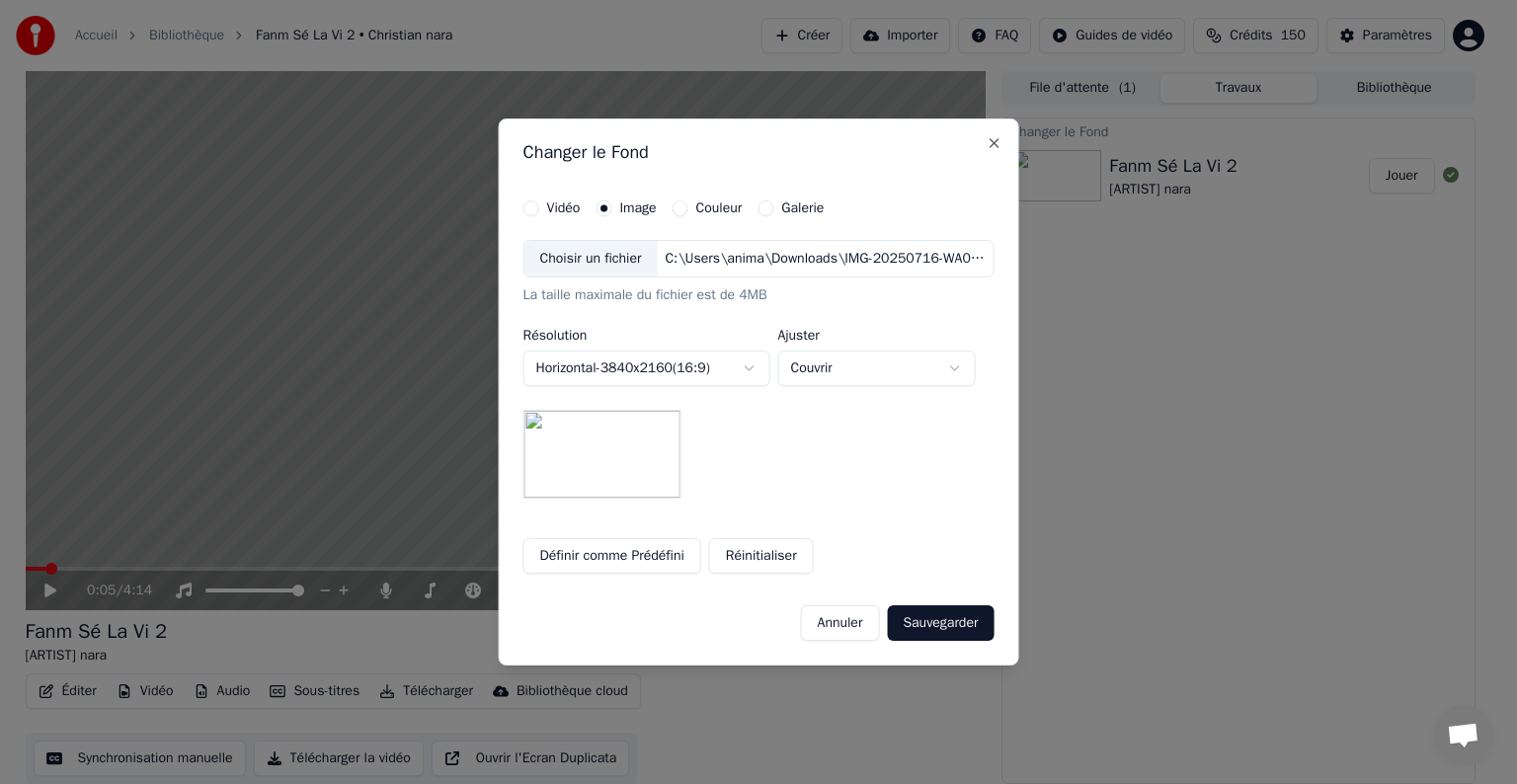 click on "**********" at bounding box center (750, 391) 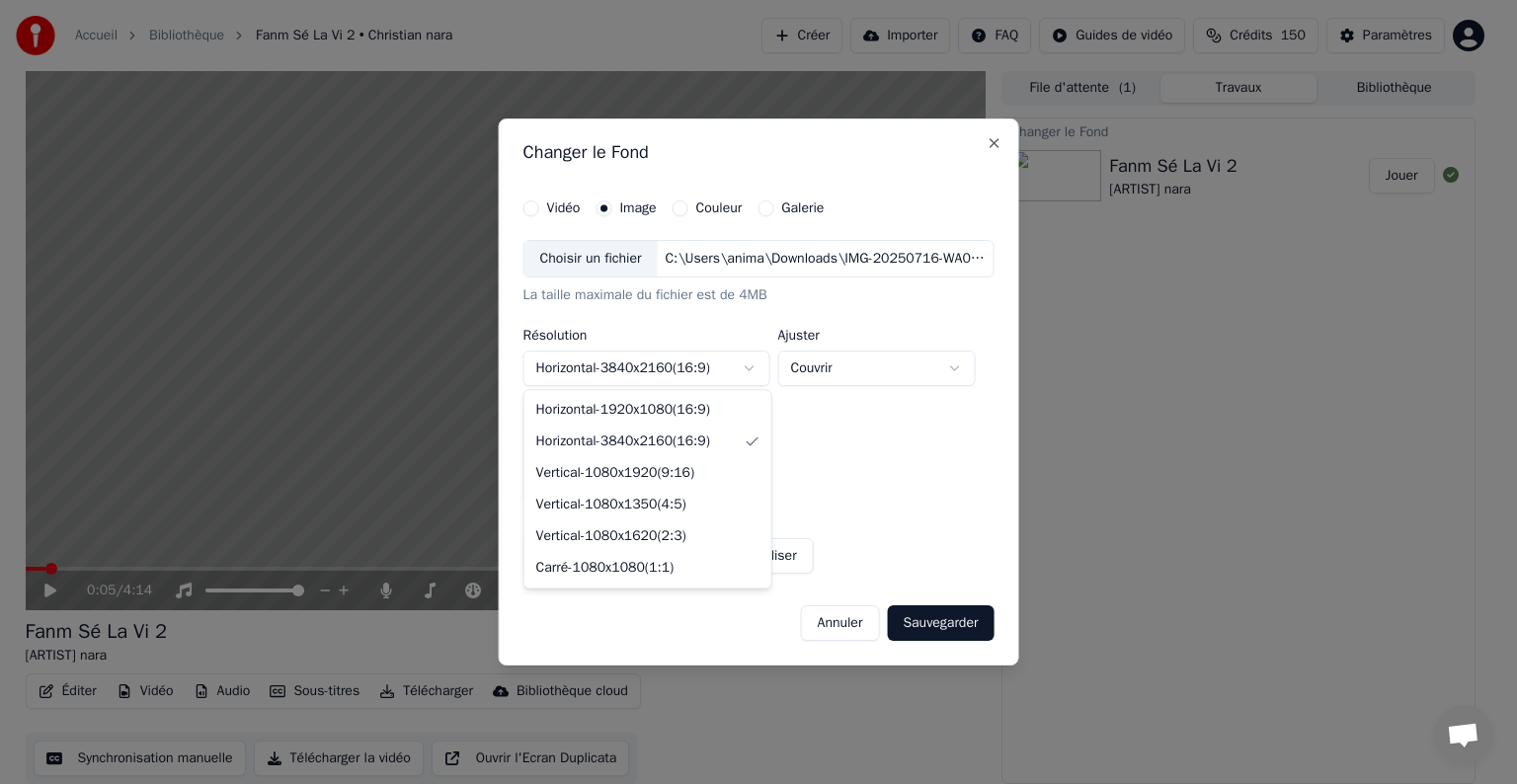 select on "*********" 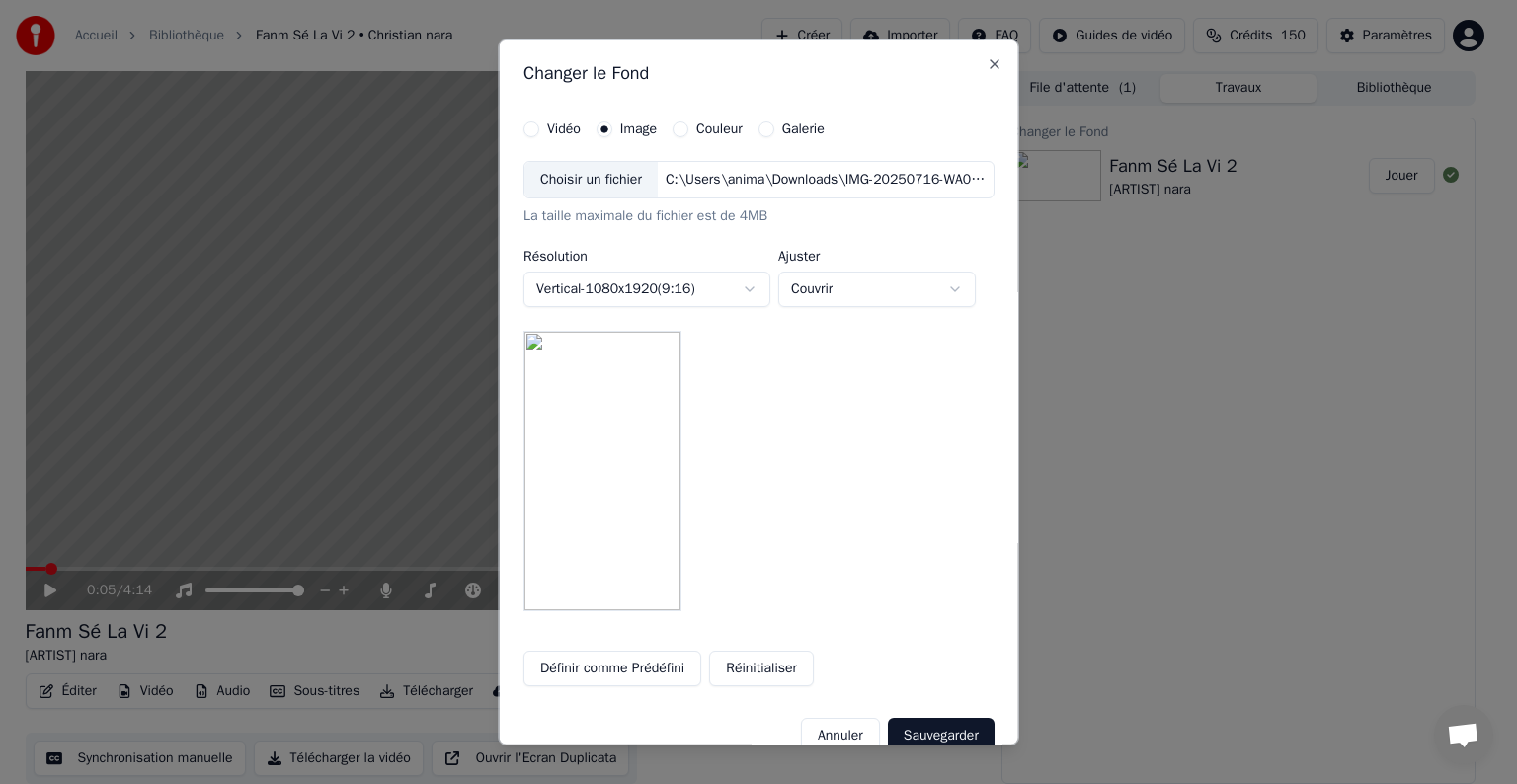 click on "Sauvegarder" at bounding box center [940, 736] 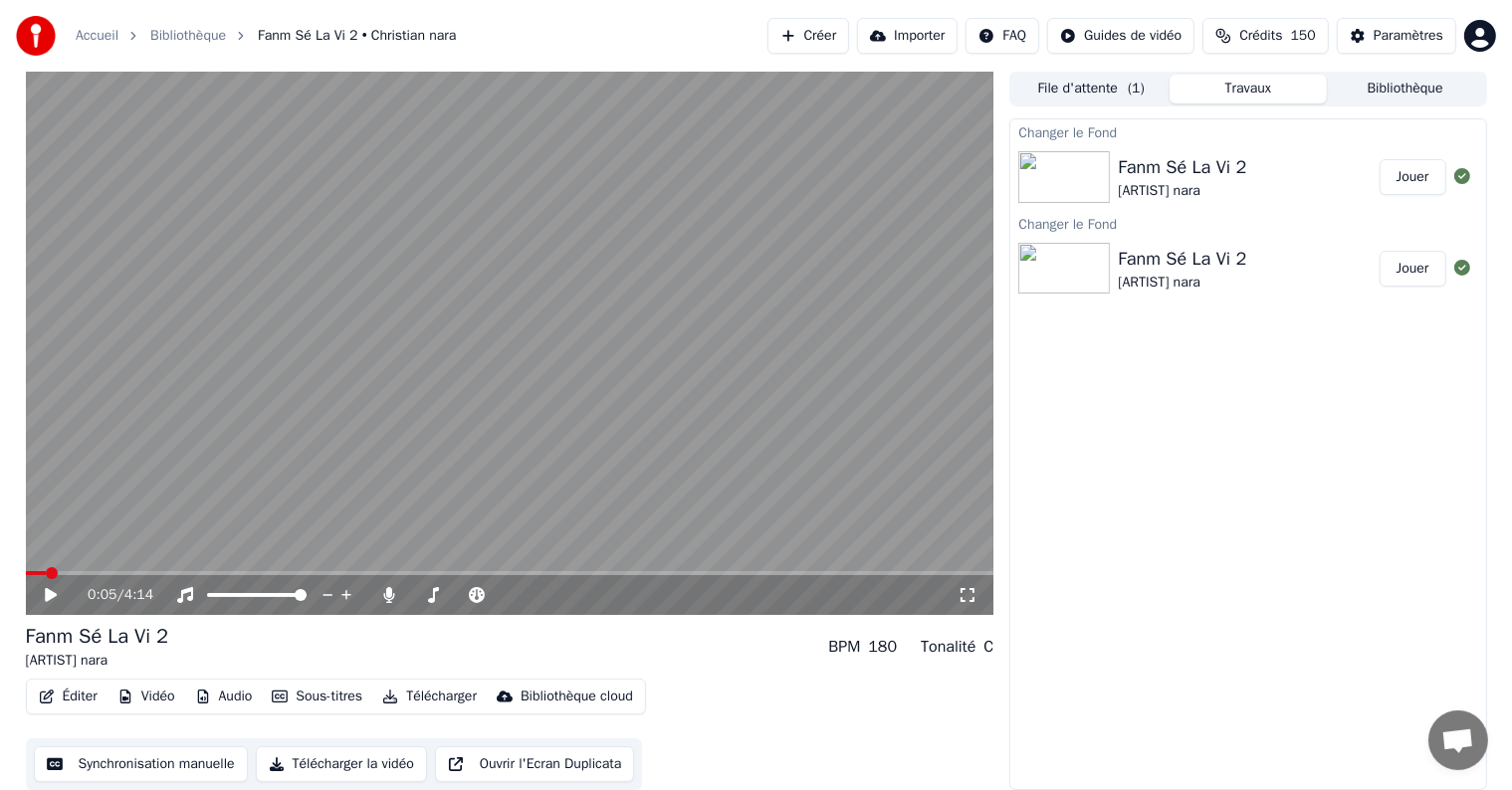 click on "Fanm Sé La Vi 2" at bounding box center (1182, 259) 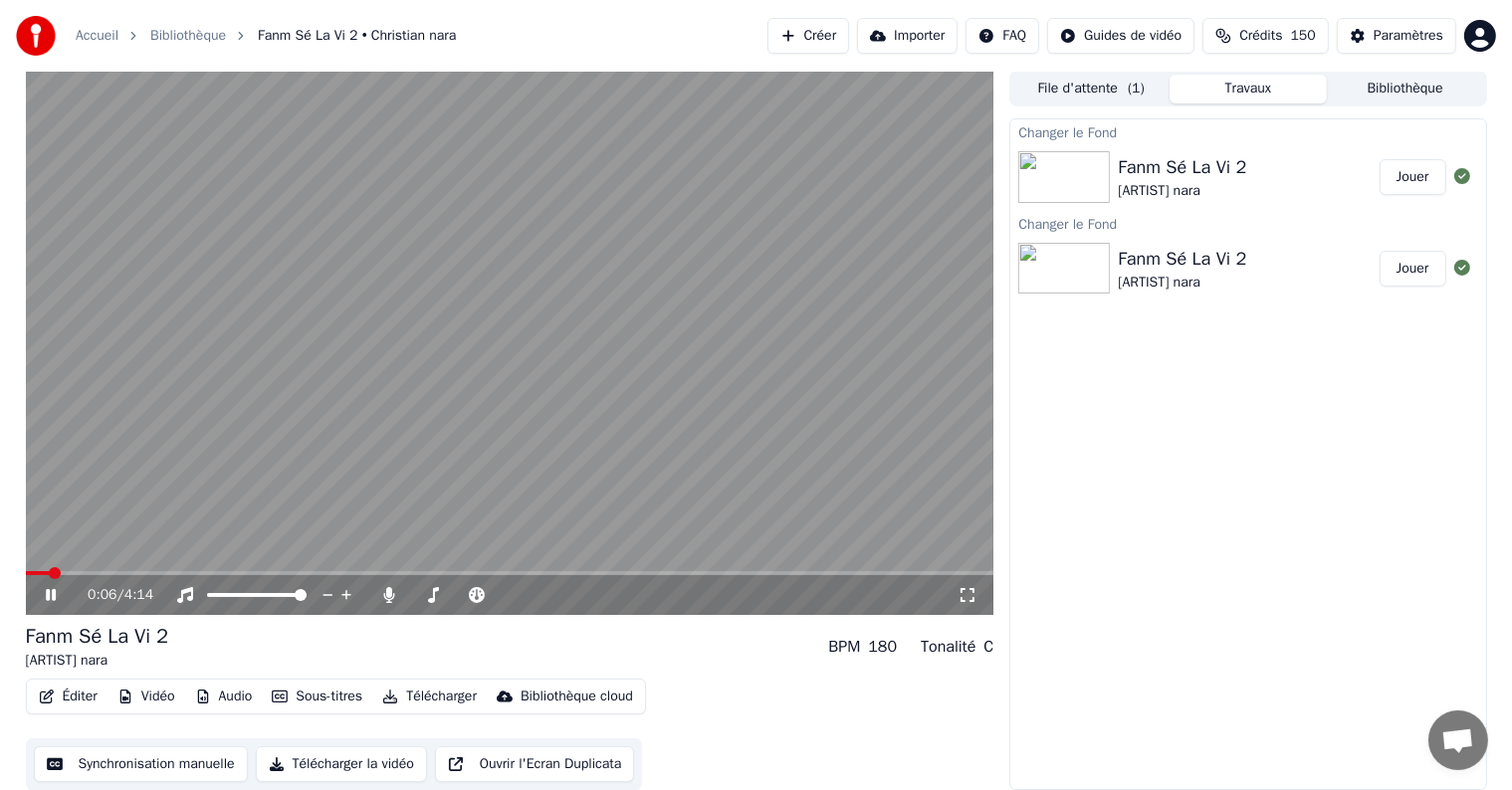 click on "Fanm Sé La Vi 2" at bounding box center (1182, 167) 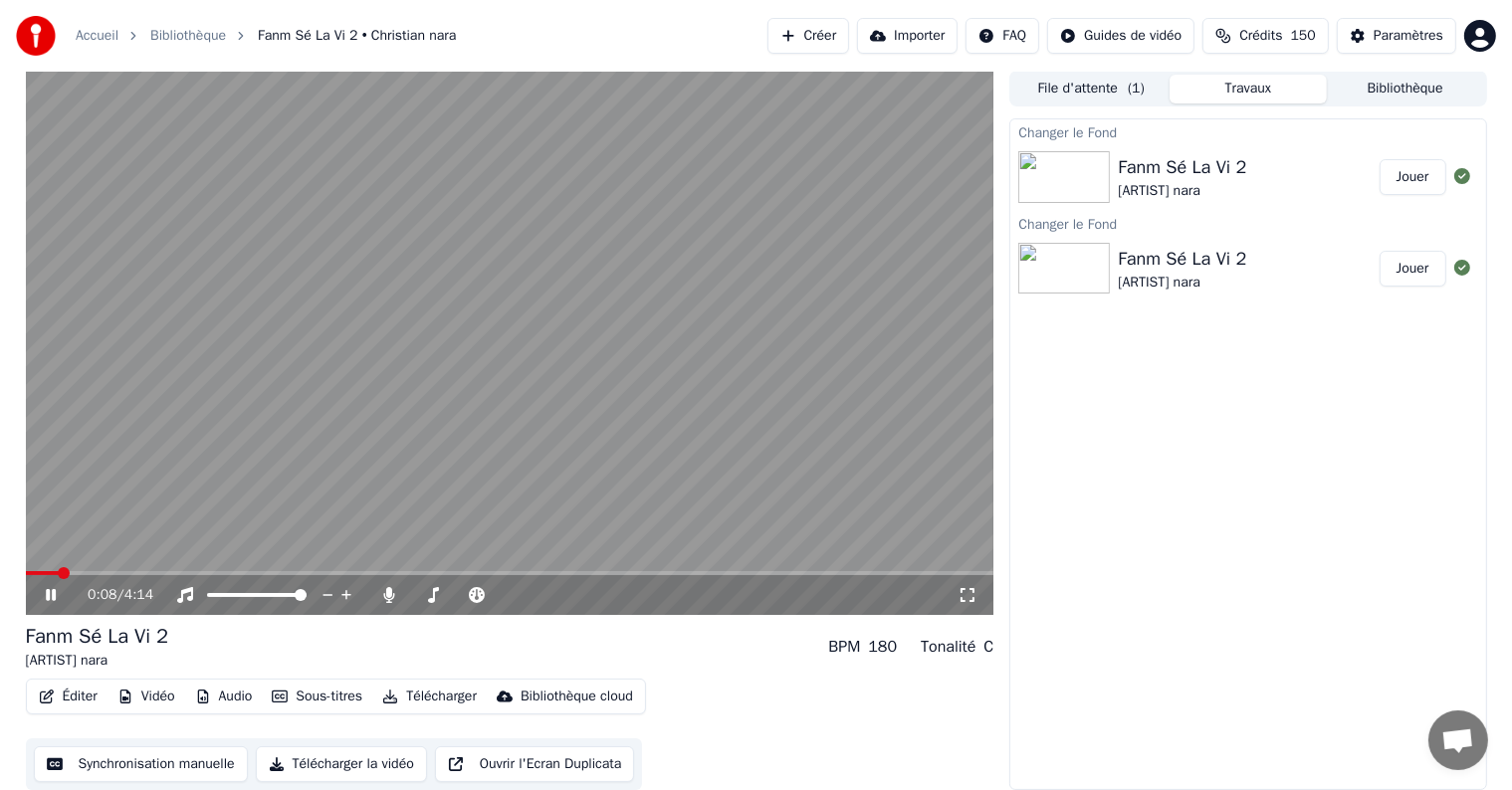 click on "Jouer" at bounding box center (1412, 177) 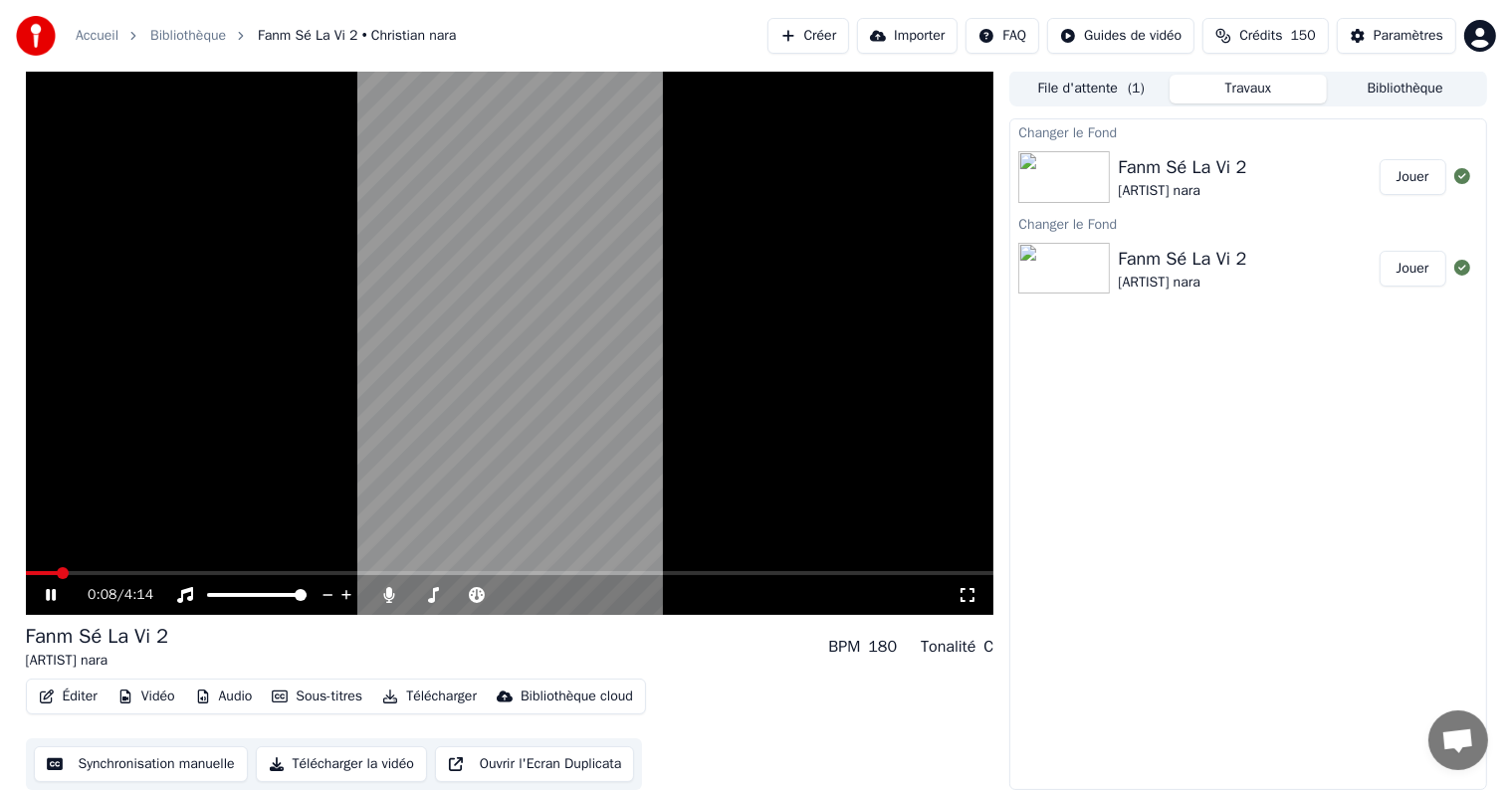 click 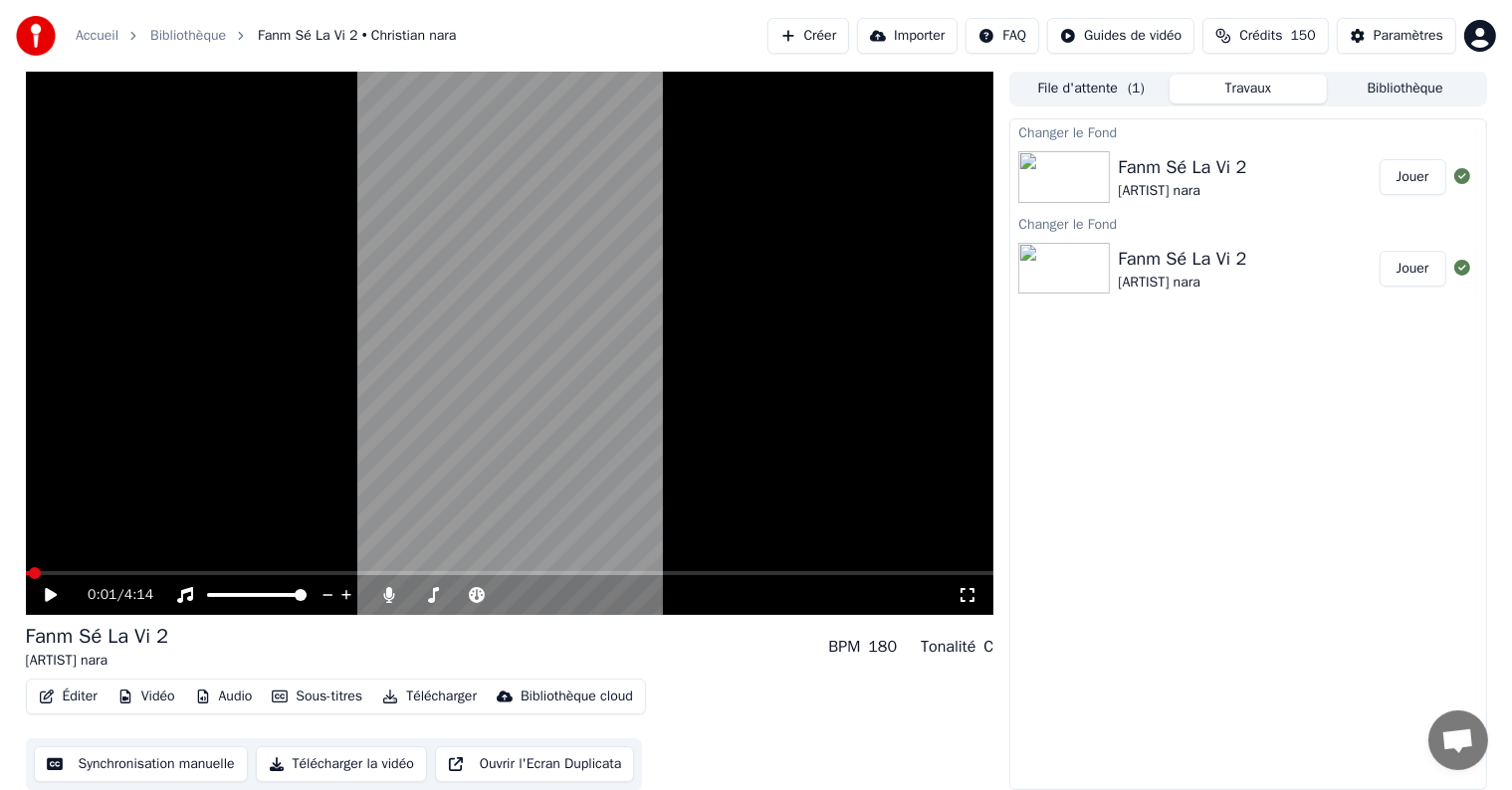 click at bounding box center [28, 573] 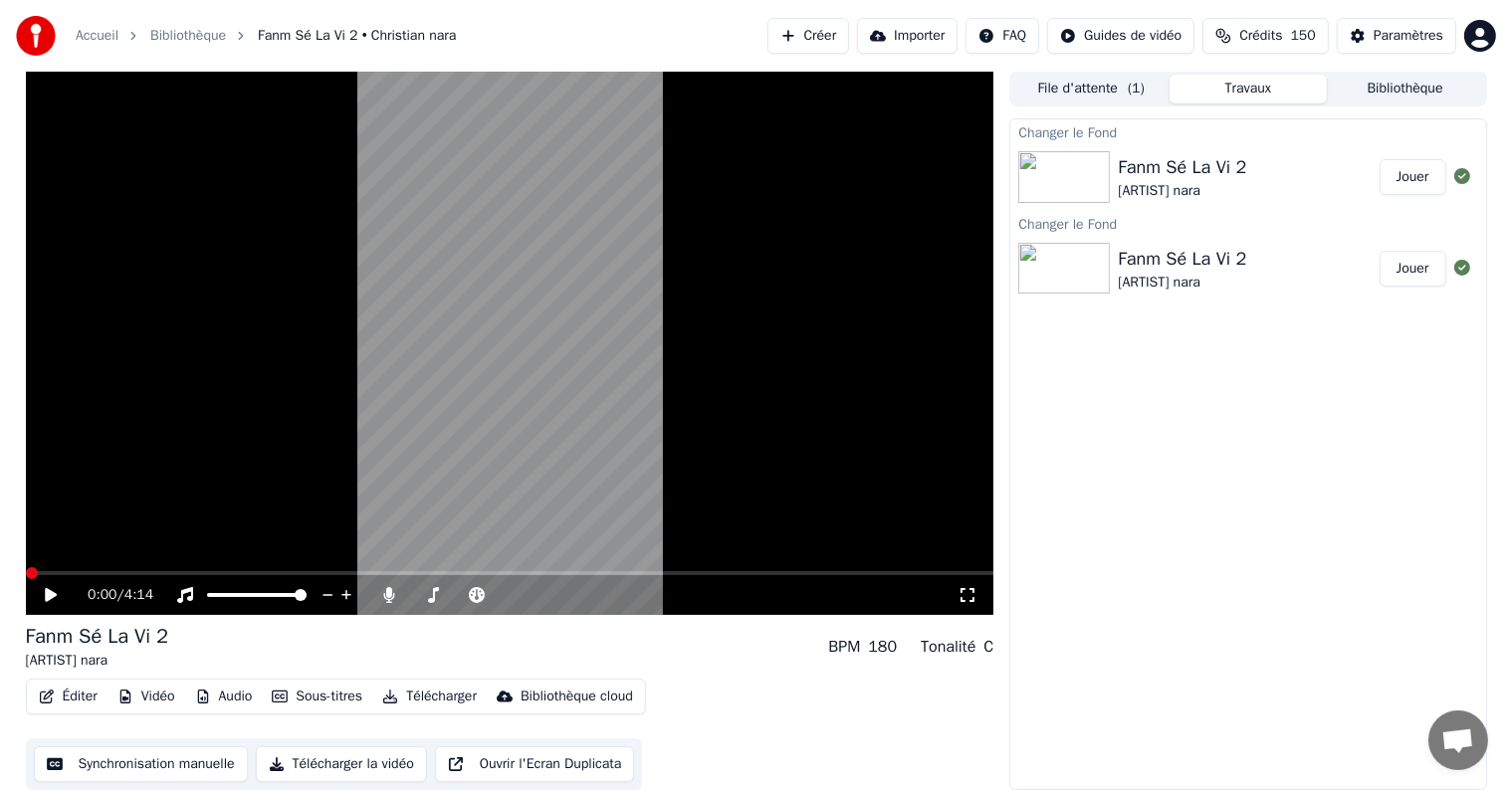 click 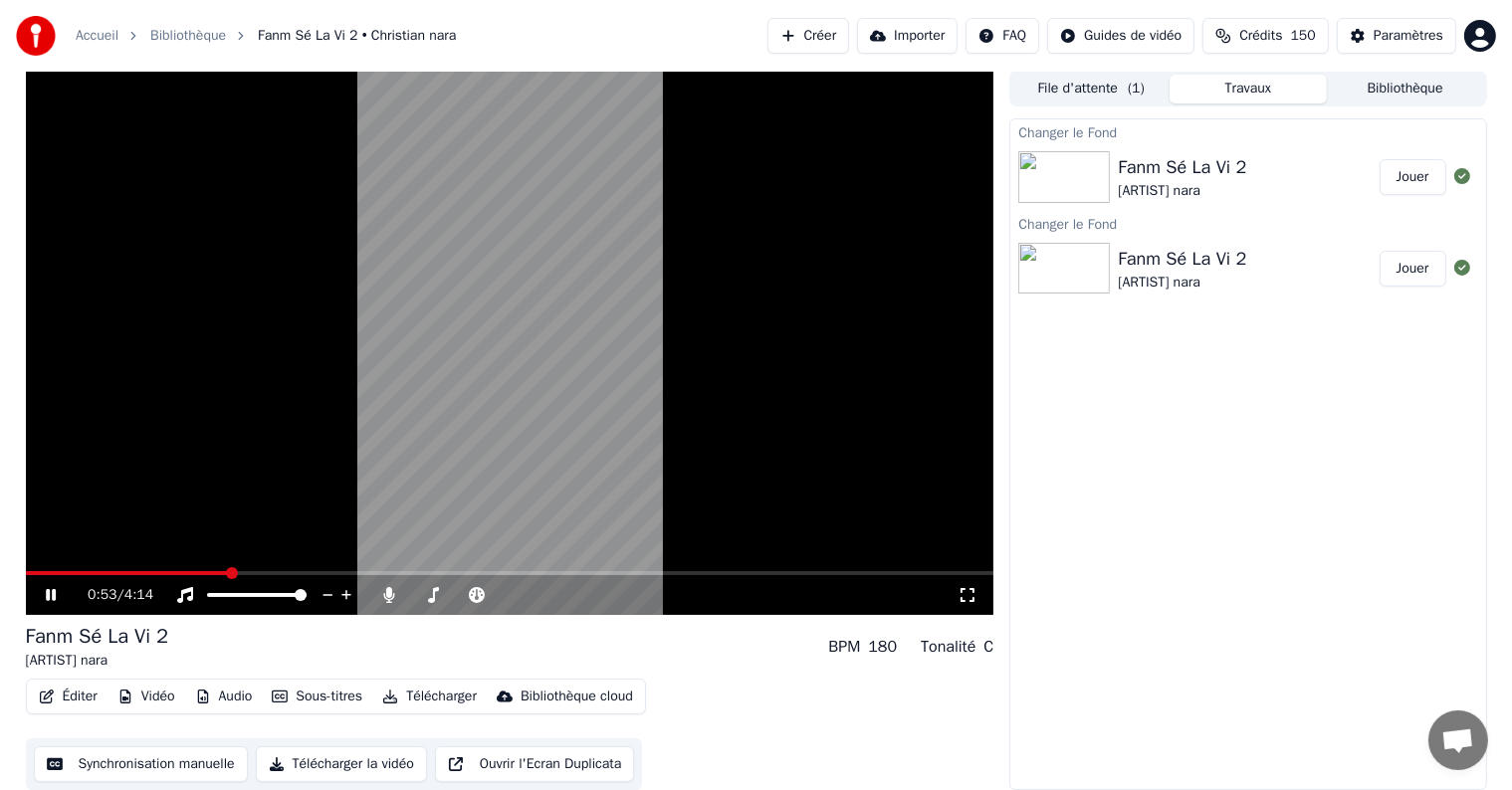 click 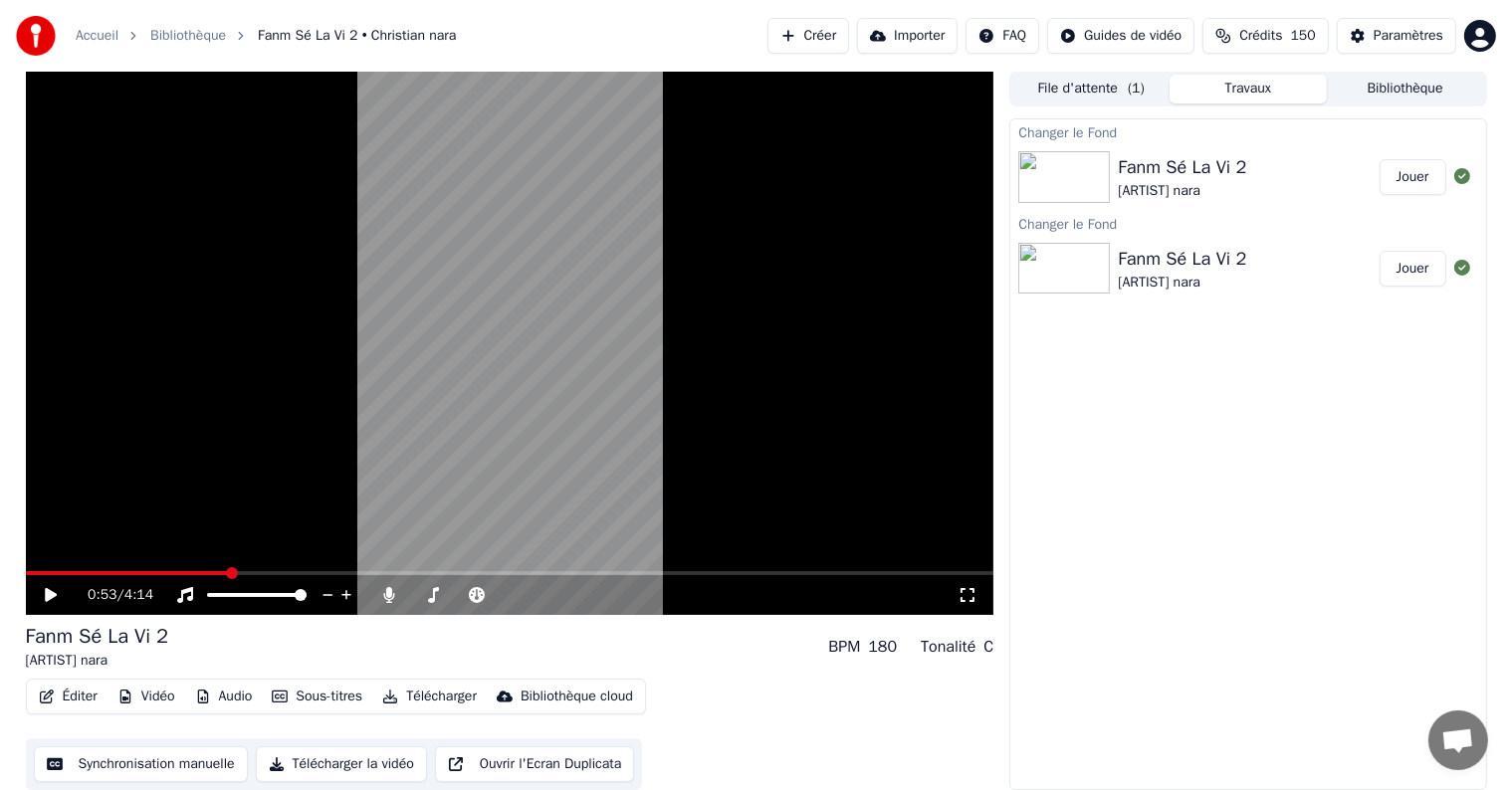 click on "Télécharger la vidéo" at bounding box center [341, 764] 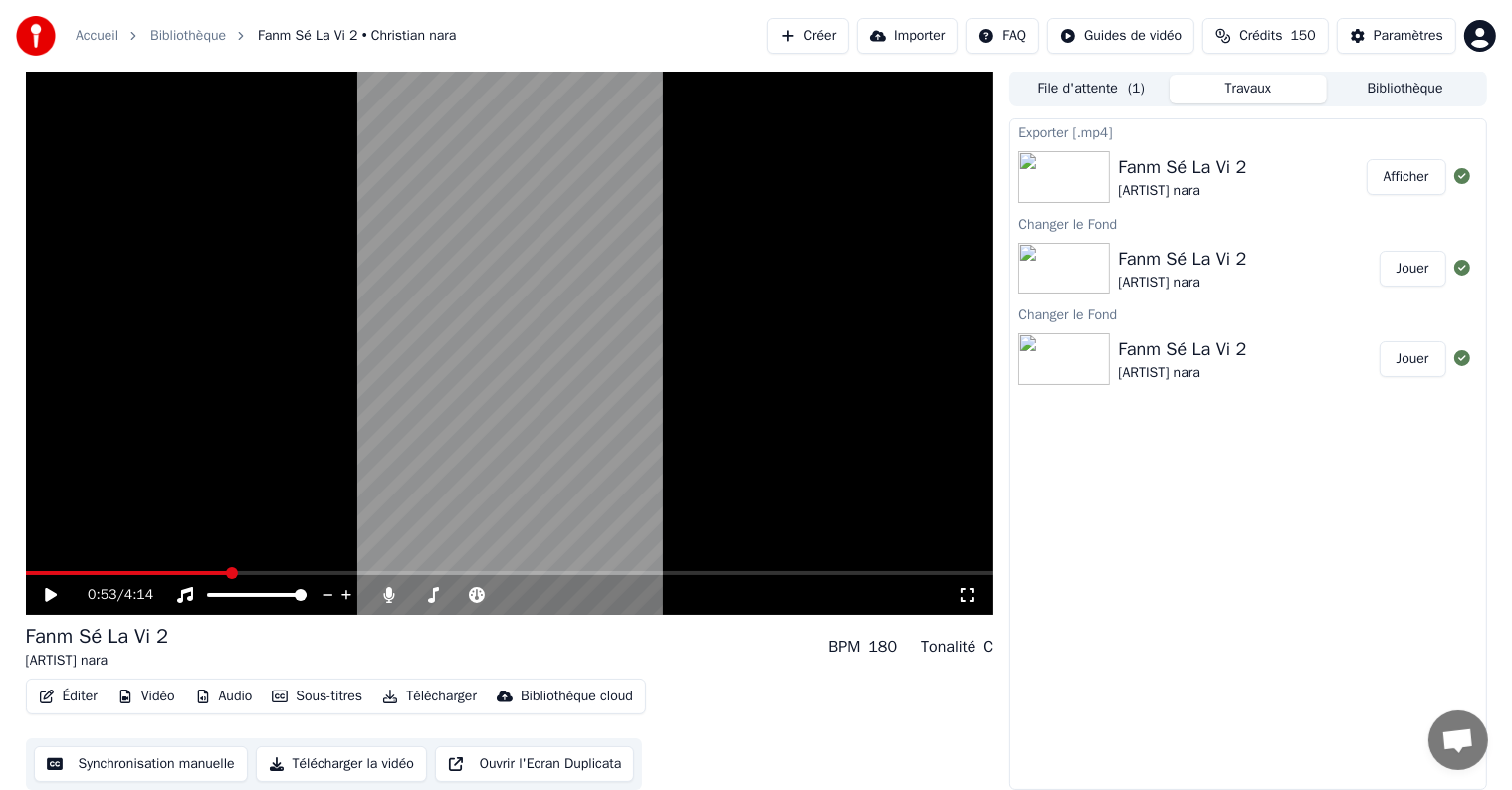 click on "Afficher" at bounding box center (1406, 177) 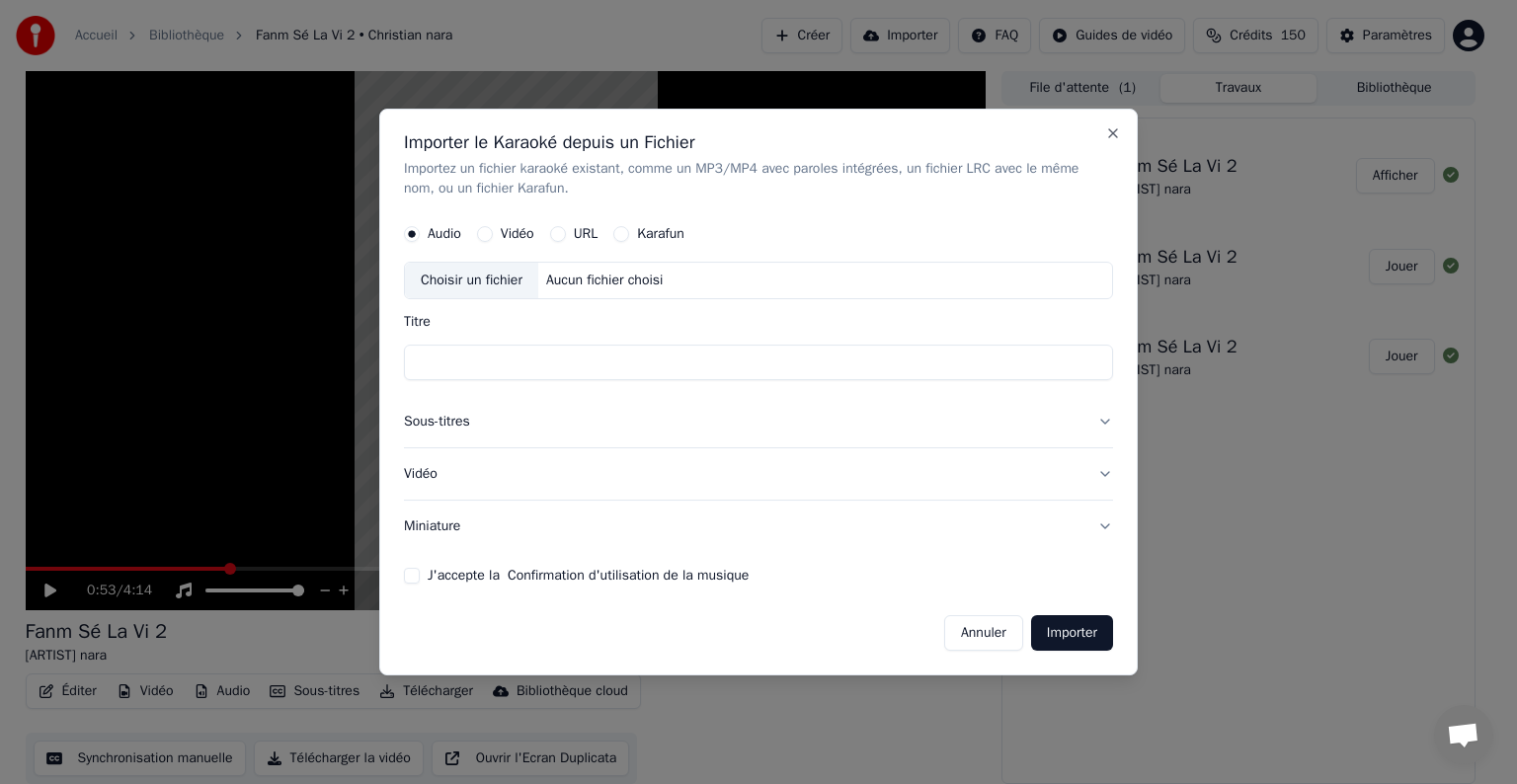 click on "Vidéo" at bounding box center (485, 234) 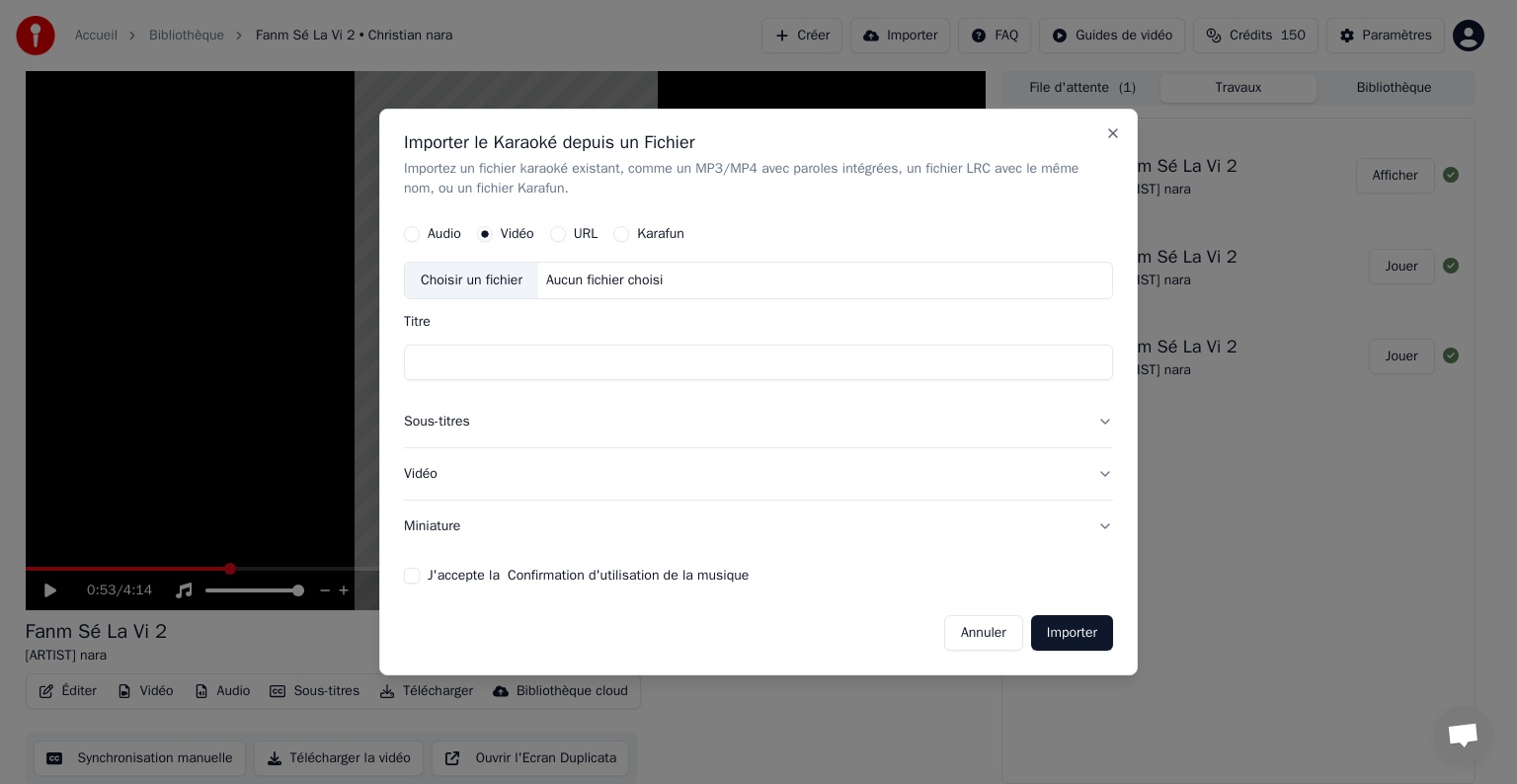 click on "Choisir un fichier" at bounding box center [471, 280] 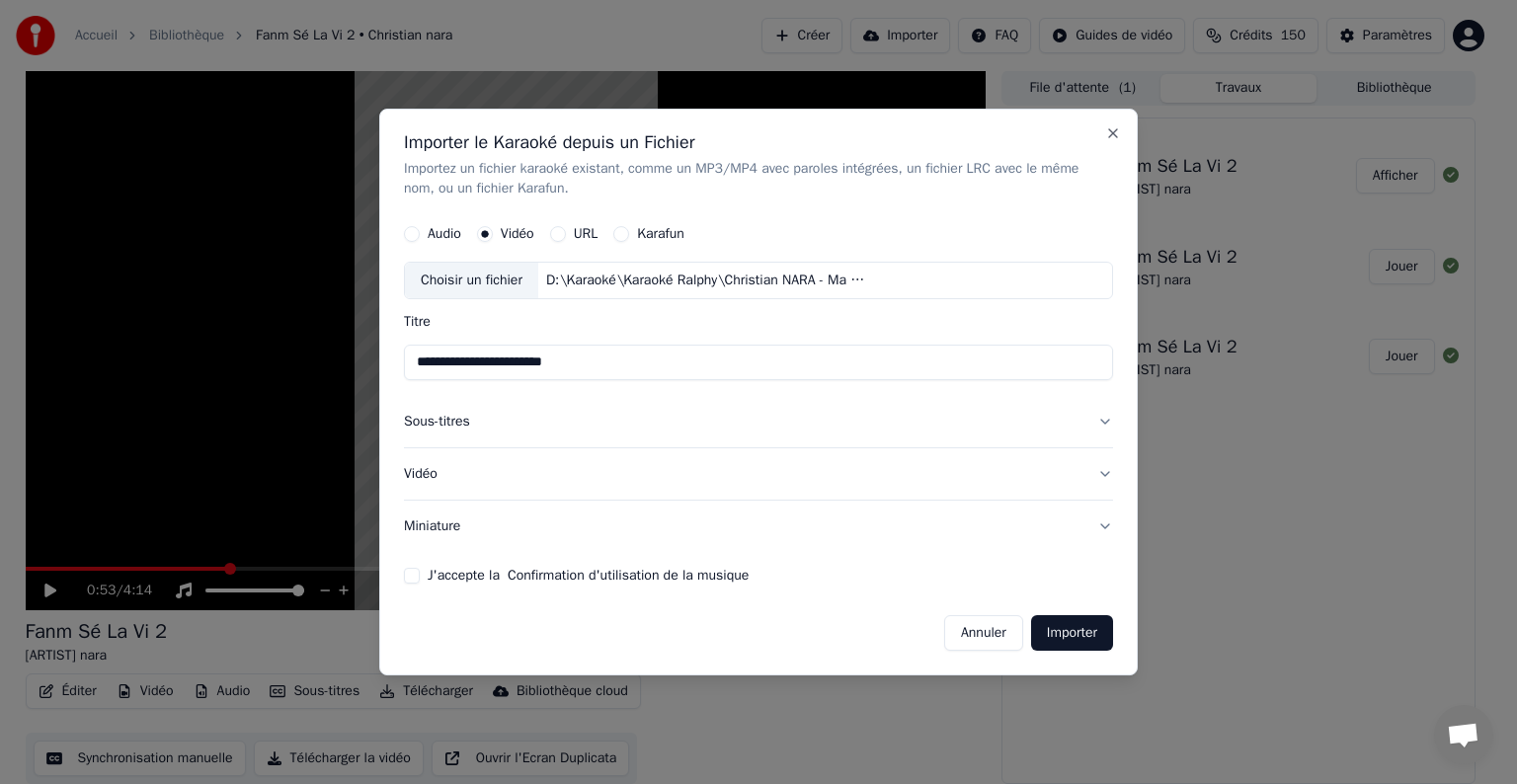 type on "**********" 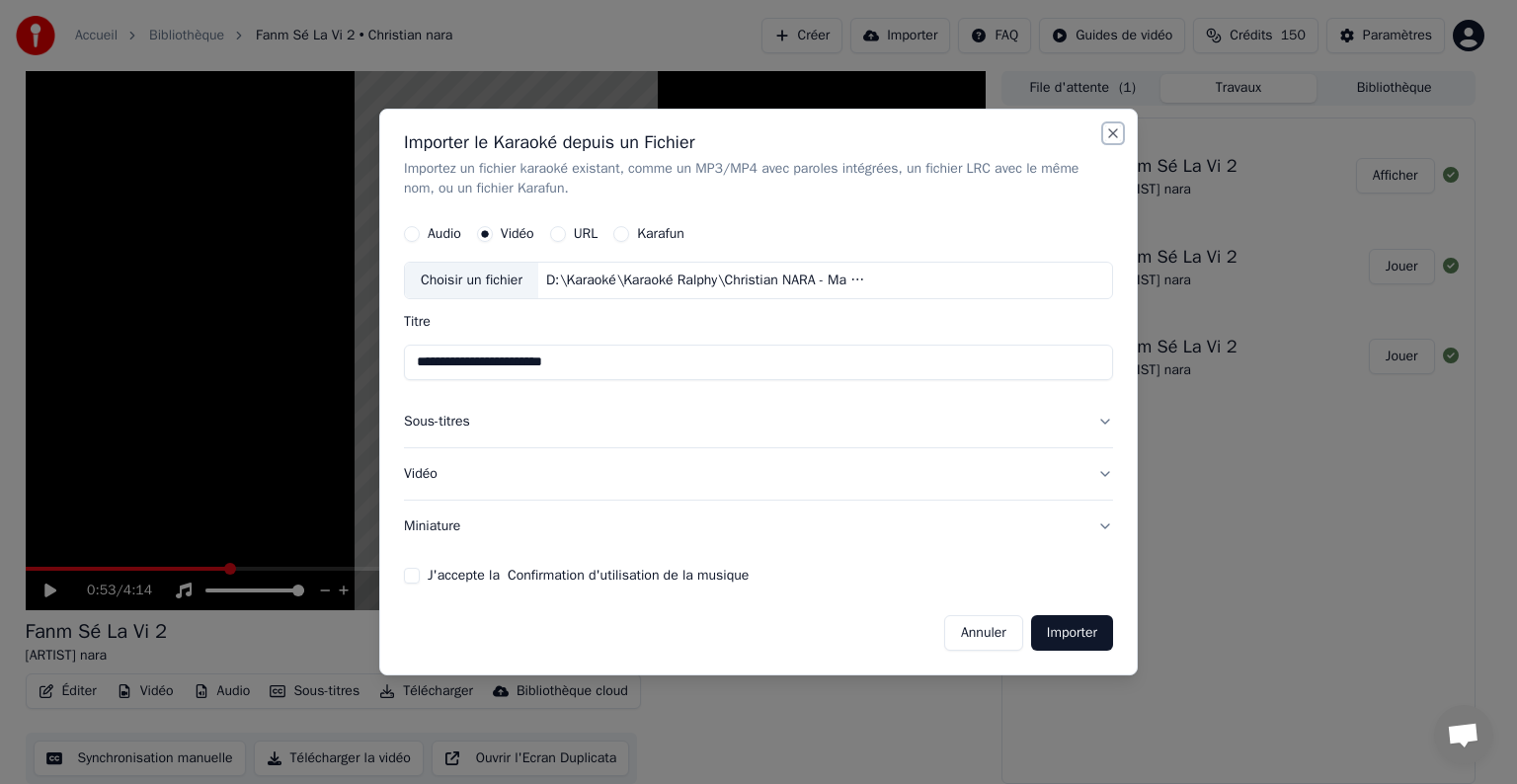 click on "Close" at bounding box center [1113, 133] 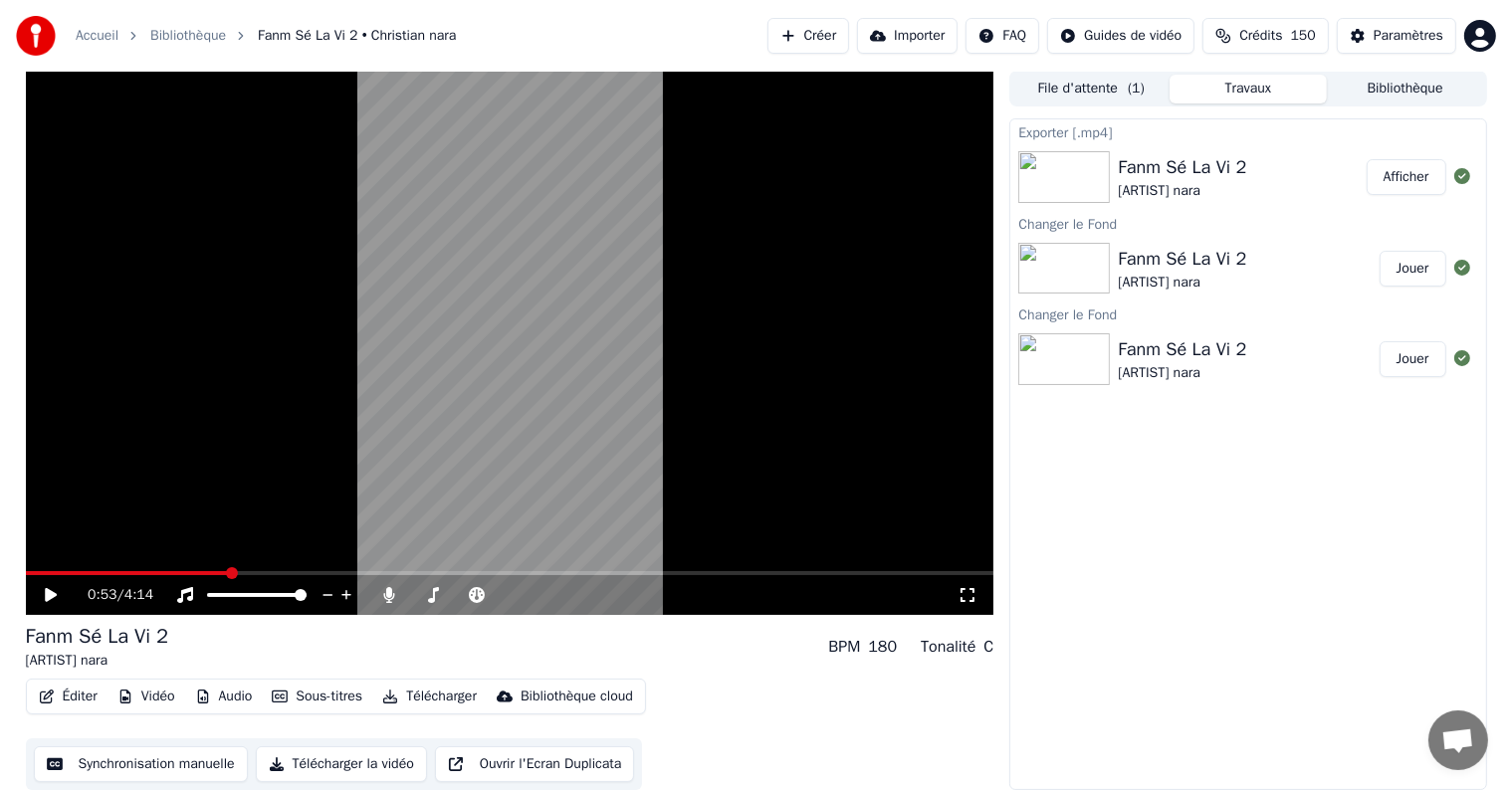click on "Créer" at bounding box center [808, 36] 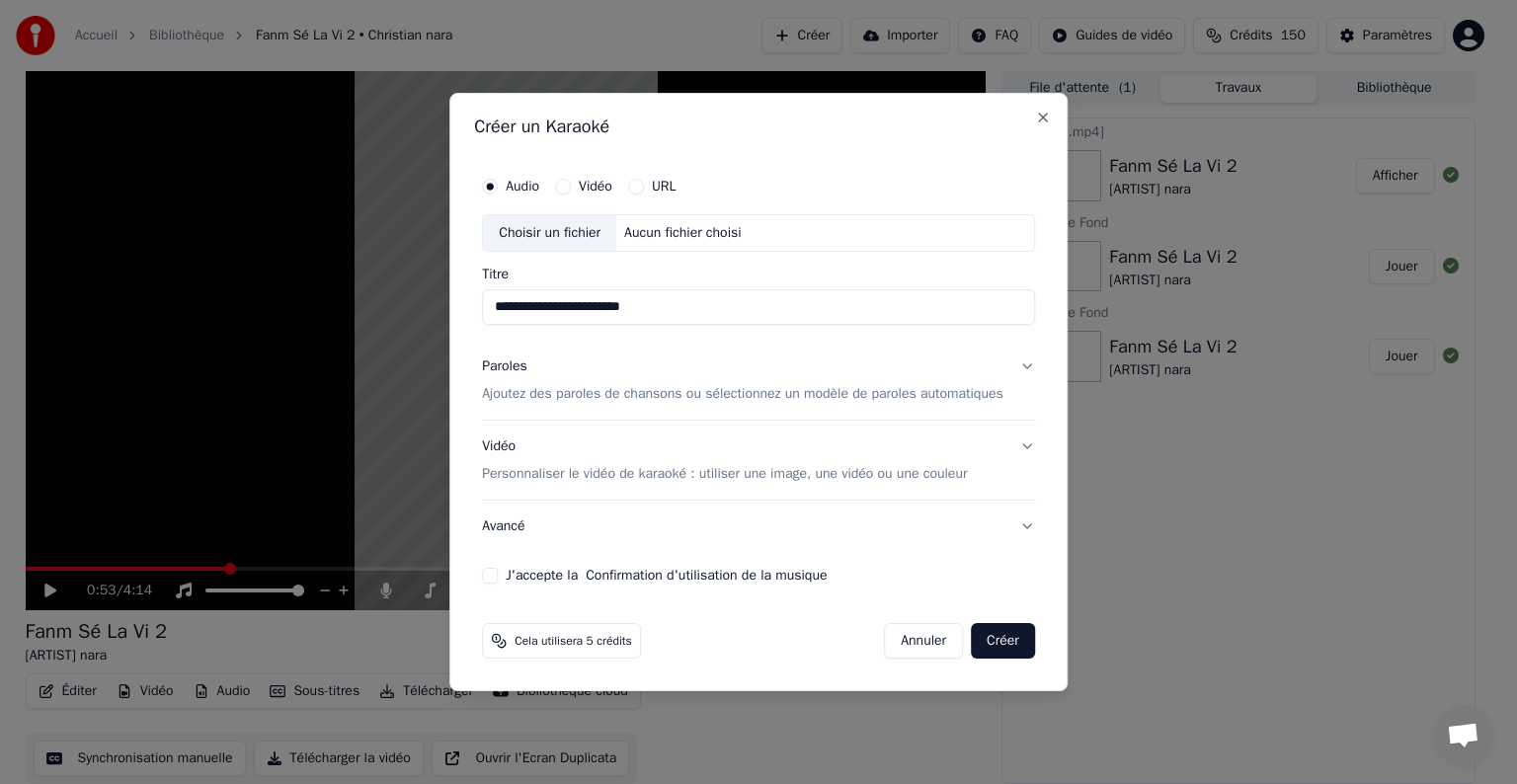 type on "**********" 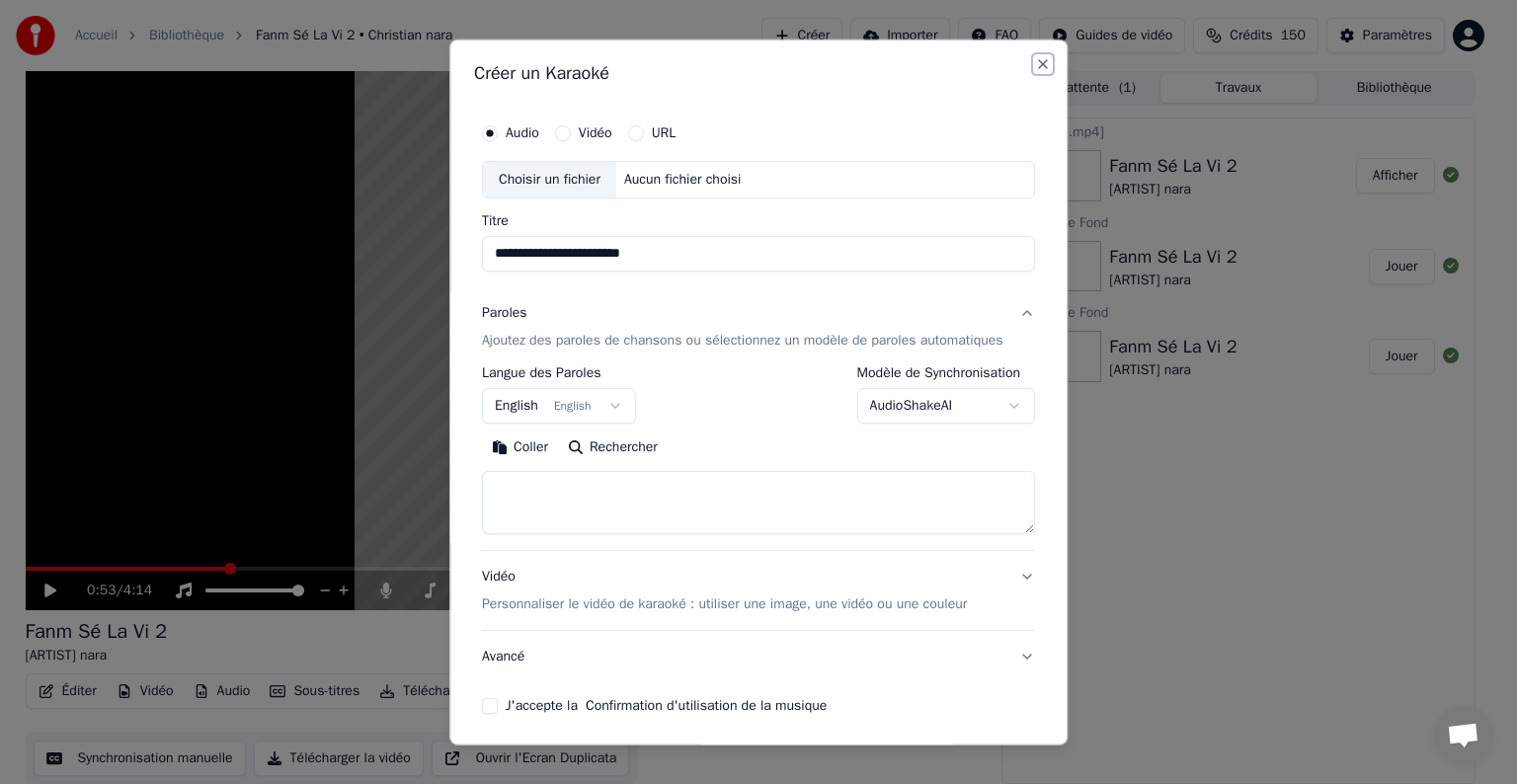 click on "Close" at bounding box center (1043, 64) 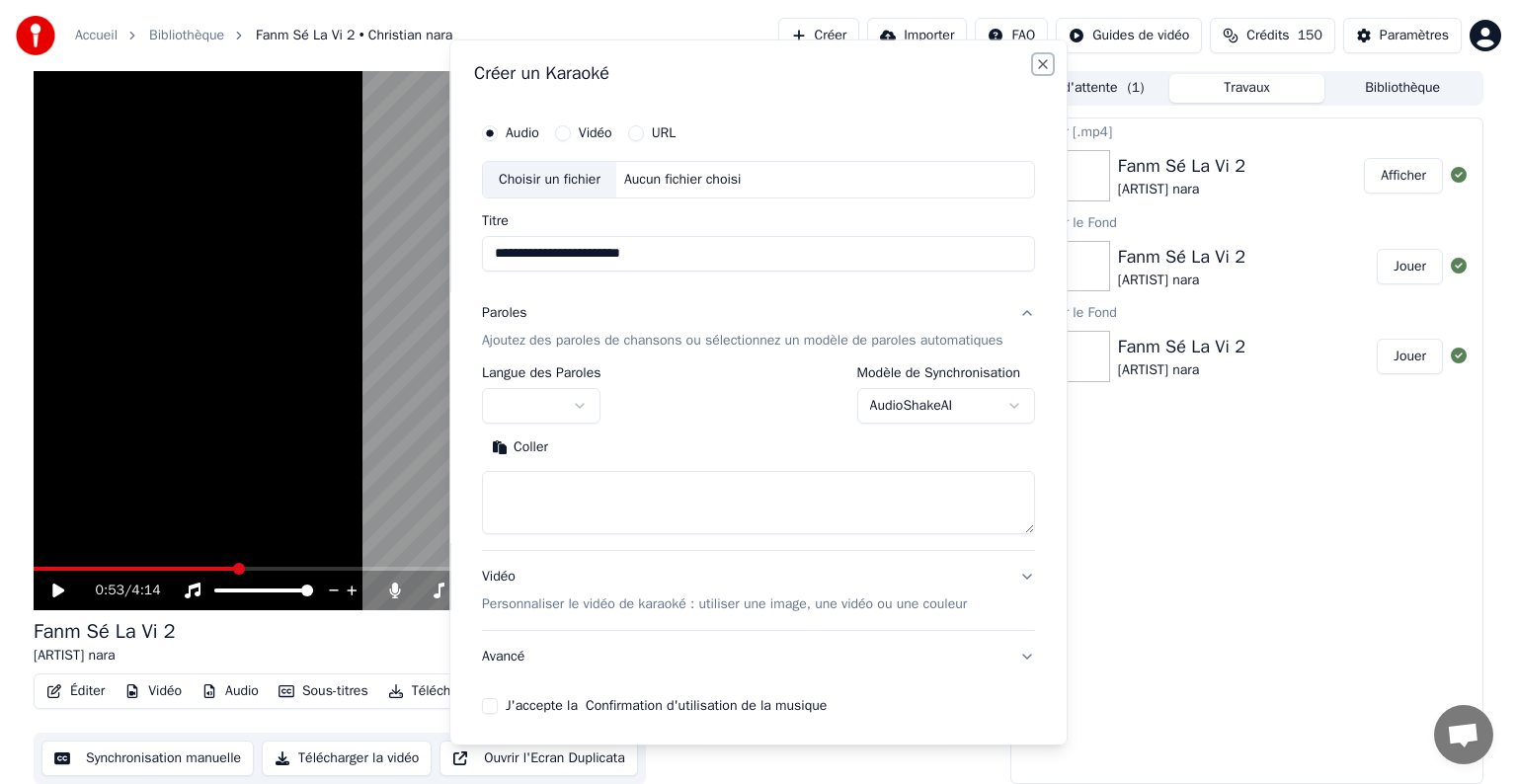 type 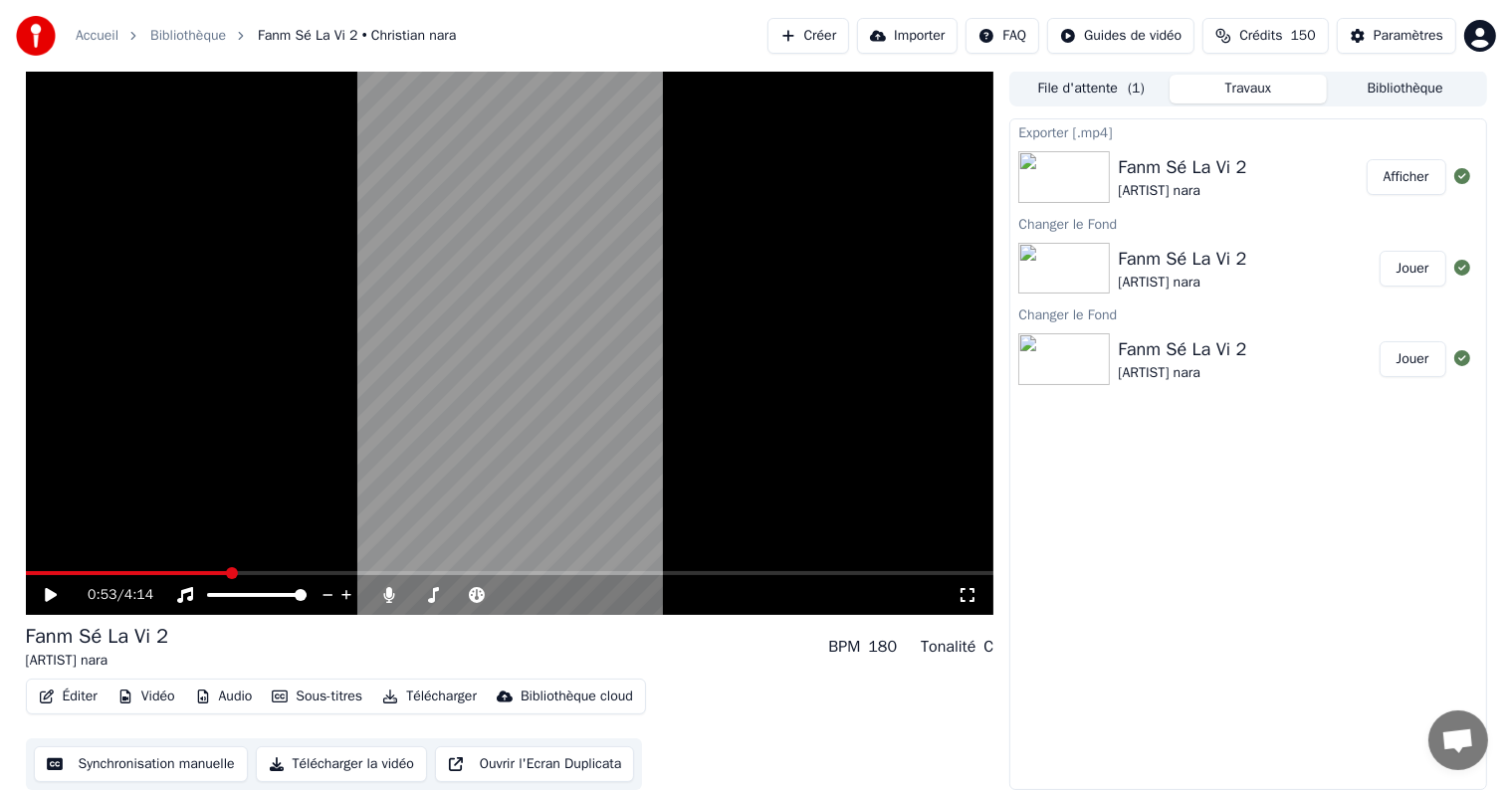 click on "Créer" at bounding box center (808, 36) 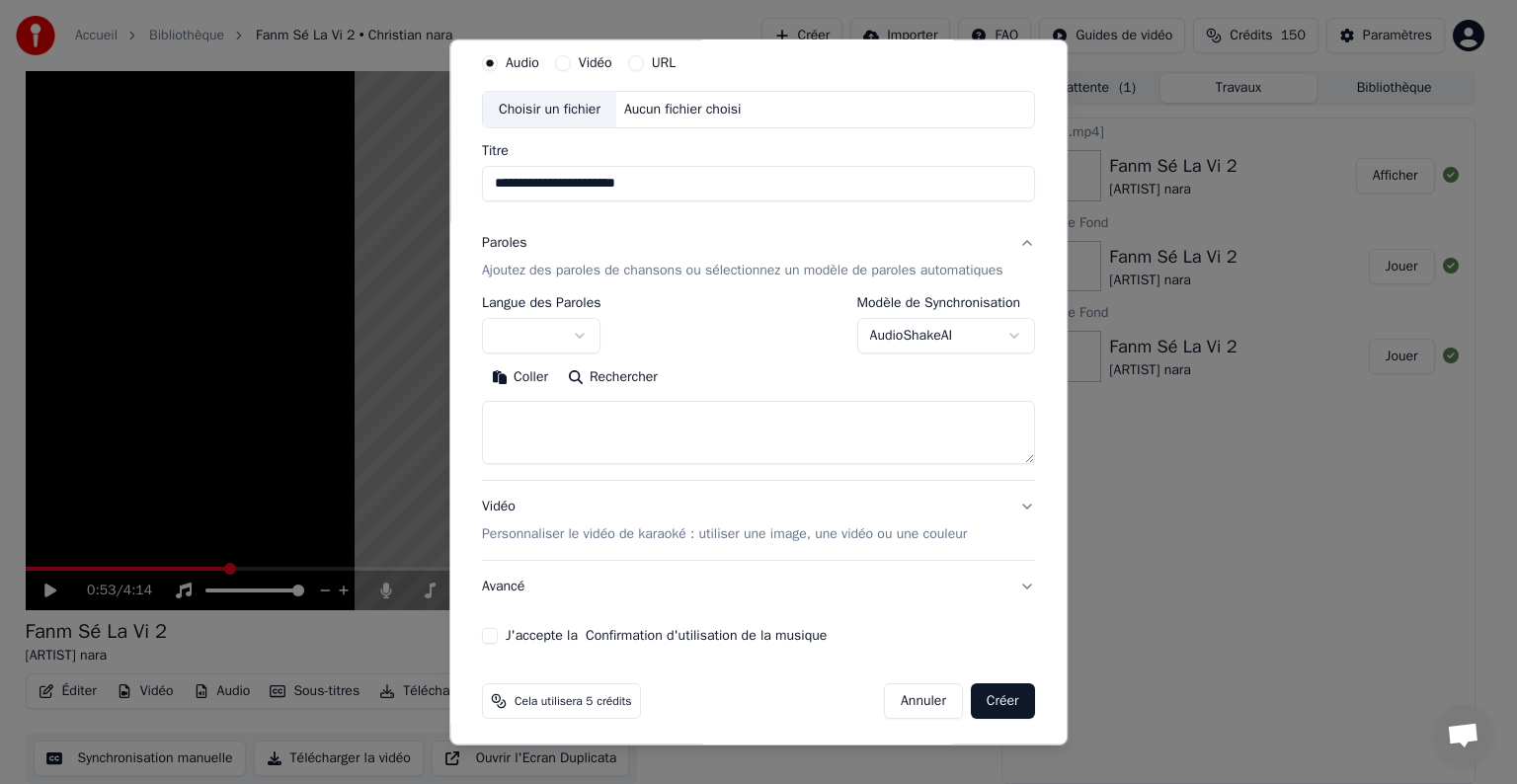 scroll, scrollTop: 75, scrollLeft: 0, axis: vertical 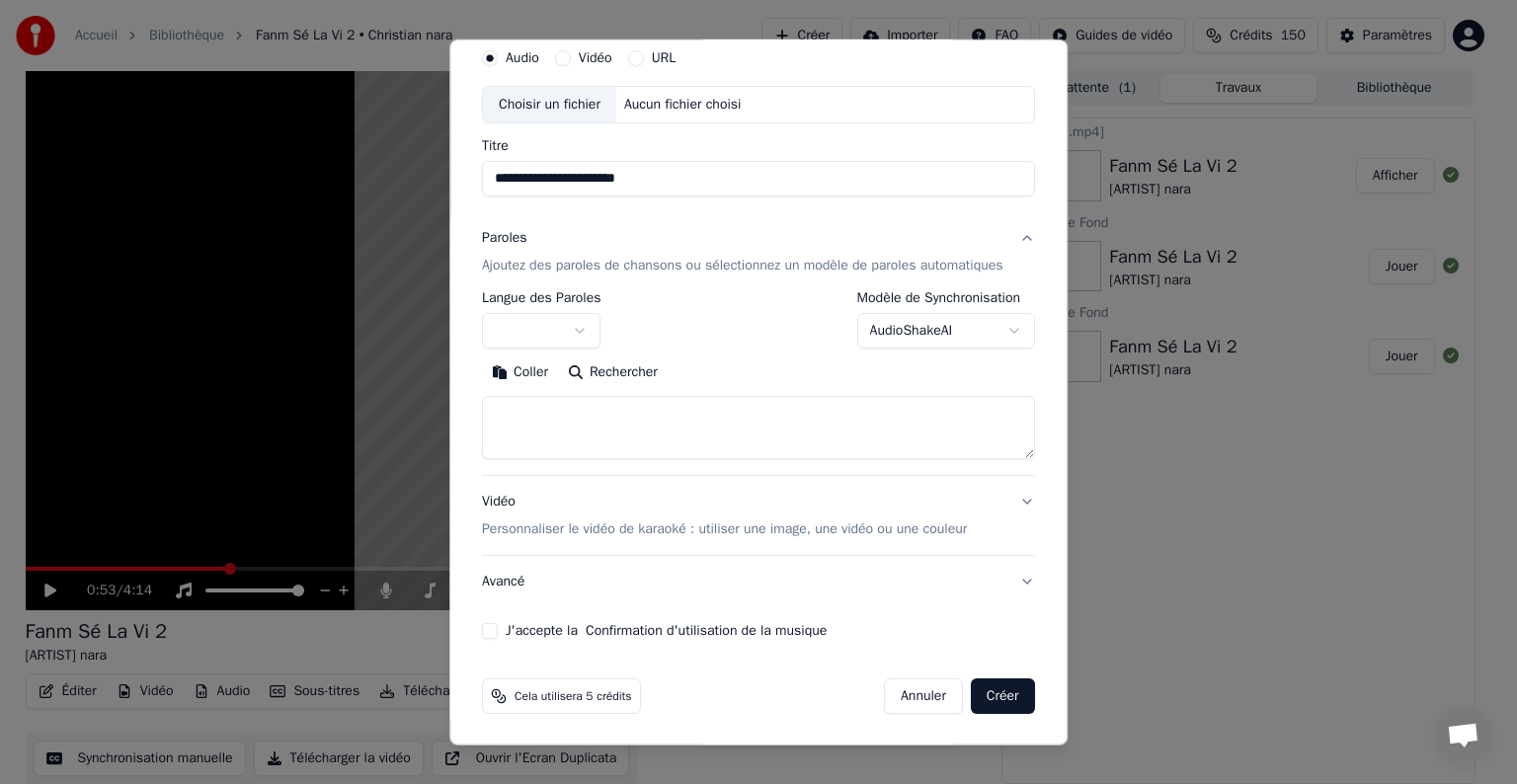 click on "Personnaliser le vidéo de karaoké : utiliser une image, une vidéo ou une couleur" at bounding box center [724, 529] 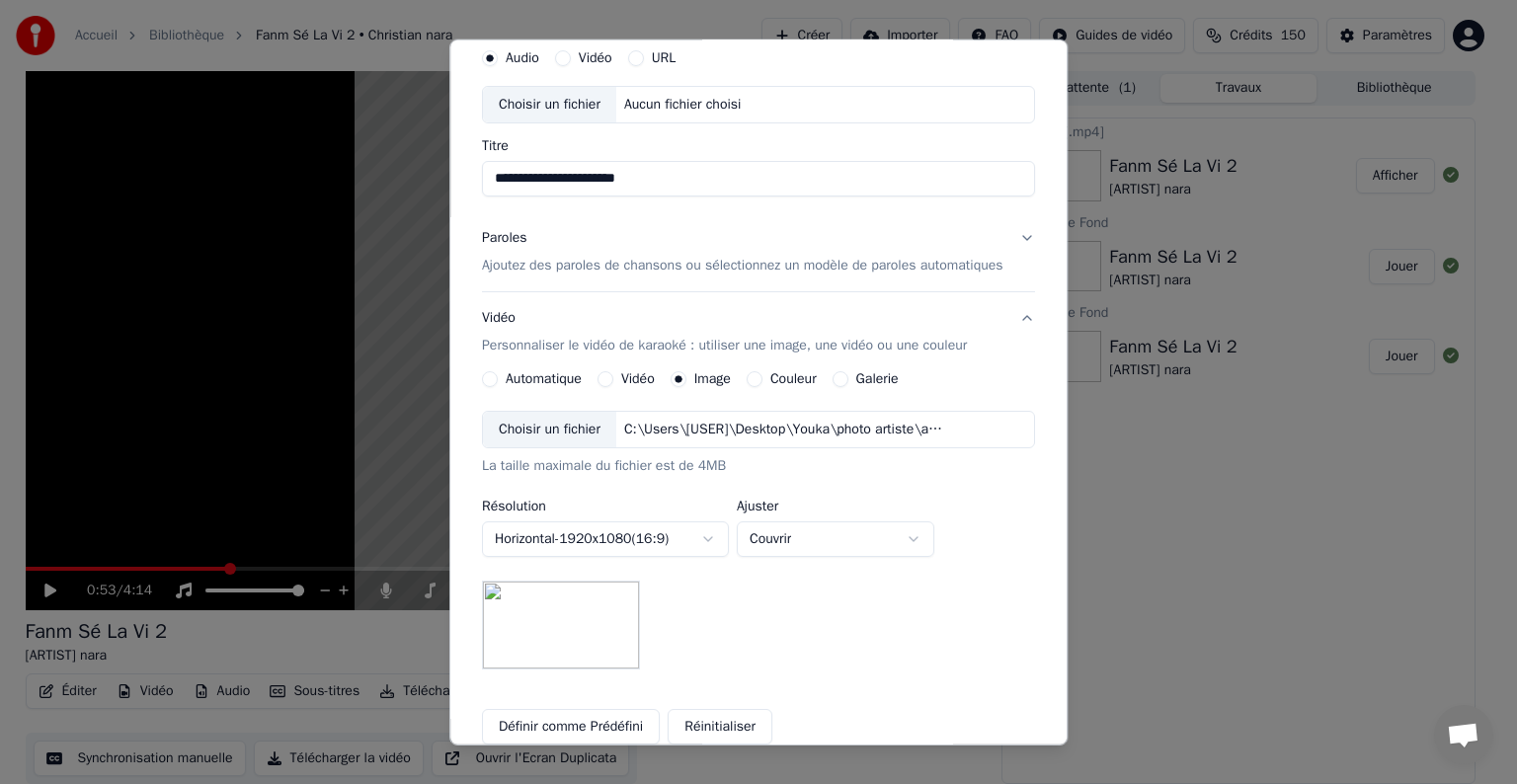 click on "Choisir un fichier" at bounding box center (549, 430) 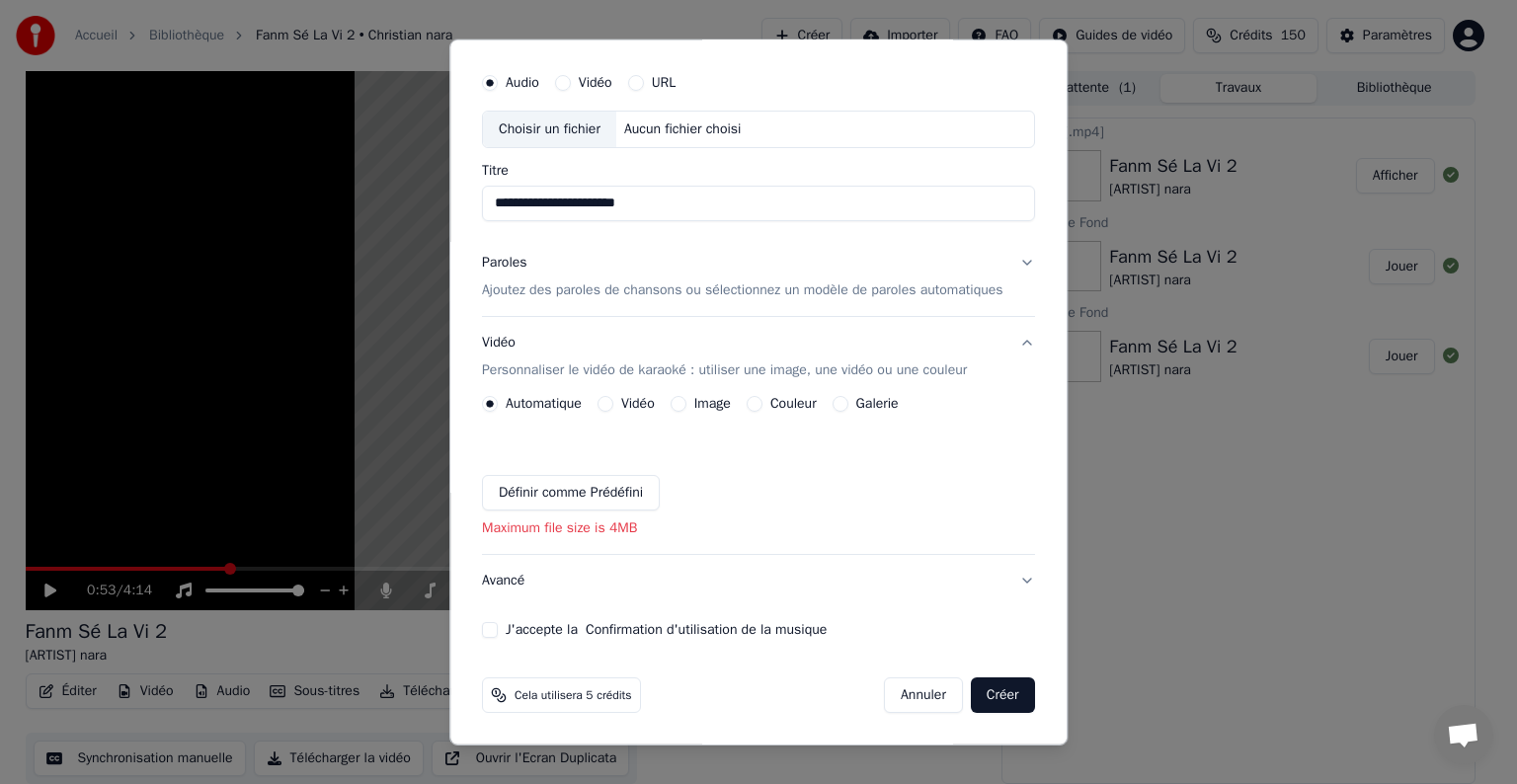 scroll, scrollTop: 49, scrollLeft: 0, axis: vertical 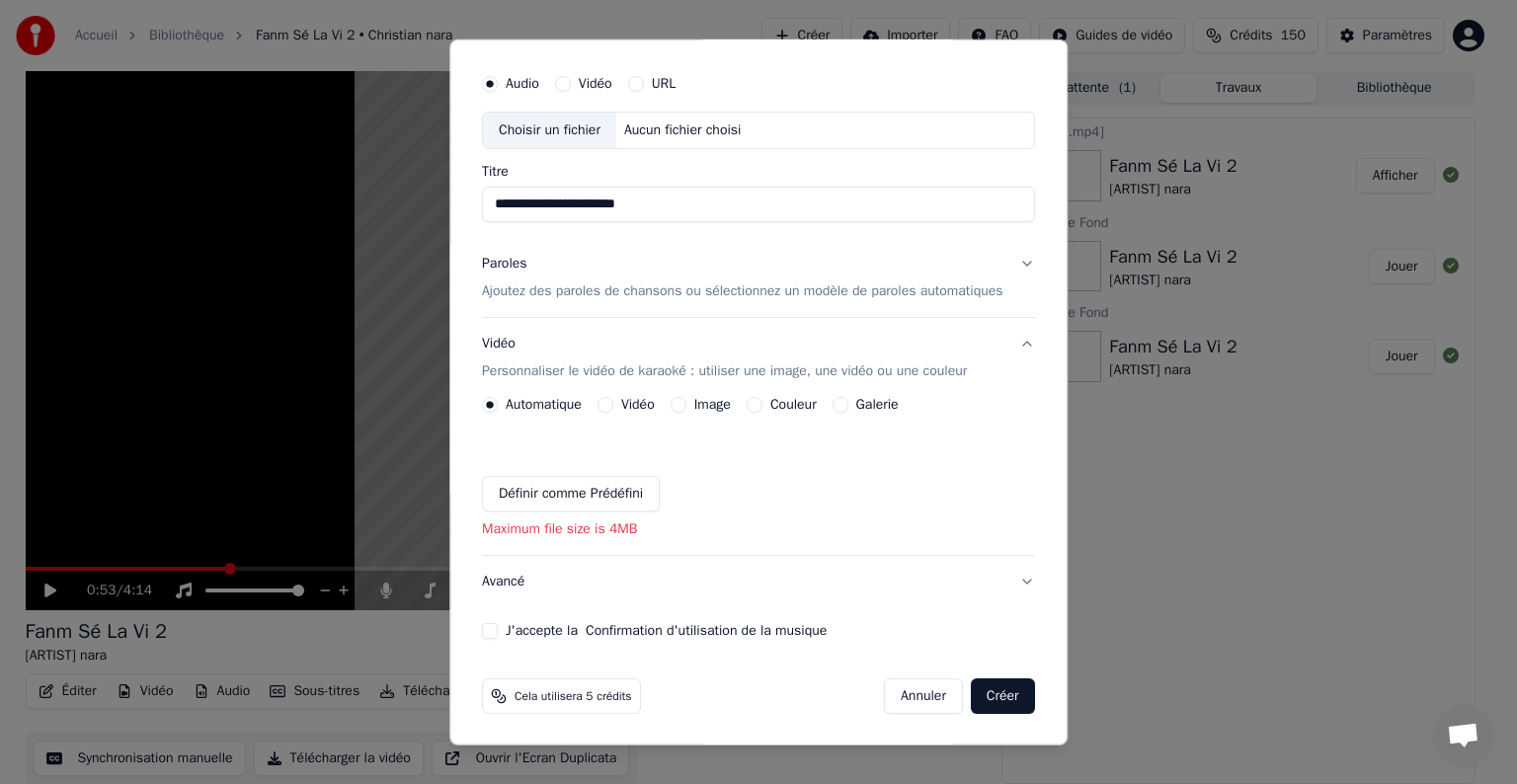 click on "Vidéo" at bounding box center [605, 405] 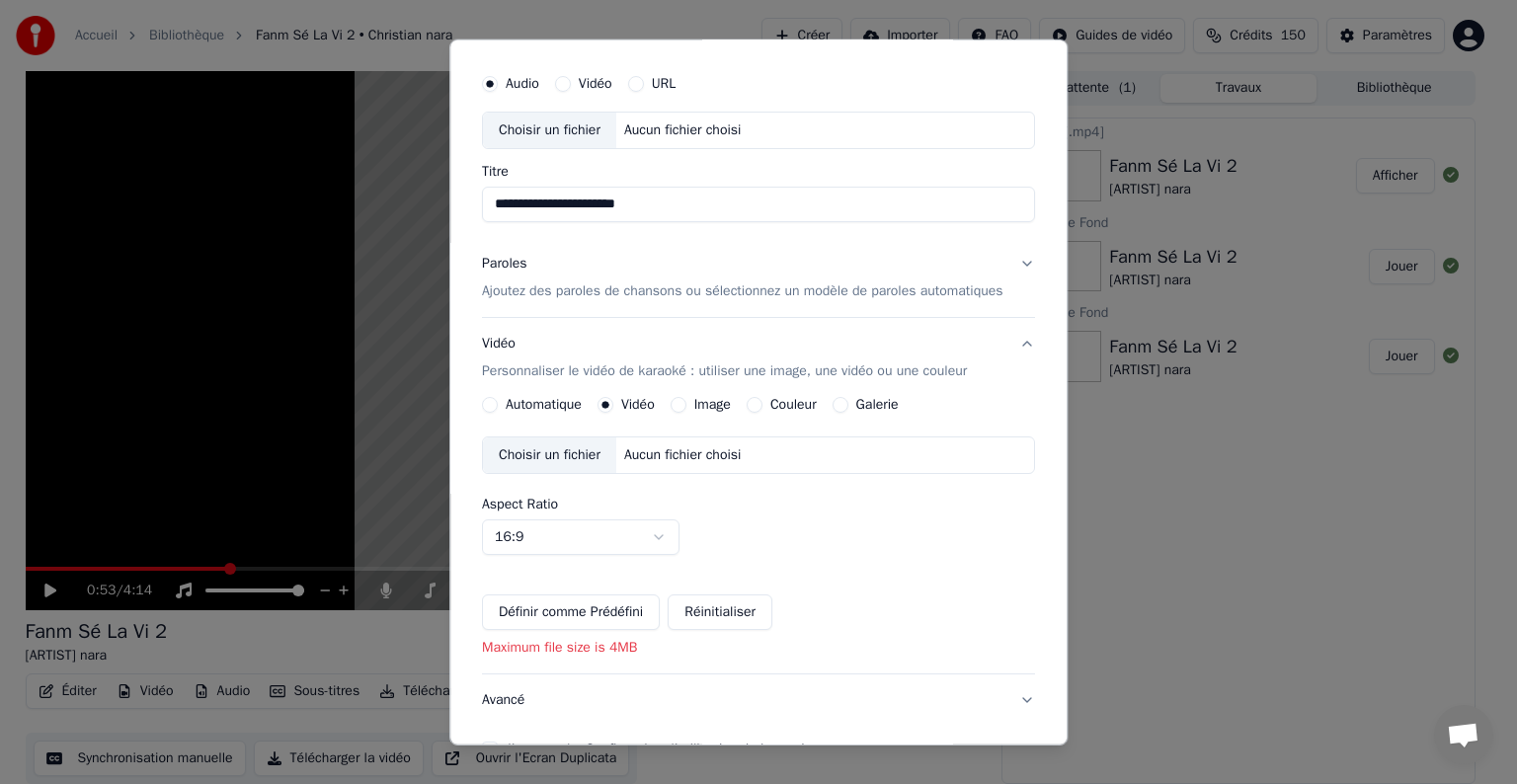 click on "Galerie" at bounding box center (840, 405) 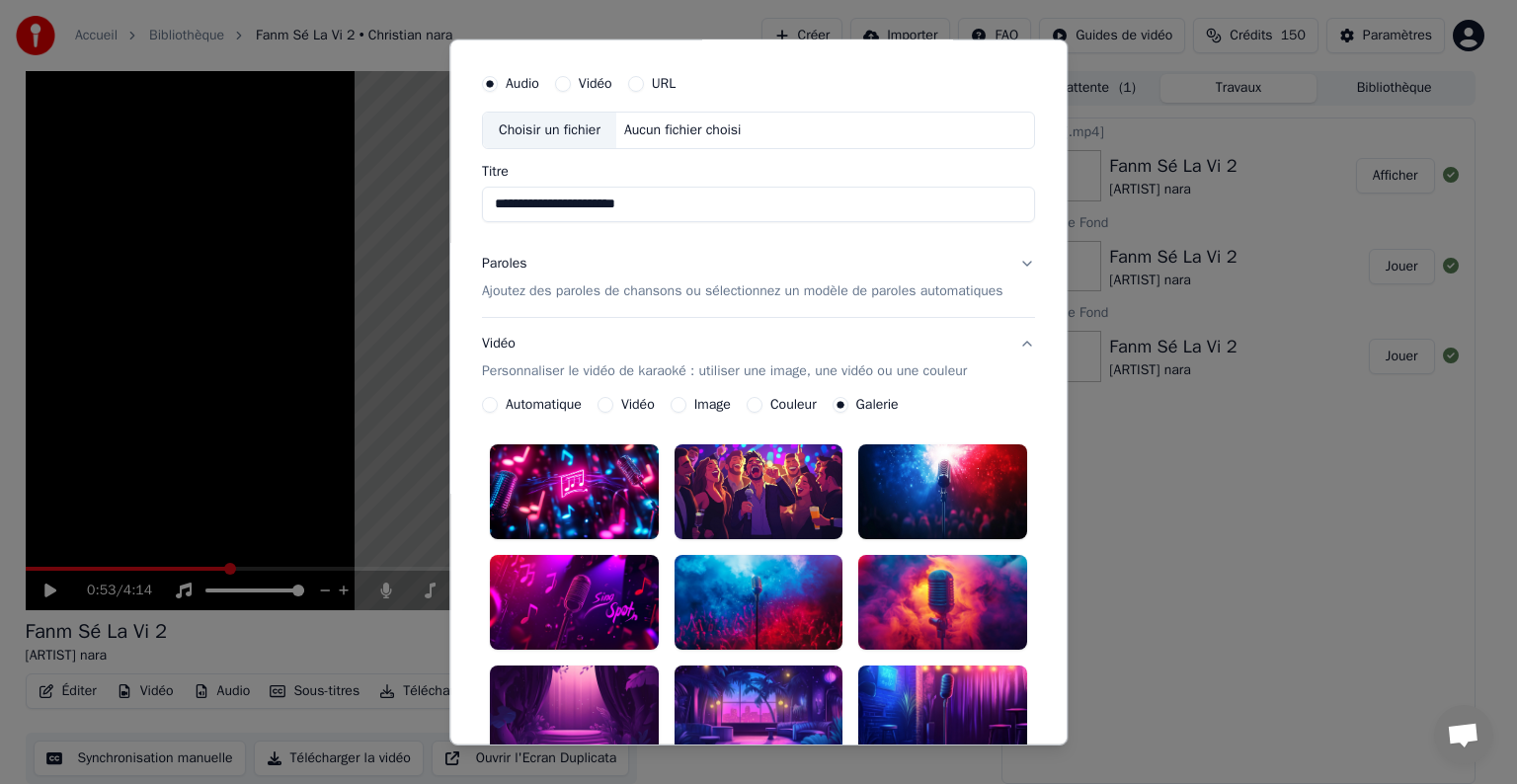 click on "Automatique" at bounding box center [543, 405] 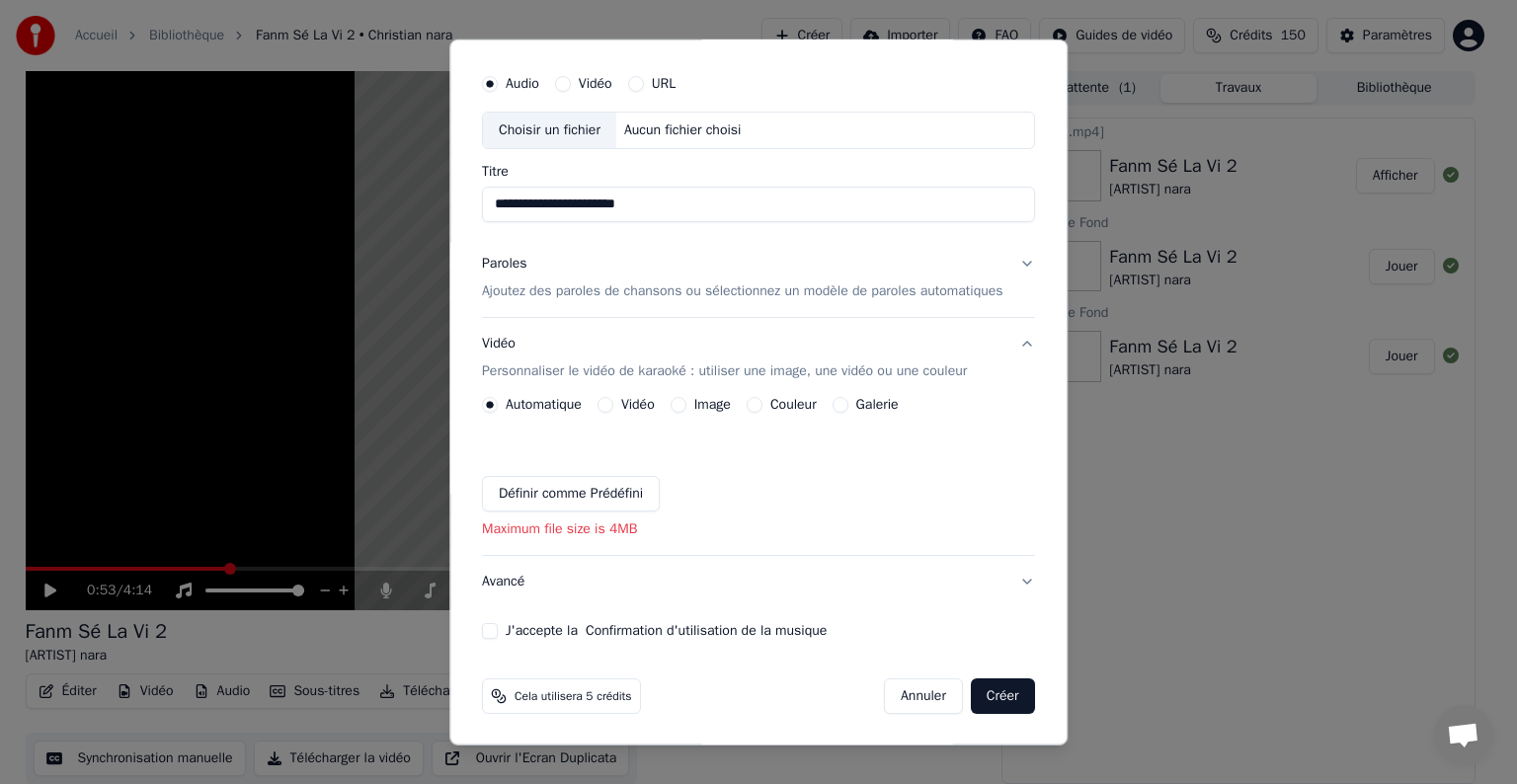 click on "Aucun fichier choisi" at bounding box center (682, 130) 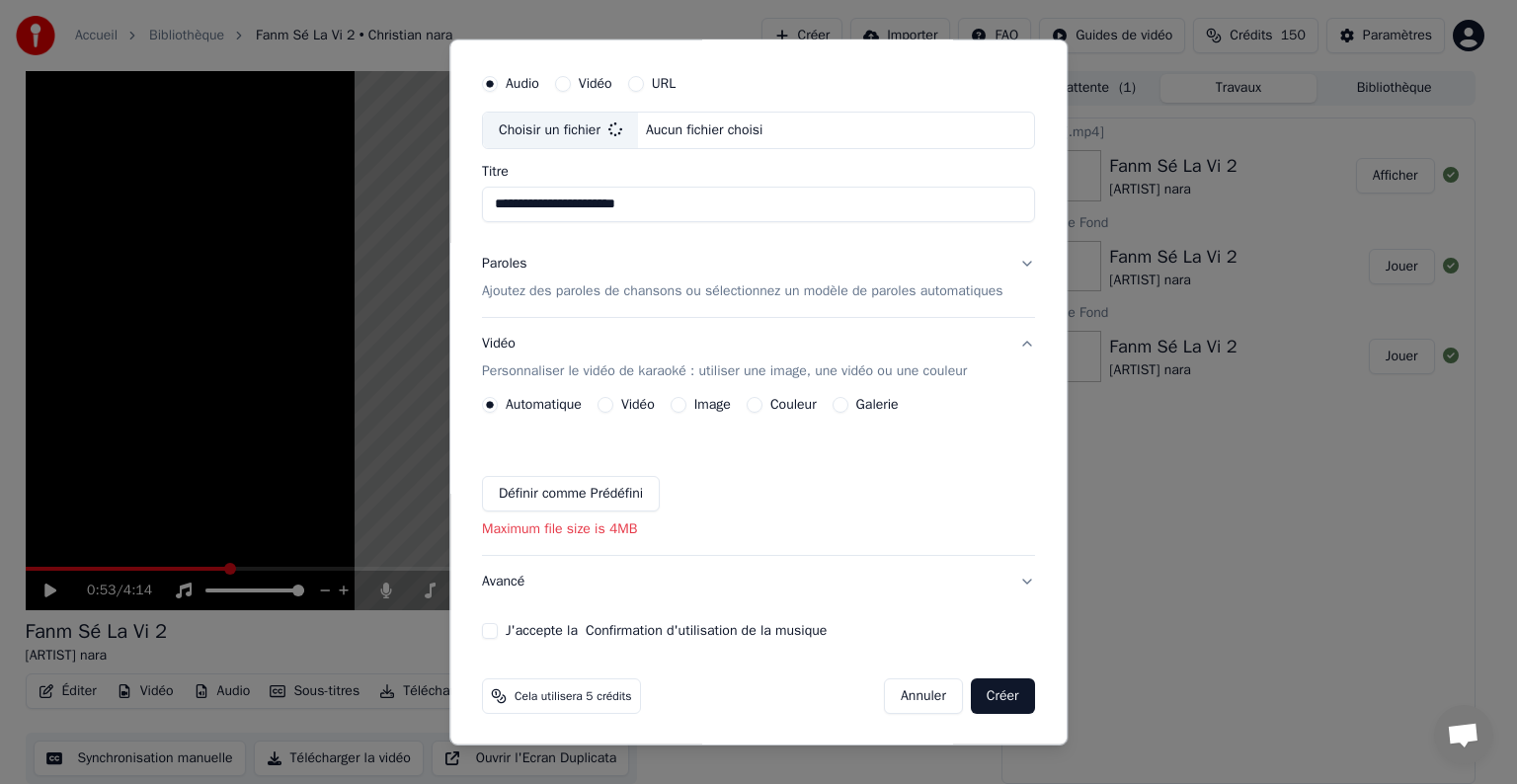 type on "*********" 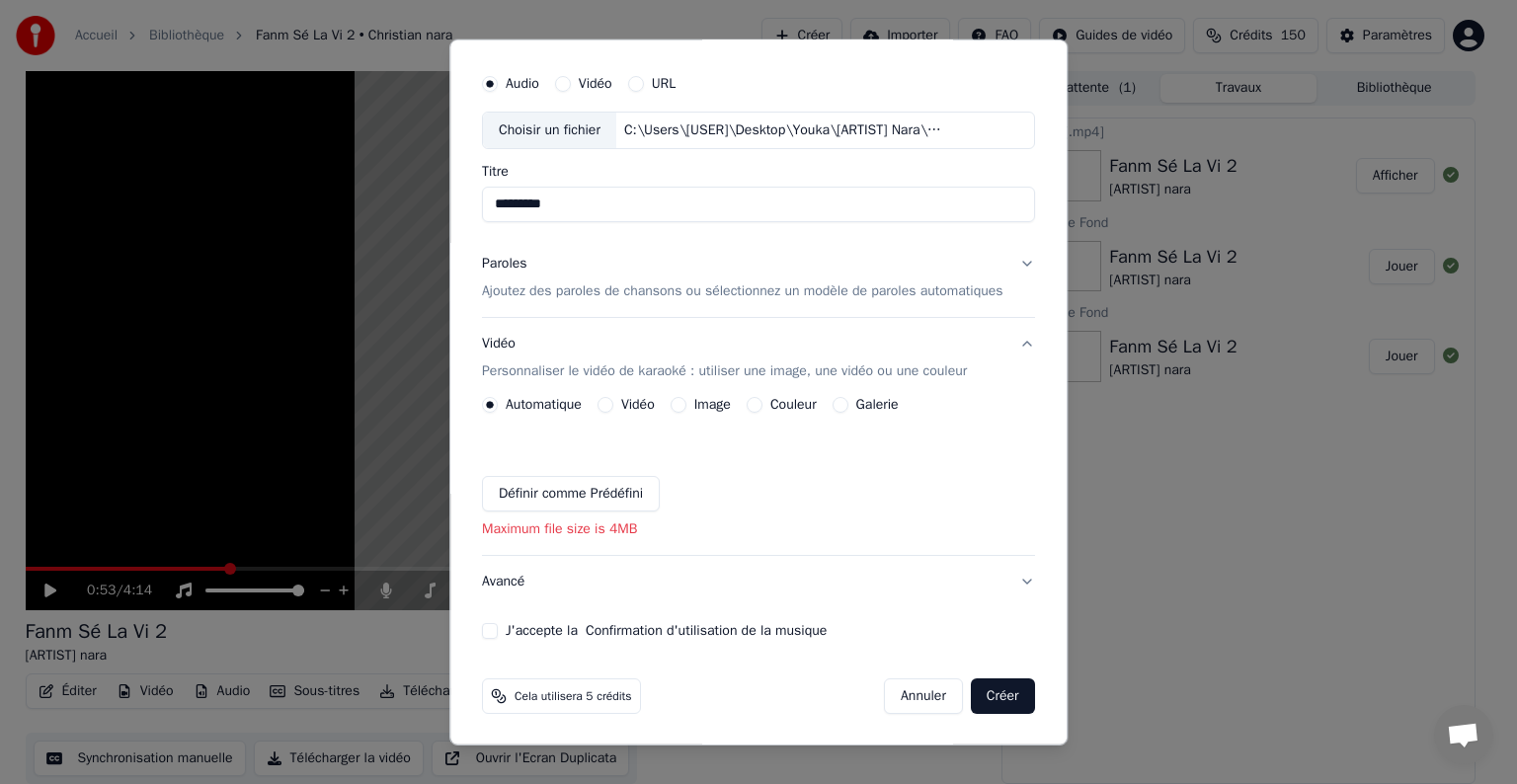 click on "Annuler" at bounding box center [923, 696] 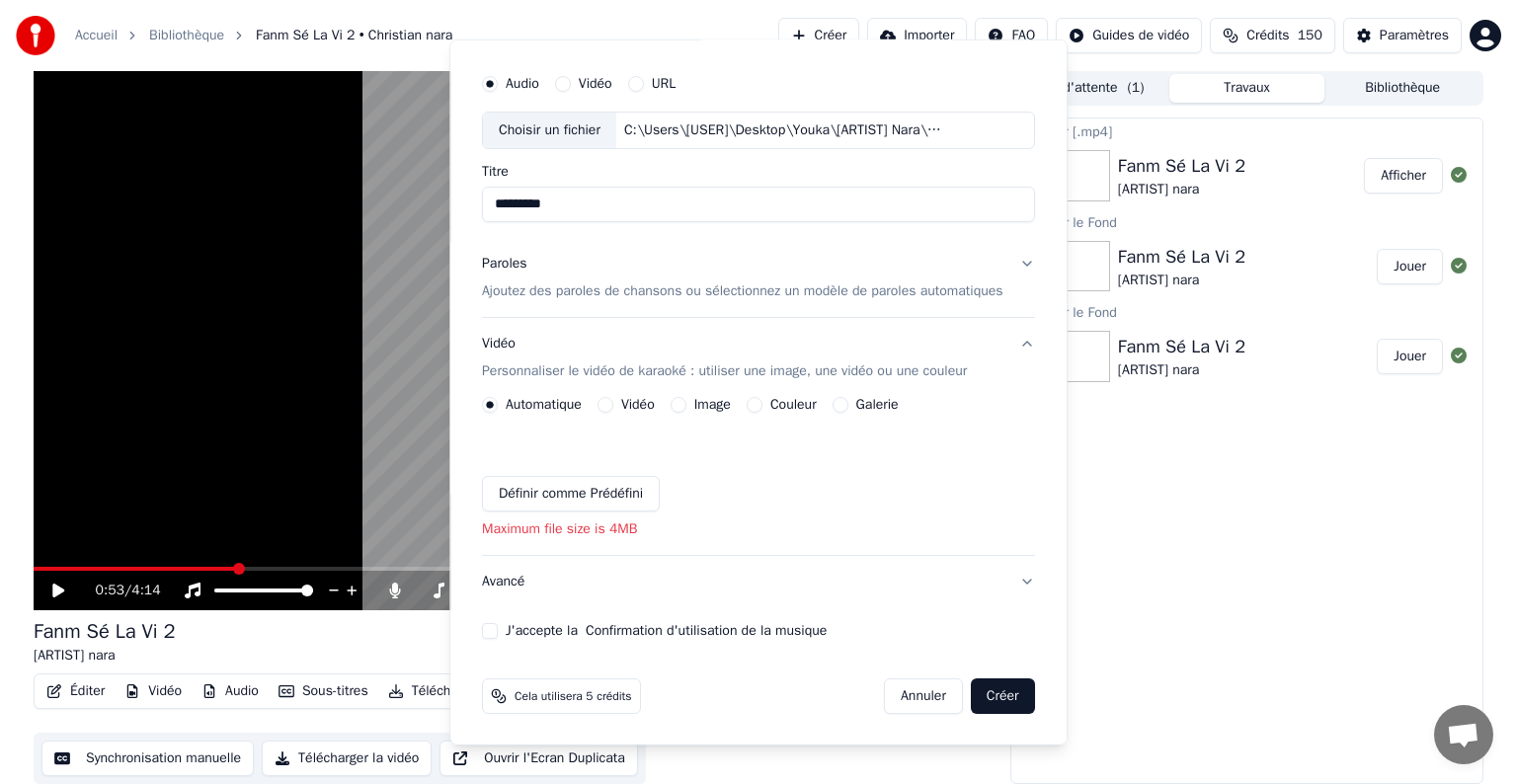 type 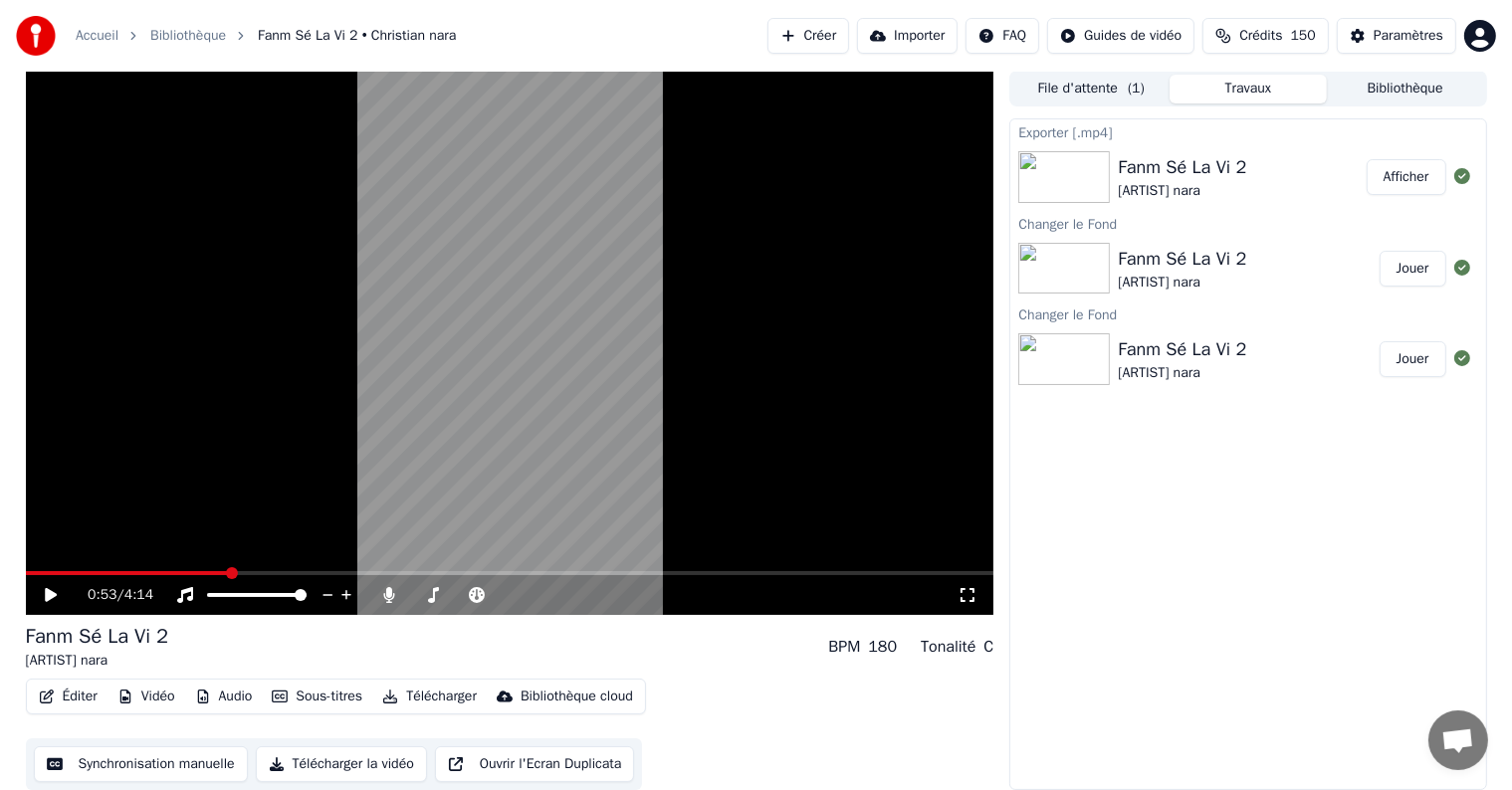 click on "Créer" at bounding box center [808, 36] 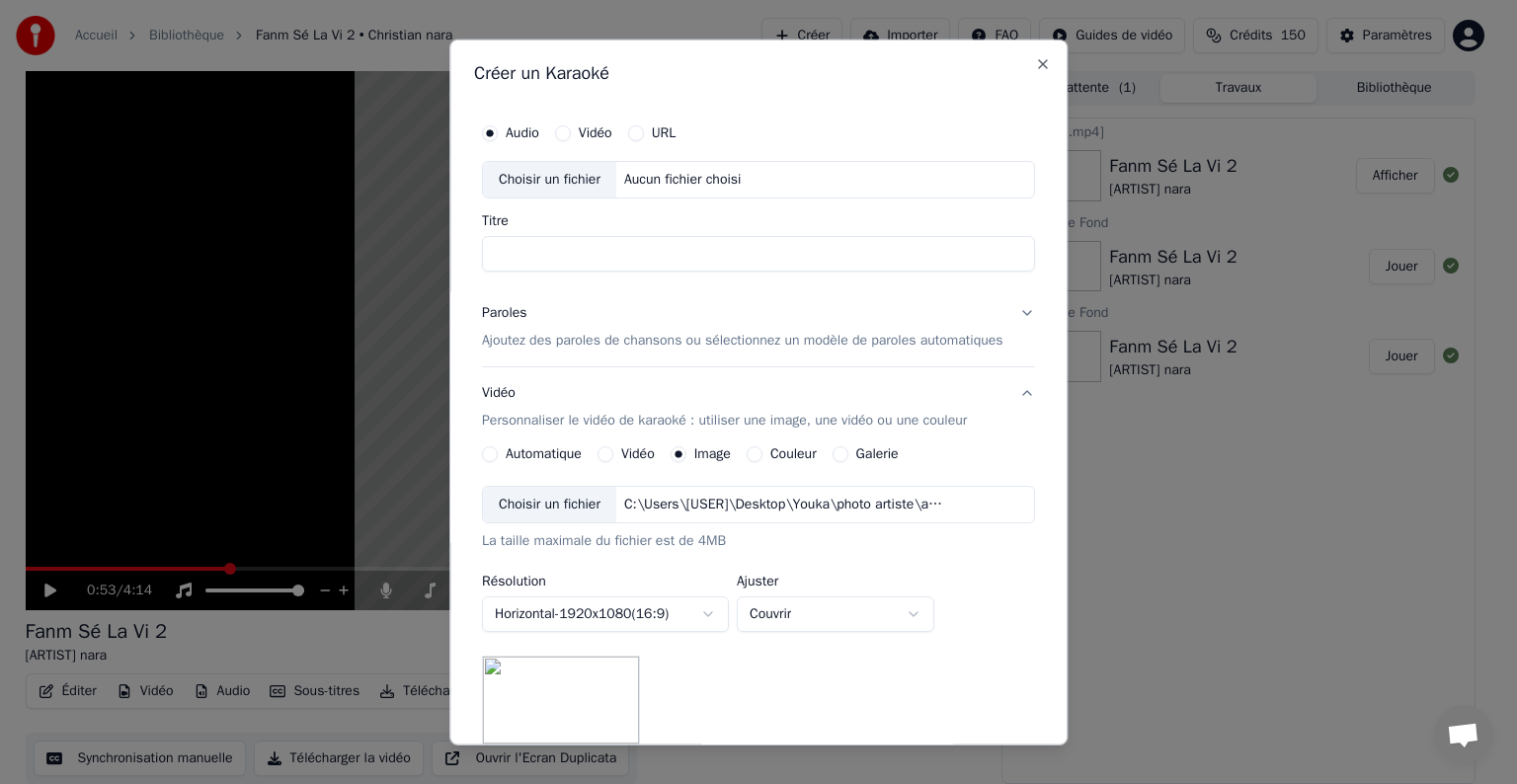 click on "Vidéo Personnaliser le vidéo de karaoké : utiliser une image, une vidéo ou une couleur" at bounding box center [724, 407] 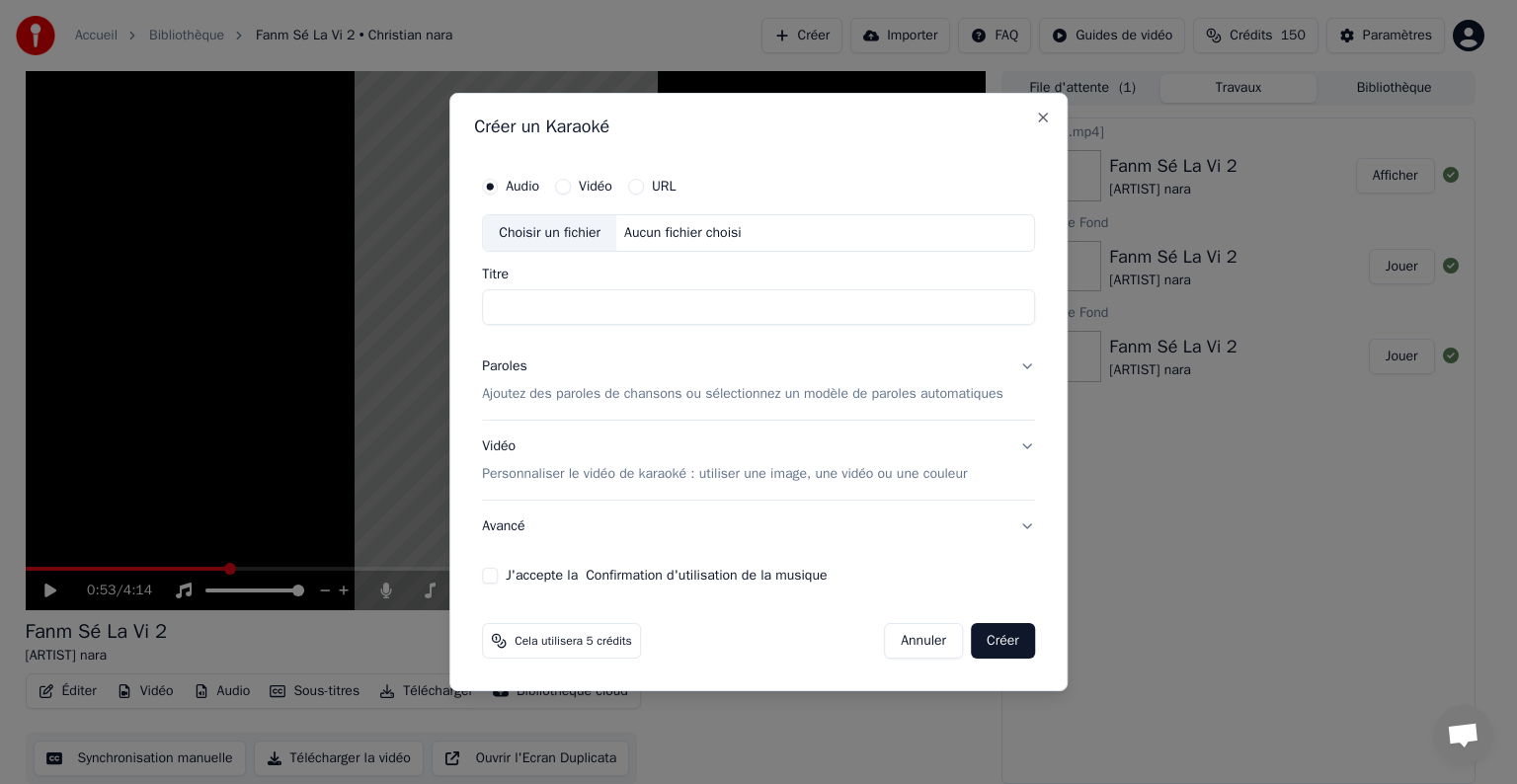 click on "Choisir un fichier" at bounding box center (549, 233) 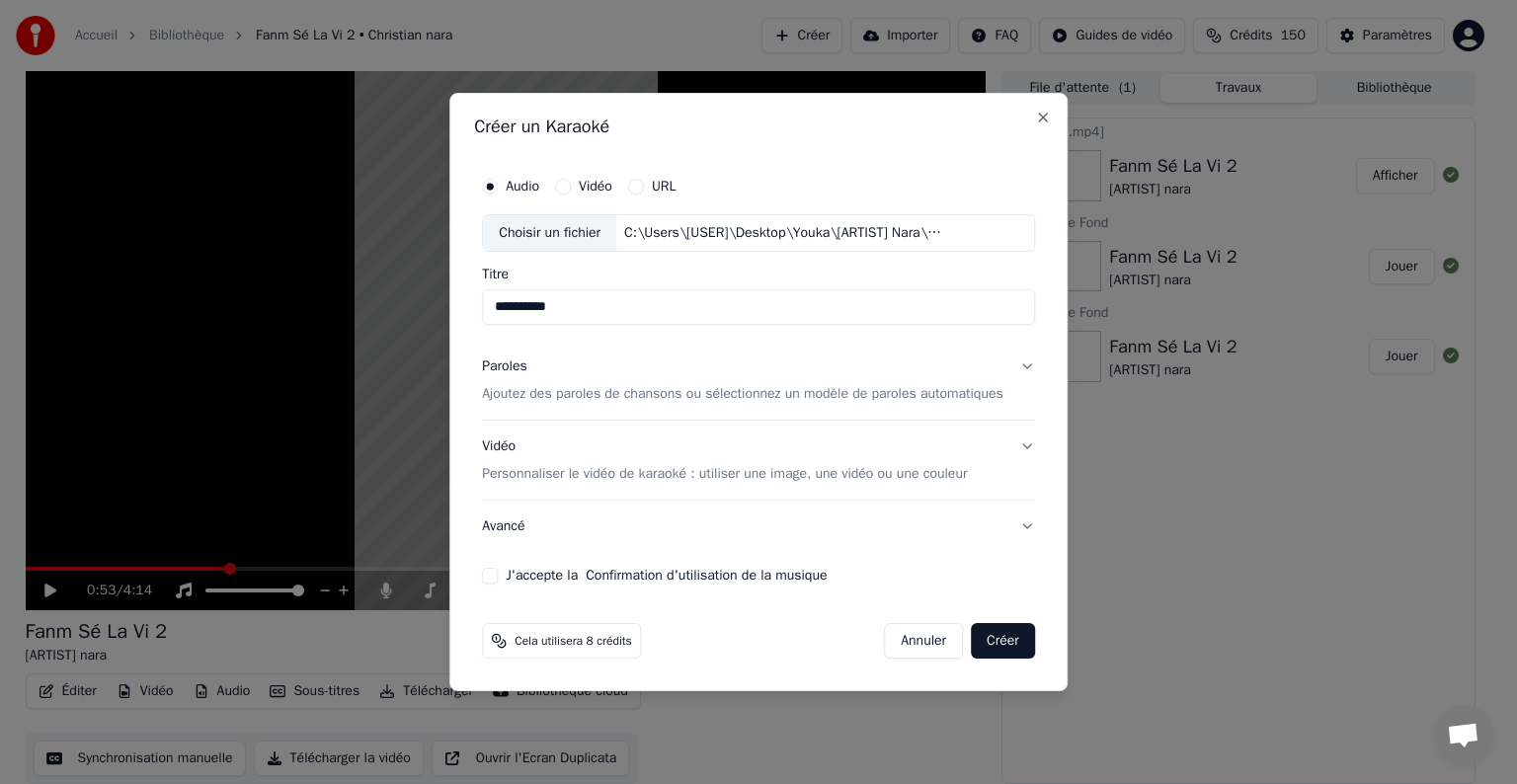 click on "**********" at bounding box center (758, 307) 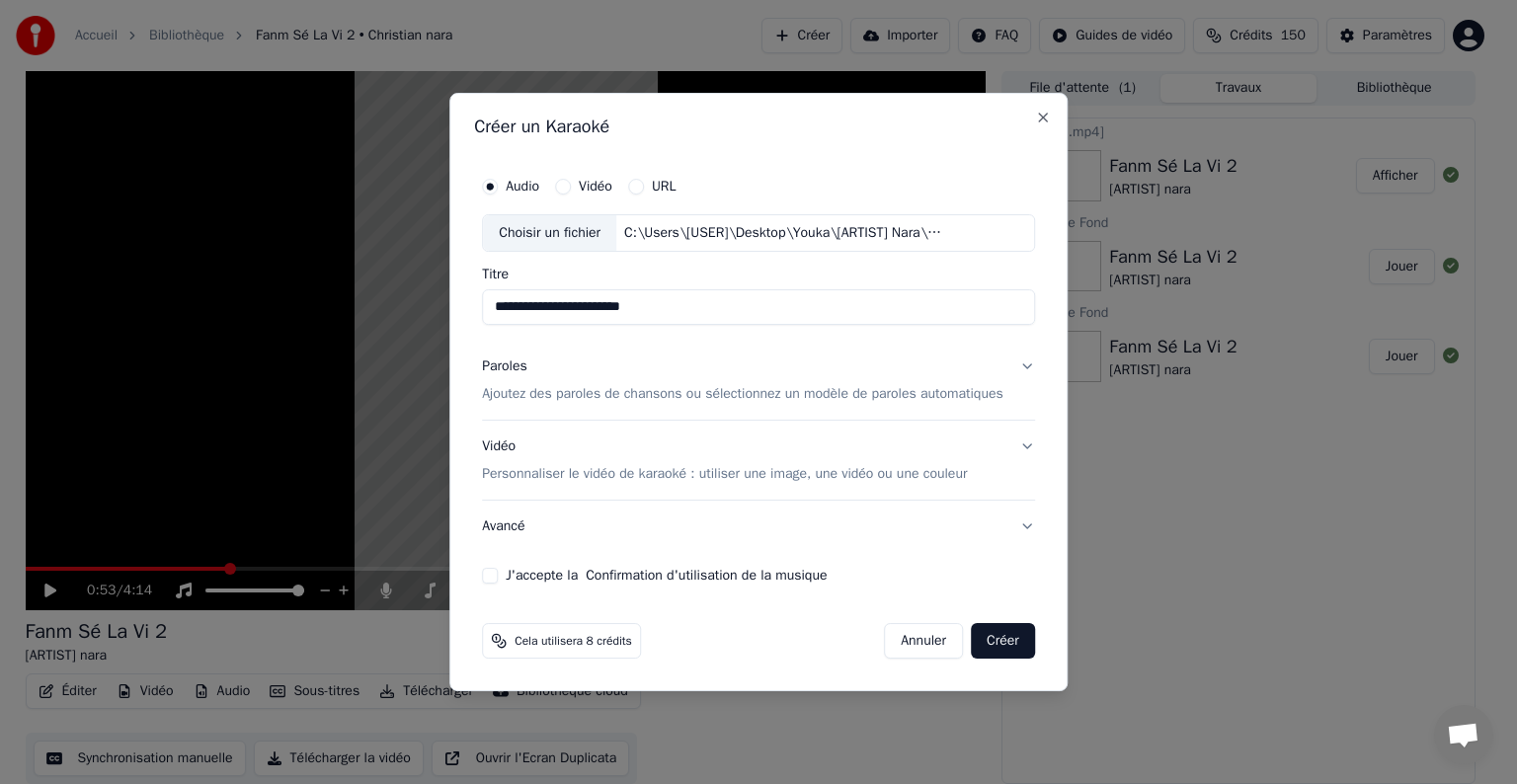 click on "**********" at bounding box center [758, 307] 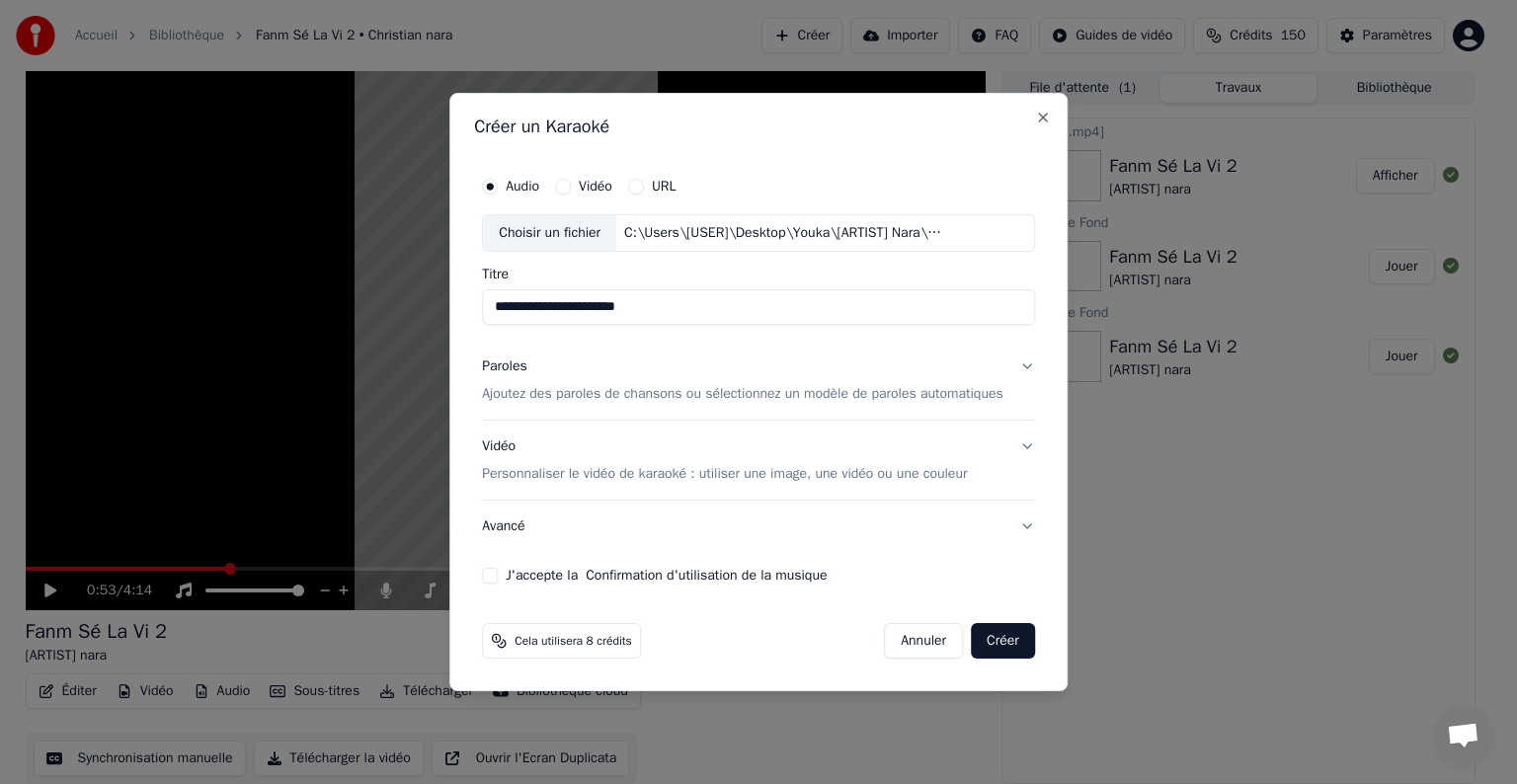 type on "**********" 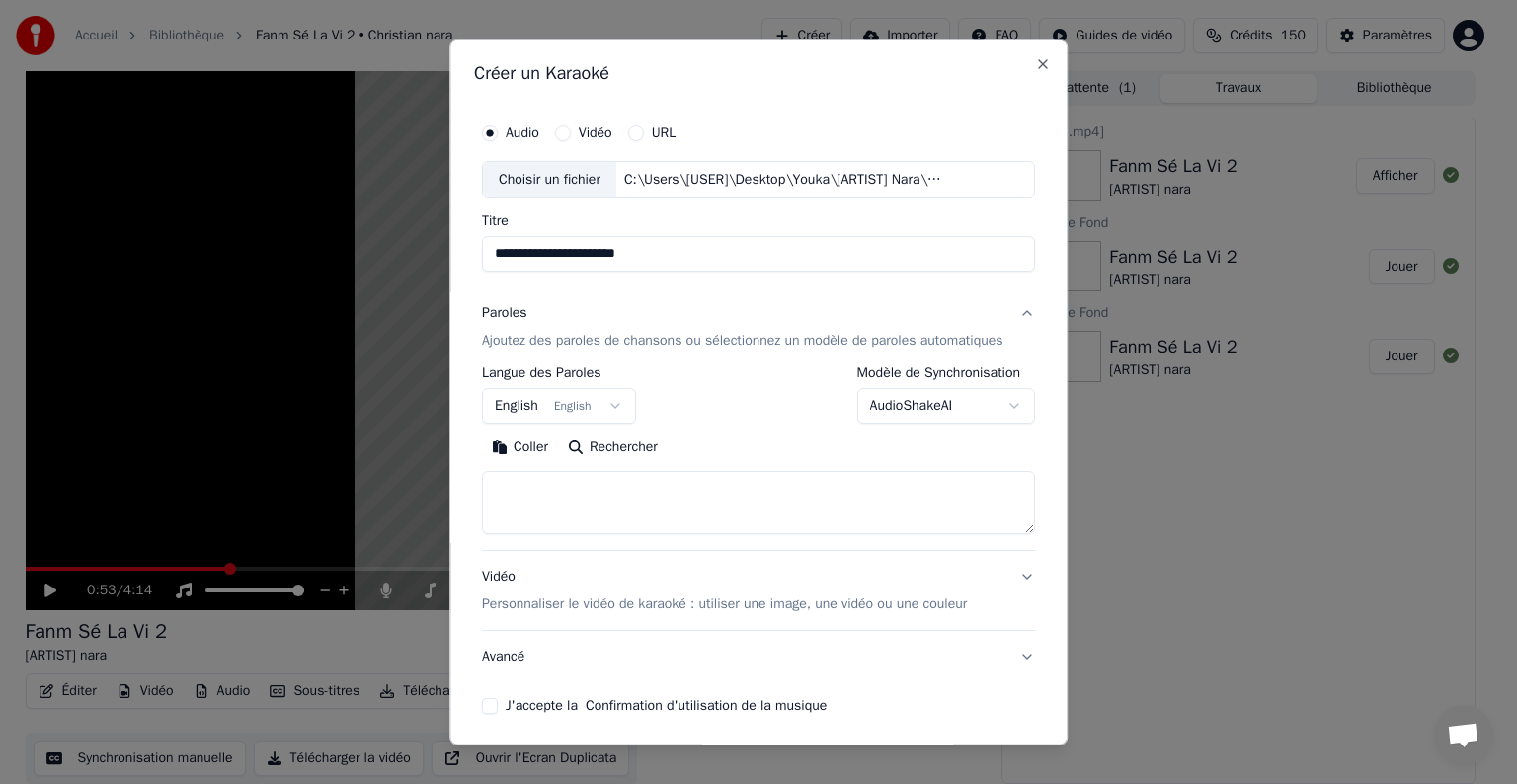click at bounding box center [758, 503] 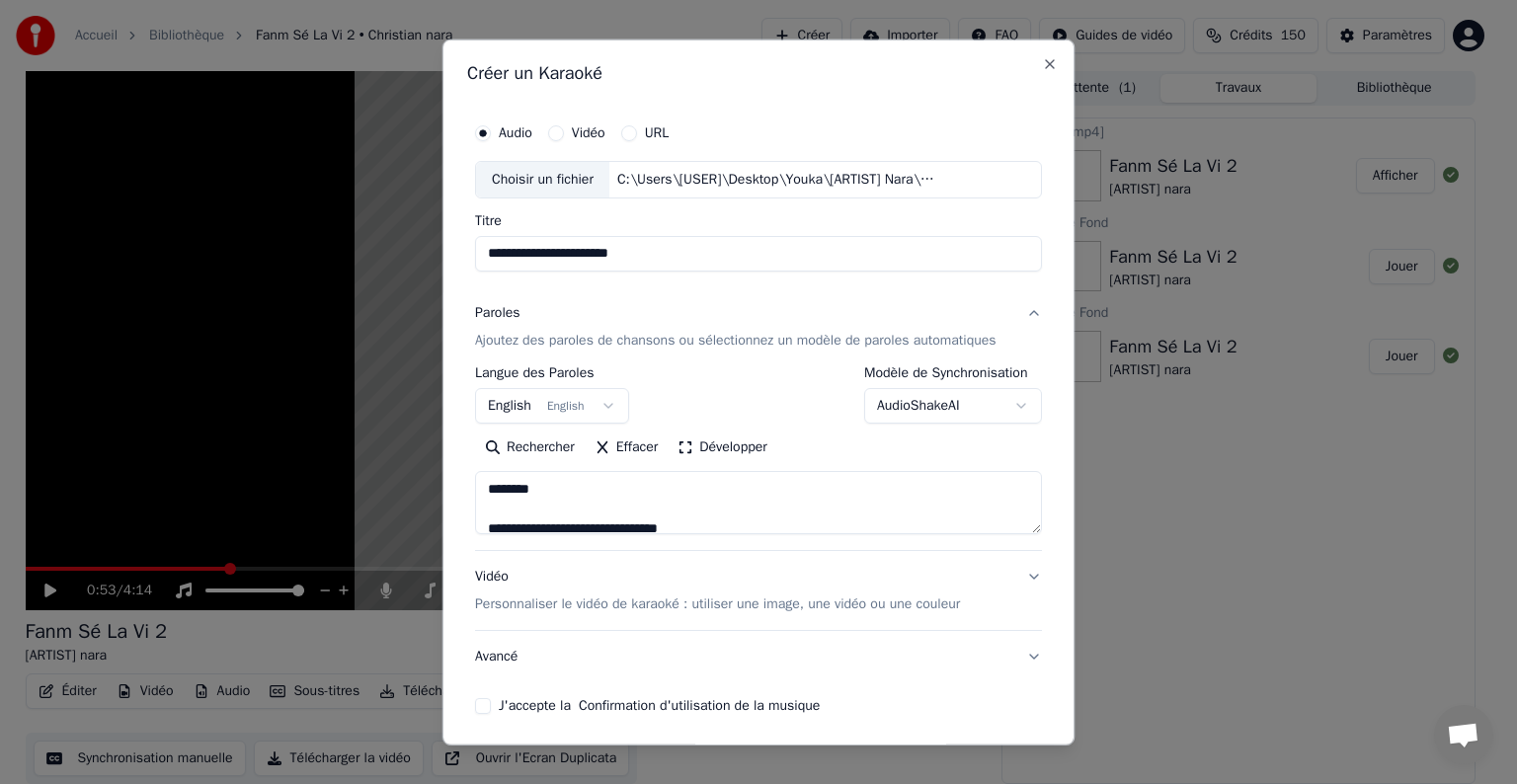 type on "**********" 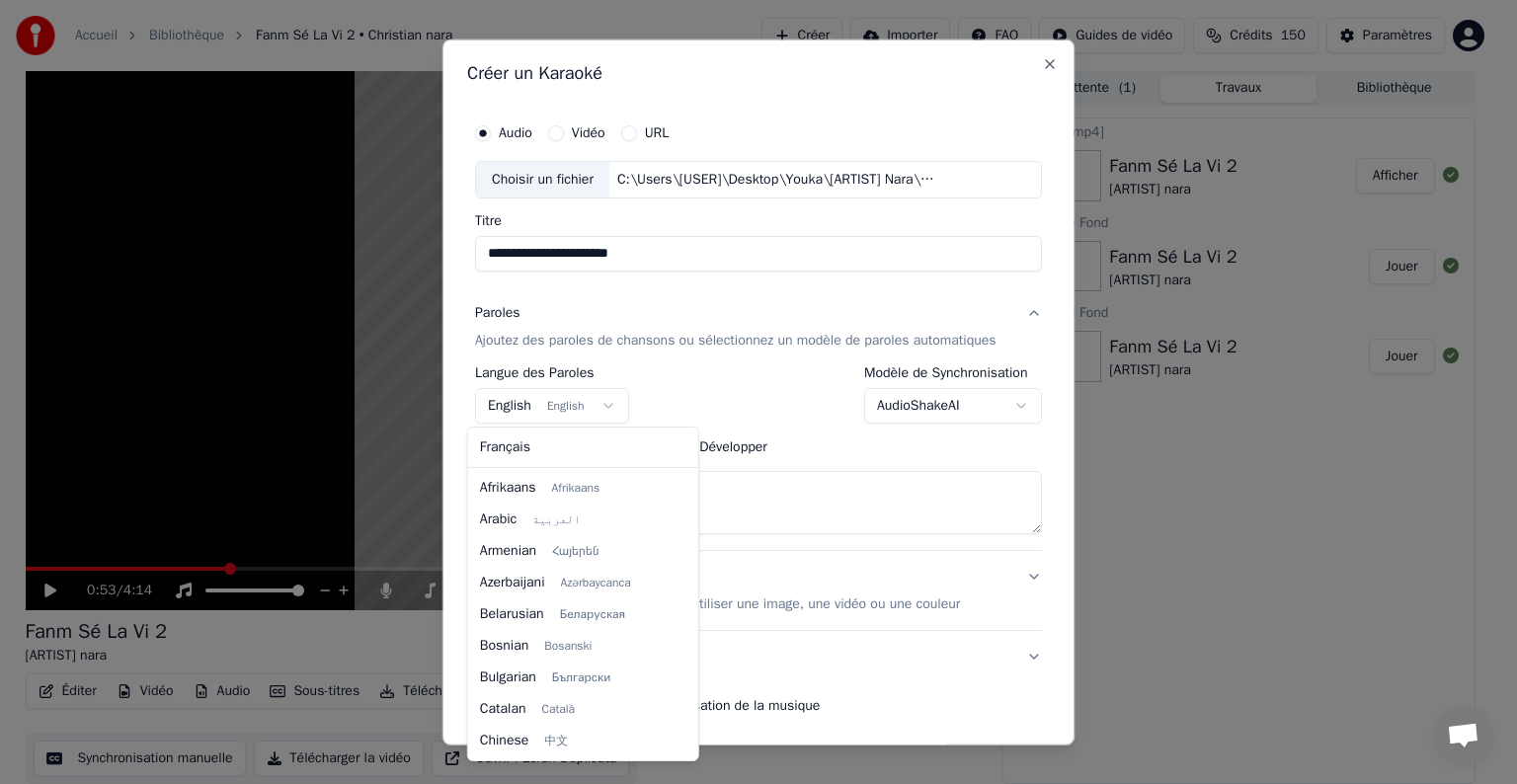scroll, scrollTop: 158, scrollLeft: 0, axis: vertical 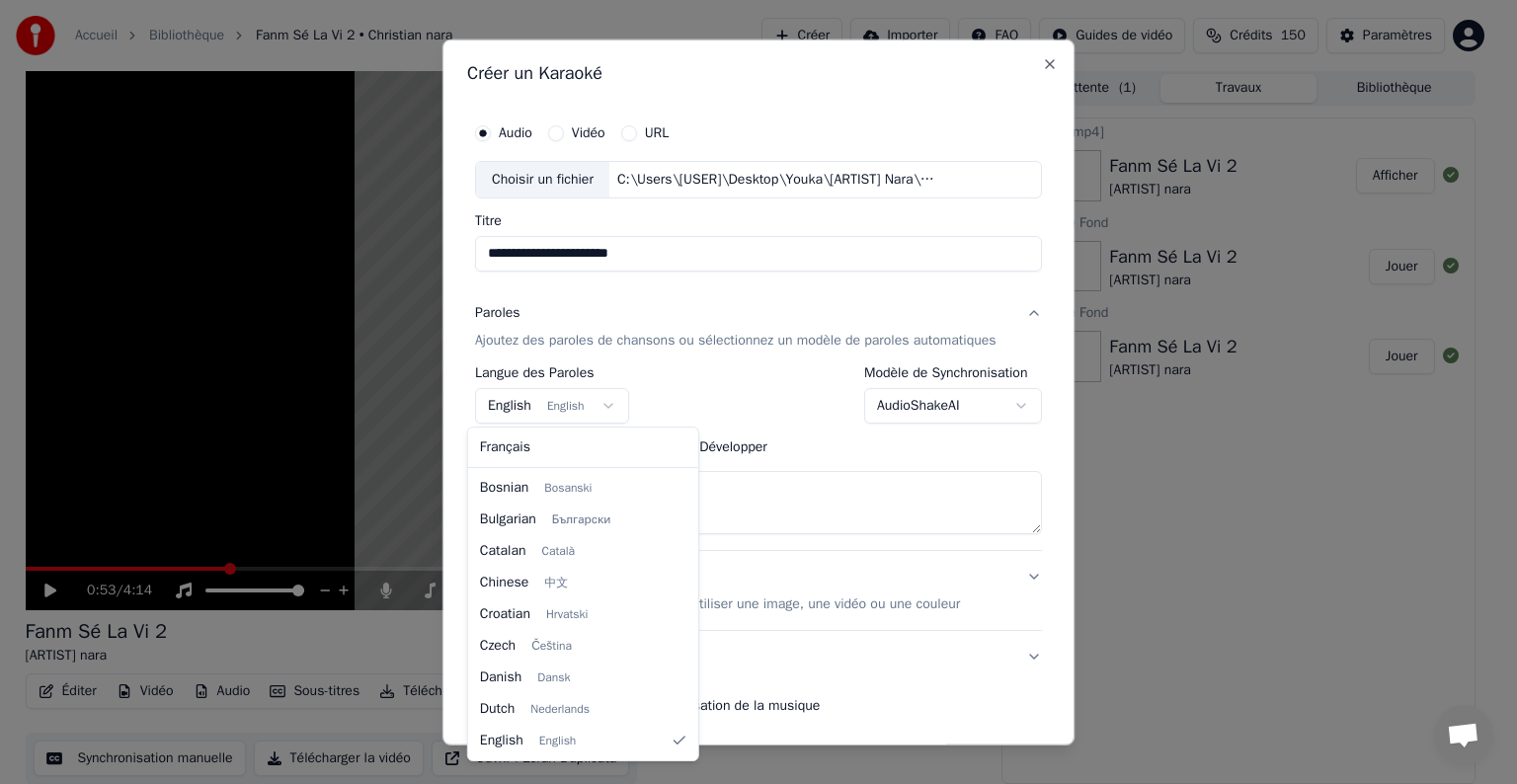 select on "**" 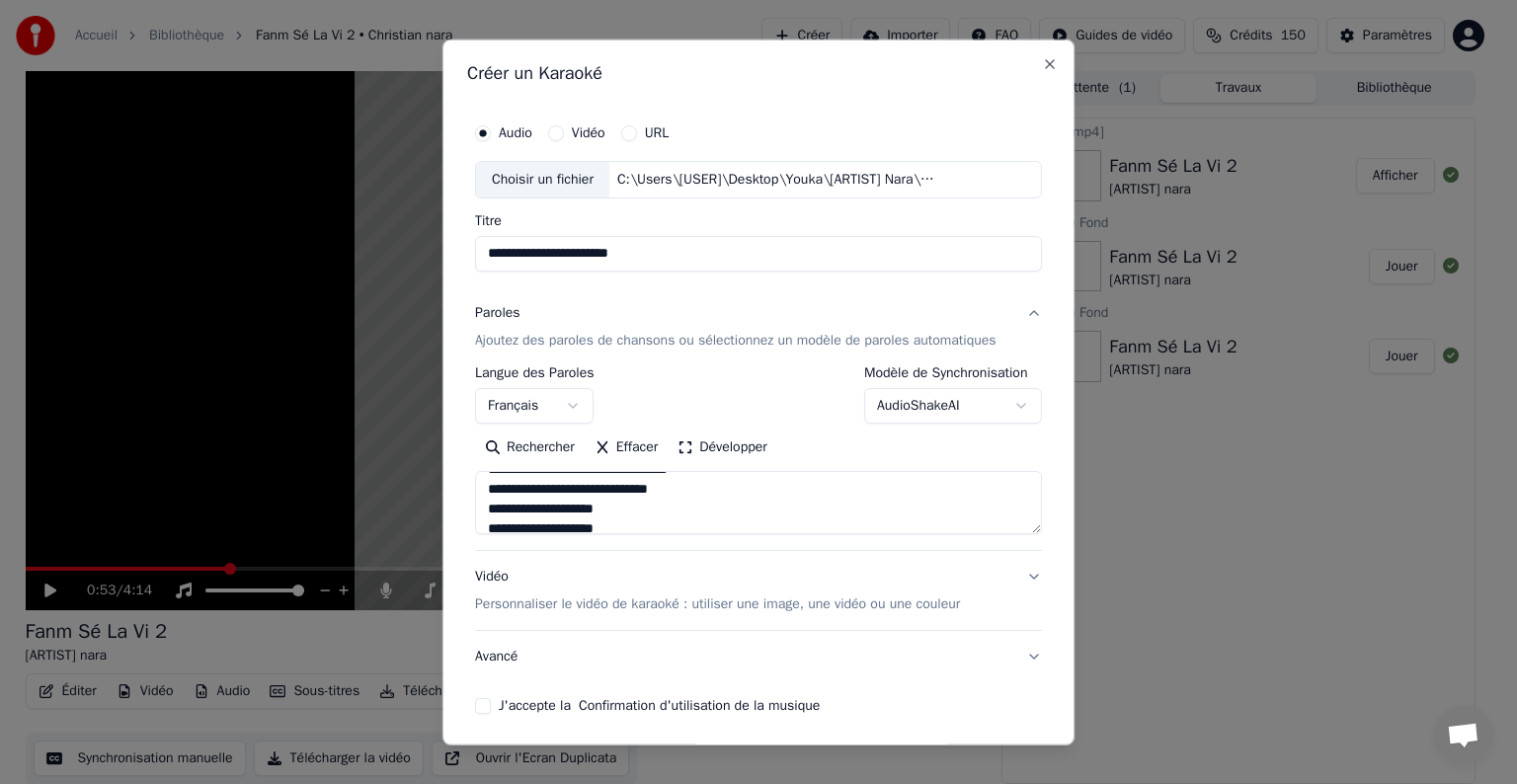 scroll, scrollTop: 99, scrollLeft: 0, axis: vertical 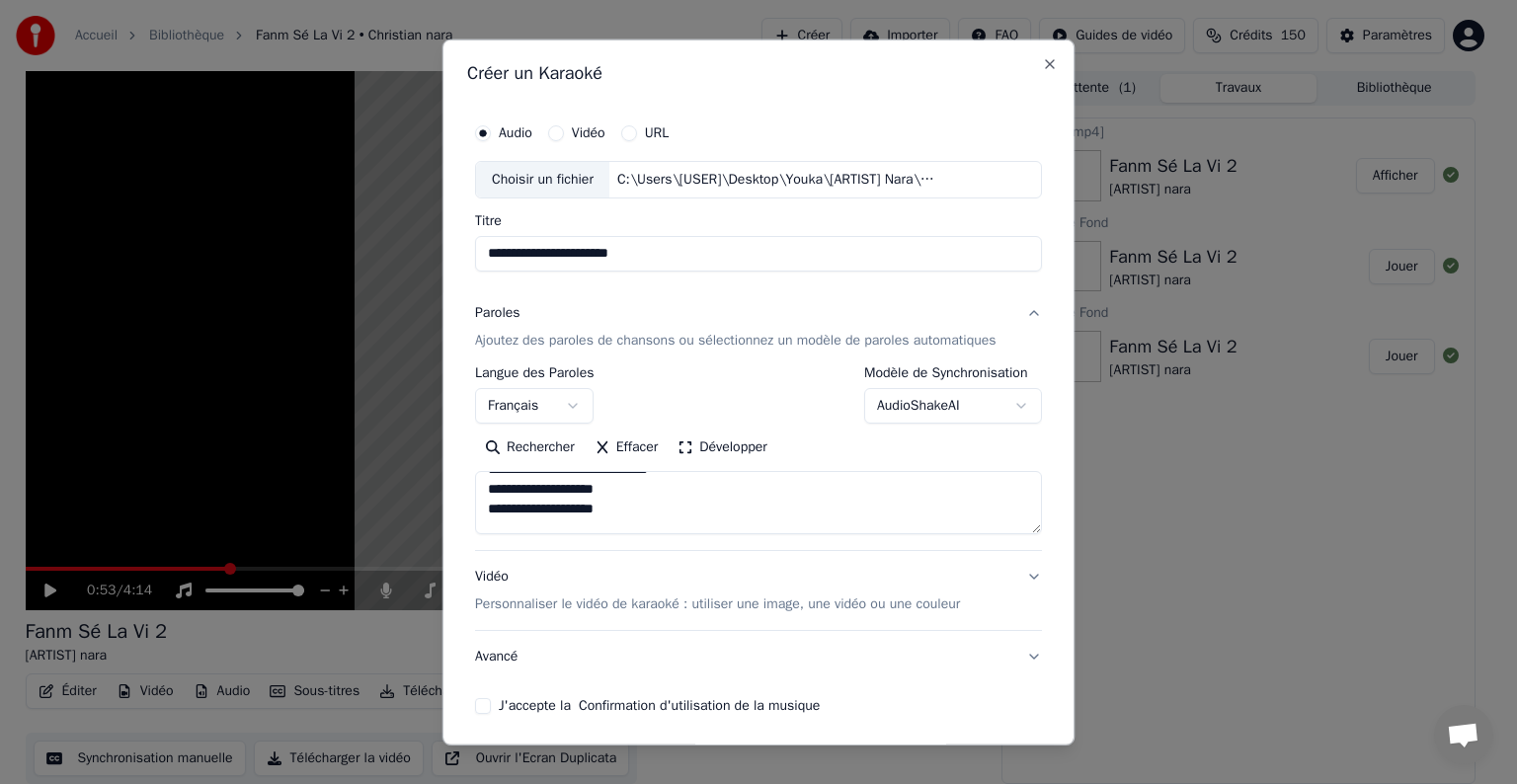 click on "Personnaliser le vidéo de karaoké : utiliser une image, une vidéo ou une couleur" at bounding box center [717, 604] 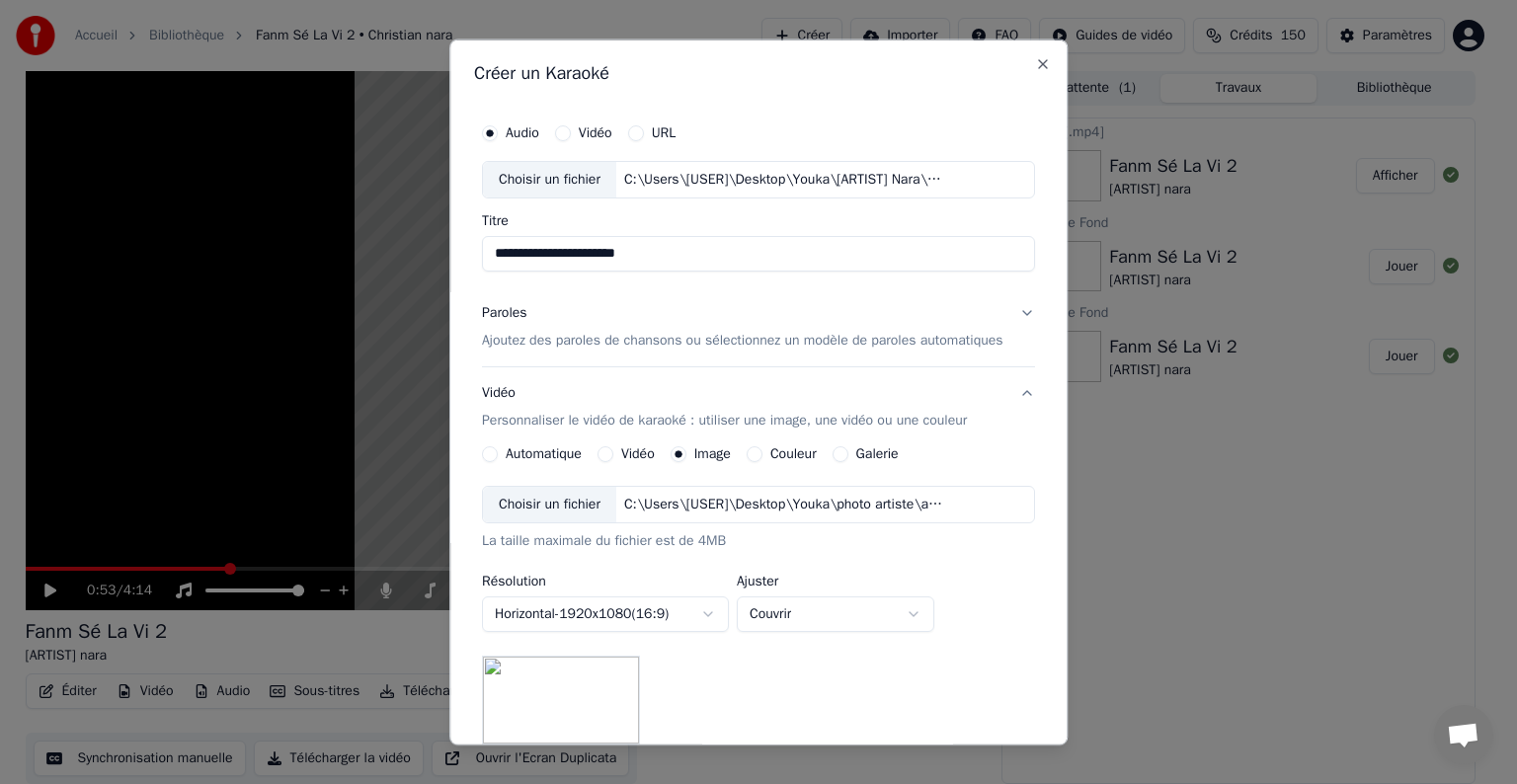 scroll, scrollTop: 99, scrollLeft: 0, axis: vertical 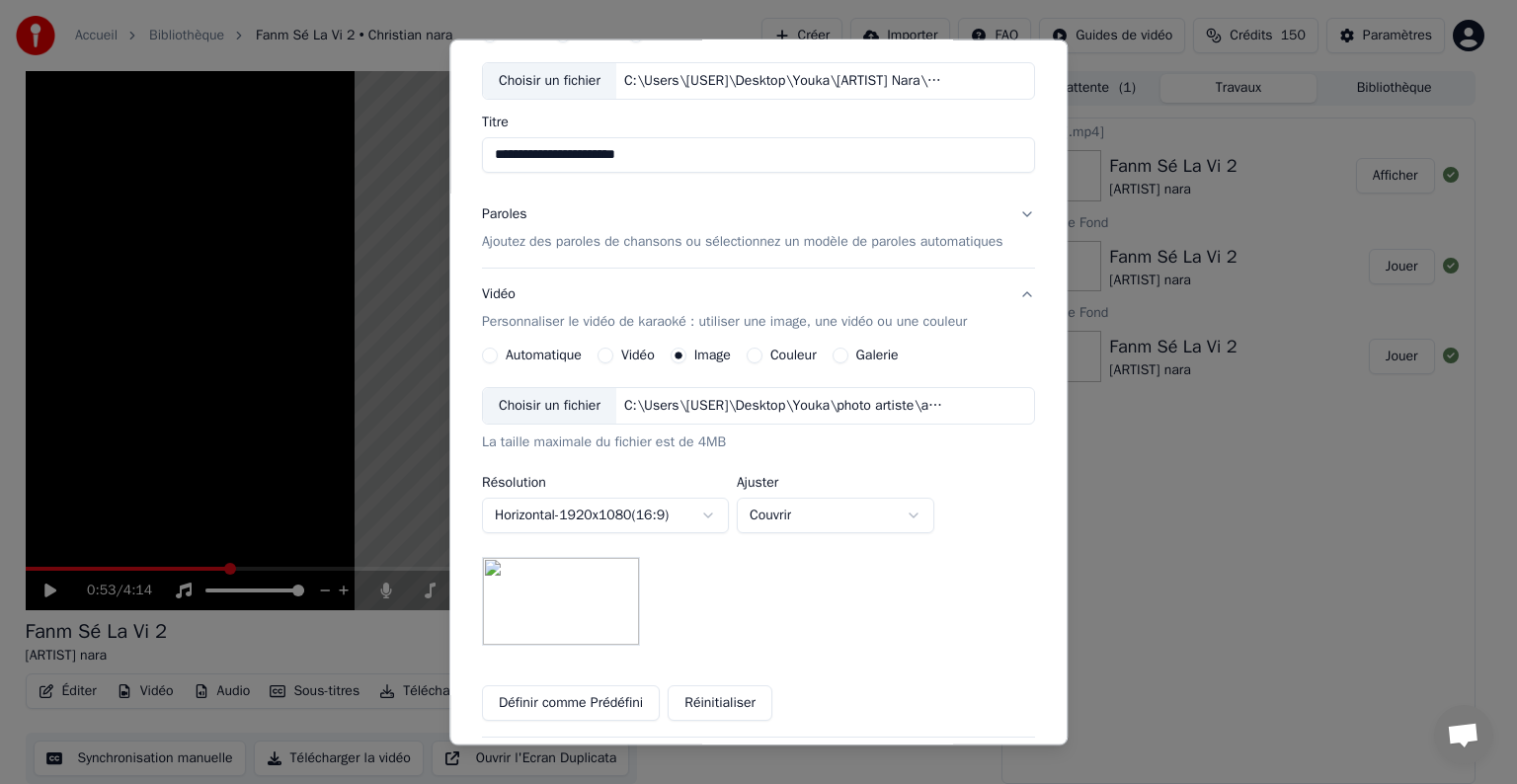 click on "Définir comme Prédéfini" at bounding box center (571, 703) 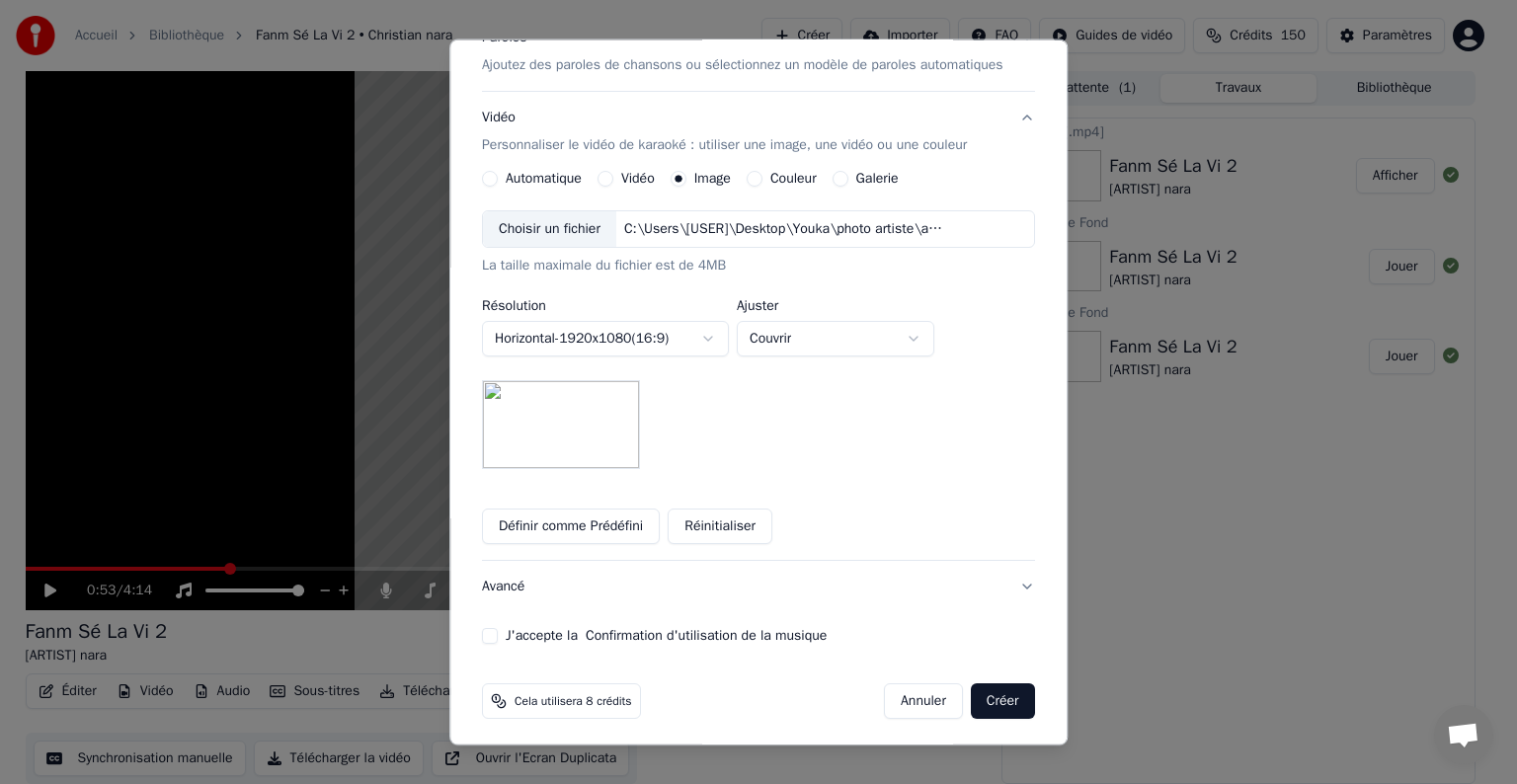 scroll, scrollTop: 280, scrollLeft: 0, axis: vertical 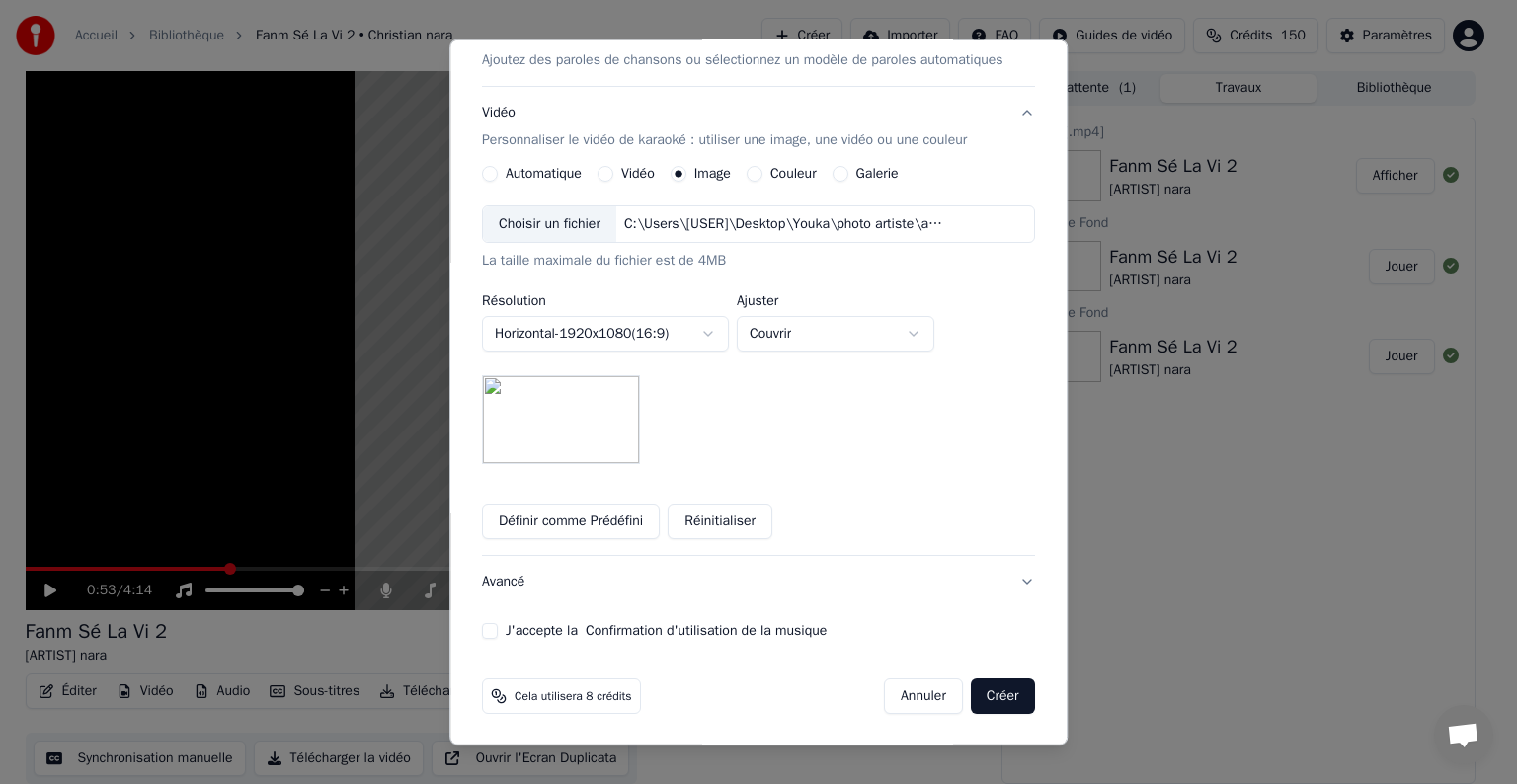 click at bounding box center [561, 420] 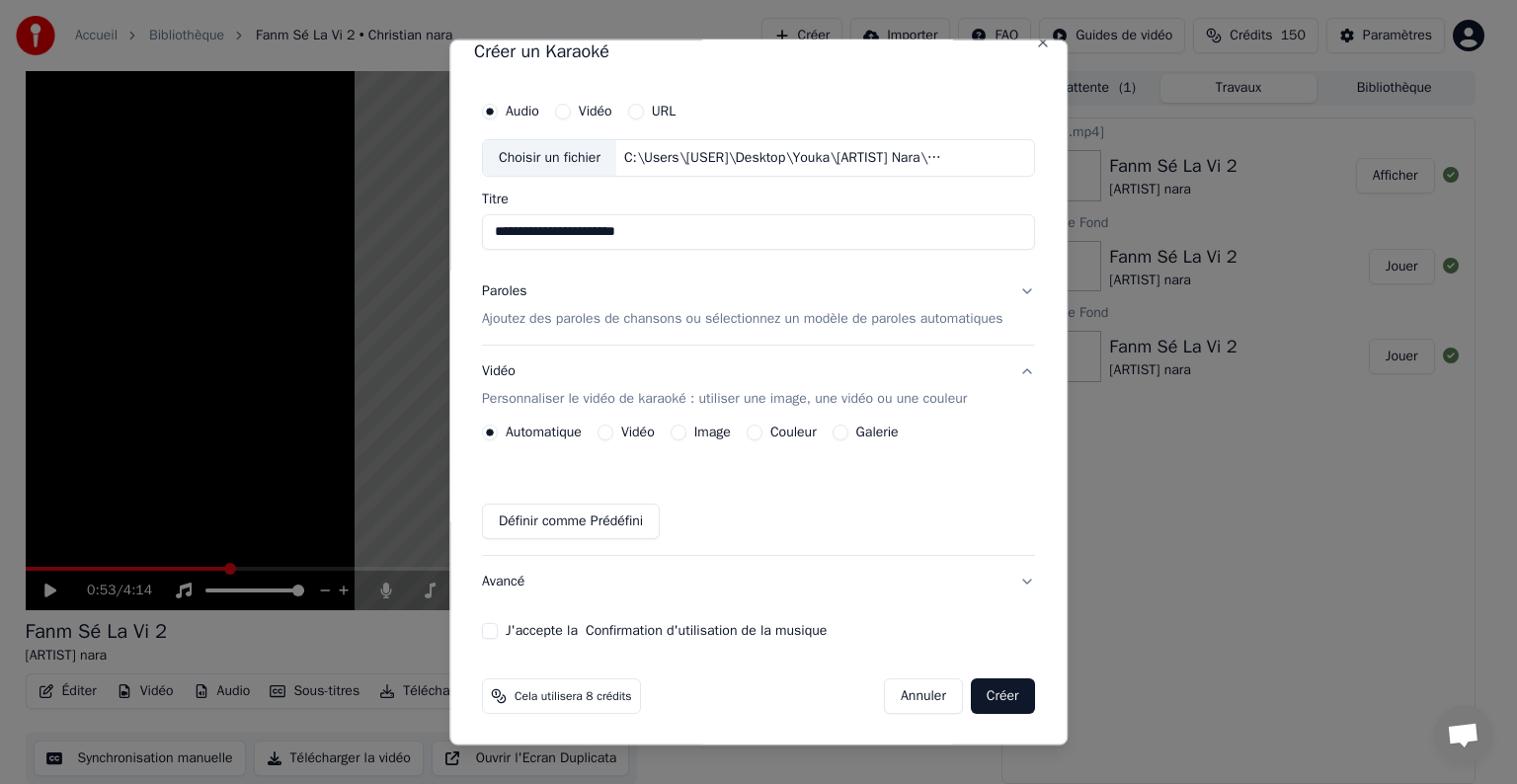 click on "Personnaliser le vidéo de karaoké : utiliser une image, une vidéo ou une couleur" at bounding box center [724, 399] 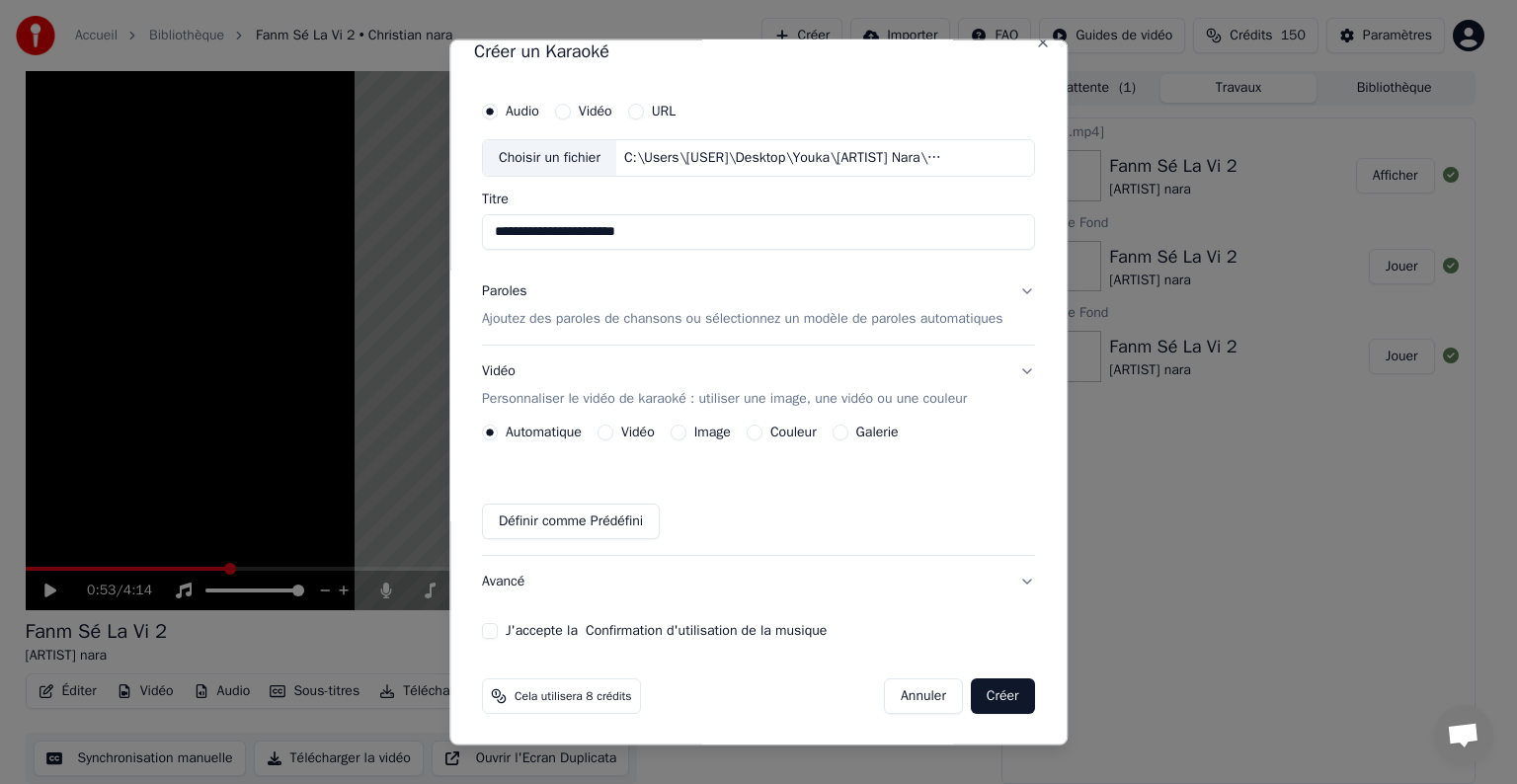scroll, scrollTop: 0, scrollLeft: 0, axis: both 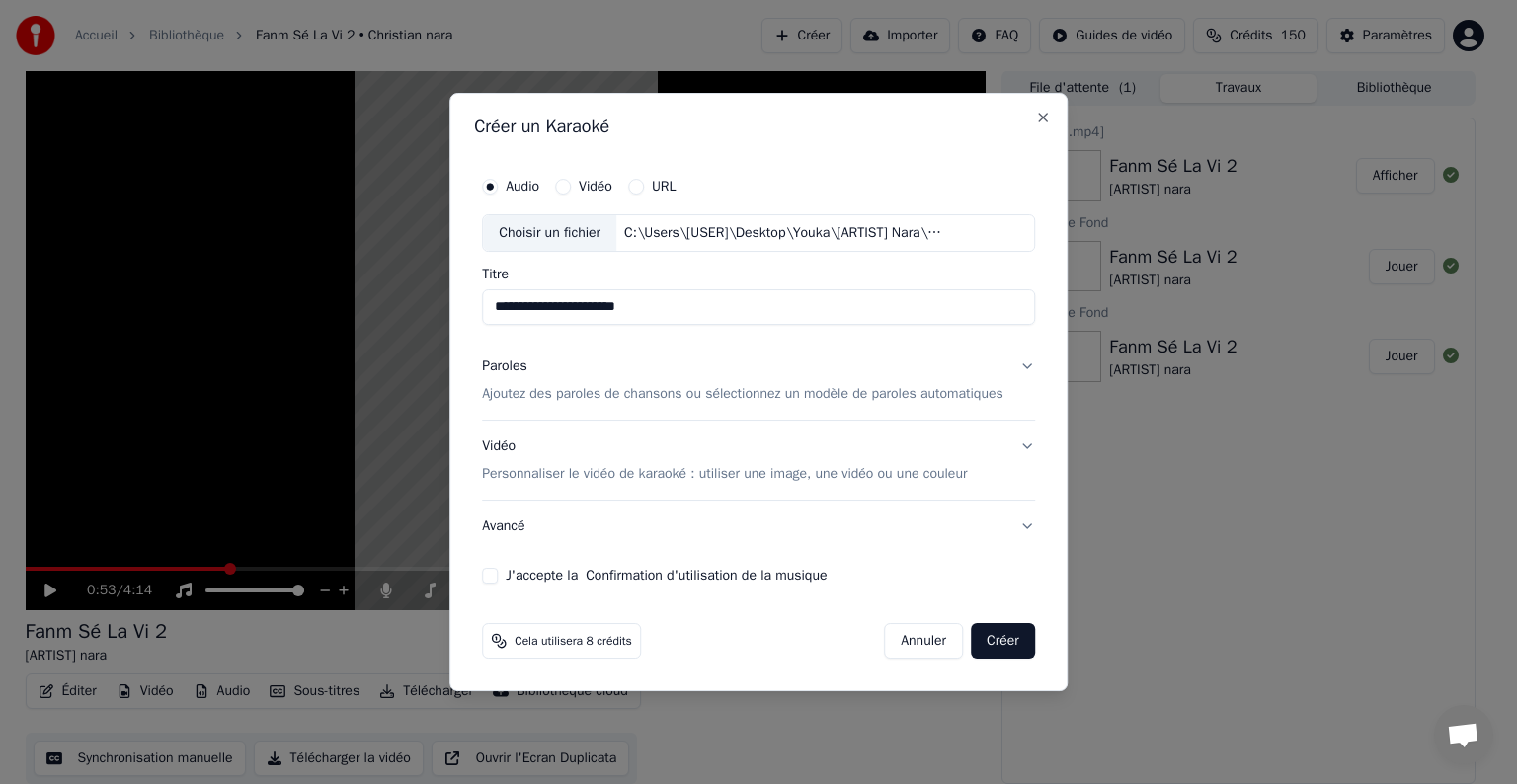 click on "Personnaliser le vidéo de karaoké : utiliser une image, une vidéo ou une couleur" at bounding box center (724, 474) 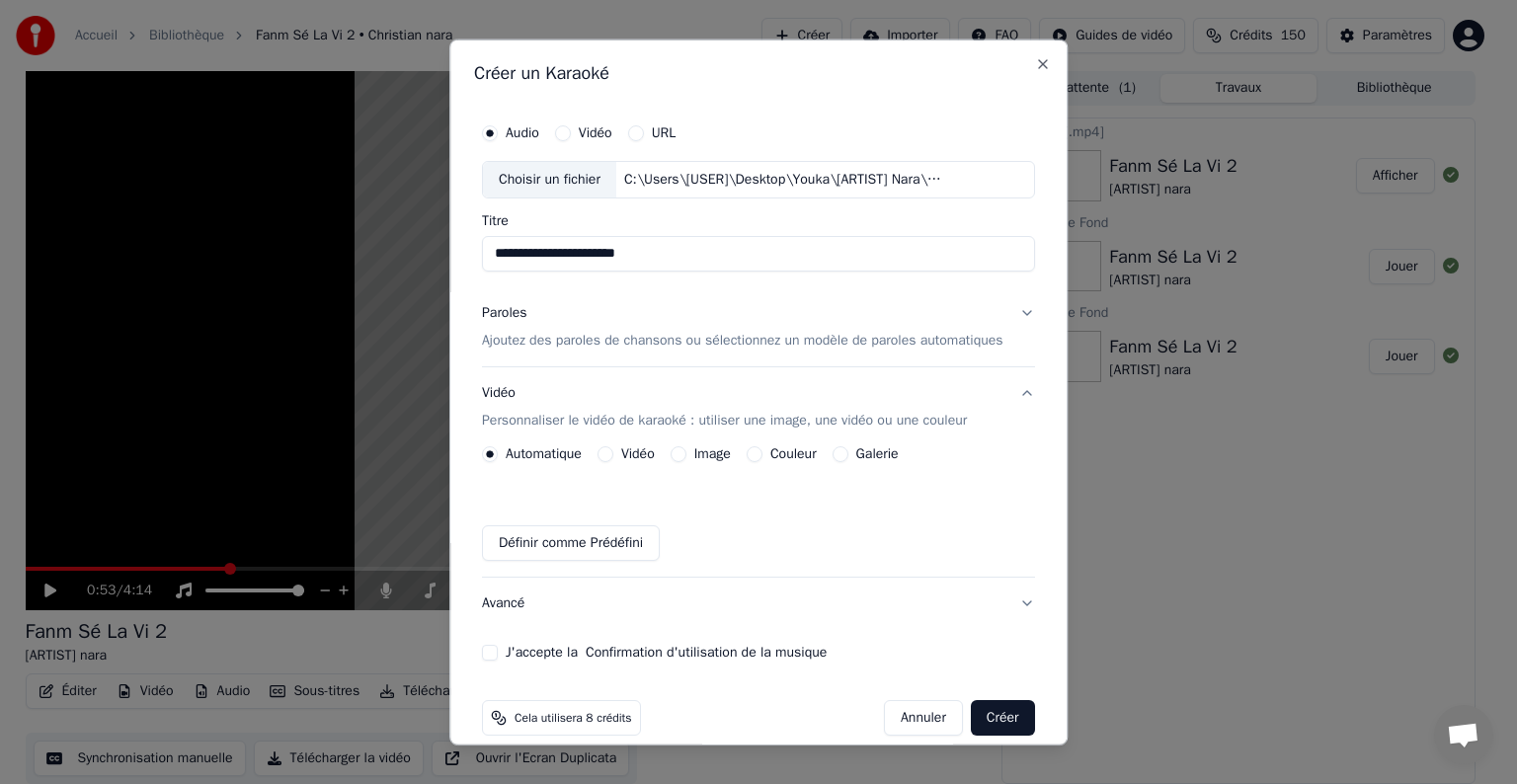 click on "Image" at bounding box center (679, 454) 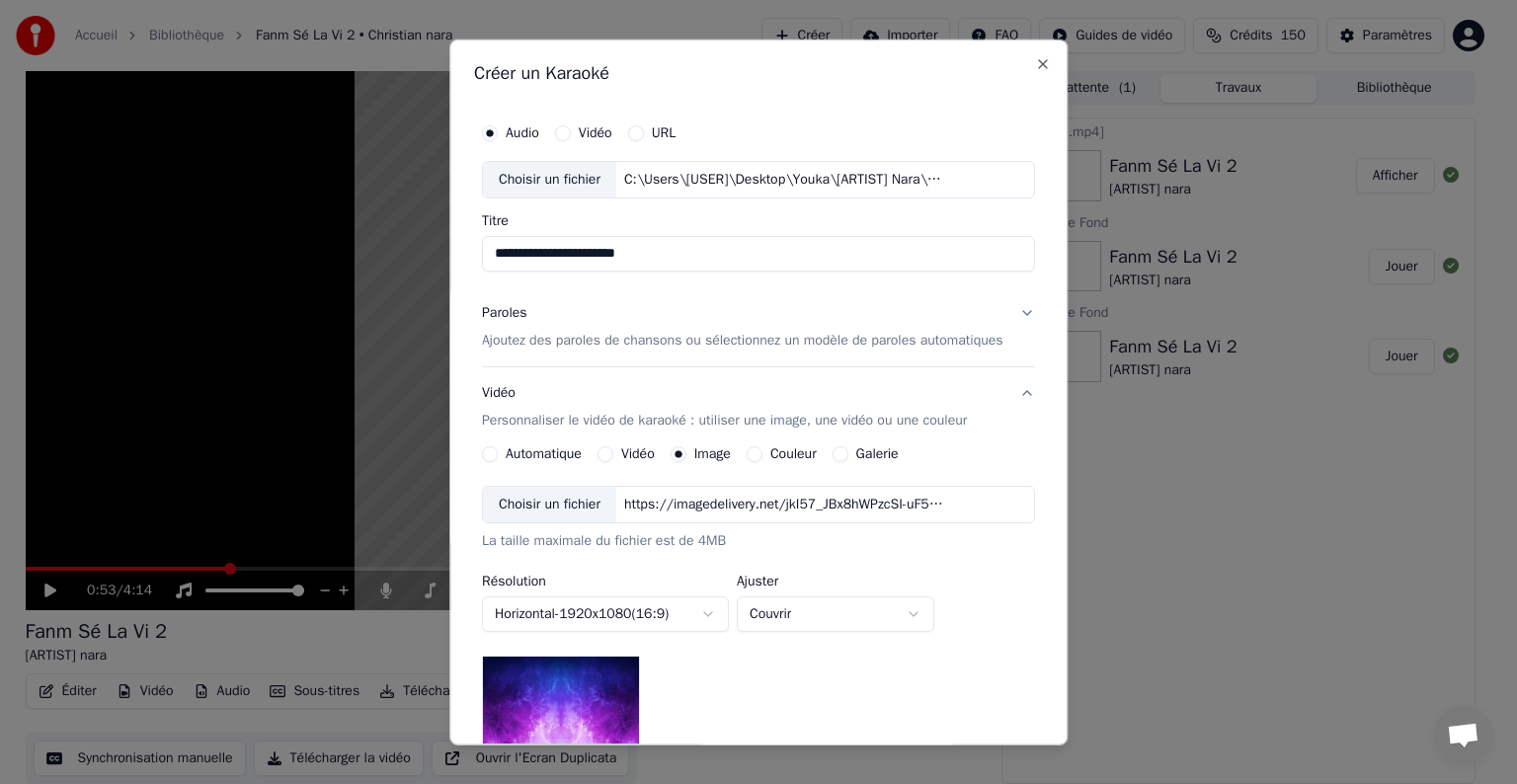 click on "Choisir un fichier" at bounding box center [549, 505] 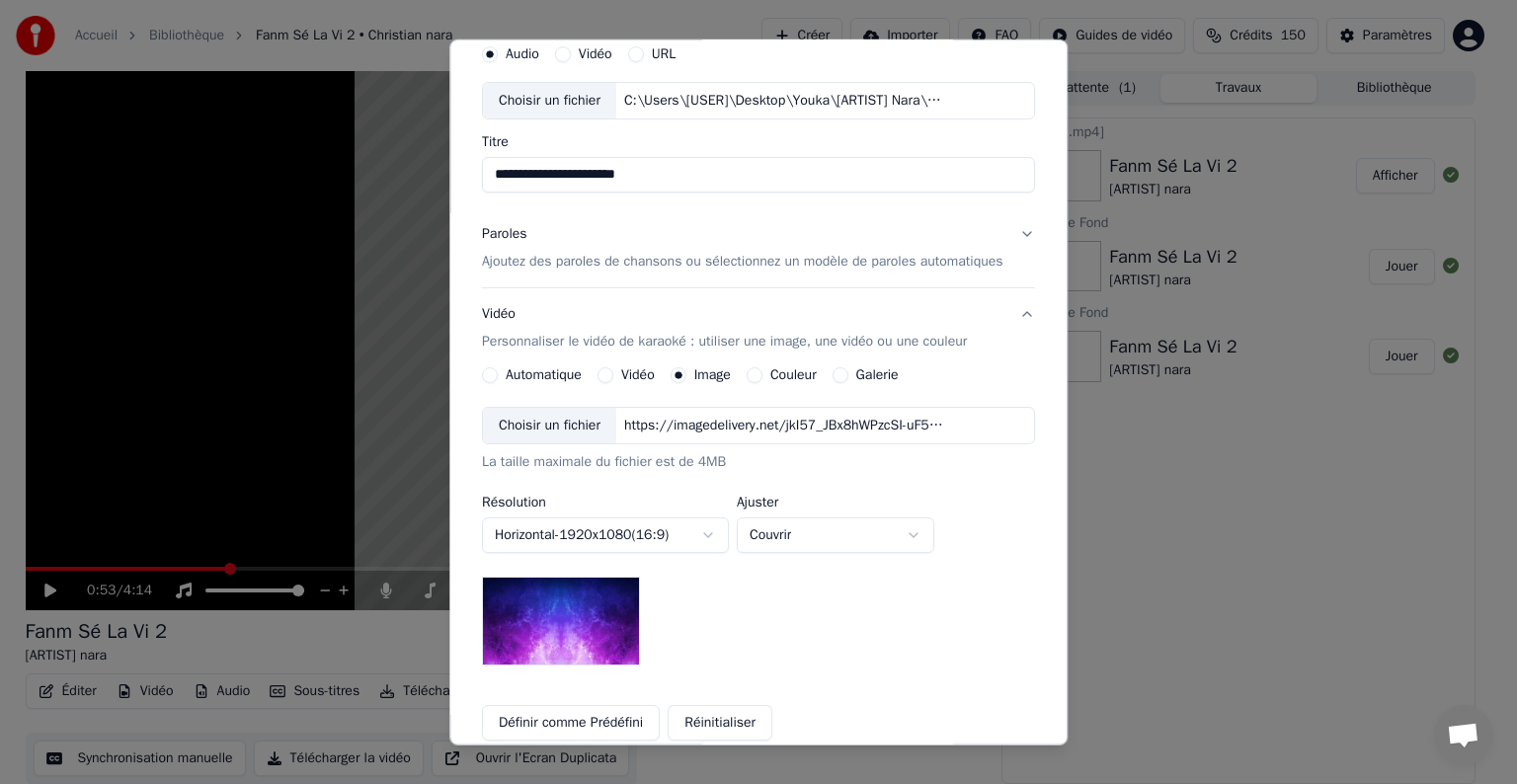 scroll, scrollTop: 197, scrollLeft: 0, axis: vertical 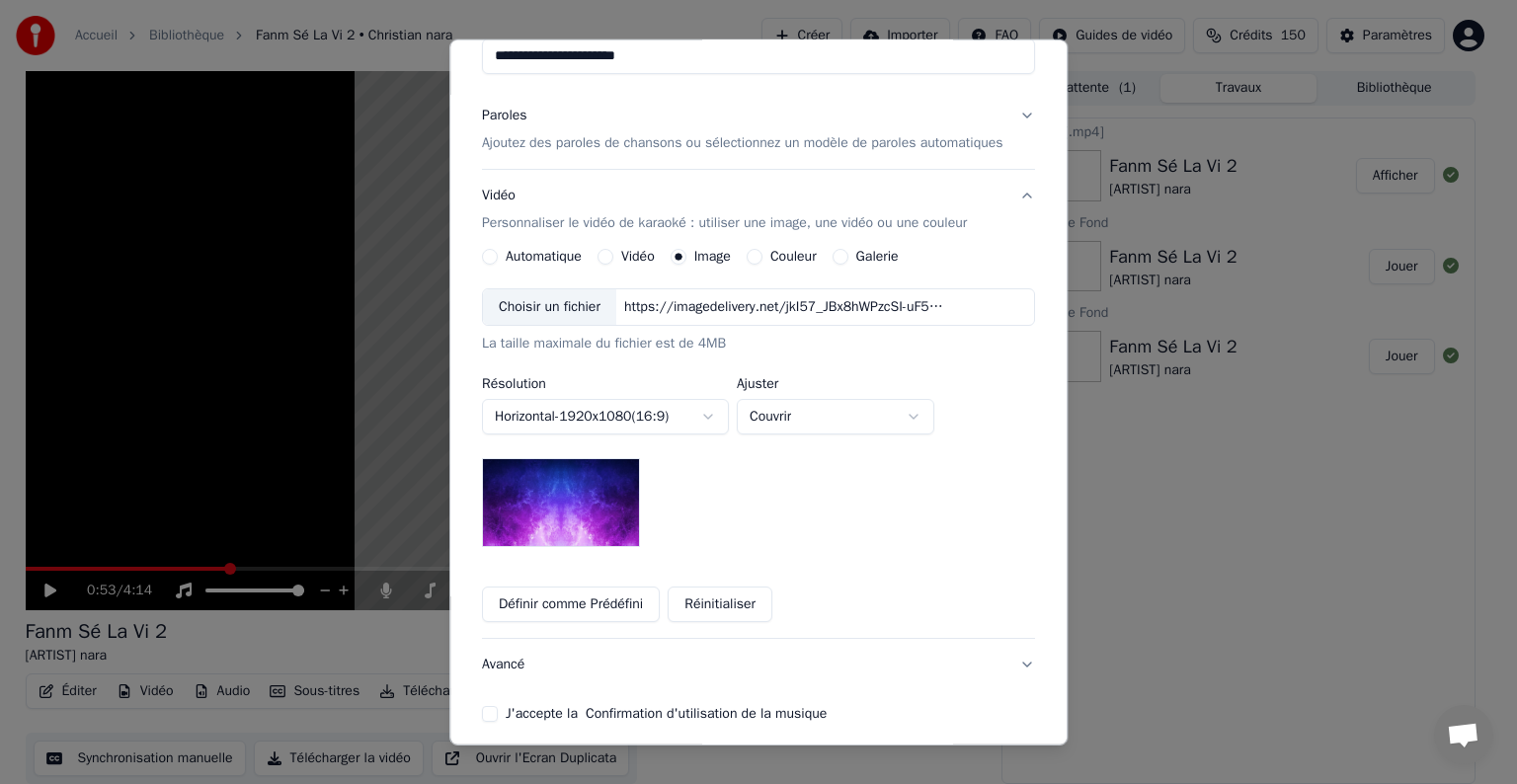 click on "Définir comme Prédéfini" at bounding box center [571, 604] 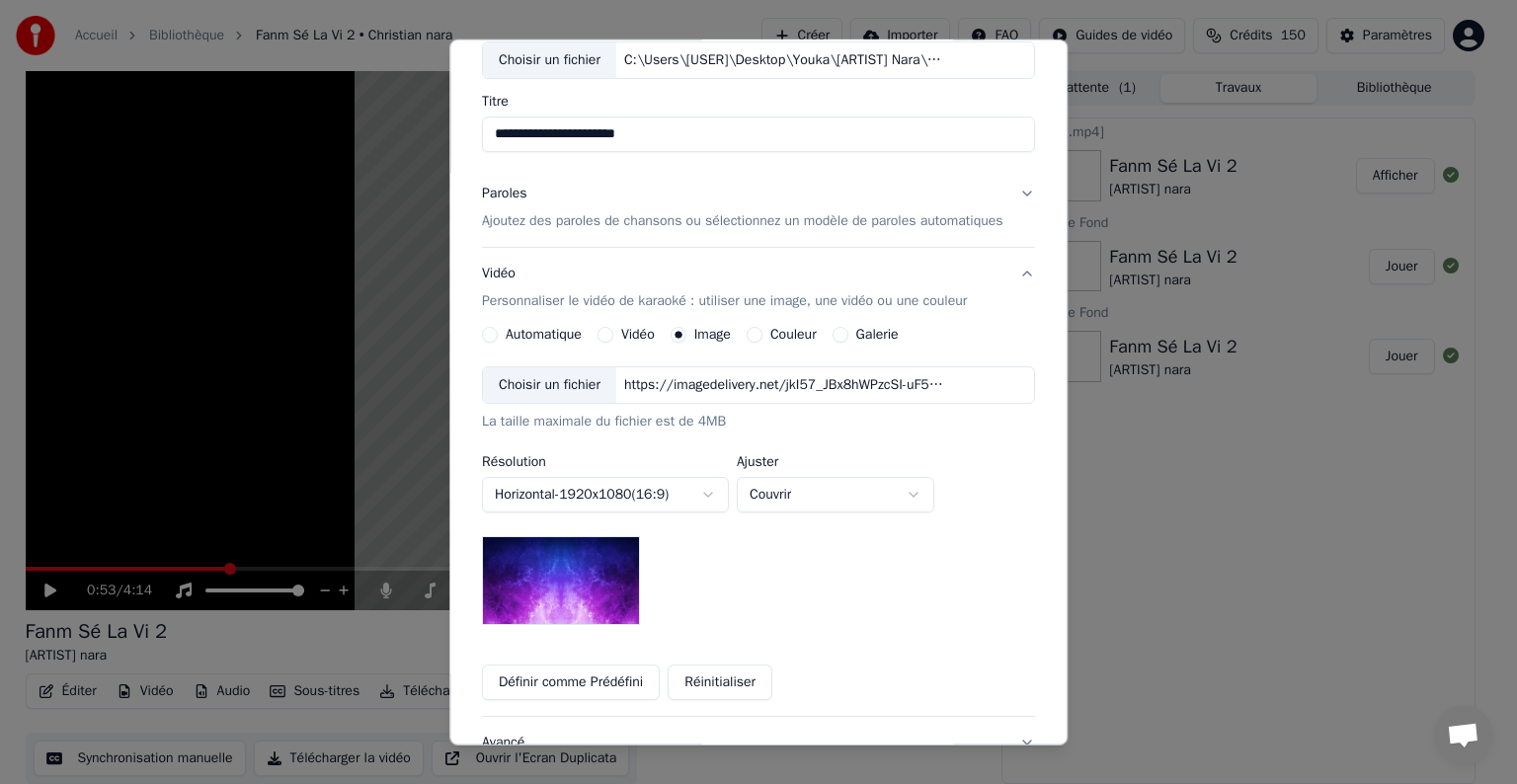 scroll, scrollTop: 0, scrollLeft: 0, axis: both 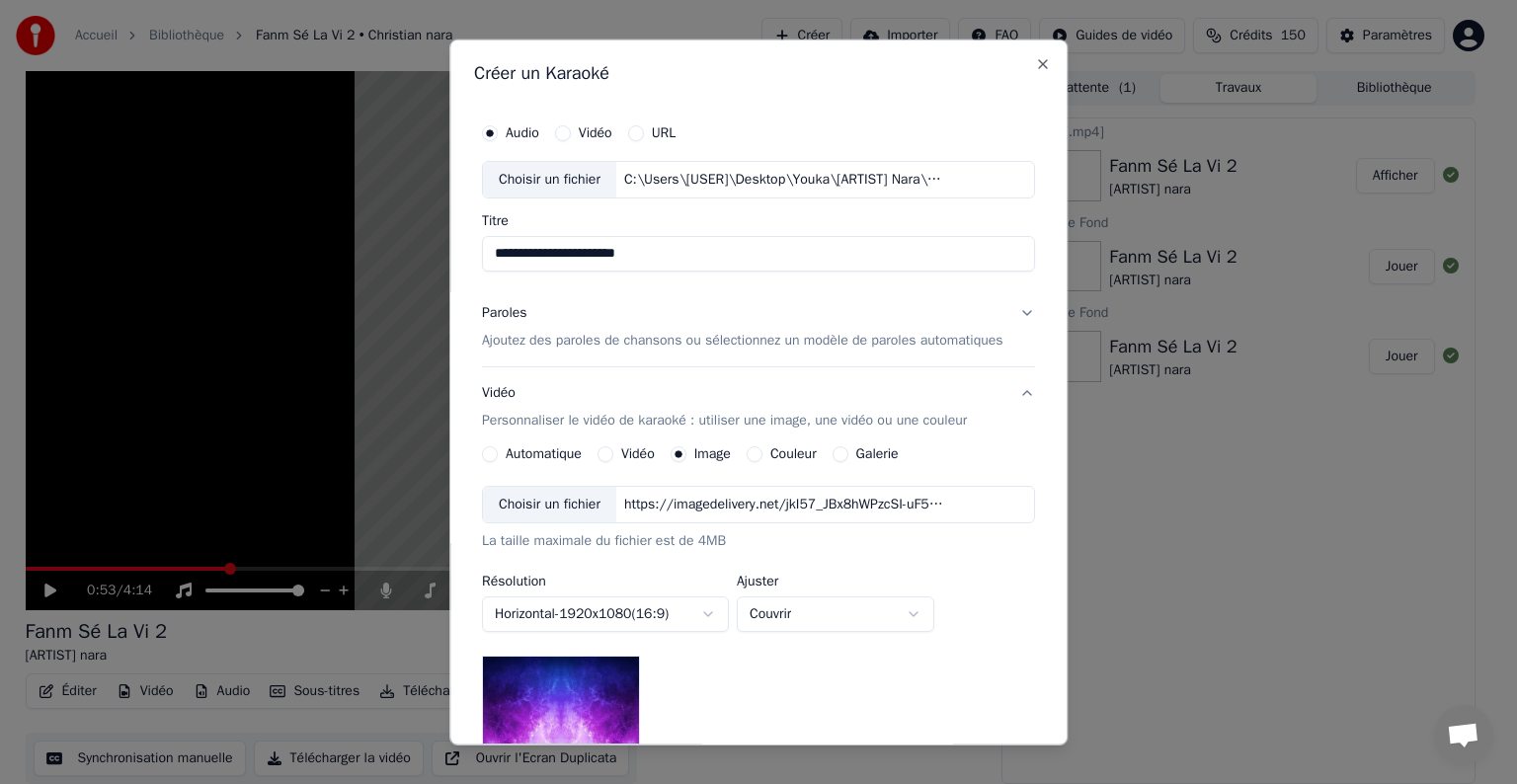 click on "Ajoutez des paroles de chansons ou sélectionnez un modèle de paroles automatiques" at bounding box center (743, 341) 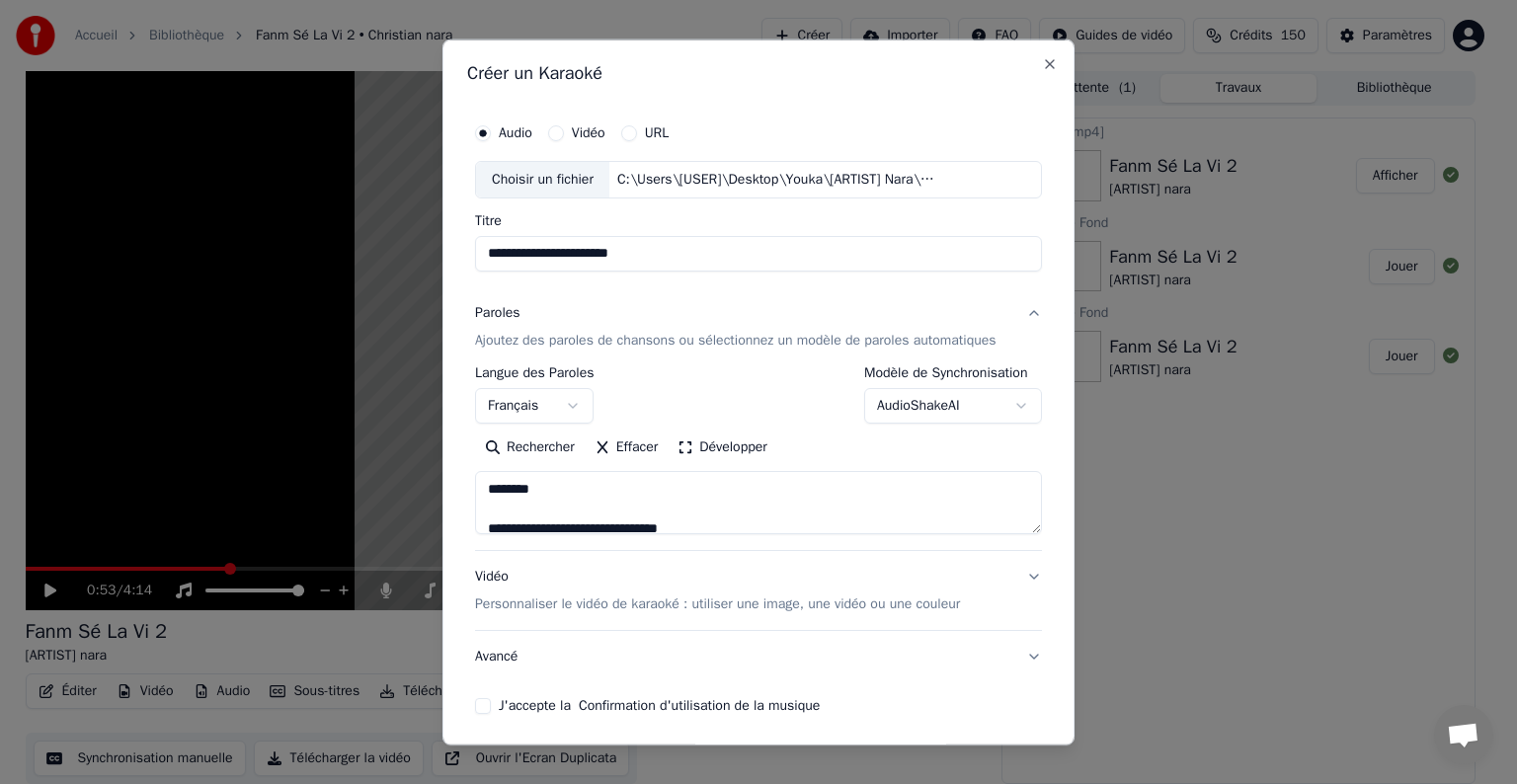 scroll, scrollTop: 75, scrollLeft: 0, axis: vertical 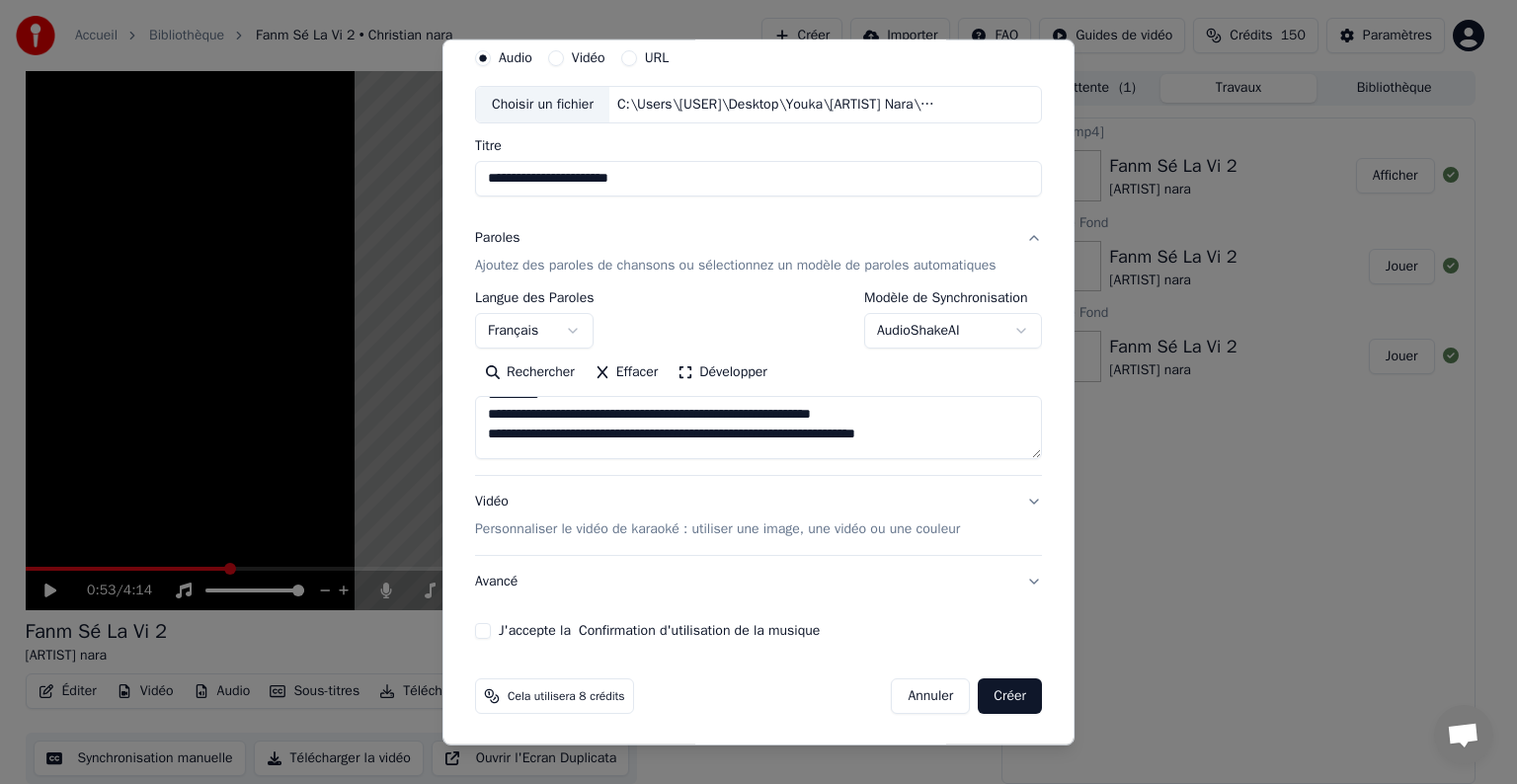 click on "J'accepte la   Confirmation d'utilisation de la musique" at bounding box center (483, 631) 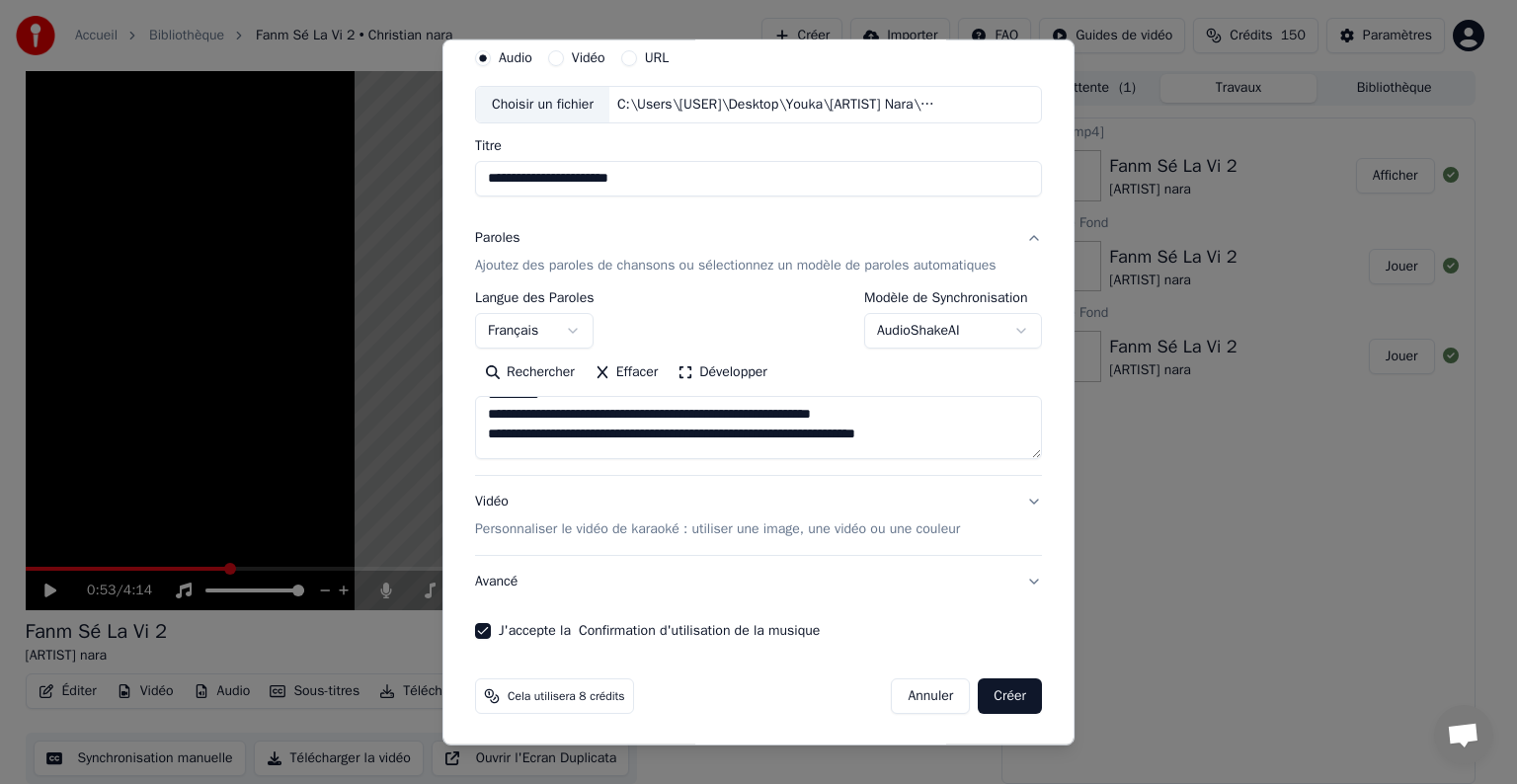 click on "Créer" at bounding box center [1009, 696] 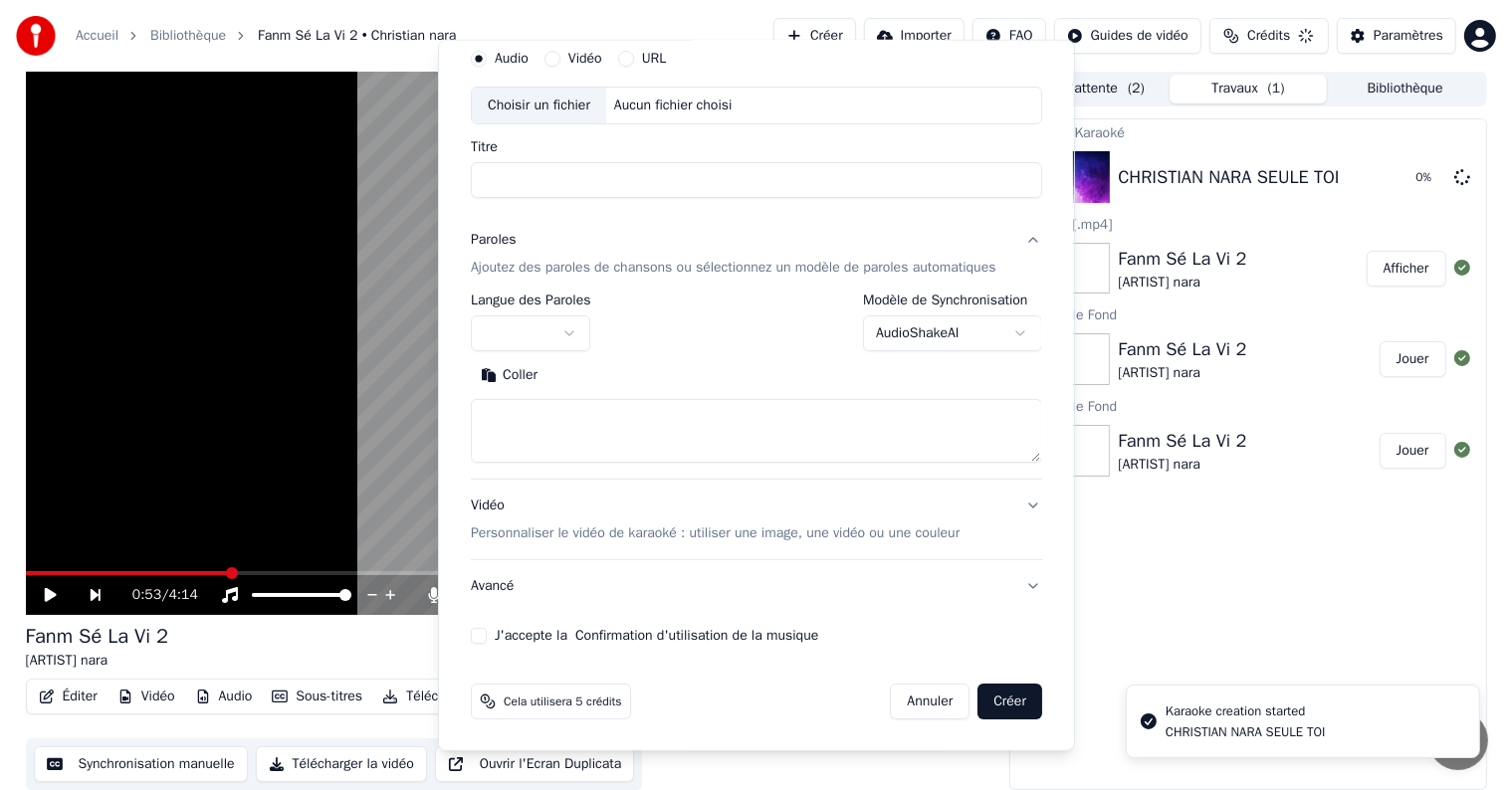 scroll, scrollTop: 0, scrollLeft: 0, axis: both 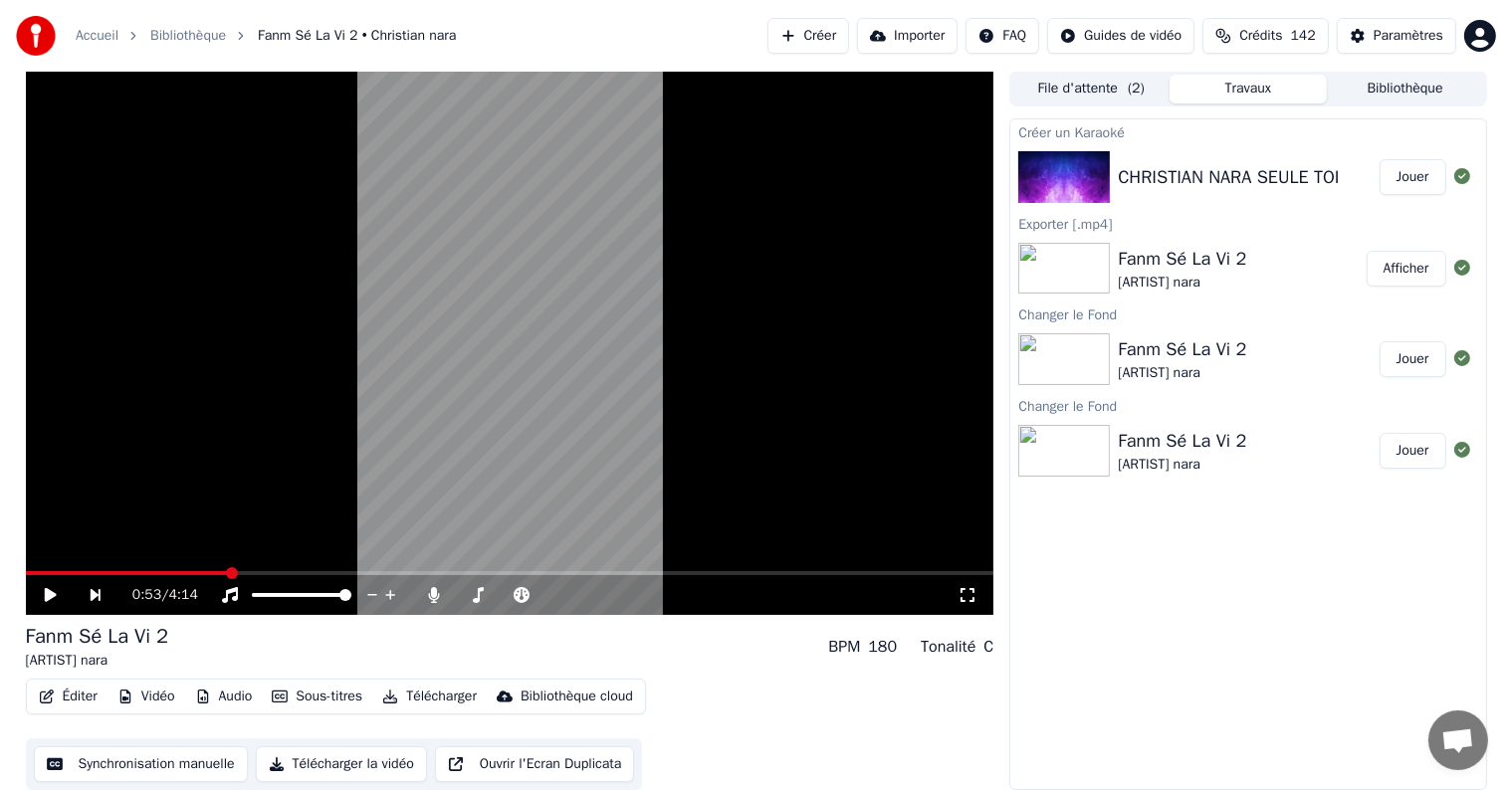 click on "Jouer" at bounding box center (1412, 177) 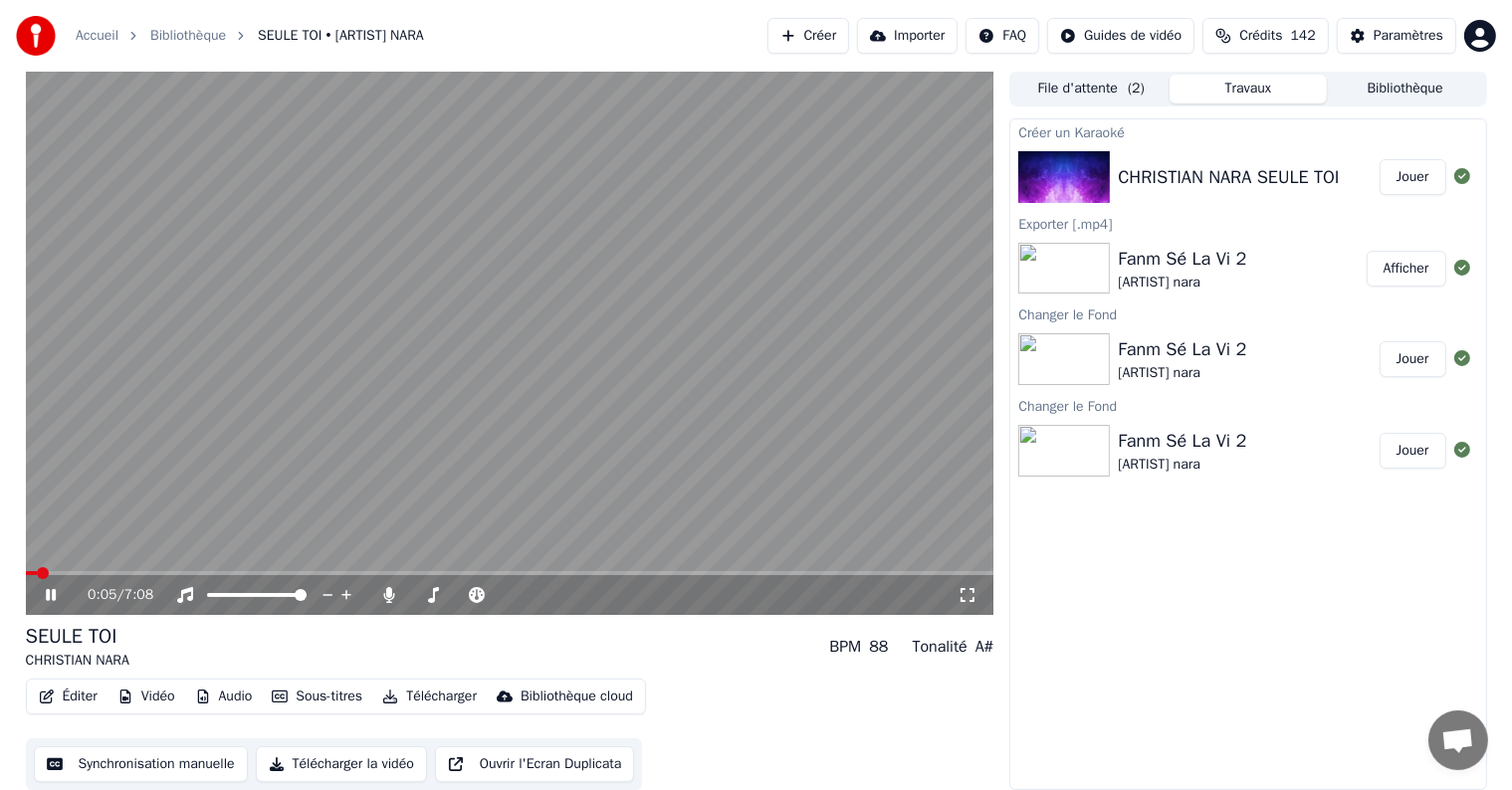 click at bounding box center [43, 573] 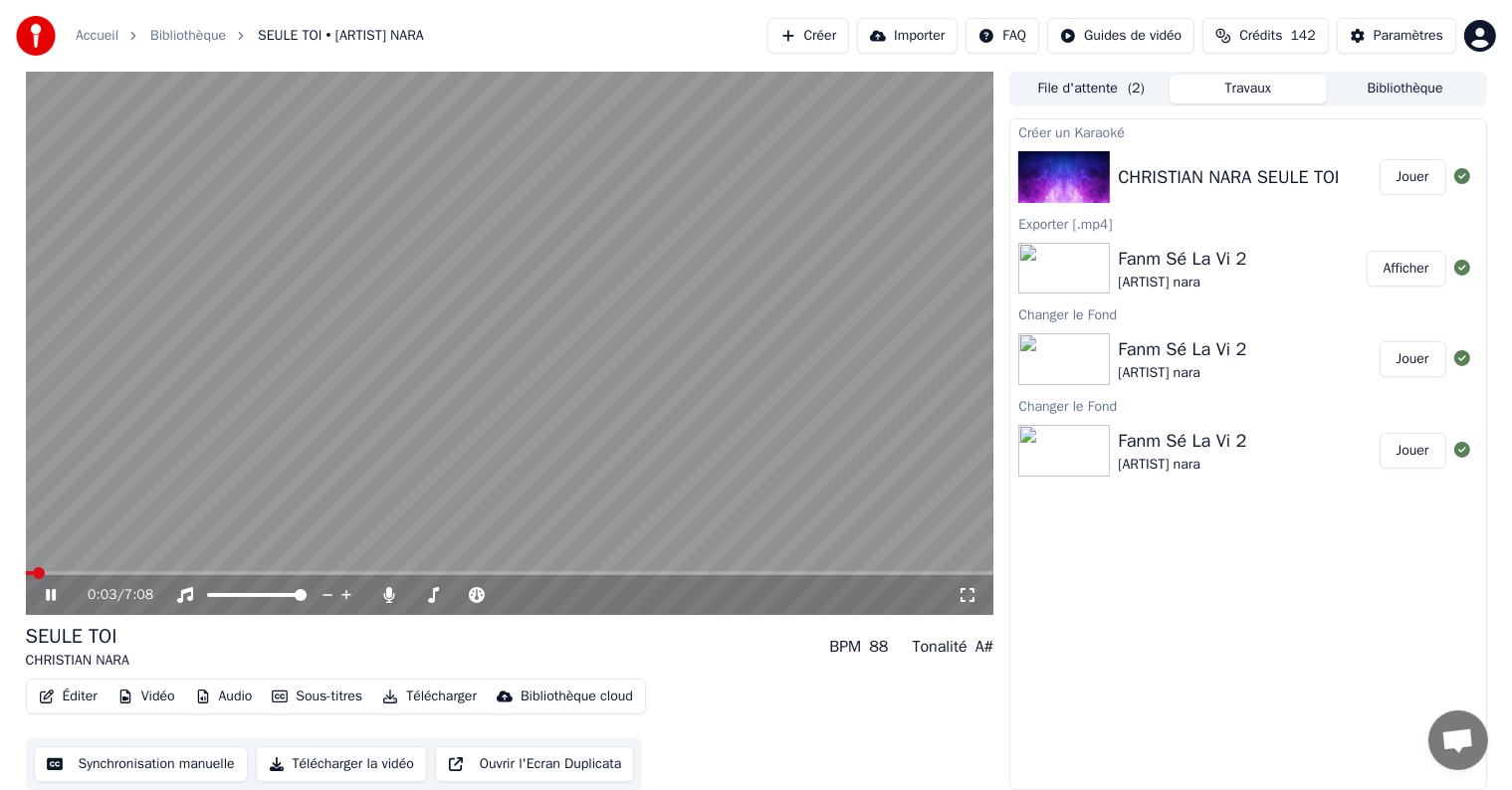 click 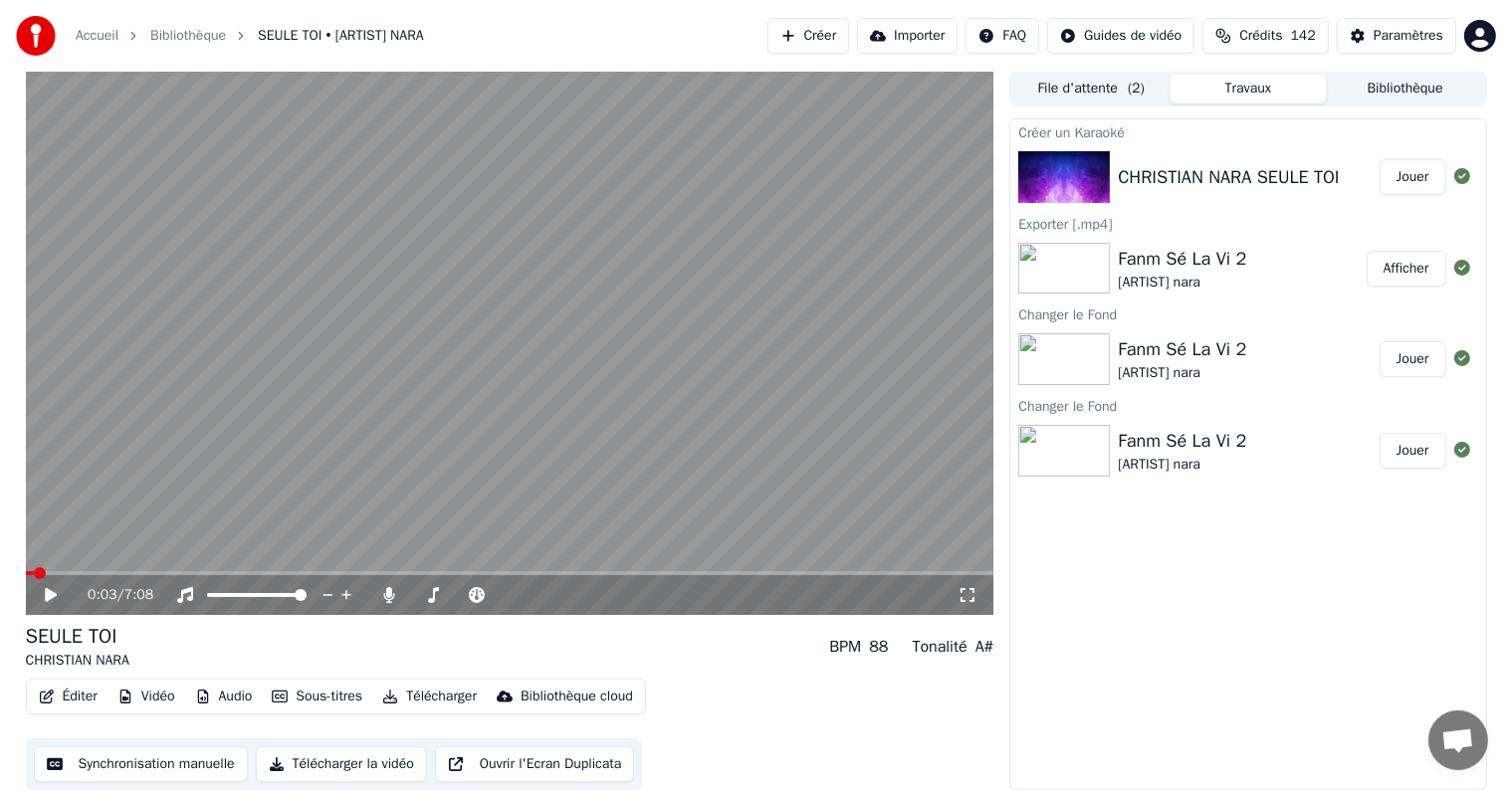 click on "Éditer" at bounding box center (68, 696) 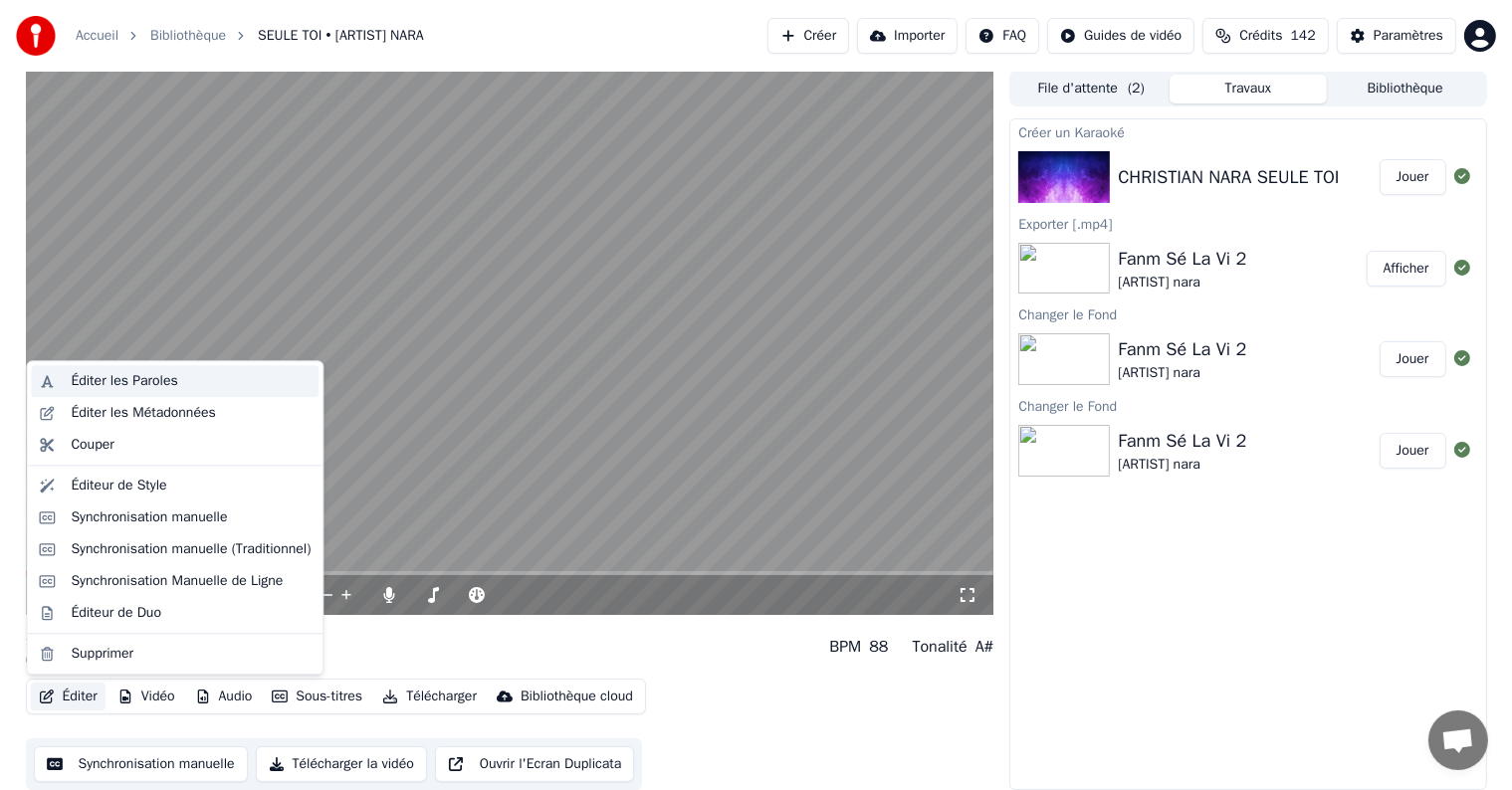 click on "Éditer les Paroles" at bounding box center (123, 381) 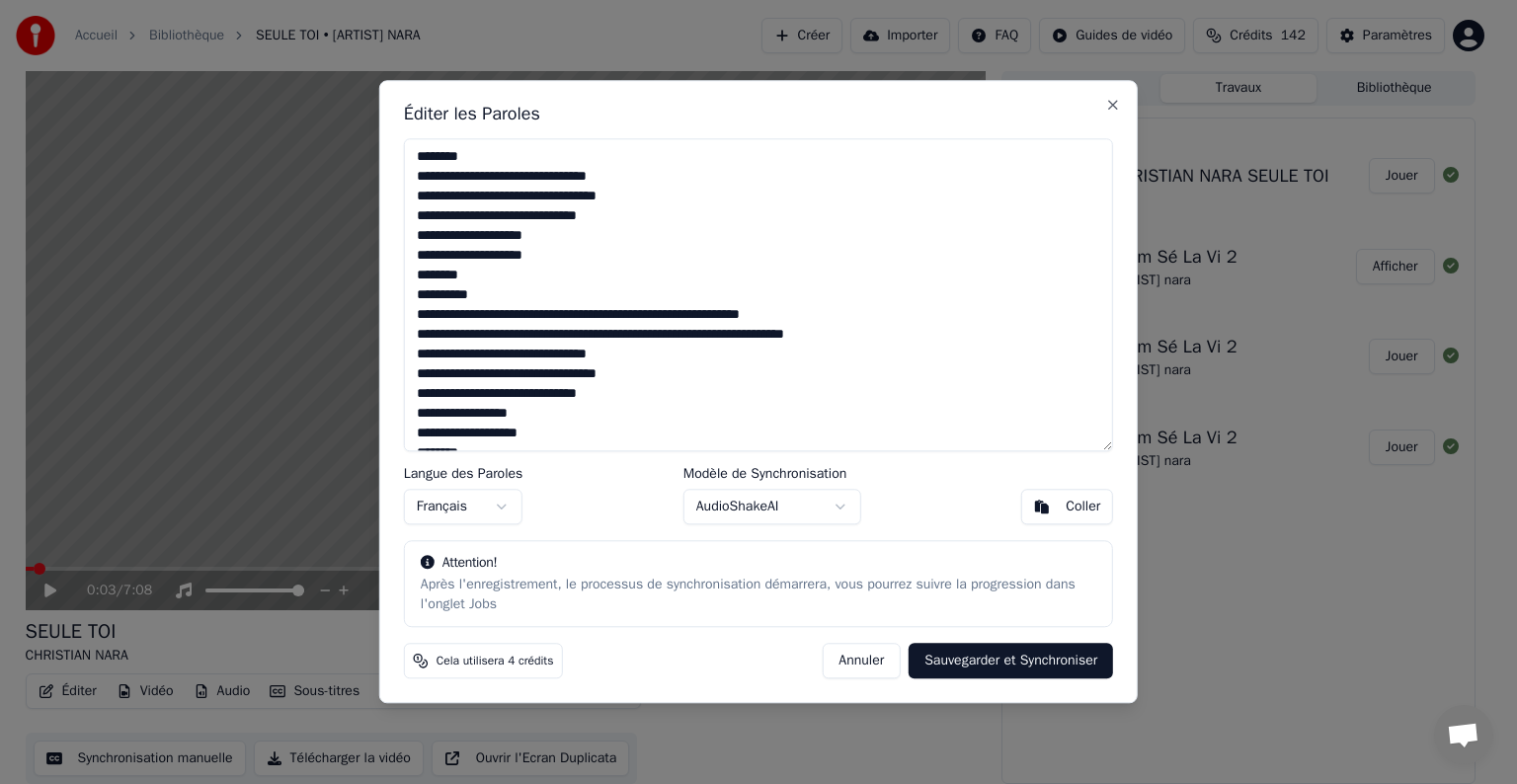 click at bounding box center [758, 294] 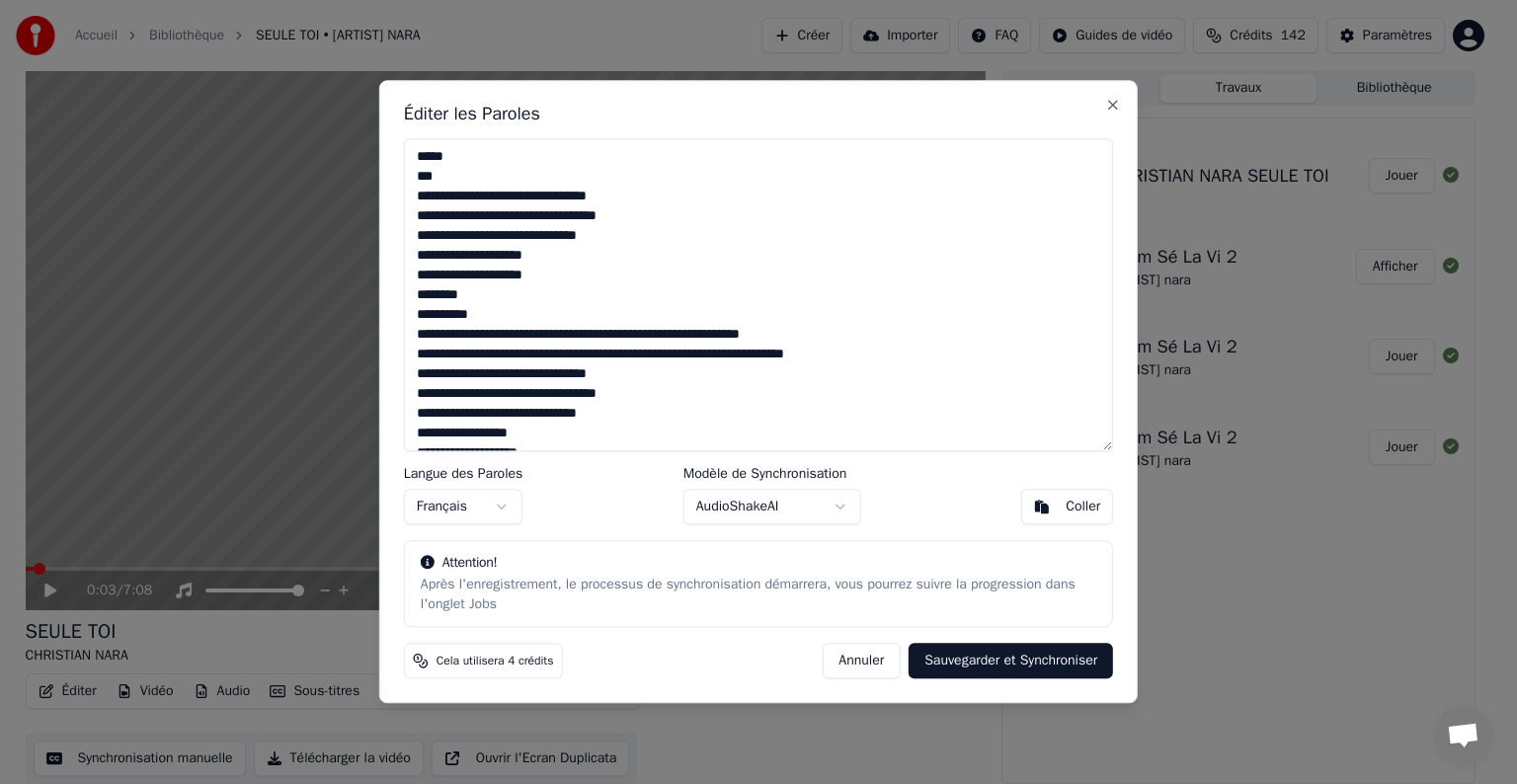 drag, startPoint x: 435, startPoint y: 179, endPoint x: 418, endPoint y: 170, distance: 19.235384 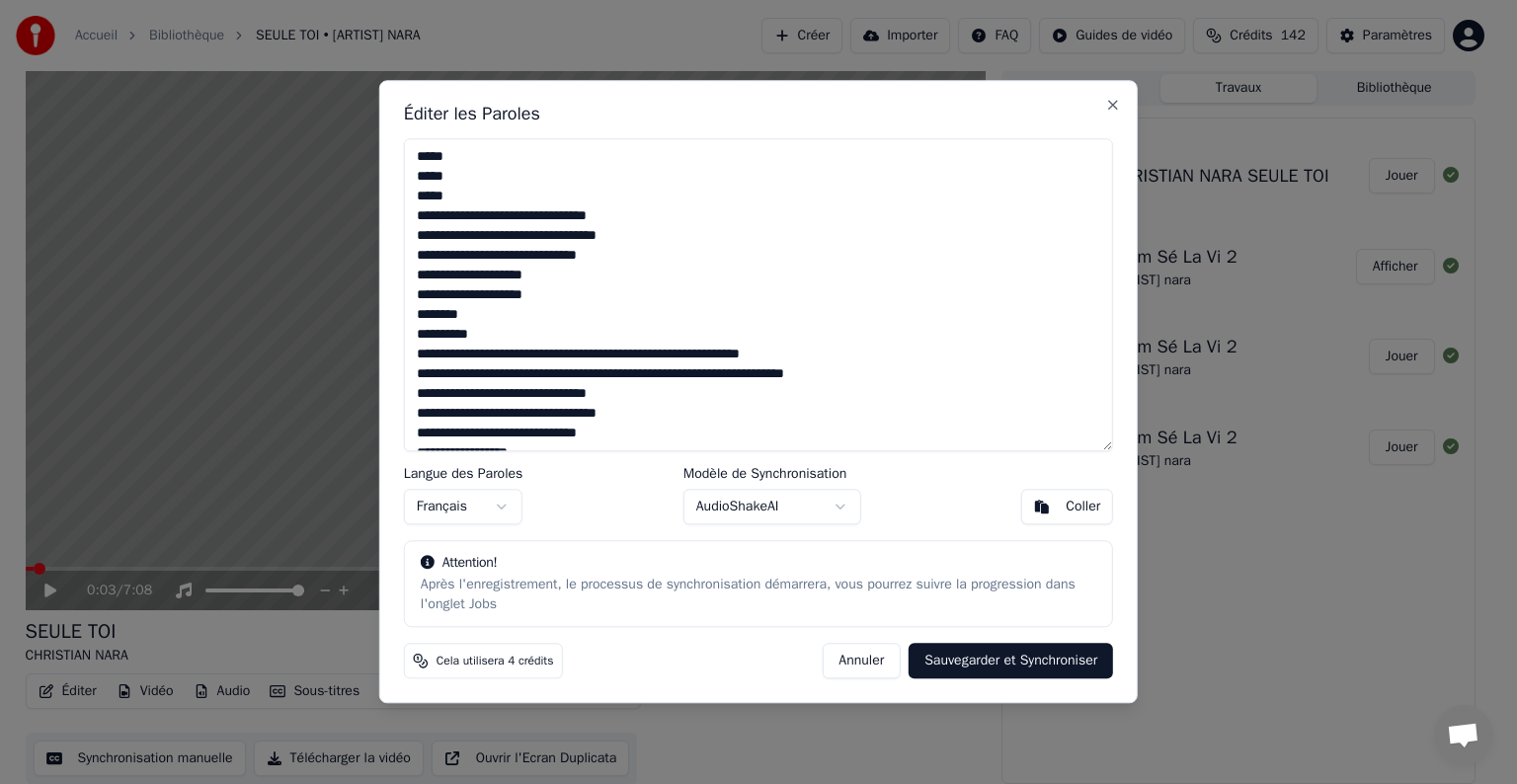 type on "**********" 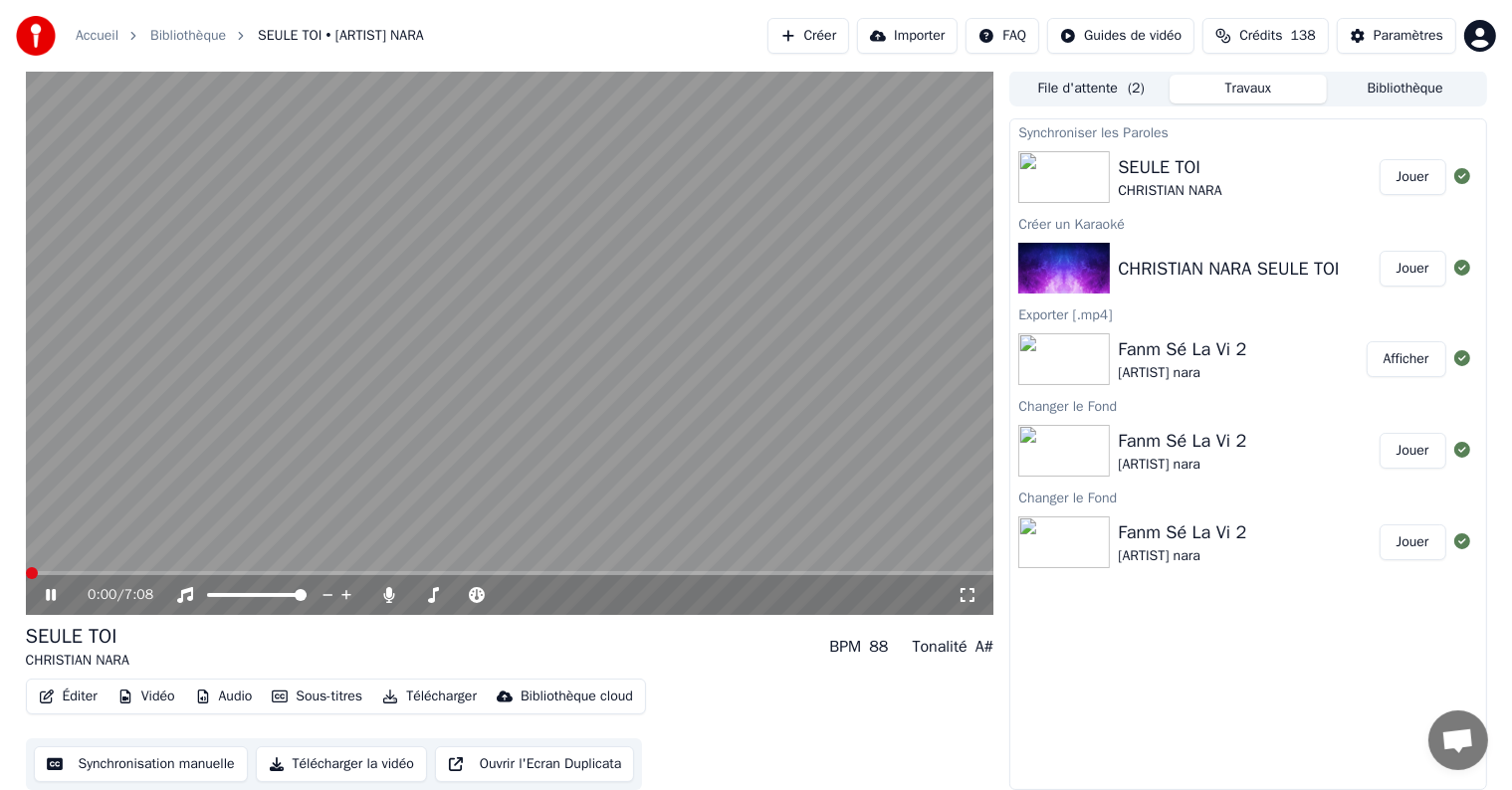 click at bounding box center [32, 573] 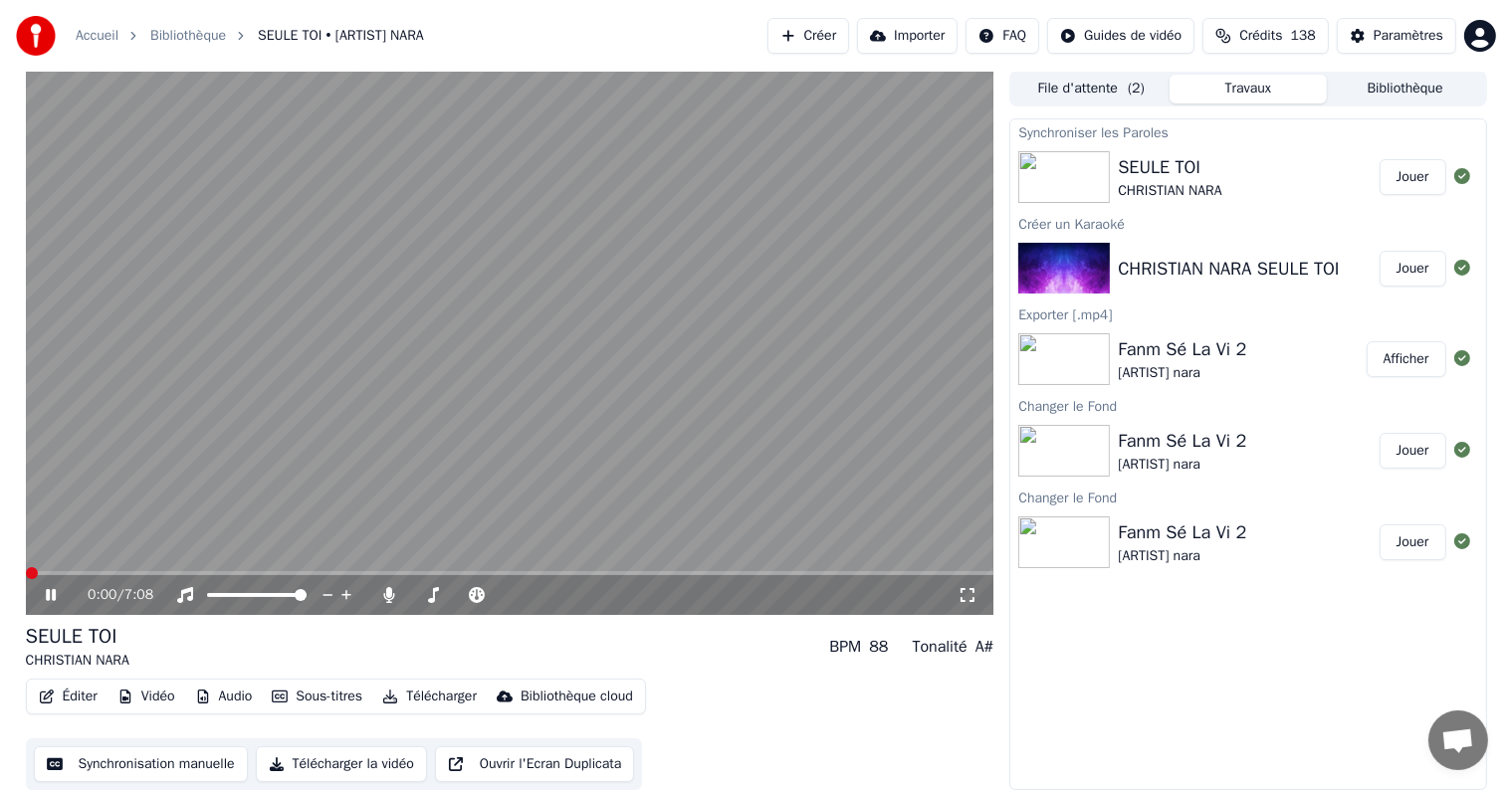 click at bounding box center (32, 573) 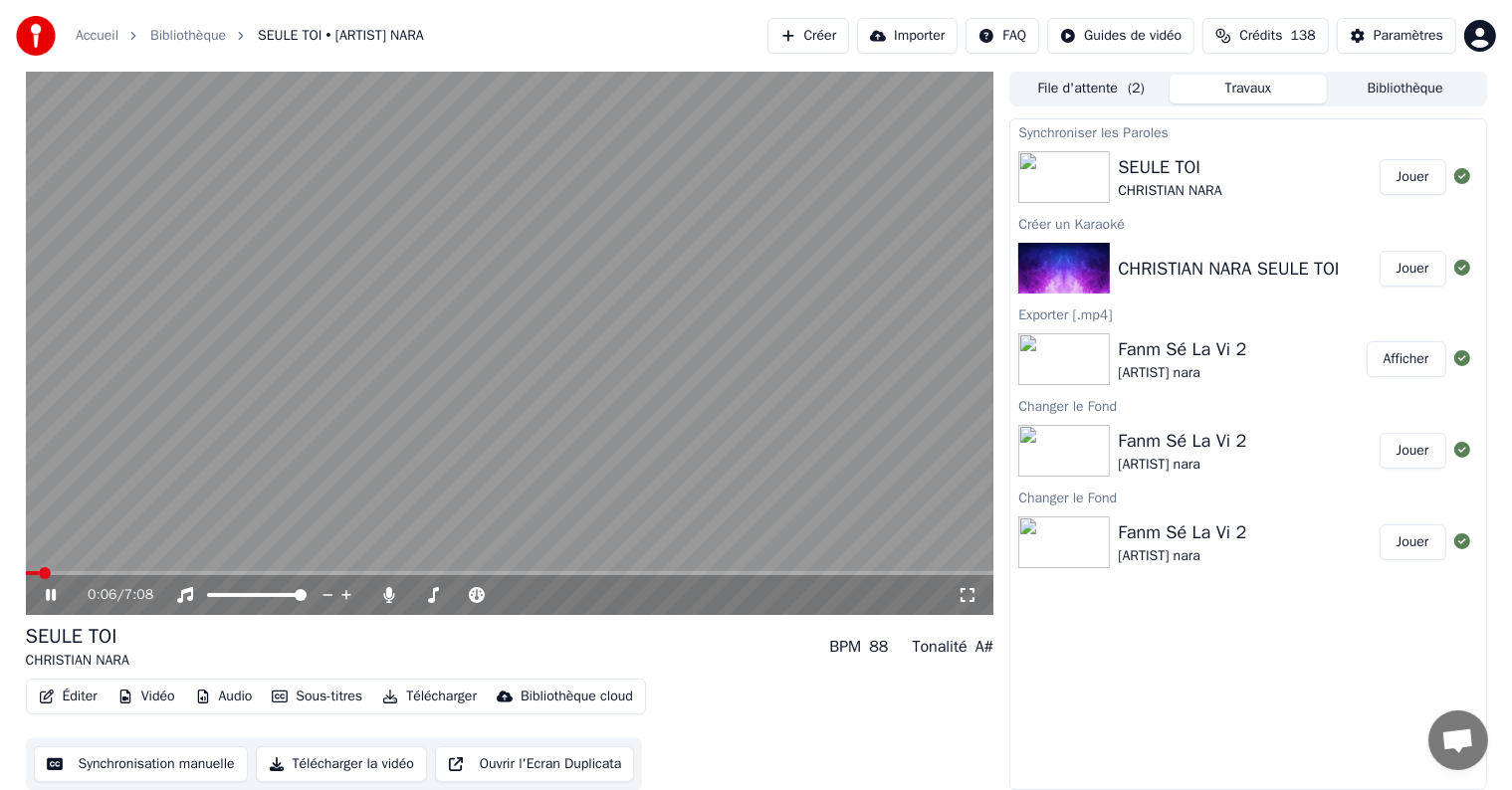 click 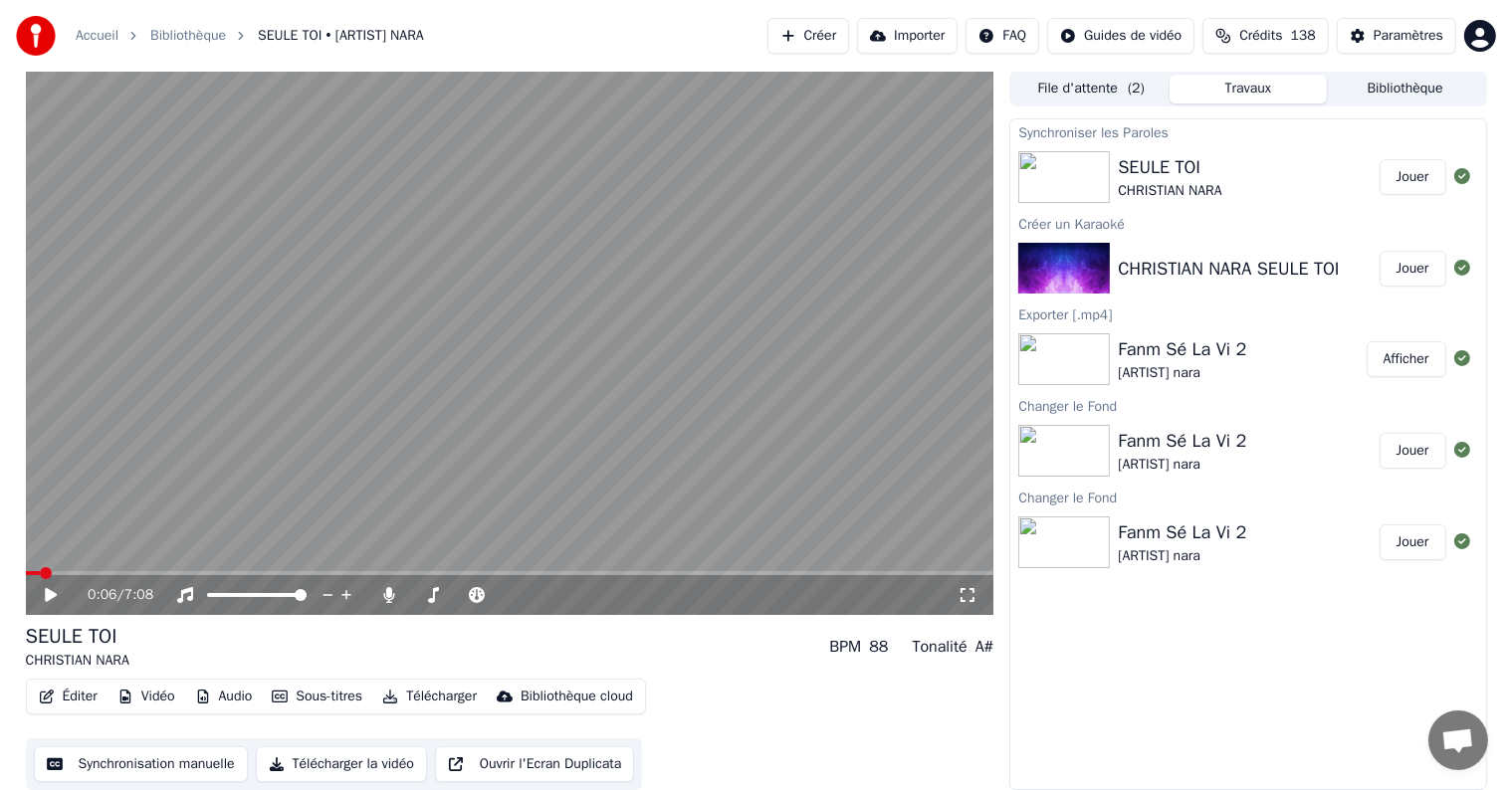 click on "SEULE TOI" at bounding box center [1170, 167] 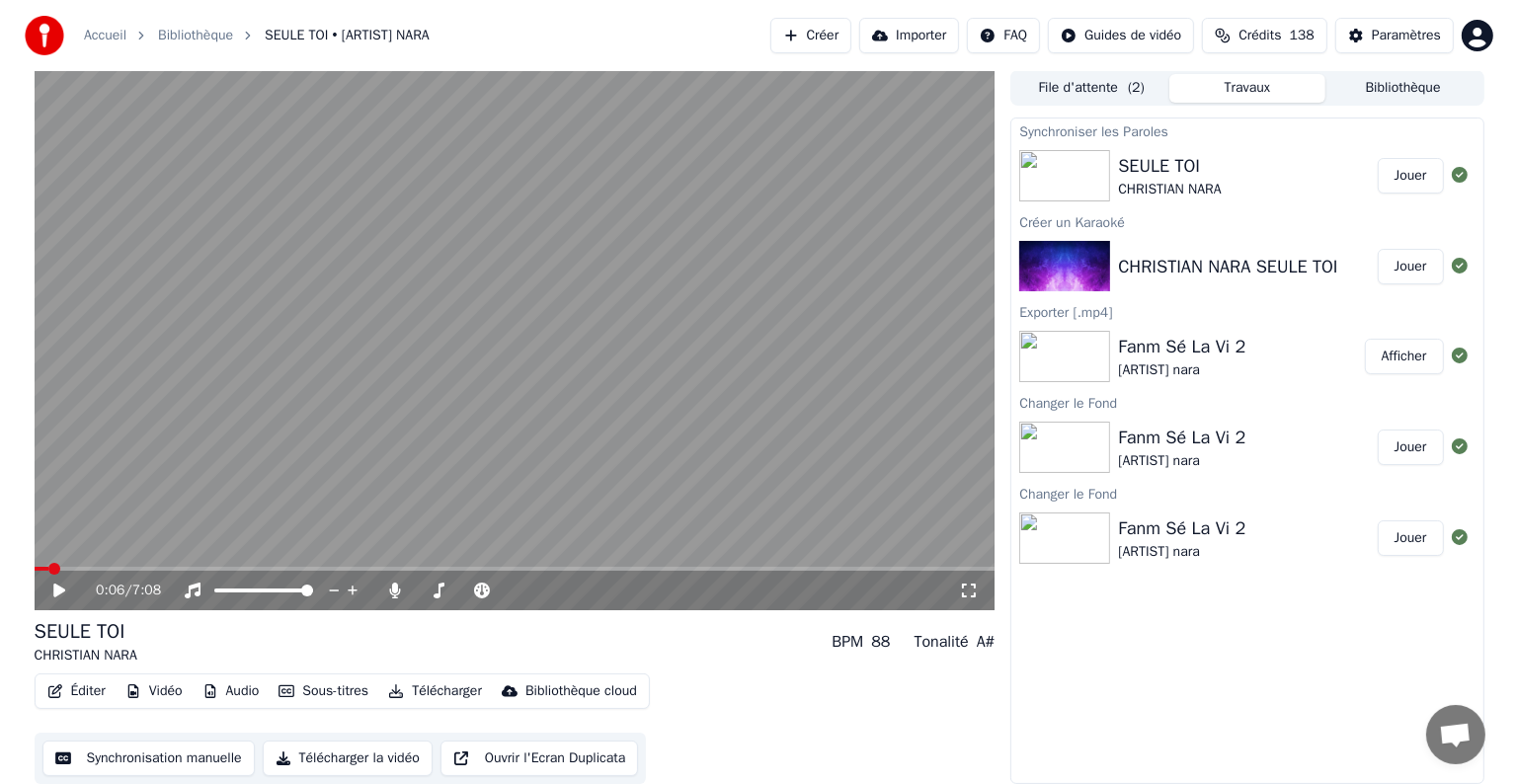 scroll, scrollTop: 0, scrollLeft: 0, axis: both 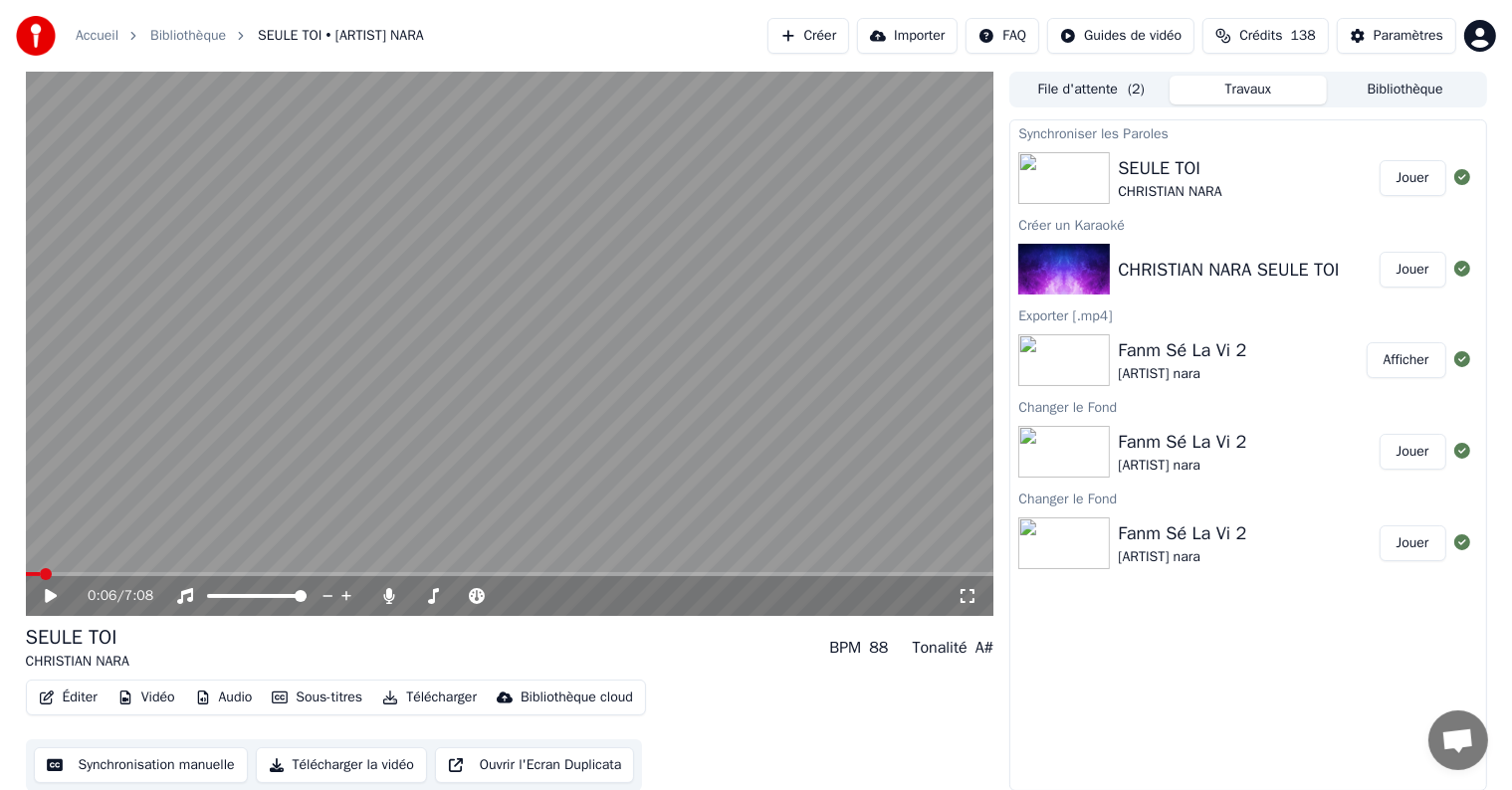 click on "Créer" at bounding box center (808, 36) 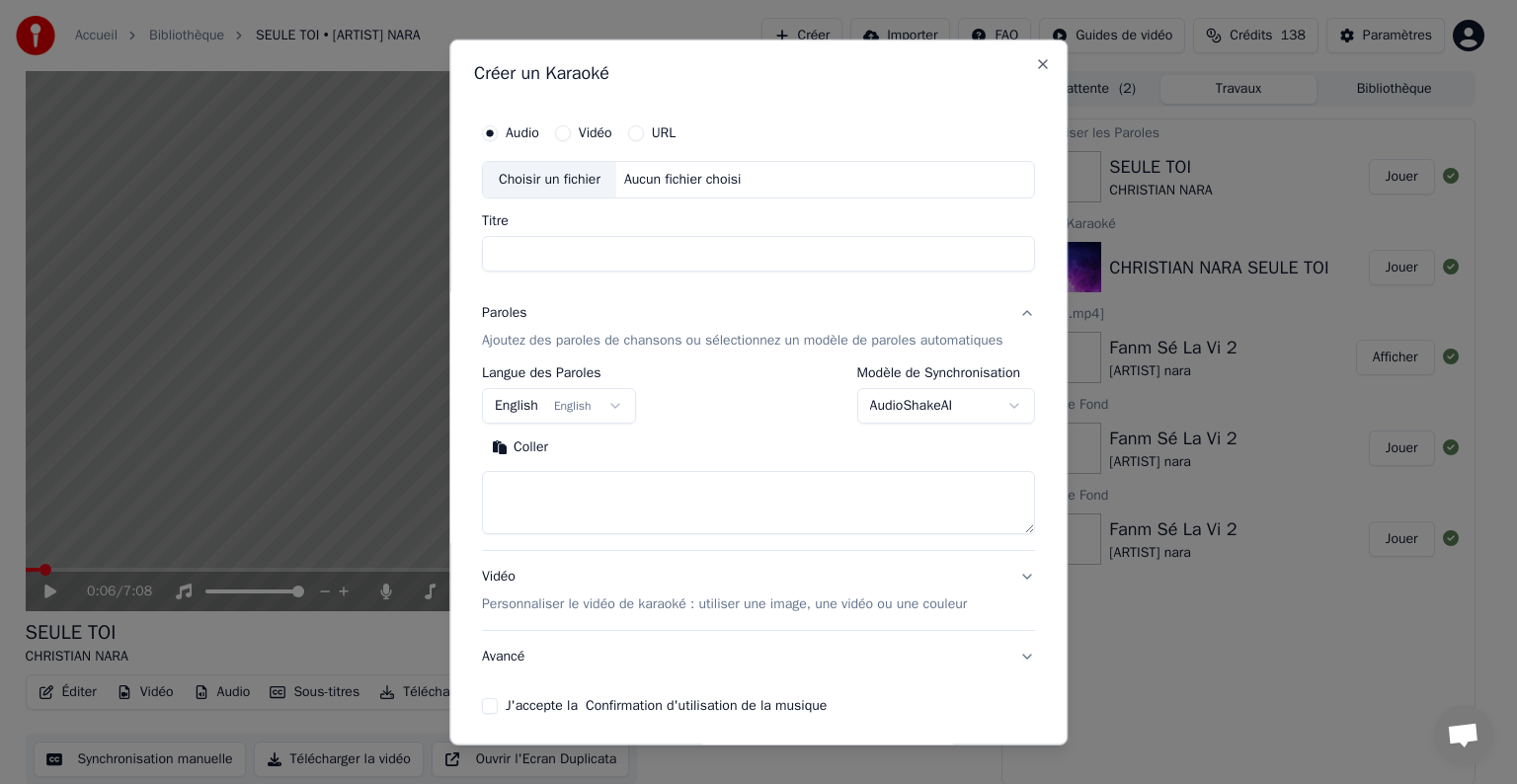 click on "Vidéo" at bounding box center [563, 133] 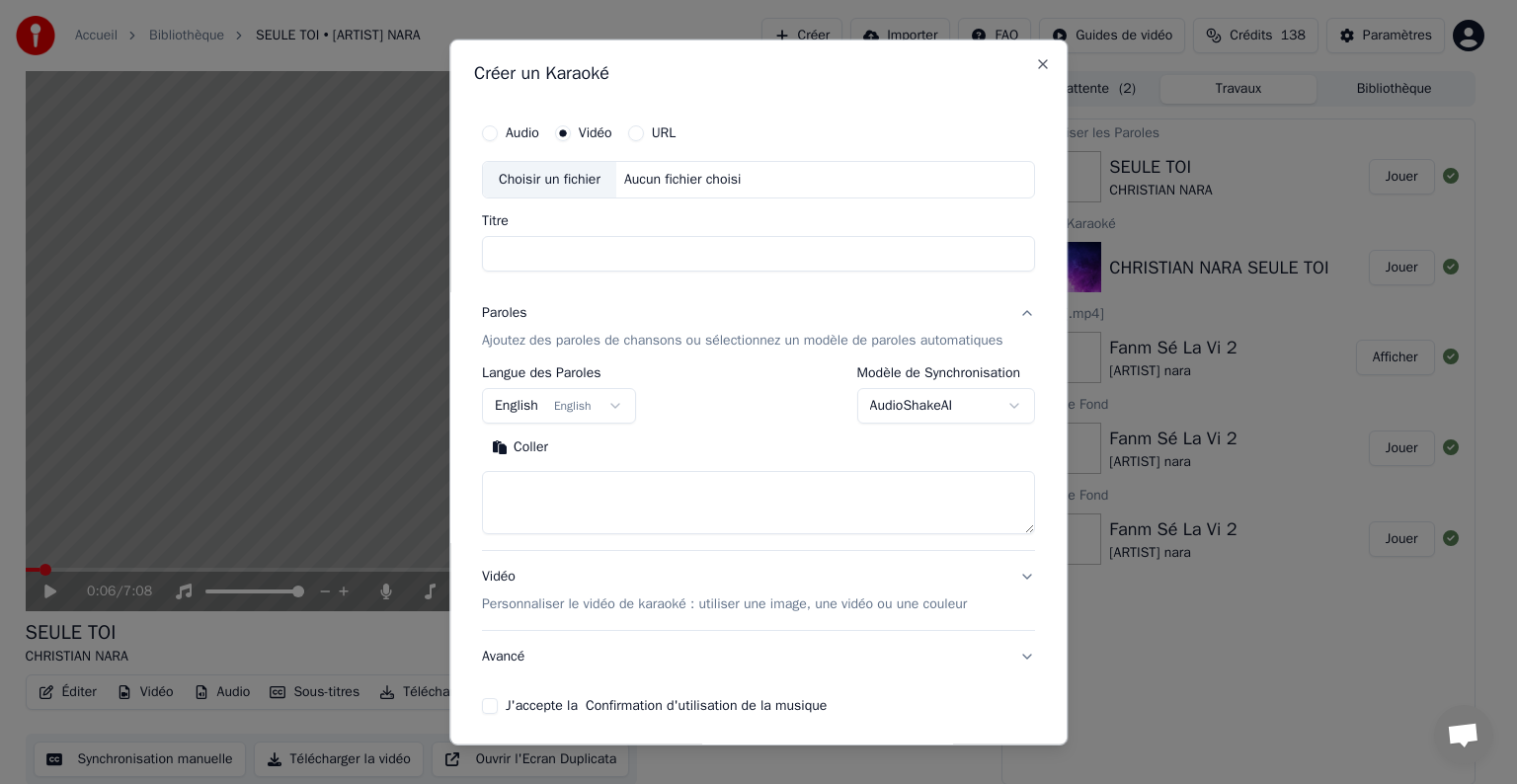 click on "Aucun fichier choisi" at bounding box center (682, 180) 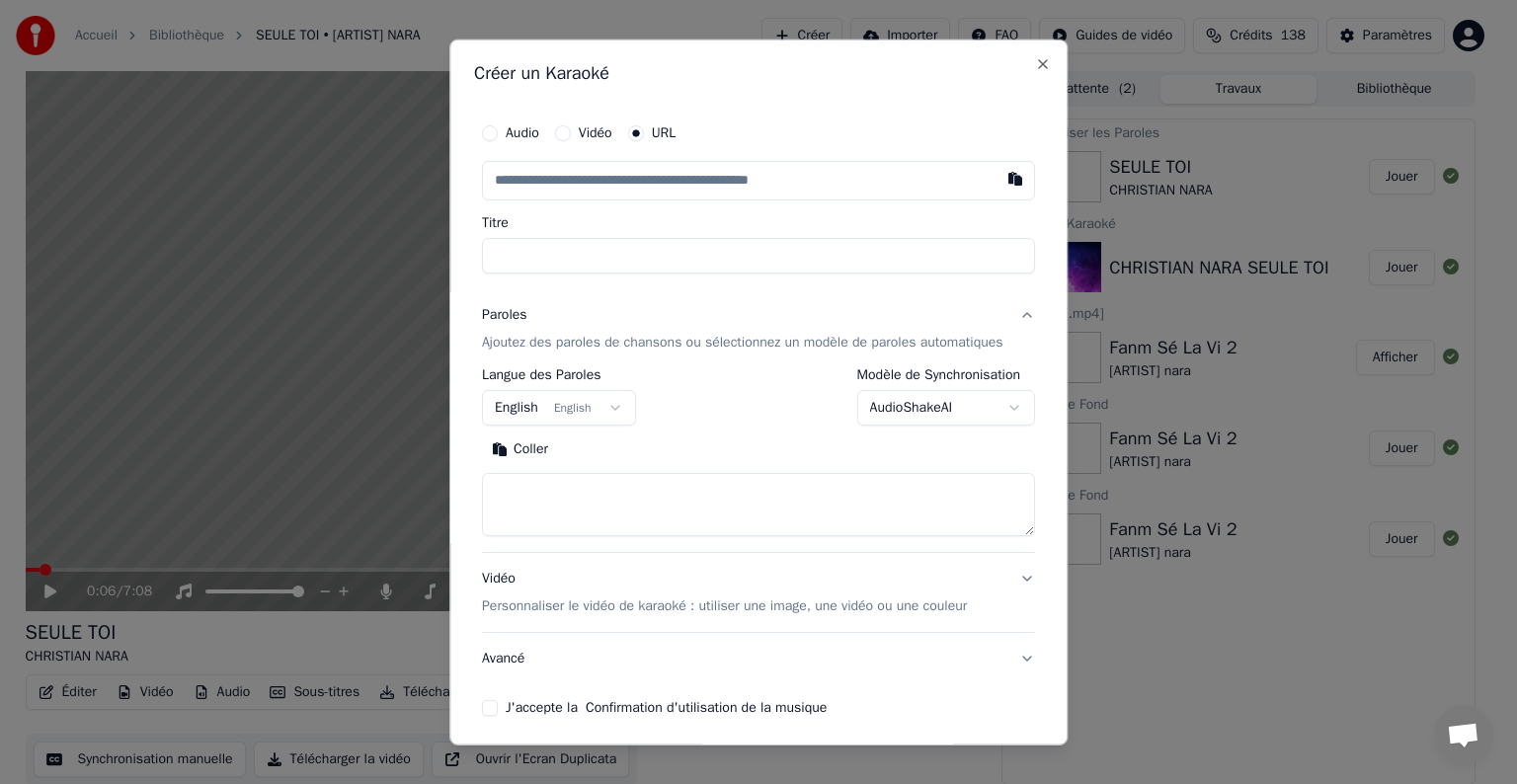 click at bounding box center (758, 181) 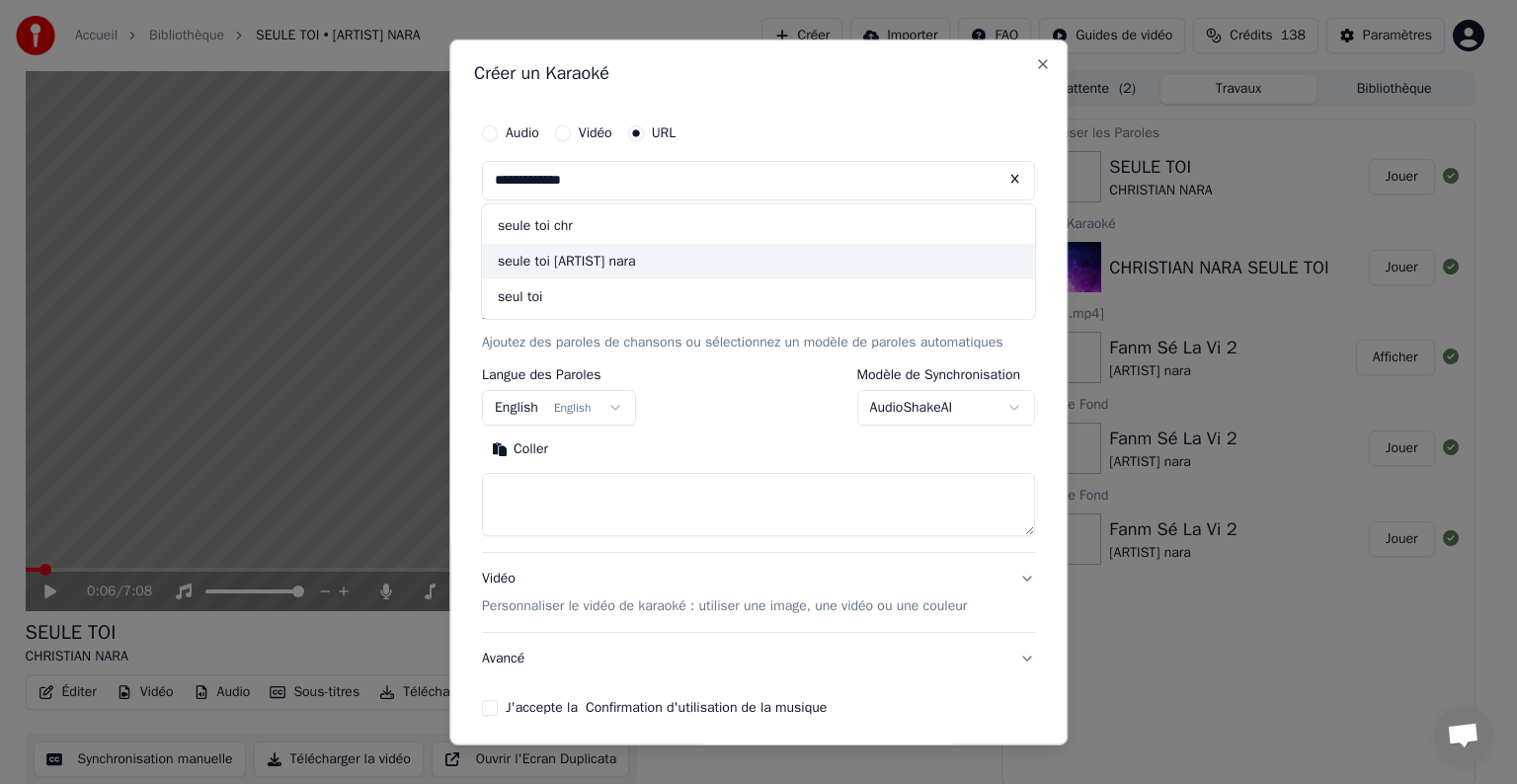 click on "seule toi [ARTIST] nara" at bounding box center [758, 262] 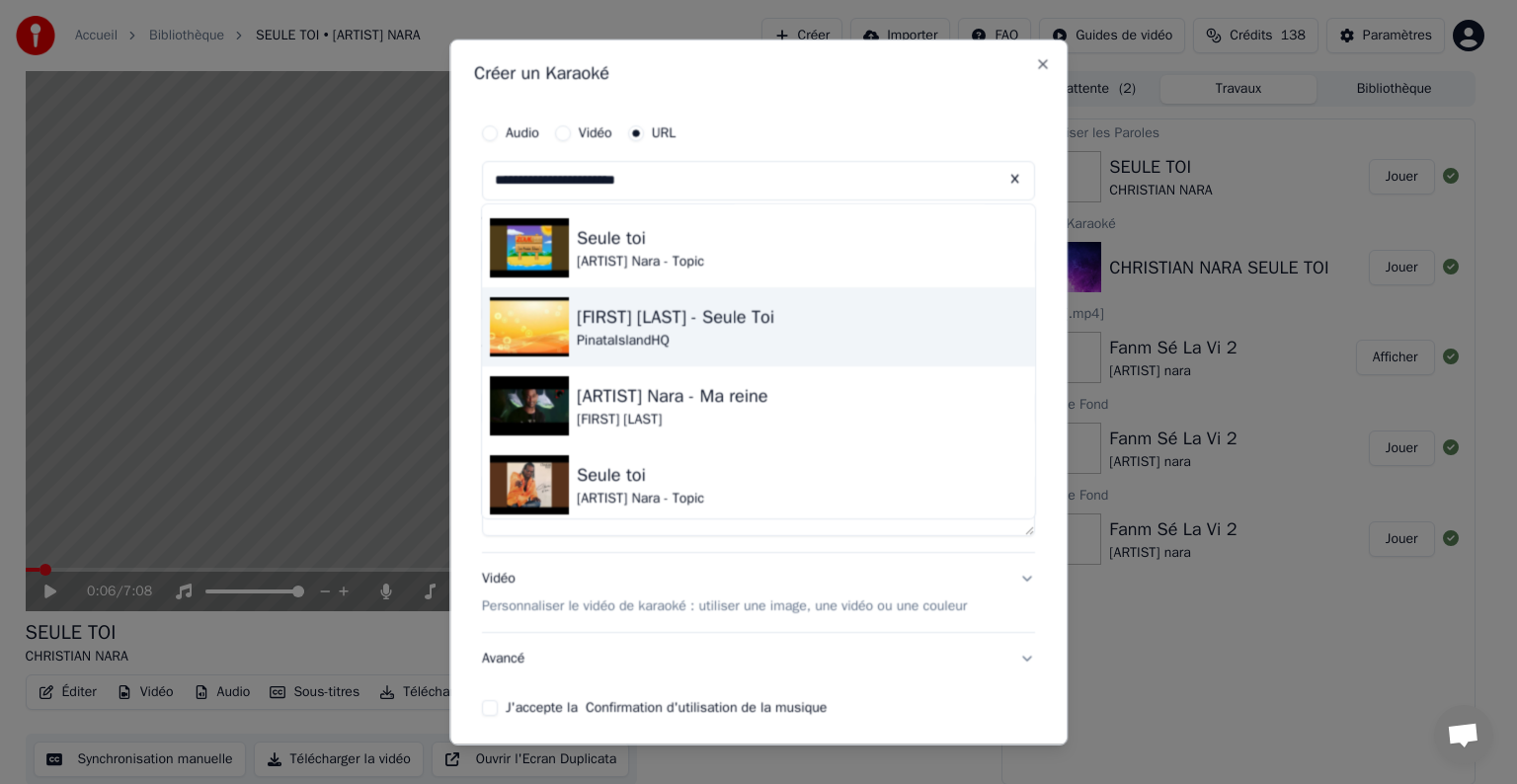 click on "[FIRST] [LAST] - Seule Toi" at bounding box center (676, 317) 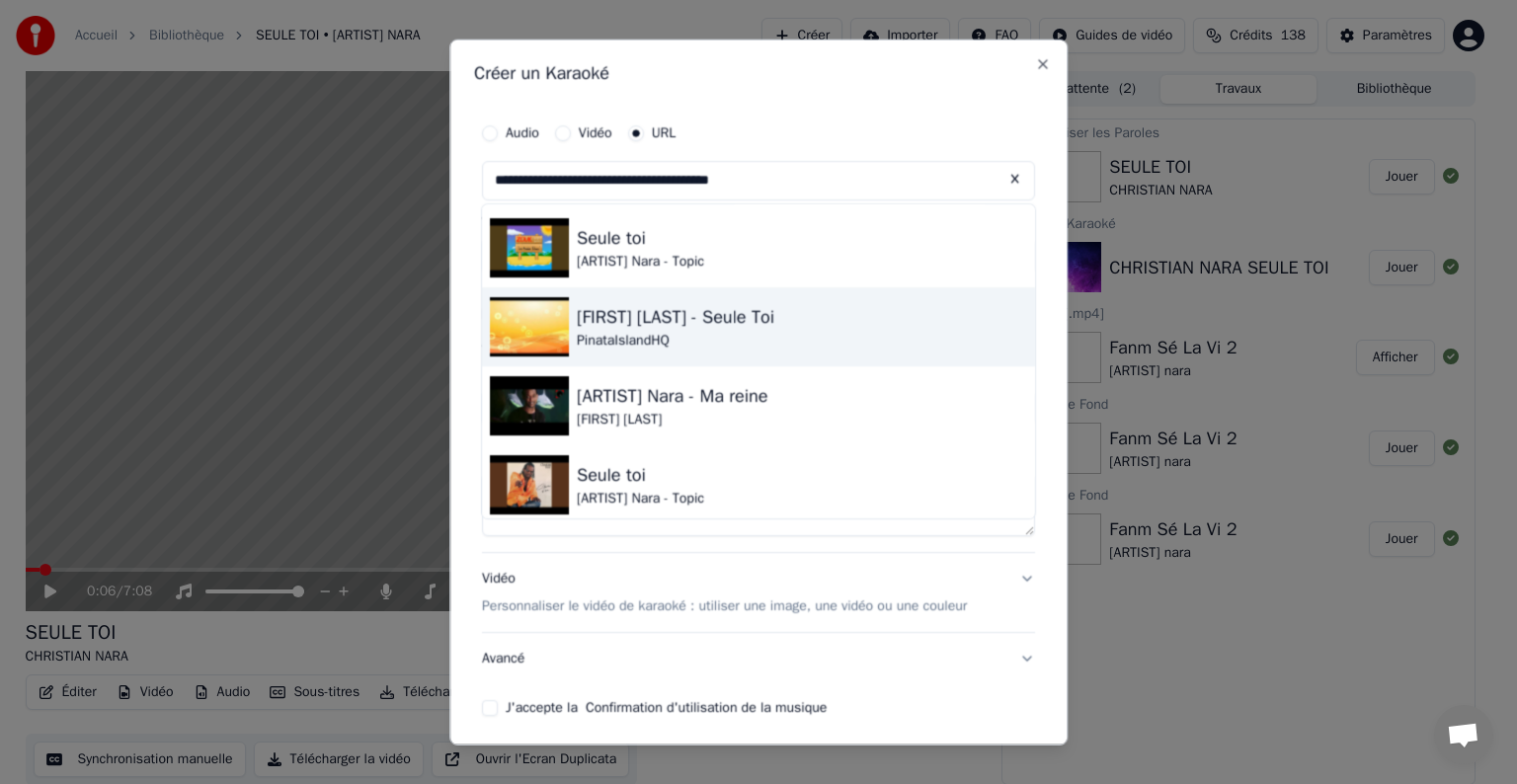 type on "**********" 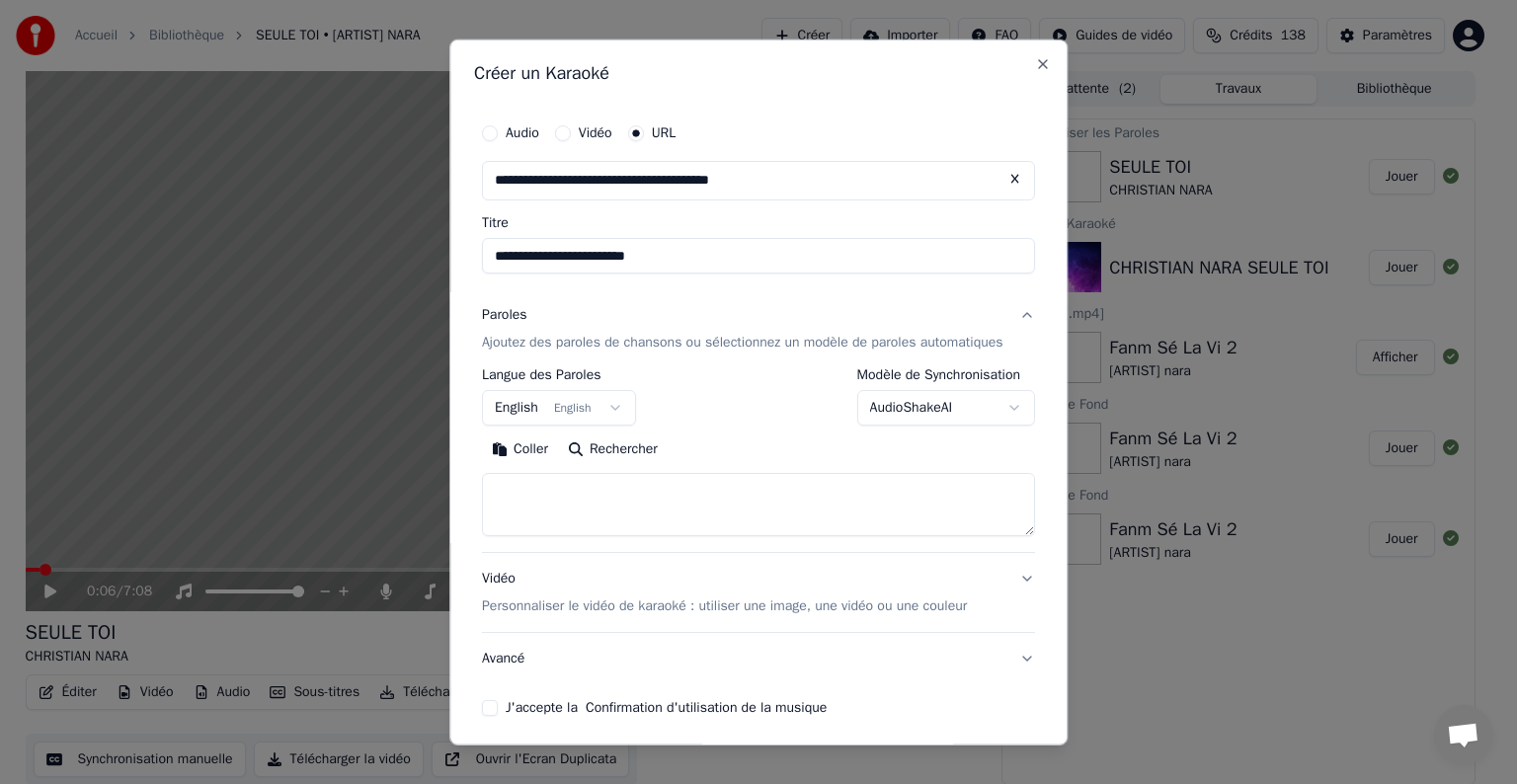 click on "Ajoutez des paroles de chansons ou sélectionnez un modèle de paroles automatiques" at bounding box center [743, 343] 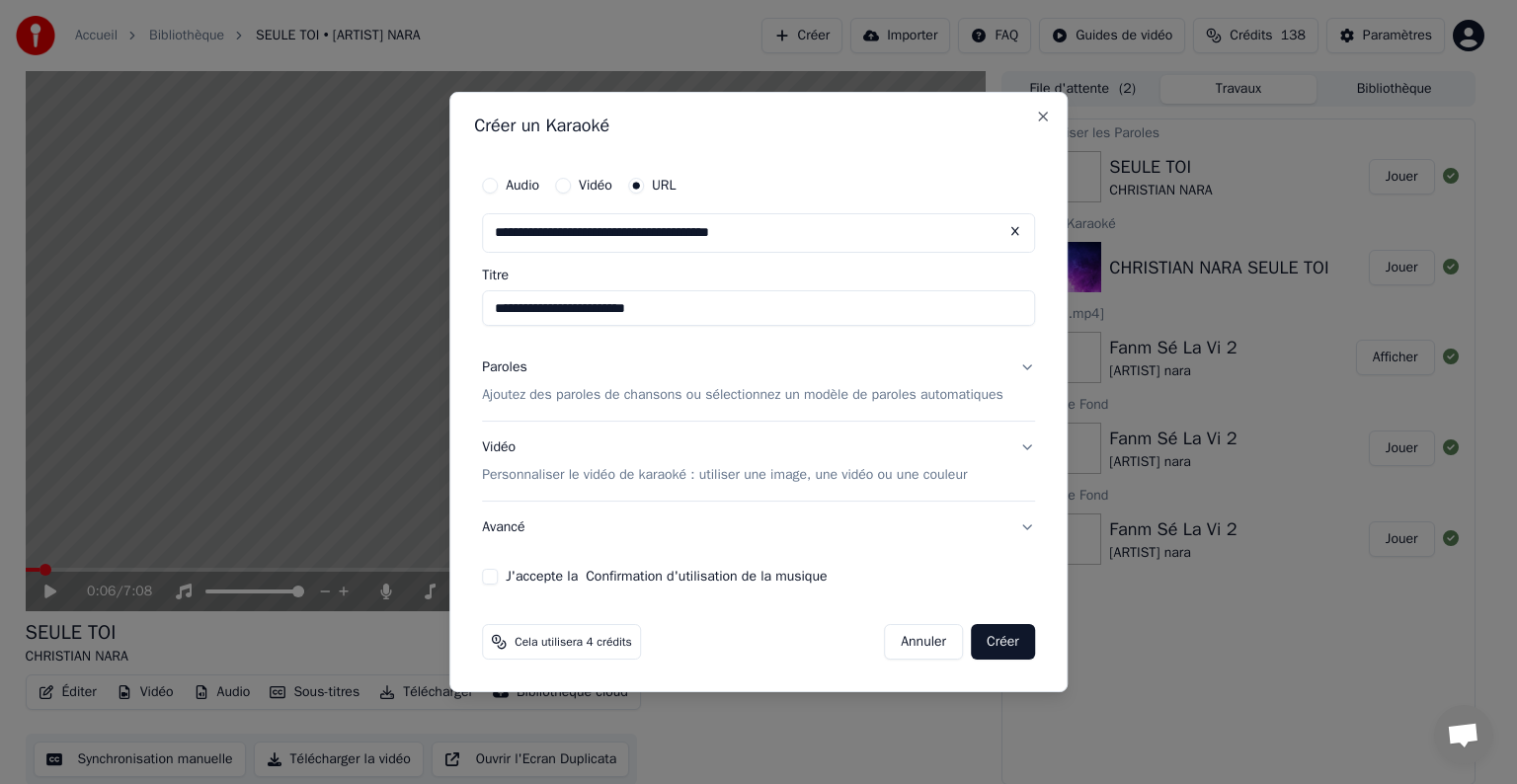 click on "Ajoutez des paroles de chansons ou sélectionnez un modèle de paroles automatiques" at bounding box center [743, 395] 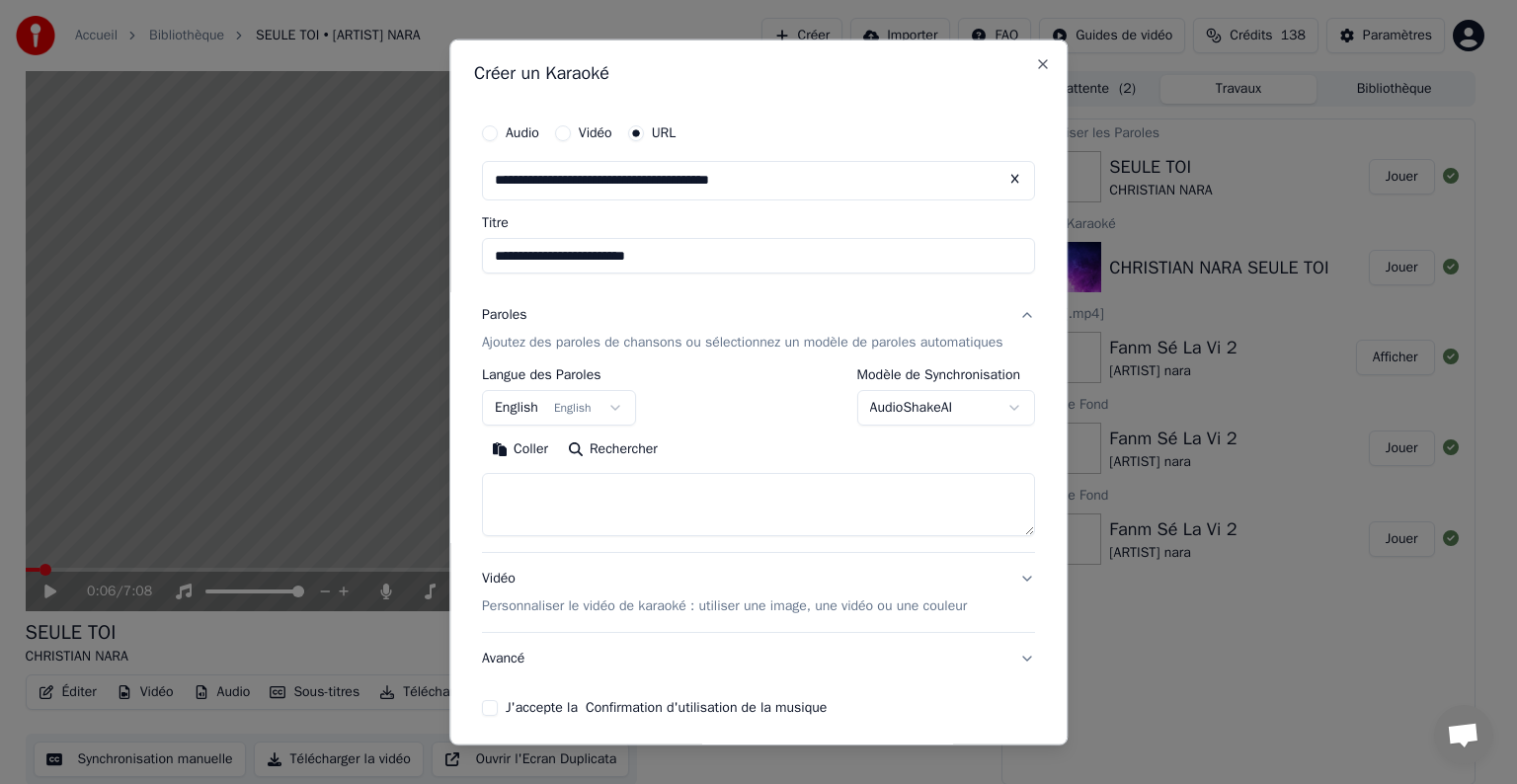 click on "English English" at bounding box center [559, 408] 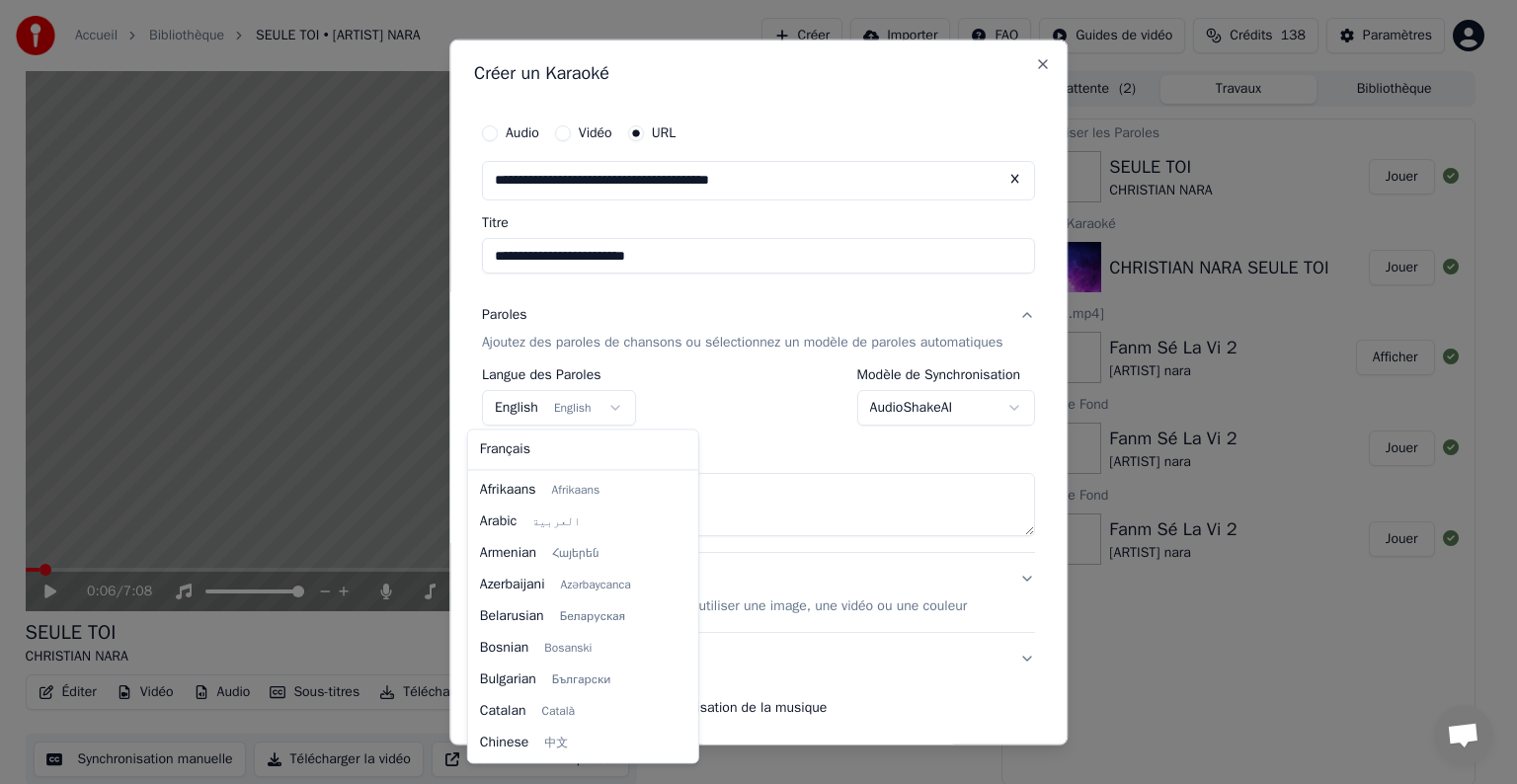 scroll, scrollTop: 158, scrollLeft: 0, axis: vertical 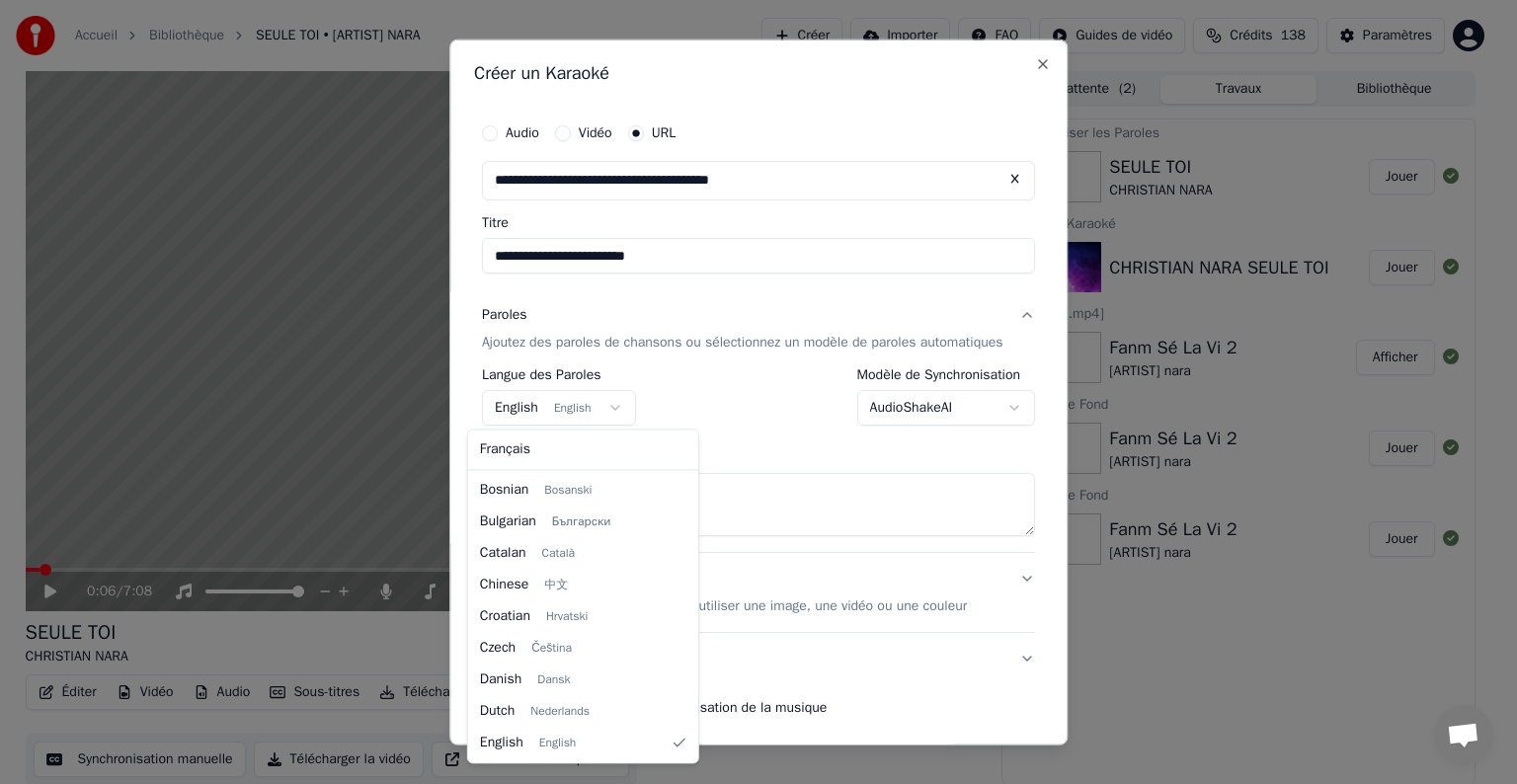 select on "**" 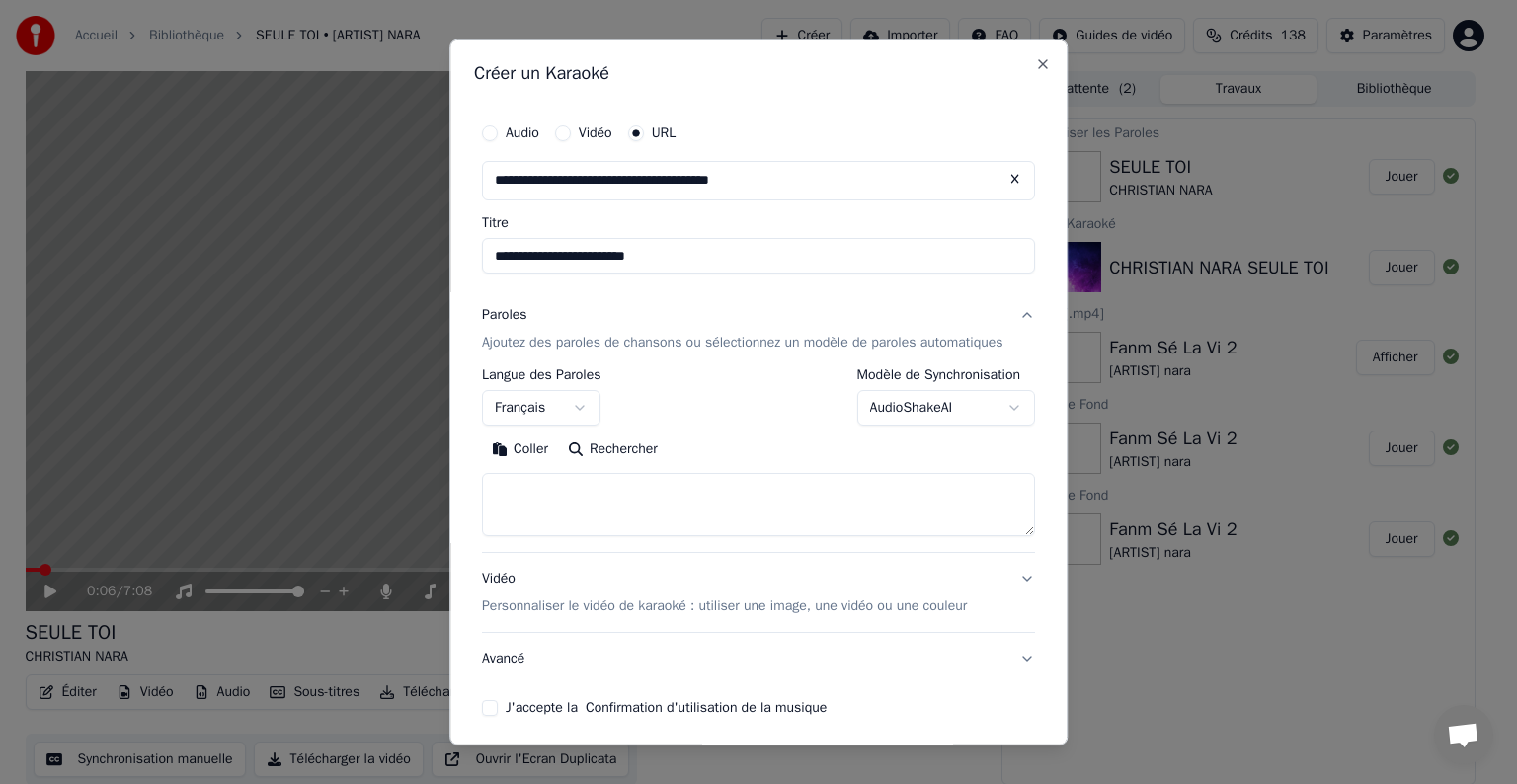 click on "**********" at bounding box center [750, 392] 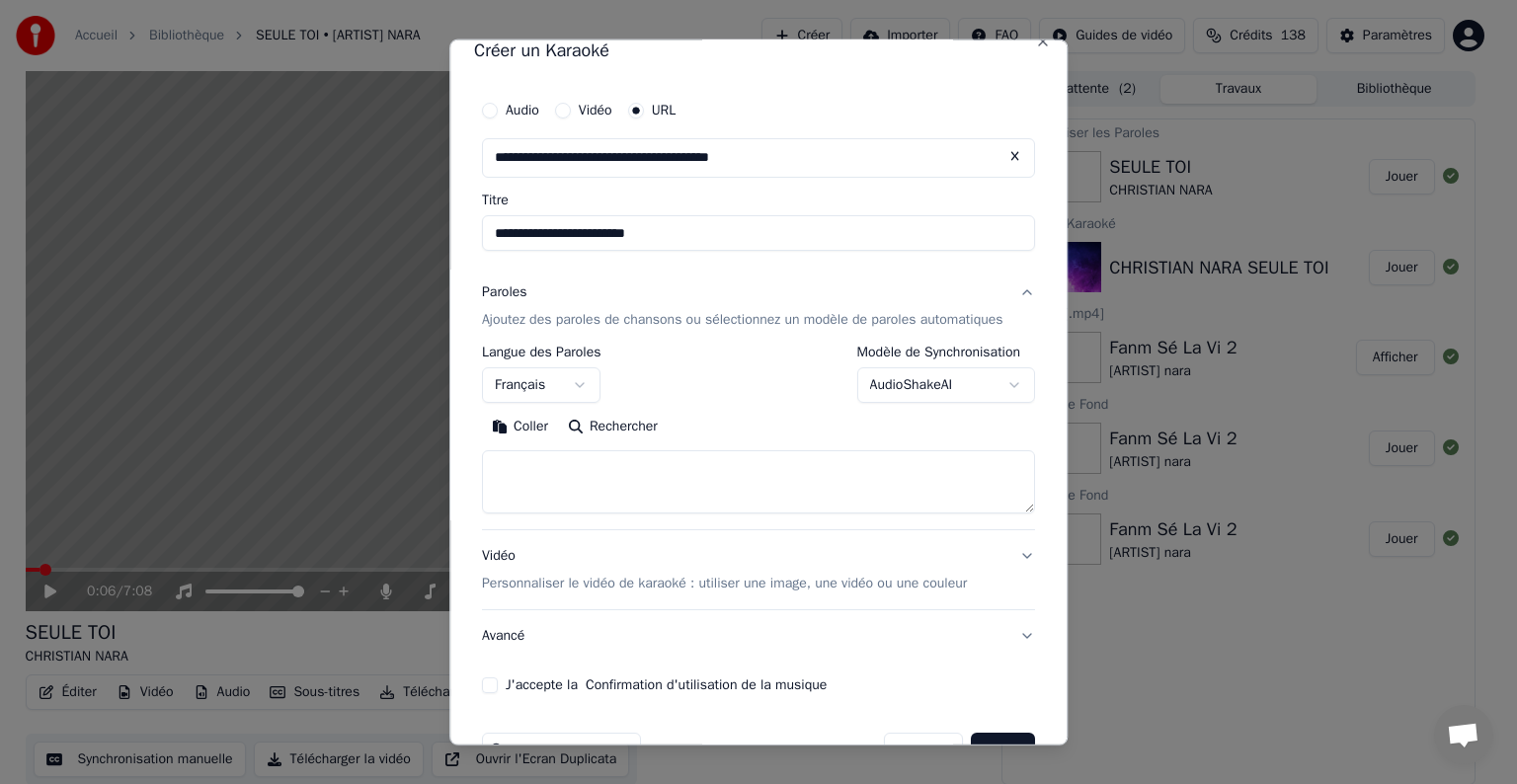 scroll, scrollTop: 0, scrollLeft: 0, axis: both 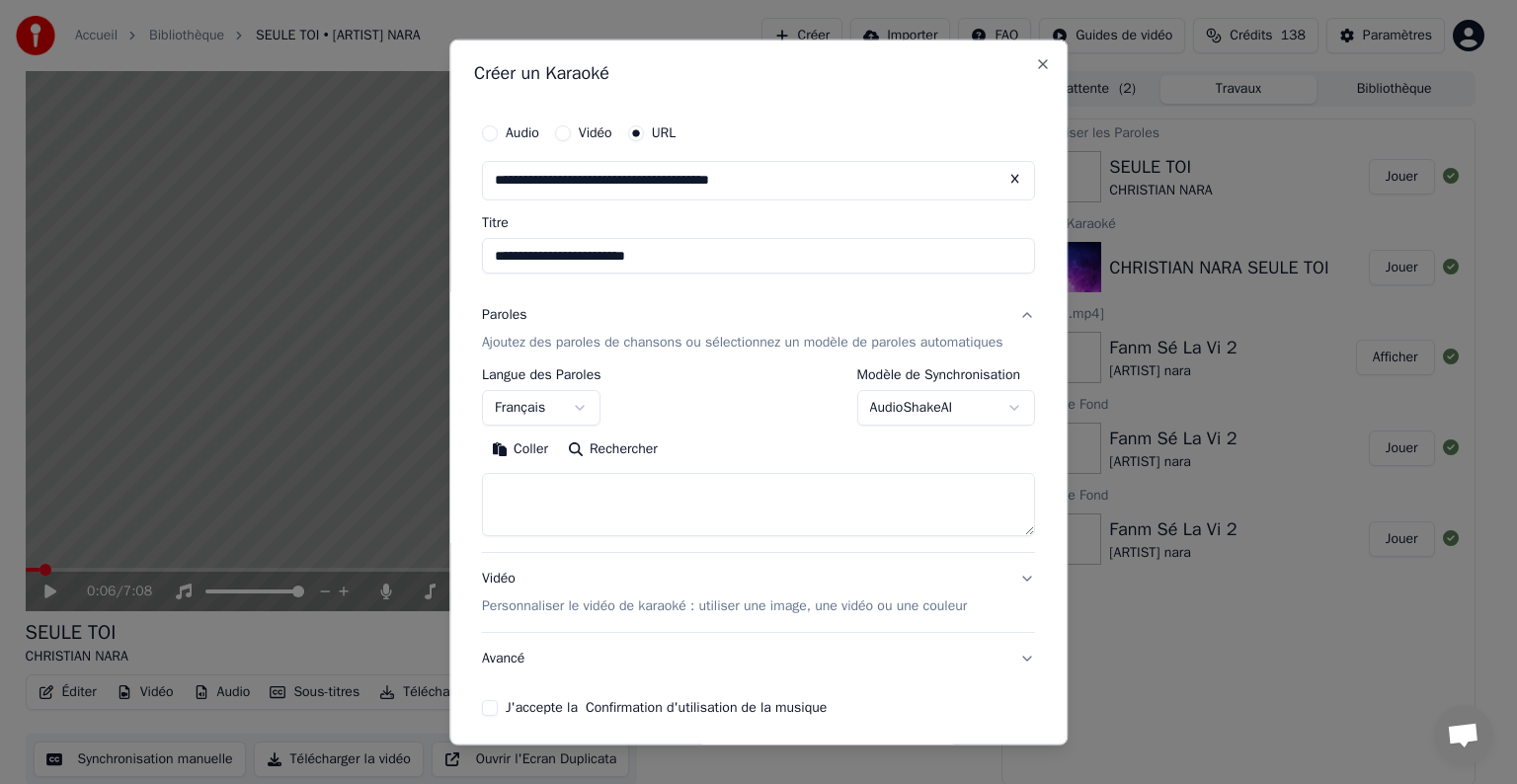 click on "Paroles Ajoutez des paroles de chansons ou sélectionnez un modèle de paroles automatiques" at bounding box center [758, 329] 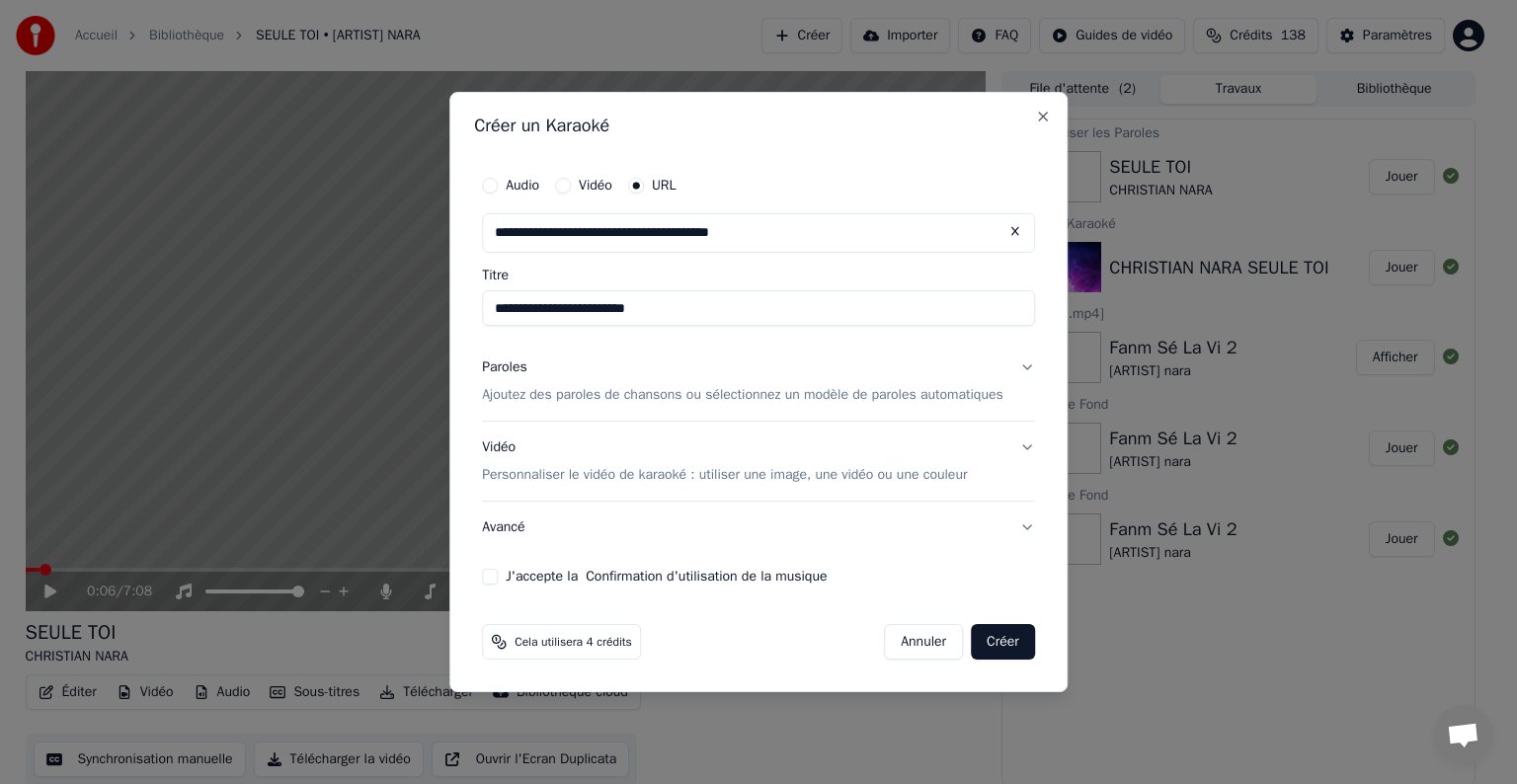 click on "Ajoutez des paroles de chansons ou sélectionnez un modèle de paroles automatiques" at bounding box center (743, 395) 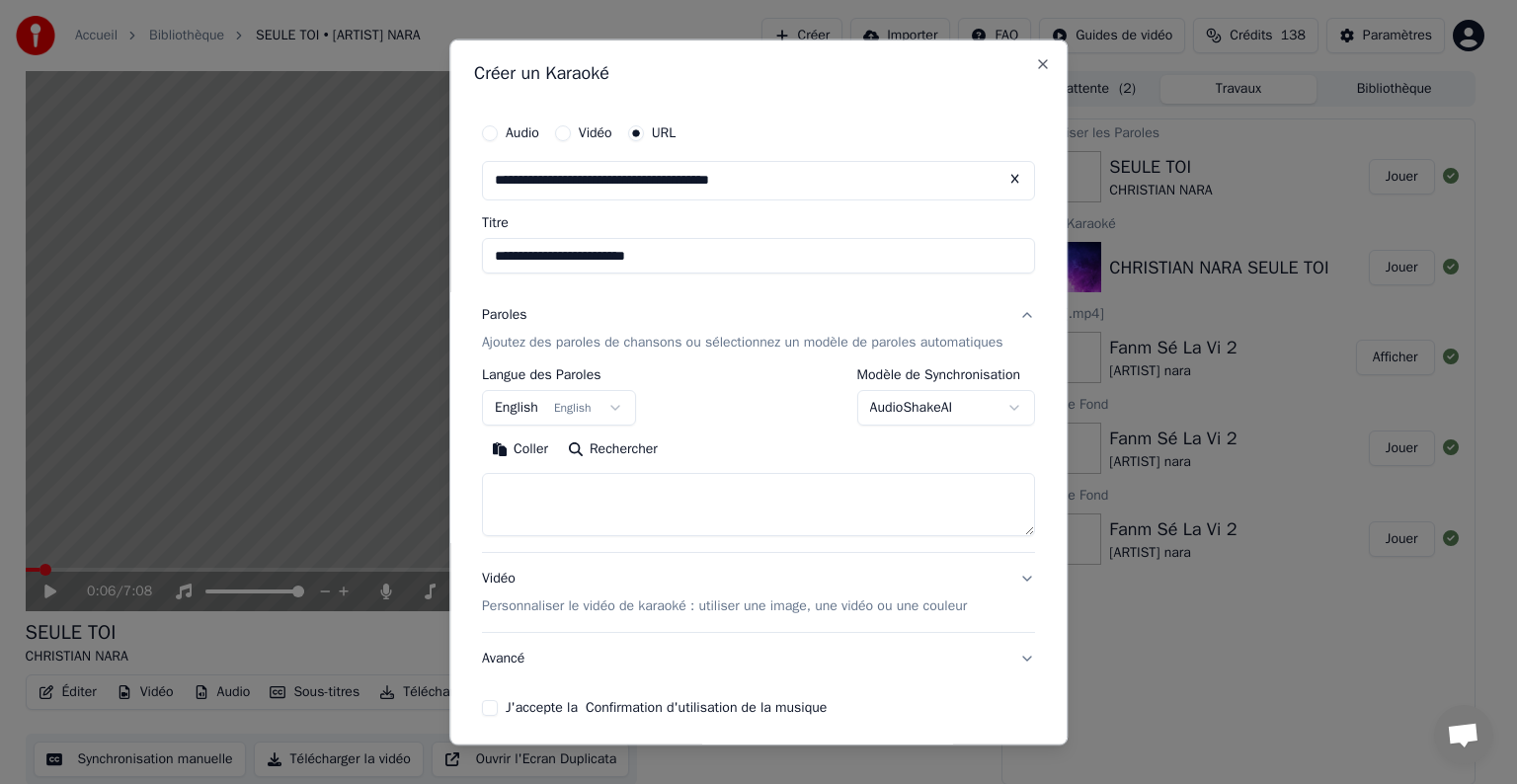 click on "English English" at bounding box center (559, 408) 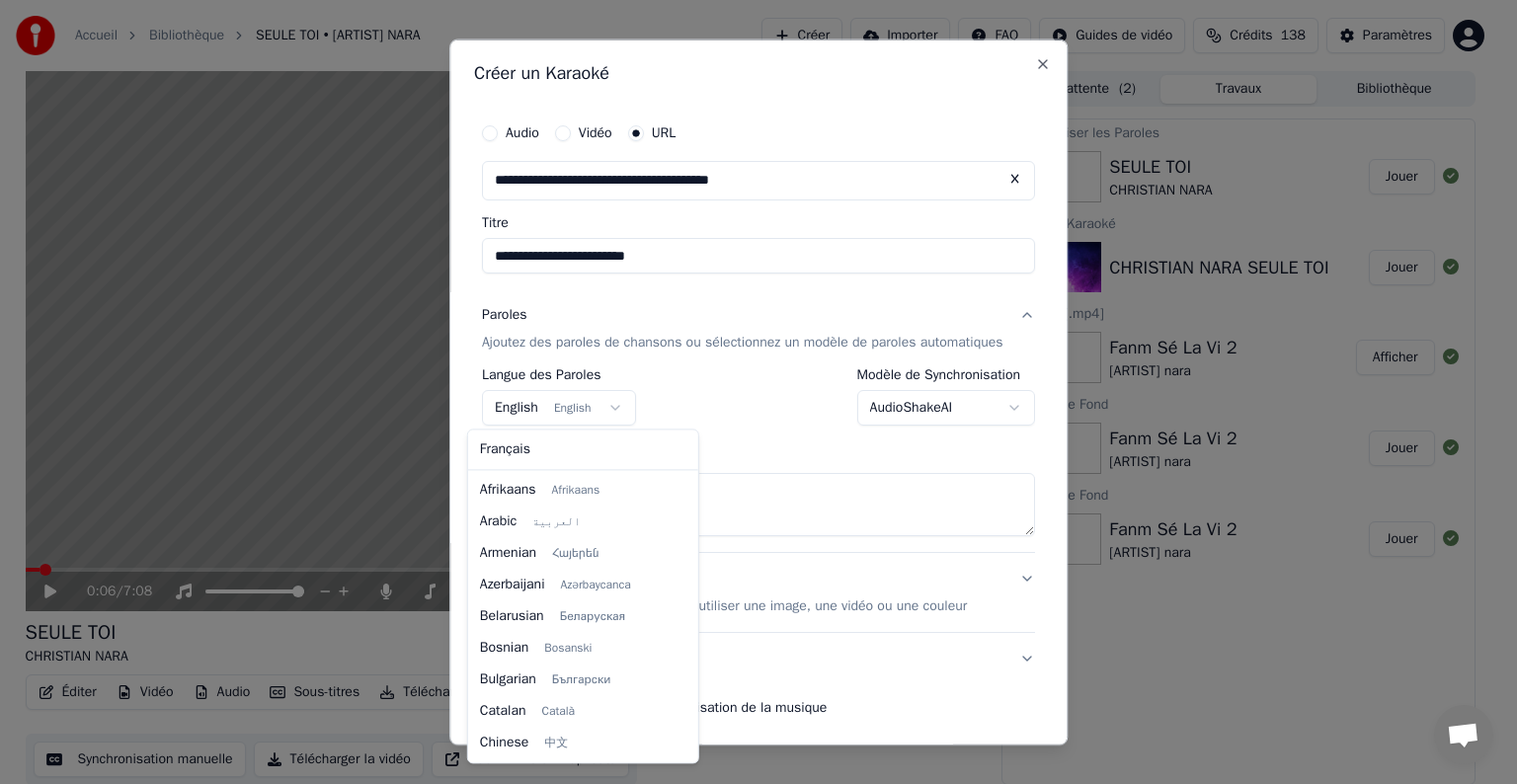 scroll, scrollTop: 158, scrollLeft: 0, axis: vertical 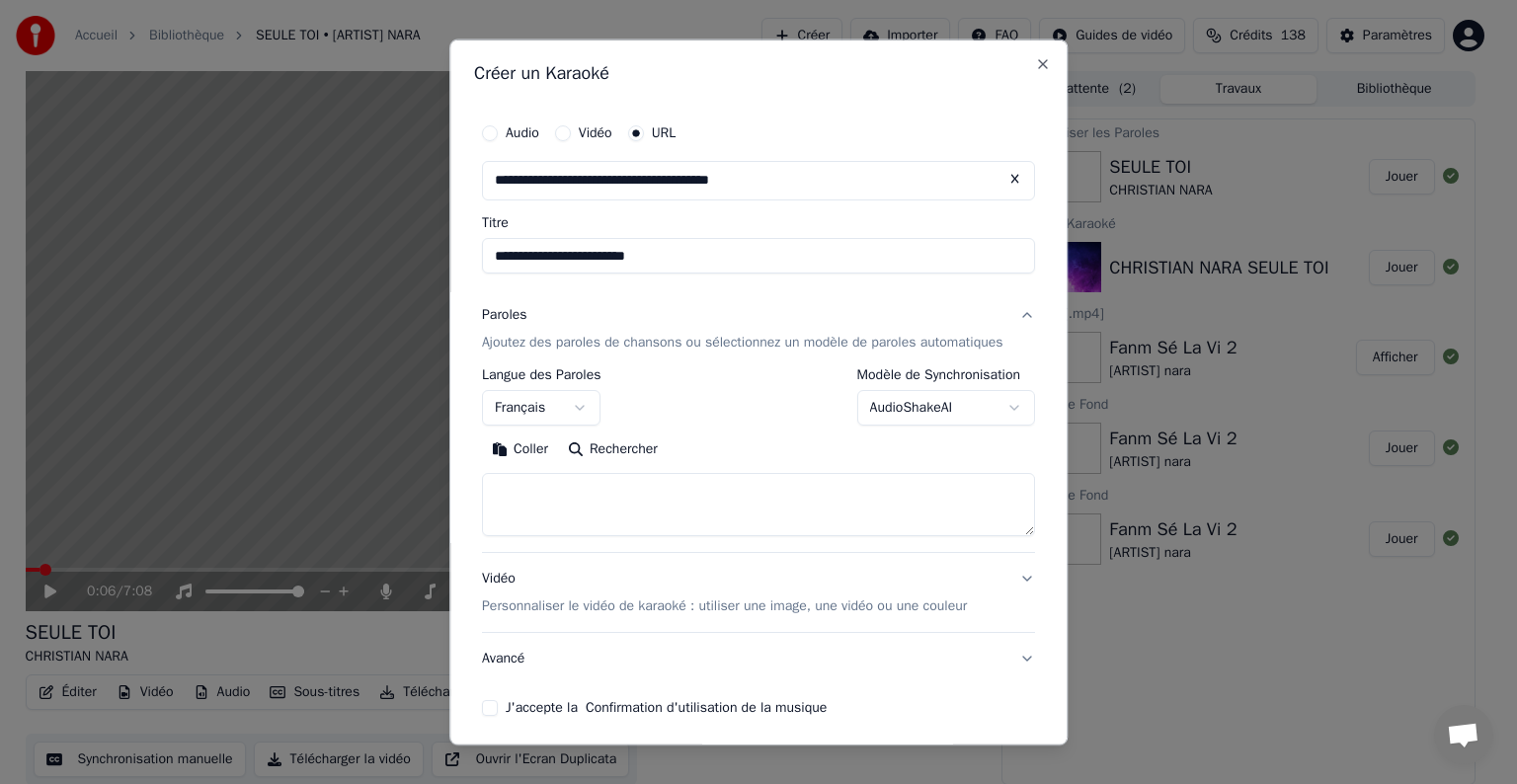 click on "Rechercher" at bounding box center [612, 449] 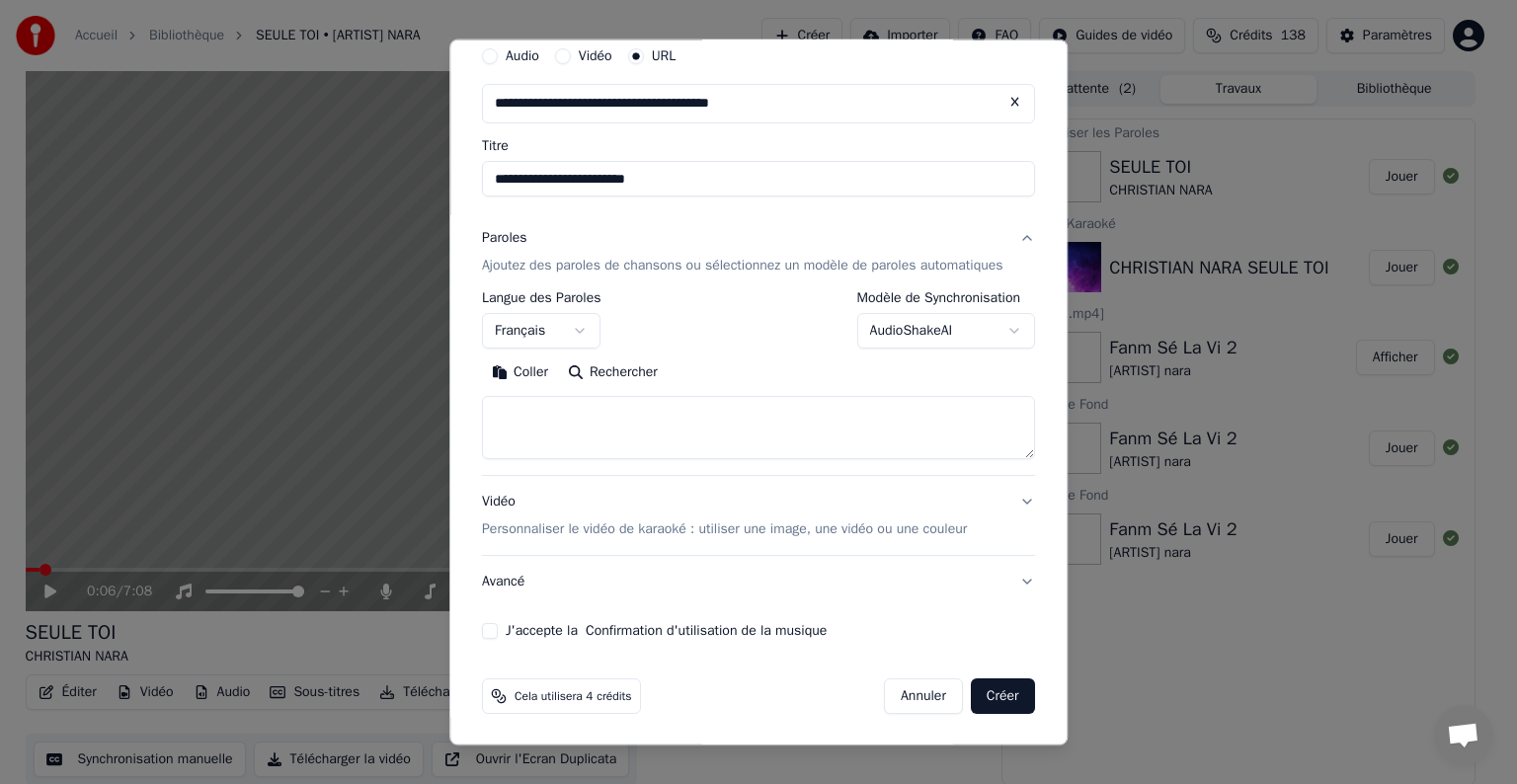 click on "Créer" at bounding box center (1002, 696) 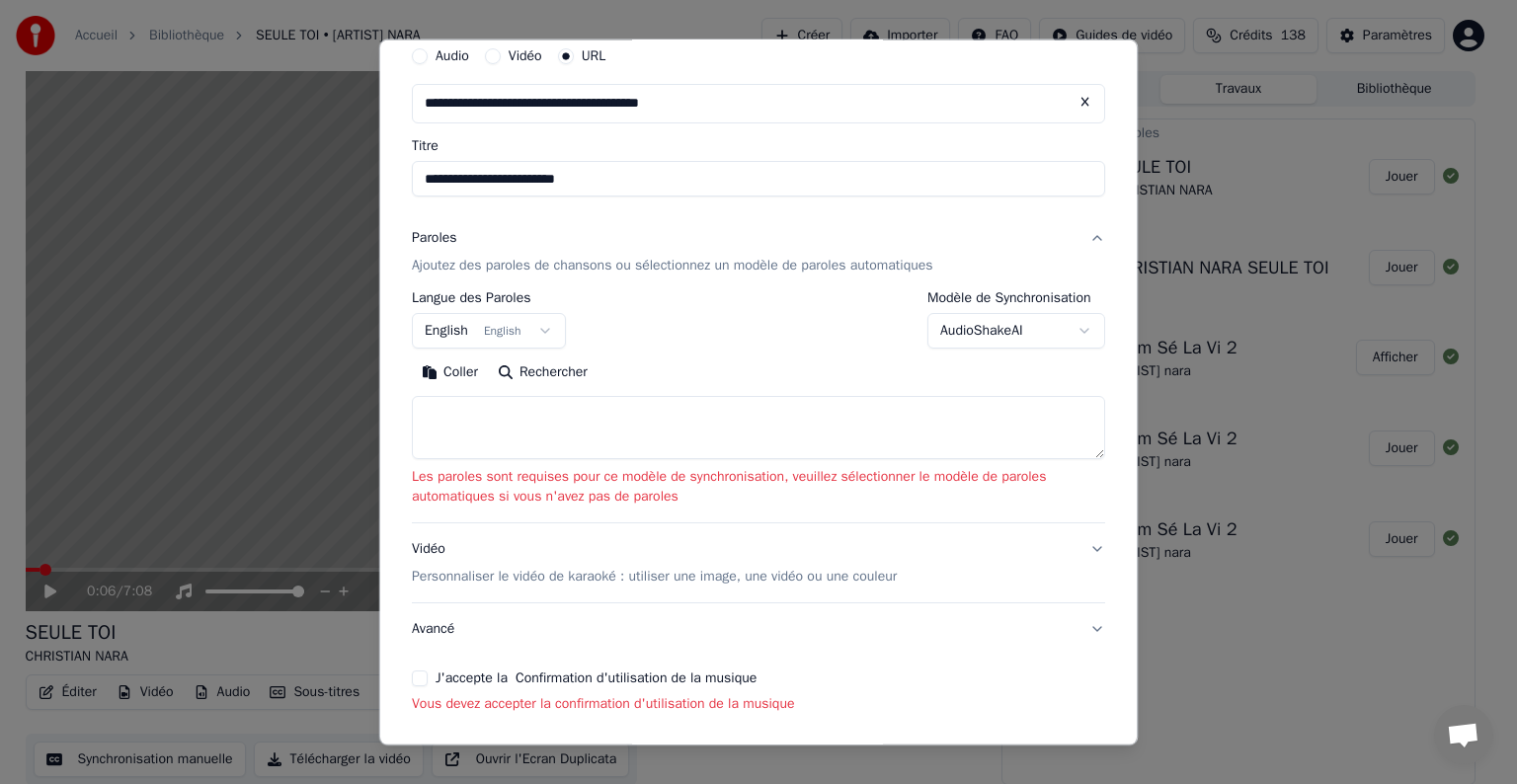 click on "**********" at bounding box center (750, 392) 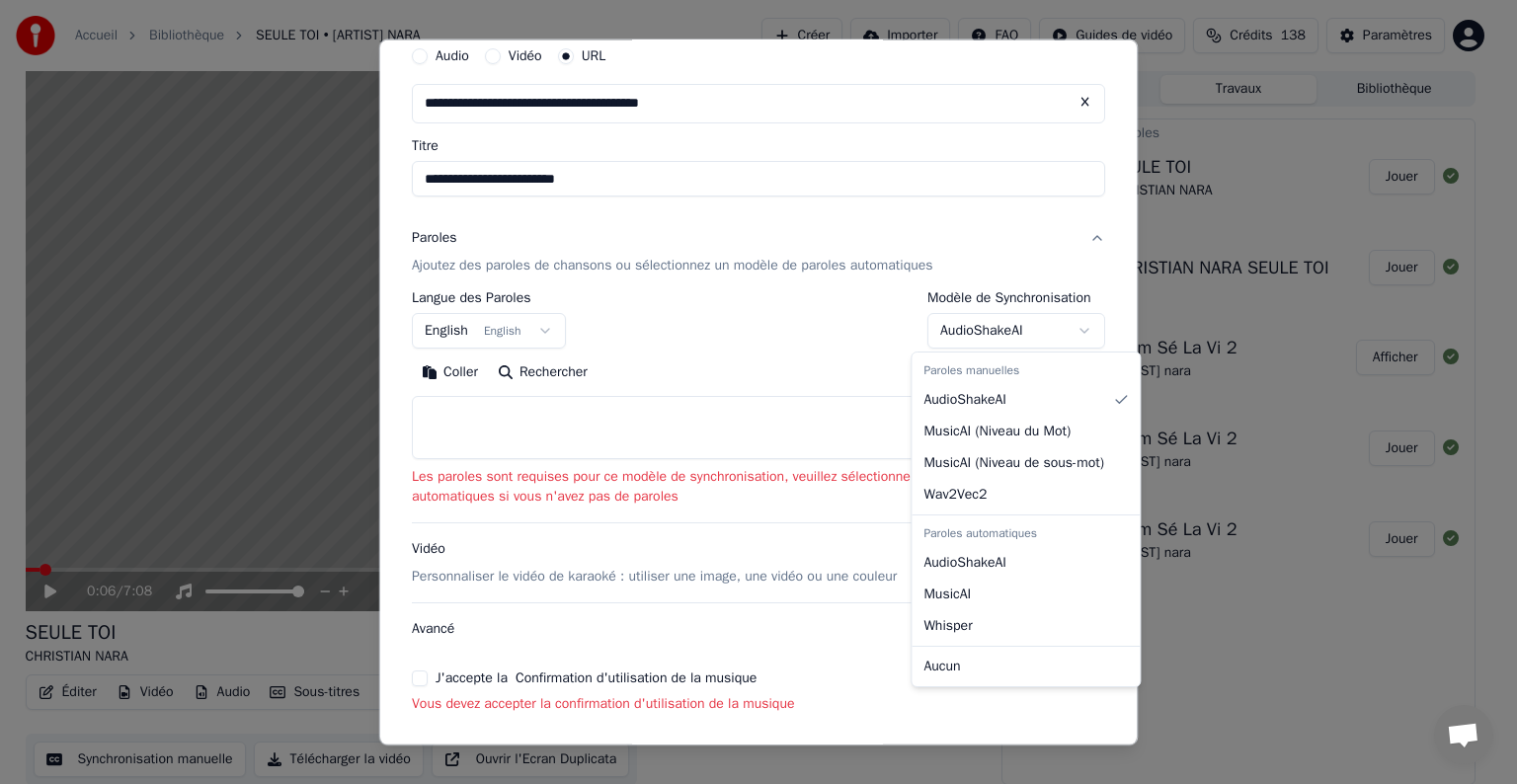 select on "**********" 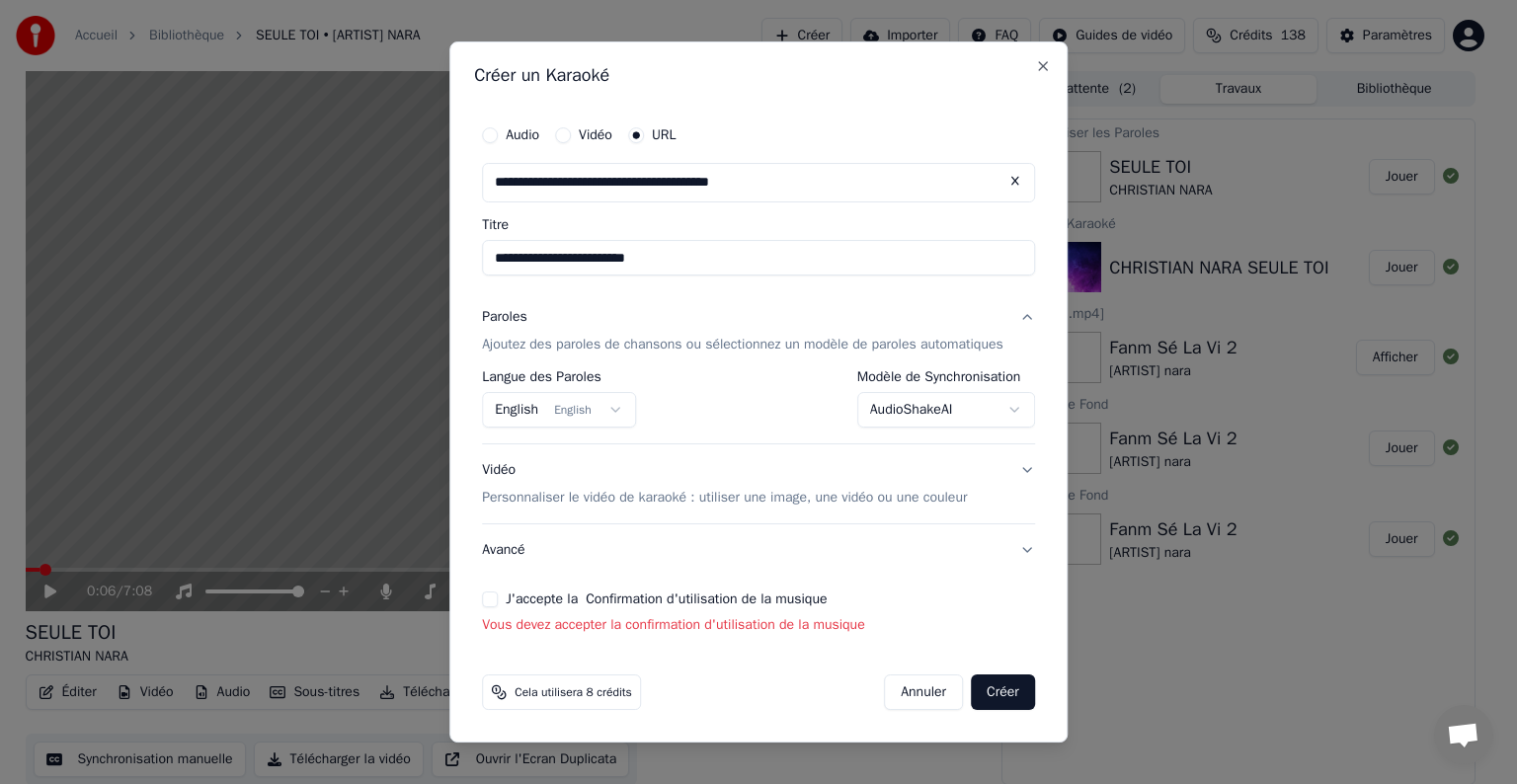 scroll, scrollTop: 0, scrollLeft: 0, axis: both 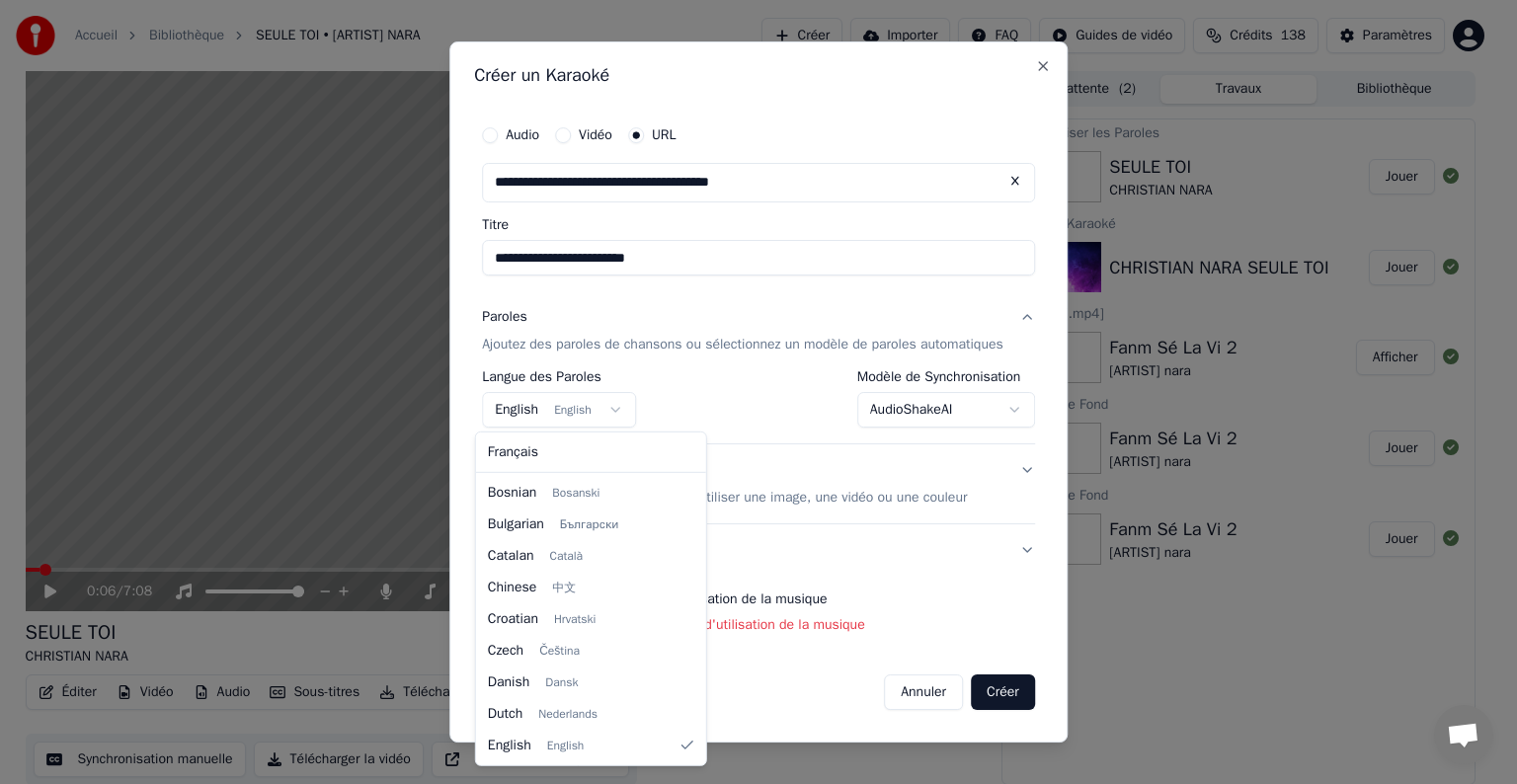 select on "**" 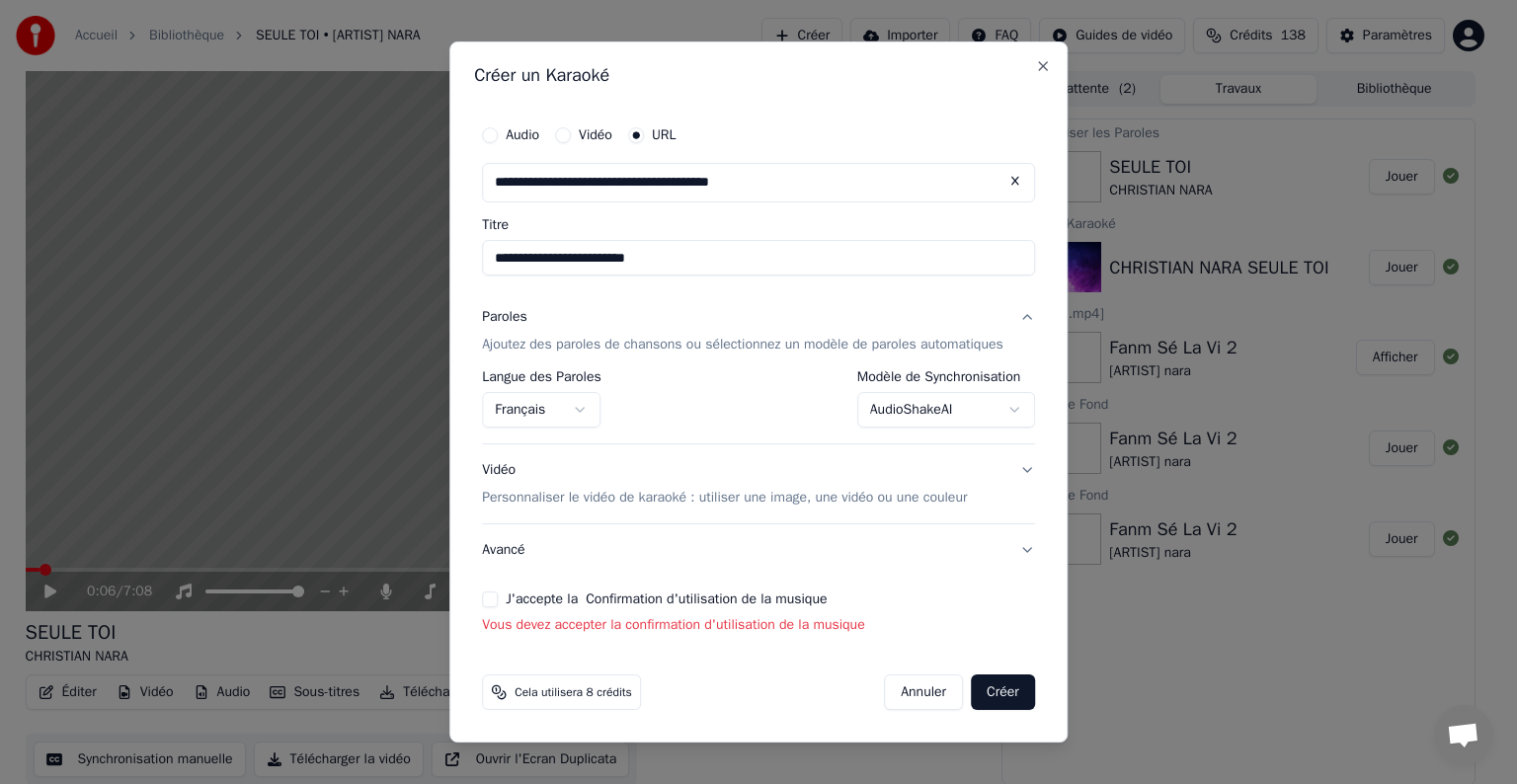 click on "Créer" at bounding box center [1002, 692] 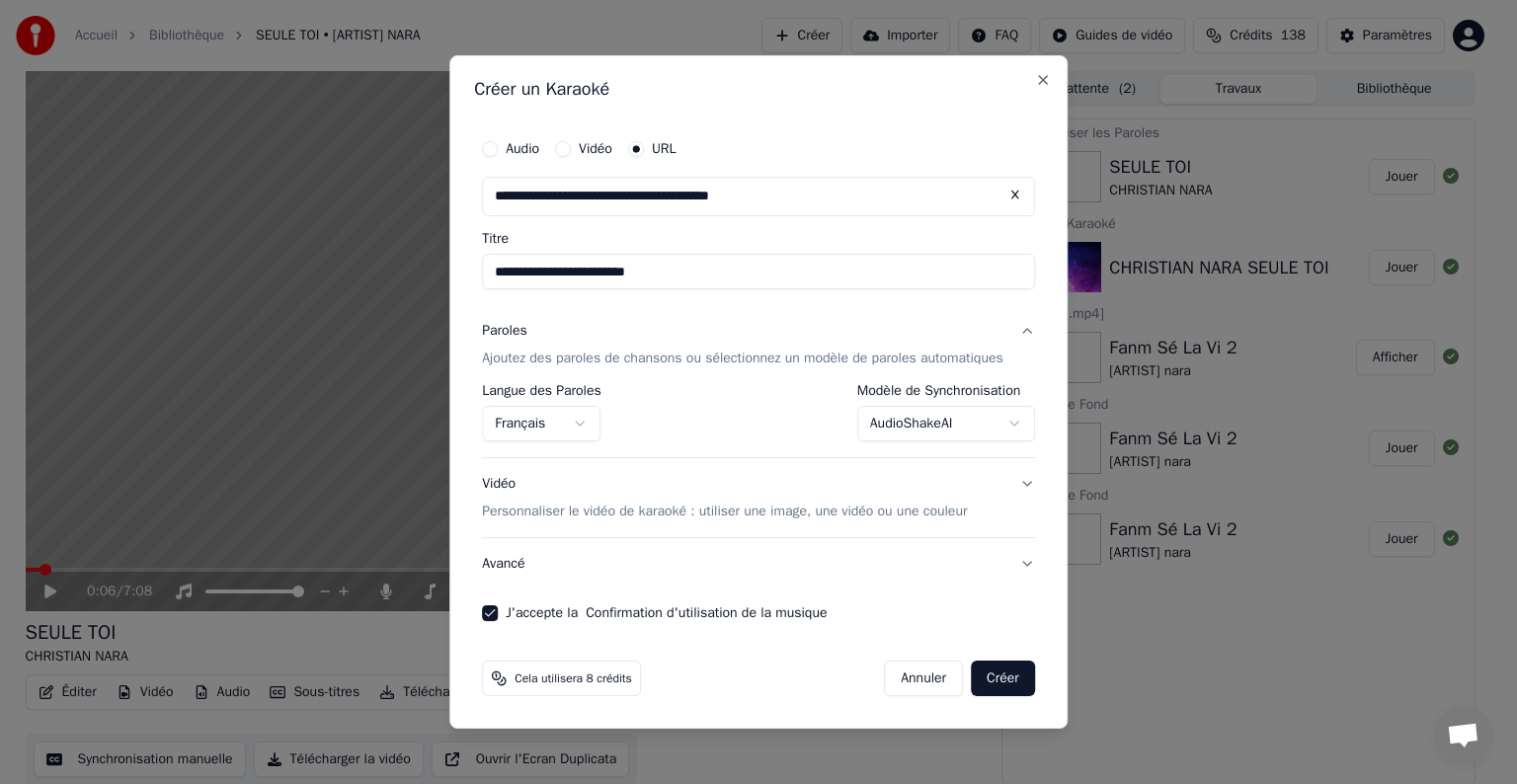 click on "Créer" at bounding box center [1002, 678] 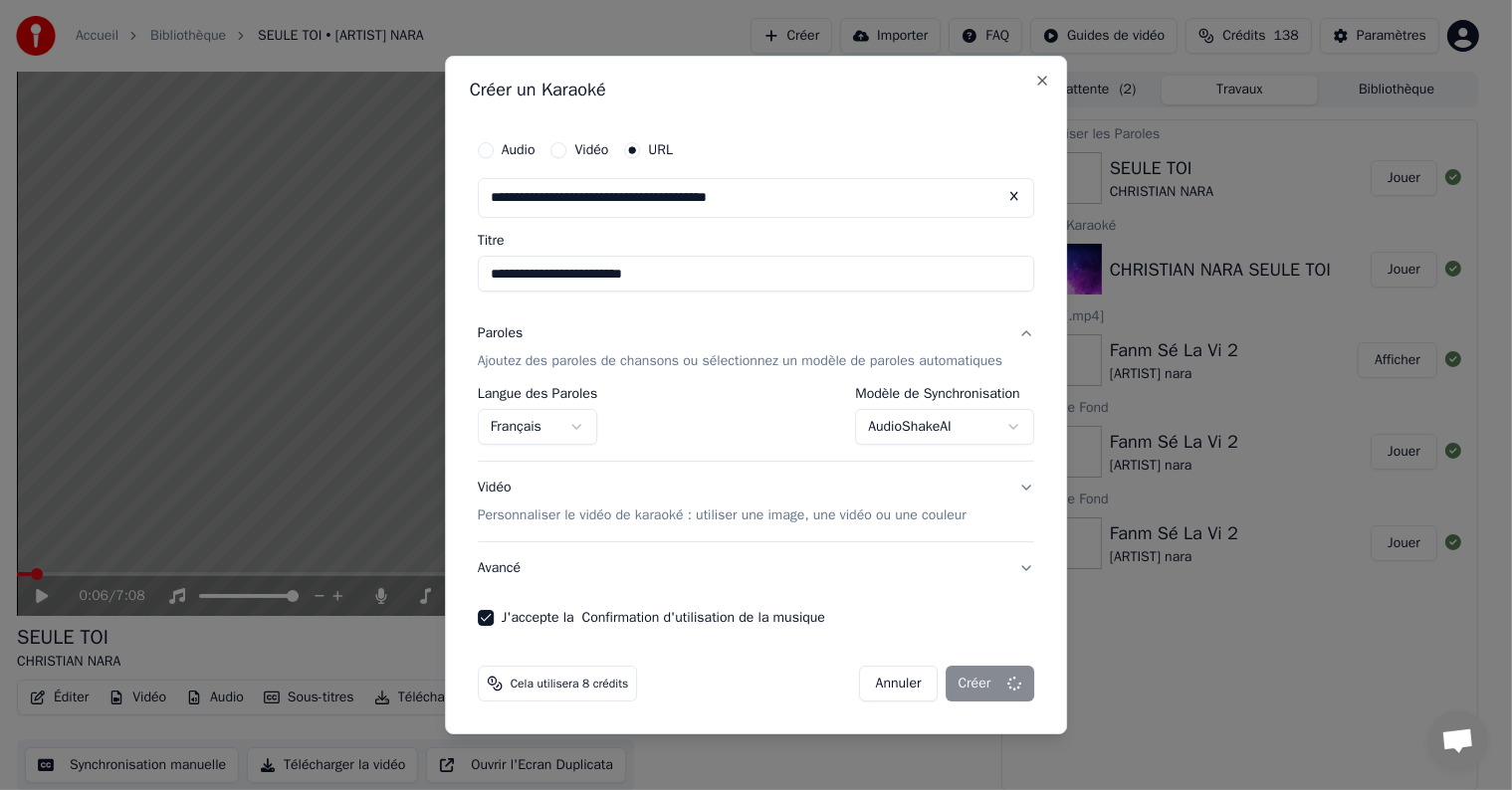 select on "**********" 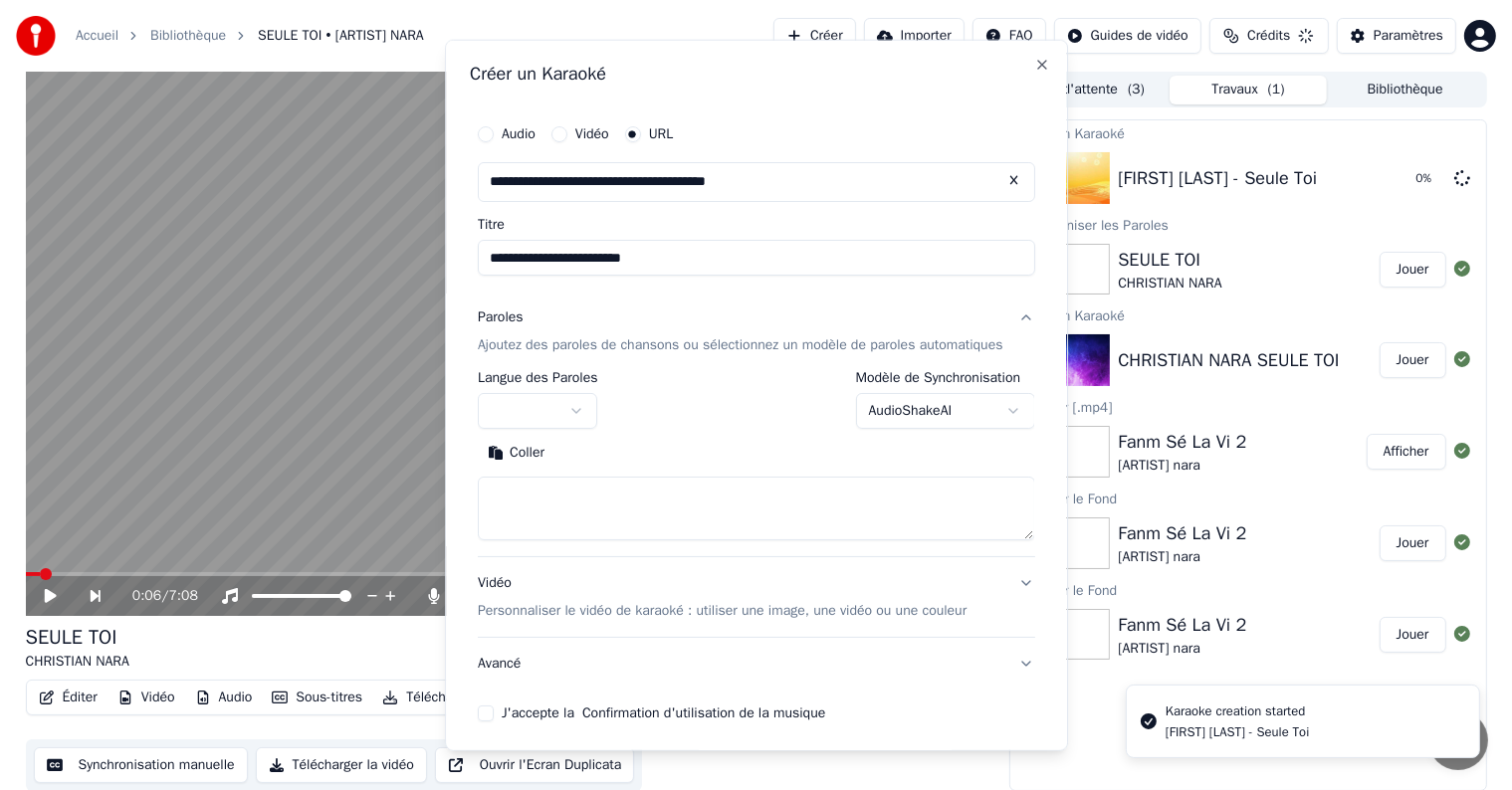 type 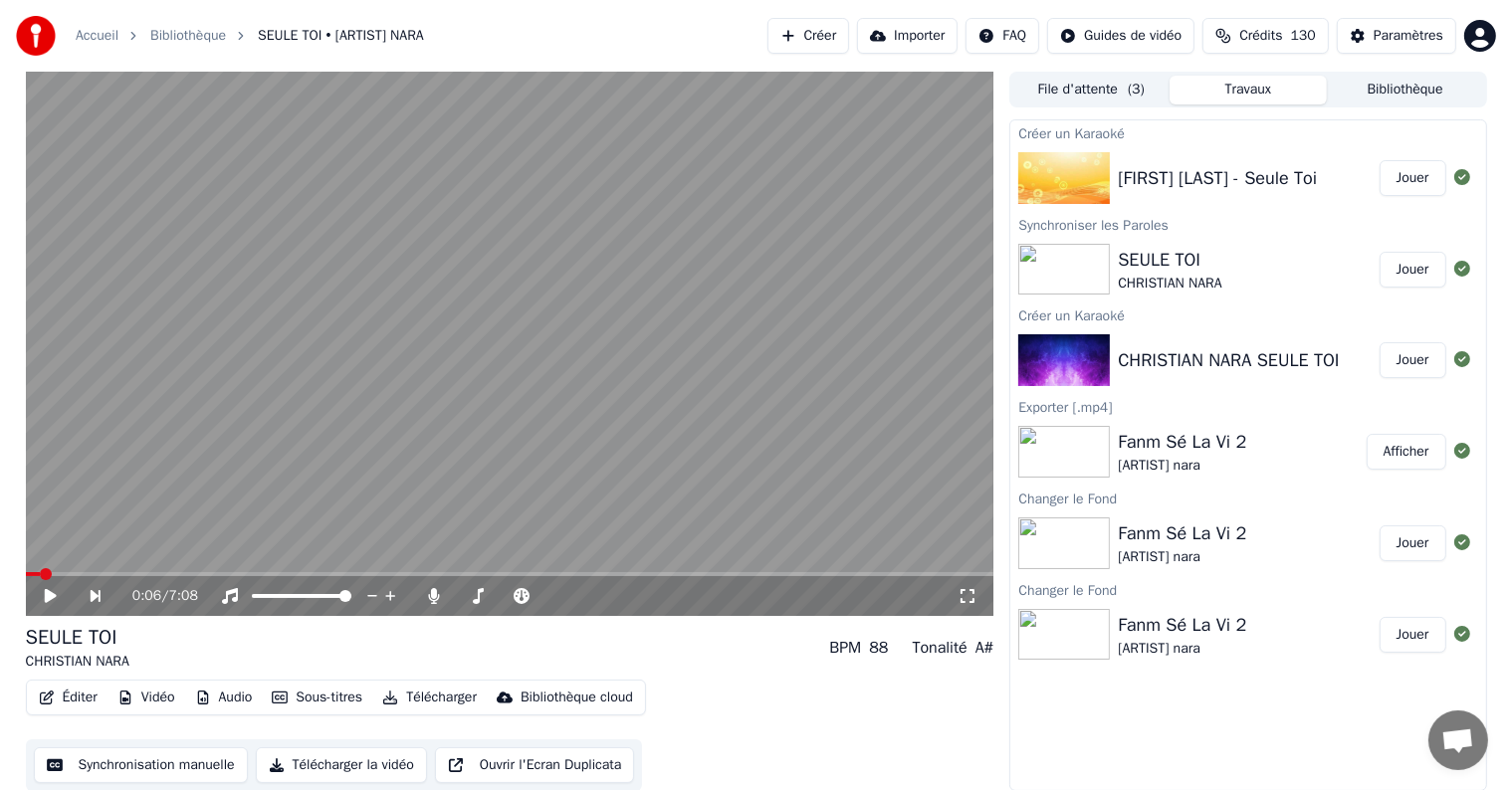 click on "[FIRST] [LAST] - Seule Toi" at bounding box center [1217, 178] 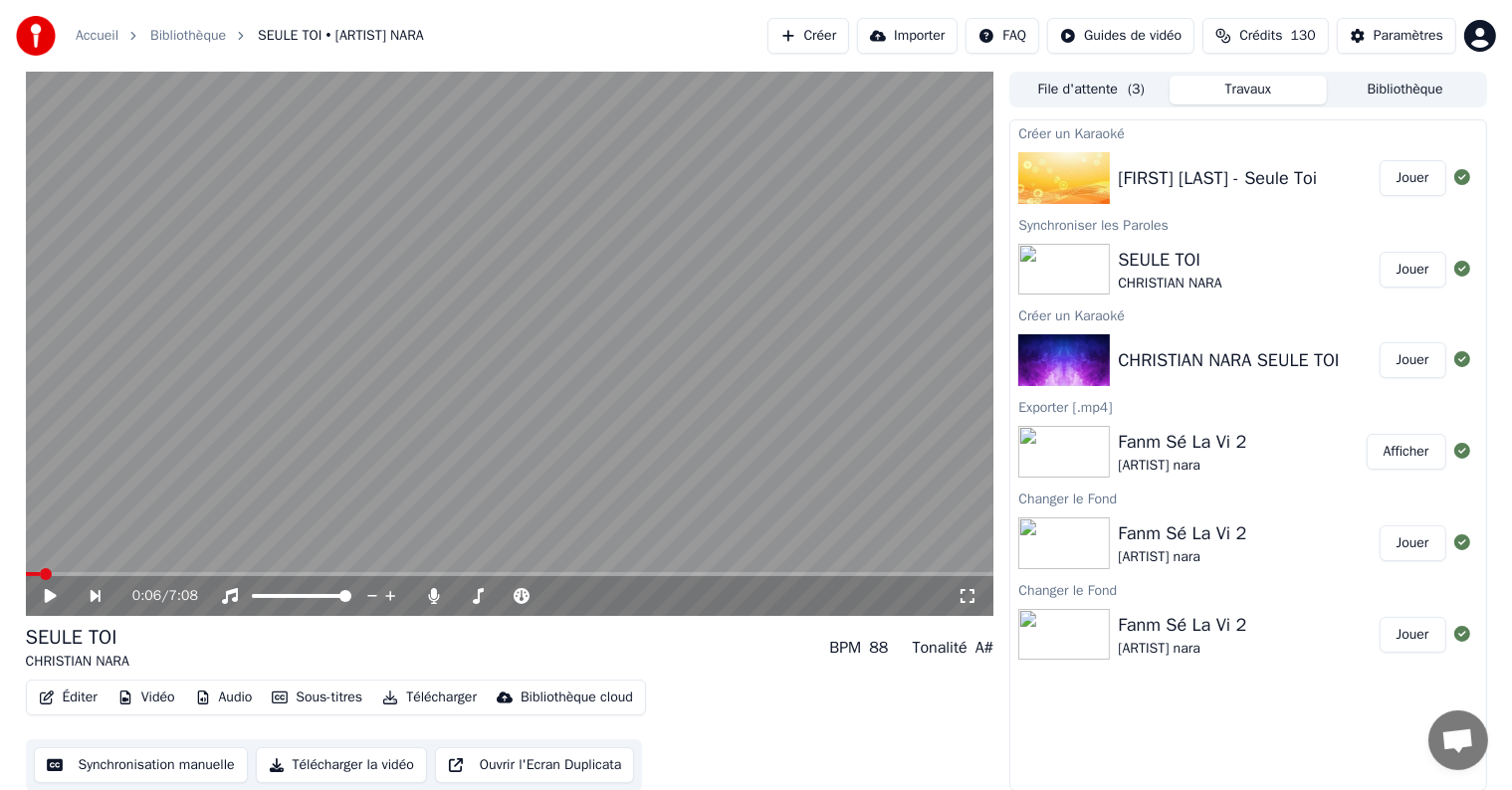 click on "Jouer" at bounding box center (1412, 178) 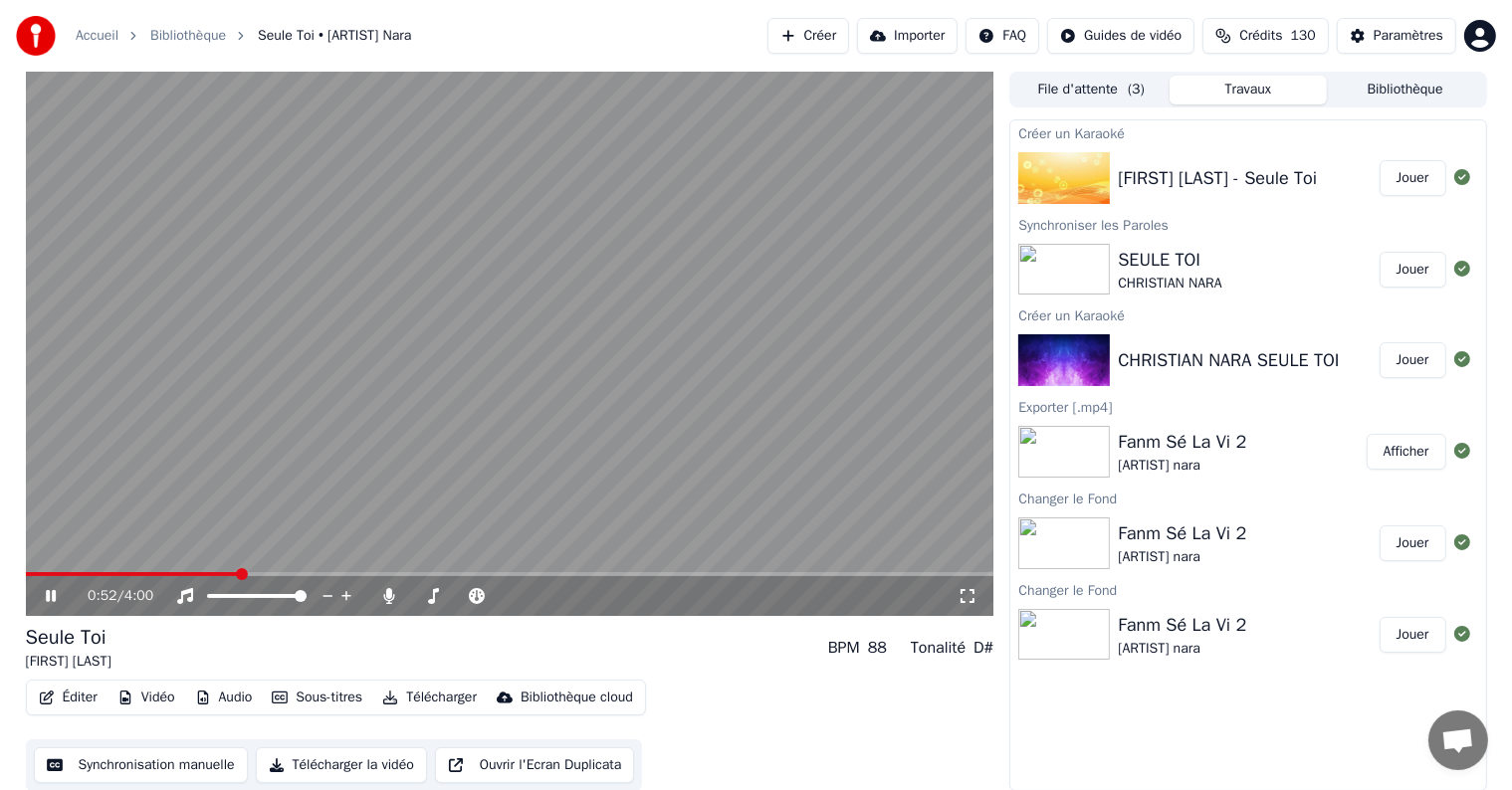 drag, startPoint x: 44, startPoint y: 568, endPoint x: 5, endPoint y: 571, distance: 39.115214 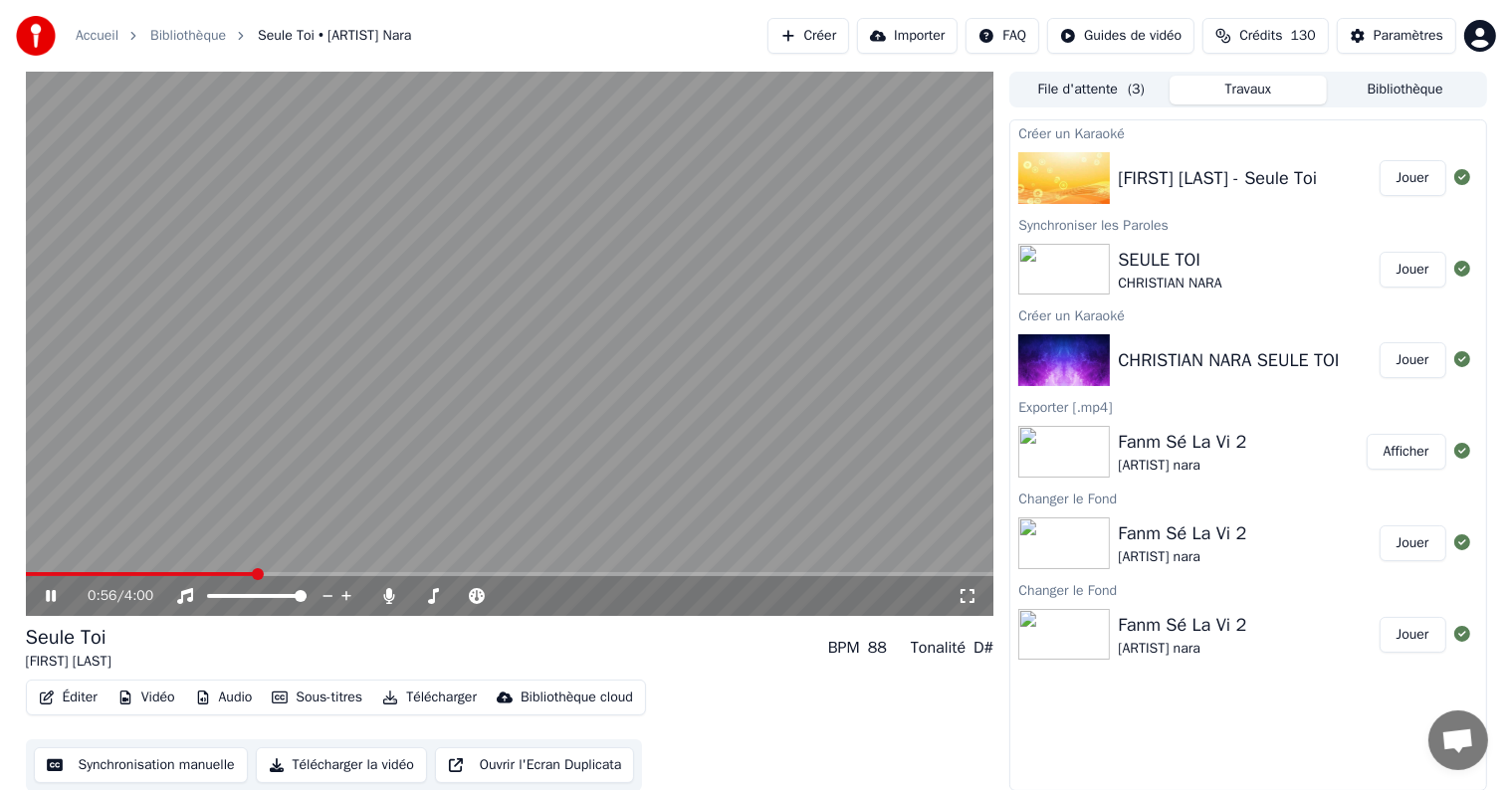 click at bounding box center [510, 343] 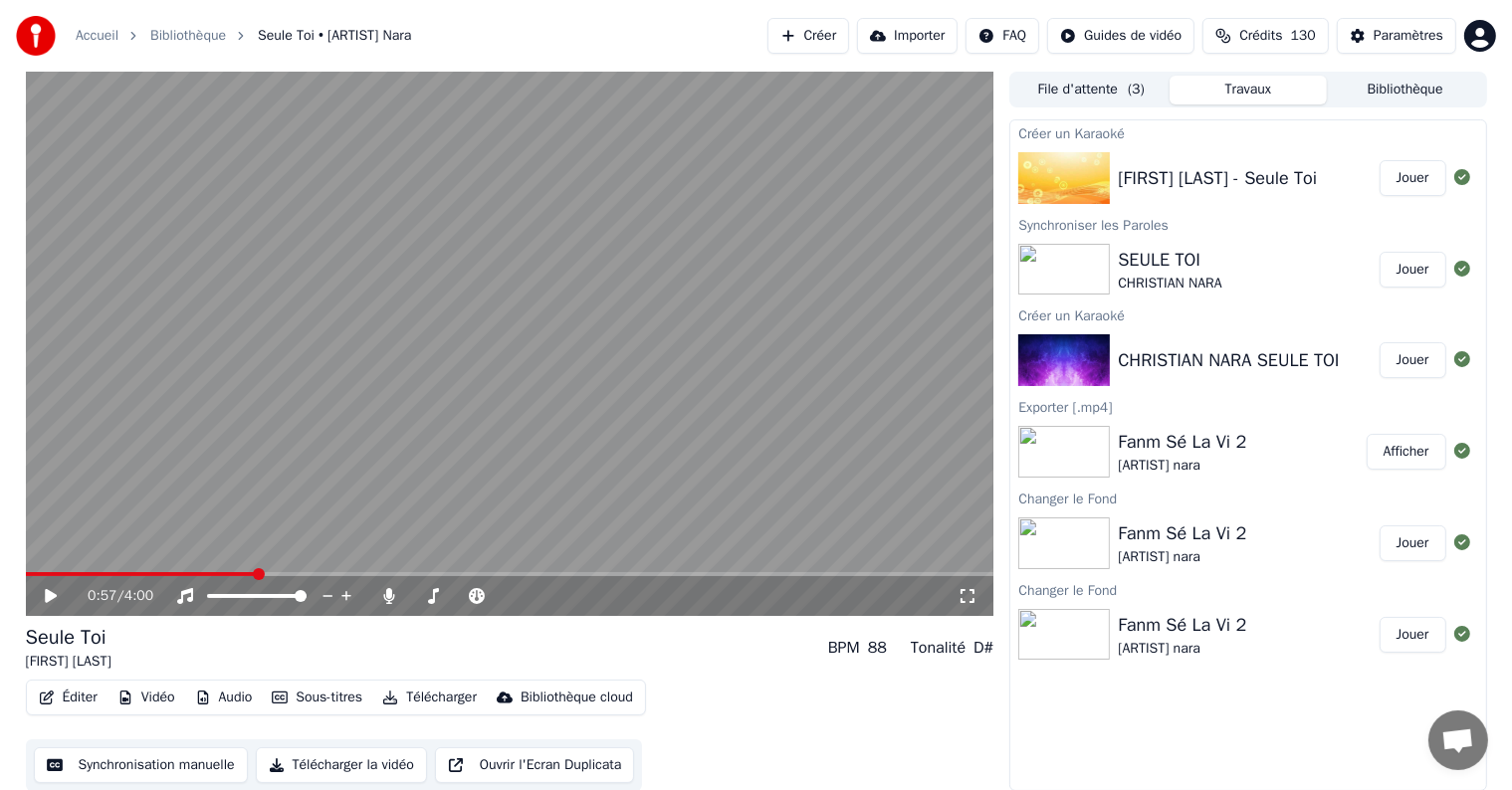 click at bounding box center [510, 343] 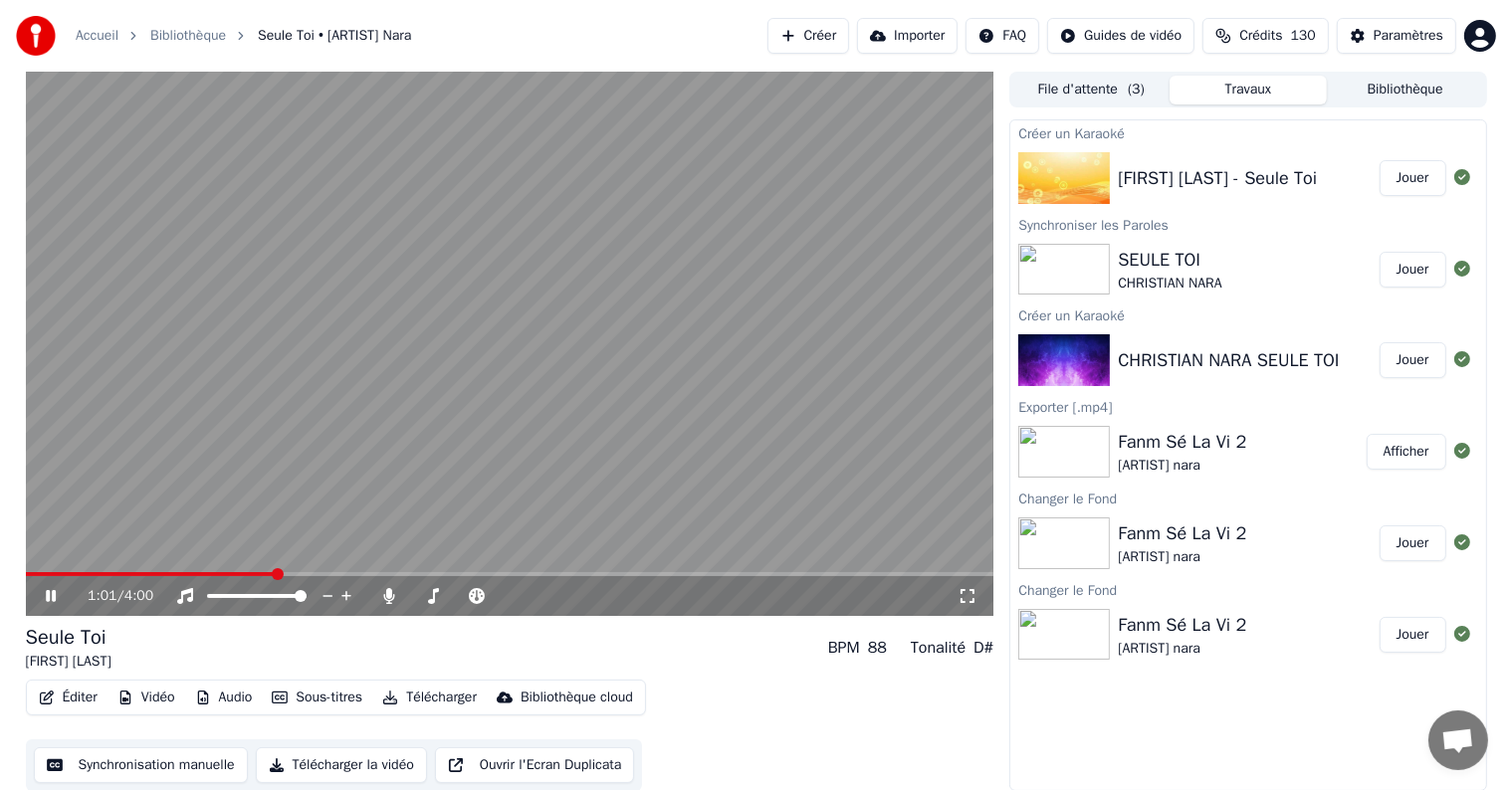 click 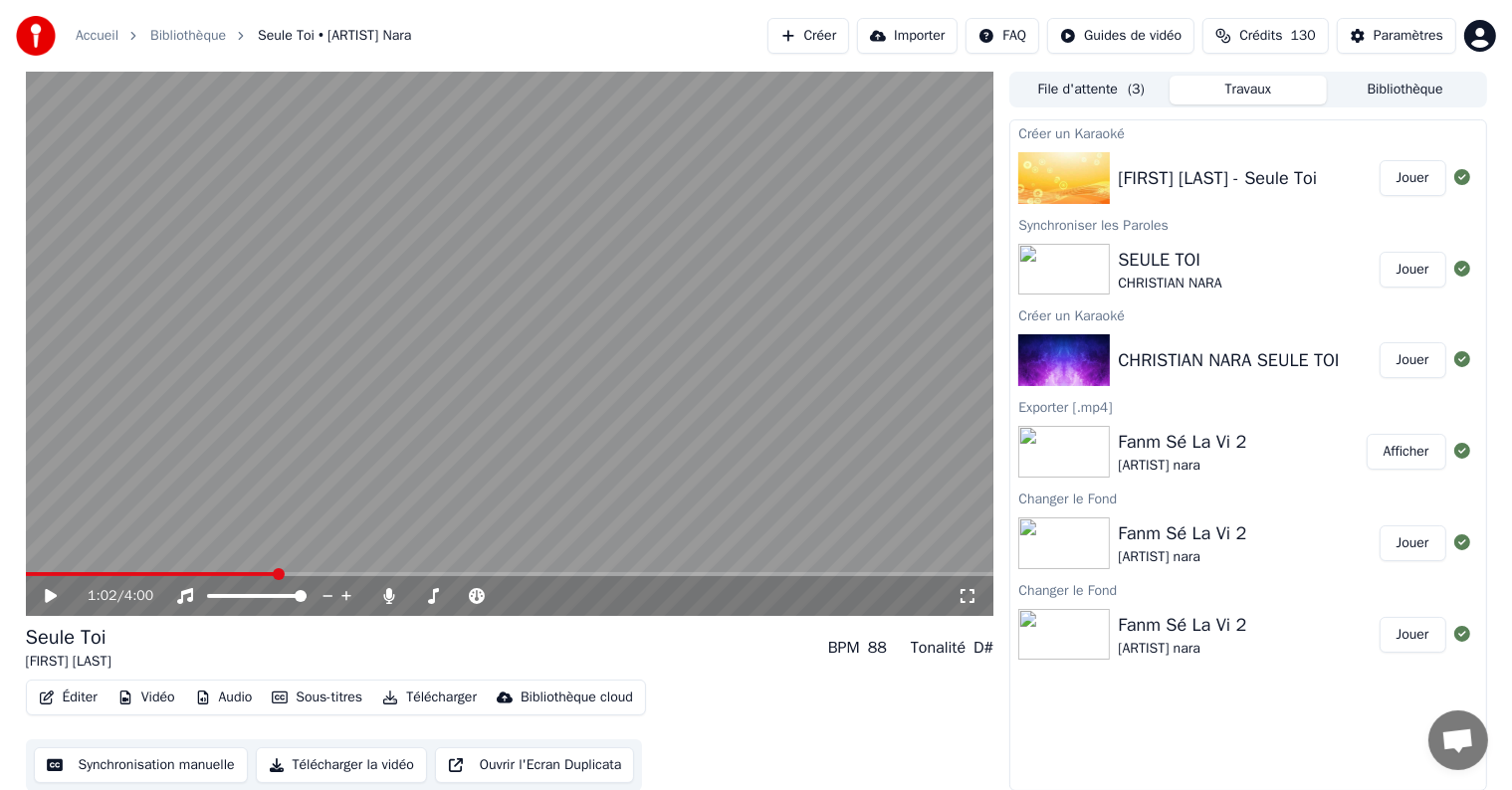 click on "Vidéo" at bounding box center [146, 697] 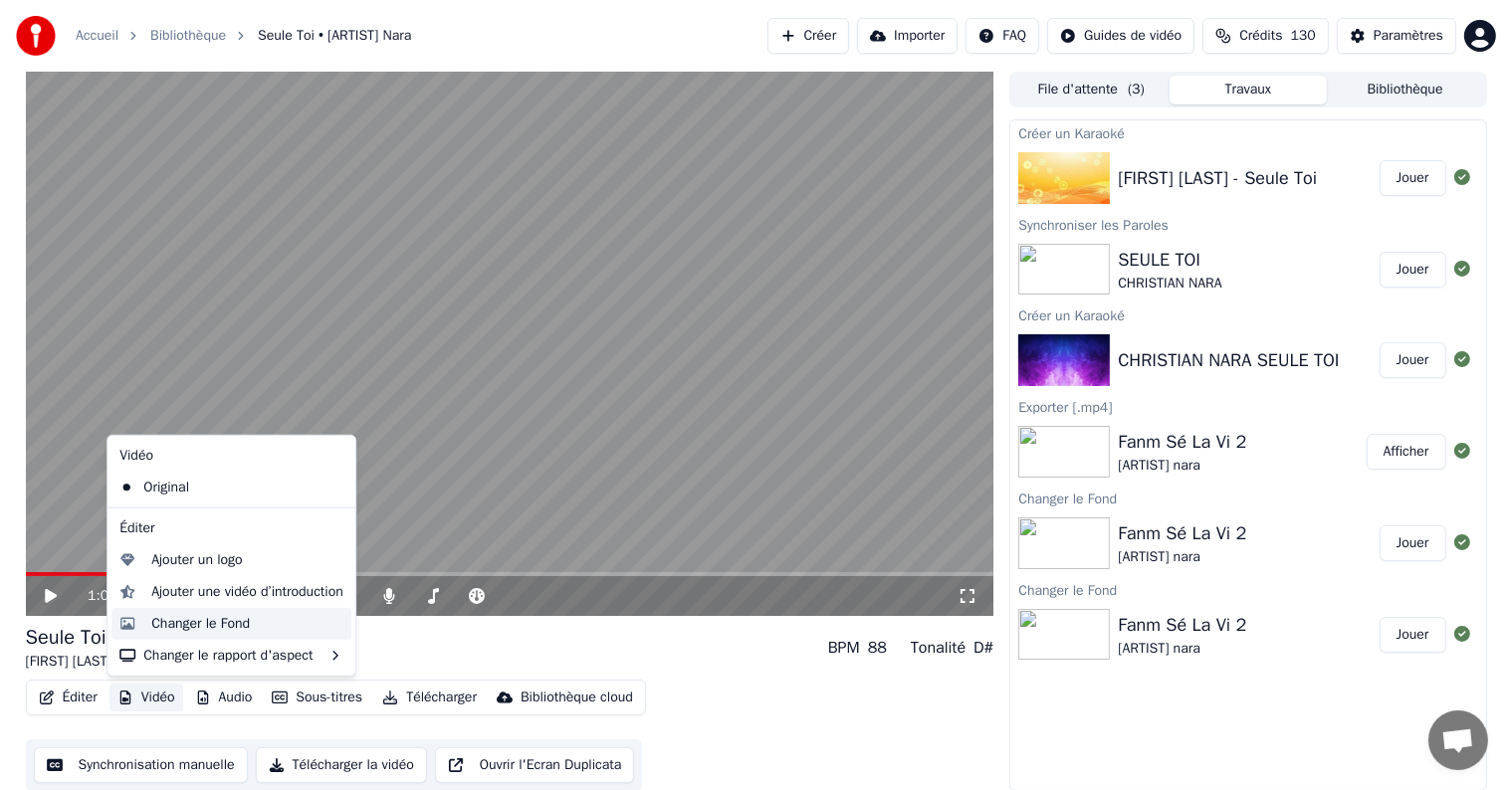 click on "Changer le Fond" at bounding box center [200, 624] 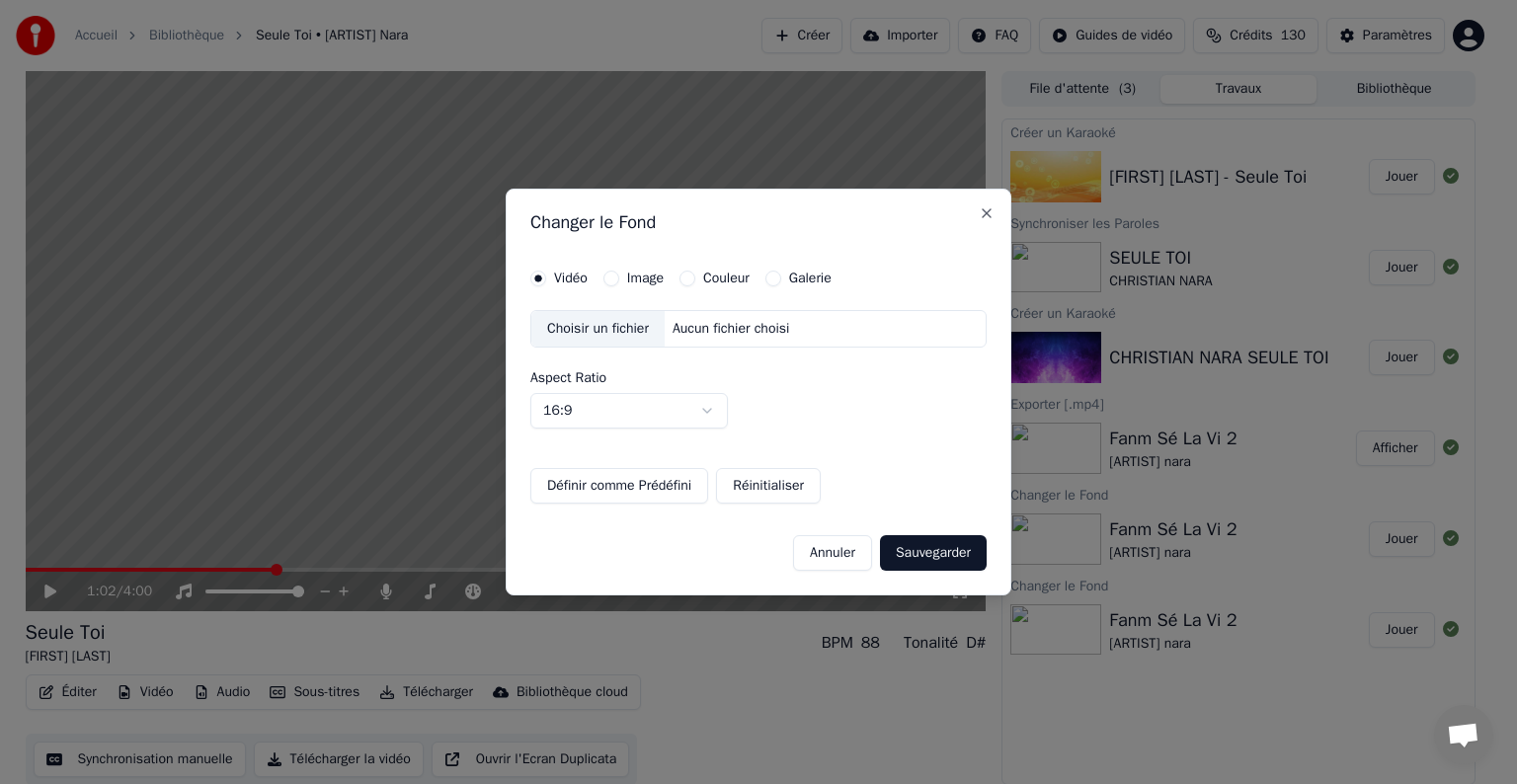 click on "Image" at bounding box center [611, 278] 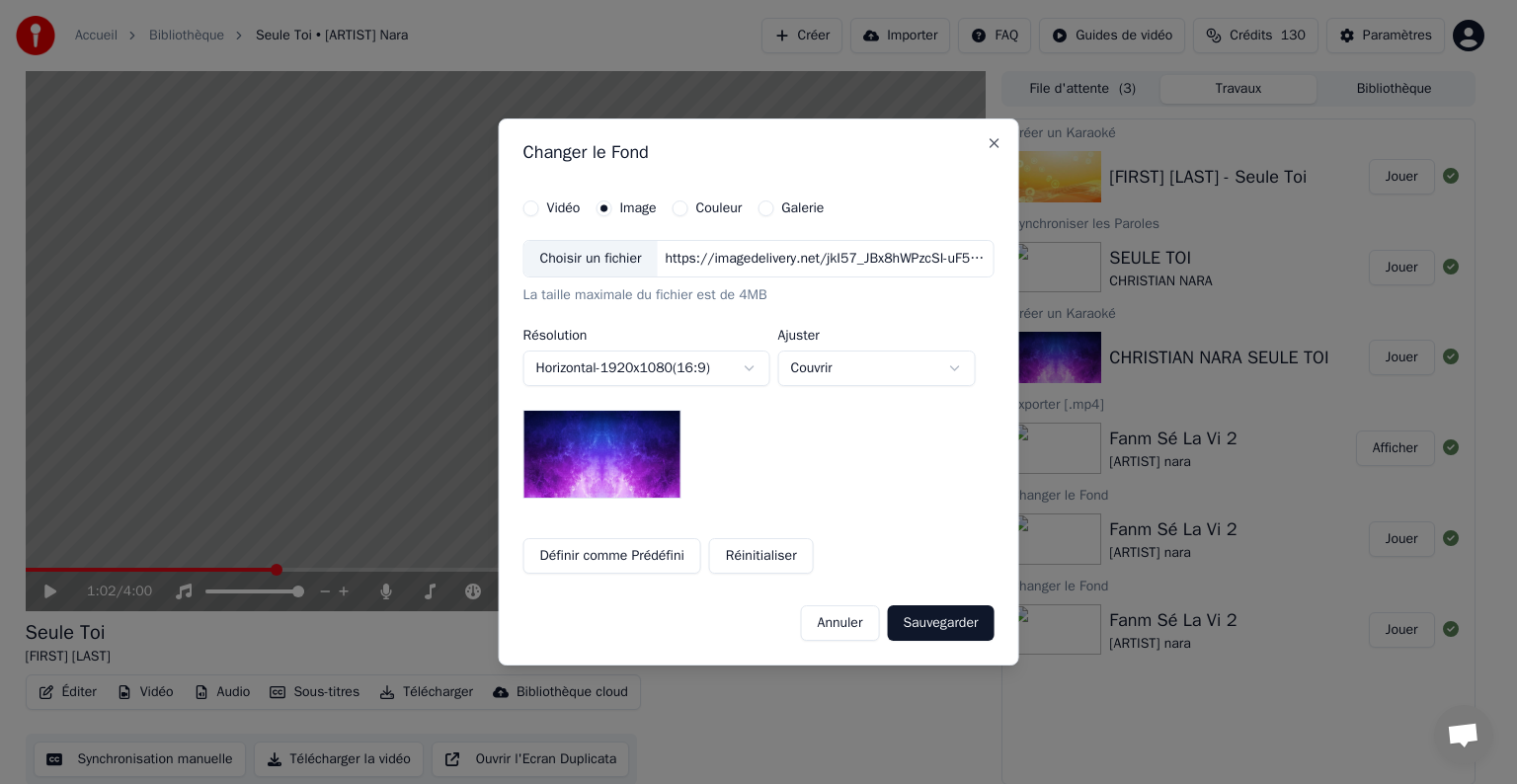 click on "Choisir un fichier" at bounding box center [591, 259] 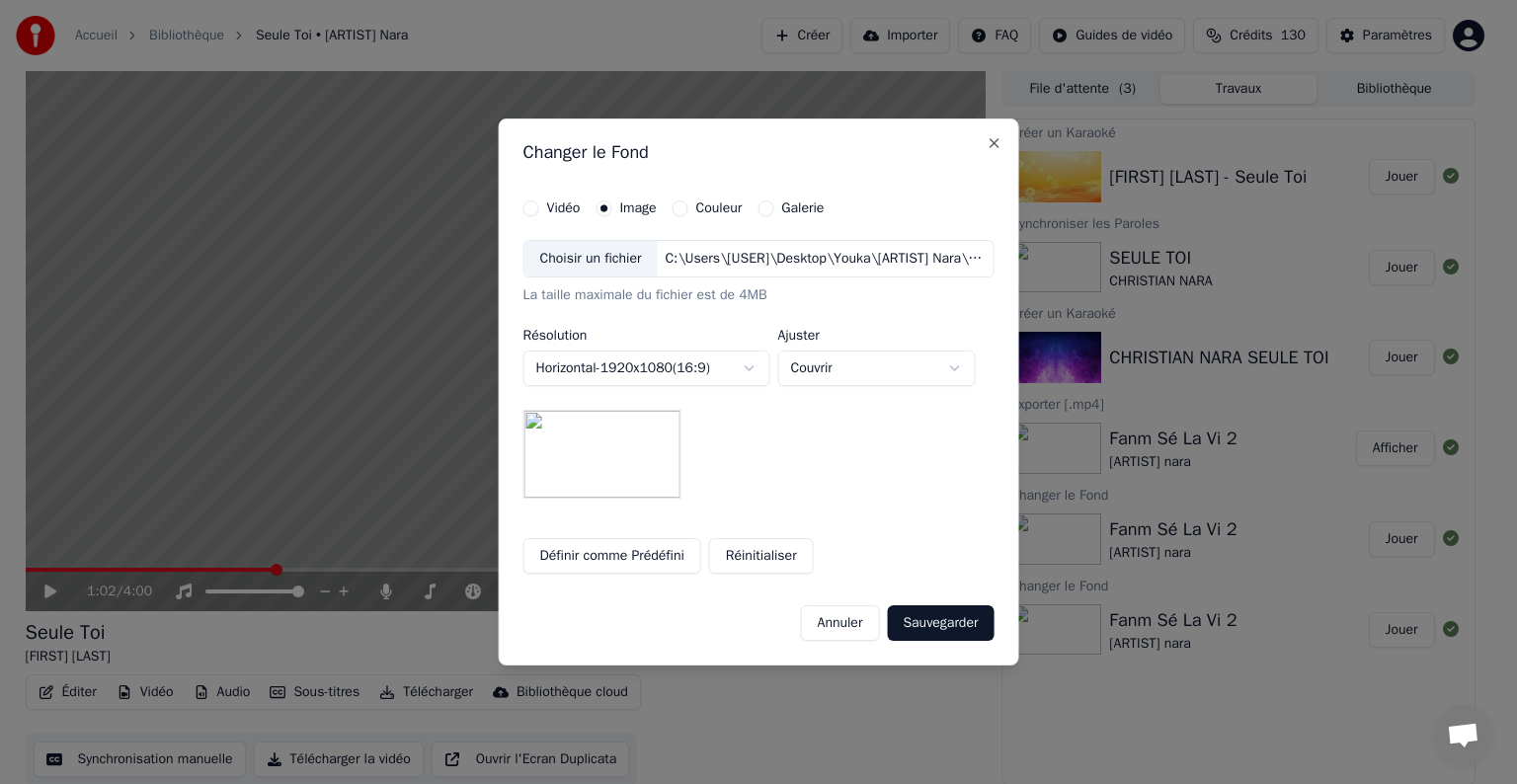 click on "Définir comme Prédéfini" at bounding box center [612, 556] 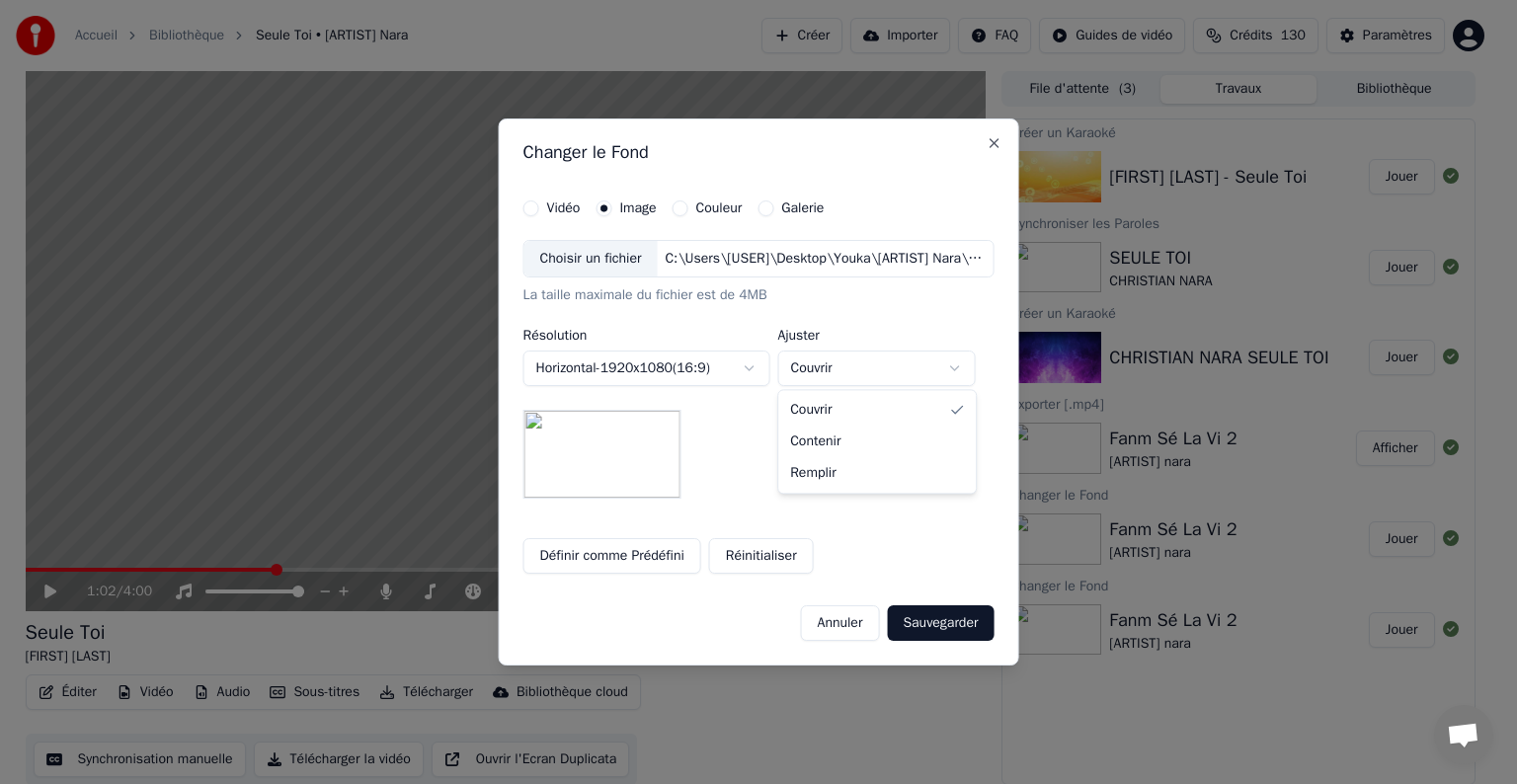 click on "**********" at bounding box center (750, 392) 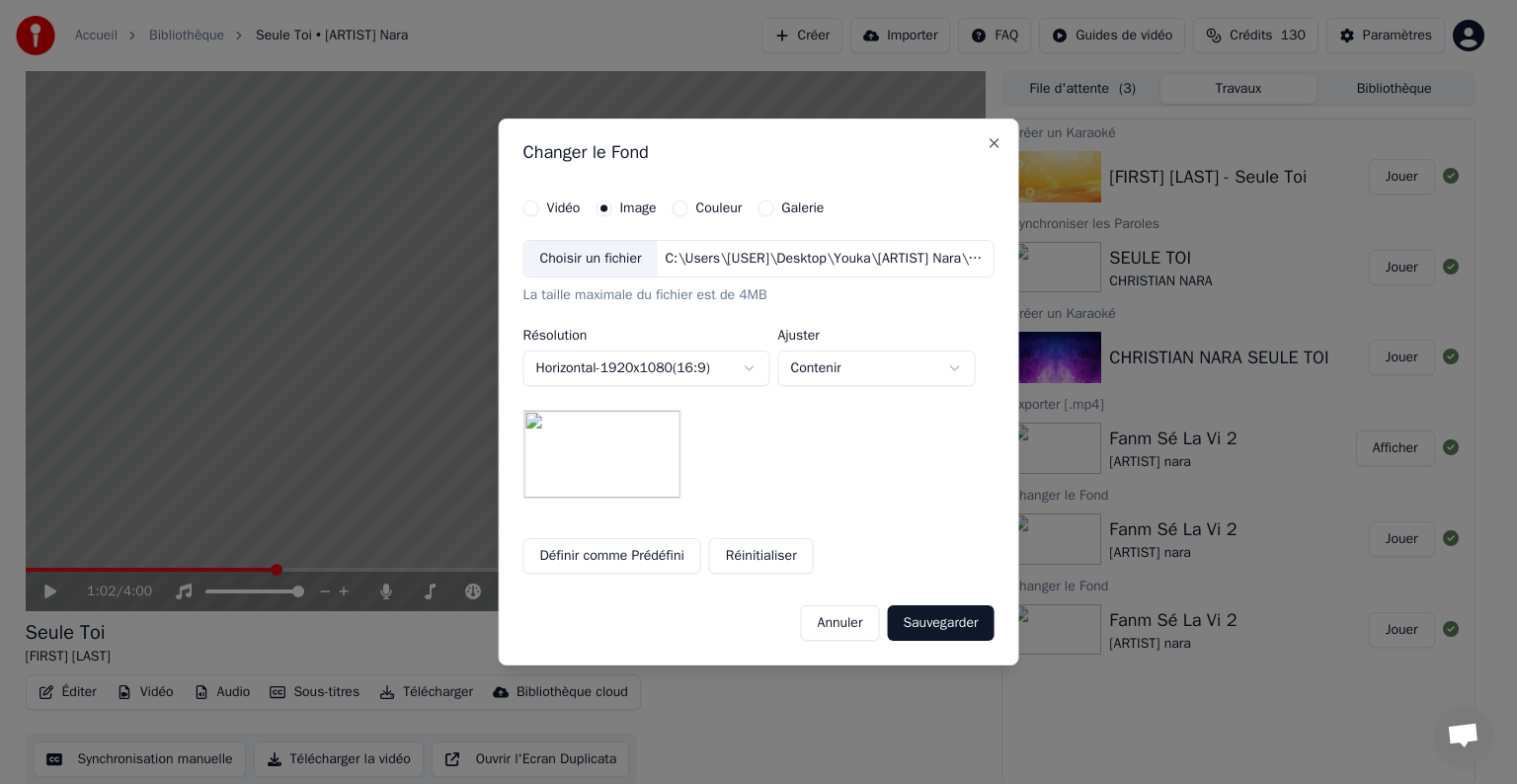 click on "**********" at bounding box center [750, 392] 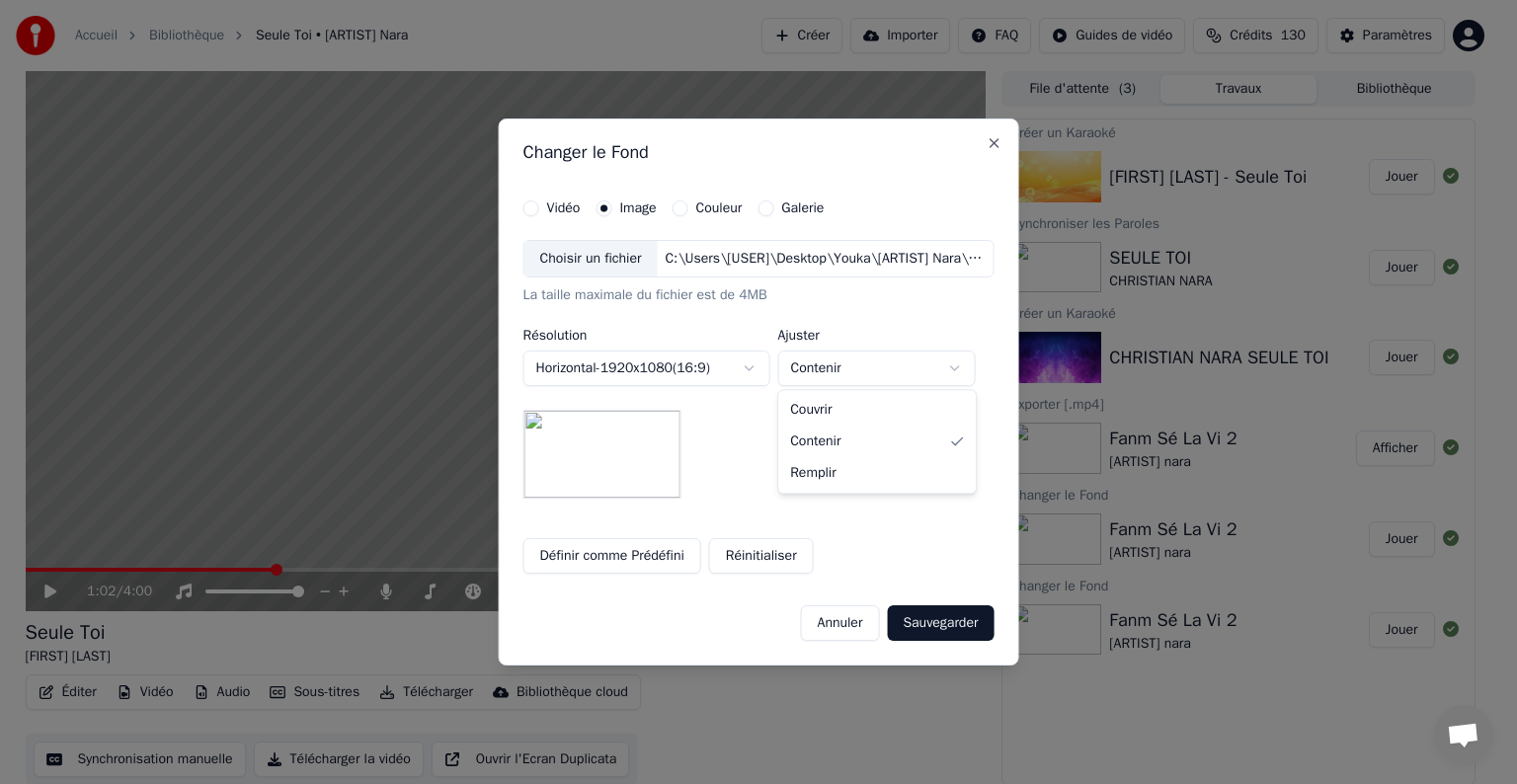 select on "****" 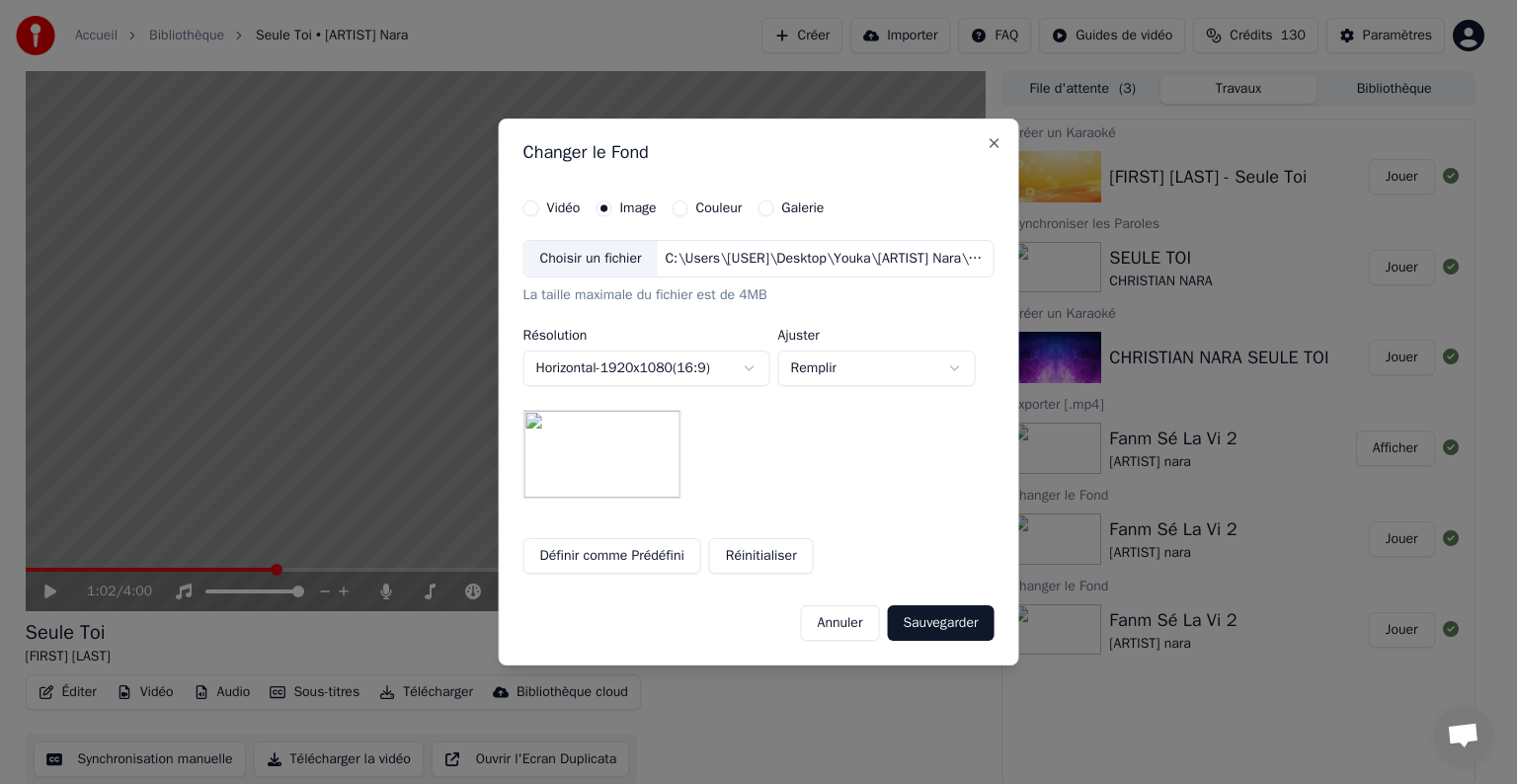 click on "Sauvegarder" at bounding box center [940, 623] 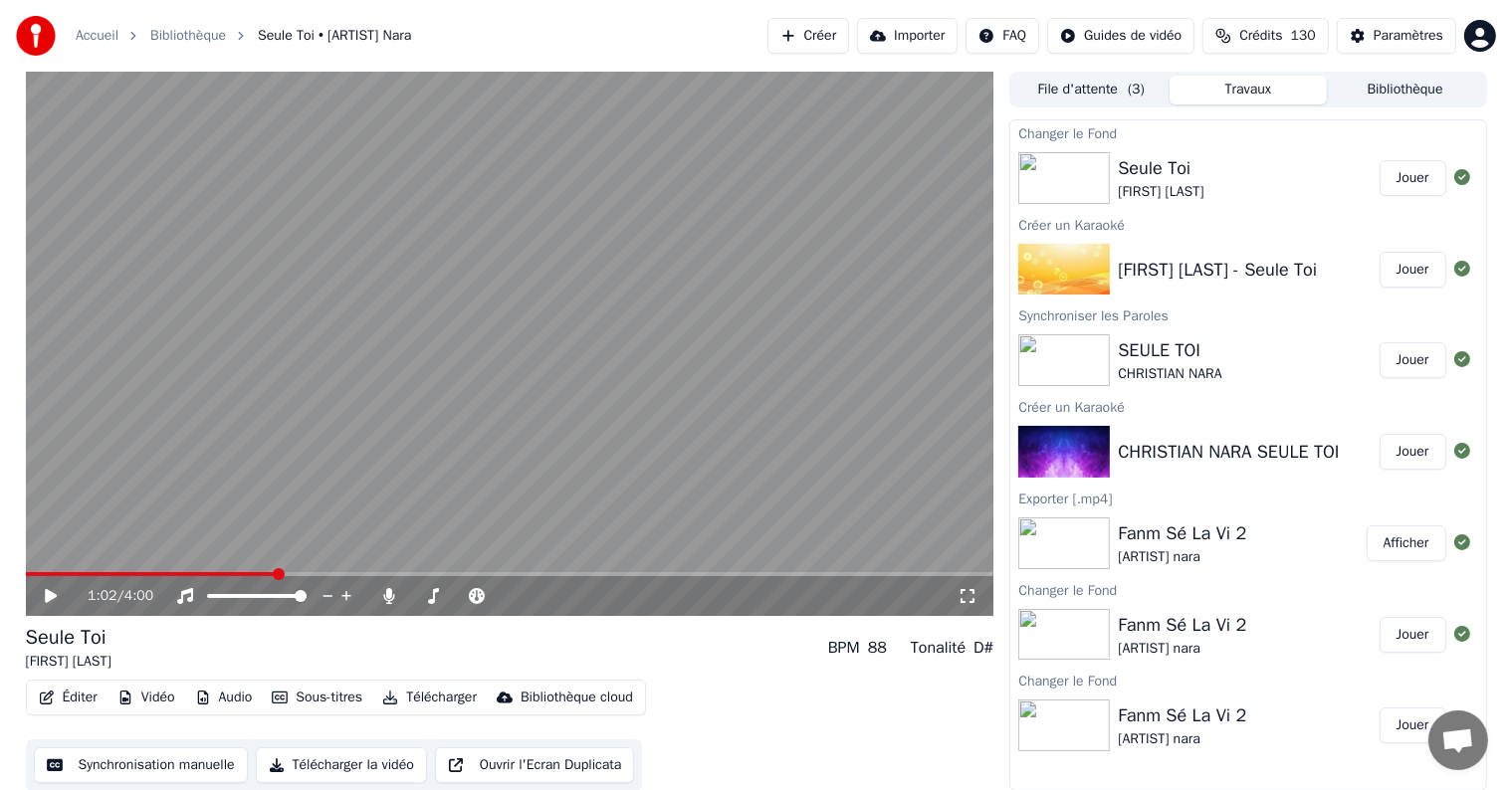 click on "Jouer" at bounding box center (1412, 178) 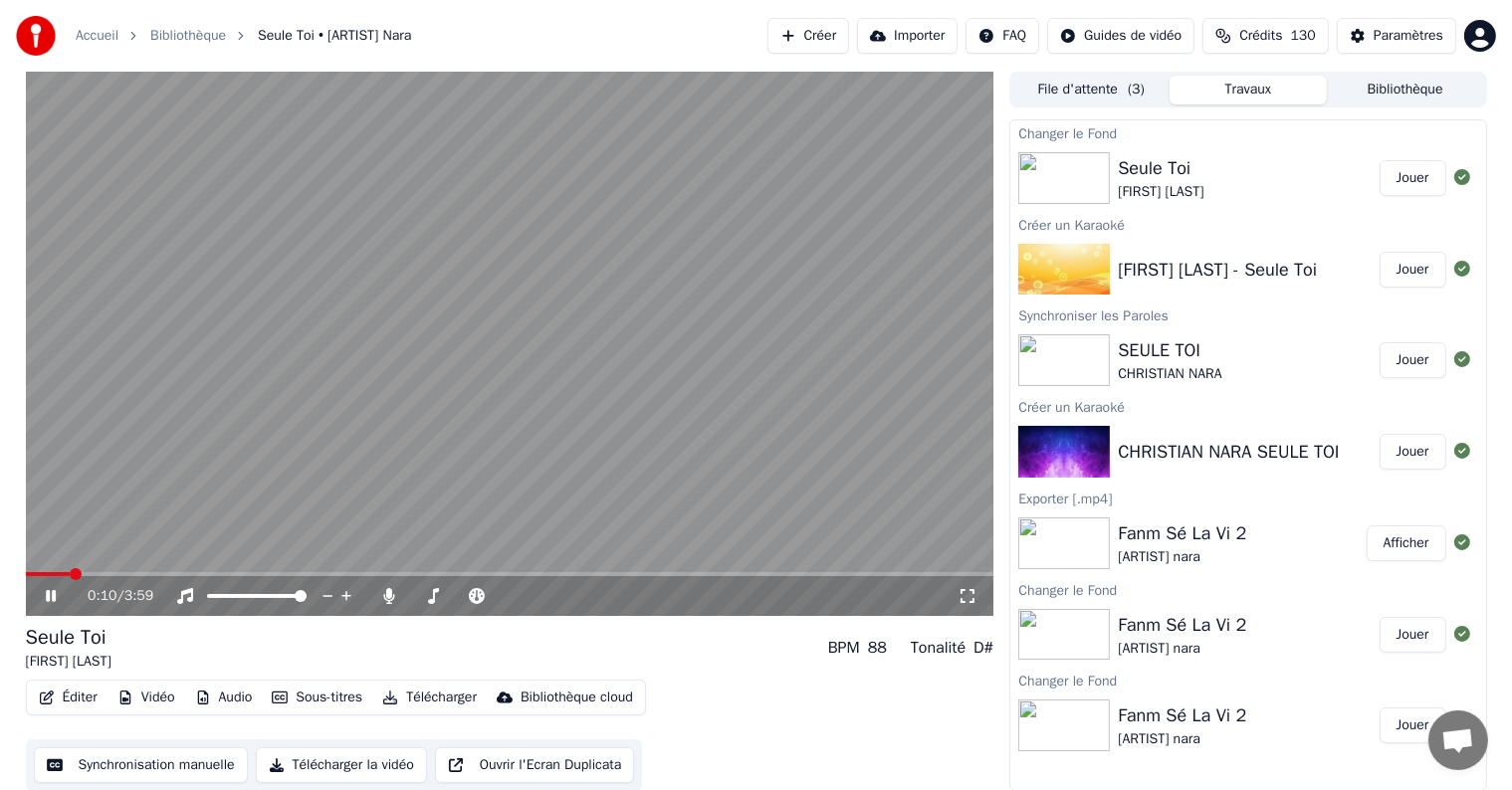 drag, startPoint x: 36, startPoint y: 568, endPoint x: 13, endPoint y: 573, distance: 23.537205 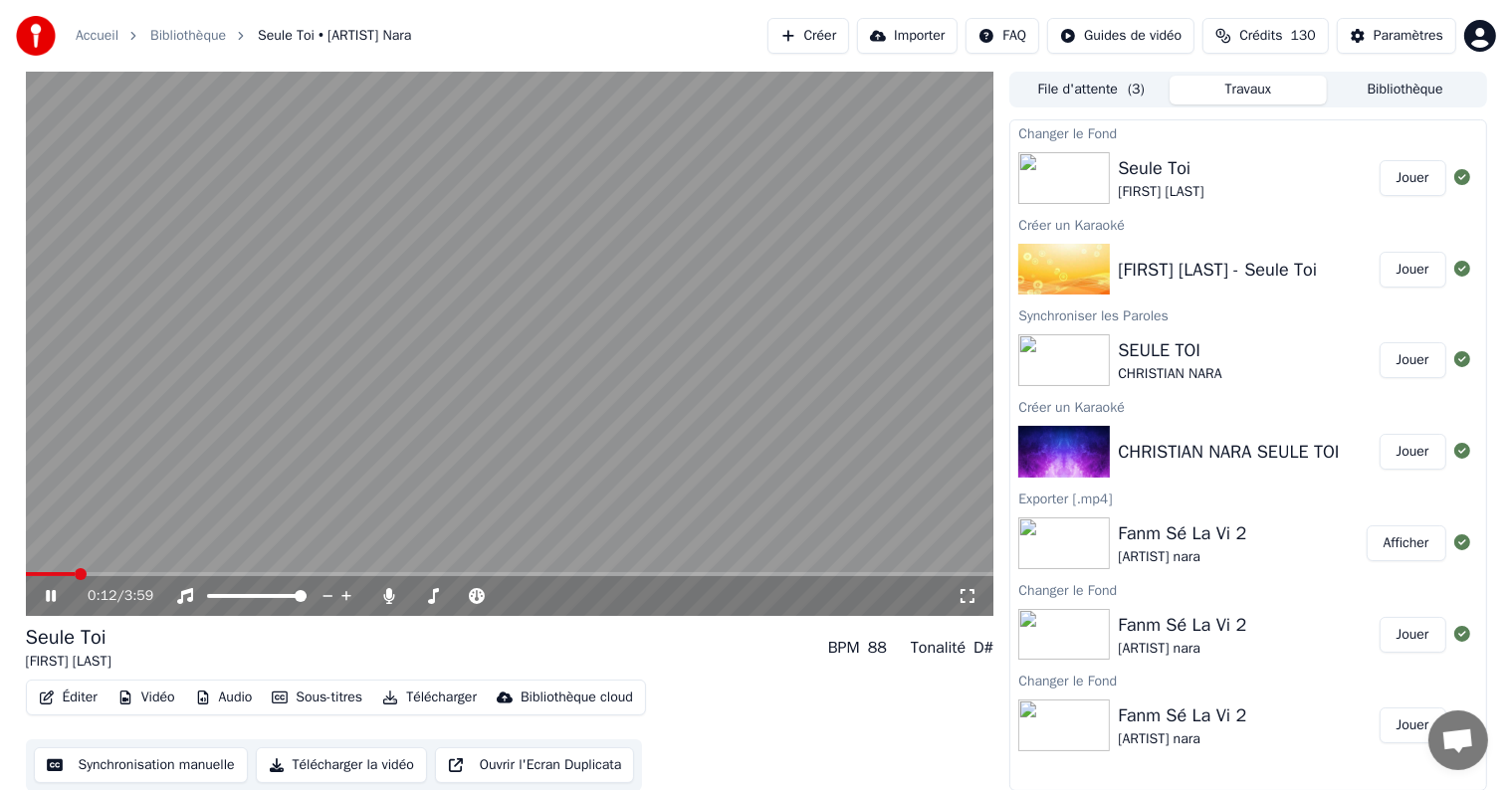 click on "0:12  /  3:59 Seule Toi Christian Nara BPM 88 Tonalité D# Éditer Vidéo Audio Sous-titres Télécharger Bibliothèque cloud Synchronisation manuelle Télécharger la vidéo Ouvrir l'Ecran Duplicata File d'attente ( 3 ) Travaux Bibliothèque Changer le Fond Seule Toi Christian Nara Jouer Créer un Karaoké Christian Nara - Seule Toi Jouer Synchroniser les Paroles SEULE TOI CHRISTIAN NARA Jouer Créer un Karaoké CHRISTIAN NARA SEULE TOI Jouer Exporter [.mp4] Fanm Sé La Vi 2 Christian nara Afficher Changer le Fond Fanm Sé La Vi 2 Christian nara Jouer Changer le Fond Fanm Sé La Vi 2 Christian nara Jouer" at bounding box center [756, 431] 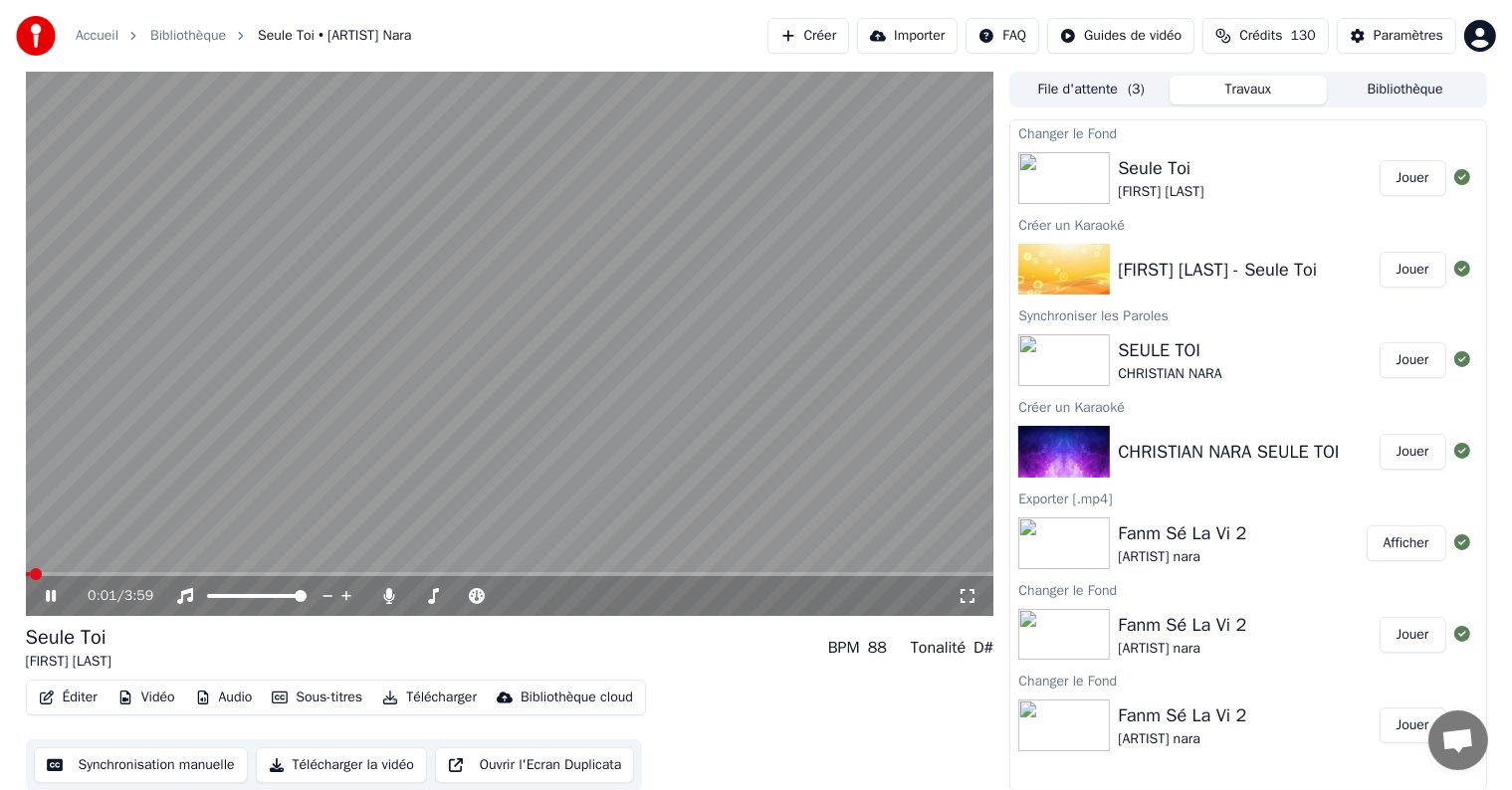 click at bounding box center [28, 574] 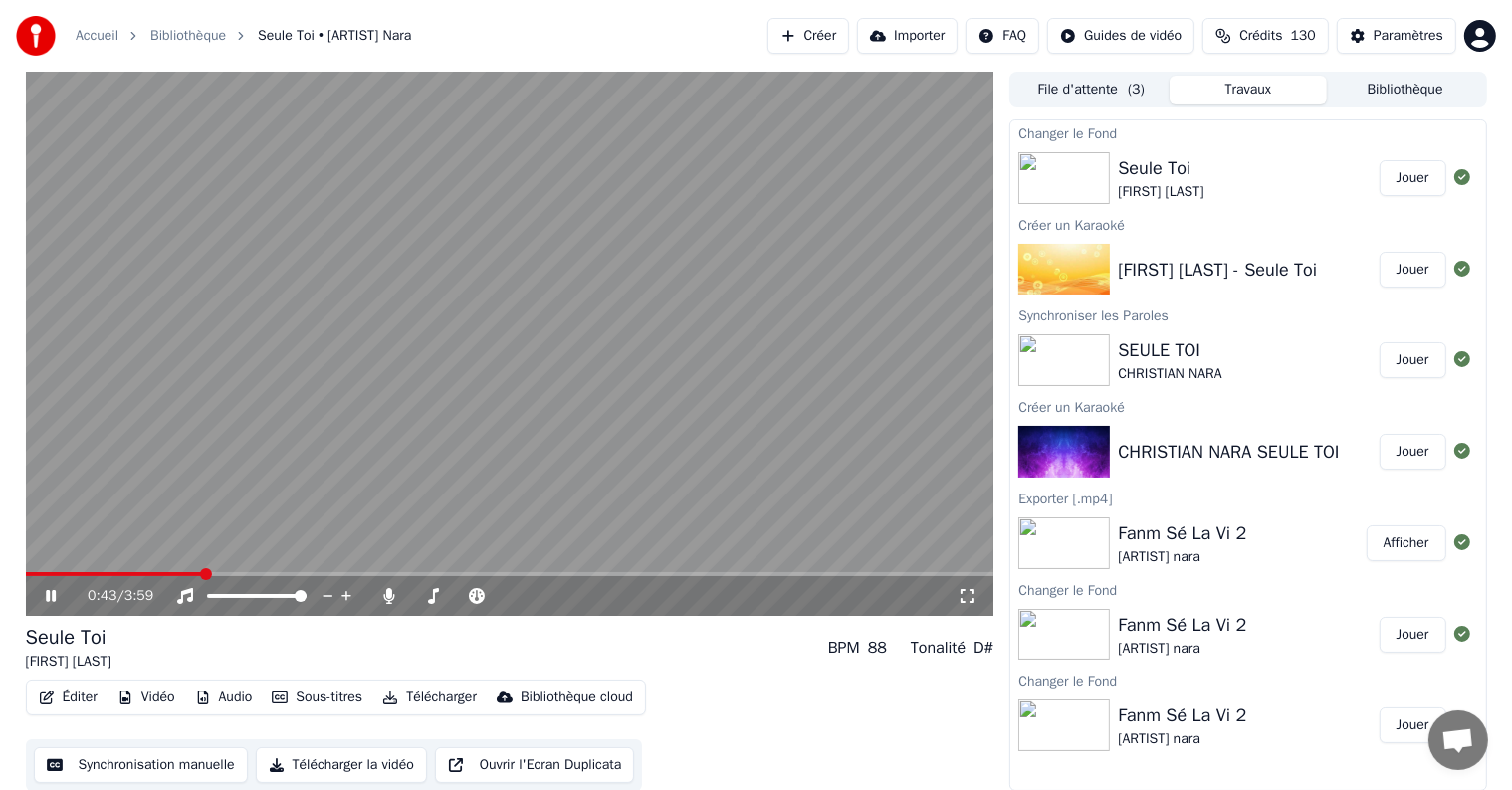 click on "Éditer" at bounding box center [68, 697] 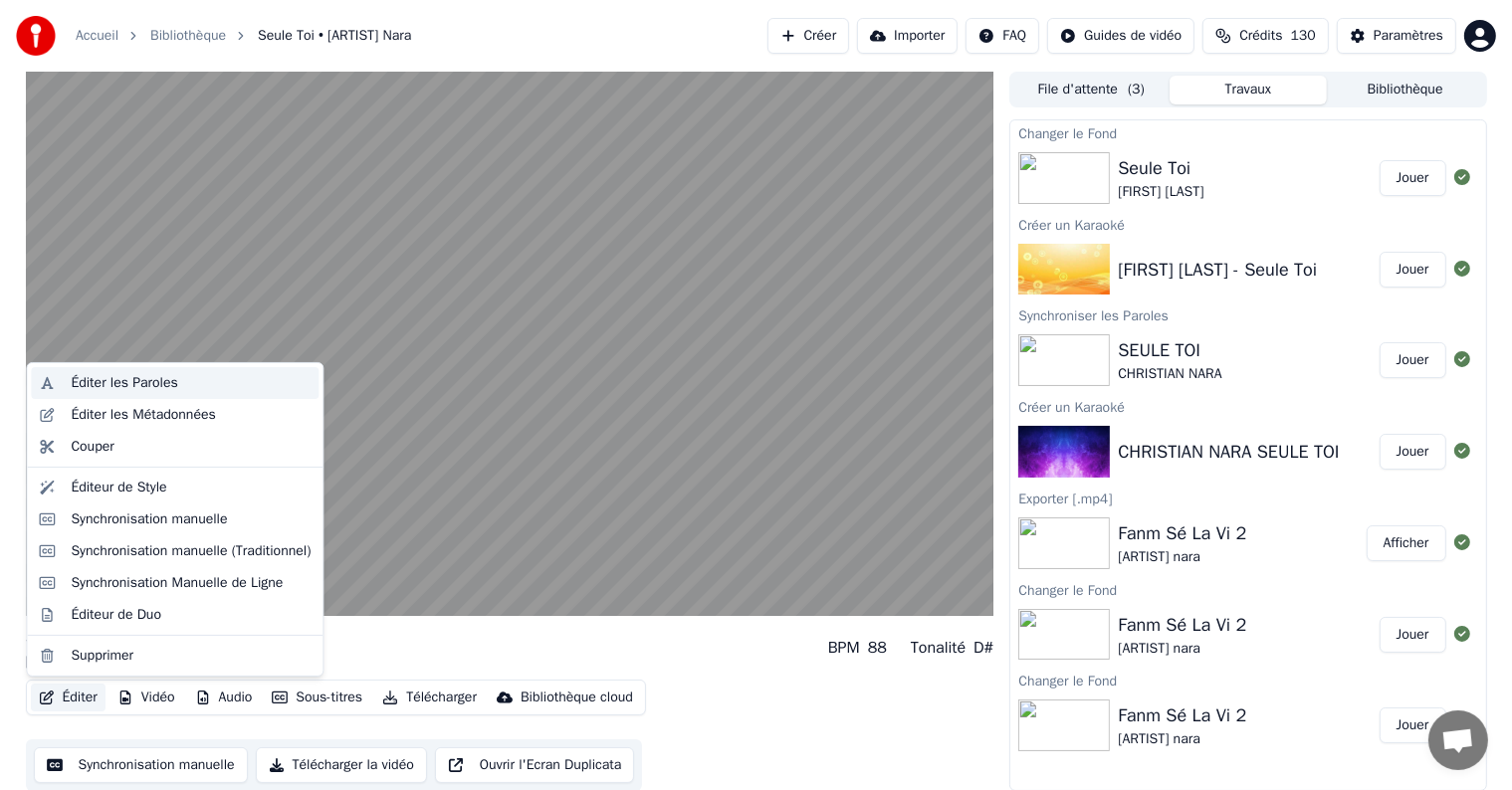 click on "Éditer les Paroles" at bounding box center [123, 383] 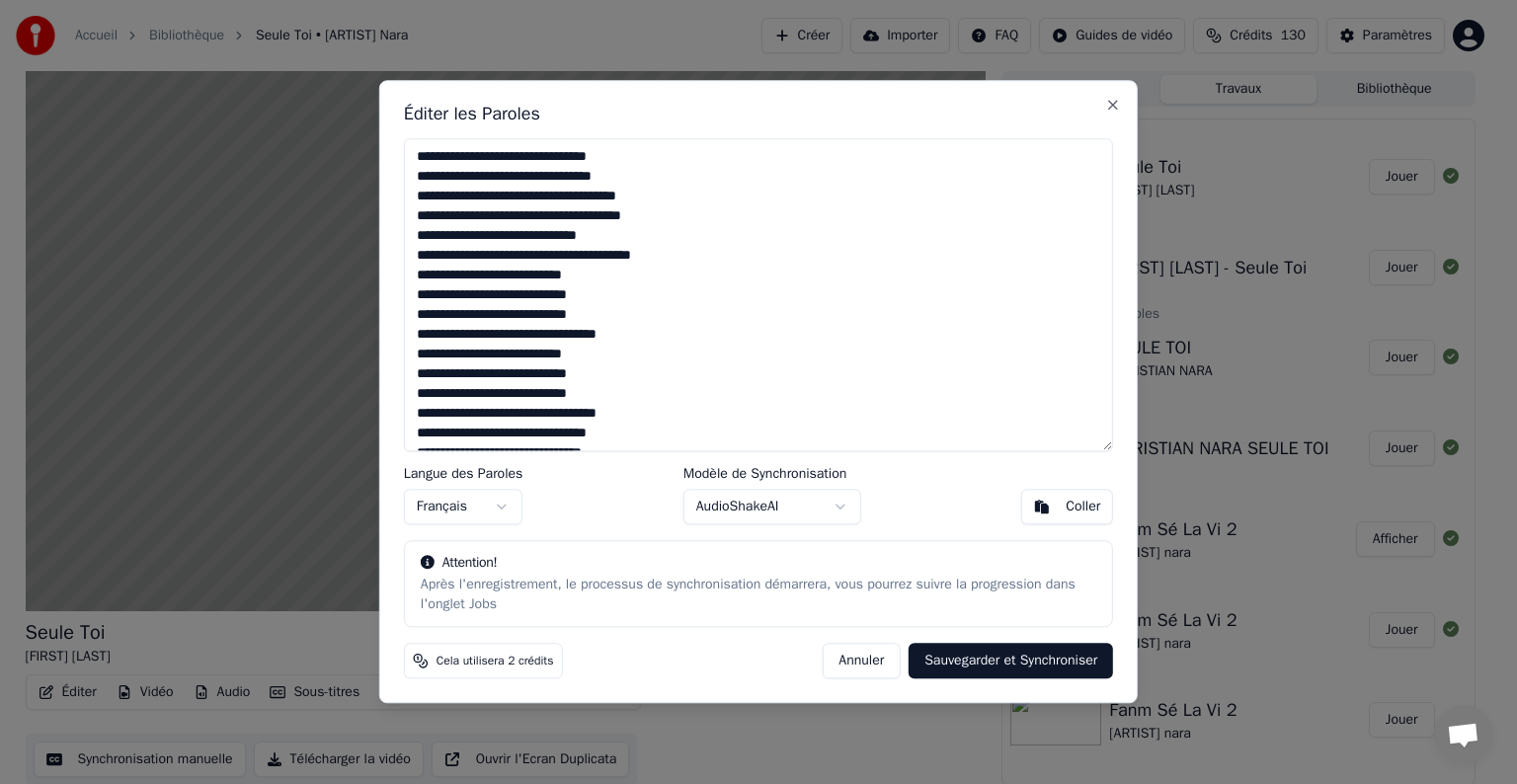 click on "Annuler" at bounding box center [861, 662] 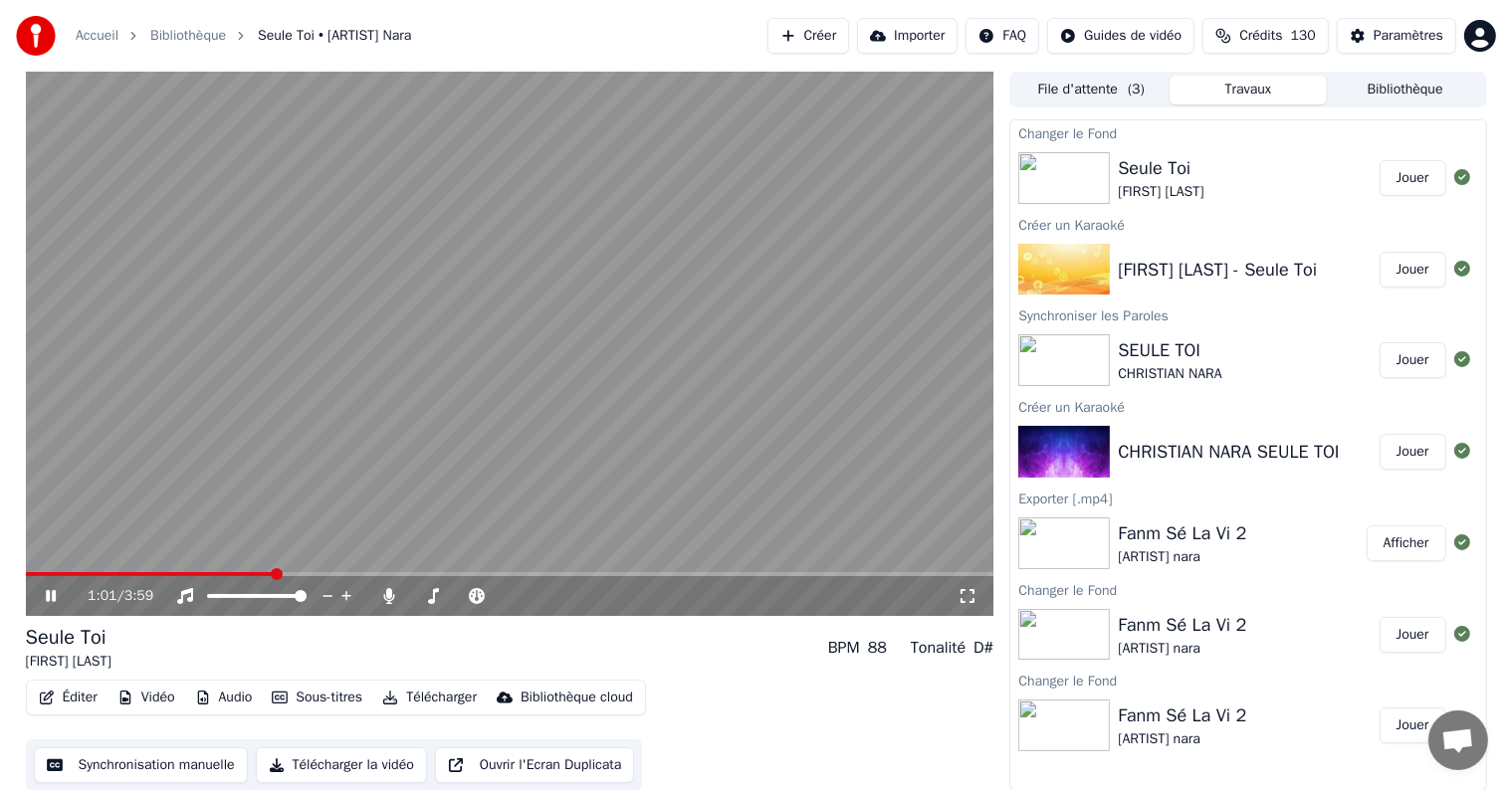 click on "1:01  /  3:59" at bounding box center [510, 596] 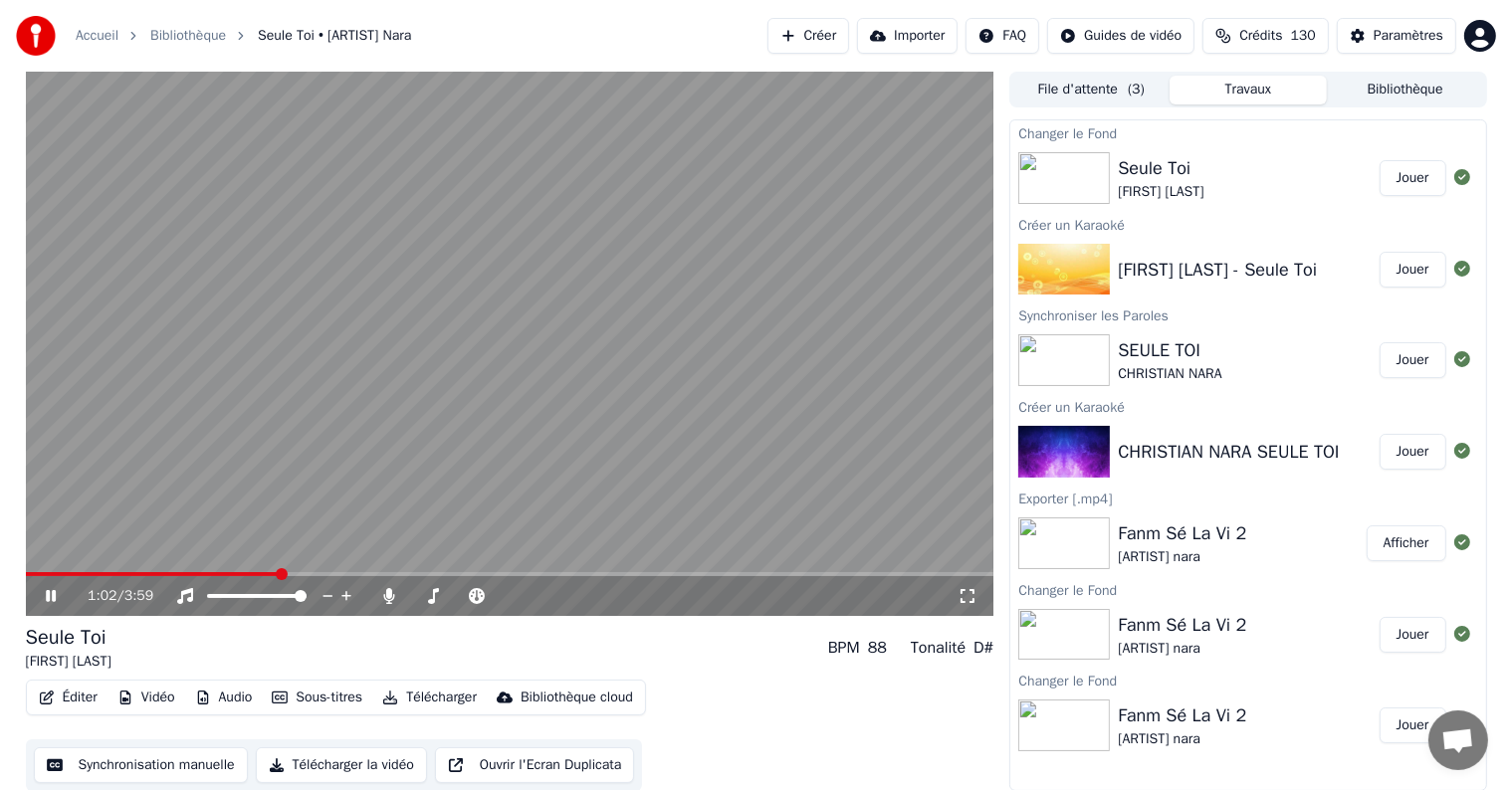 click 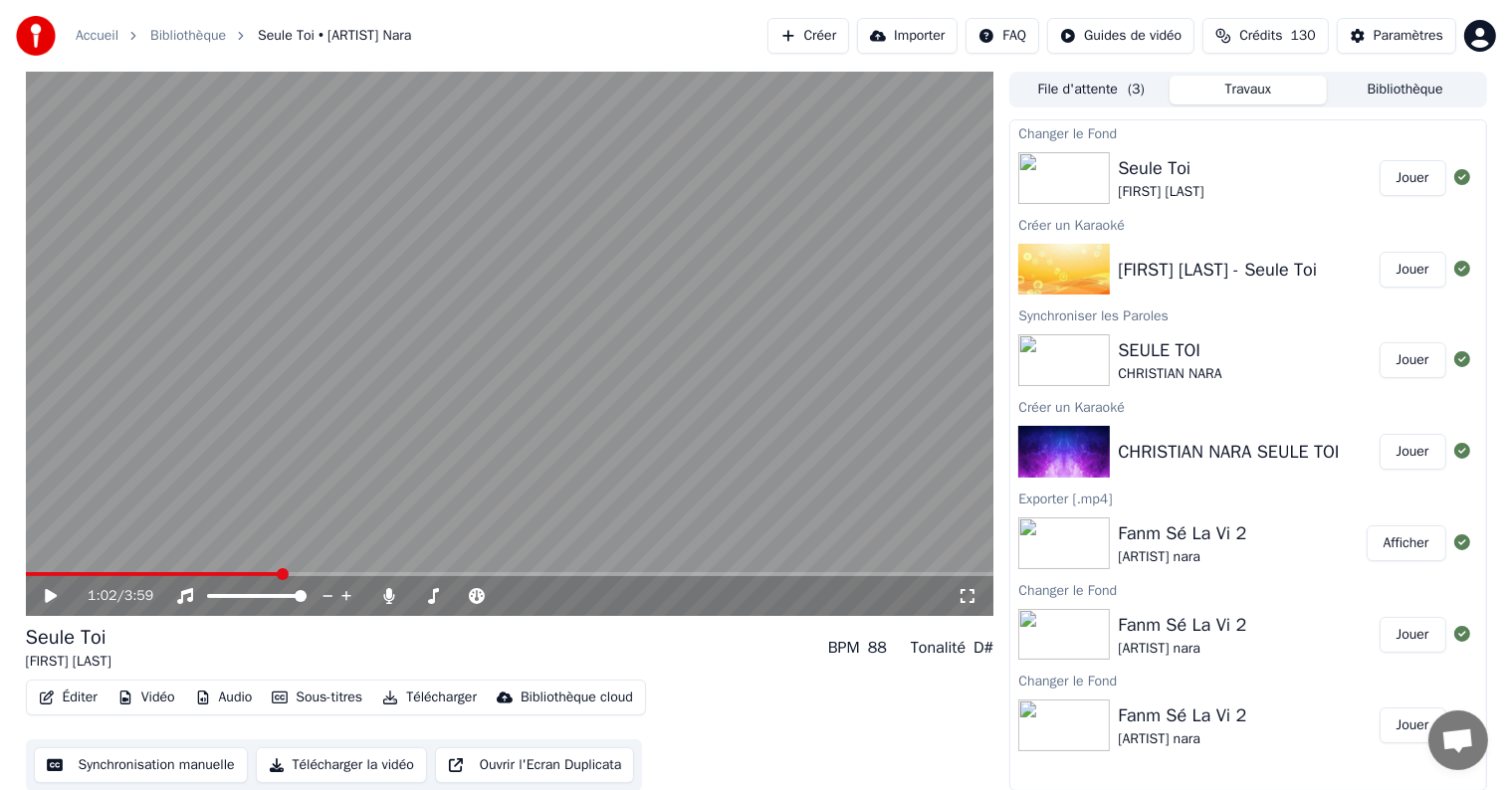 click on "Éditer" at bounding box center (68, 697) 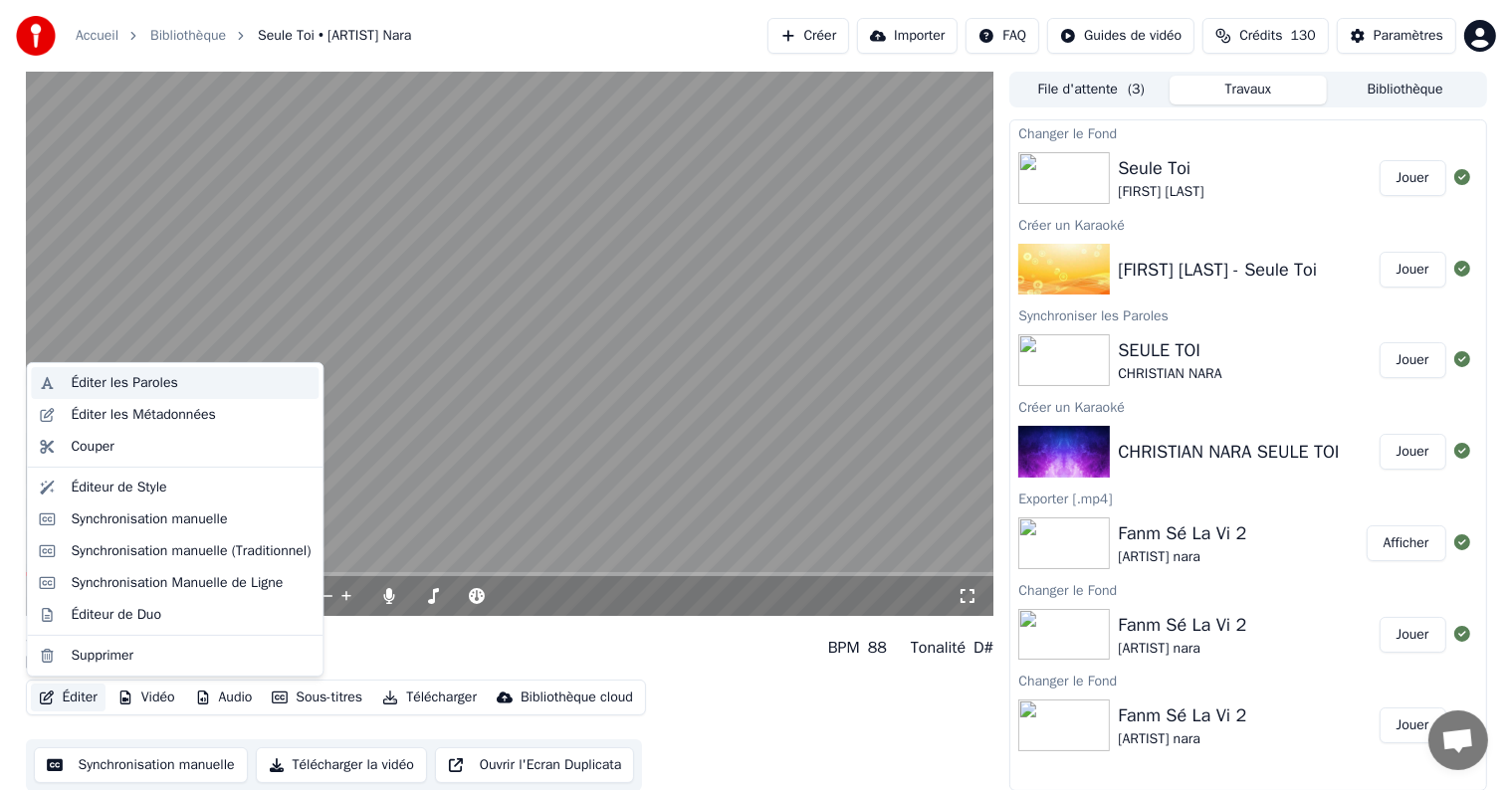 click on "Éditer les Paroles" at bounding box center (190, 383) 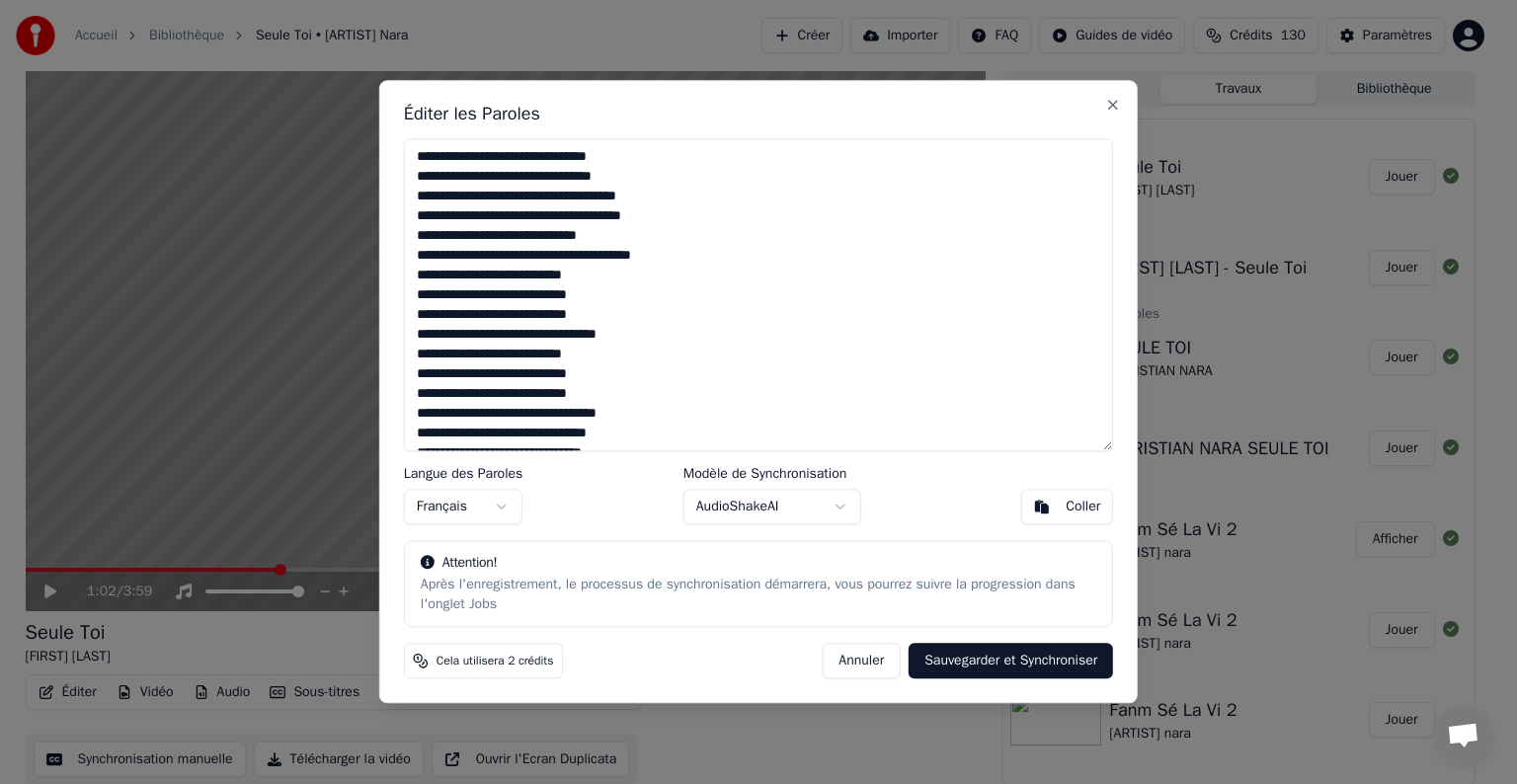 drag, startPoint x: 538, startPoint y: 177, endPoint x: 517, endPoint y: 178, distance: 21.023796 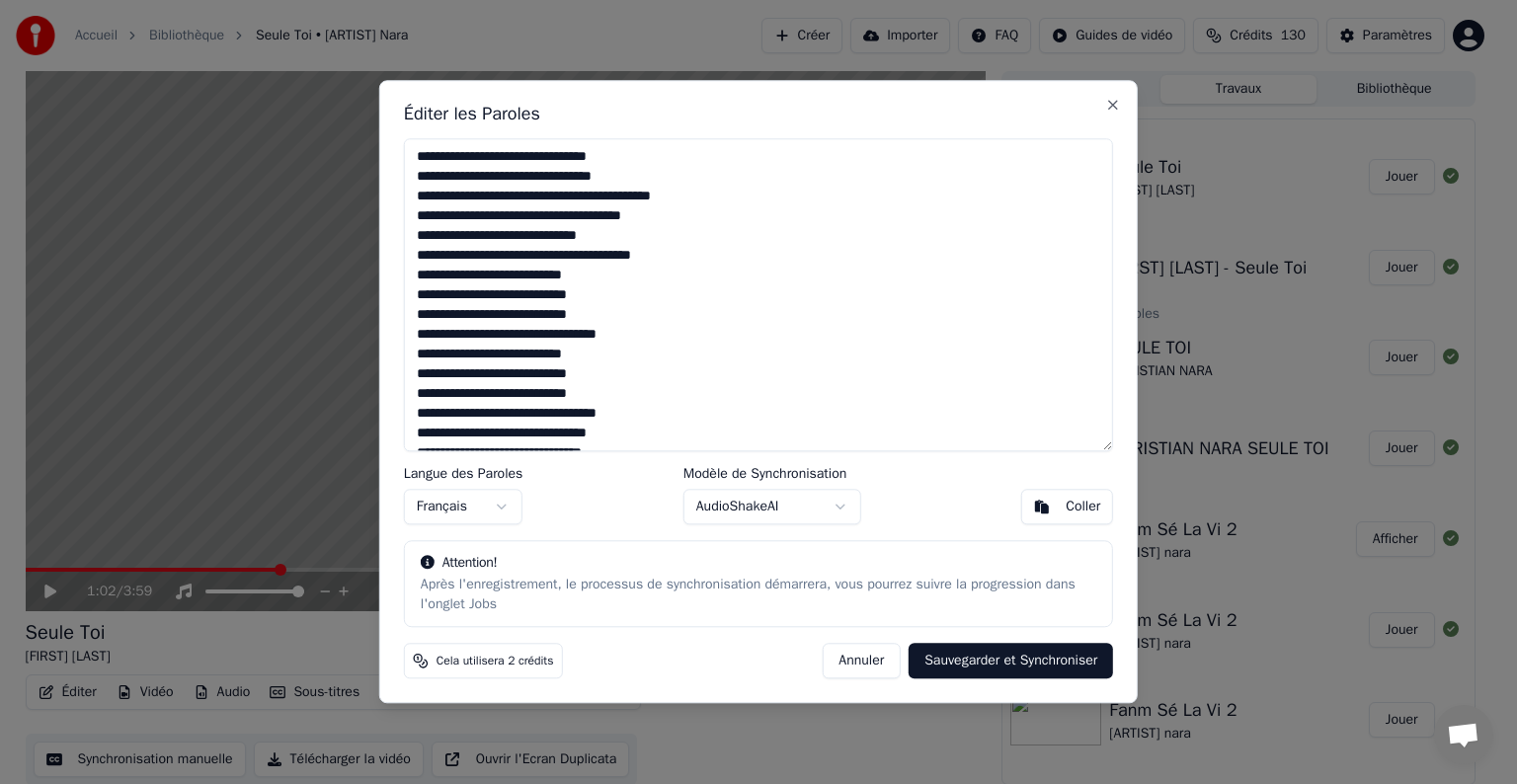 drag, startPoint x: 729, startPoint y: 196, endPoint x: 604, endPoint y: 200, distance: 125.06398 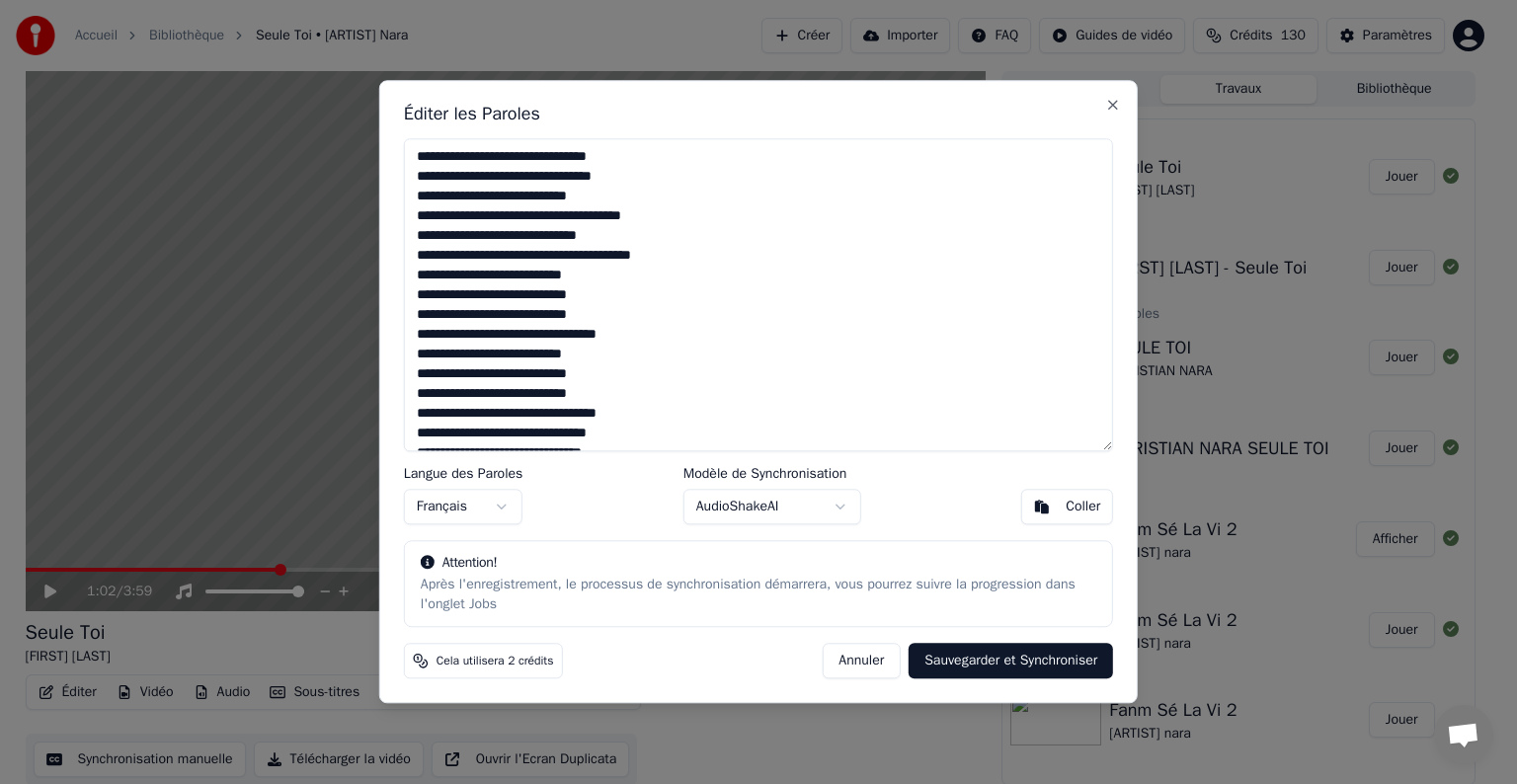 click at bounding box center [758, 294] 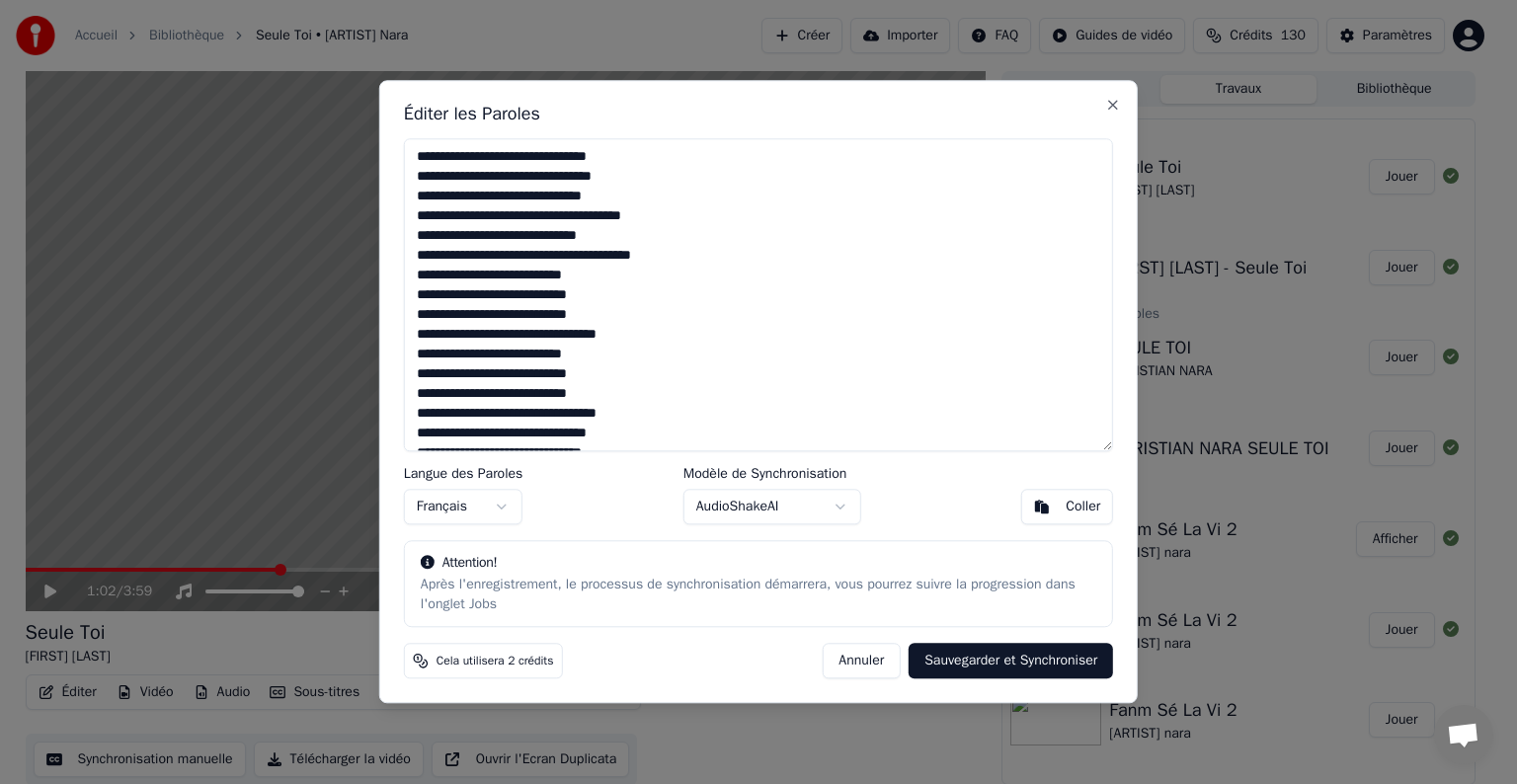 drag, startPoint x: 645, startPoint y: 217, endPoint x: 582, endPoint y: 215, distance: 63.03174 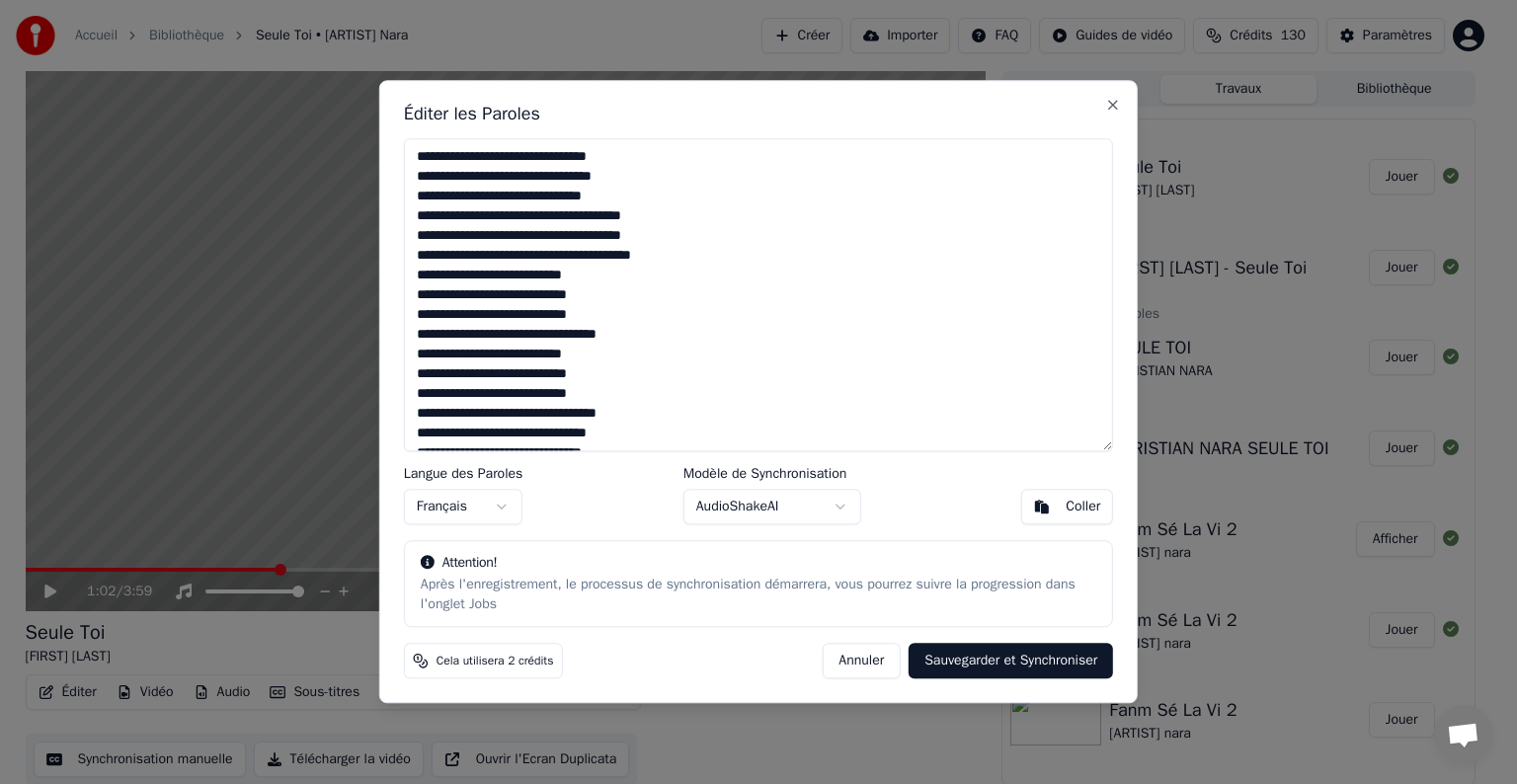 drag, startPoint x: 678, startPoint y: 261, endPoint x: 417, endPoint y: 257, distance: 261.0306 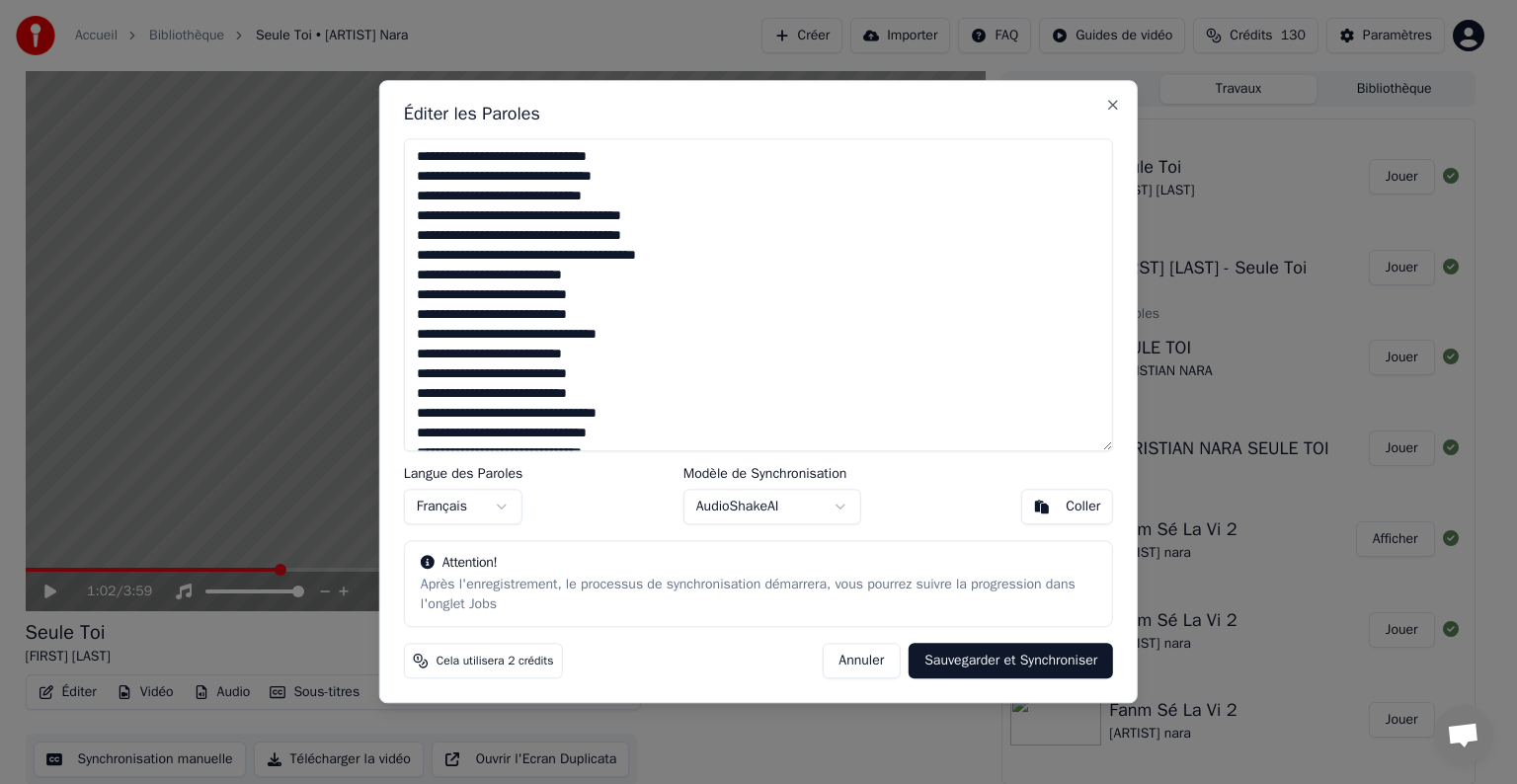 drag, startPoint x: 480, startPoint y: 335, endPoint x: 438, endPoint y: 331, distance: 42.190046 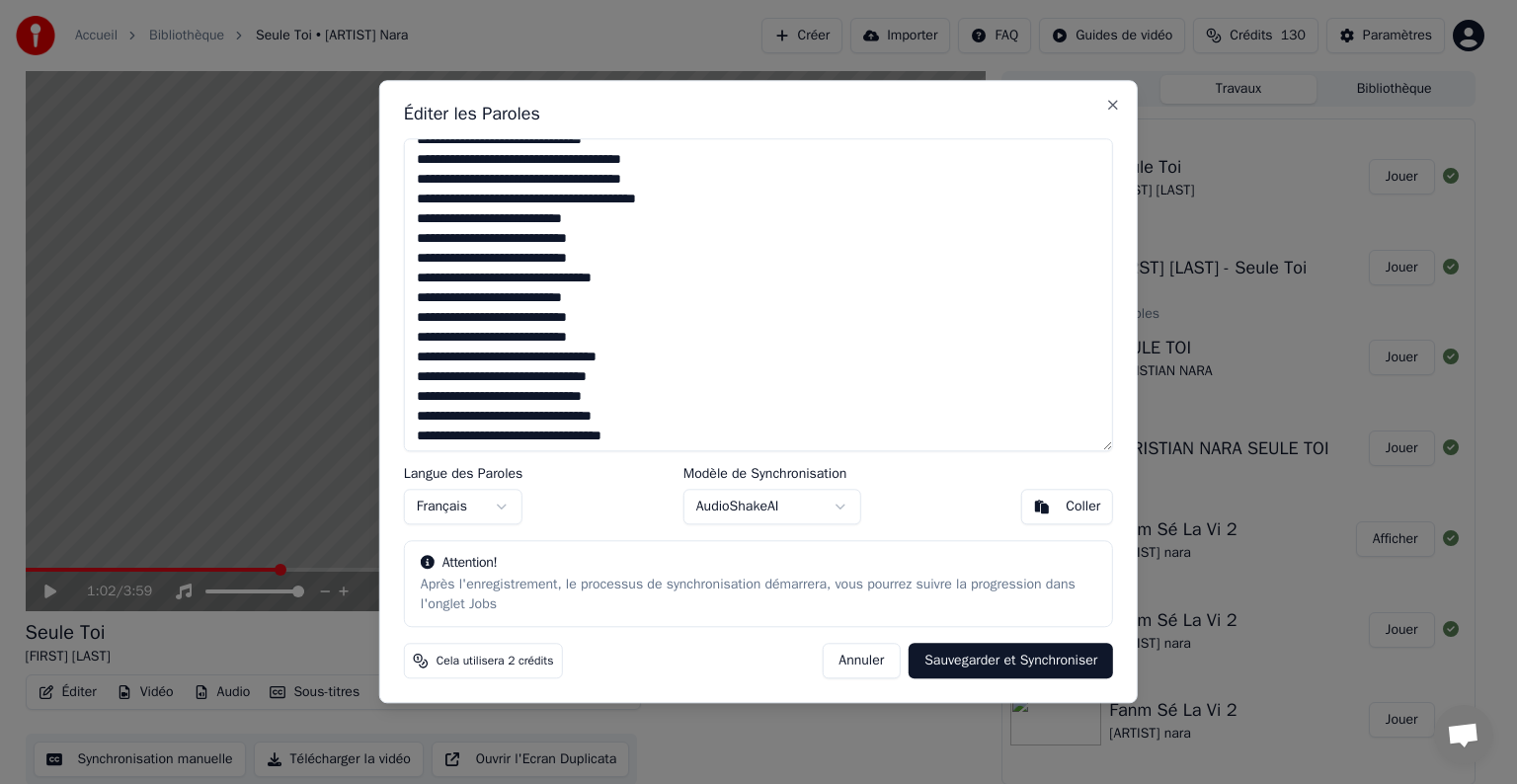 scroll, scrollTop: 99, scrollLeft: 0, axis: vertical 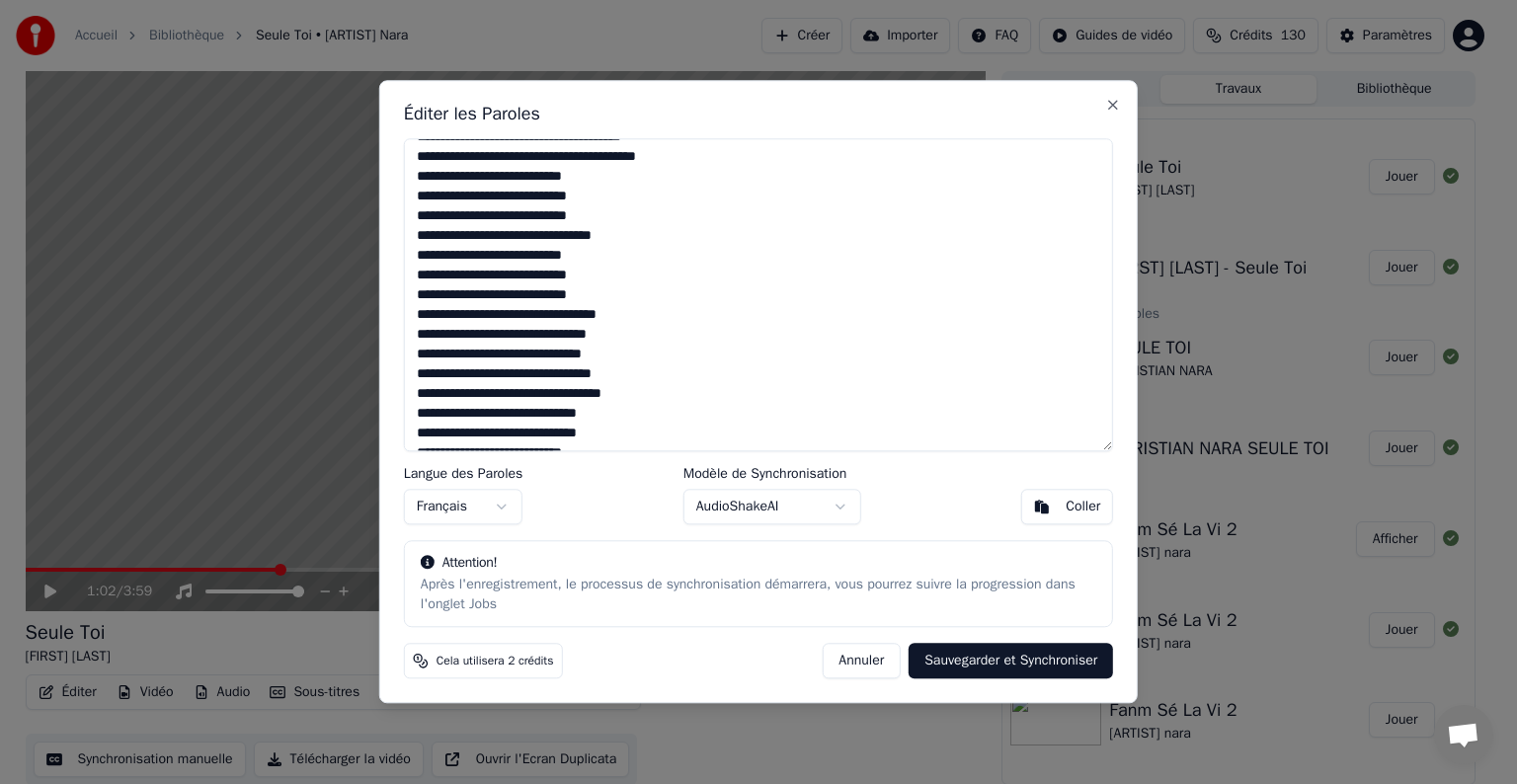 drag, startPoint x: 481, startPoint y: 316, endPoint x: 440, endPoint y: 310, distance: 41.4367 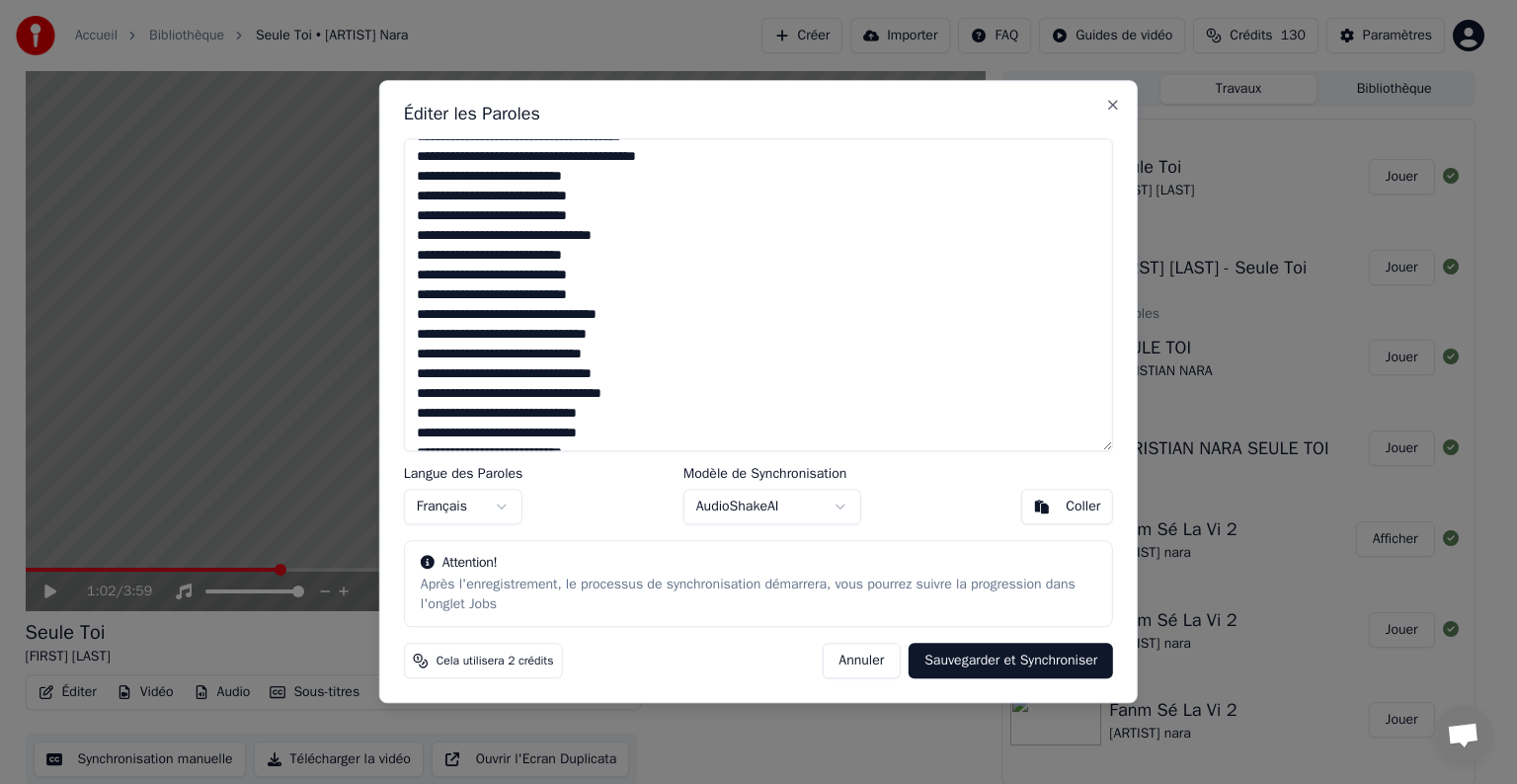 click at bounding box center (758, 294) 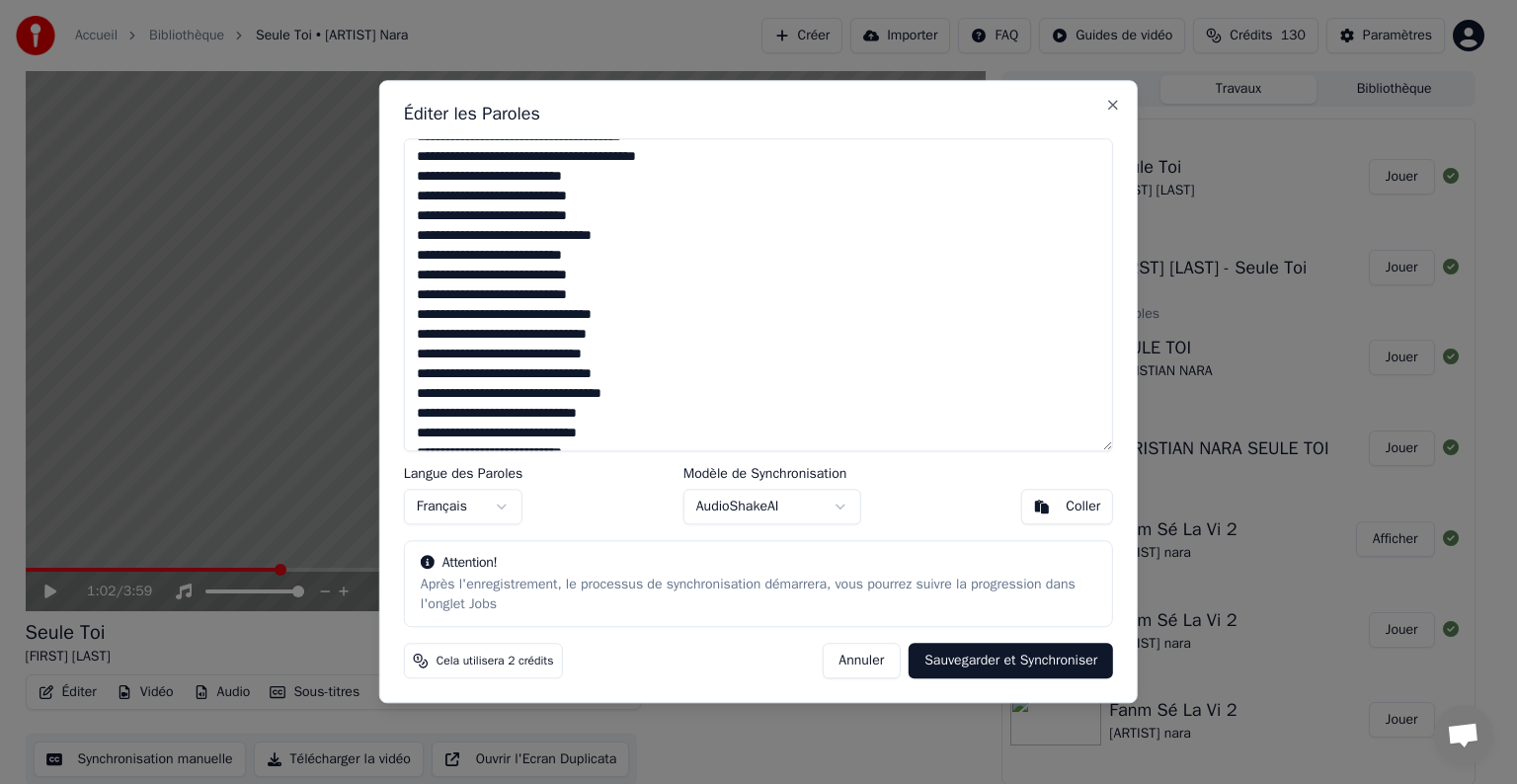 click at bounding box center (758, 294) 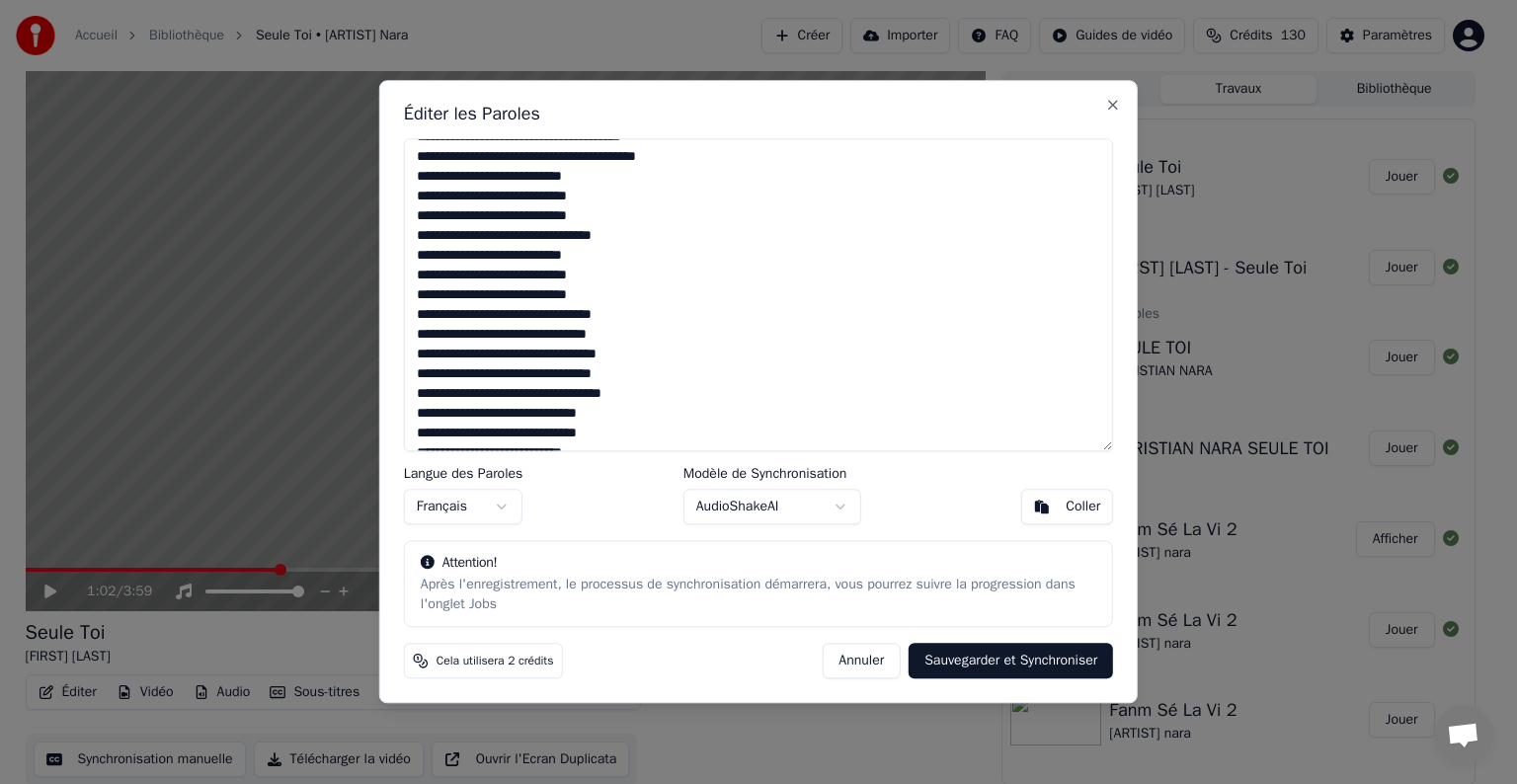 drag, startPoint x: 630, startPoint y: 372, endPoint x: 532, endPoint y: 379, distance: 98.24968 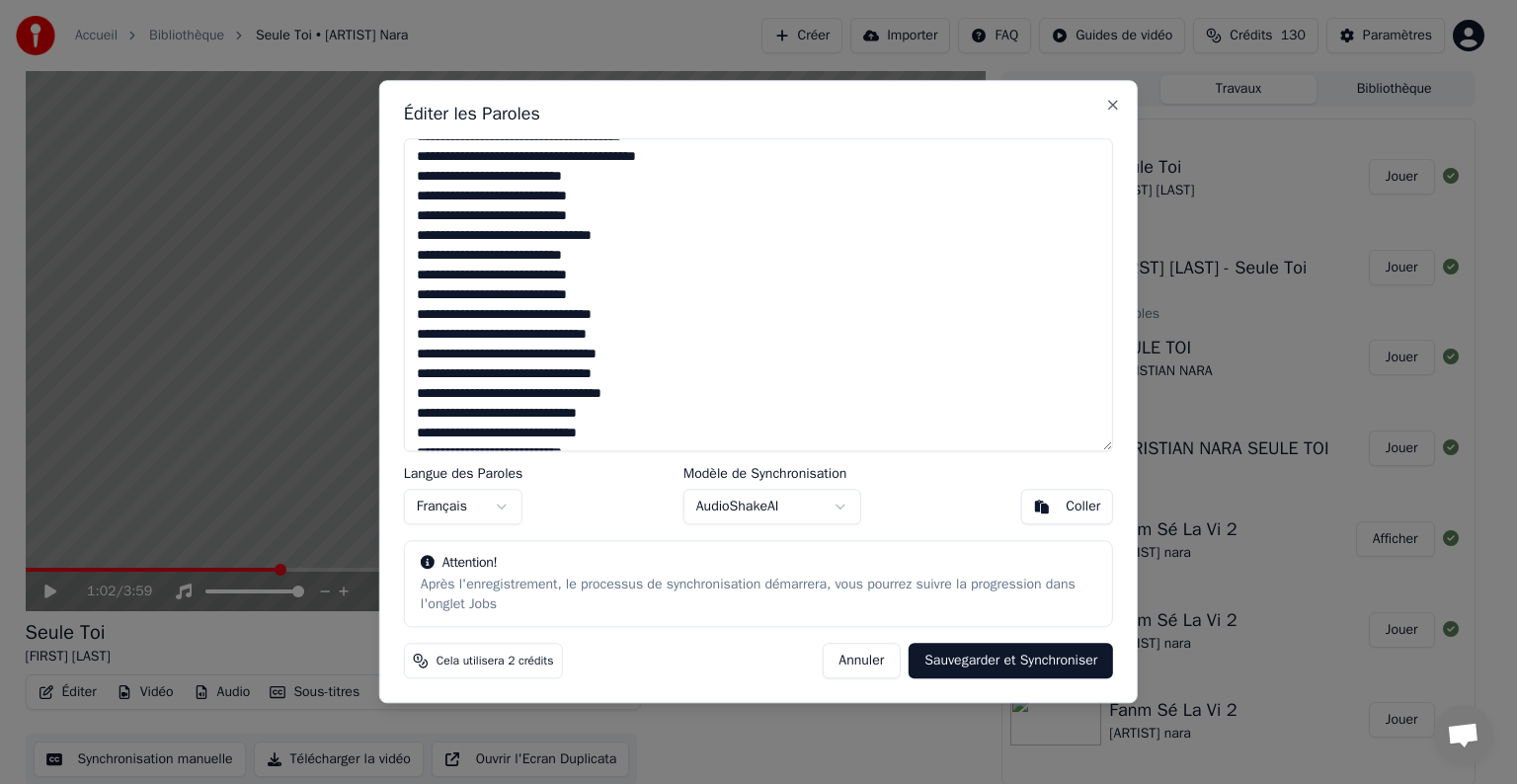 click at bounding box center (758, 294) 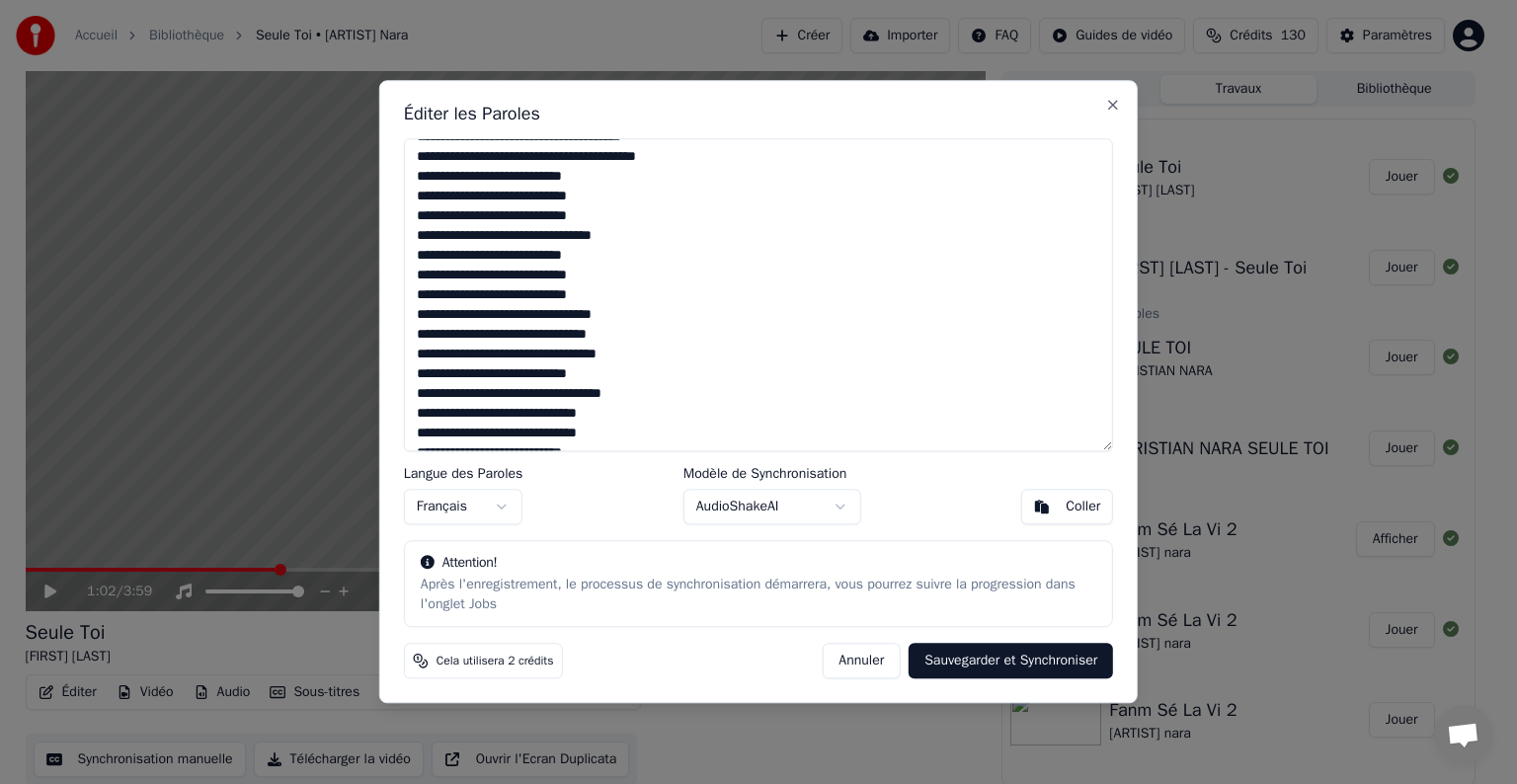 click at bounding box center (758, 294) 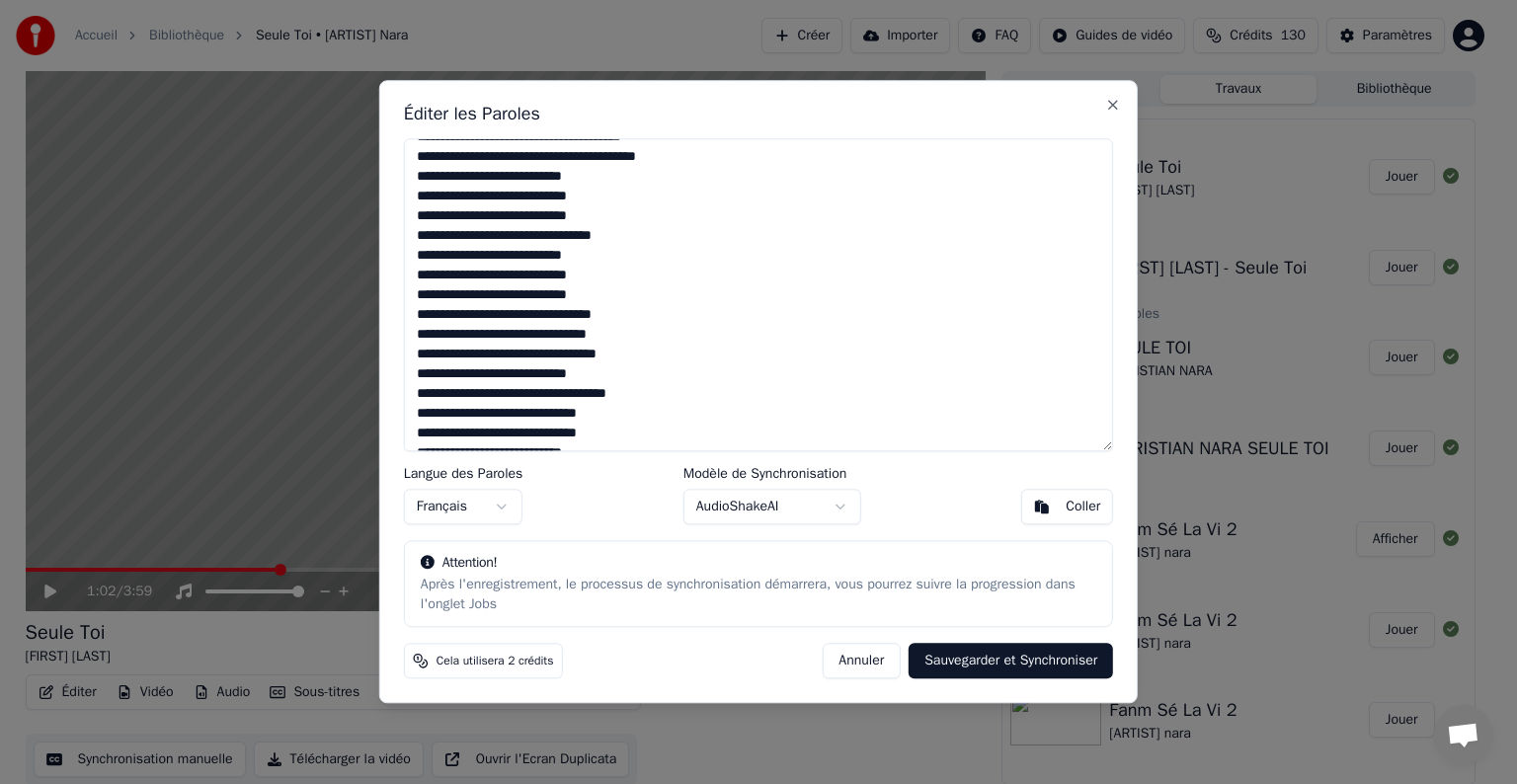 drag, startPoint x: 643, startPoint y: 395, endPoint x: 549, endPoint y: 391, distance: 94.085068 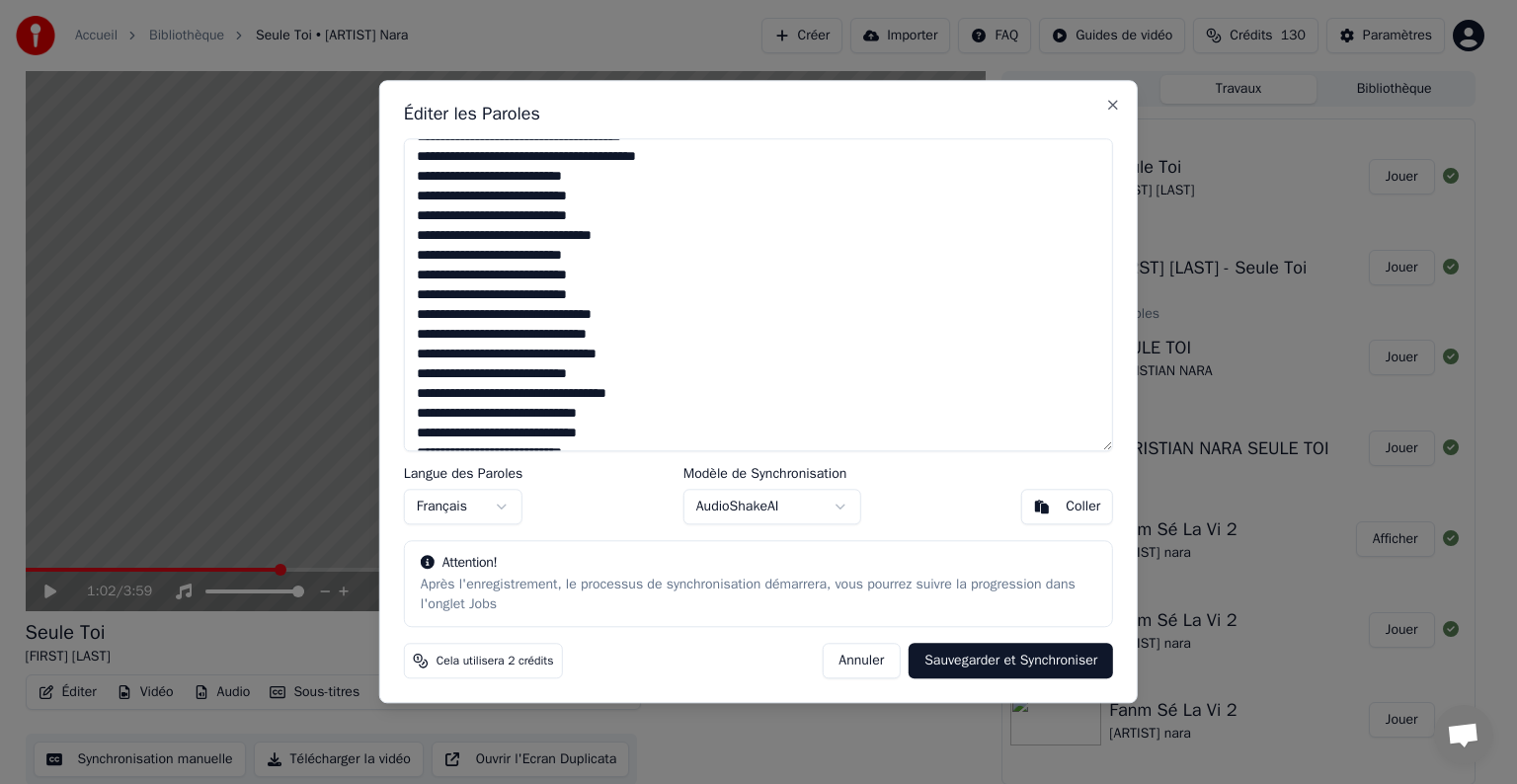 click at bounding box center (758, 294) 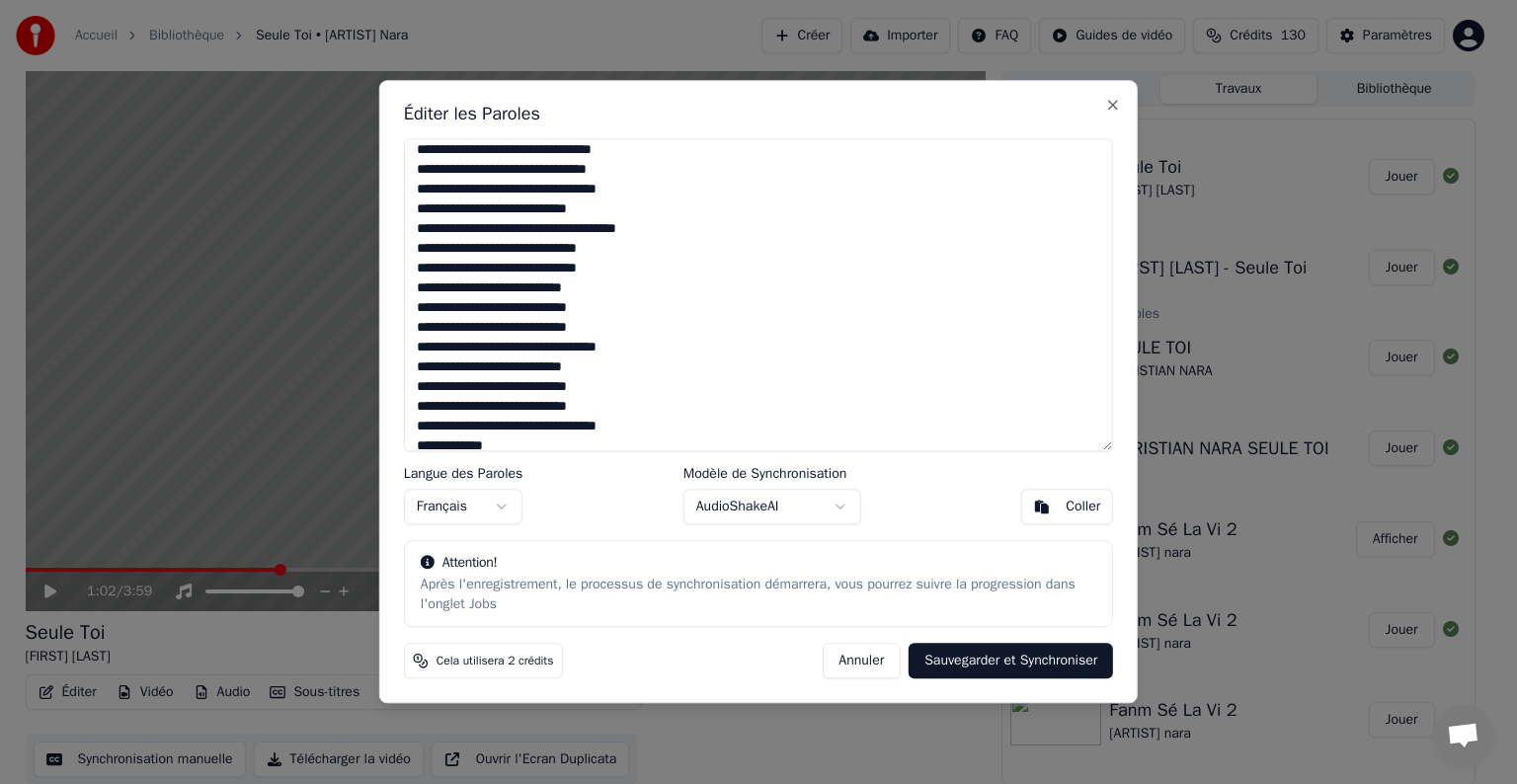 scroll, scrollTop: 296, scrollLeft: 0, axis: vertical 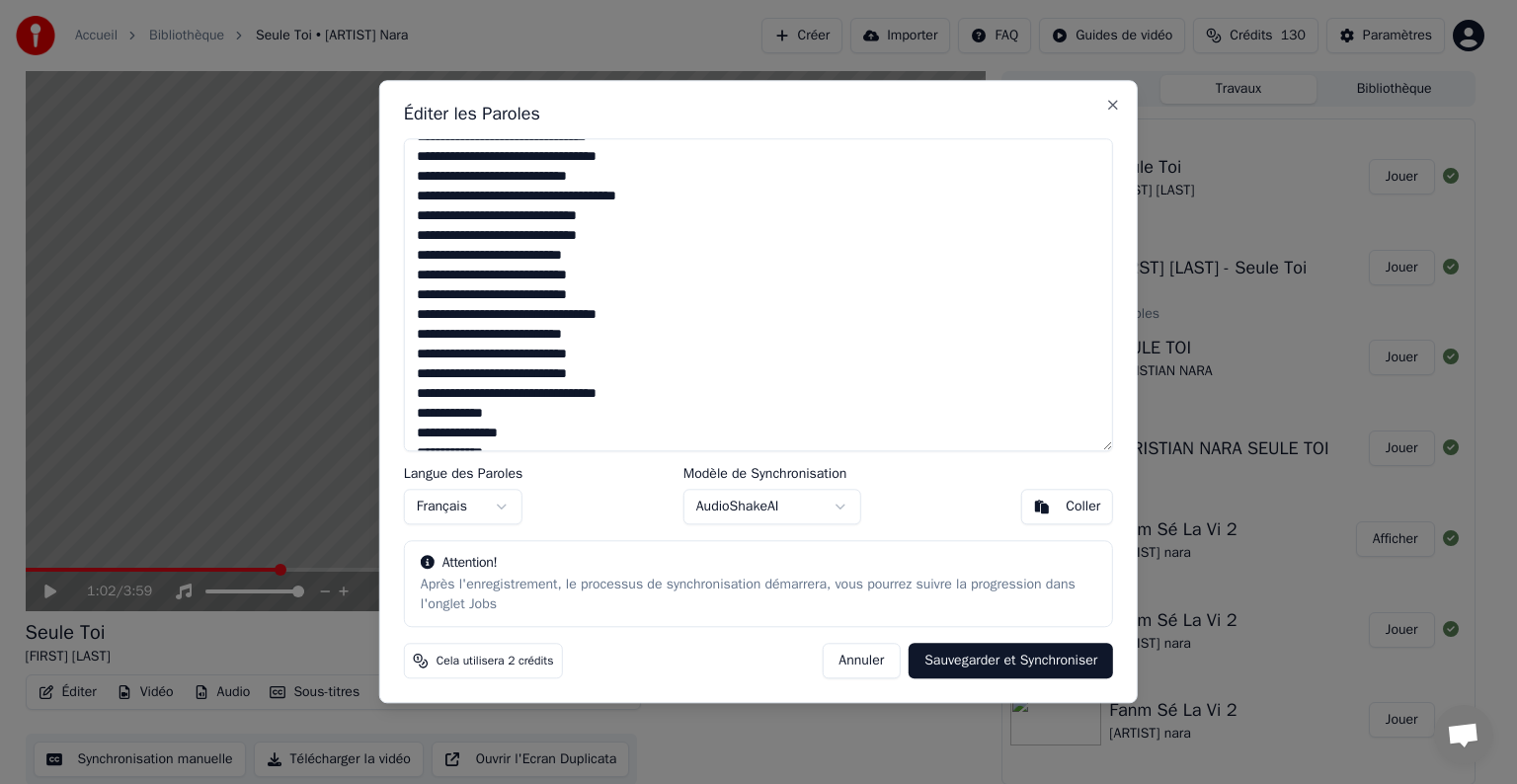drag, startPoint x: 512, startPoint y: 217, endPoint x: 428, endPoint y: 214, distance: 84.053554 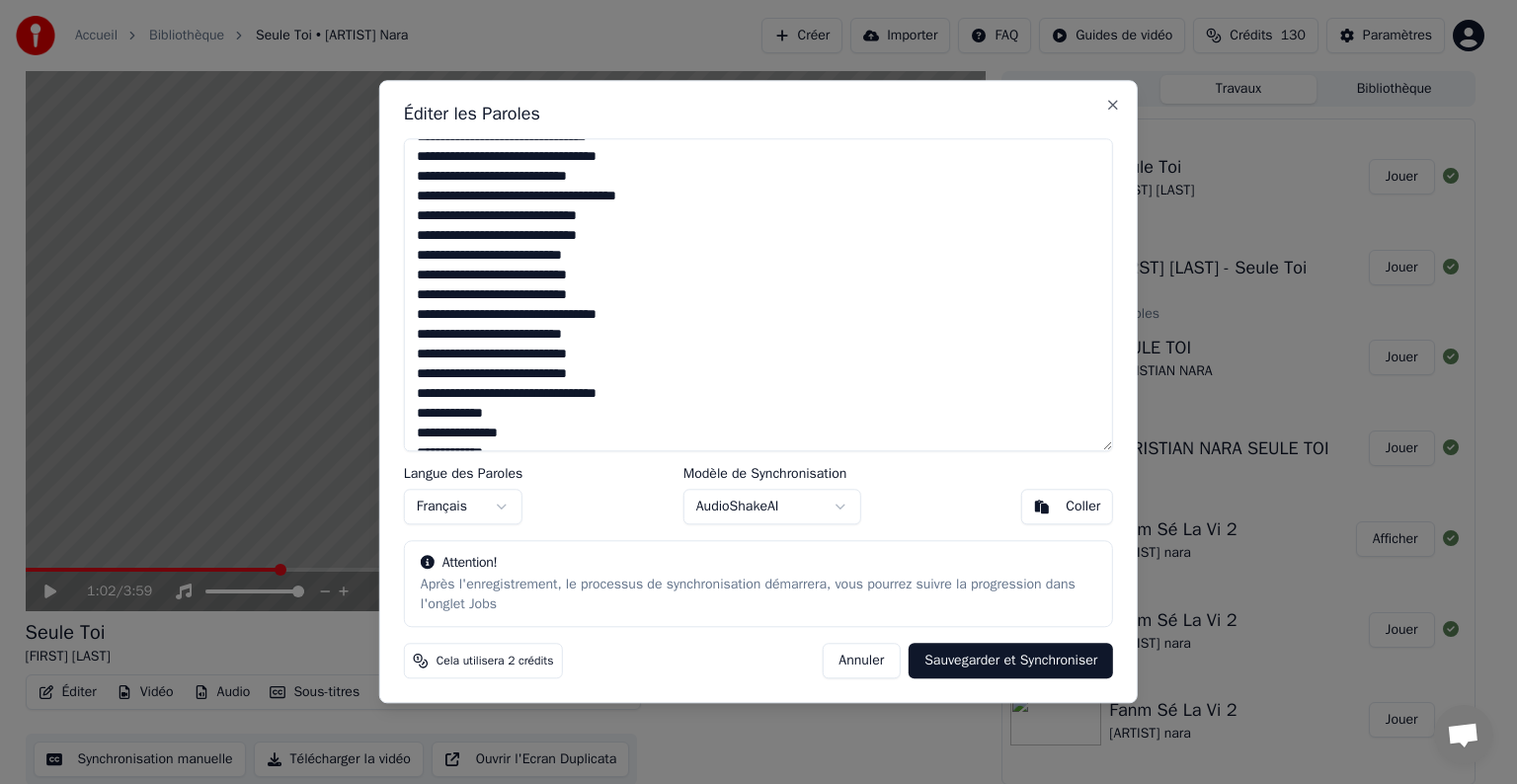click at bounding box center (758, 294) 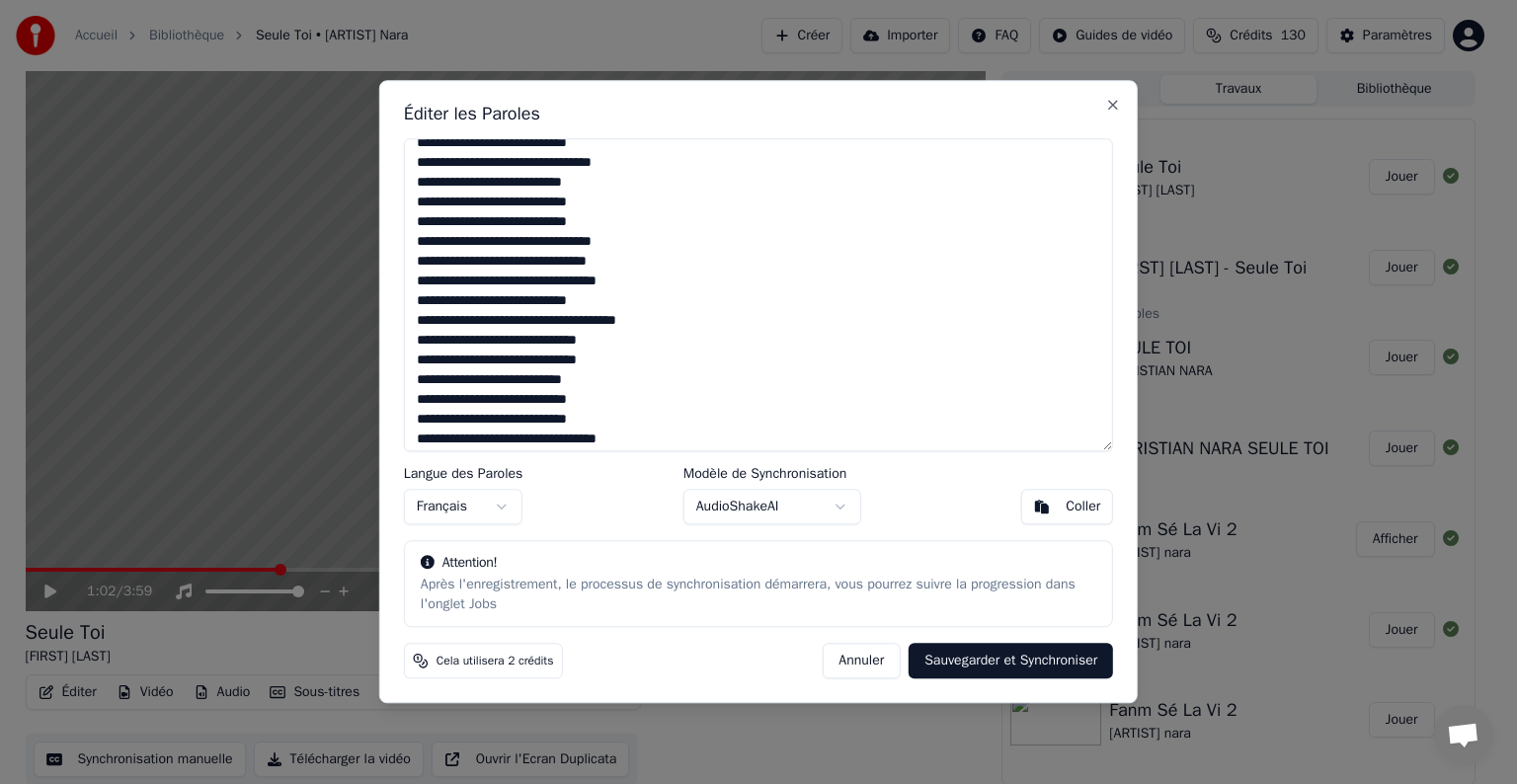 scroll, scrollTop: 0, scrollLeft: 0, axis: both 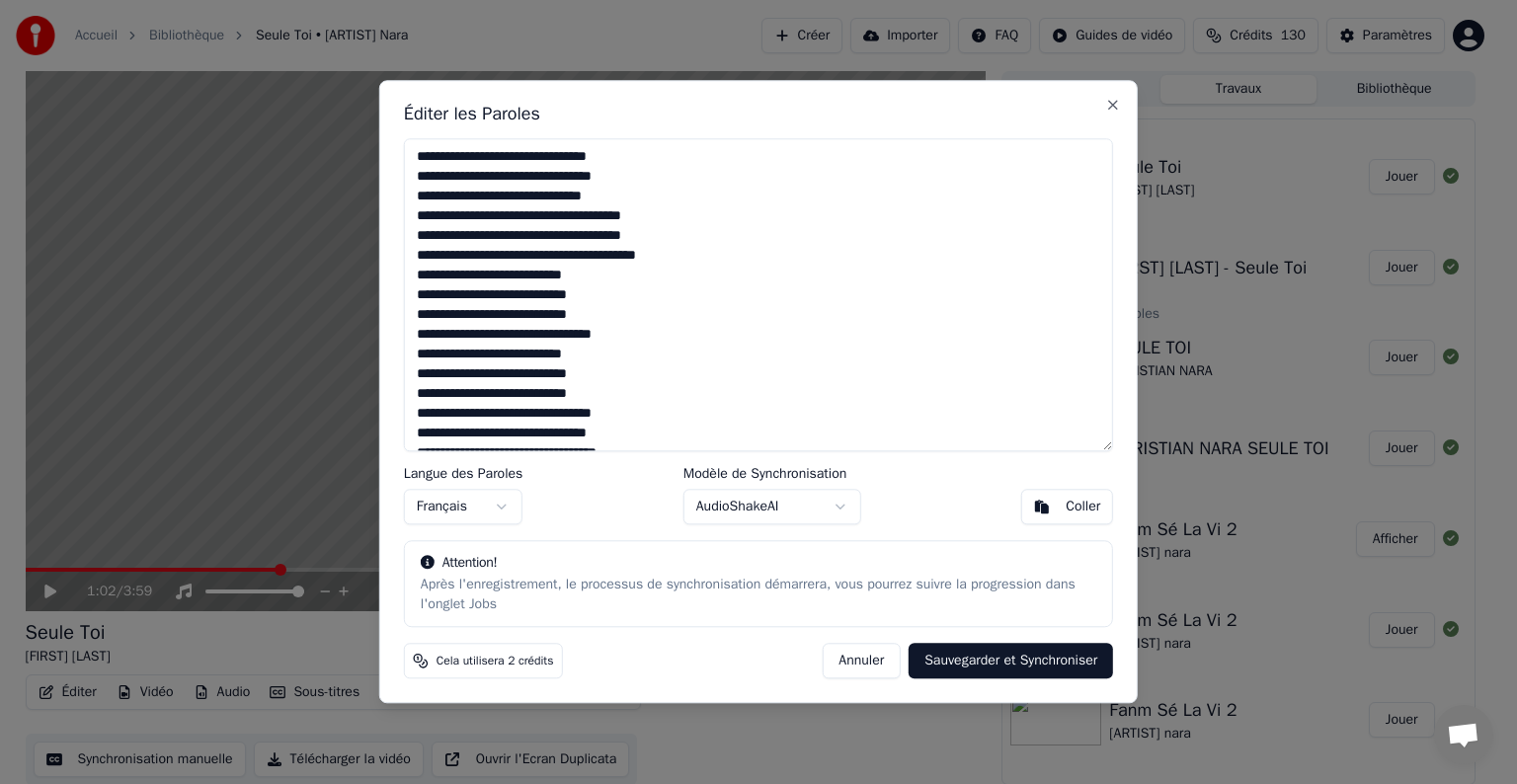 drag, startPoint x: 417, startPoint y: 233, endPoint x: 679, endPoint y: 241, distance: 262.12211 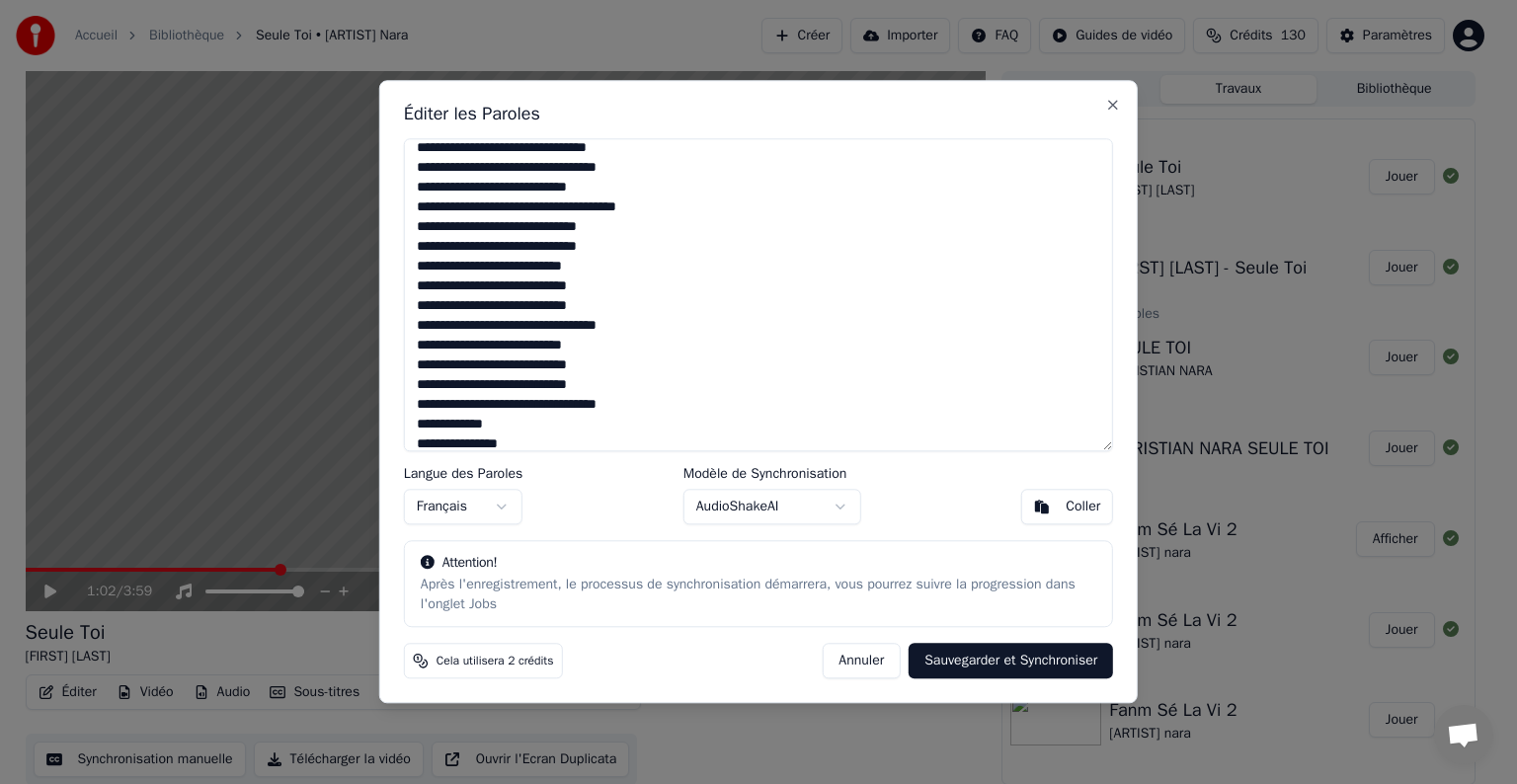 scroll, scrollTop: 296, scrollLeft: 0, axis: vertical 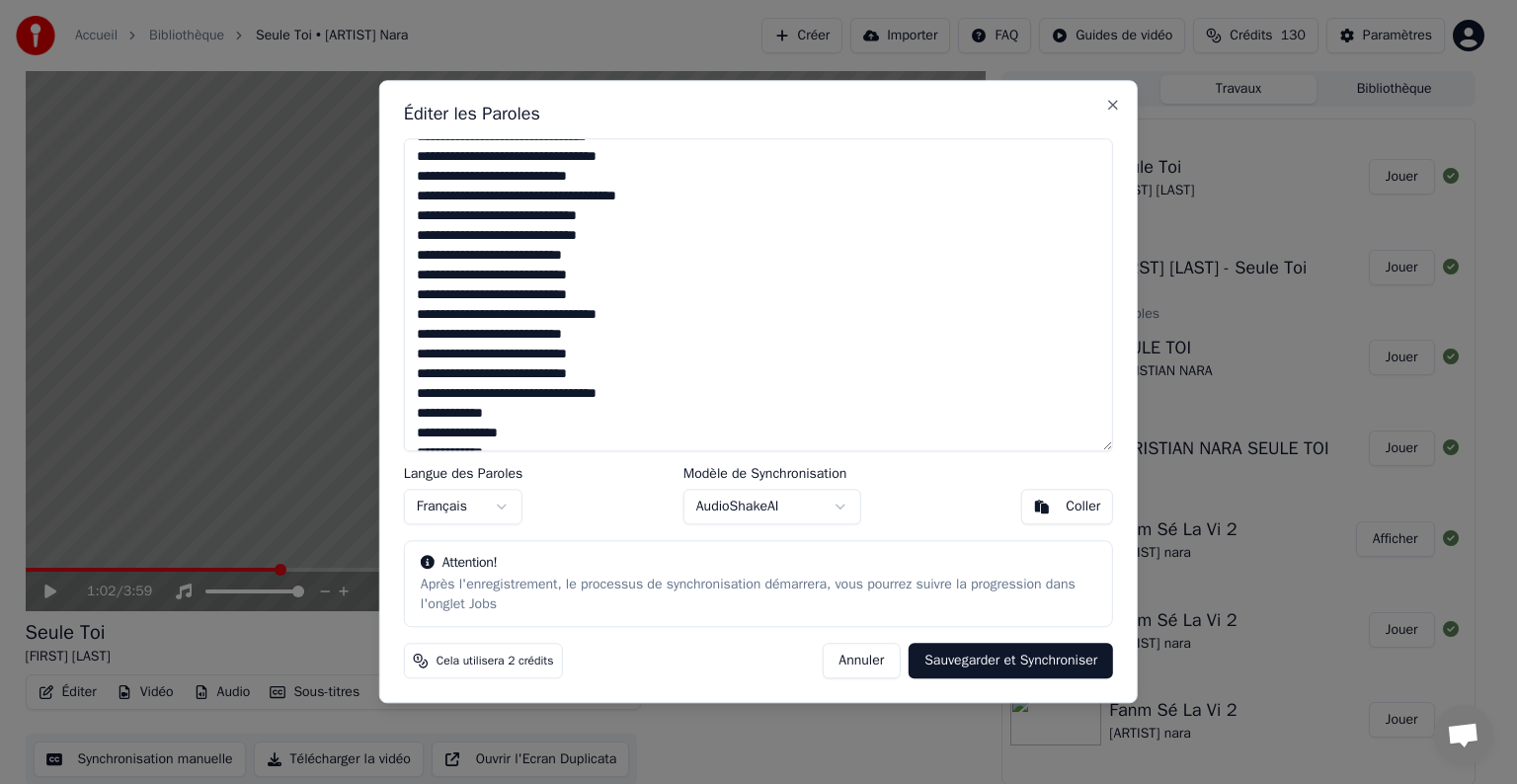 drag, startPoint x: 415, startPoint y: 217, endPoint x: 620, endPoint y: 218, distance: 205.00244 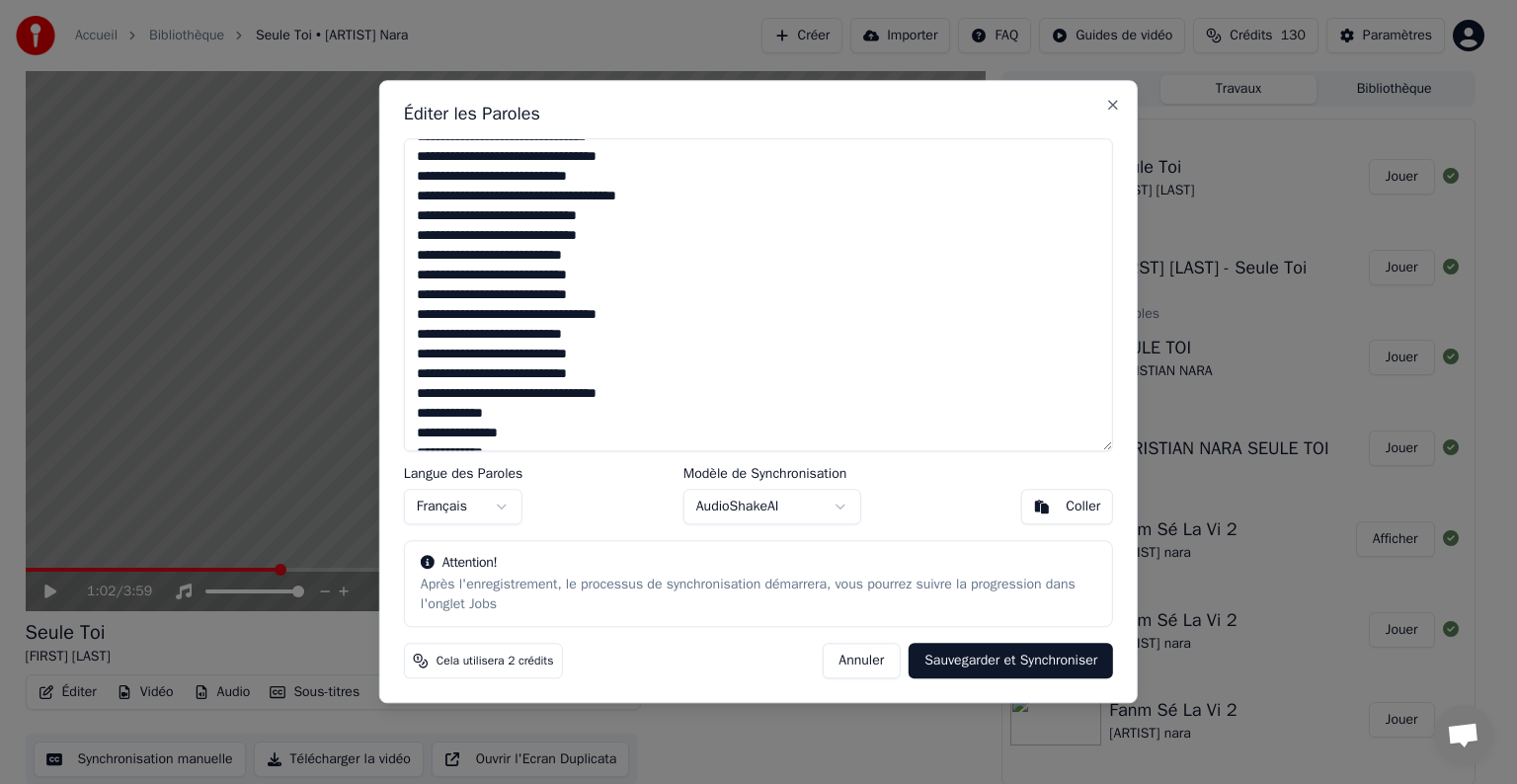 click at bounding box center [758, 294] 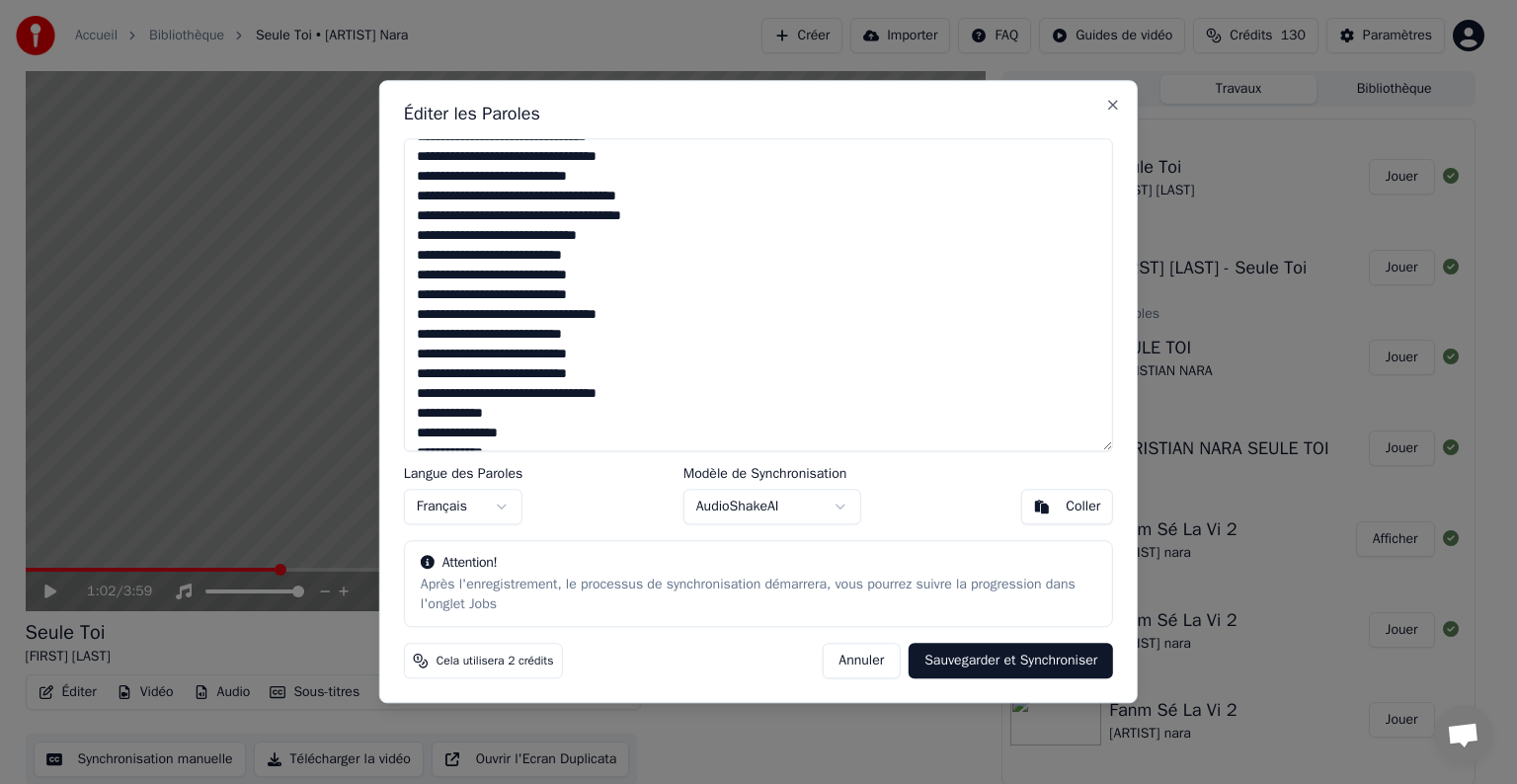 scroll, scrollTop: 0, scrollLeft: 0, axis: both 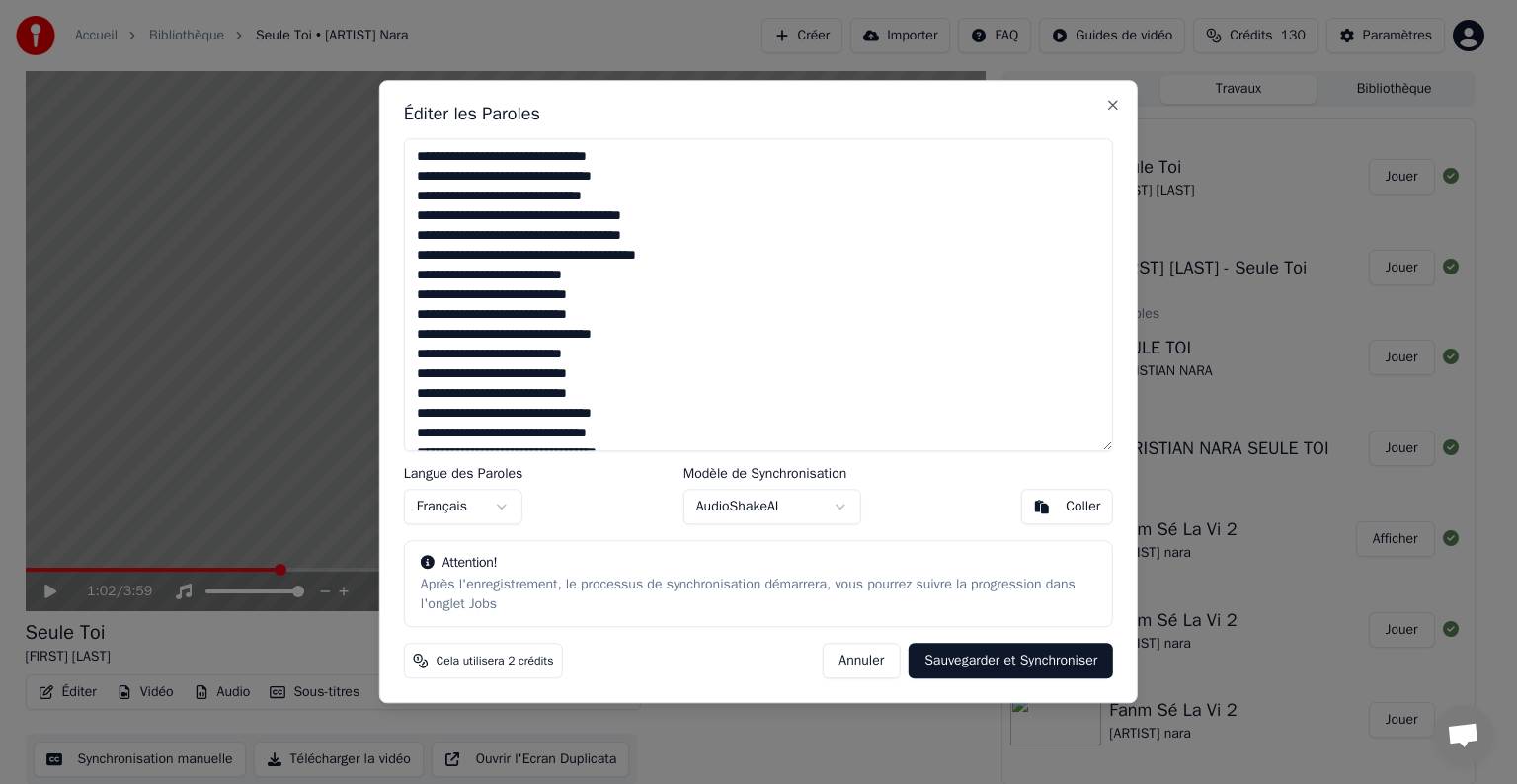 drag, startPoint x: 413, startPoint y: 257, endPoint x: 699, endPoint y: 255, distance: 286.007 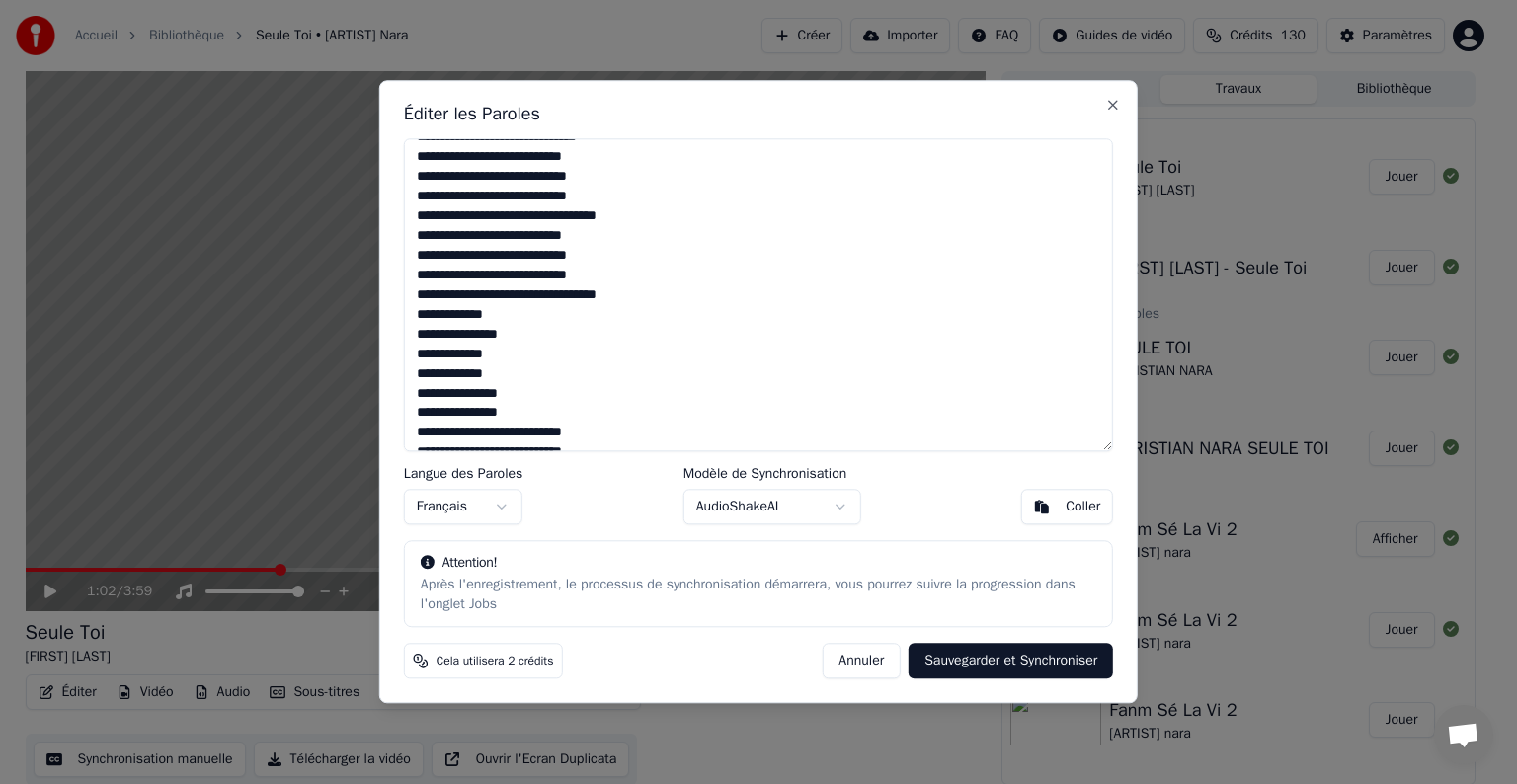 scroll, scrollTop: 296, scrollLeft: 0, axis: vertical 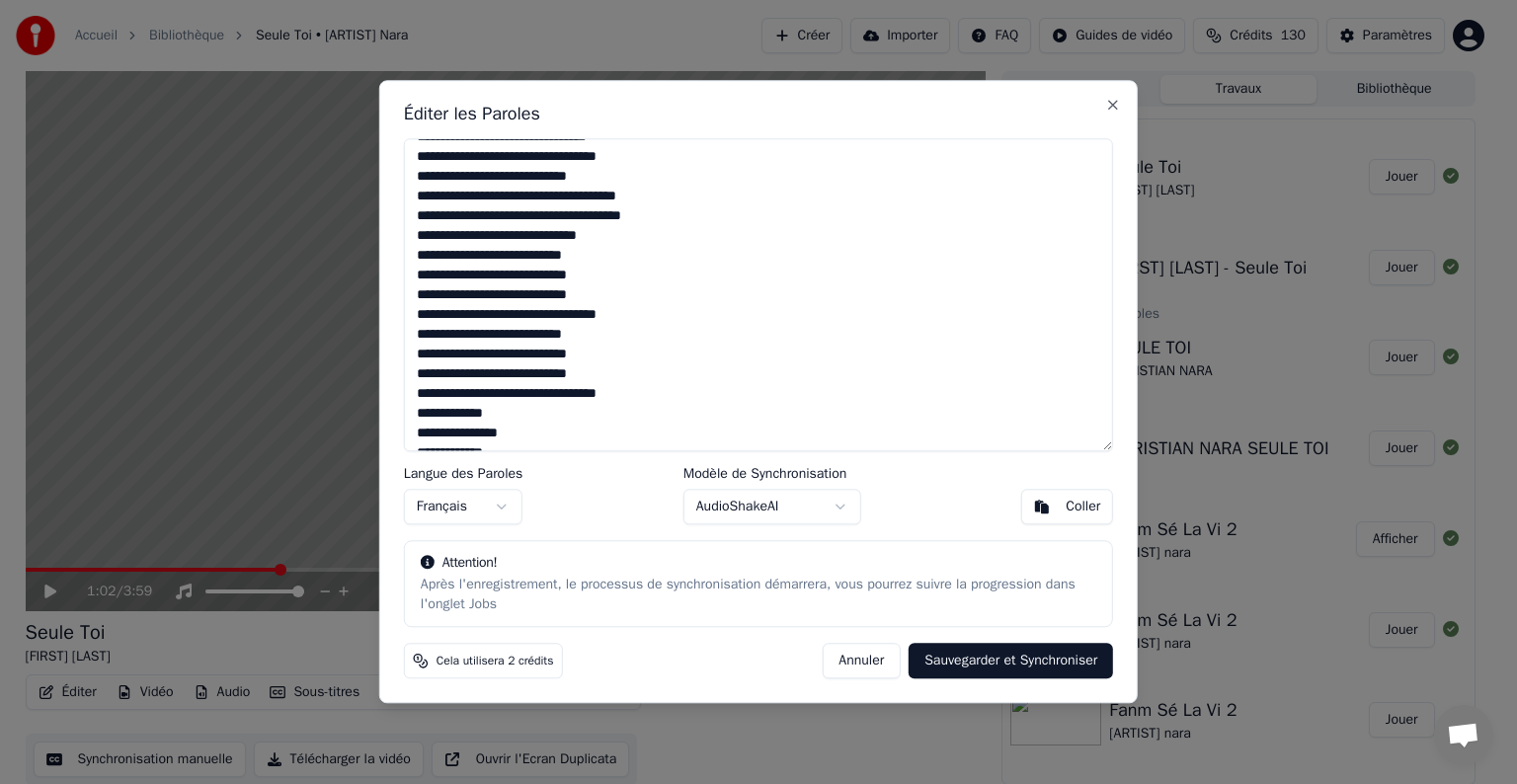 drag, startPoint x: 417, startPoint y: 233, endPoint x: 600, endPoint y: 228, distance: 183.0683 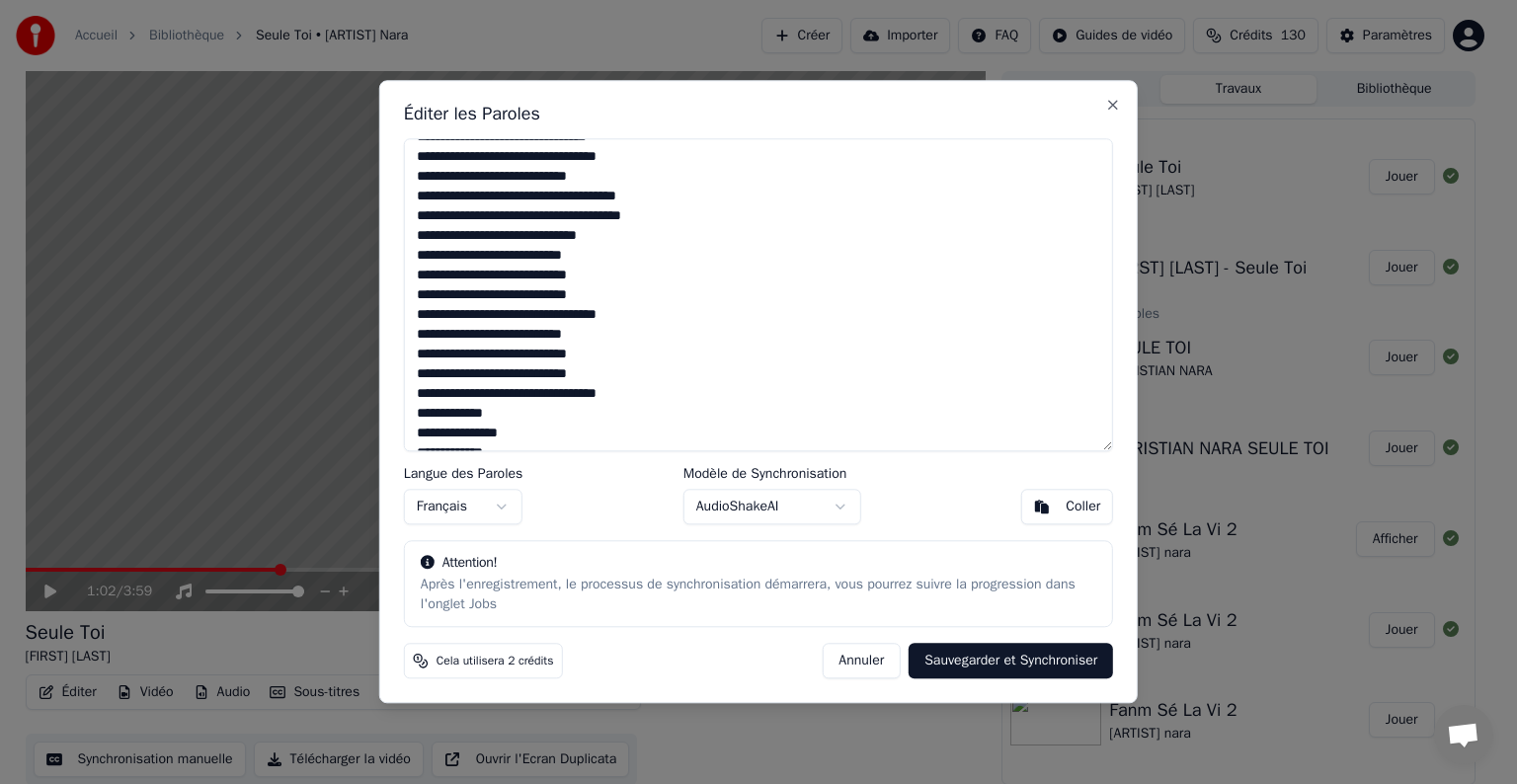 click at bounding box center (758, 294) 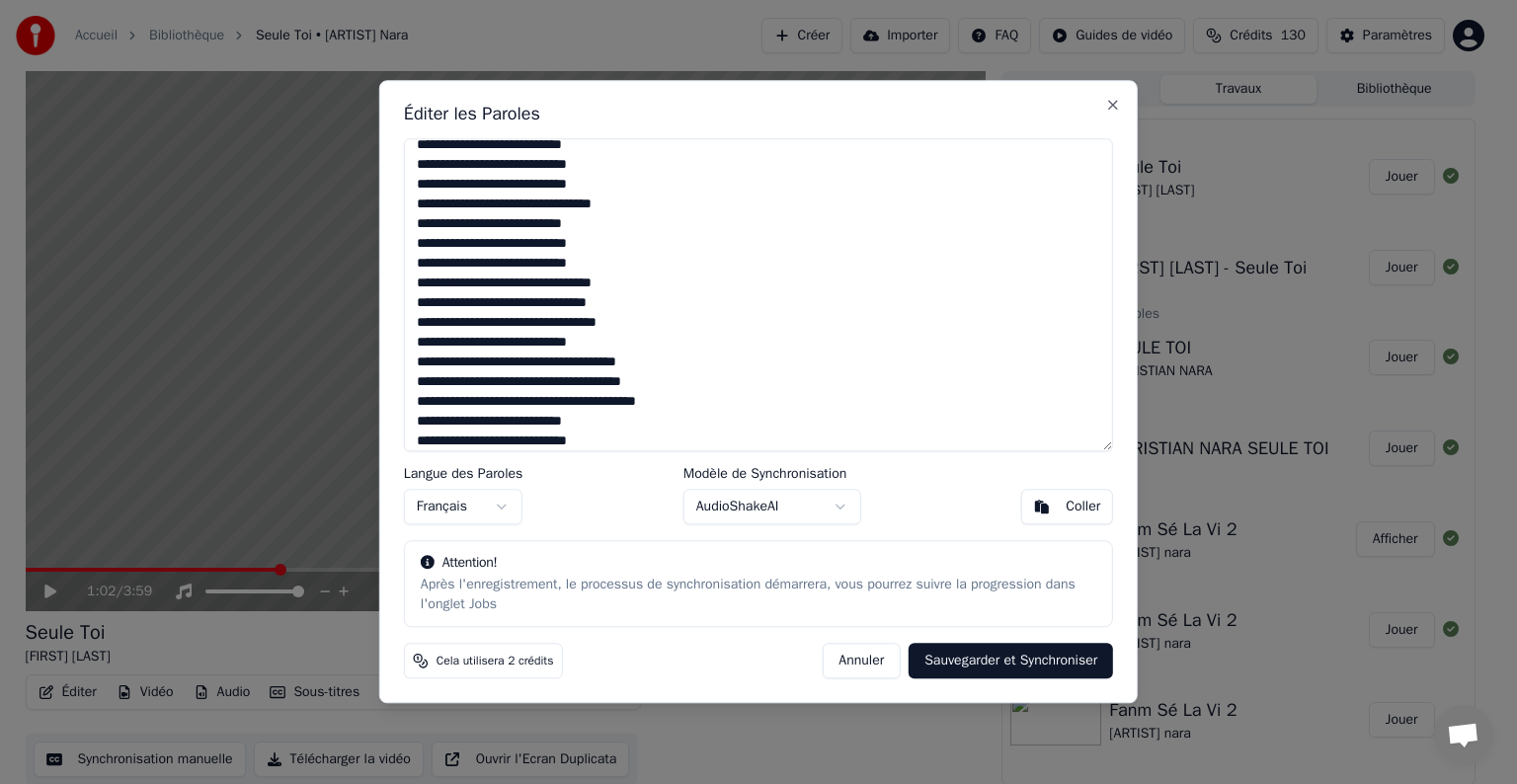 scroll, scrollTop: 99, scrollLeft: 0, axis: vertical 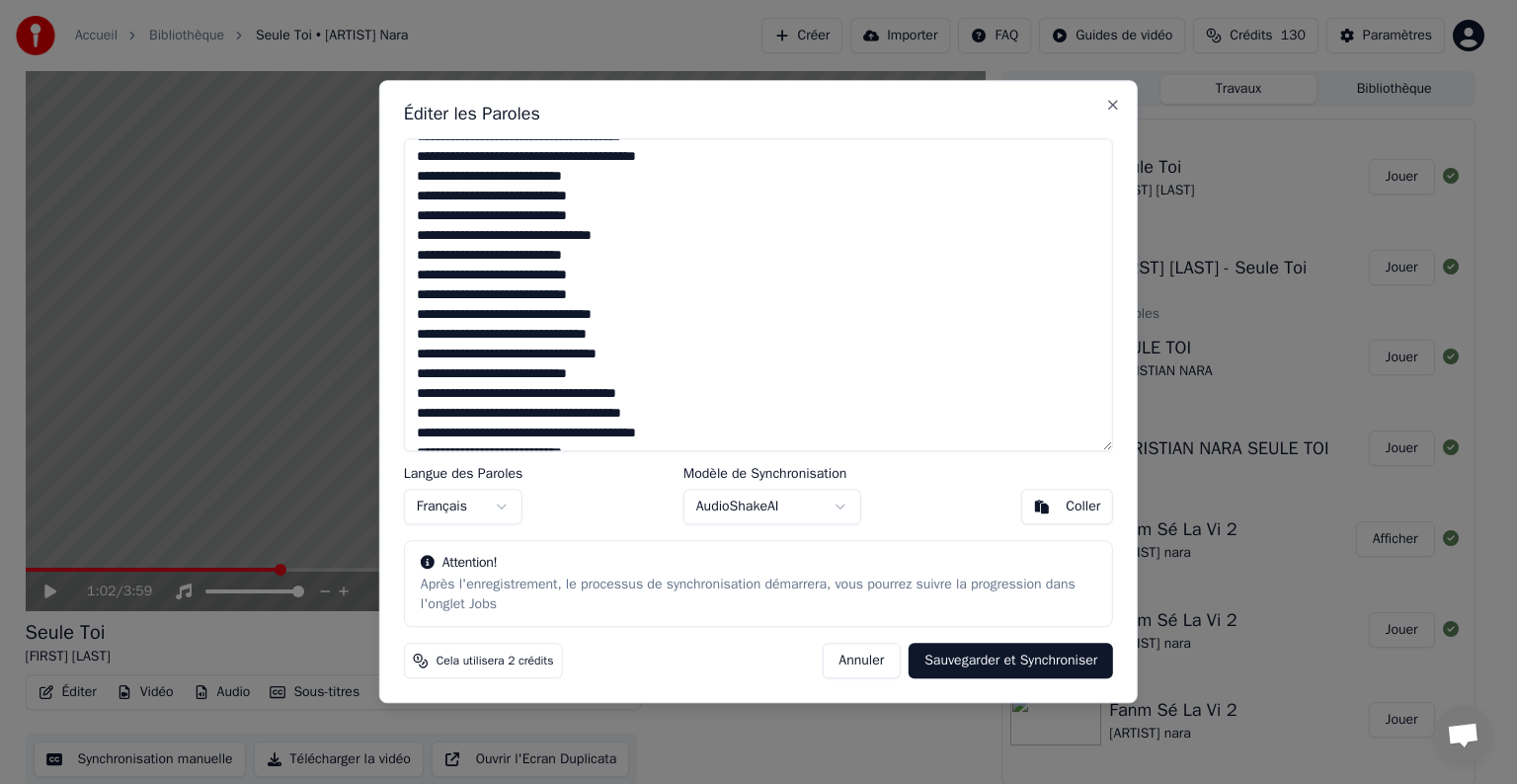 drag, startPoint x: 416, startPoint y: 231, endPoint x: 626, endPoint y: 235, distance: 210.03809 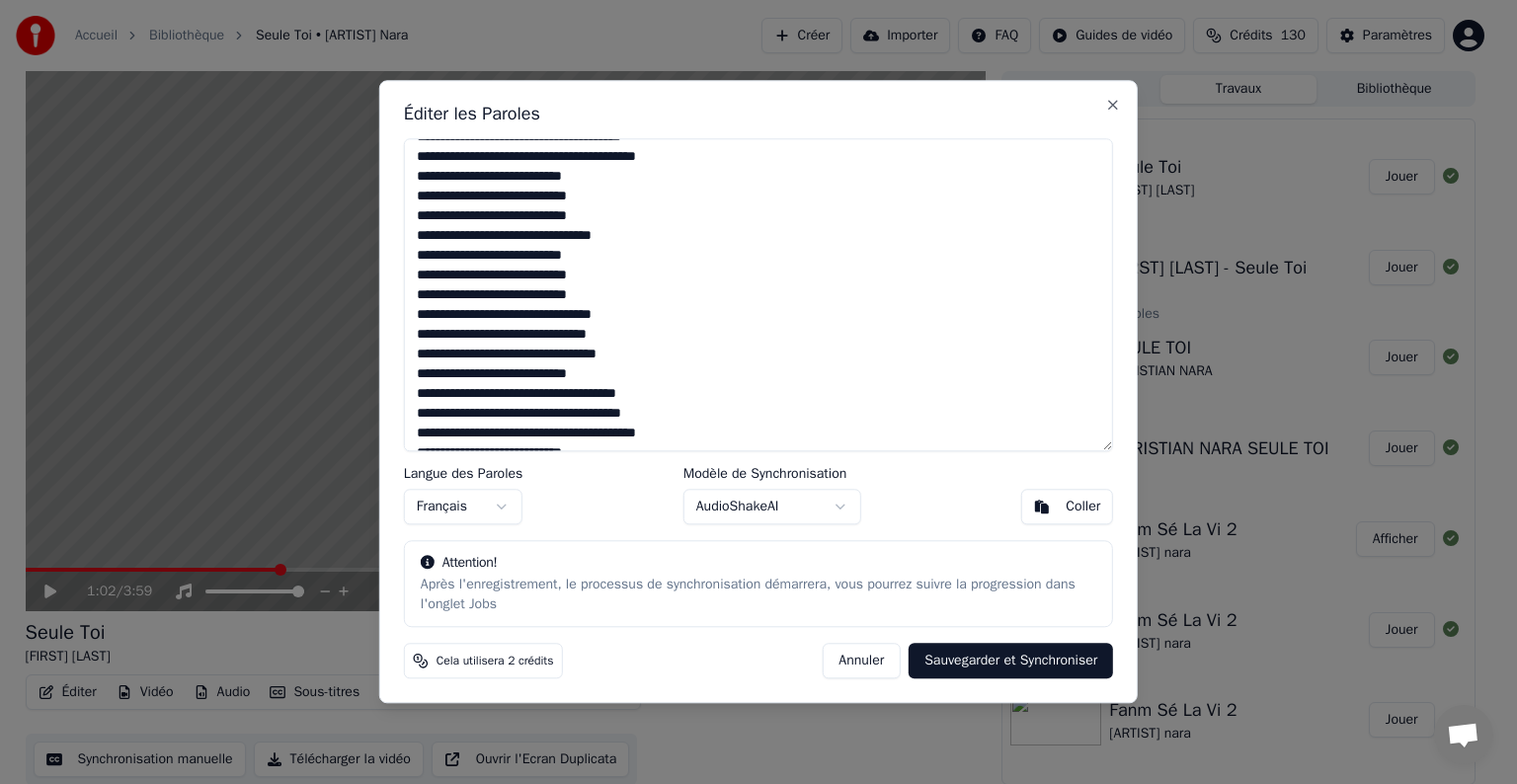 click at bounding box center (758, 294) 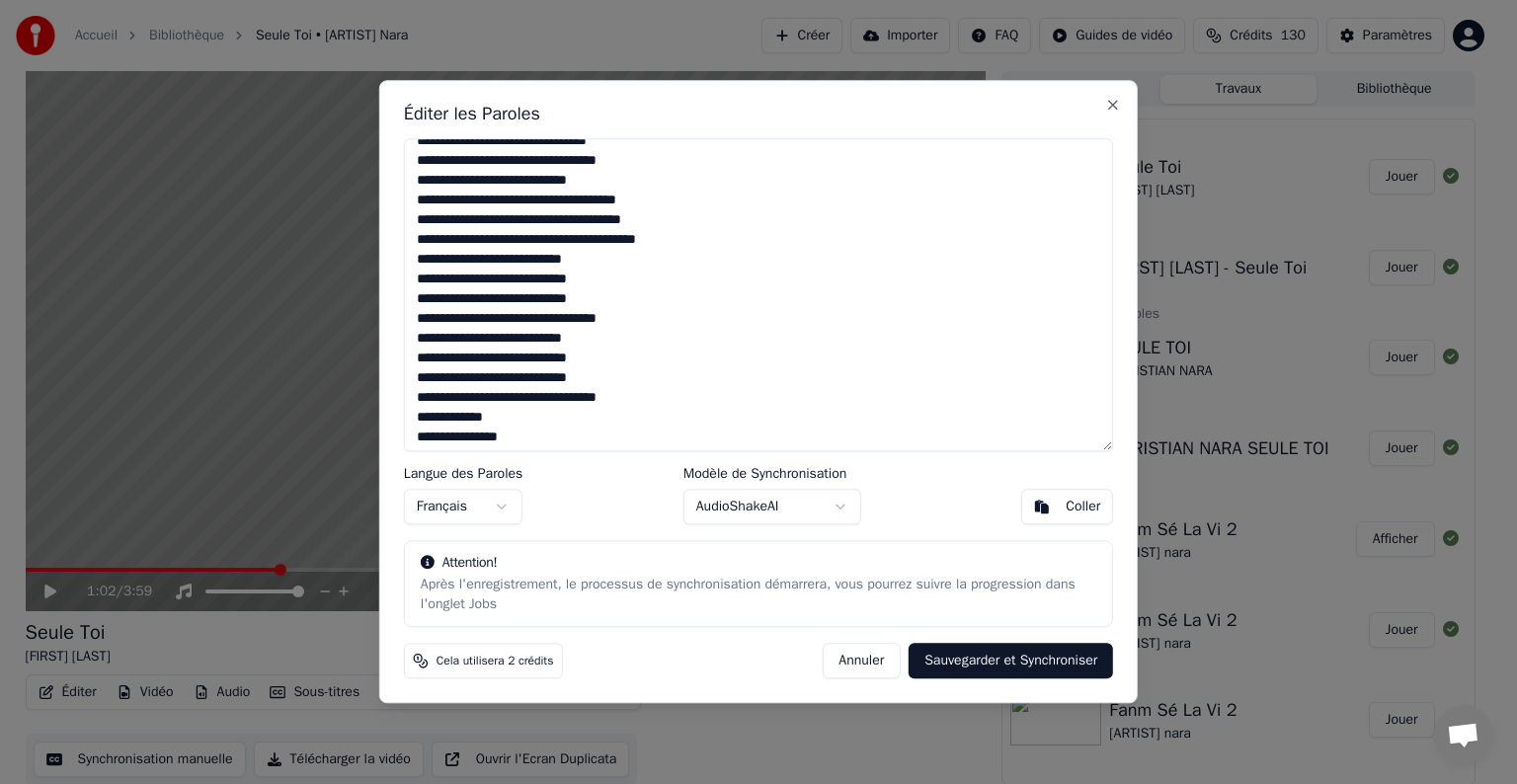 scroll, scrollTop: 296, scrollLeft: 0, axis: vertical 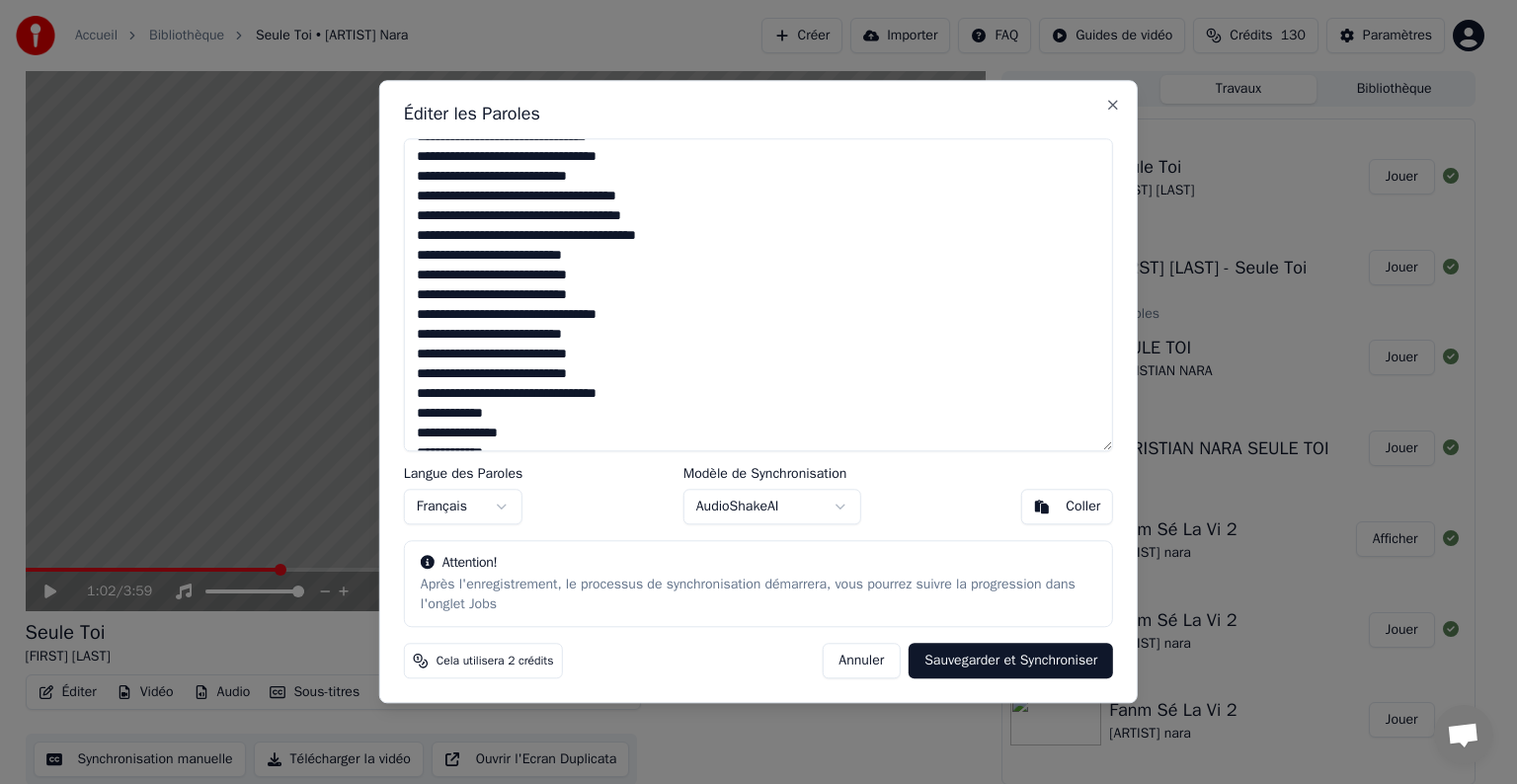 drag, startPoint x: 417, startPoint y: 316, endPoint x: 621, endPoint y: 307, distance: 204.19843 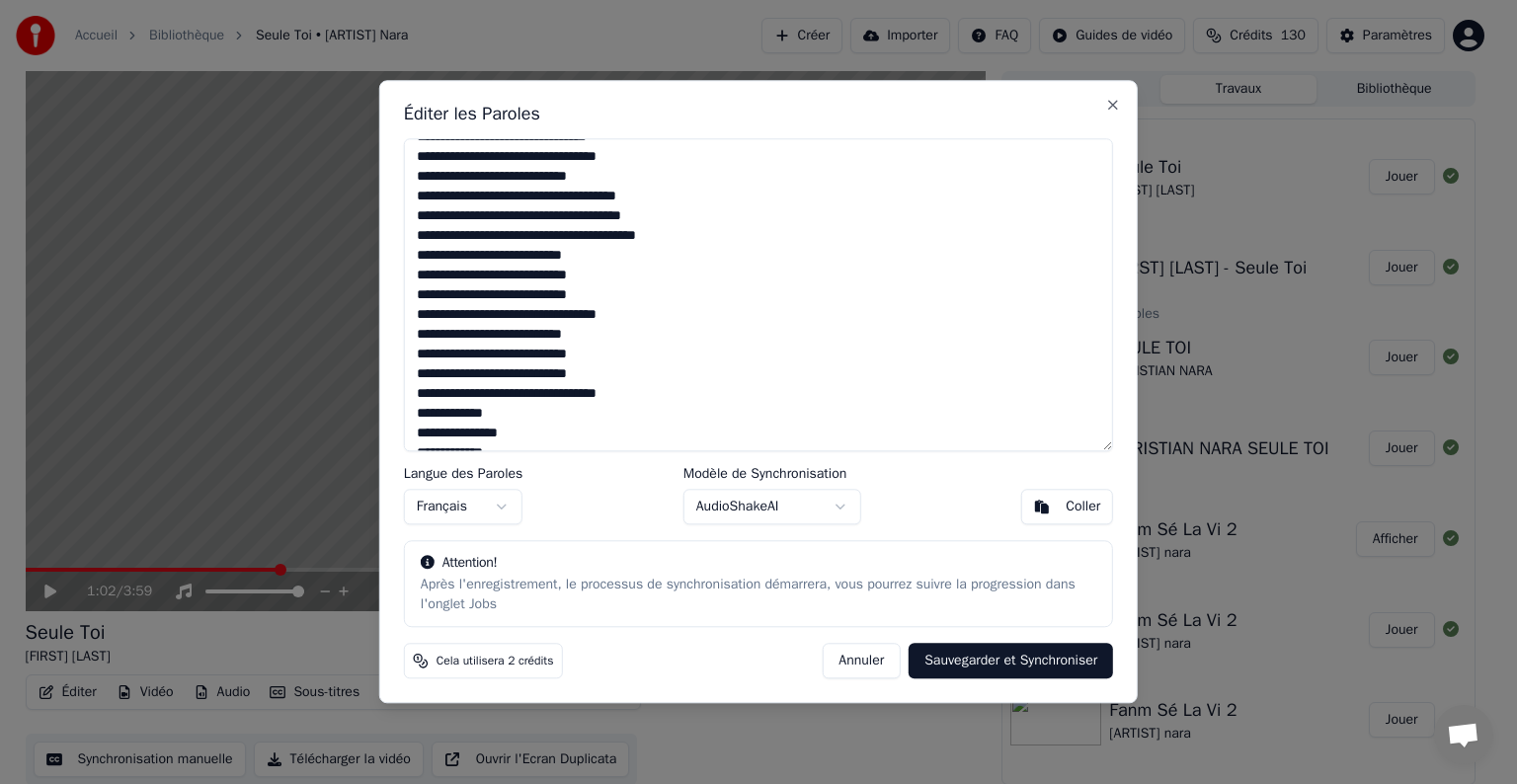 click at bounding box center [758, 294] 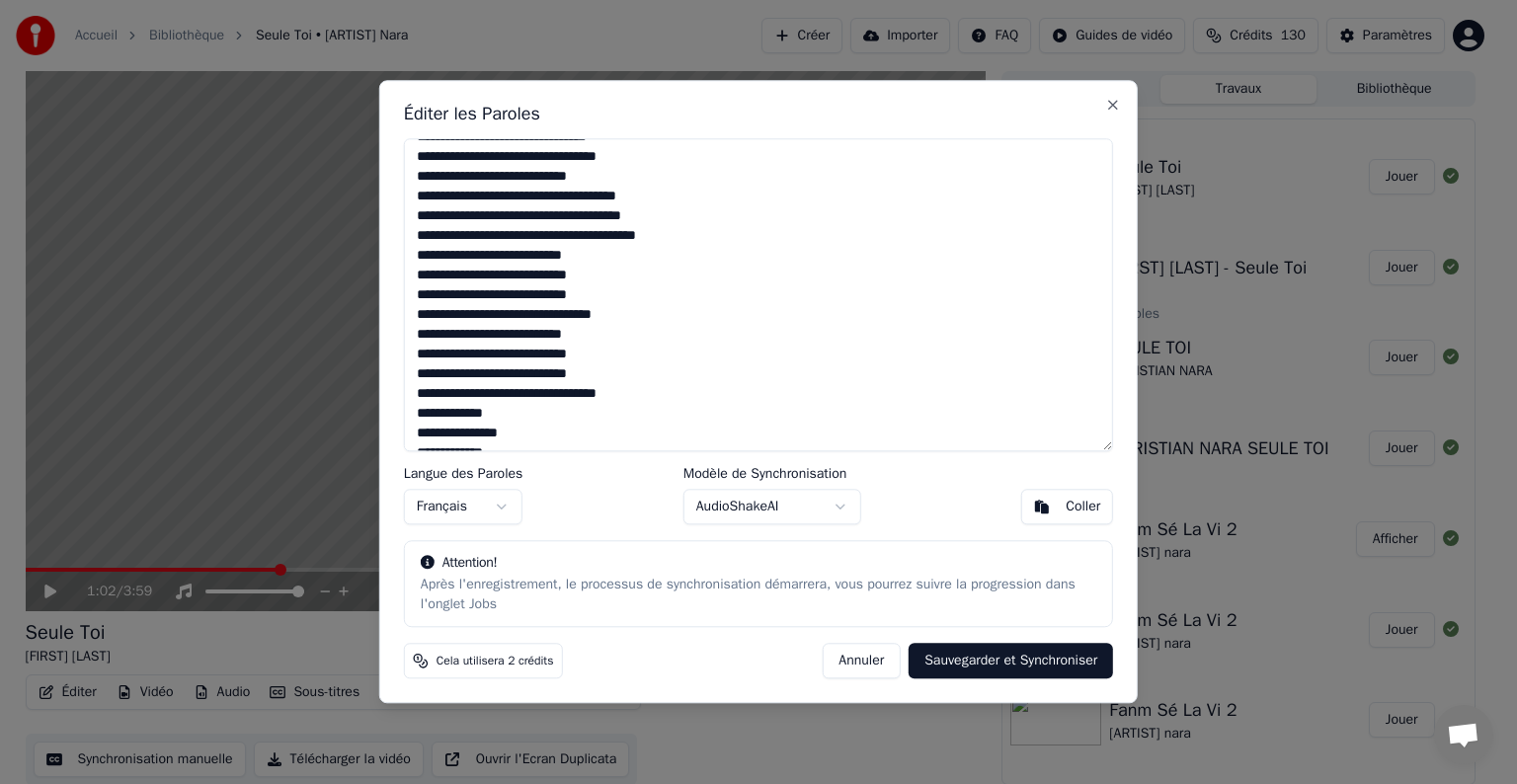 drag, startPoint x: 415, startPoint y: 392, endPoint x: 638, endPoint y: 394, distance: 223.00897 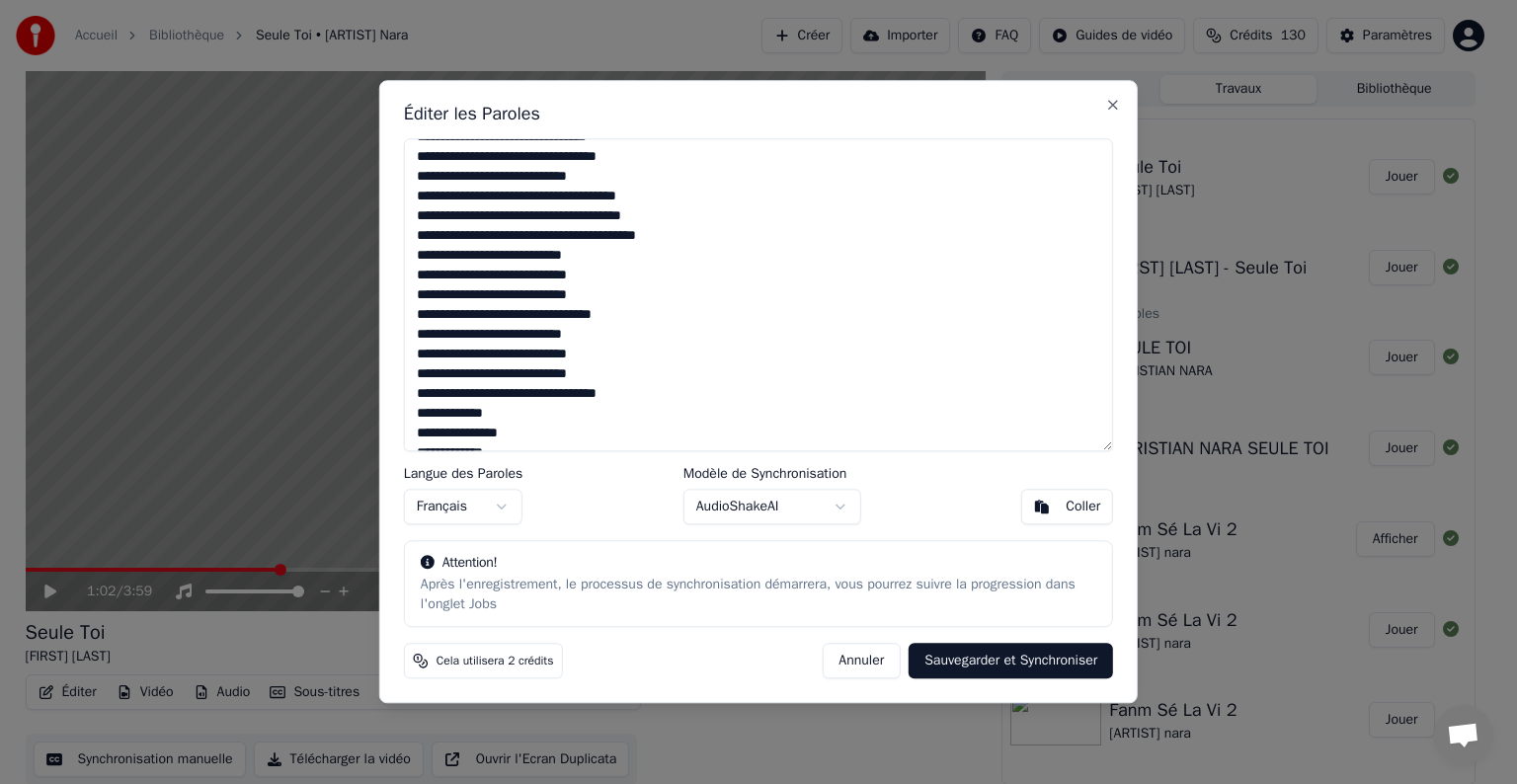 click at bounding box center [758, 294] 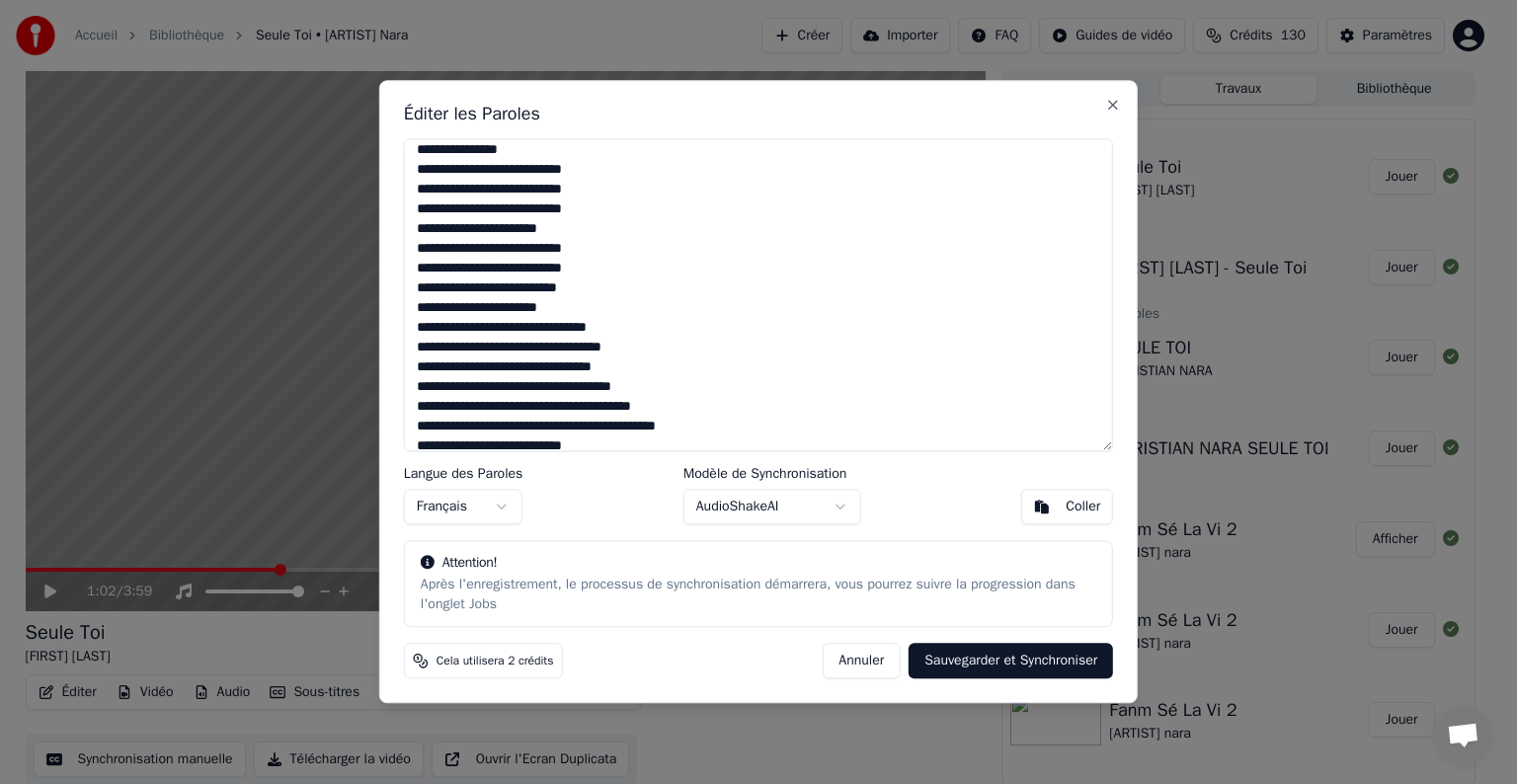 scroll, scrollTop: 691, scrollLeft: 0, axis: vertical 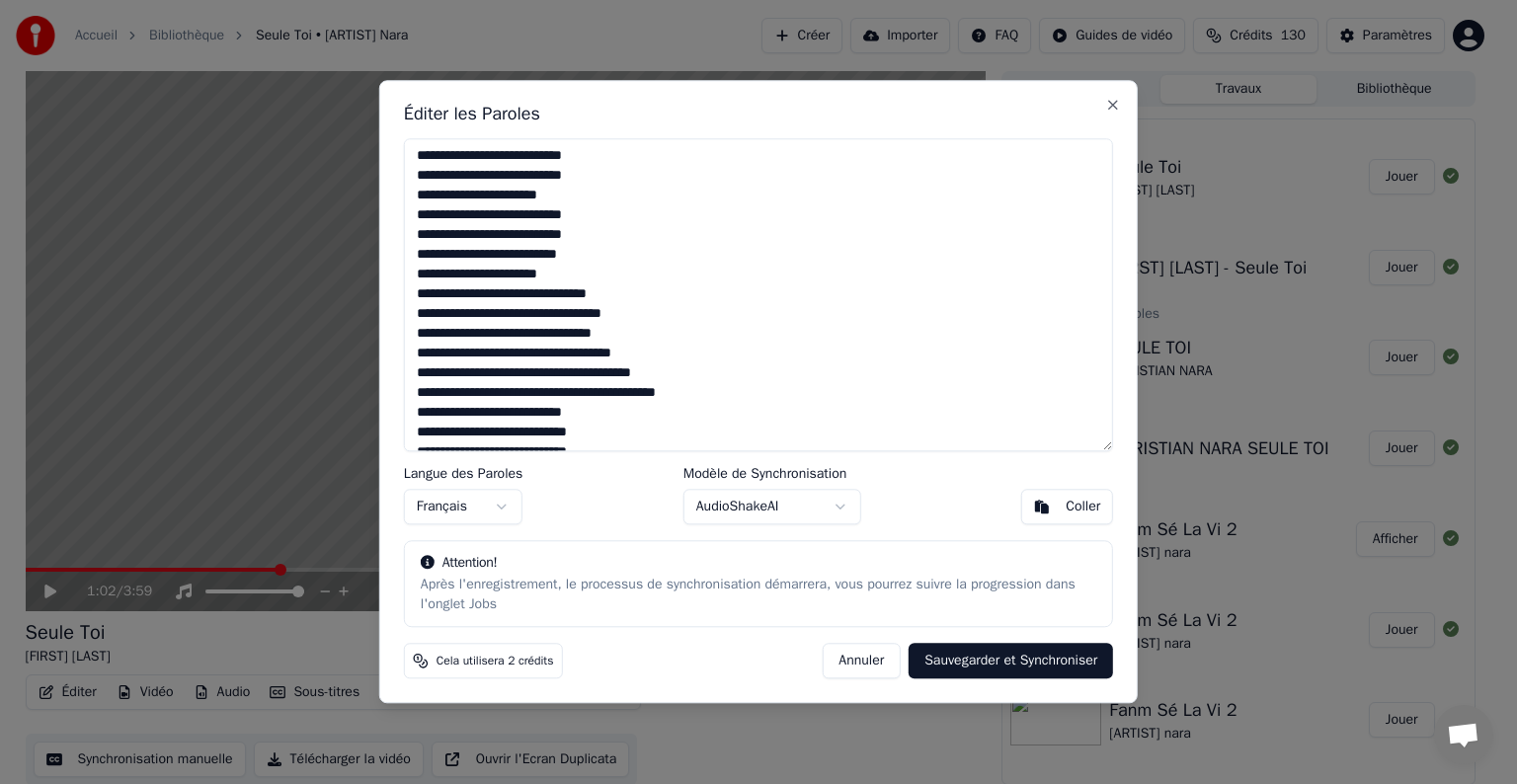 drag, startPoint x: 657, startPoint y: 311, endPoint x: 536, endPoint y: 313, distance: 121.016528 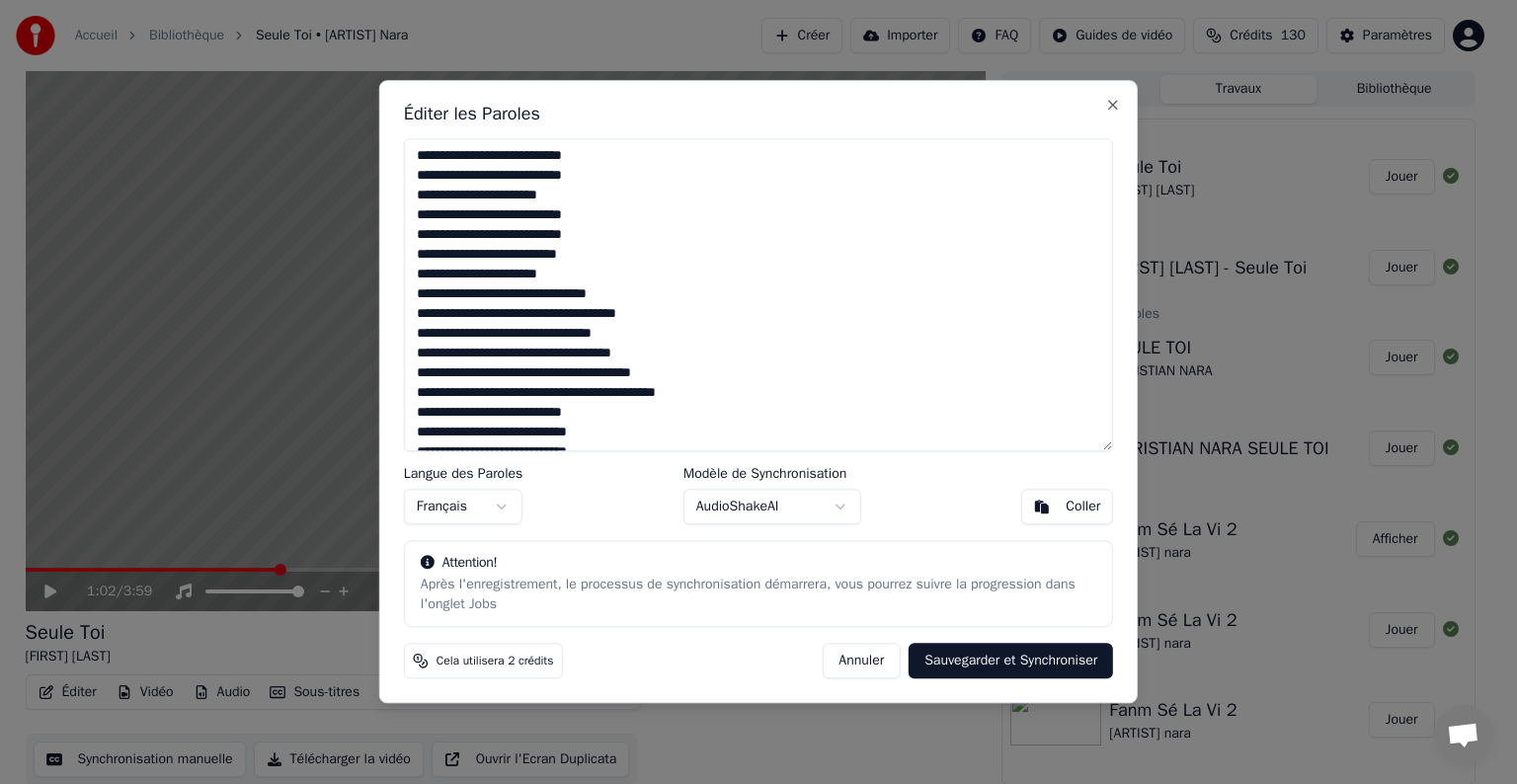 drag, startPoint x: 650, startPoint y: 333, endPoint x: 573, endPoint y: 329, distance: 77.10383 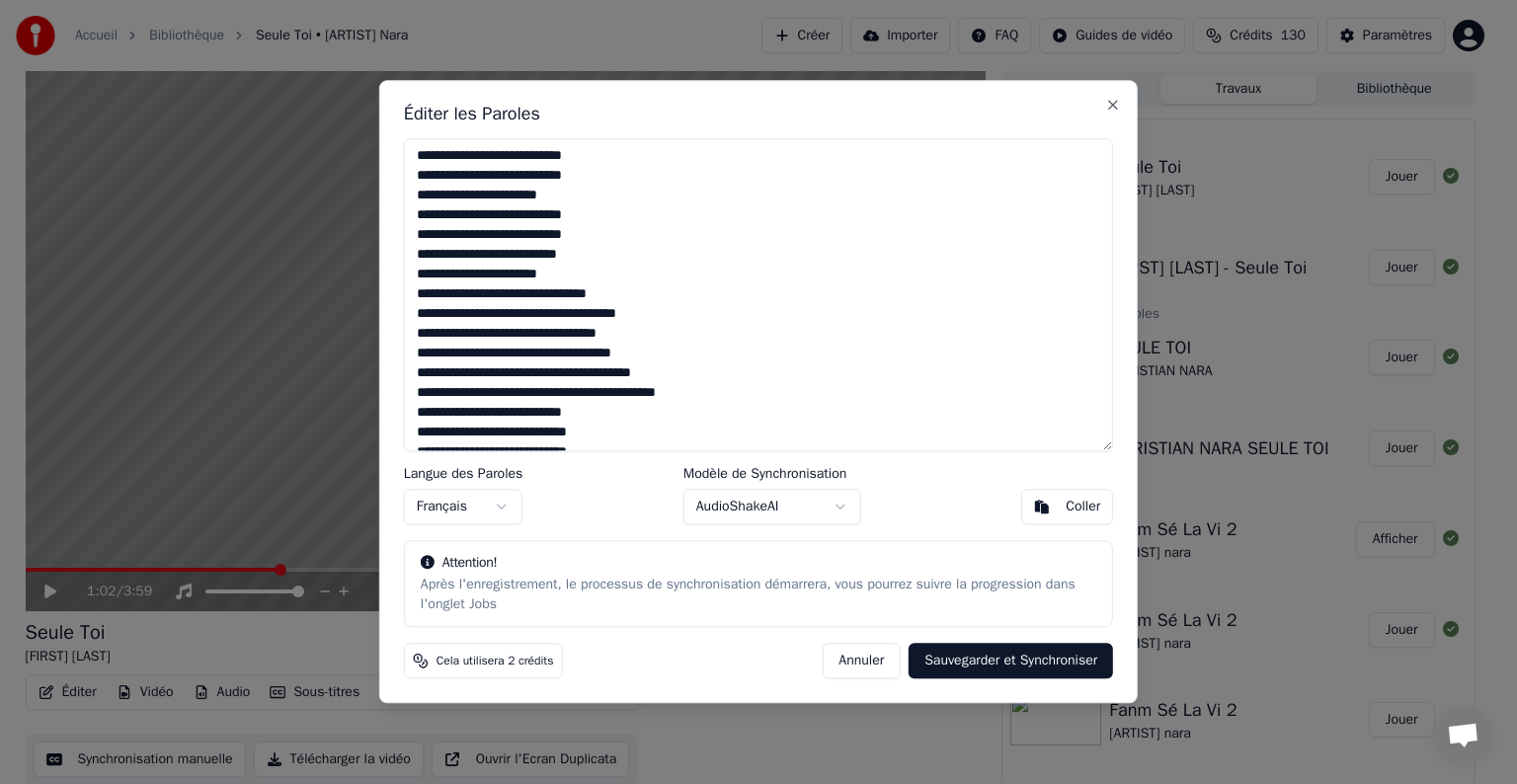 click at bounding box center (758, 294) 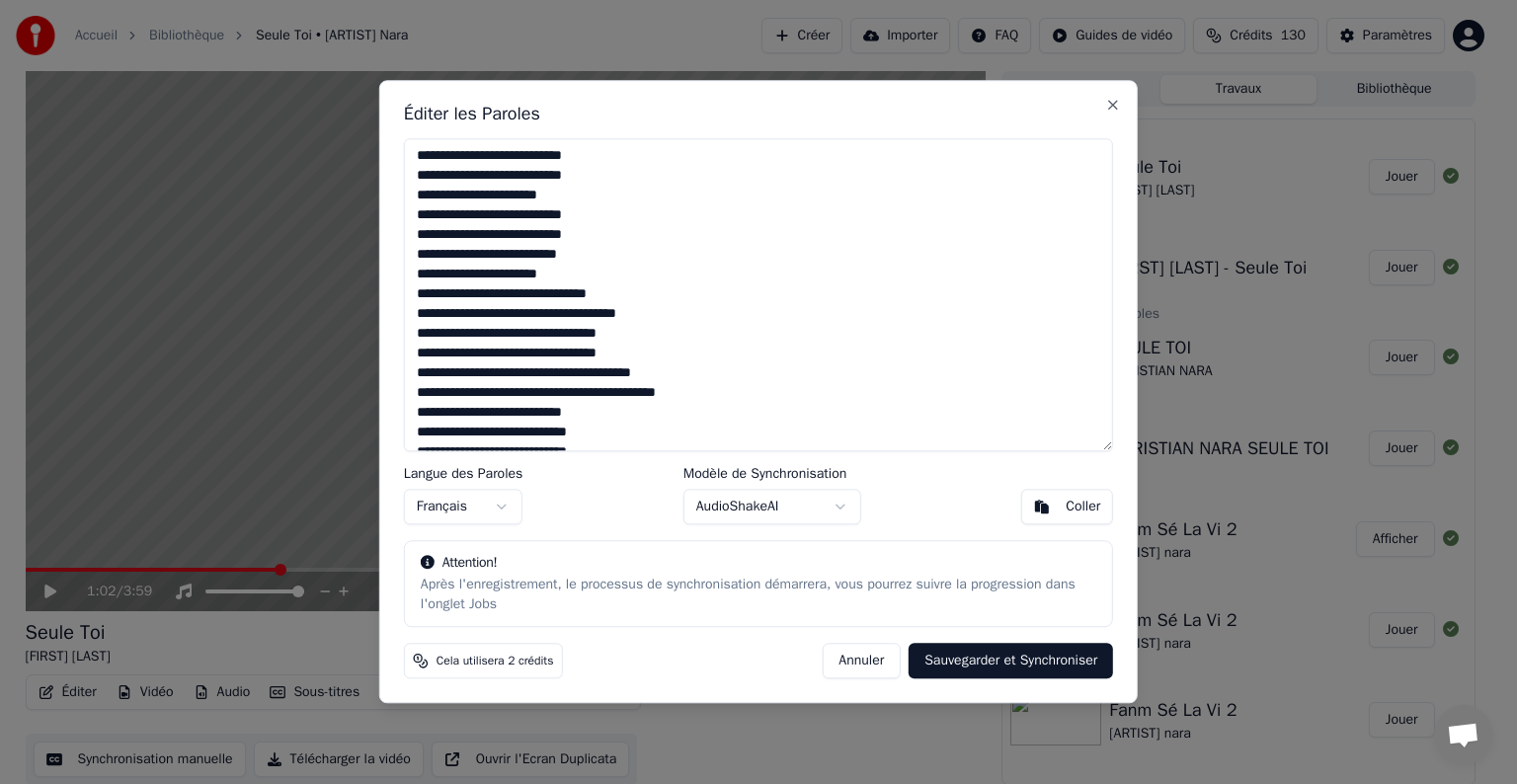 drag, startPoint x: 541, startPoint y: 378, endPoint x: 482, endPoint y: 366, distance: 60.207973 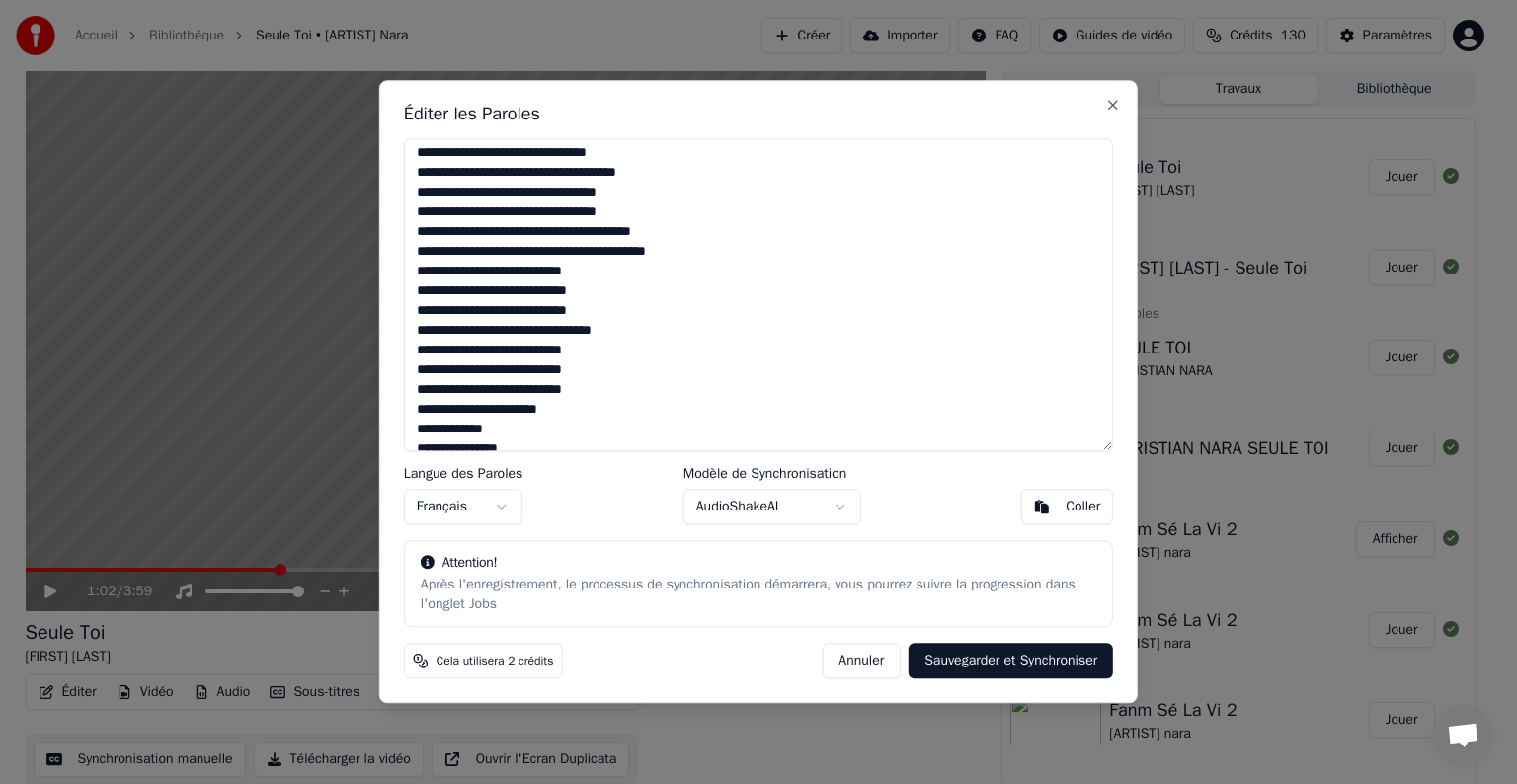 scroll, scrollTop: 889, scrollLeft: 0, axis: vertical 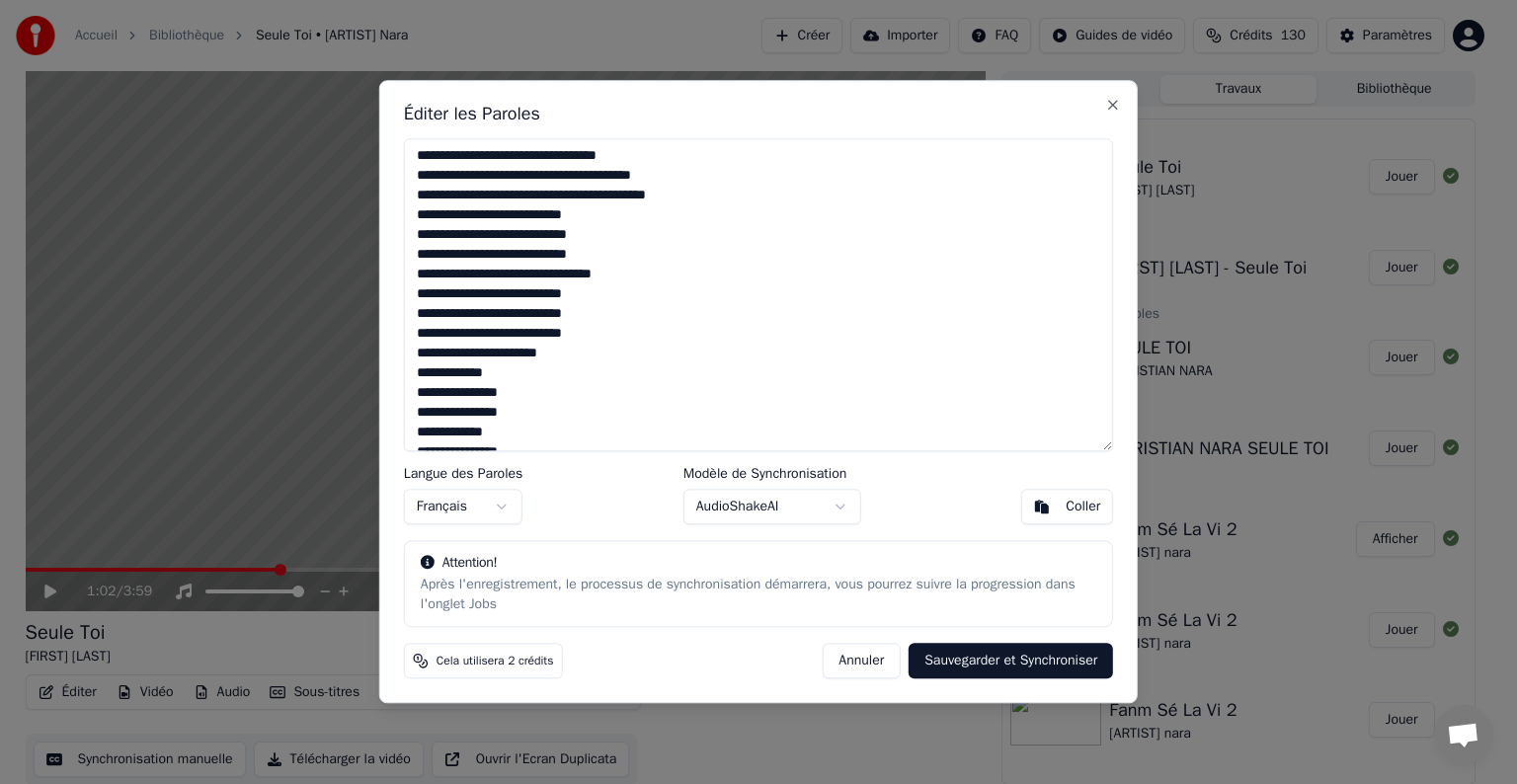 drag, startPoint x: 415, startPoint y: 258, endPoint x: 593, endPoint y: 258, distance: 178 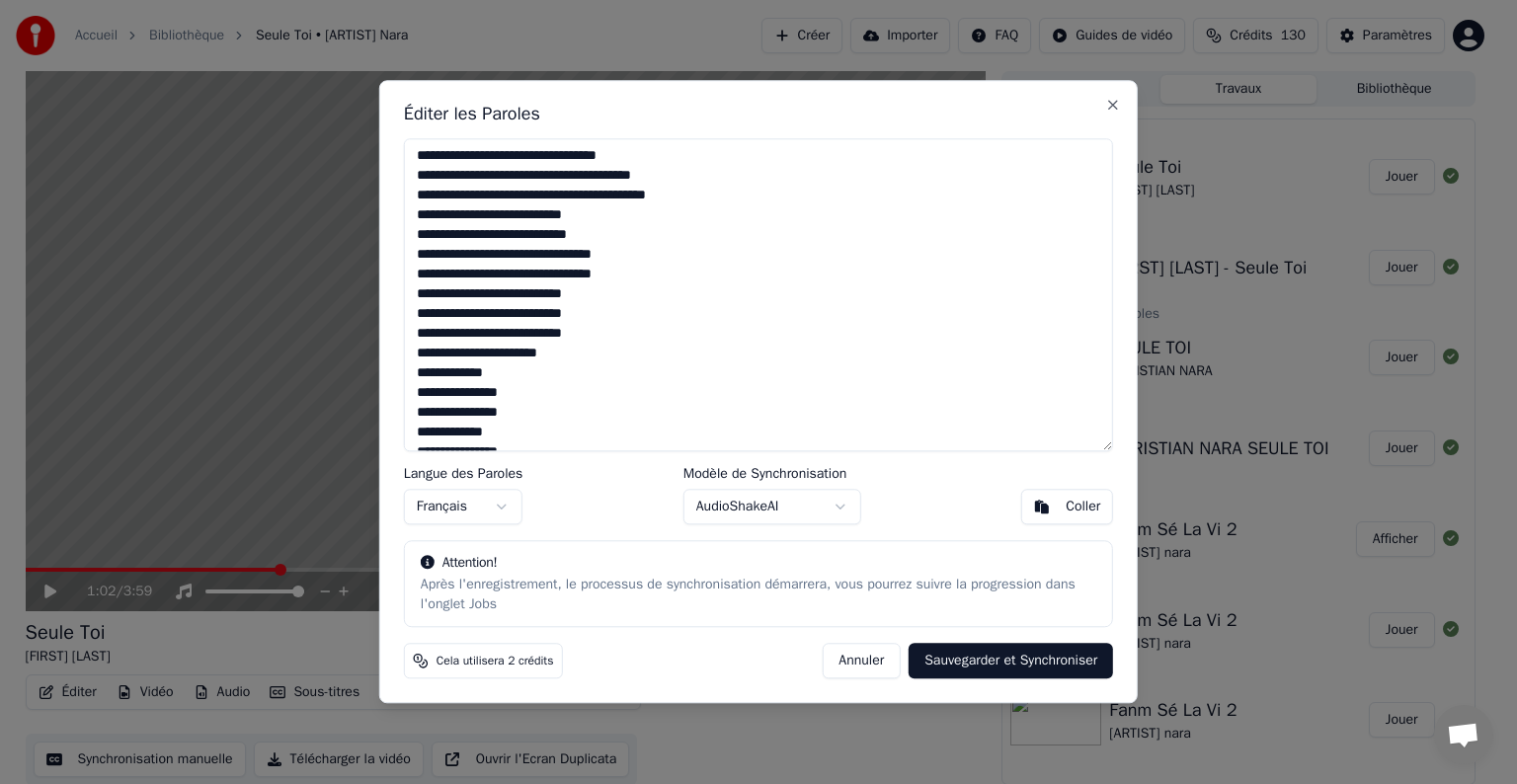 drag, startPoint x: 606, startPoint y: 256, endPoint x: 419, endPoint y: 257, distance: 187.00267 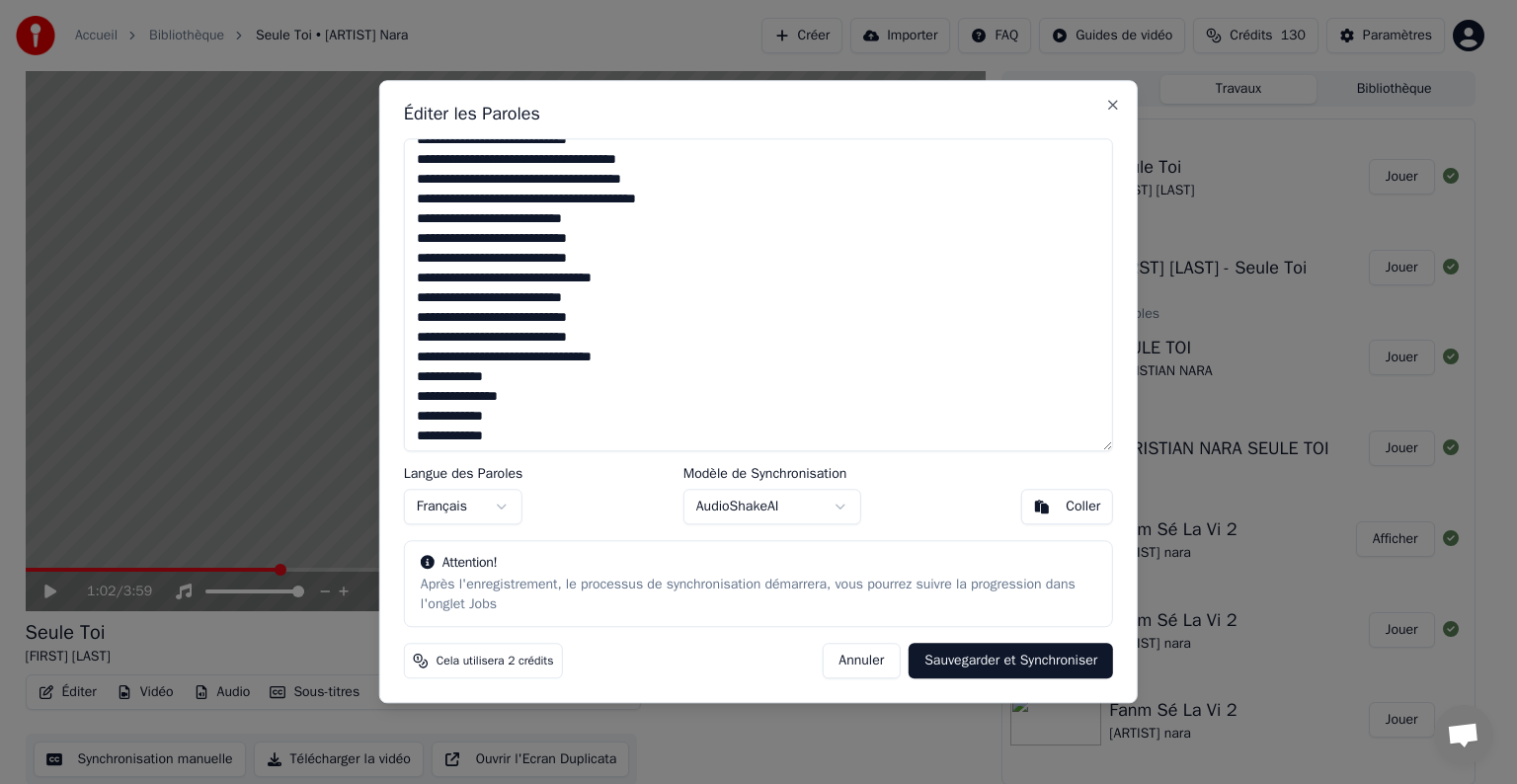 scroll, scrollTop: 296, scrollLeft: 0, axis: vertical 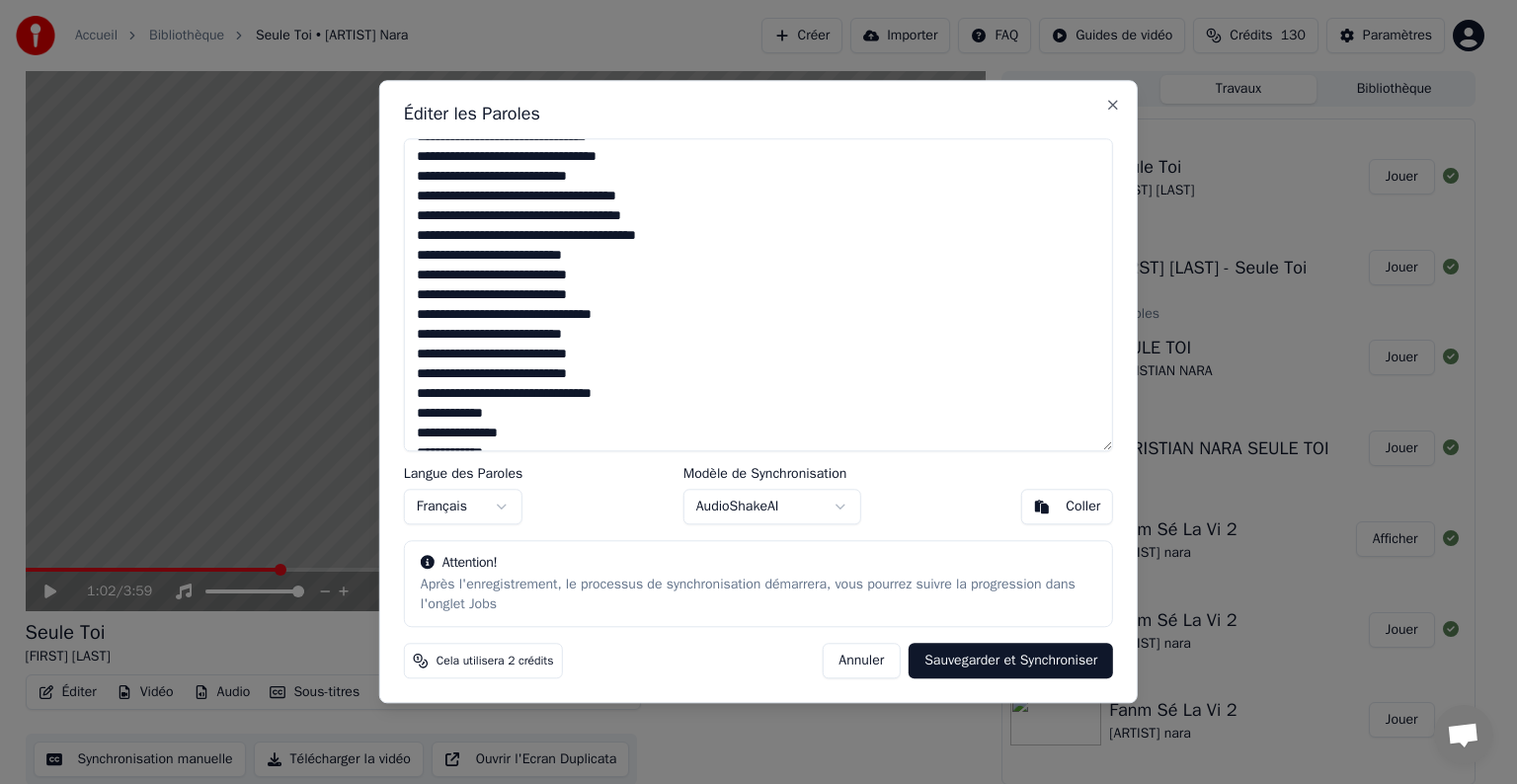 drag, startPoint x: 410, startPoint y: 295, endPoint x: 593, endPoint y: 299, distance: 183.04371 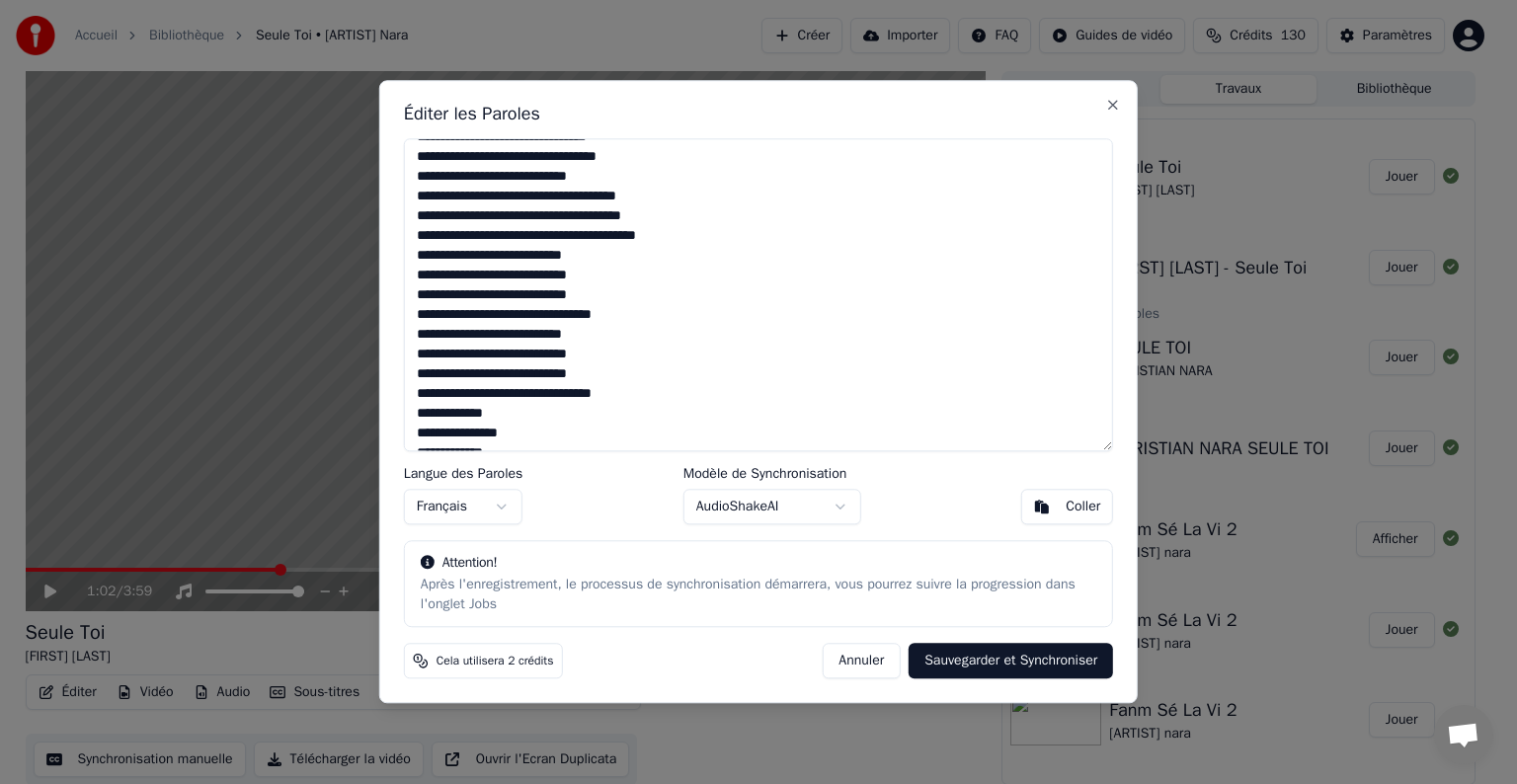click at bounding box center (758, 294) 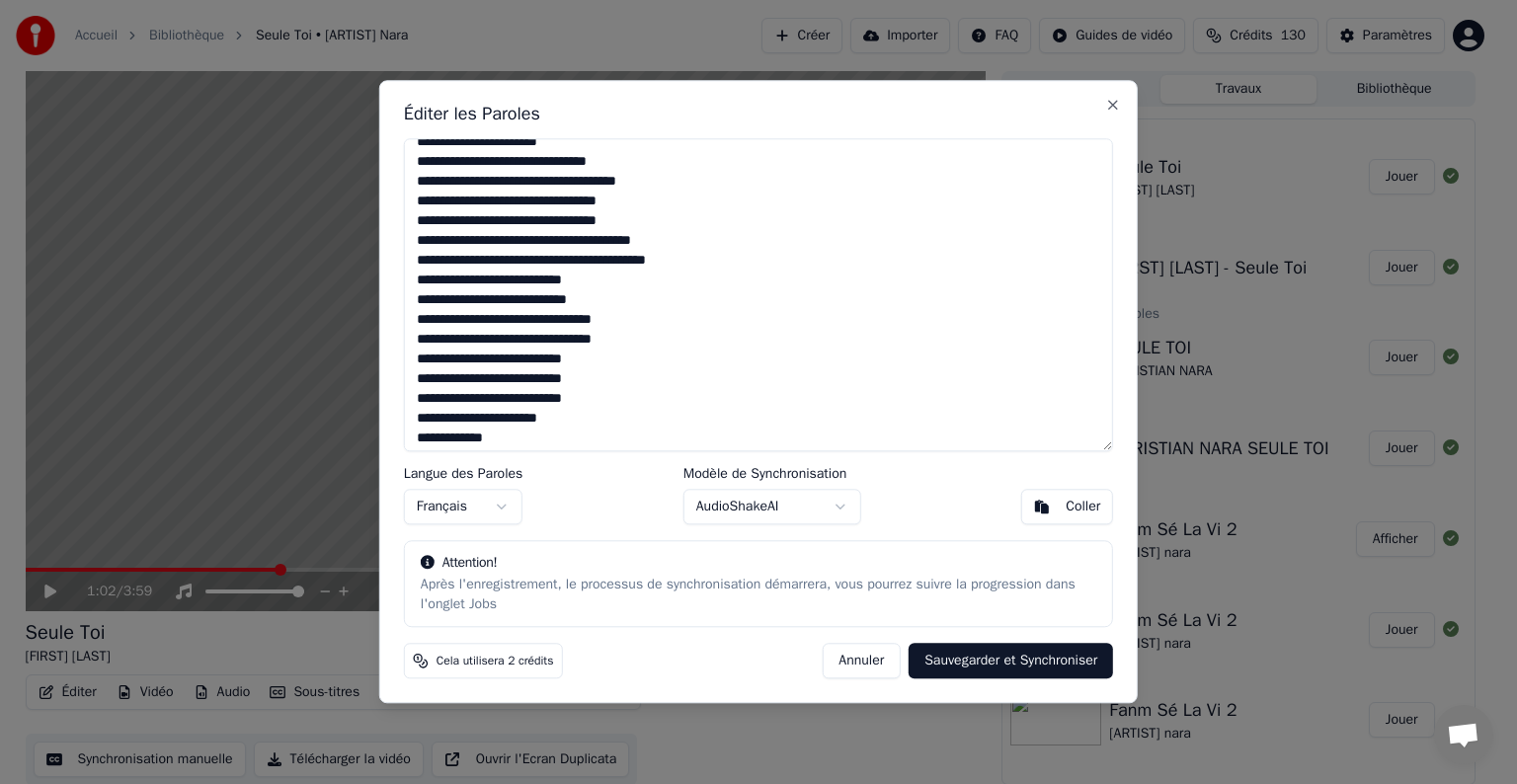 scroll, scrollTop: 749, scrollLeft: 0, axis: vertical 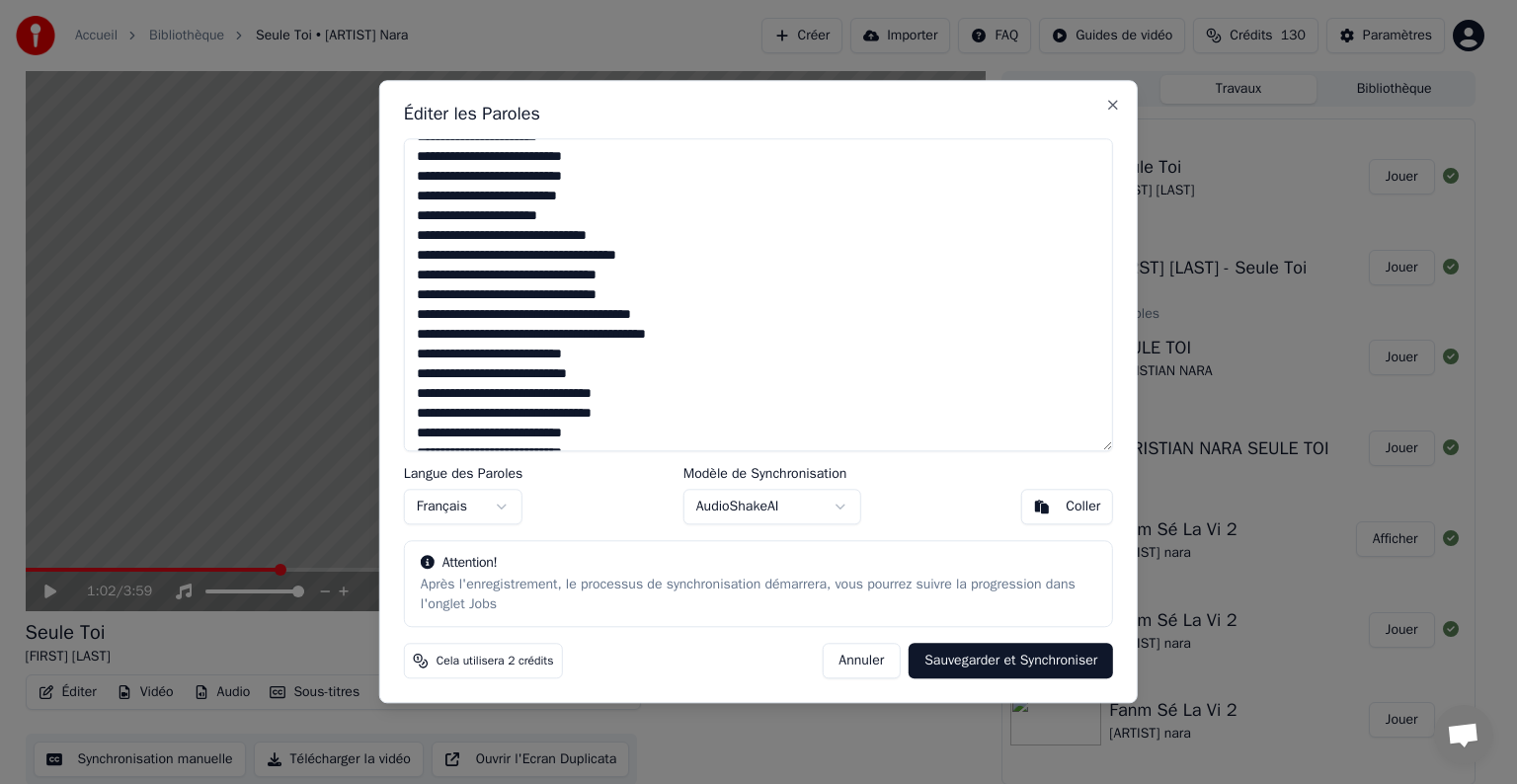 drag, startPoint x: 624, startPoint y: 395, endPoint x: 415, endPoint y: 395, distance: 209 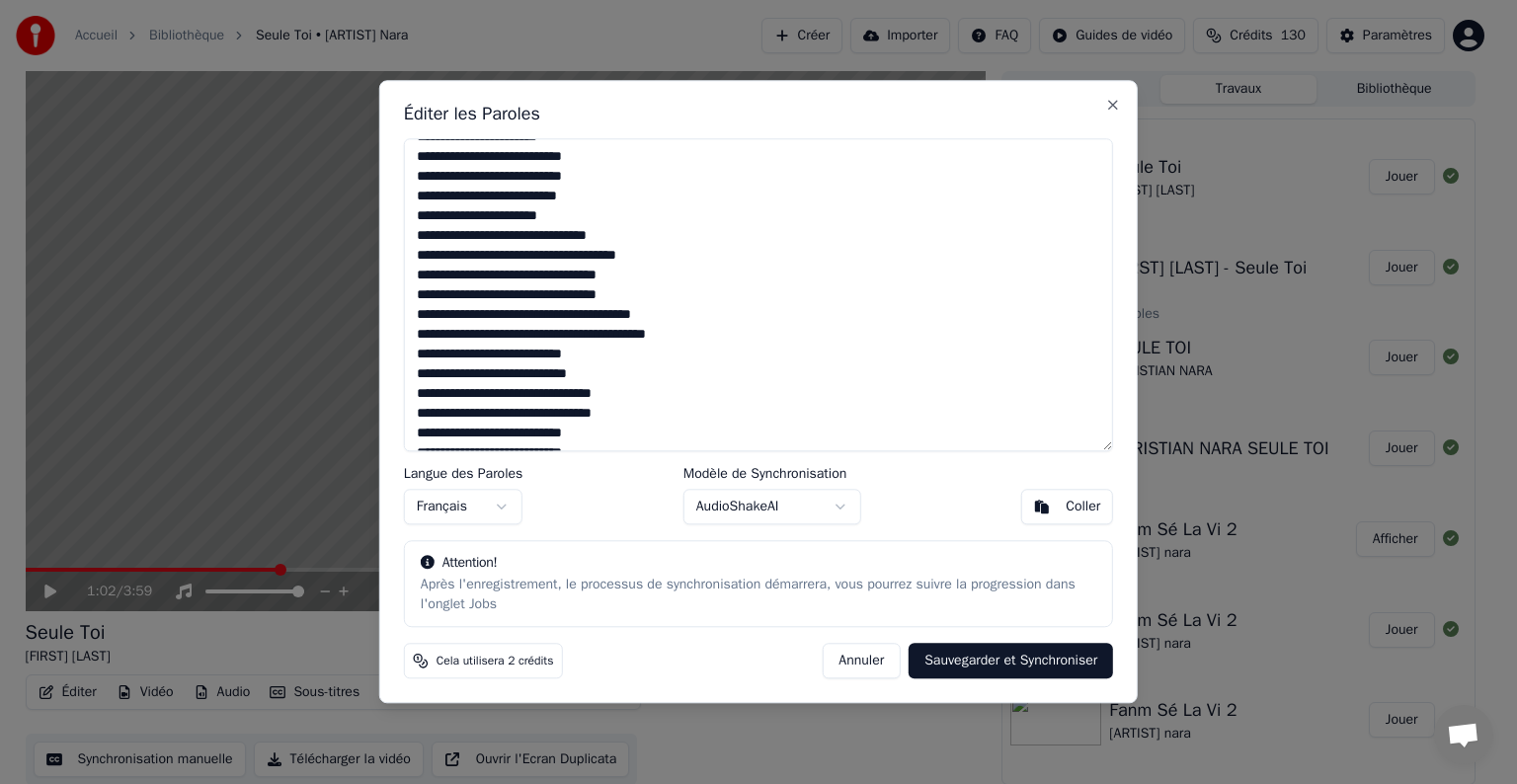 click at bounding box center [758, 294] 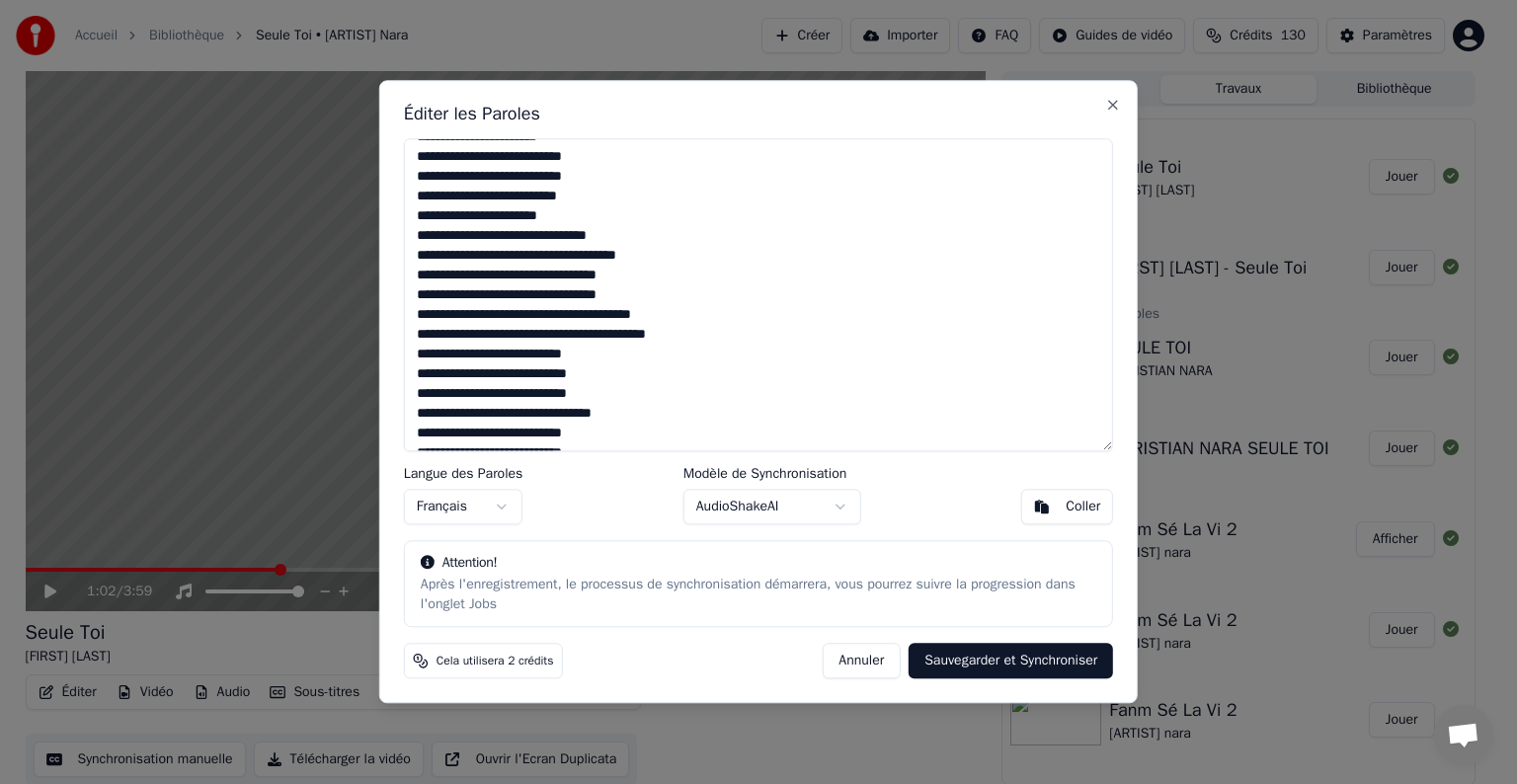 drag, startPoint x: 529, startPoint y: 399, endPoint x: 486, endPoint y: 391, distance: 43.73786 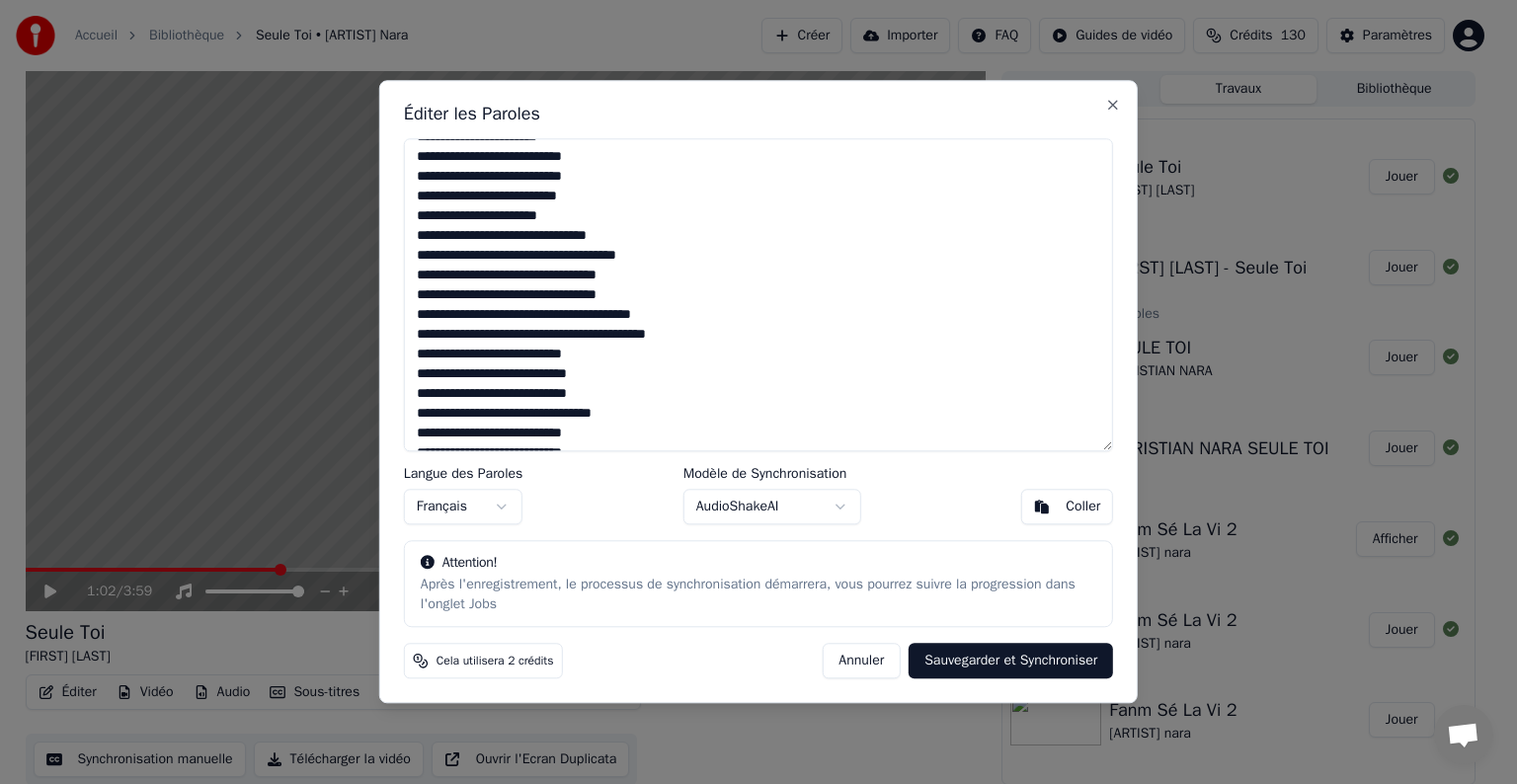 click at bounding box center (758, 294) 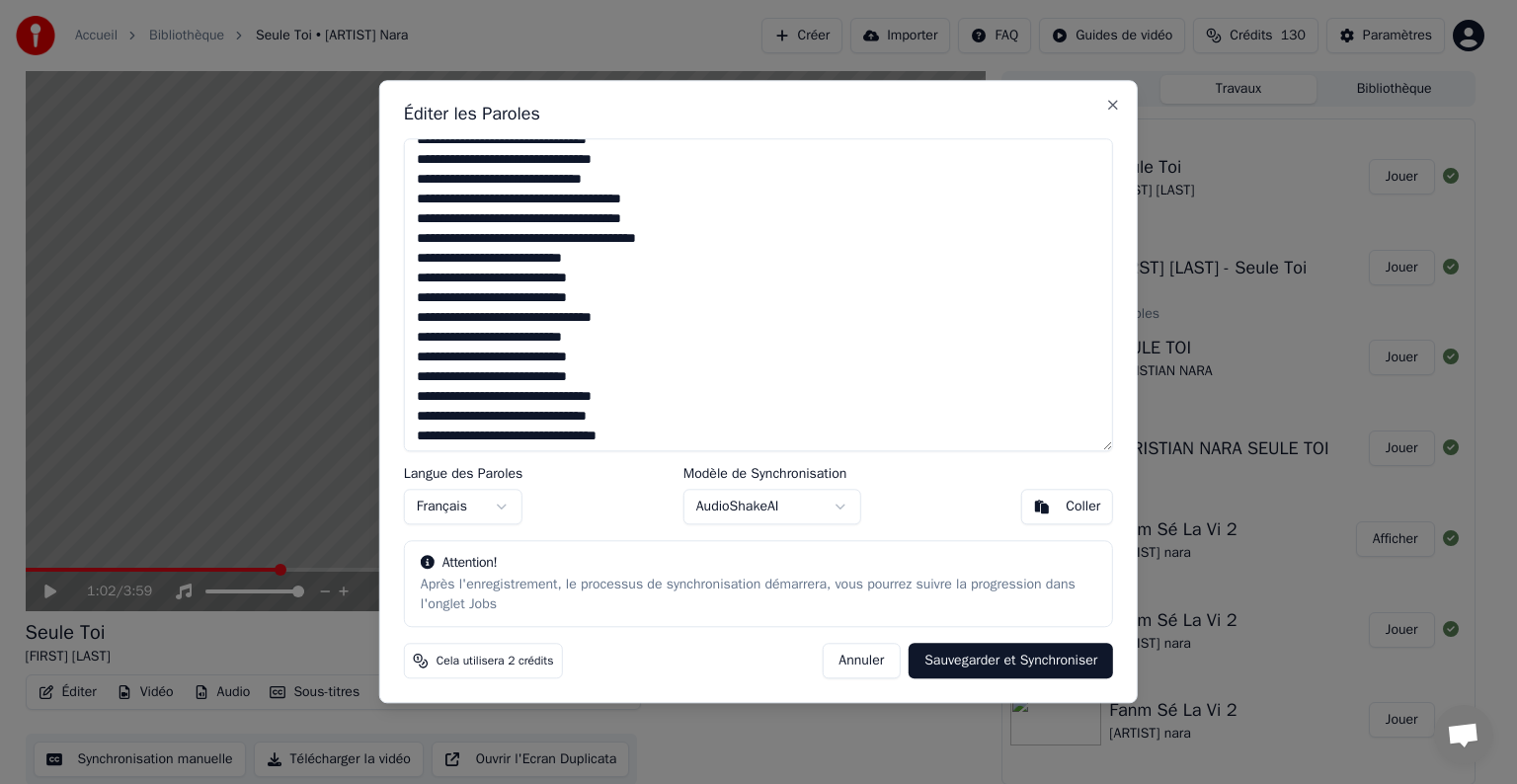 scroll, scrollTop: 0, scrollLeft: 0, axis: both 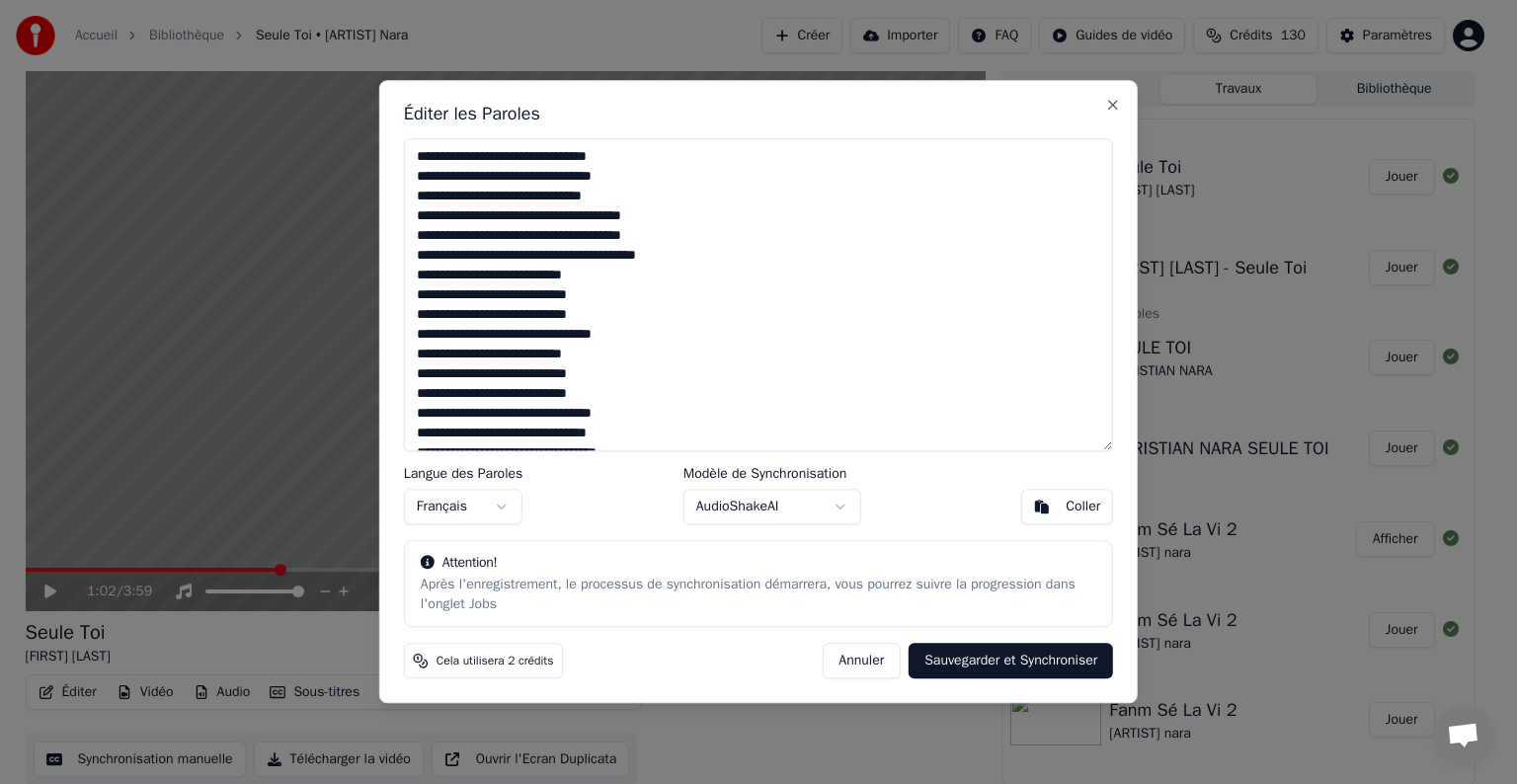 drag, startPoint x: 529, startPoint y: 316, endPoint x: 491, endPoint y: 312, distance: 38.20995 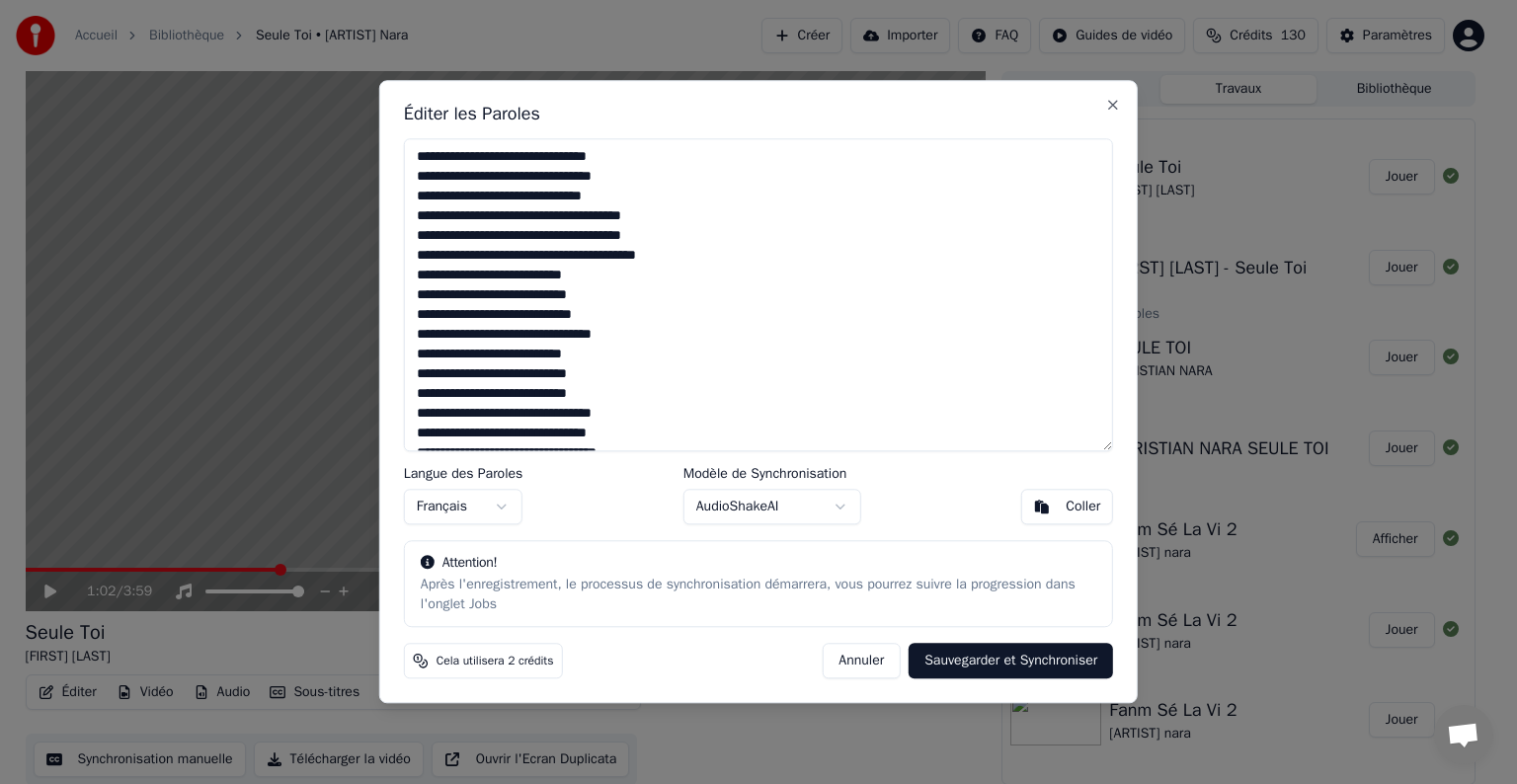 drag, startPoint x: 532, startPoint y: 391, endPoint x: 491, endPoint y: 394, distance: 41.10961 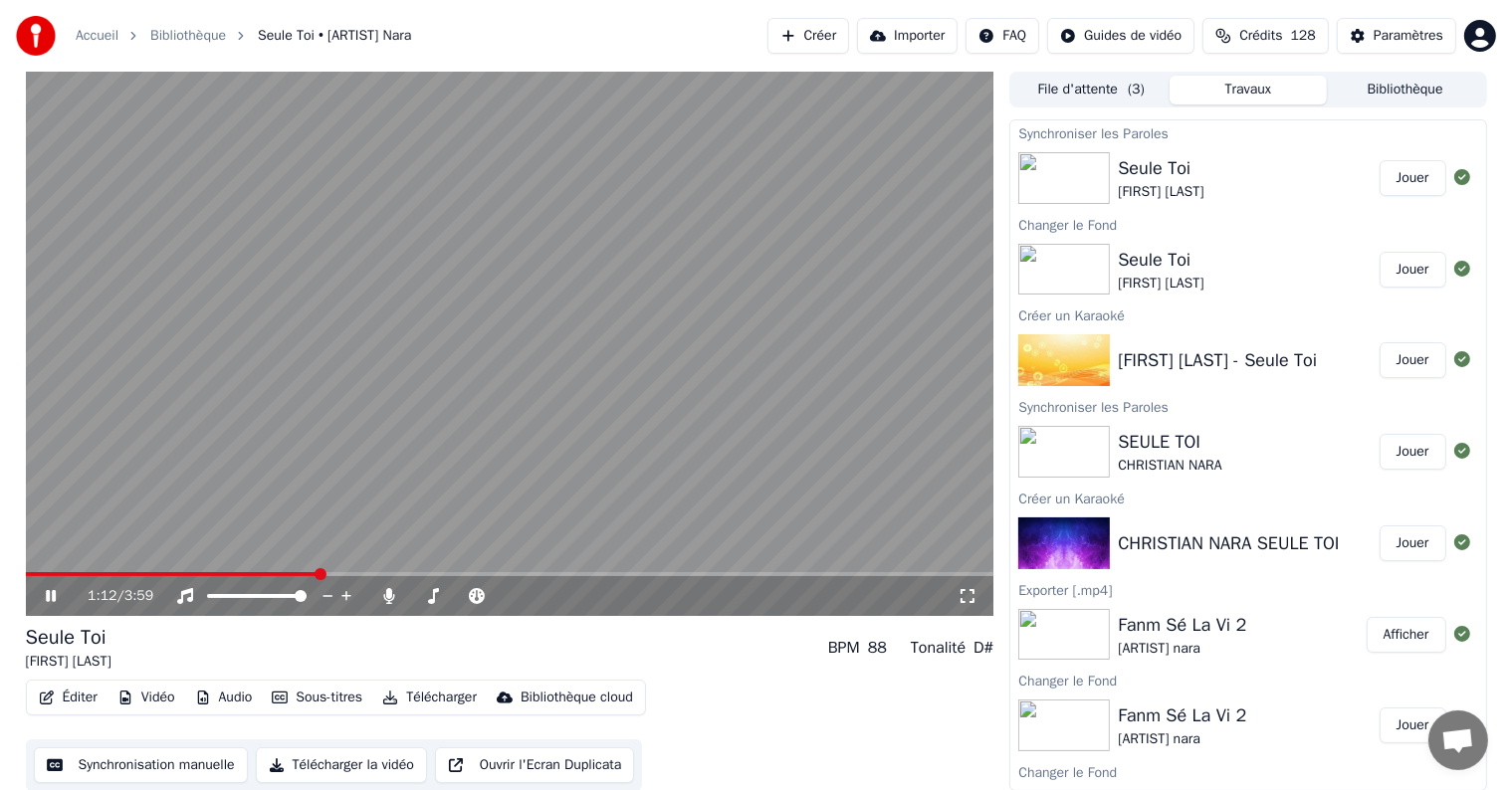 click on "Jouer" at bounding box center [1412, 178] 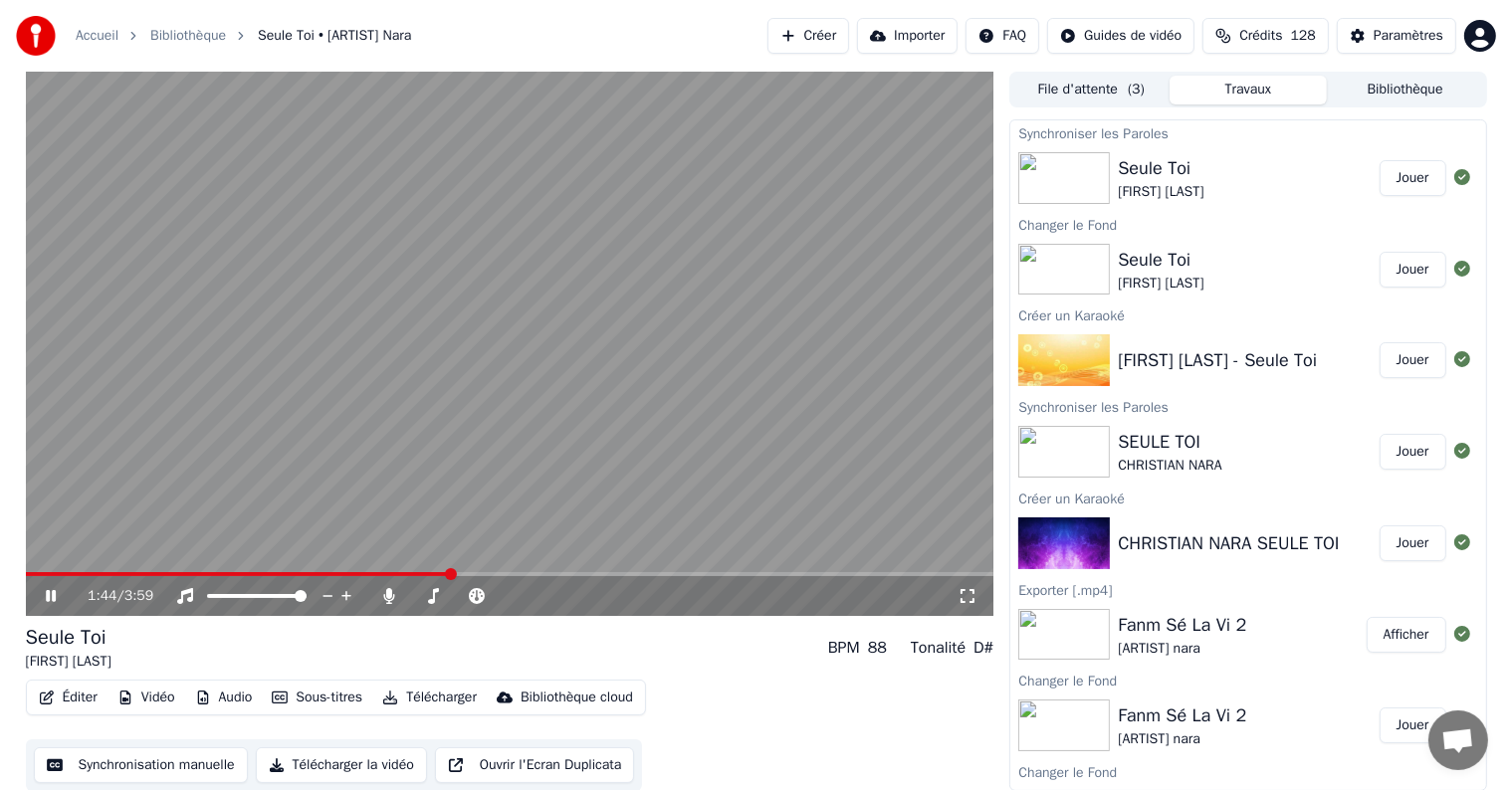 click on "Éditer" at bounding box center (68, 697) 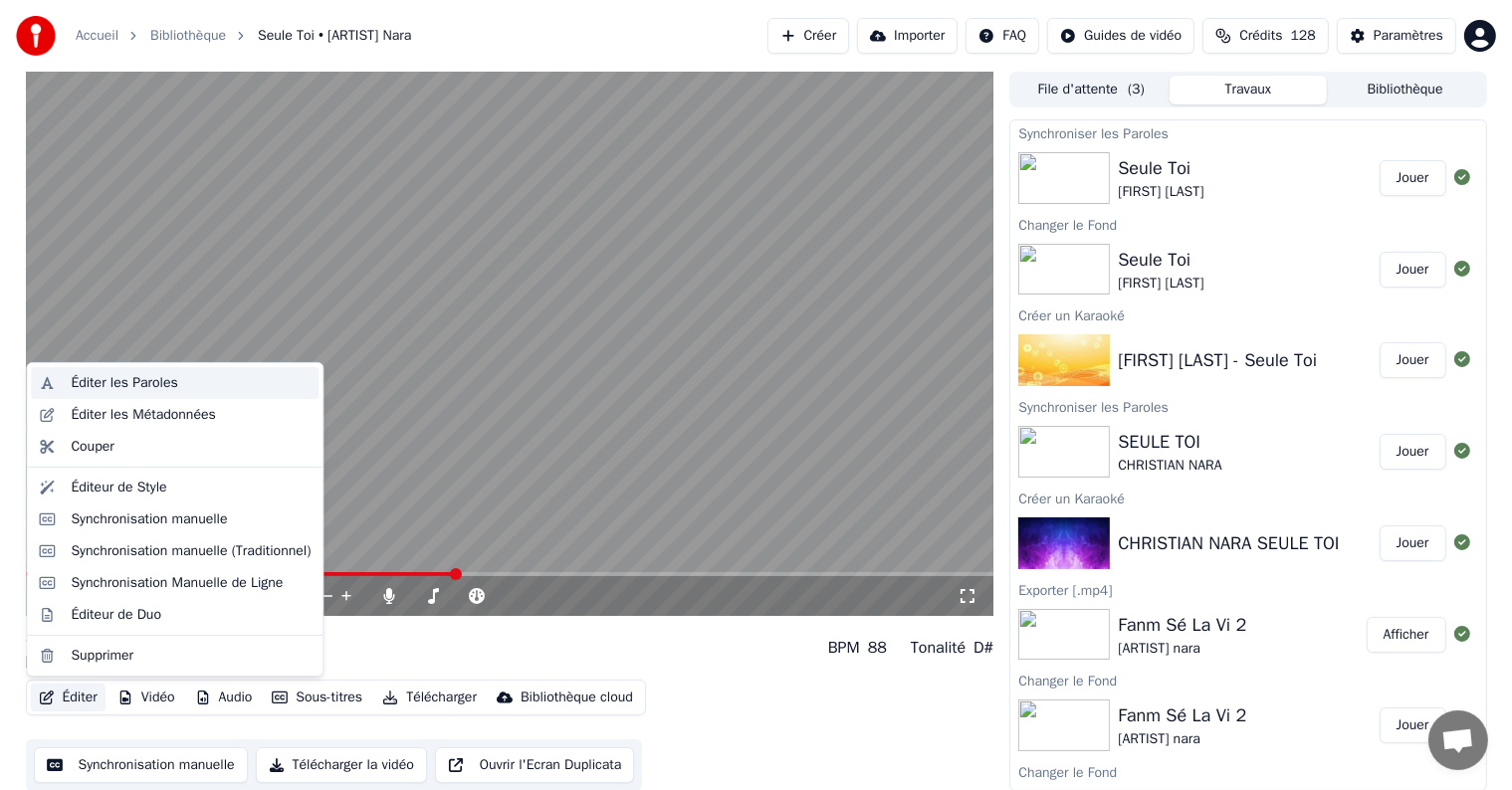 click on "Éditer les Paroles" at bounding box center (123, 383) 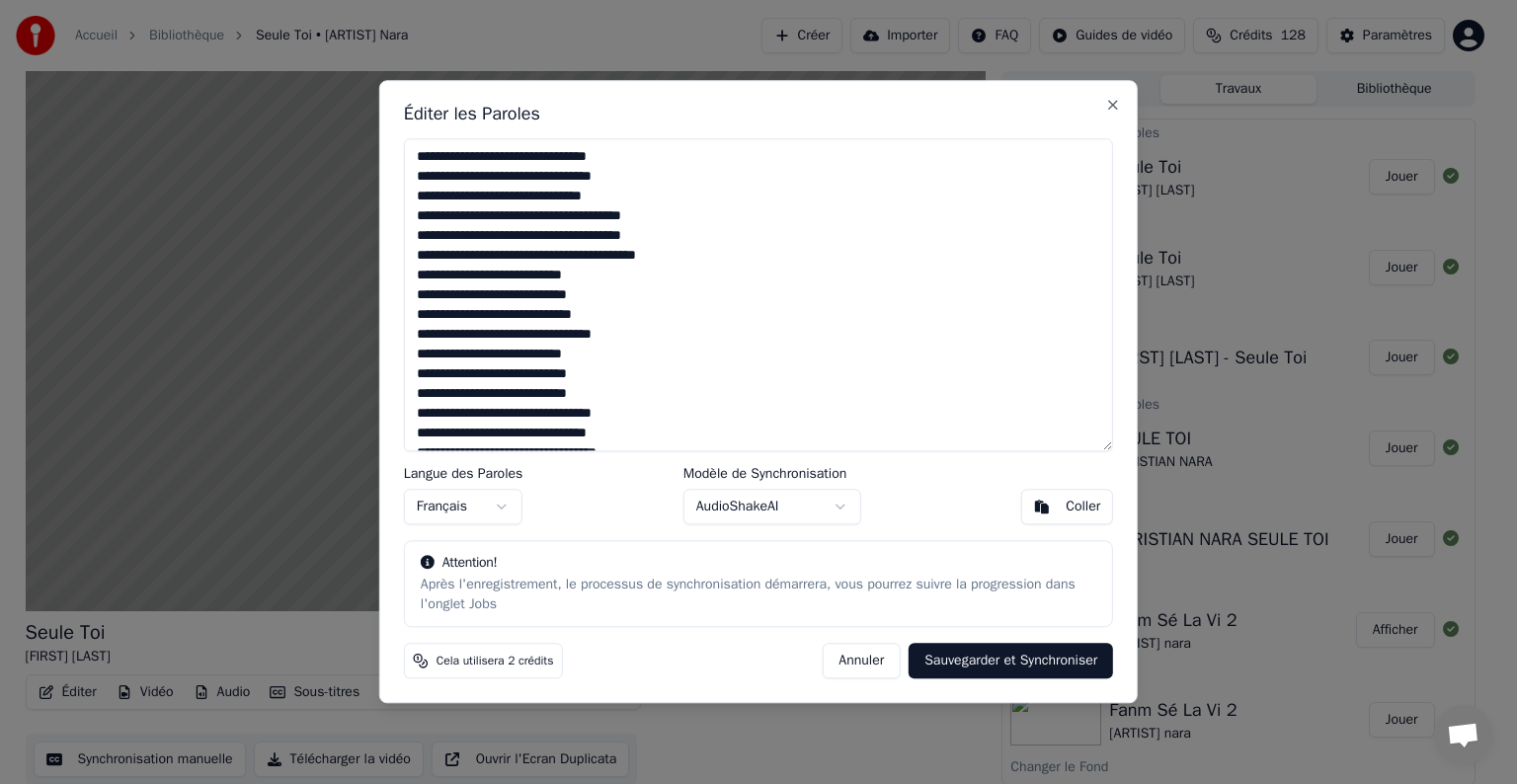 drag, startPoint x: 483, startPoint y: 396, endPoint x: 498, endPoint y: 399, distance: 15.297059 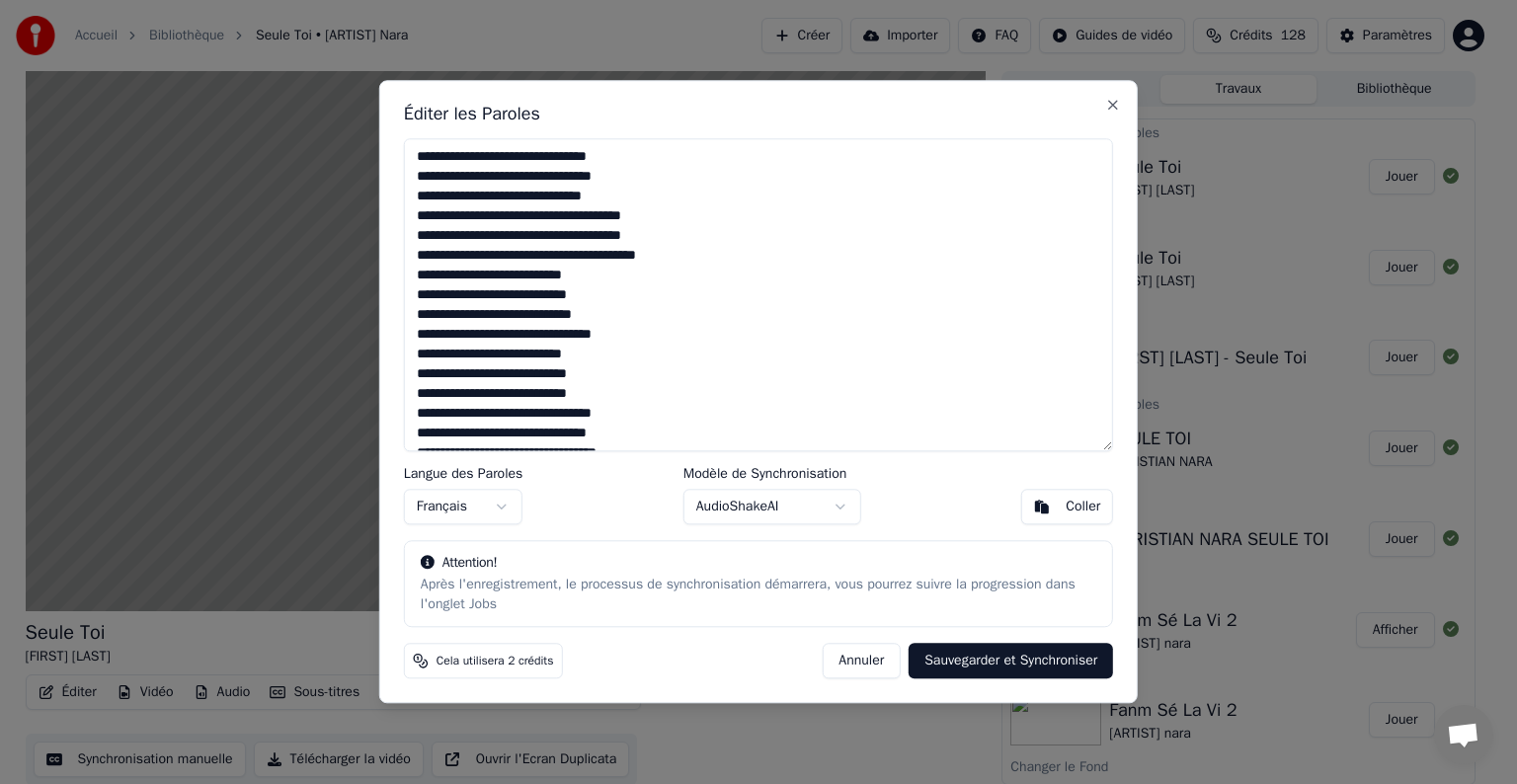 click at bounding box center (758, 294) 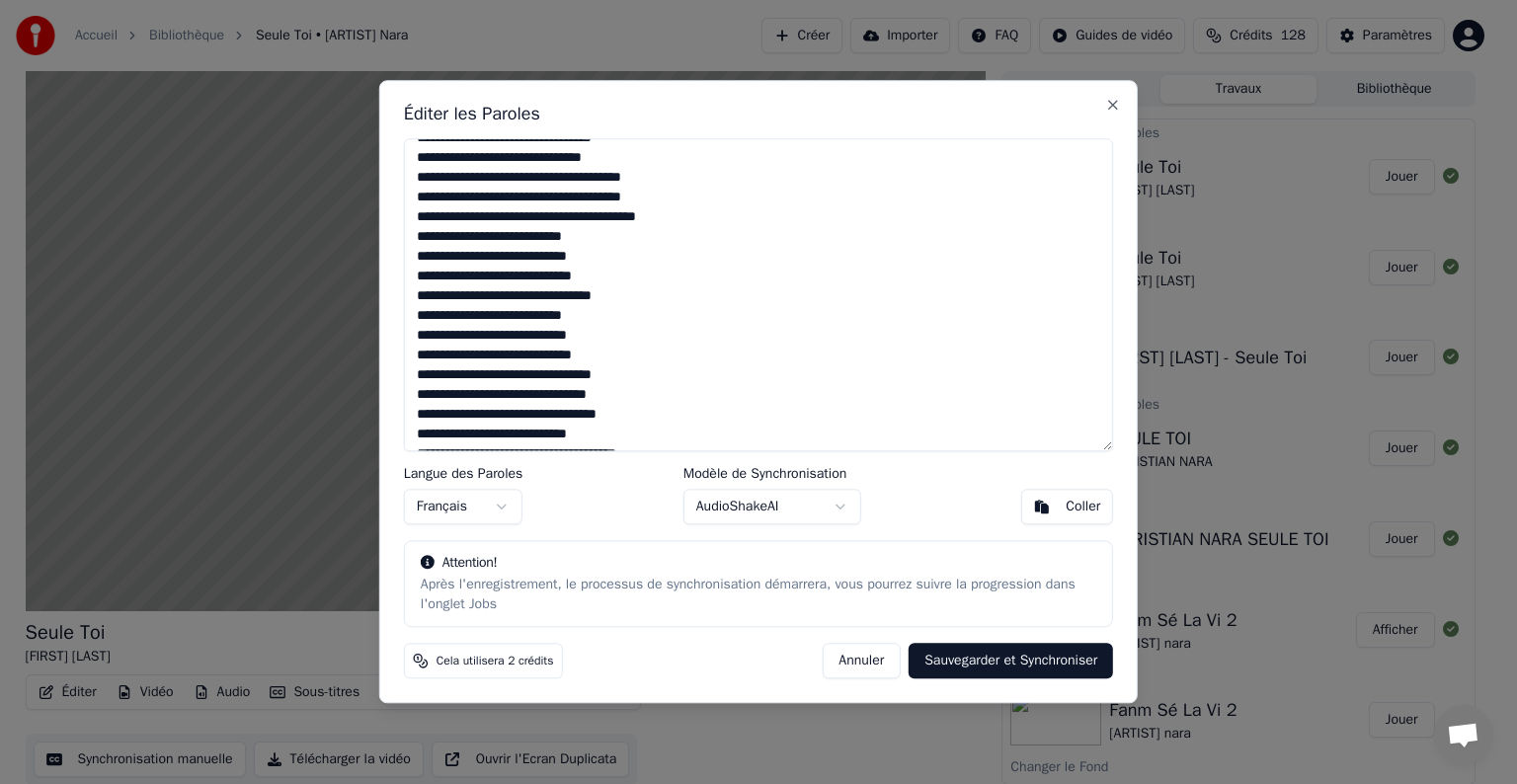 scroll, scrollTop: 197, scrollLeft: 0, axis: vertical 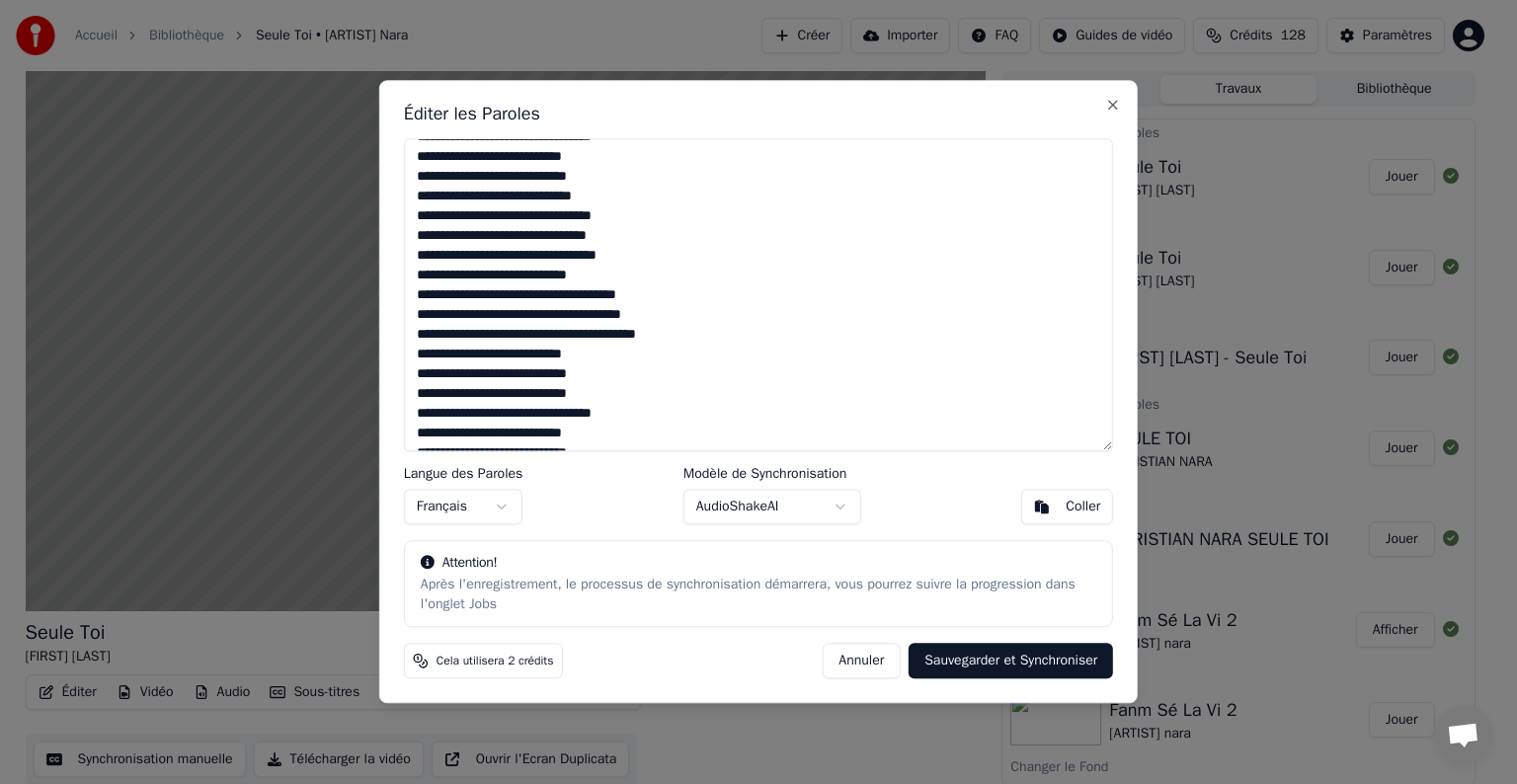 click at bounding box center [758, 294] 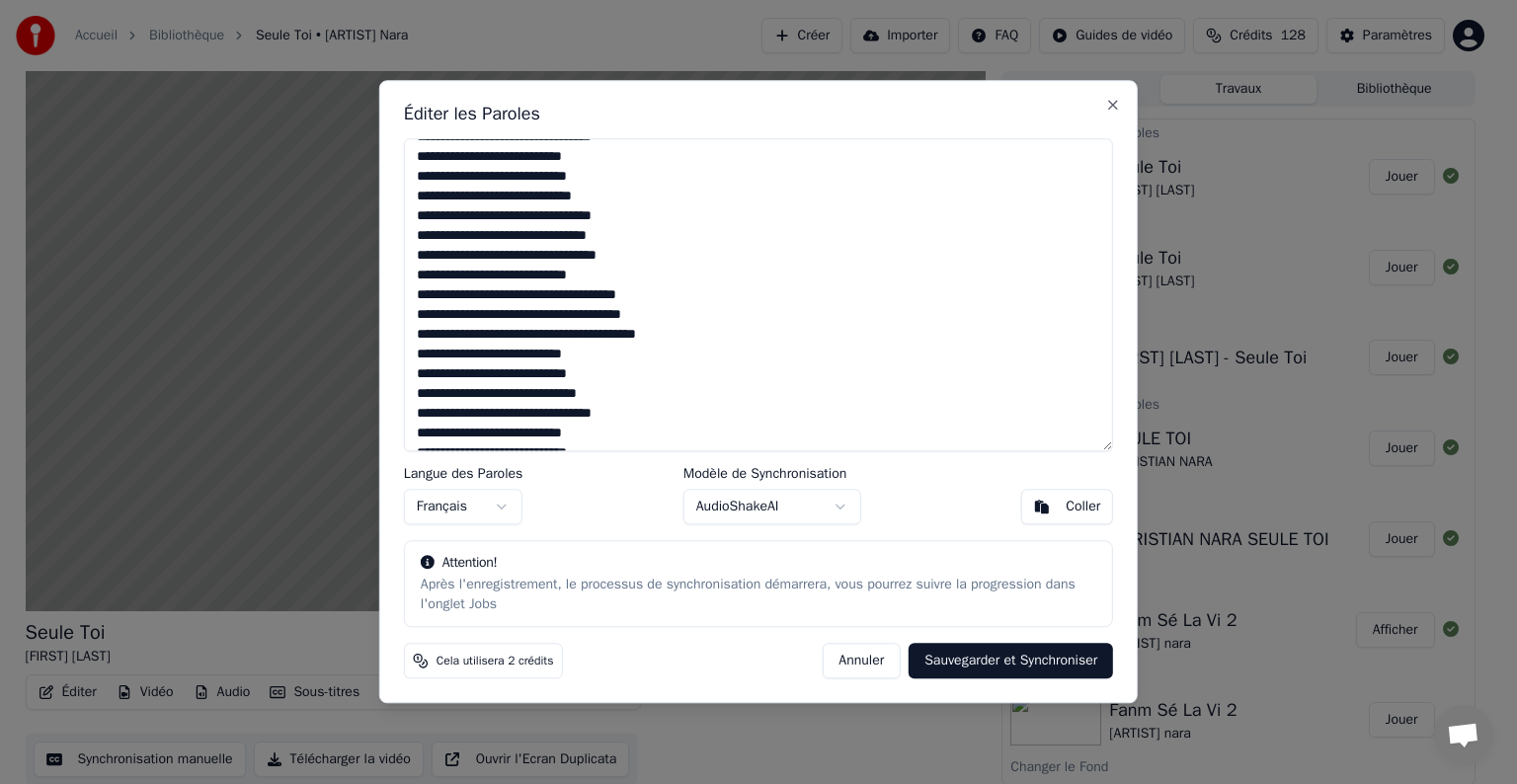 drag, startPoint x: 514, startPoint y: 390, endPoint x: 533, endPoint y: 399, distance: 21.023796 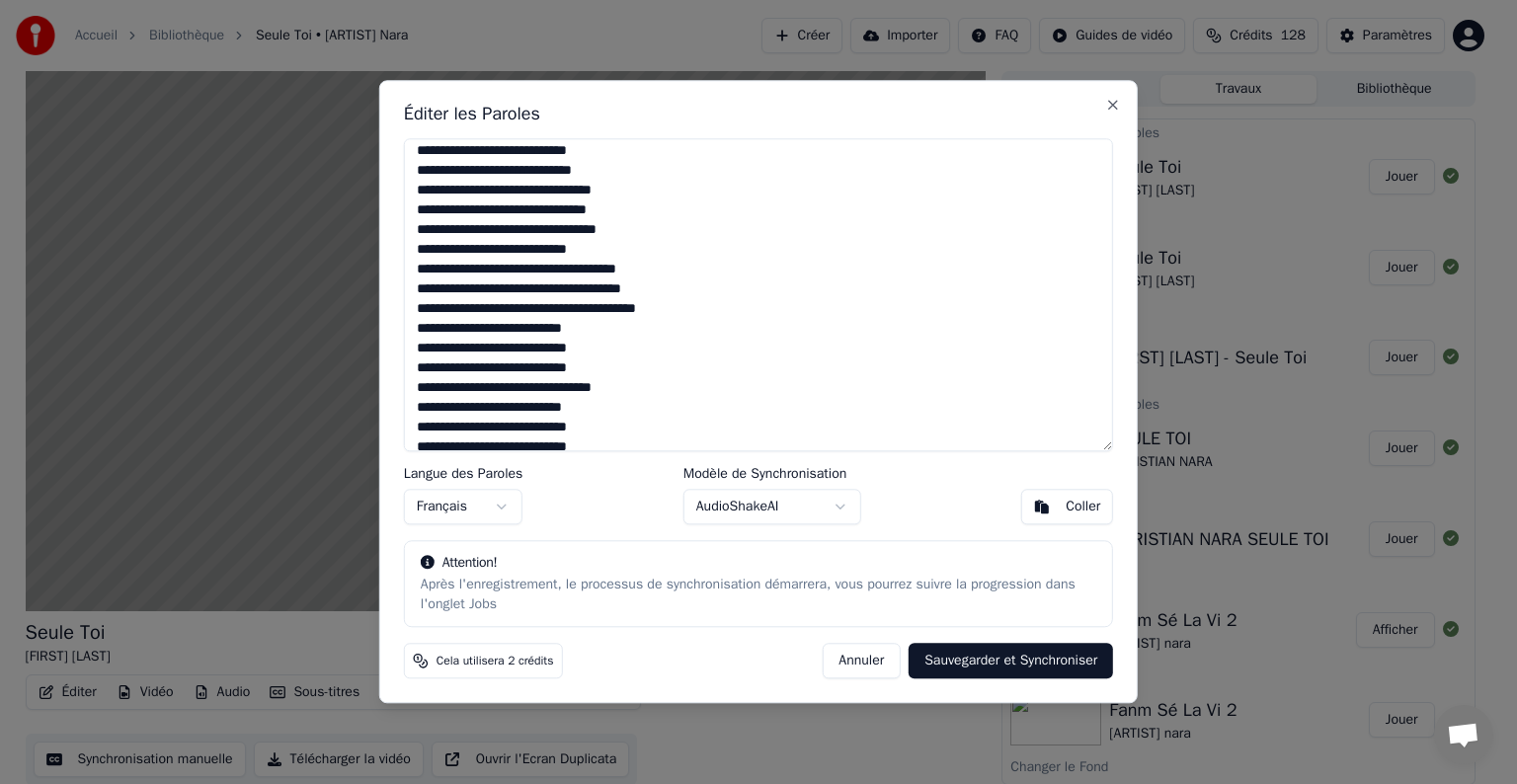 scroll, scrollTop: 296, scrollLeft: 0, axis: vertical 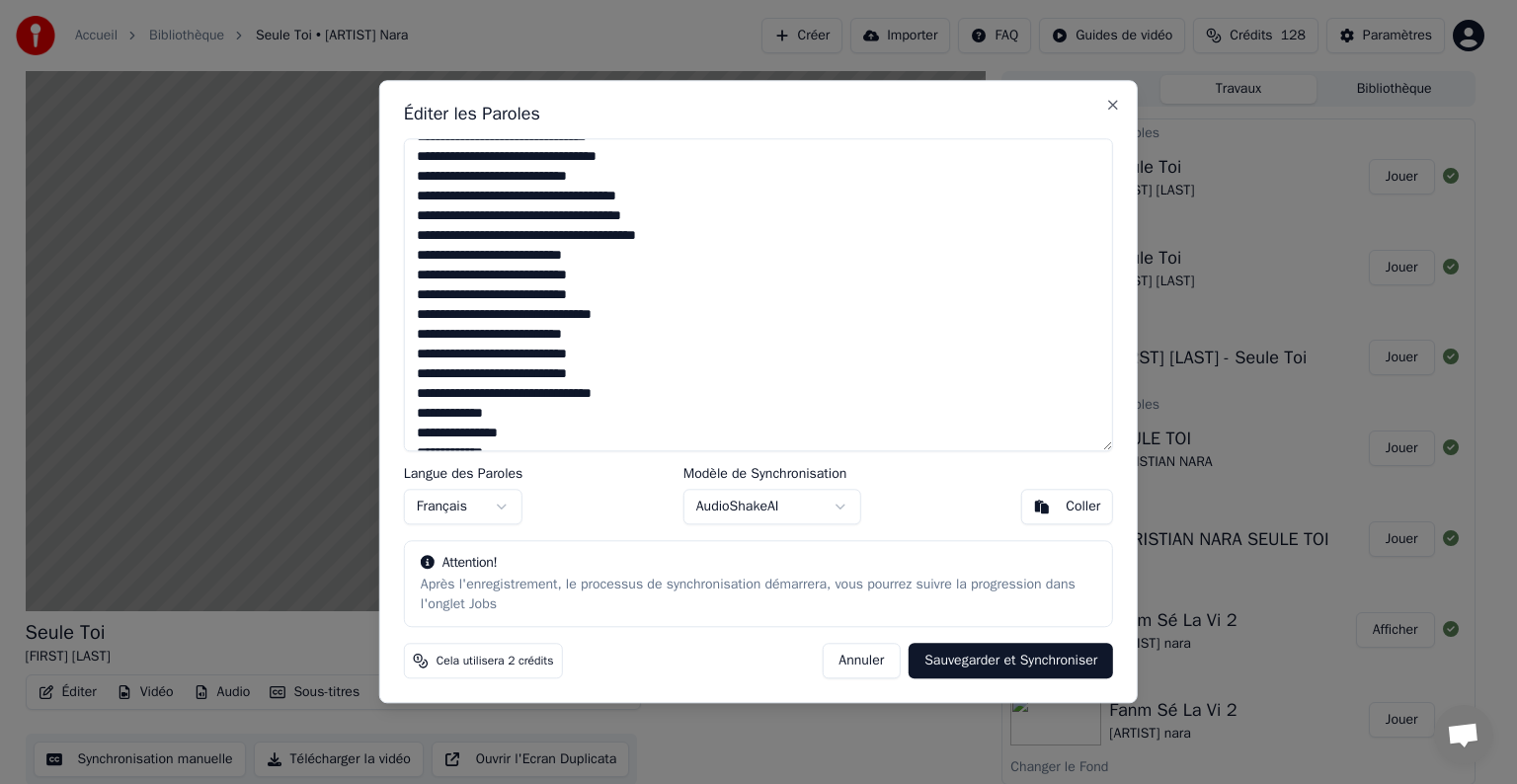 click at bounding box center [758, 294] 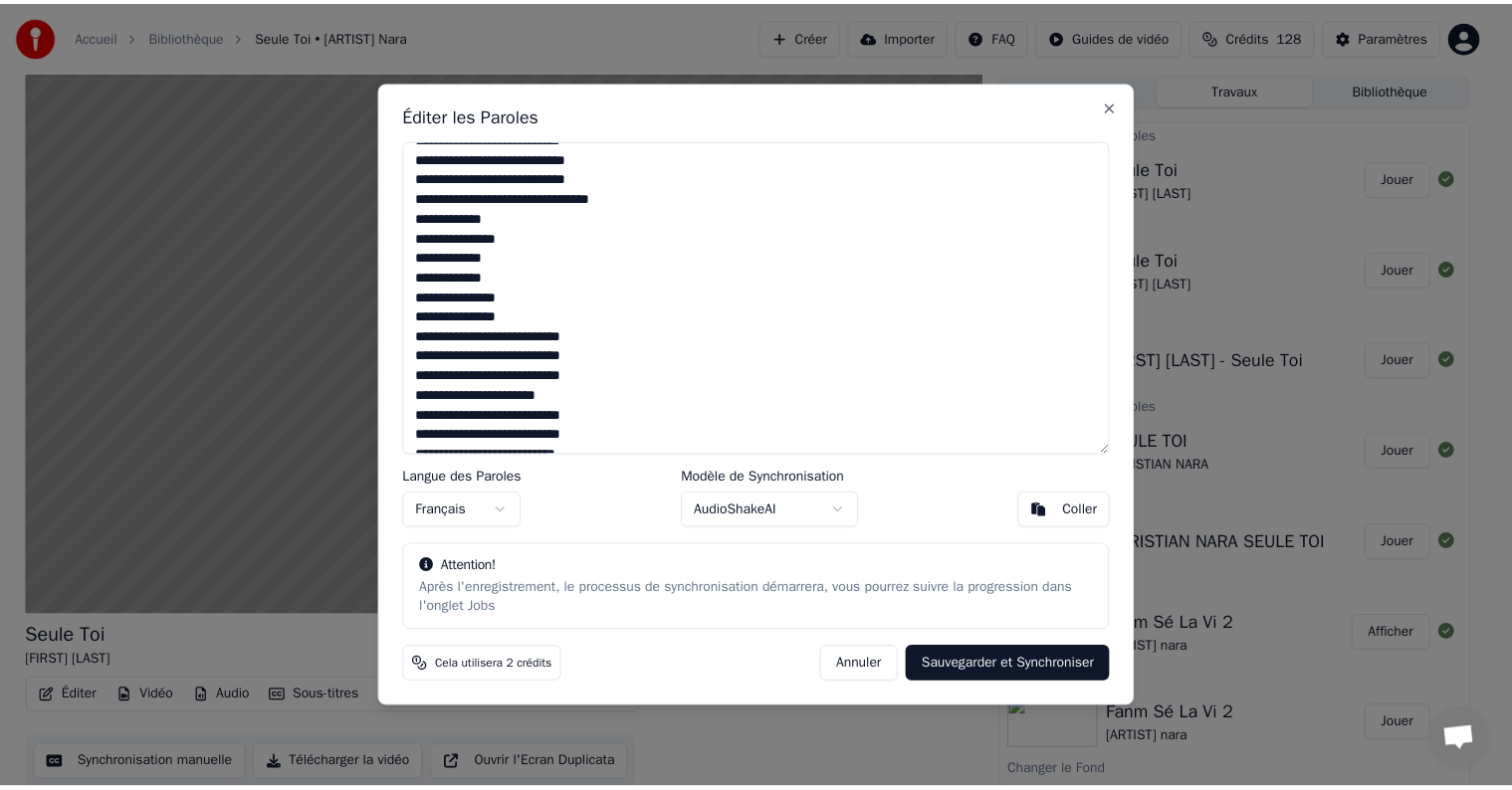 scroll, scrollTop: 597, scrollLeft: 0, axis: vertical 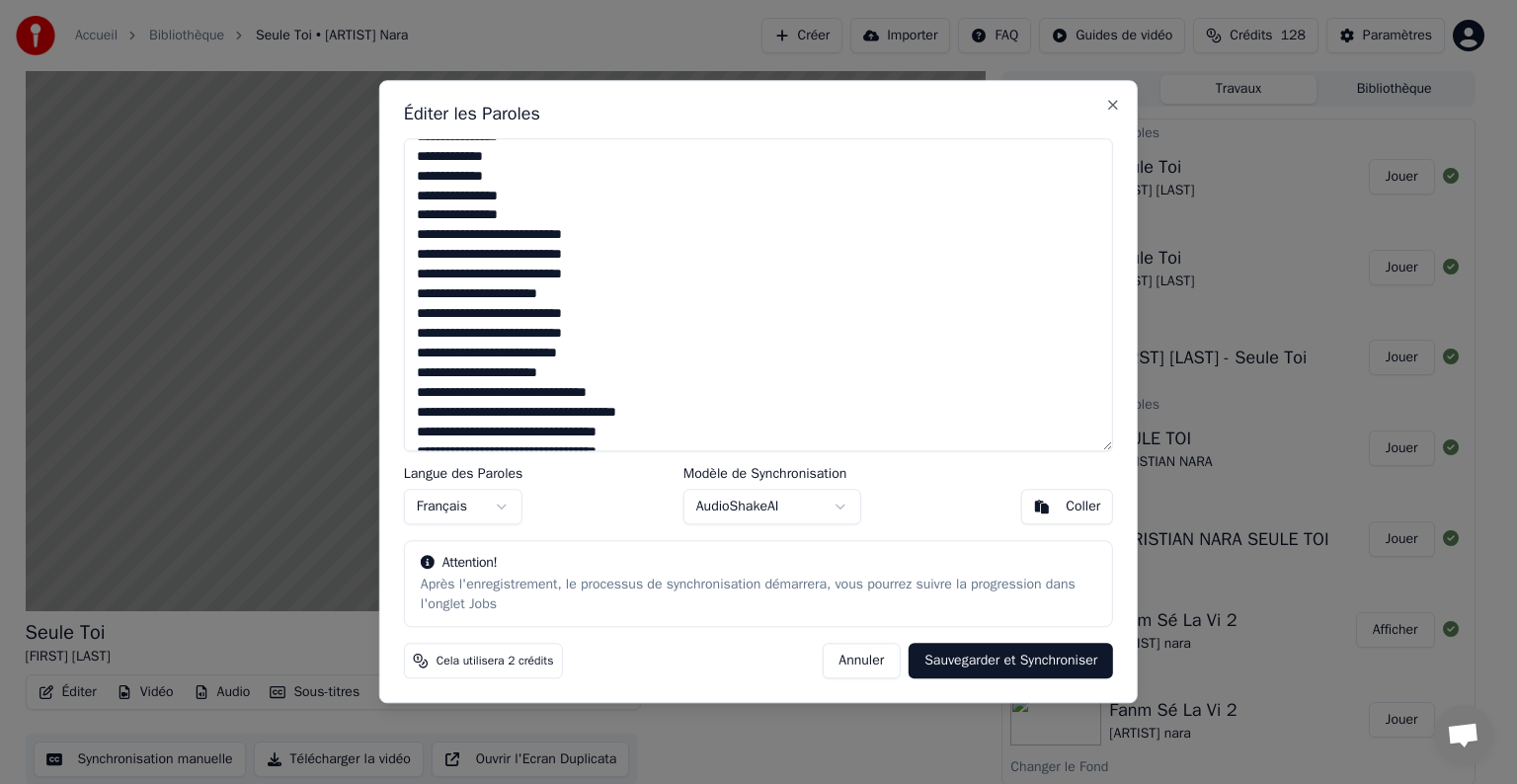 type on "**********" 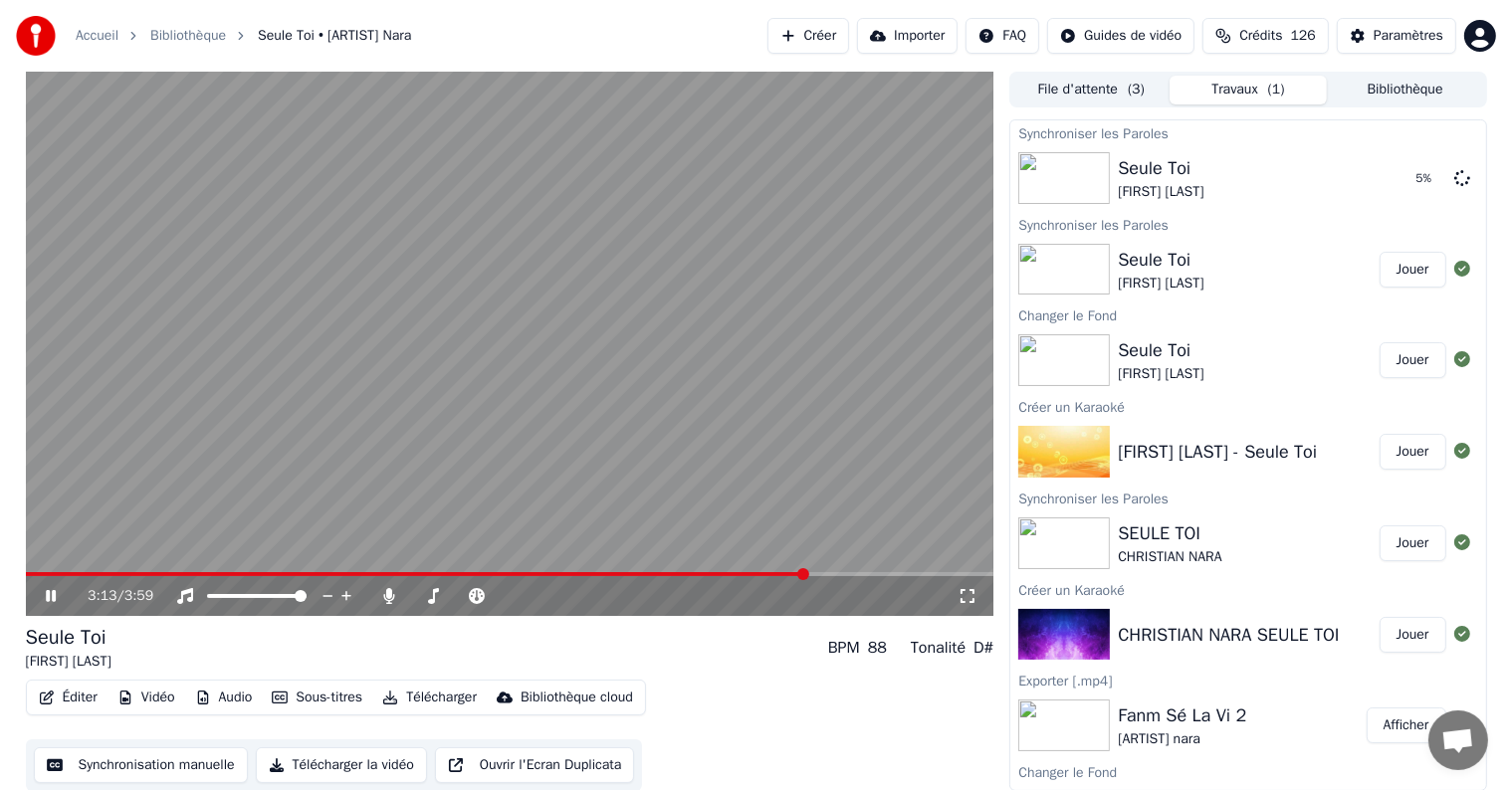 click 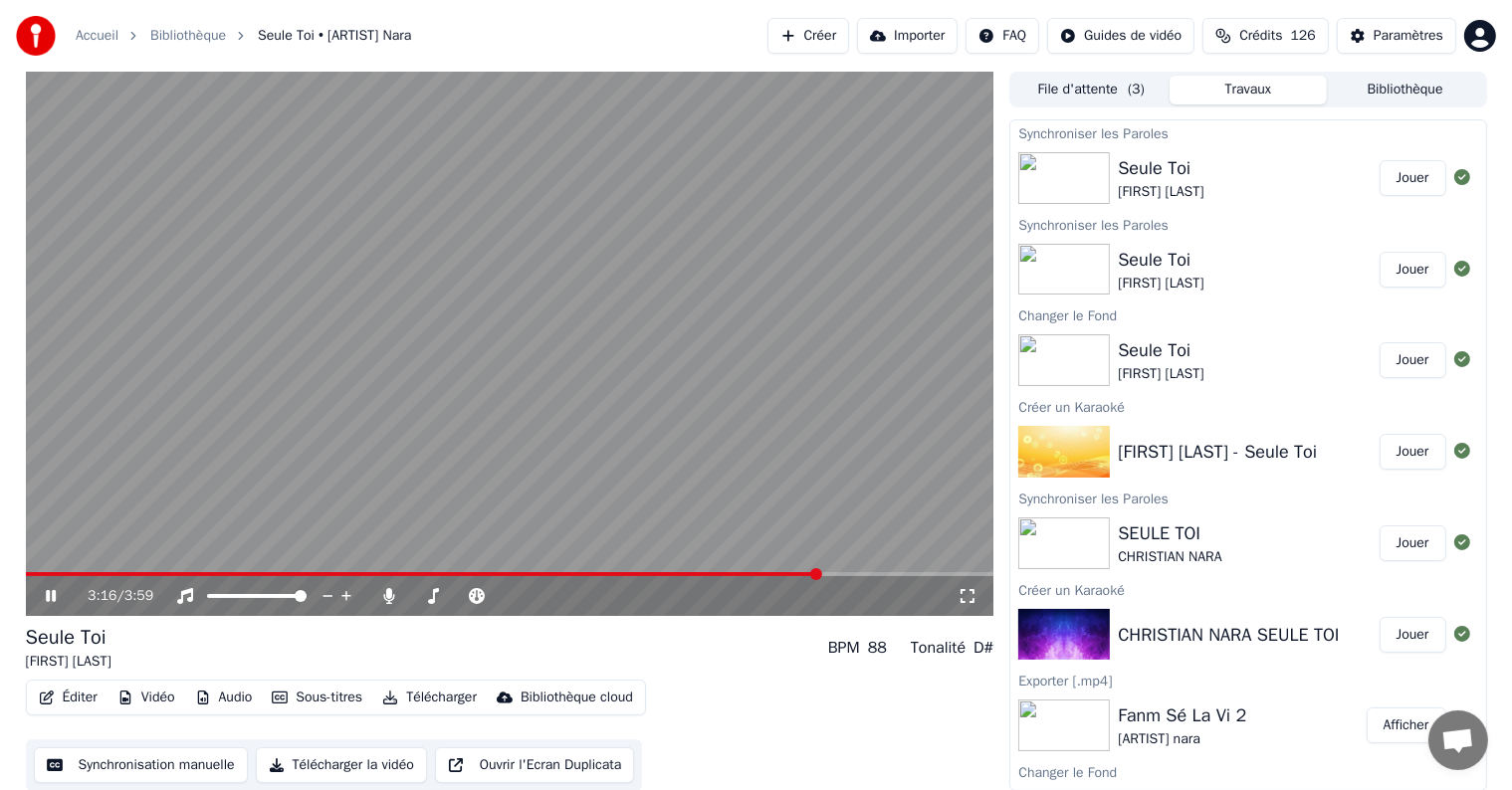 click on "Jouer" at bounding box center (1412, 178) 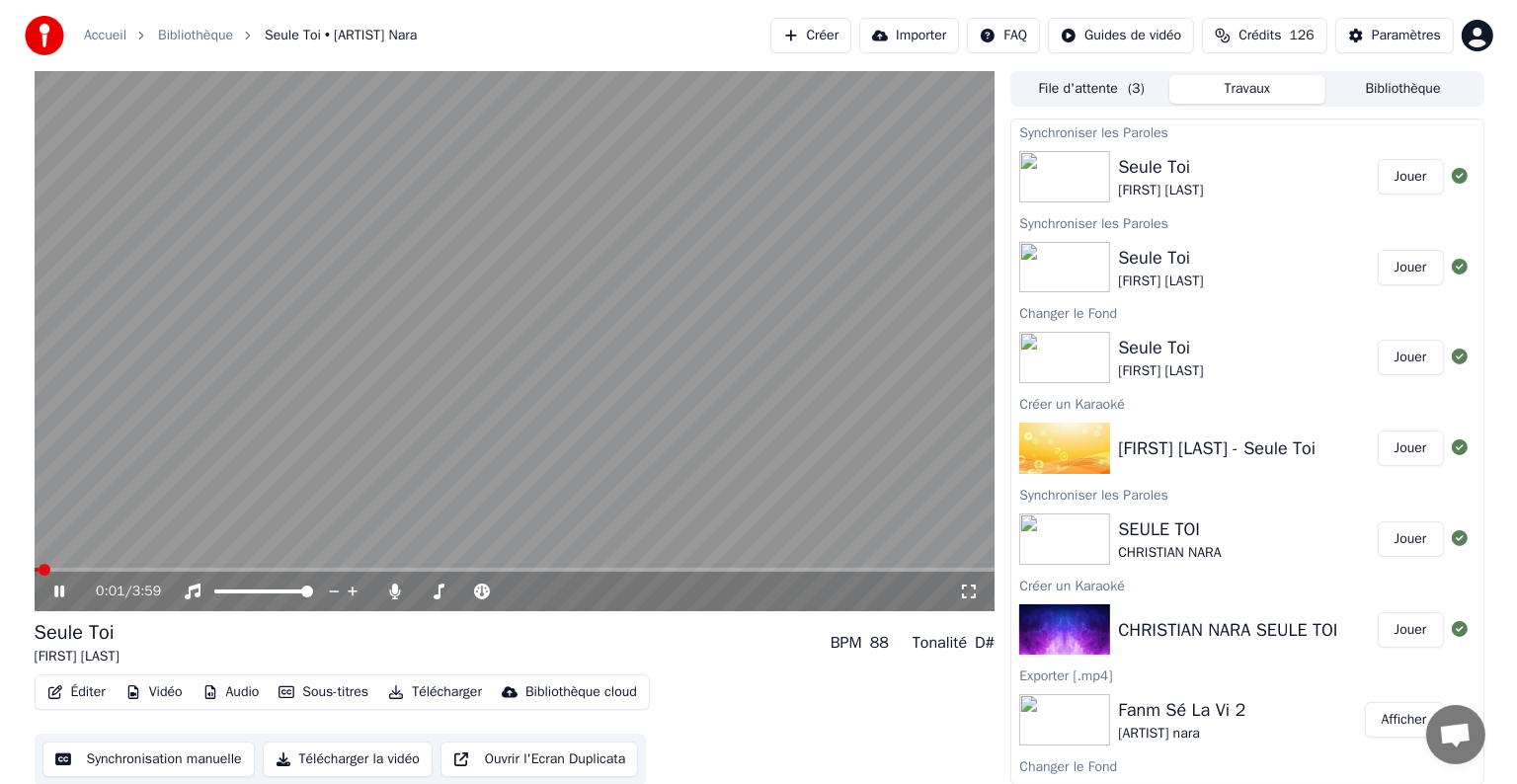 scroll, scrollTop: 1, scrollLeft: 0, axis: vertical 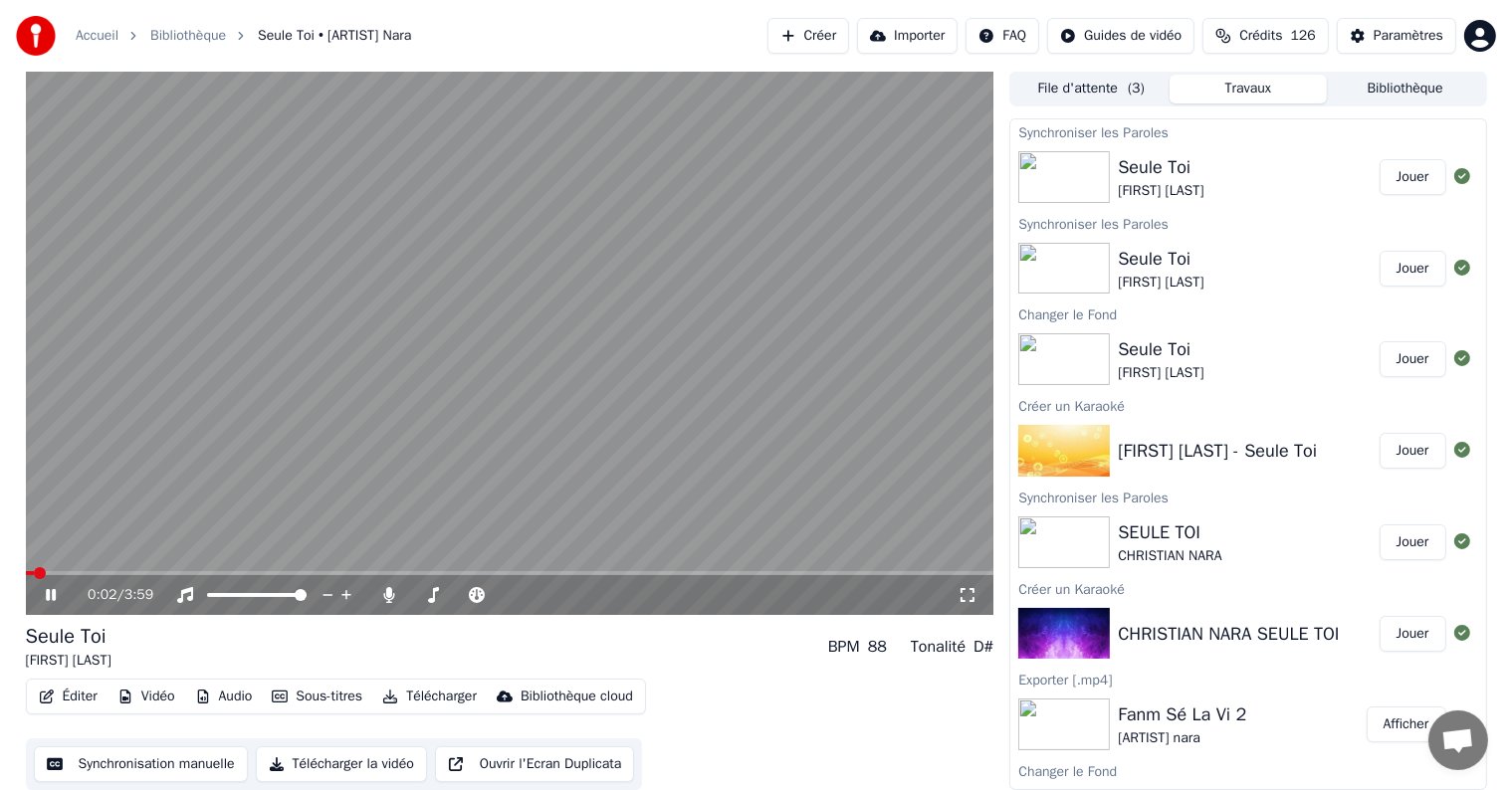 click on "Télécharger la vidéo" at bounding box center [341, 764] 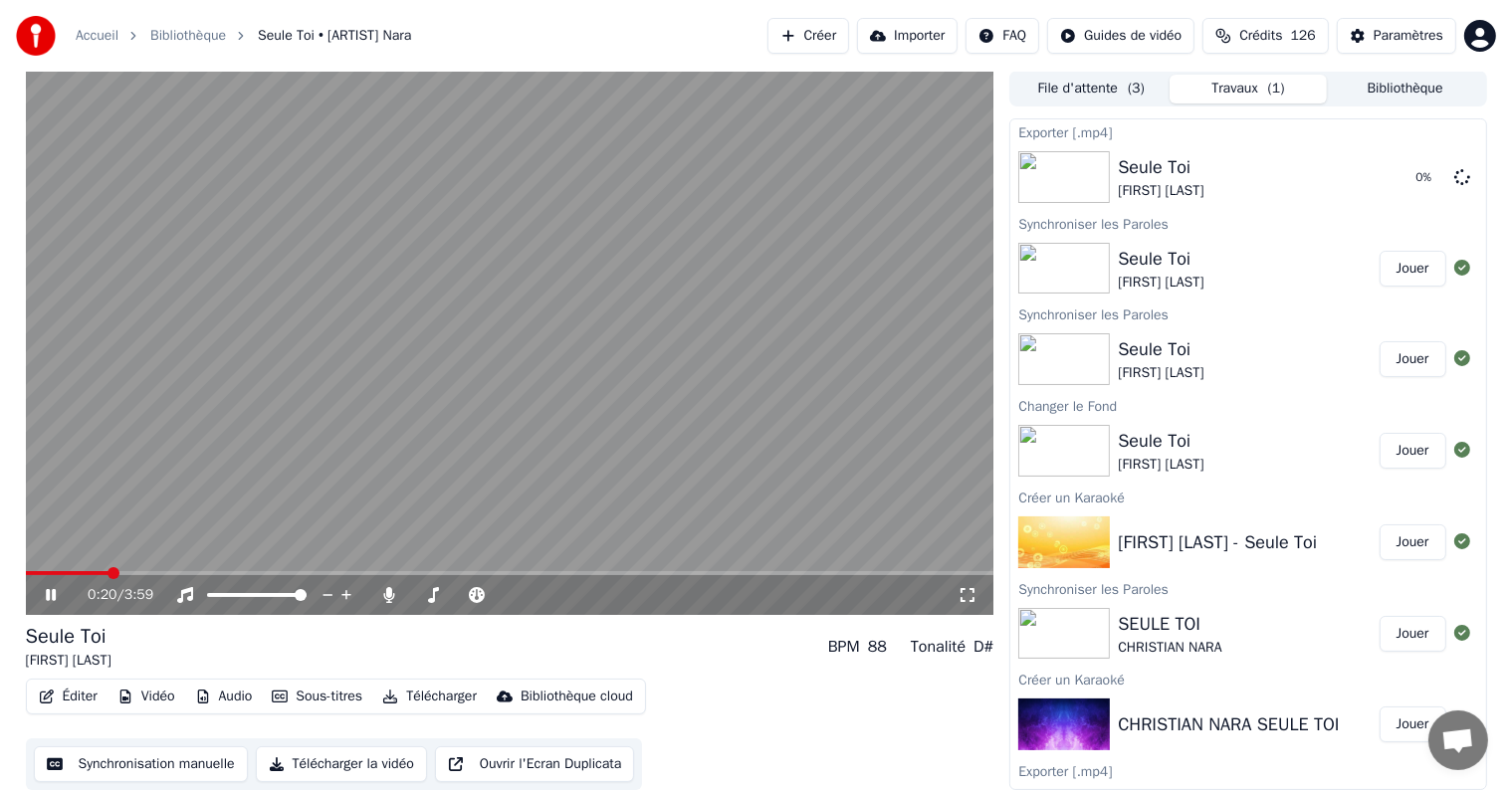 click on "Créer" at bounding box center [808, 36] 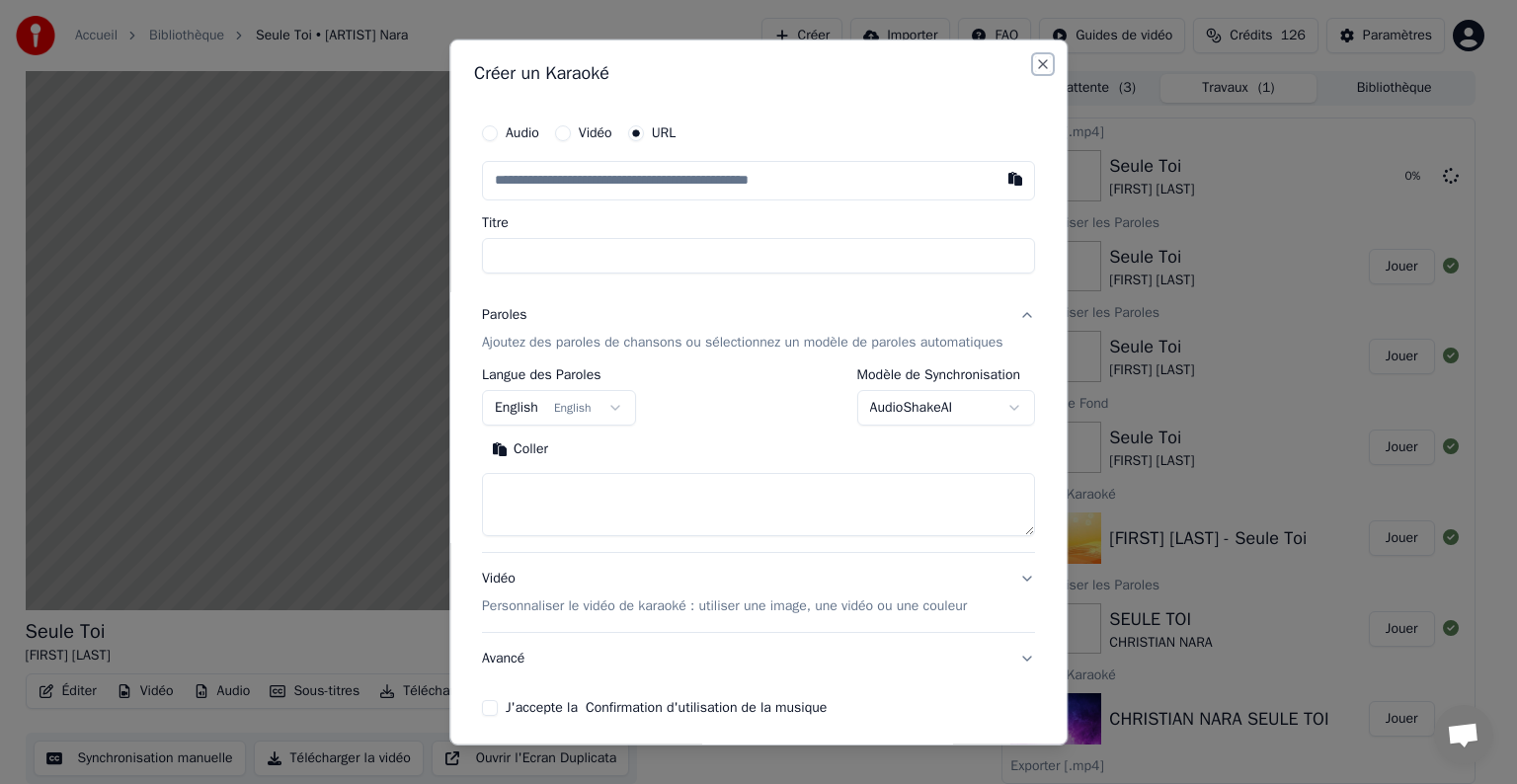 click on "Close" at bounding box center [1043, 64] 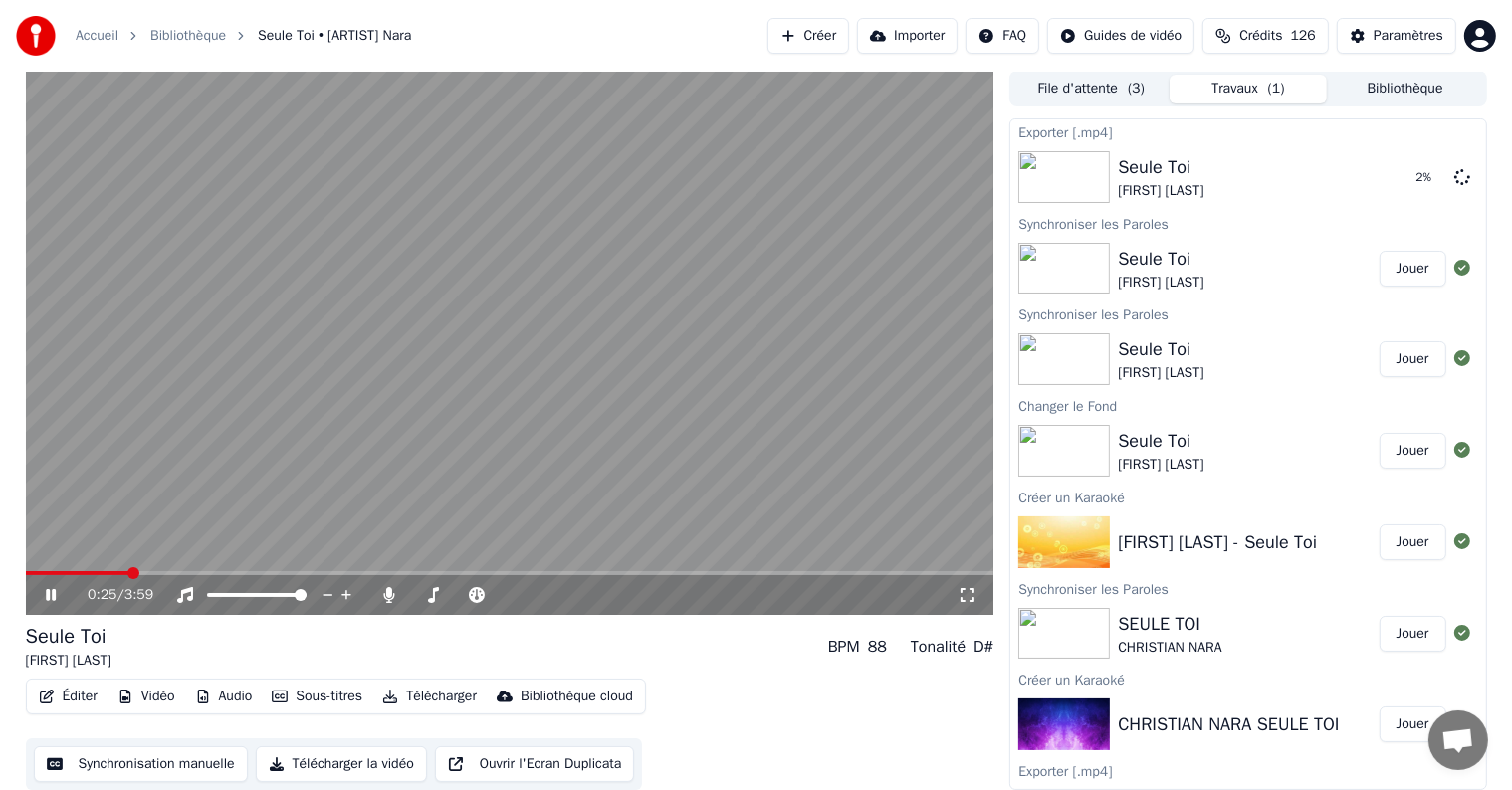 click 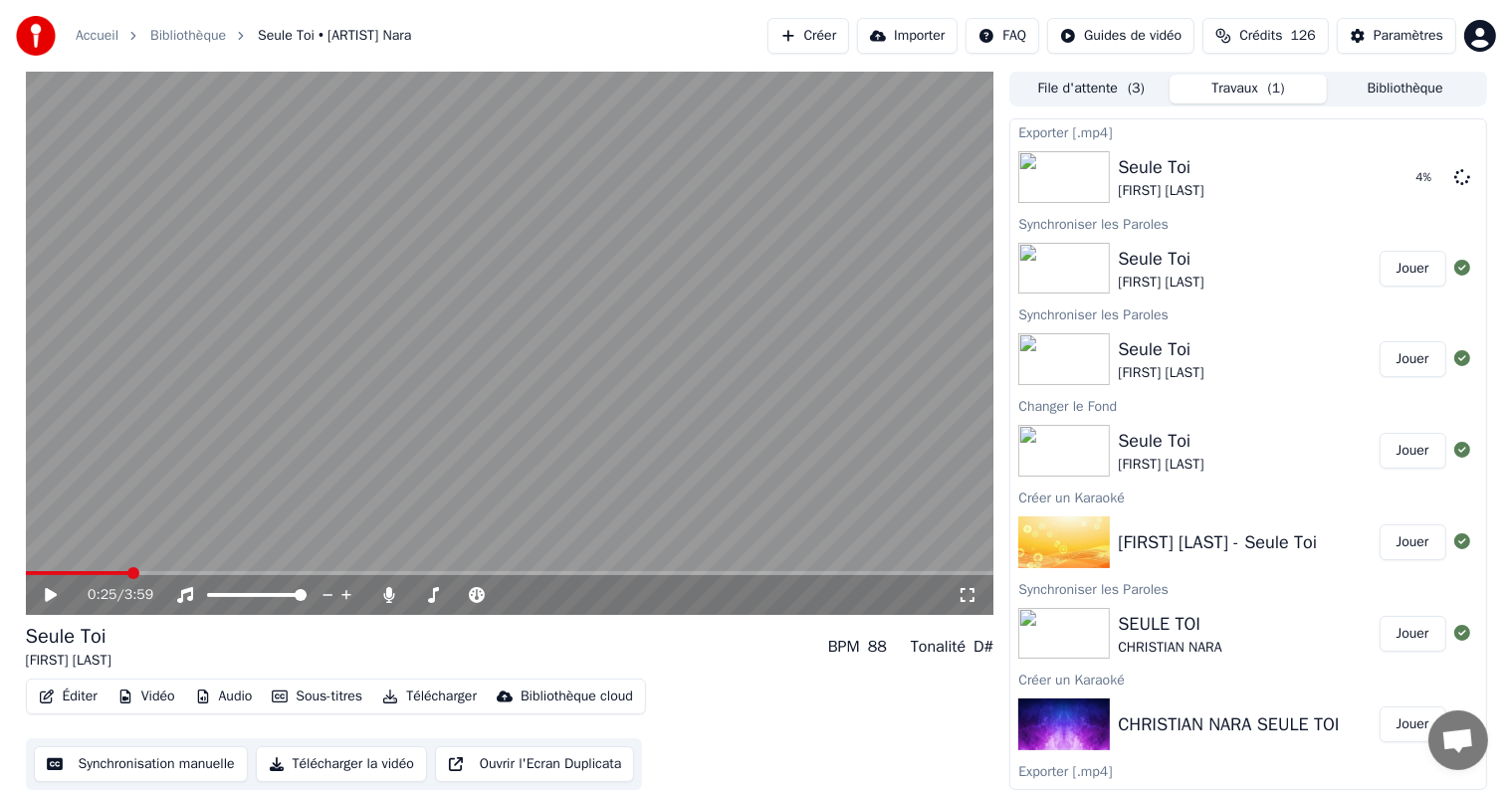 click on "Créer" at bounding box center (808, 36) 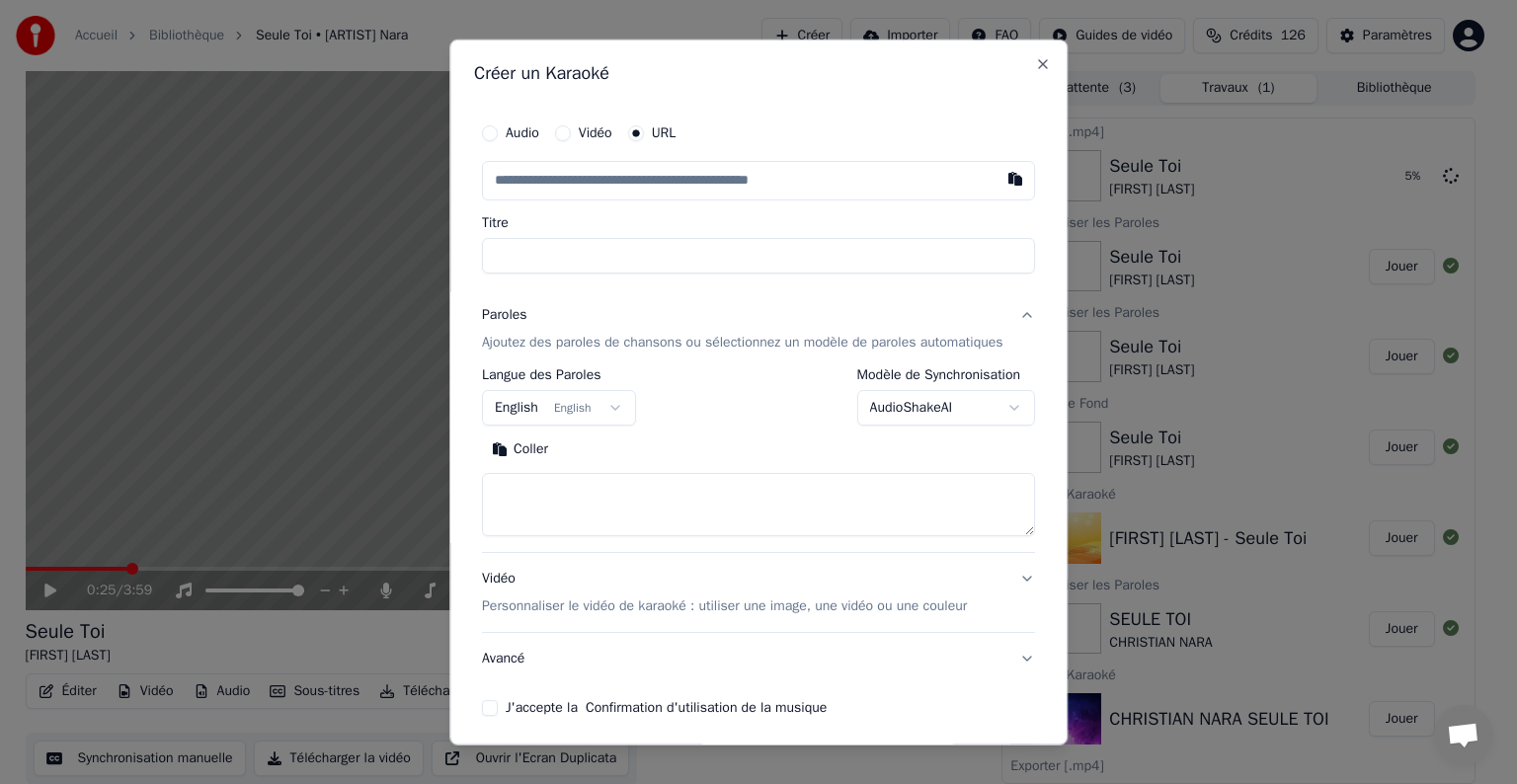 click on "Audio" at bounding box center (490, 133) 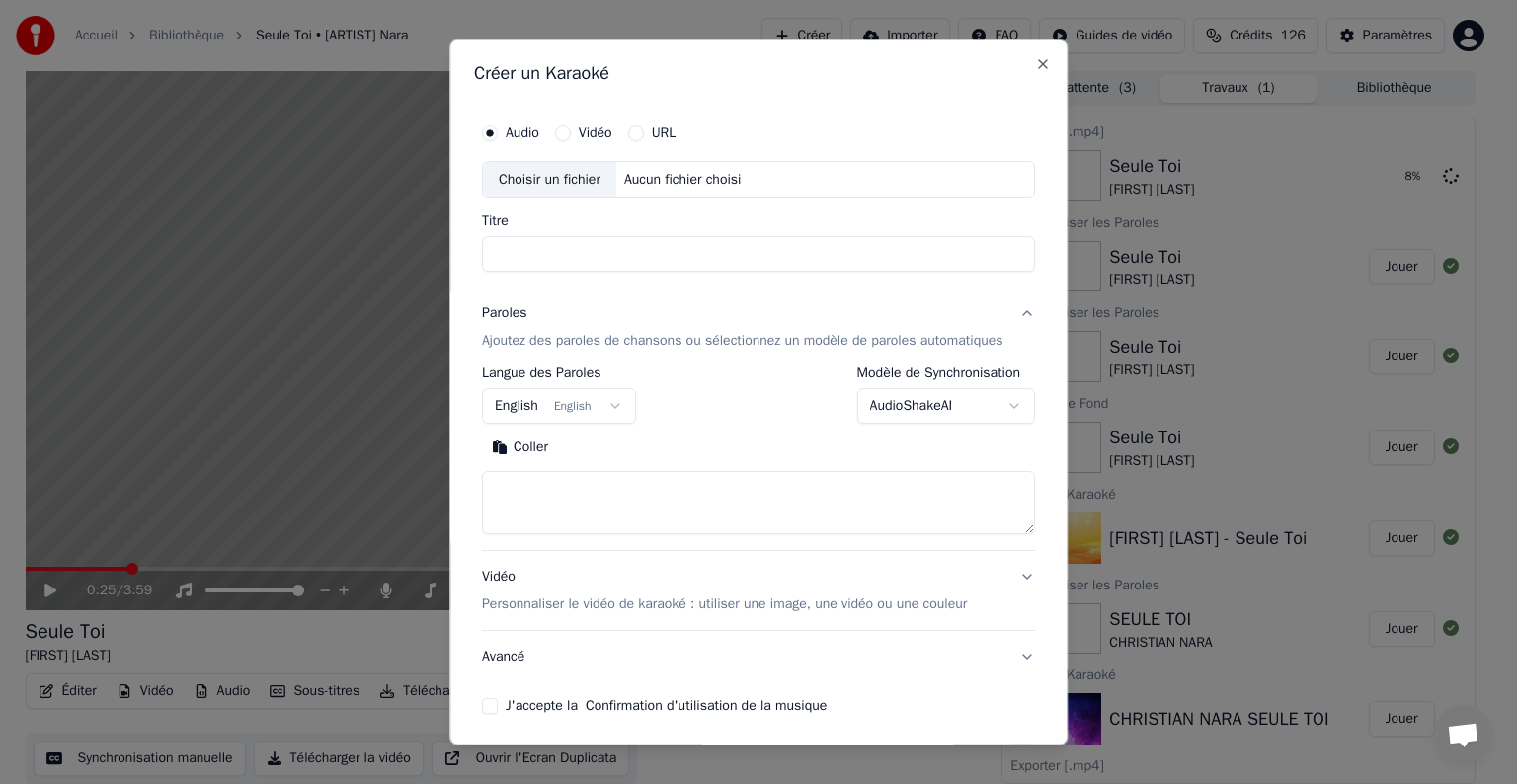 click on "Choisir un fichier" at bounding box center [549, 180] 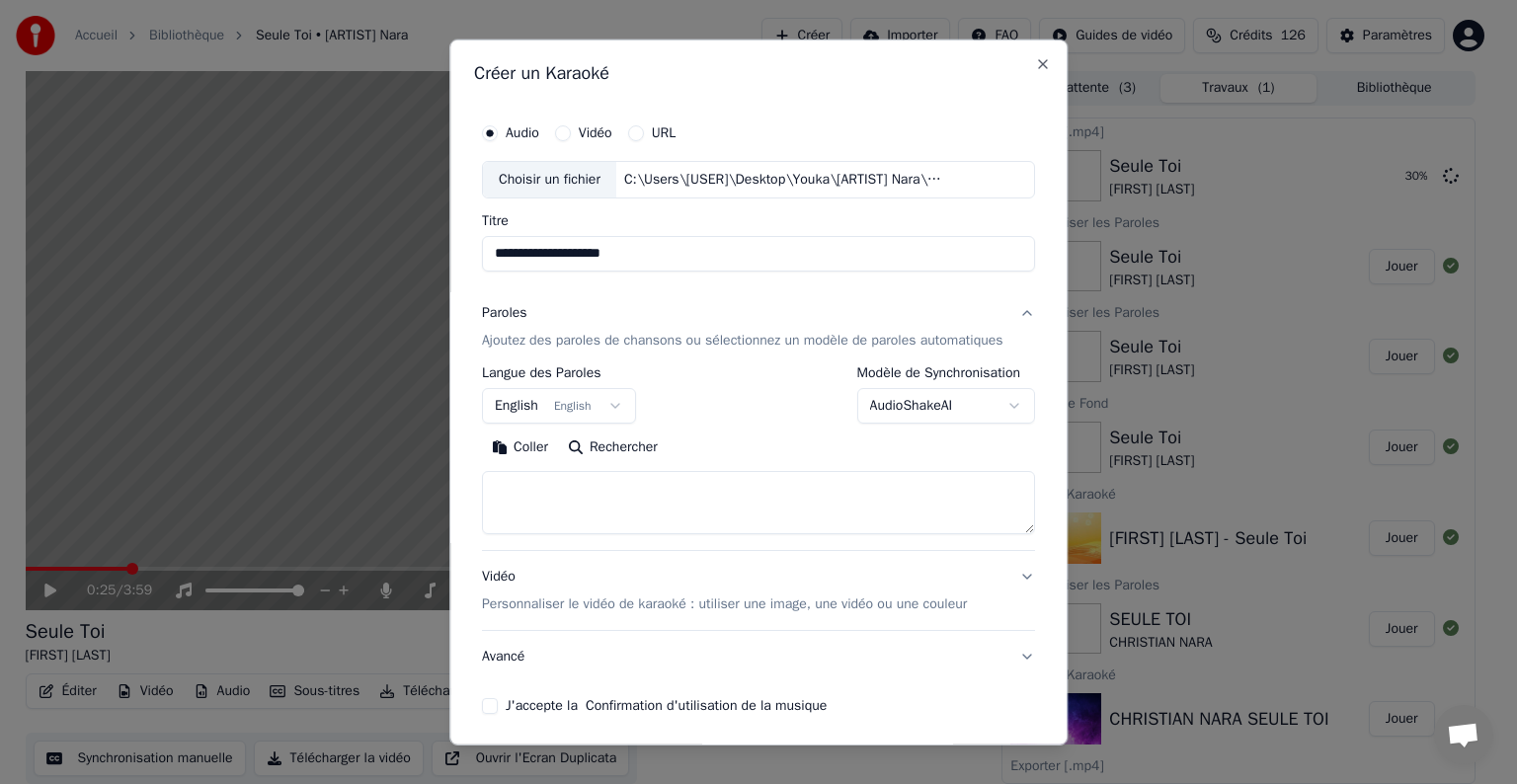 click on "**********" at bounding box center [758, 254] 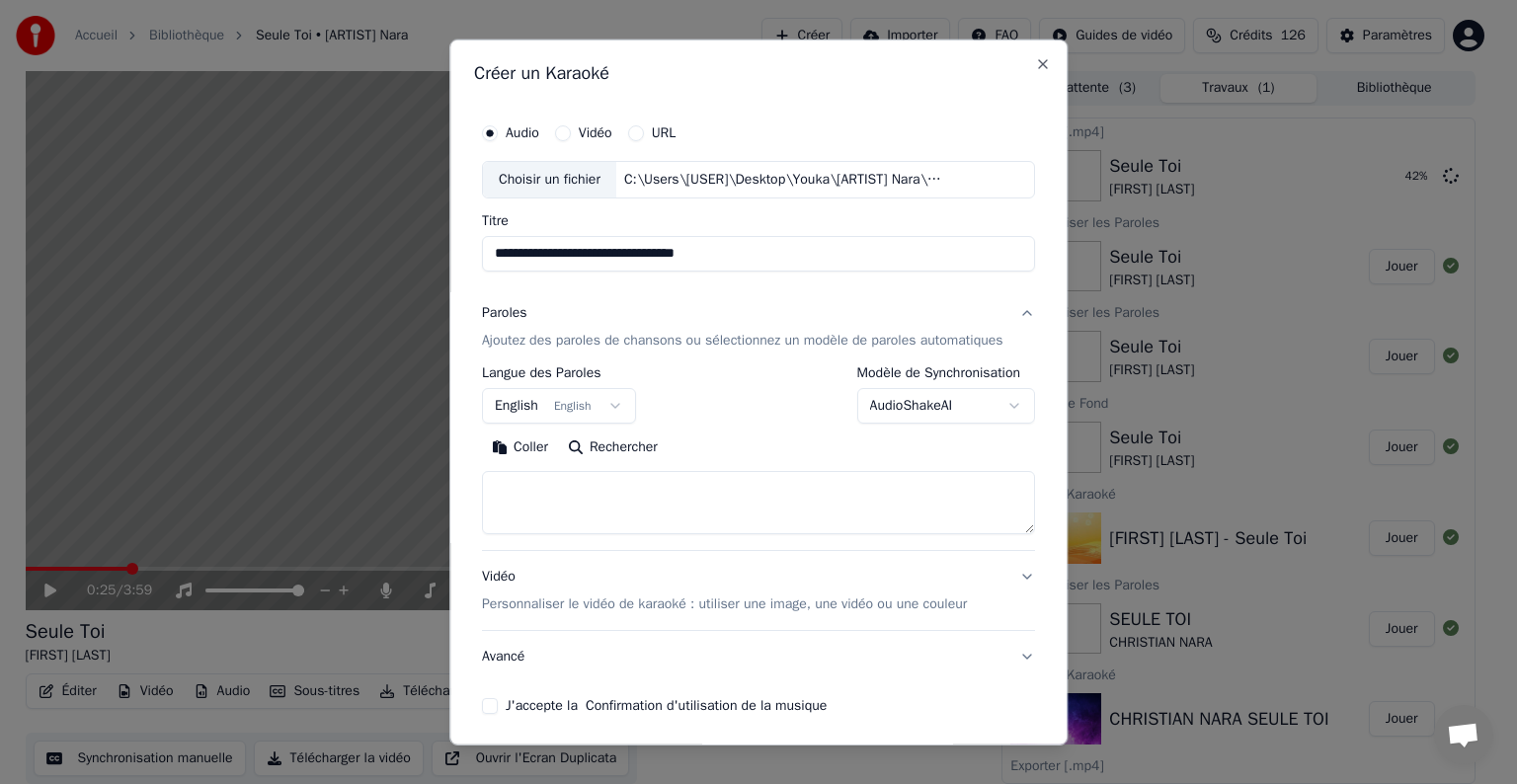 drag, startPoint x: 730, startPoint y: 247, endPoint x: 581, endPoint y: 249, distance: 149.01342 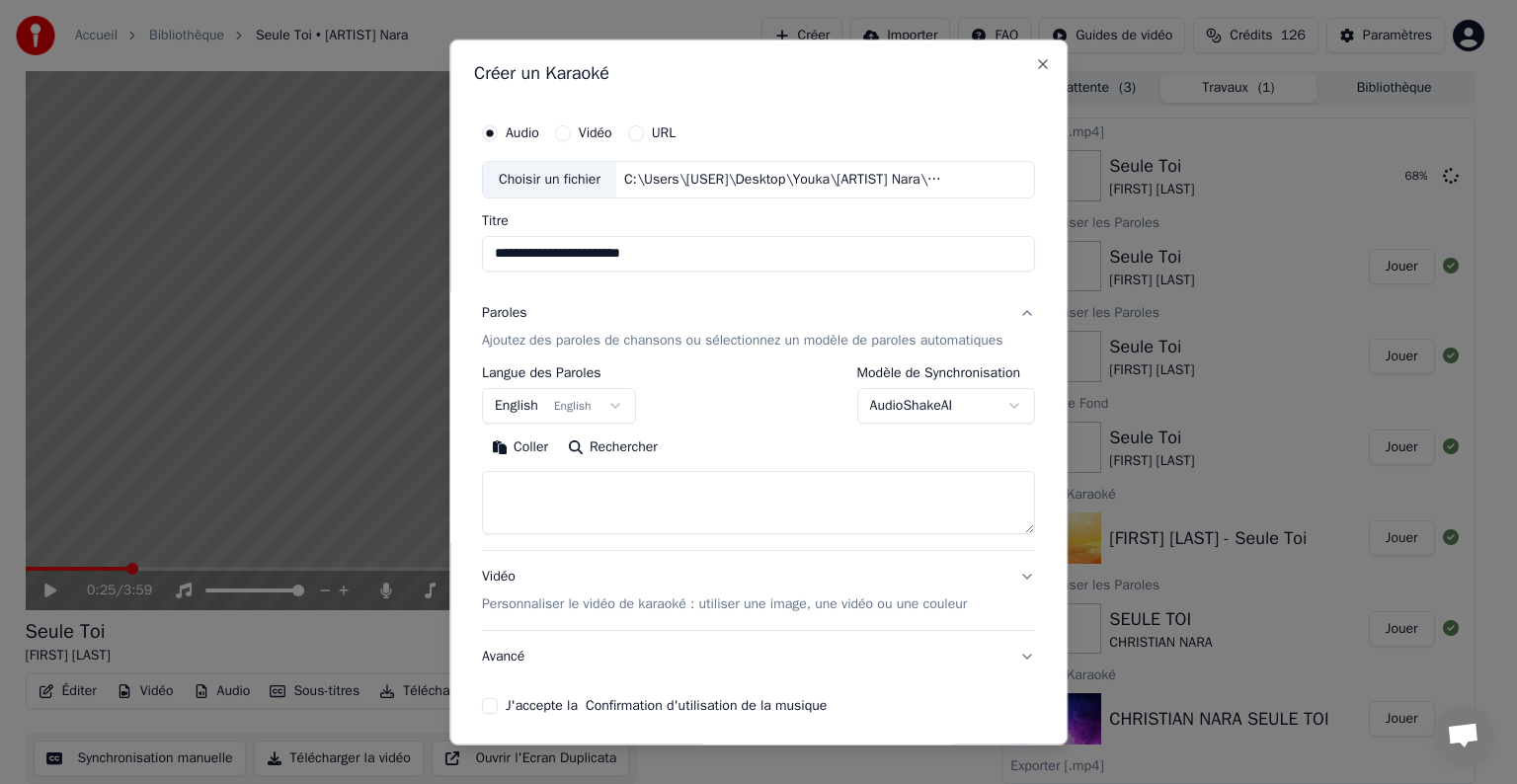 type on "**********" 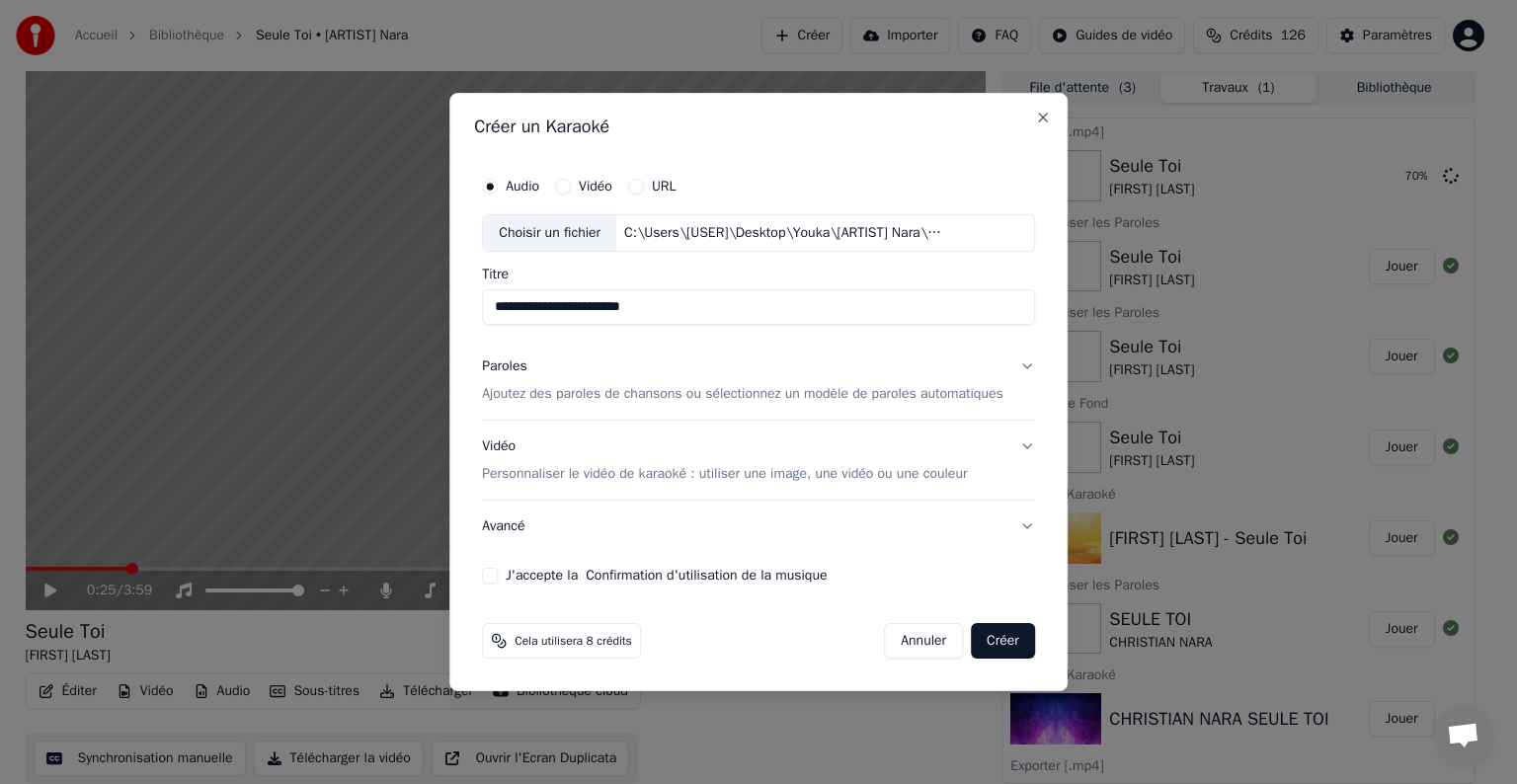 click on "Ajoutez des paroles de chansons ou sélectionnez un modèle de paroles automatiques" at bounding box center [743, 394] 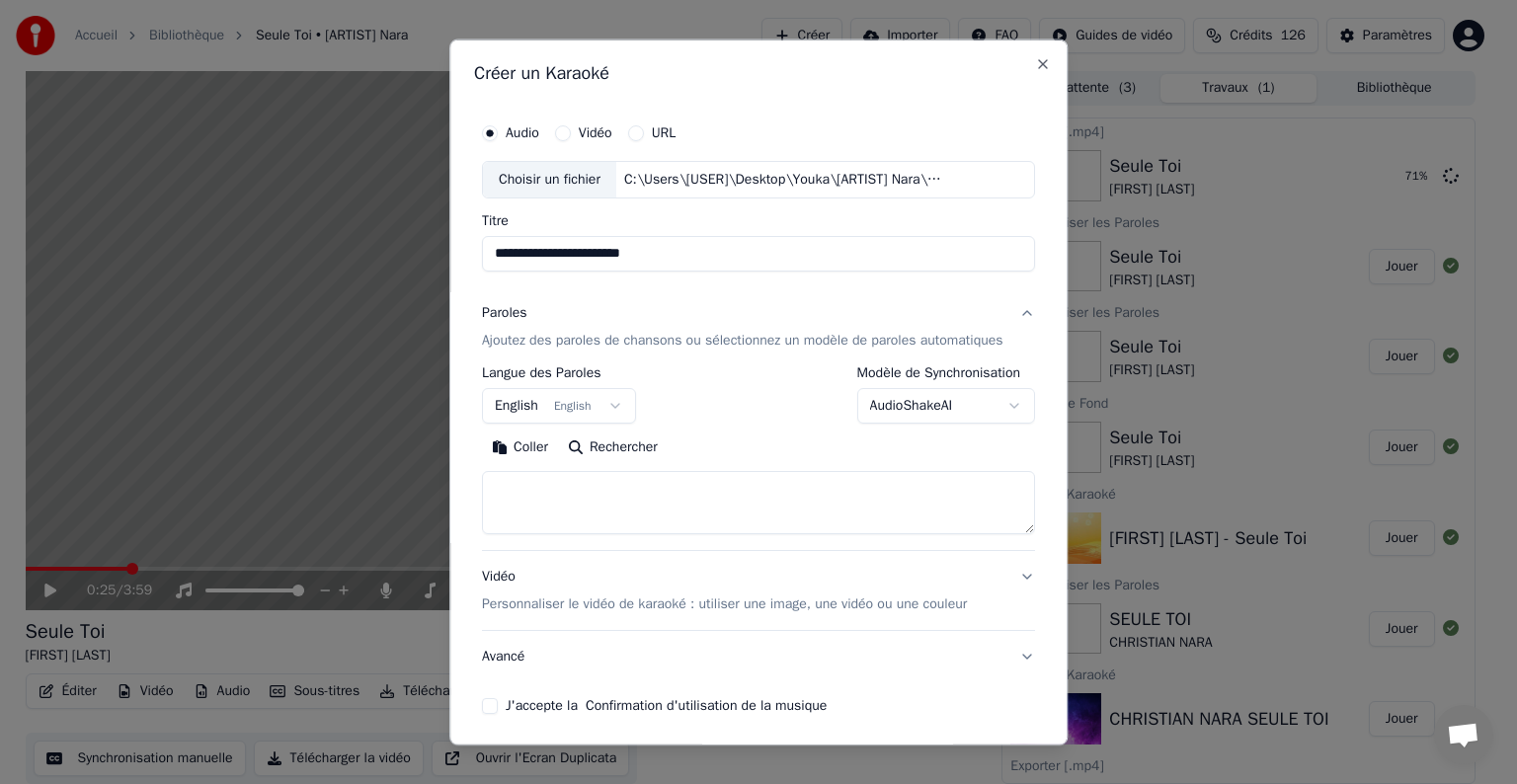 click at bounding box center (758, 503) 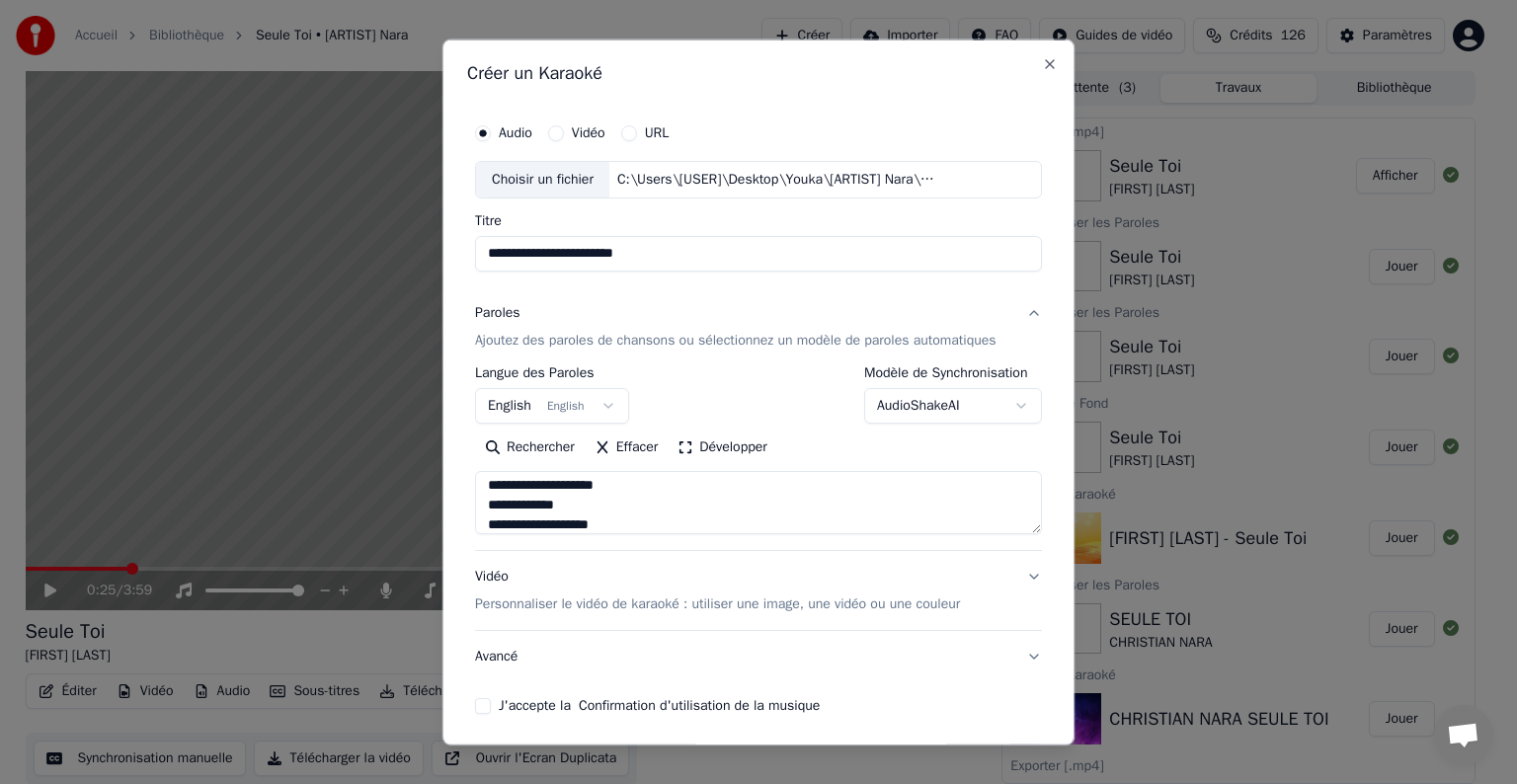 scroll, scrollTop: 201, scrollLeft: 0, axis: vertical 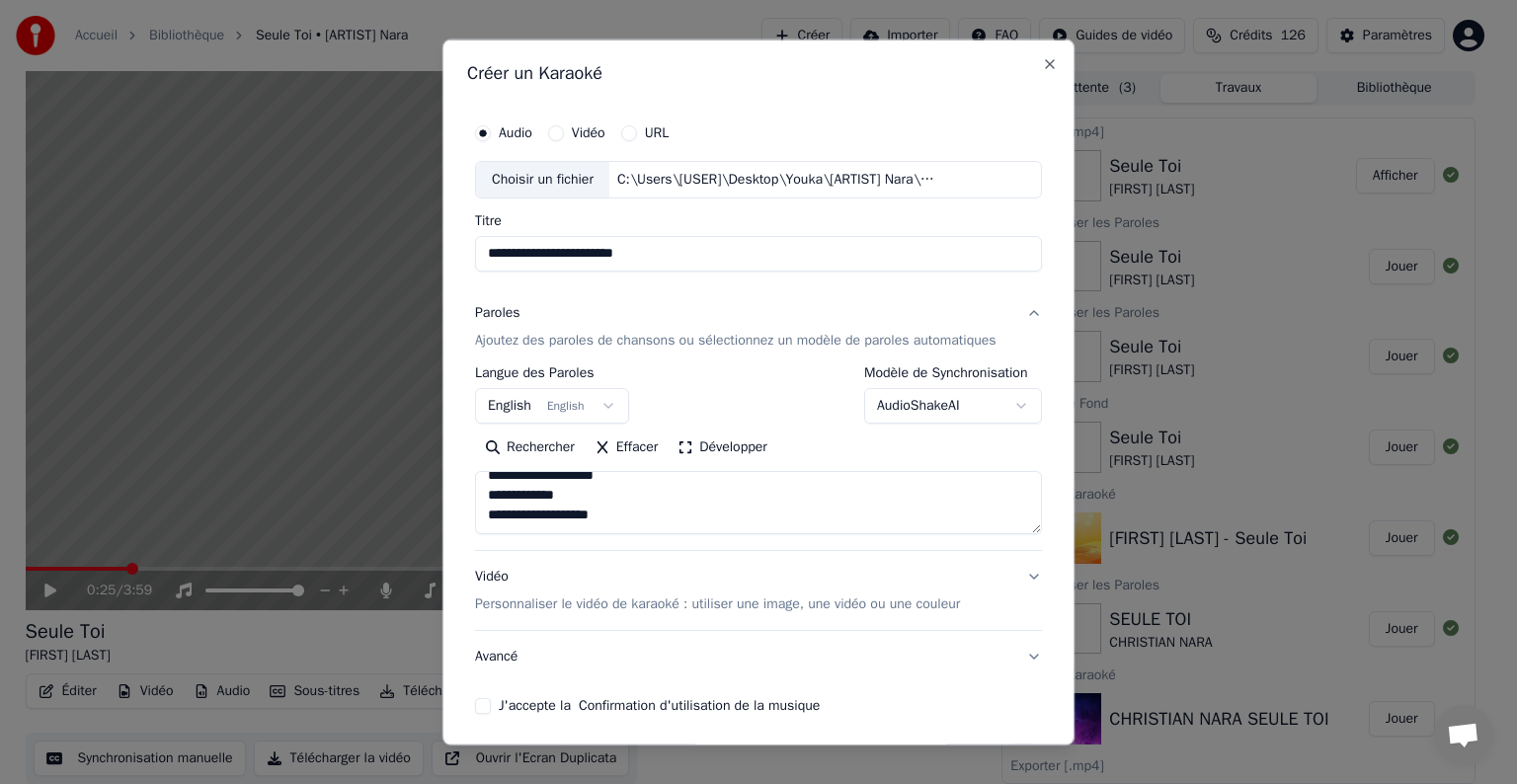 type on "**********" 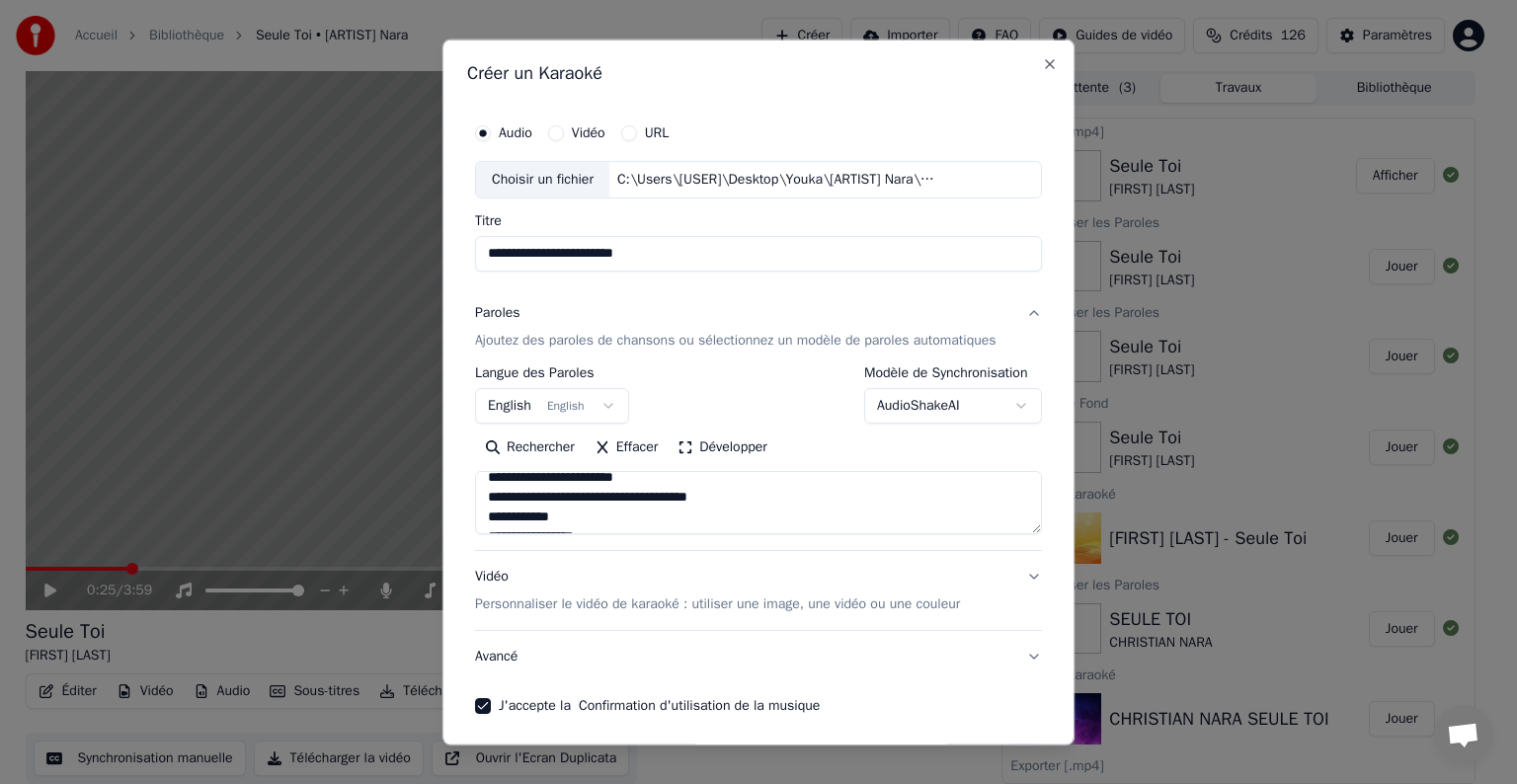 scroll, scrollTop: 0, scrollLeft: 0, axis: both 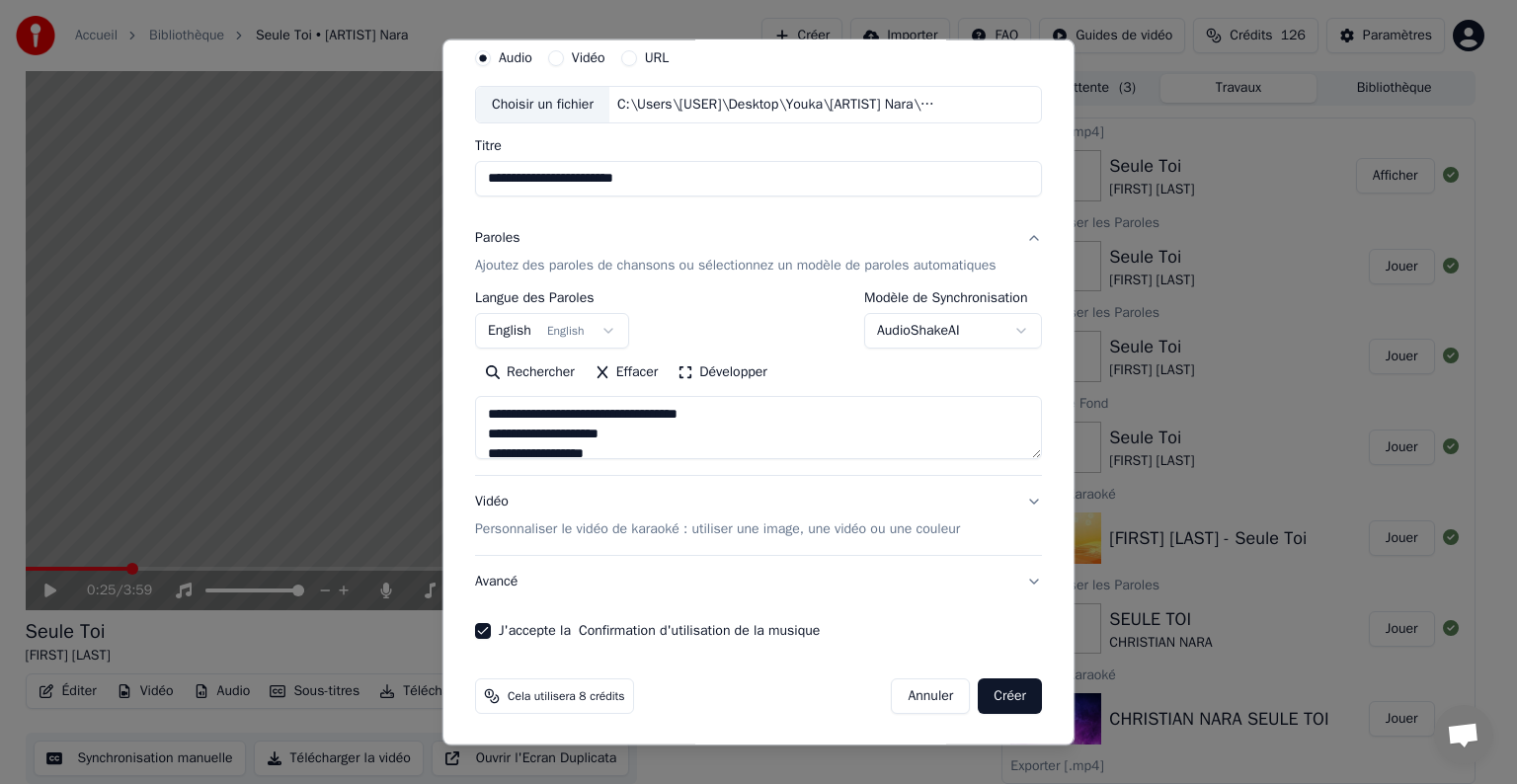 click on "Créer" at bounding box center (1009, 696) 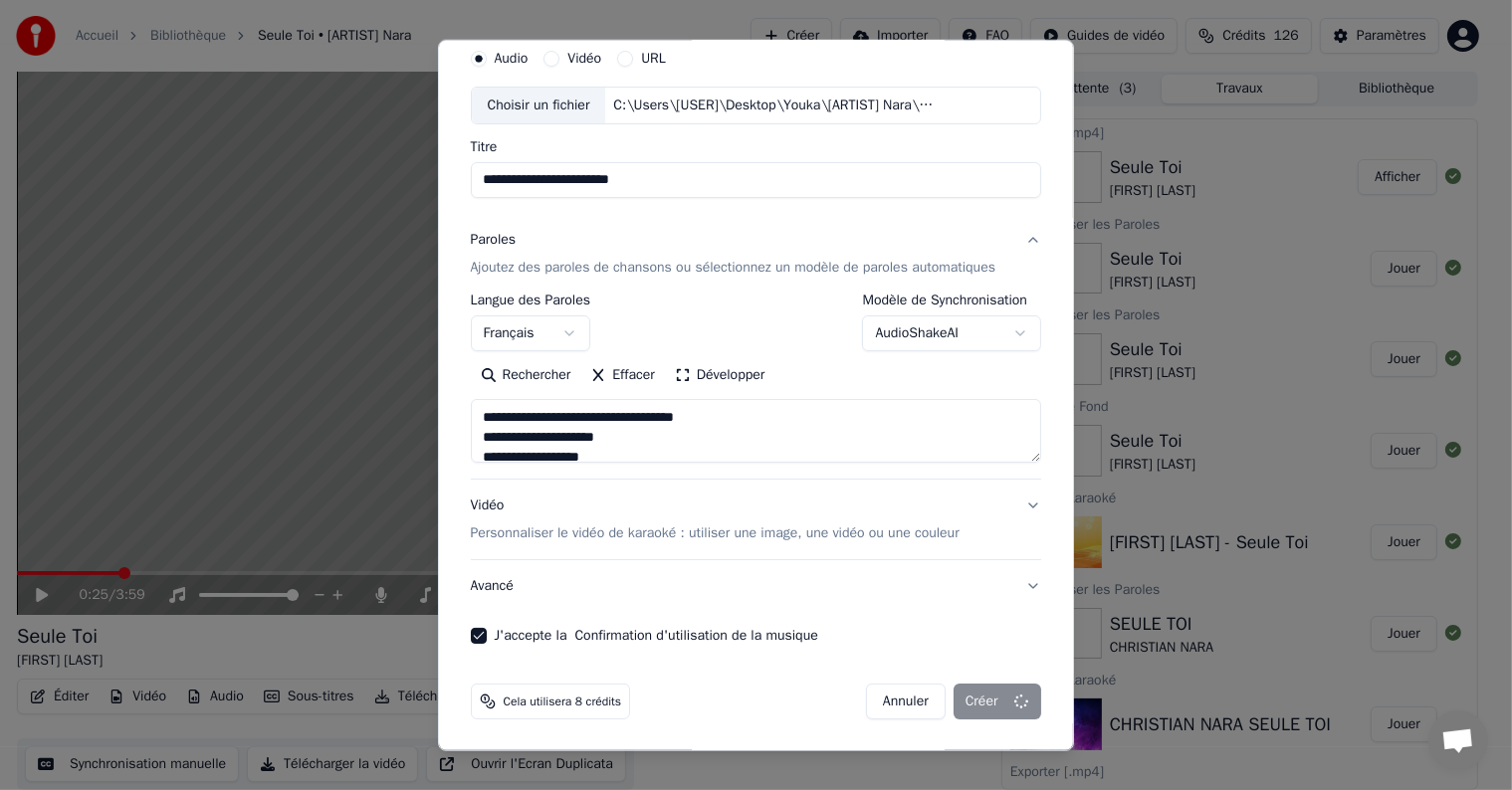 type 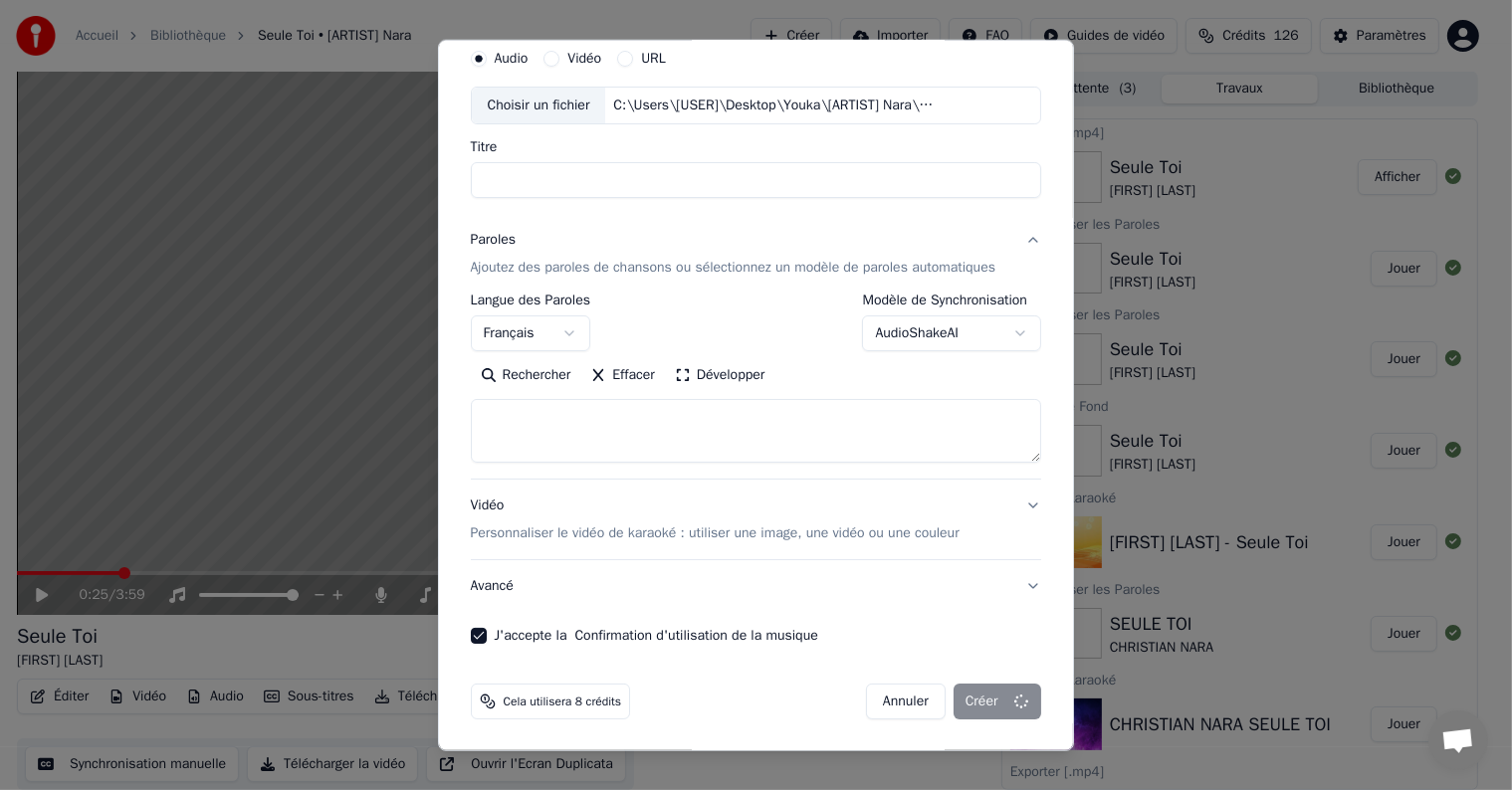 select 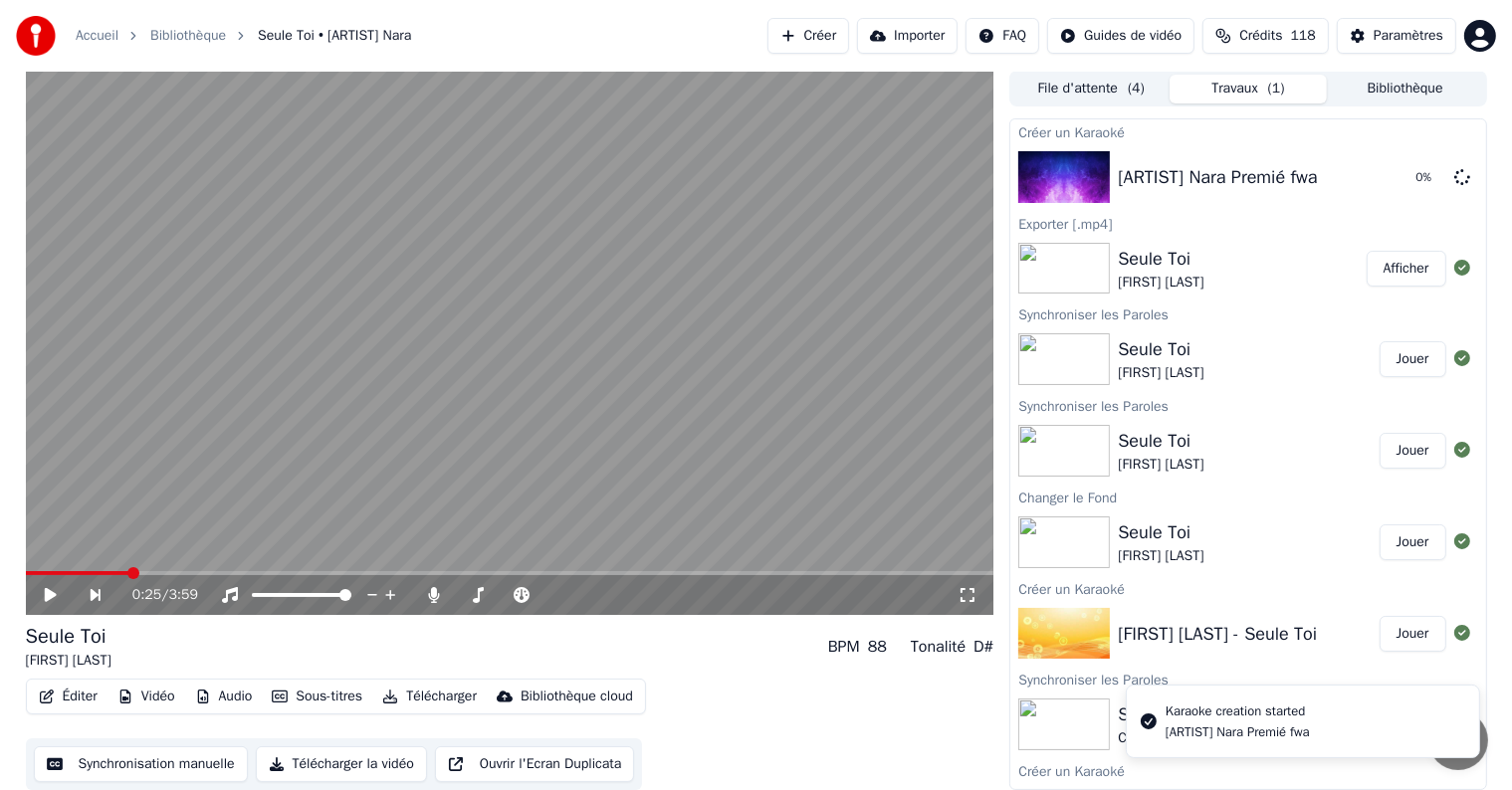 click on "Afficher" at bounding box center [1406, 269] 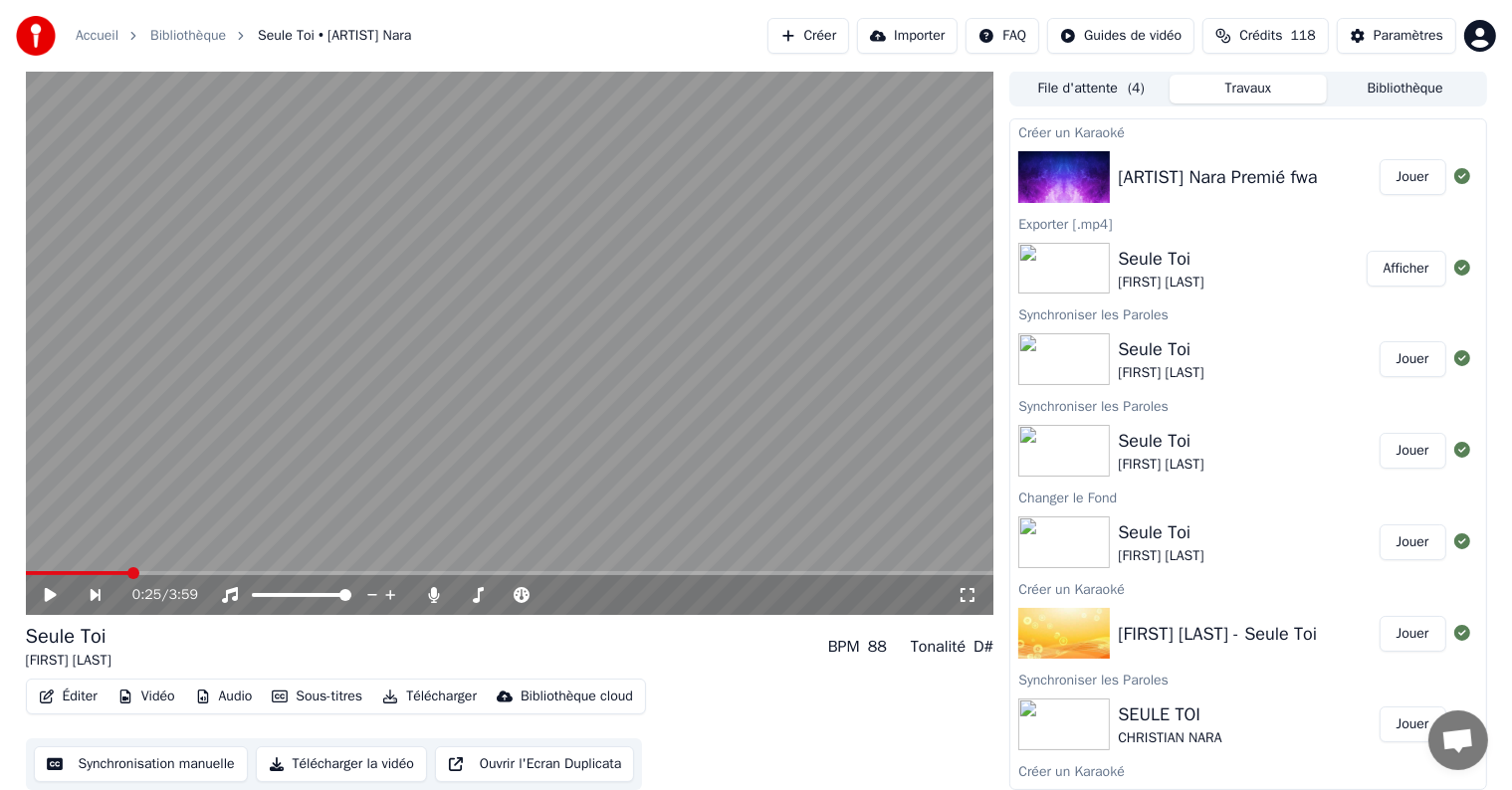 click on "Jouer" at bounding box center (1412, 177) 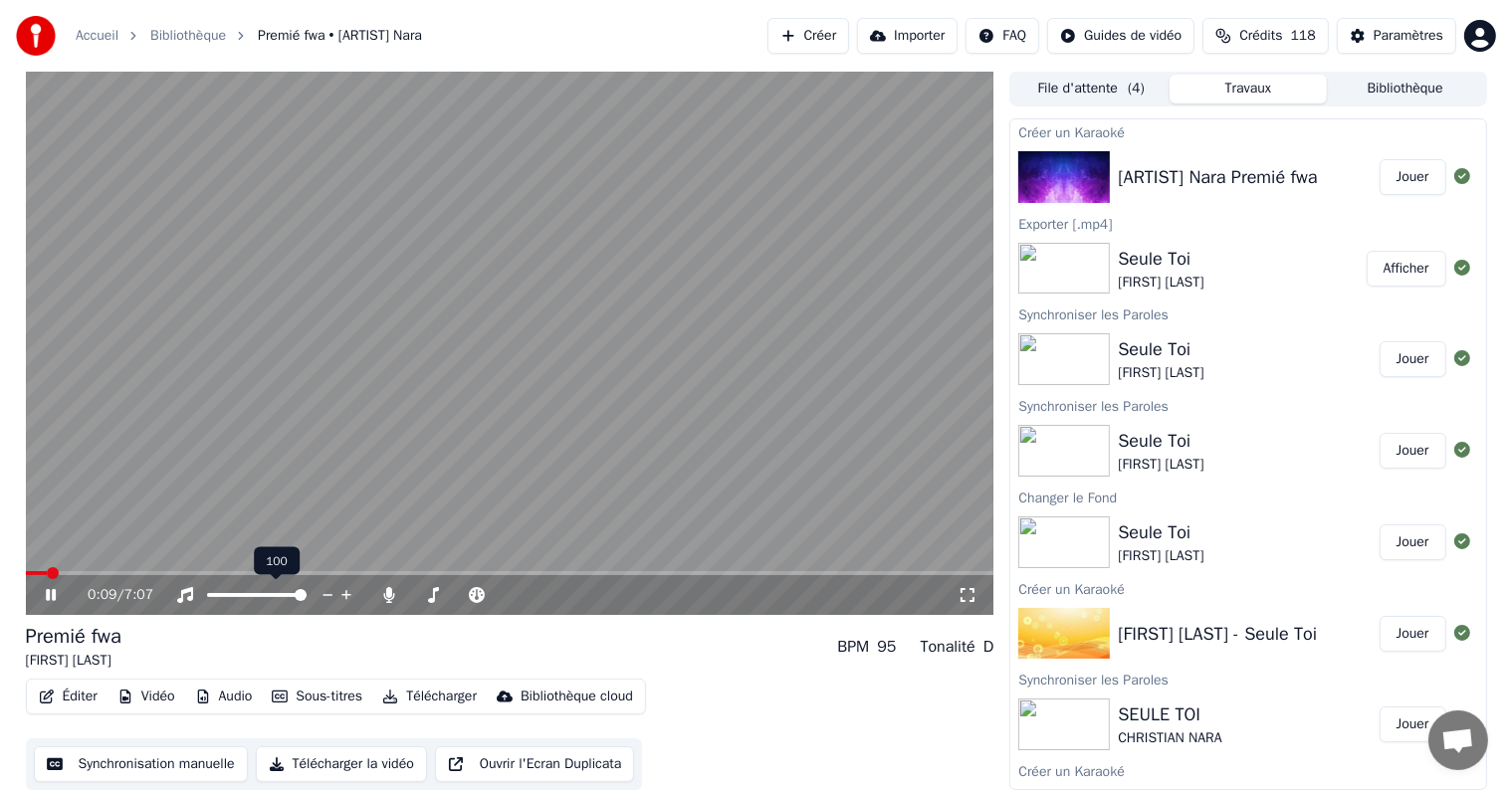 click at bounding box center (275, 595) 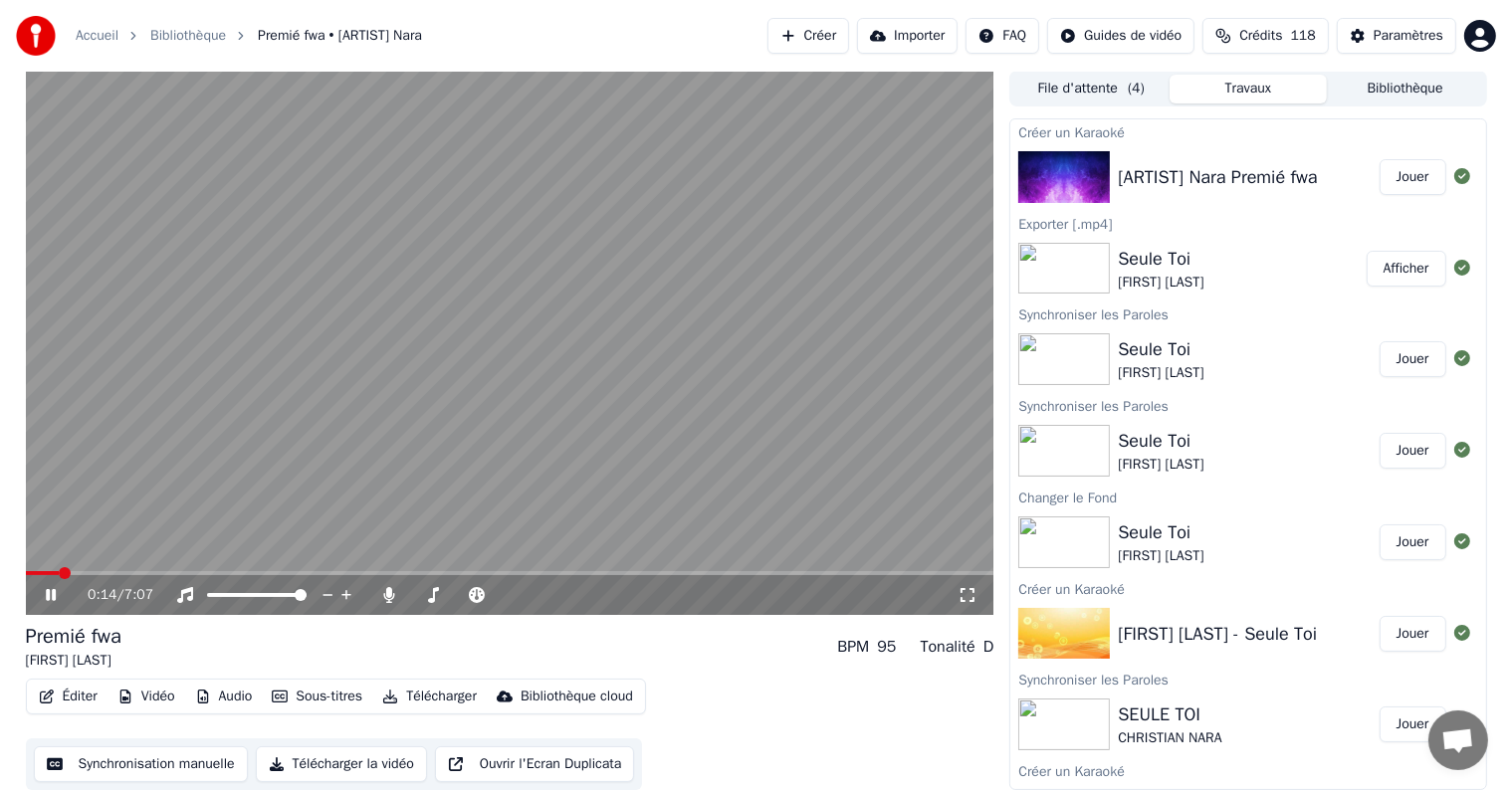 click 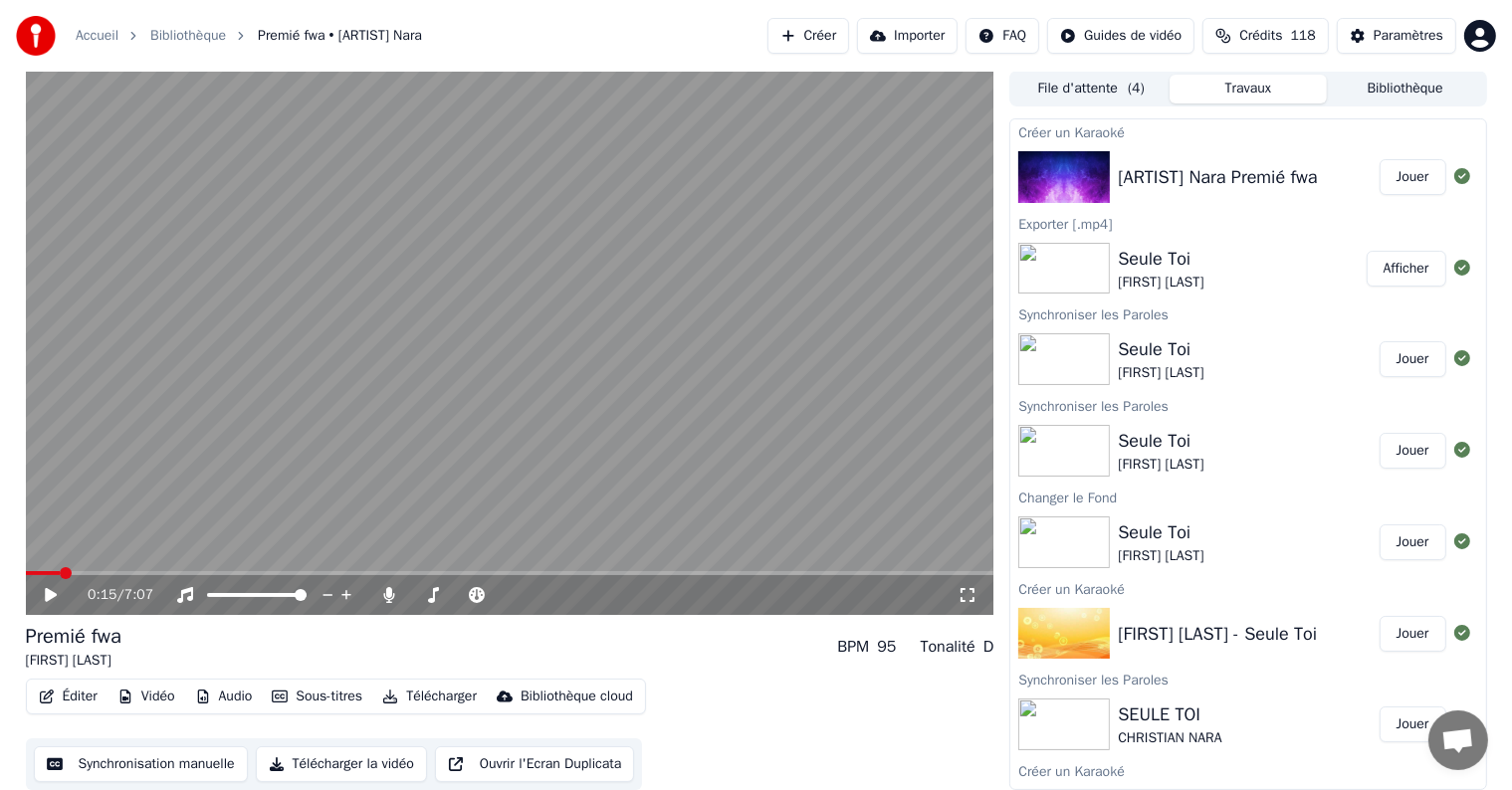 click 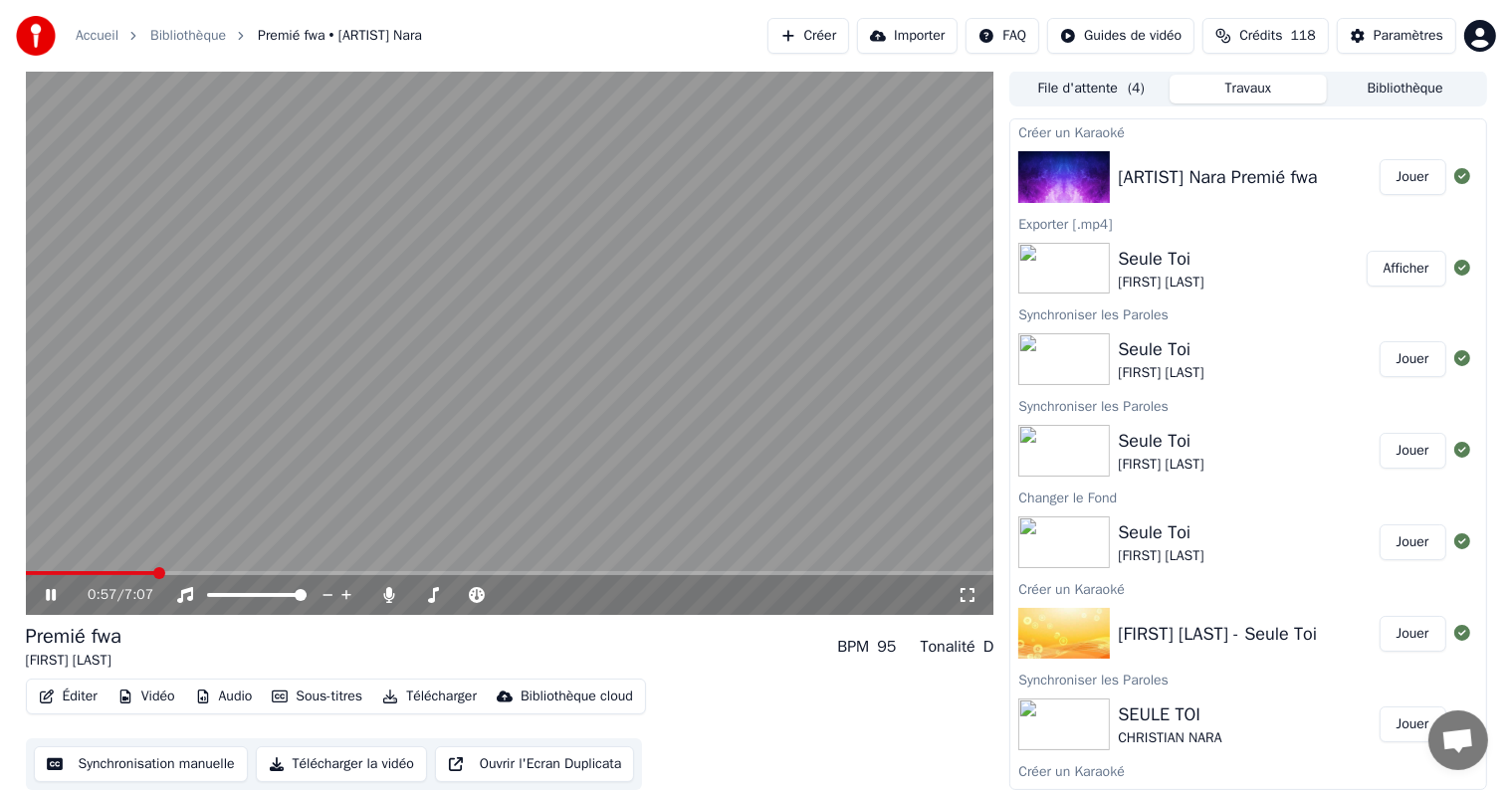 click at bounding box center (1064, 177) 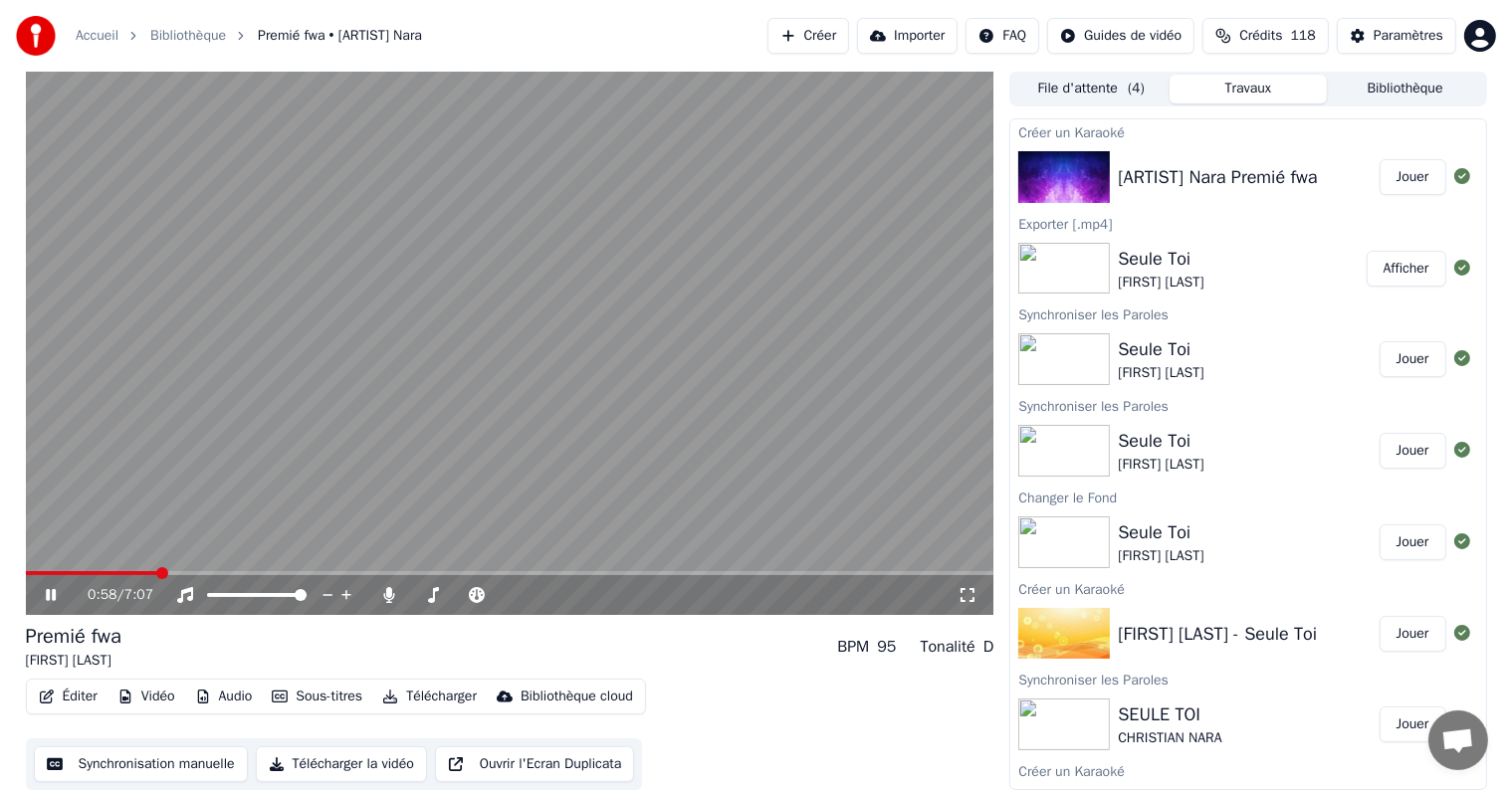 click 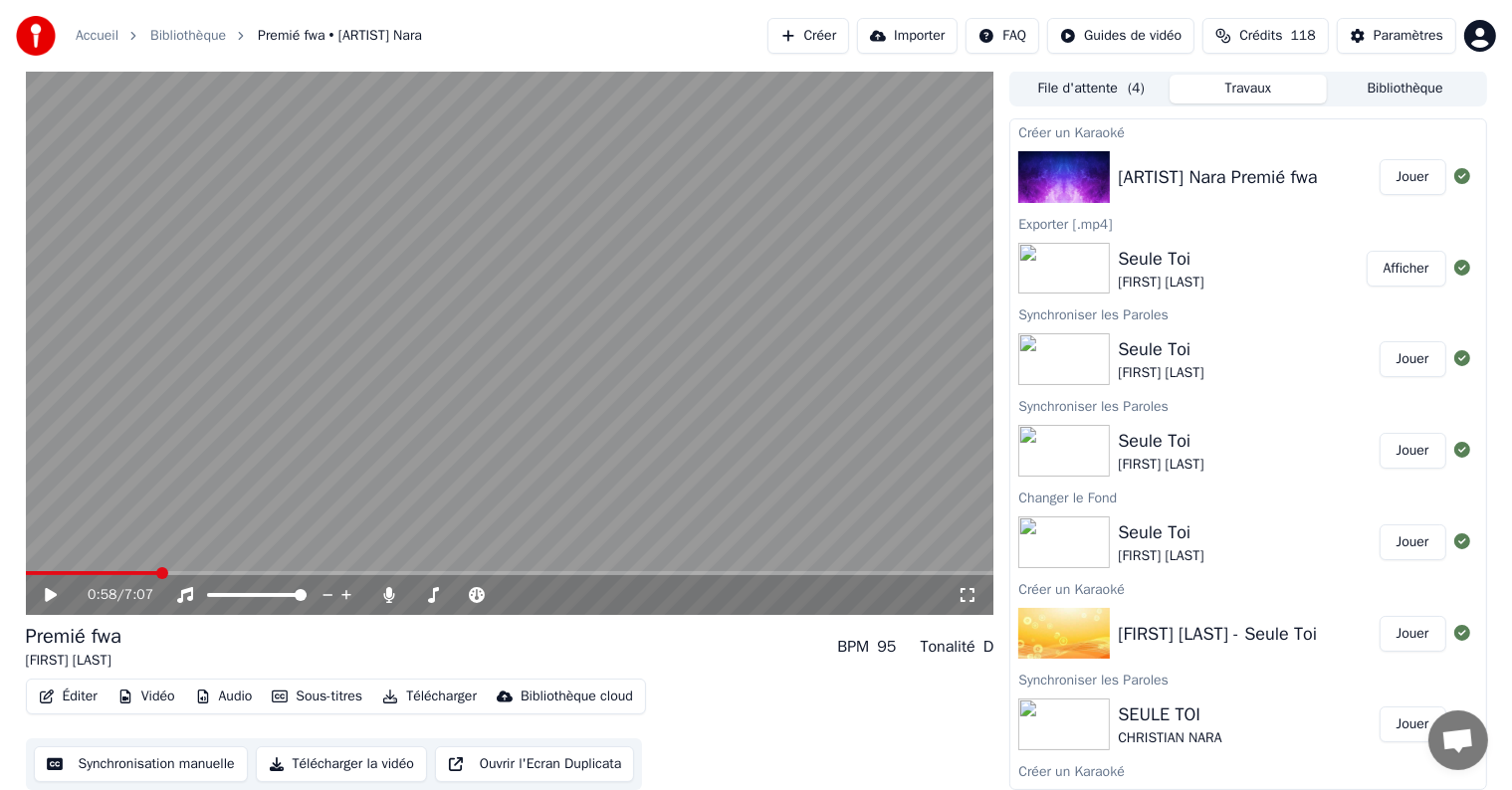 click on "Créer" at bounding box center [808, 36] 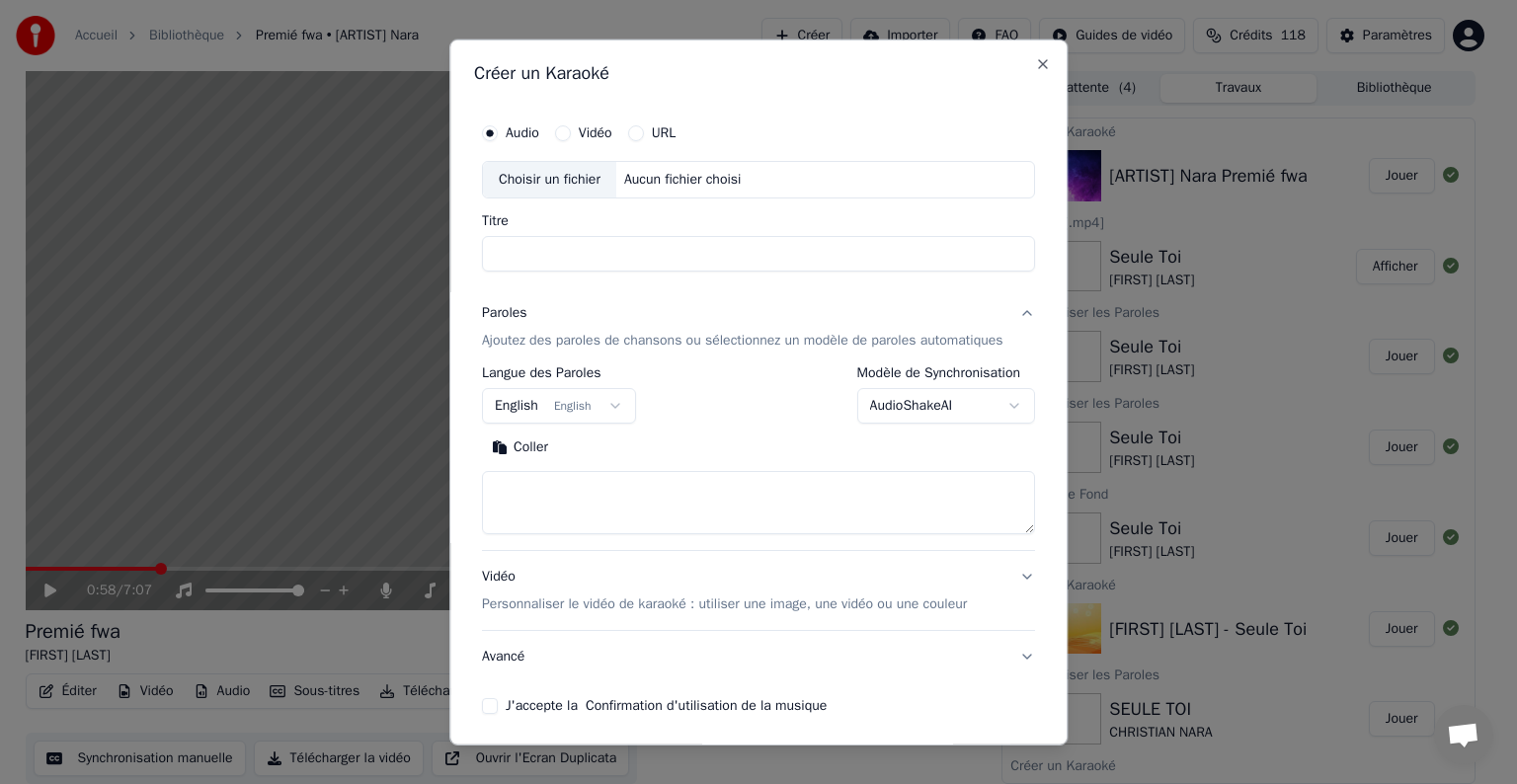 click on "URL" at bounding box center [636, 133] 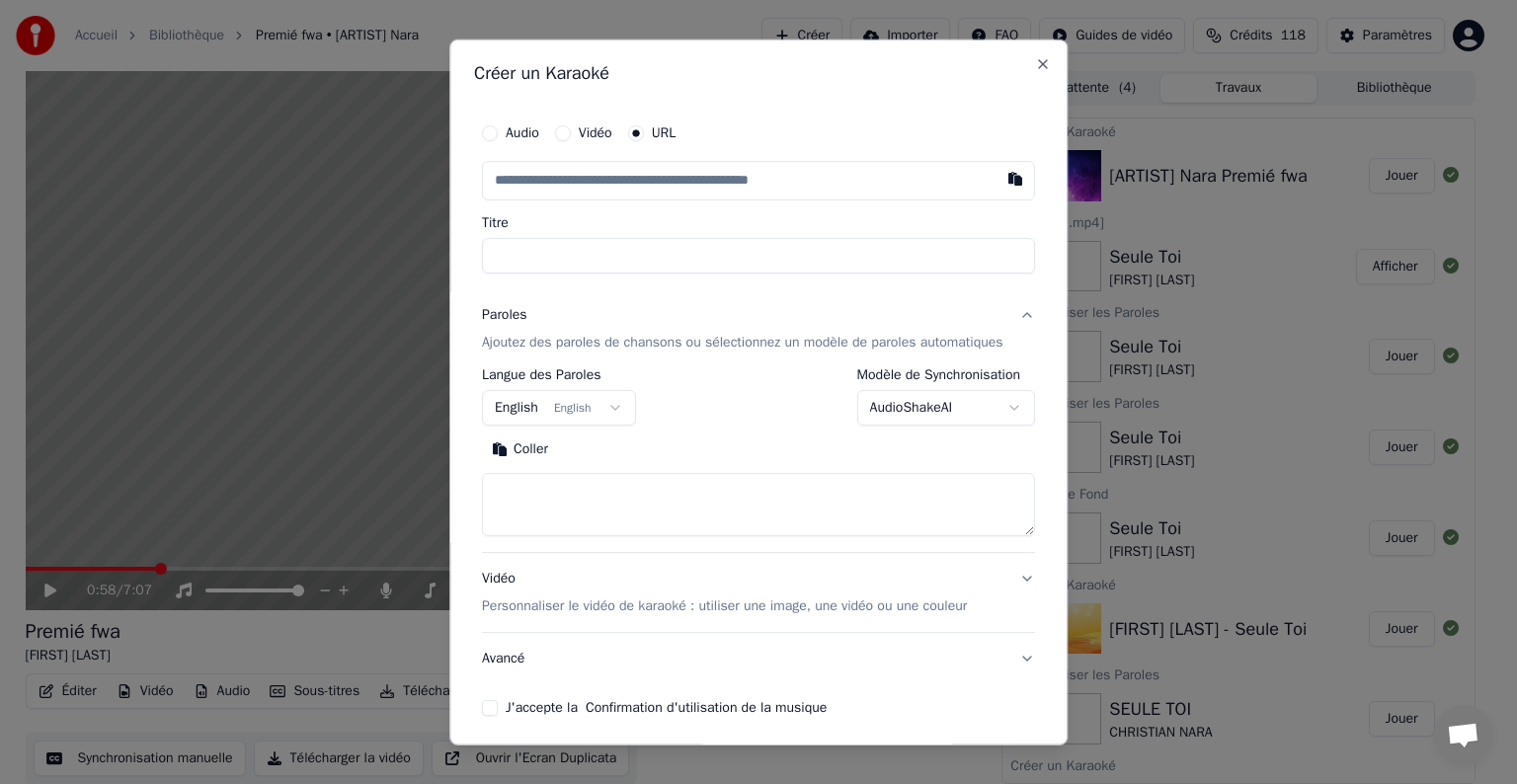 click at bounding box center (758, 181) 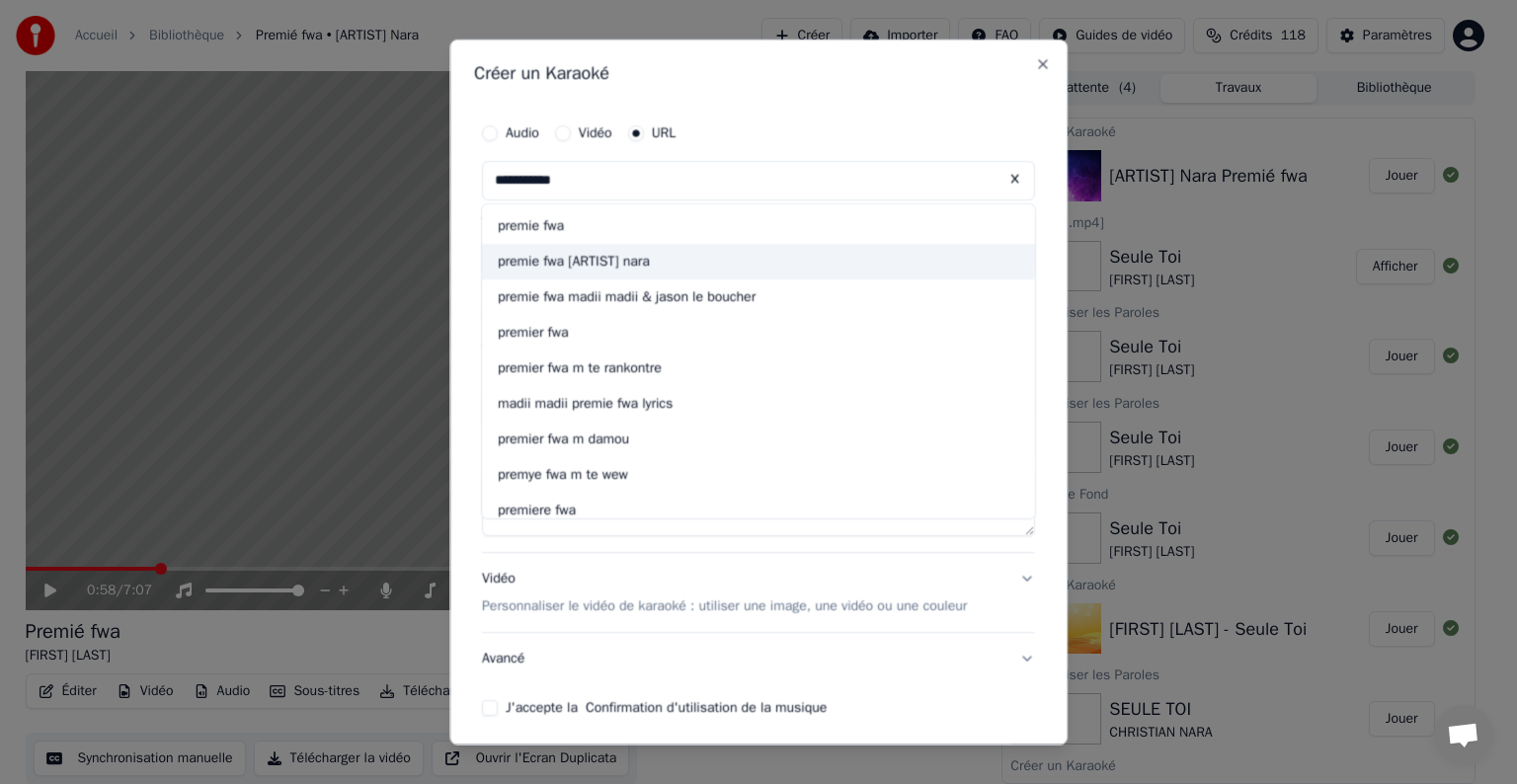 click on "premie fwa [ARTIST] nara" at bounding box center (758, 262) 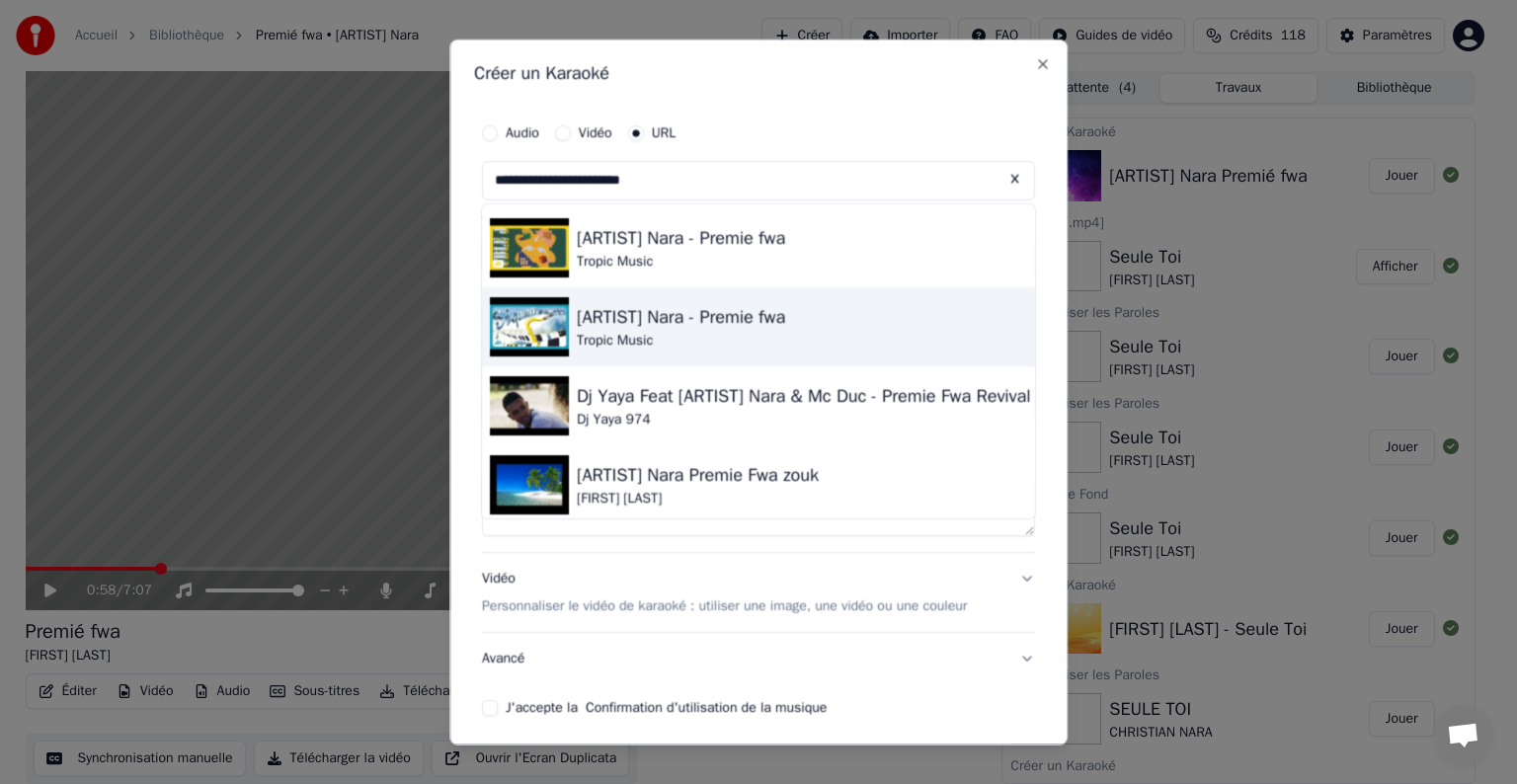 click on "Tropic Music" at bounding box center (680, 341) 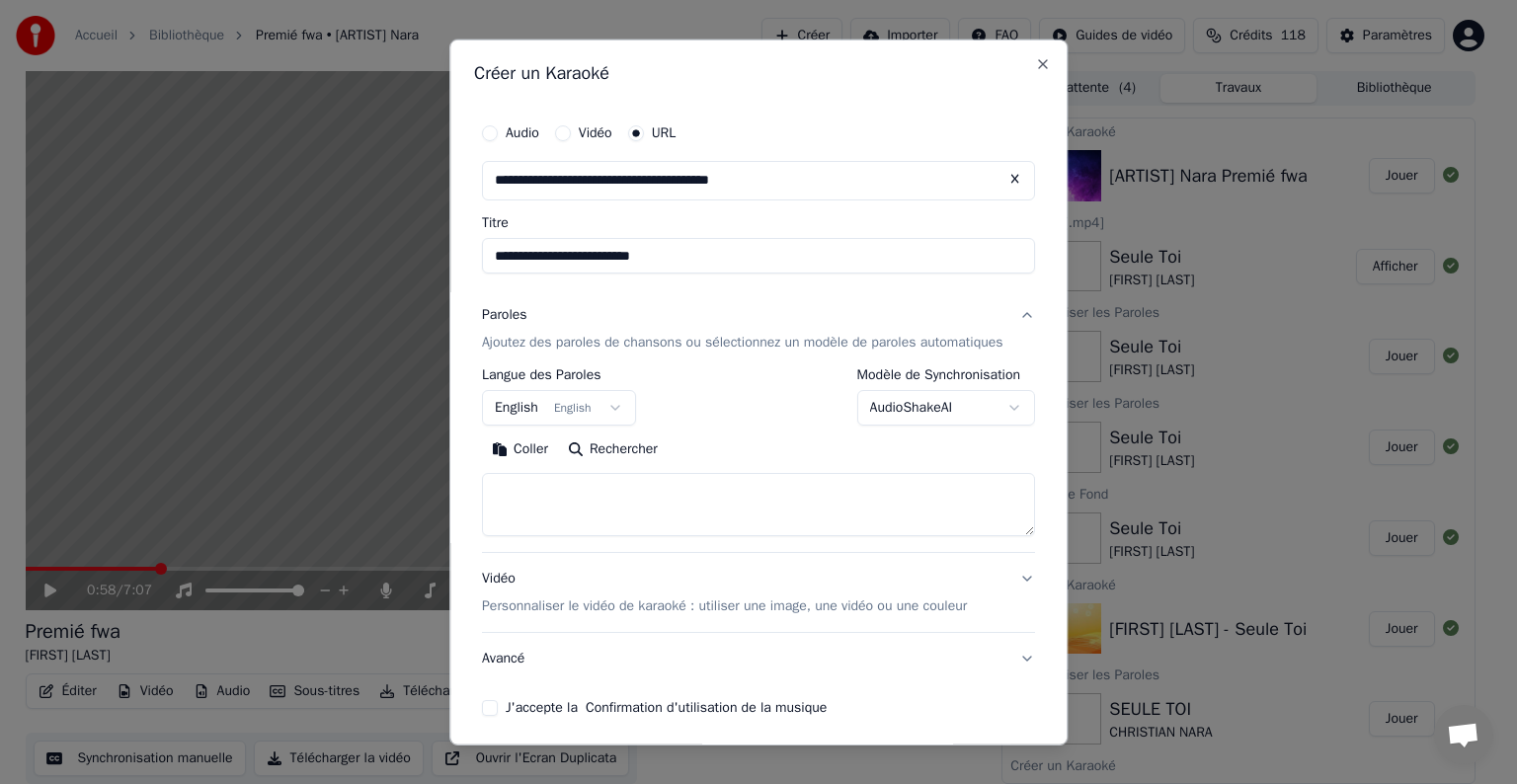click on "Ajoutez des paroles de chansons ou sélectionnez un modèle de paroles automatiques" at bounding box center (743, 343) 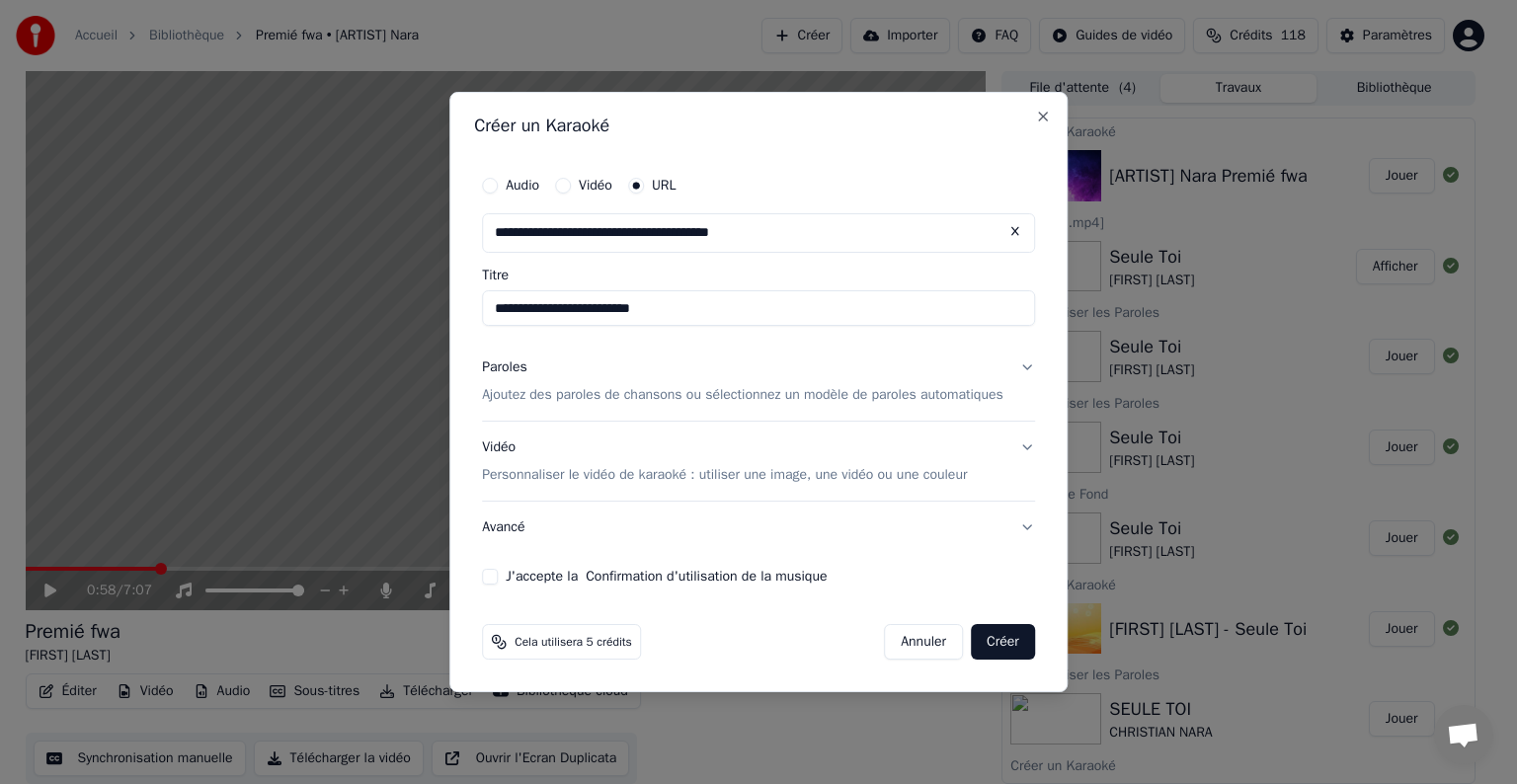 click on "Ajoutez des paroles de chansons ou sélectionnez un modèle de paroles automatiques" at bounding box center [743, 395] 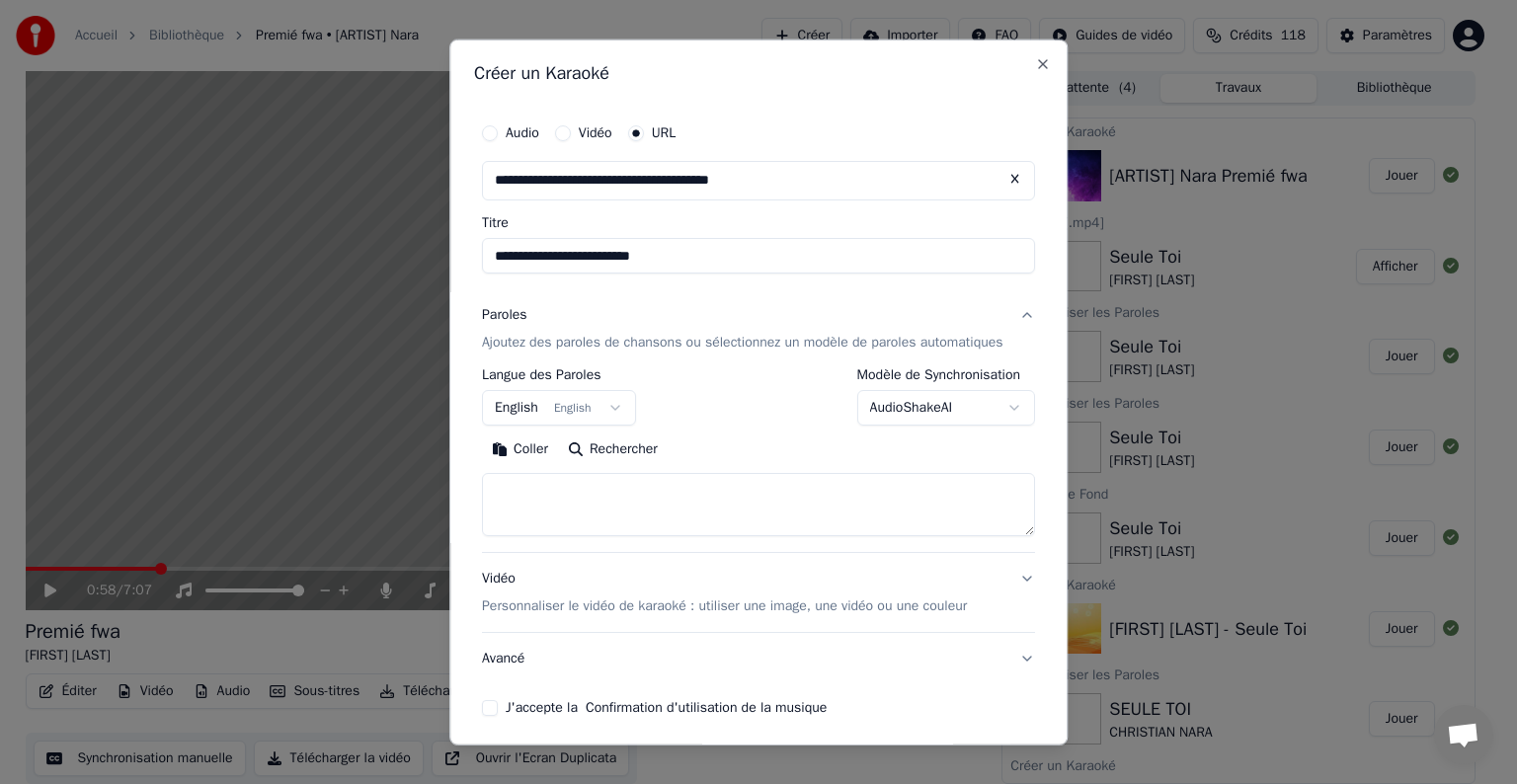 click on "**********" at bounding box center [750, 391] 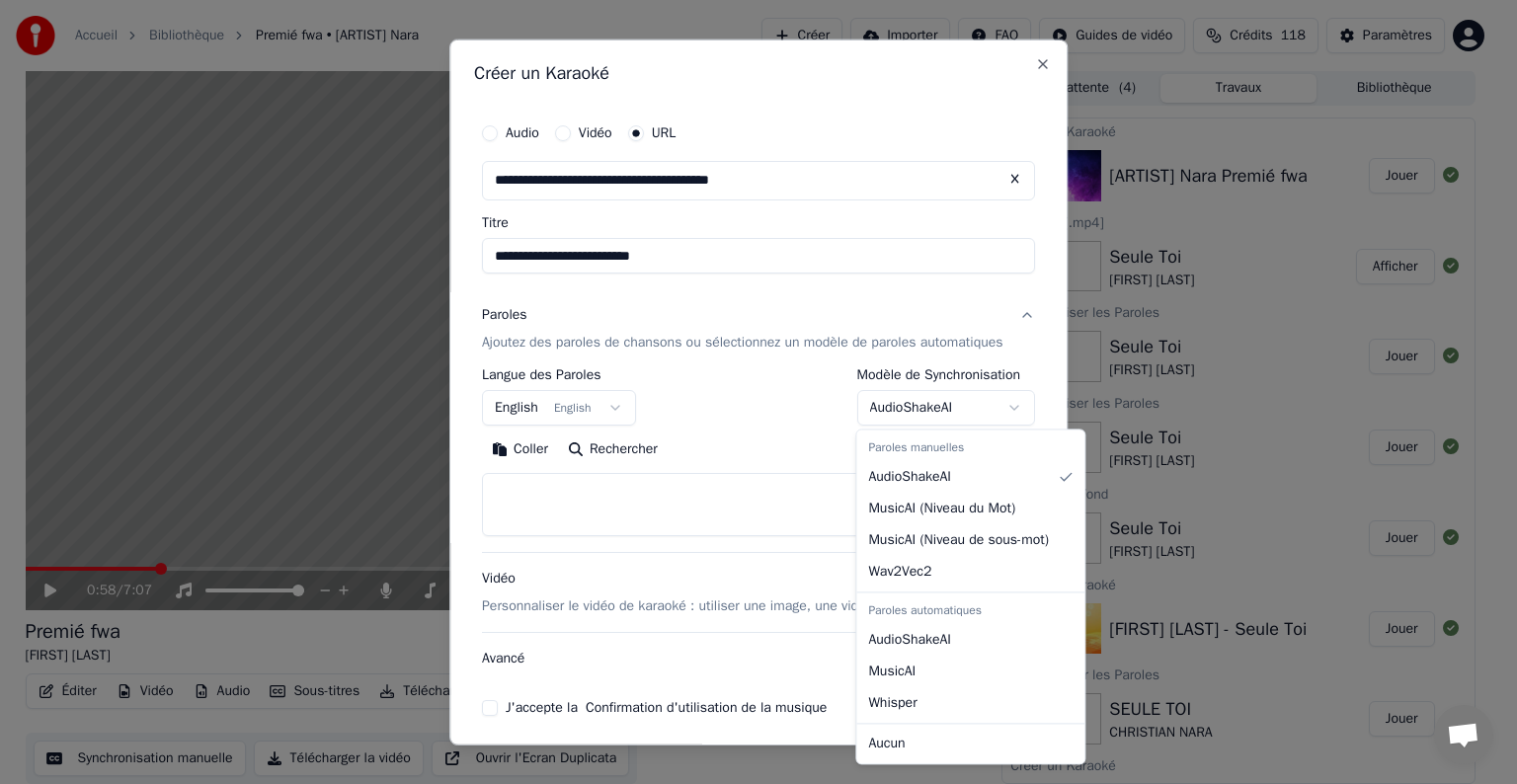 click on "**********" at bounding box center [750, 391] 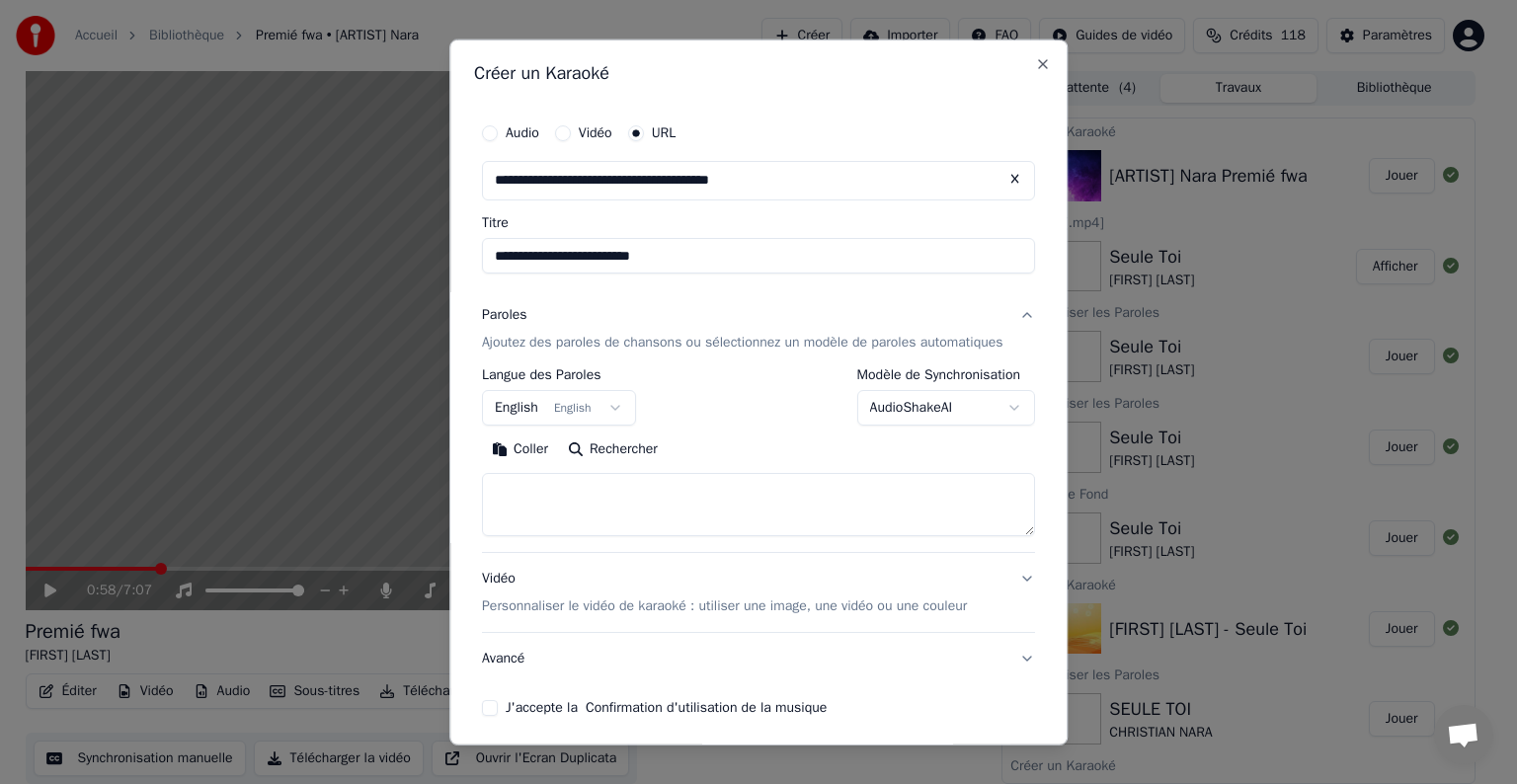 click on "English English" at bounding box center [559, 408] 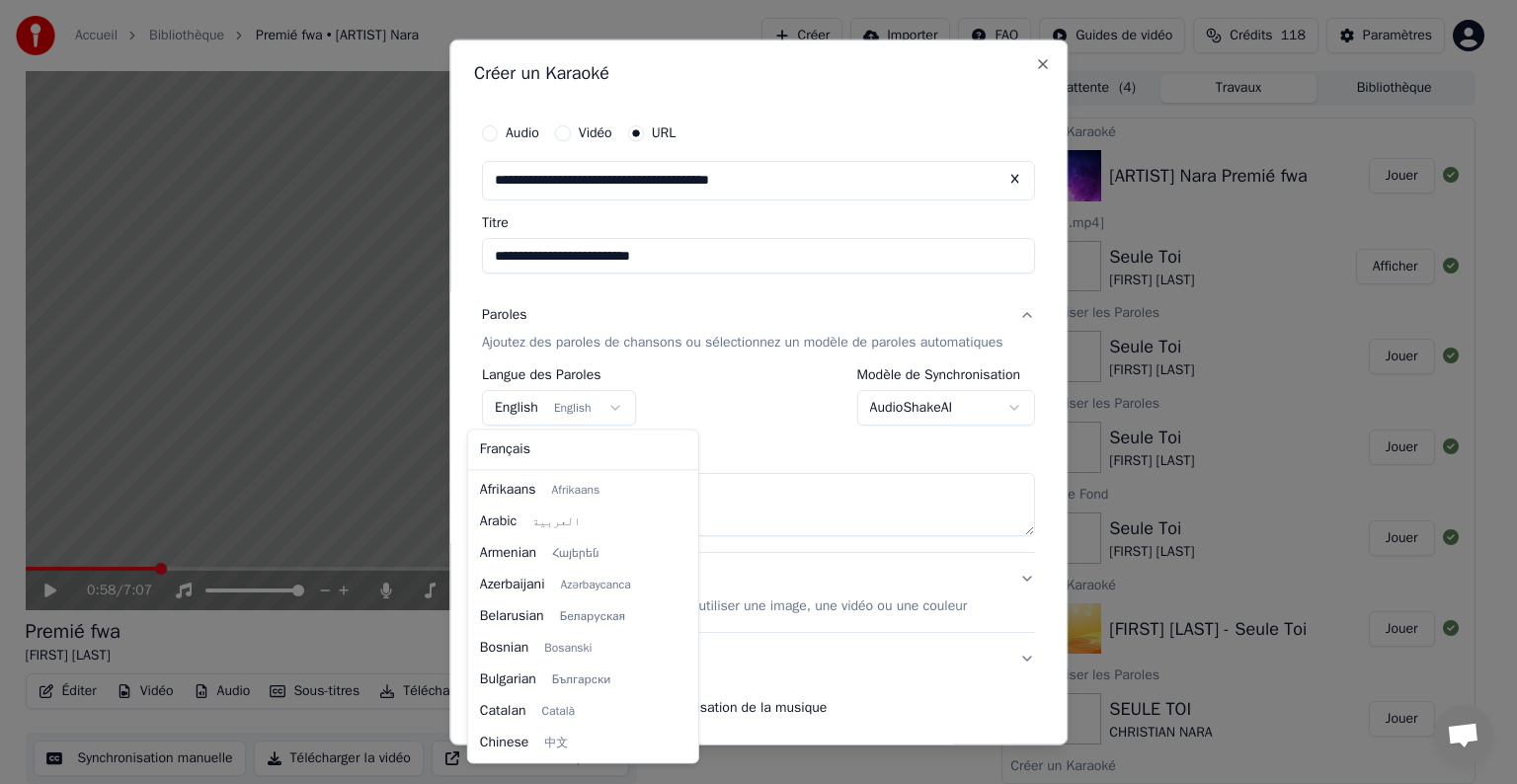 scroll, scrollTop: 158, scrollLeft: 0, axis: vertical 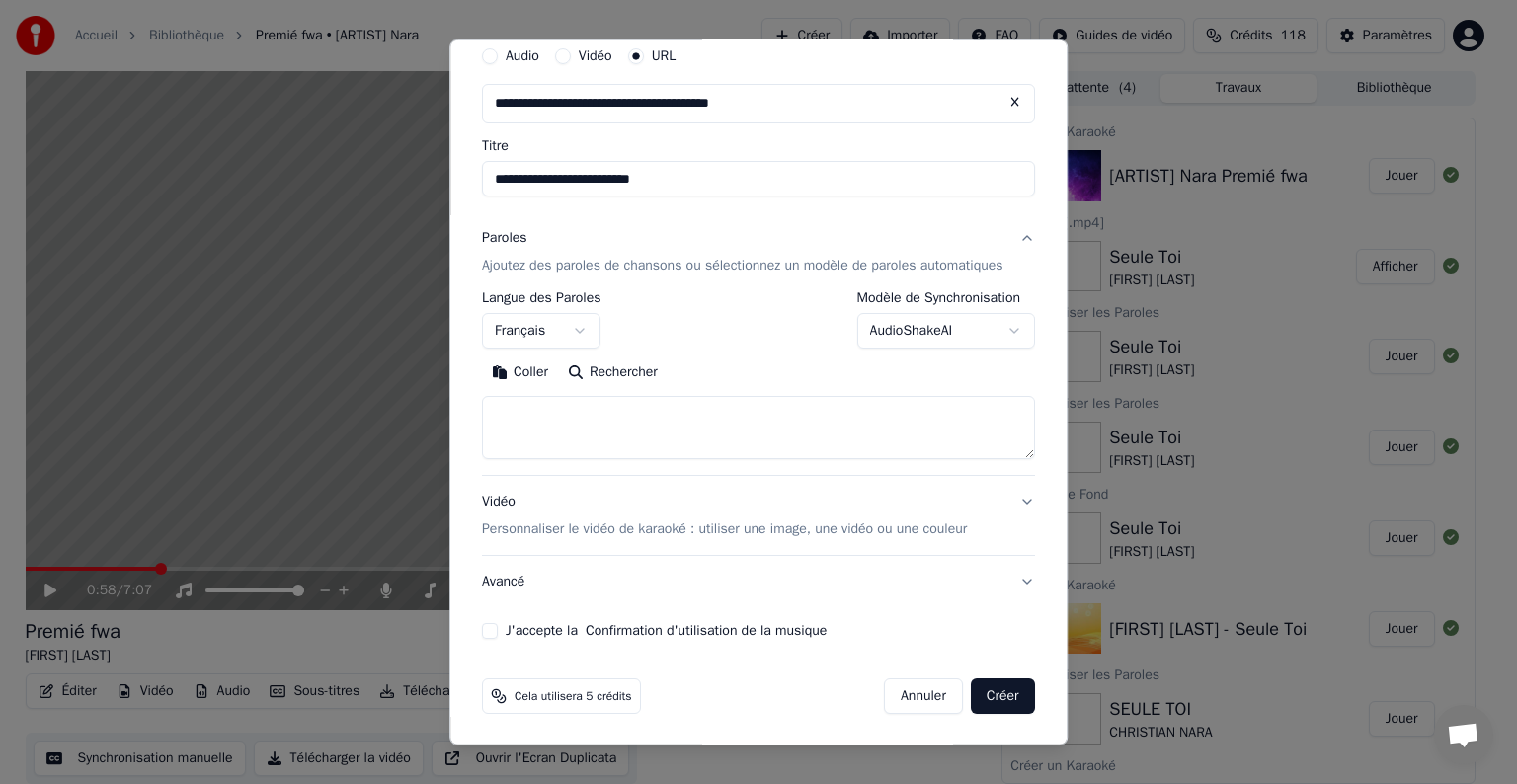 click on "J'accepte la   Confirmation d'utilisation de la musique" at bounding box center (490, 631) 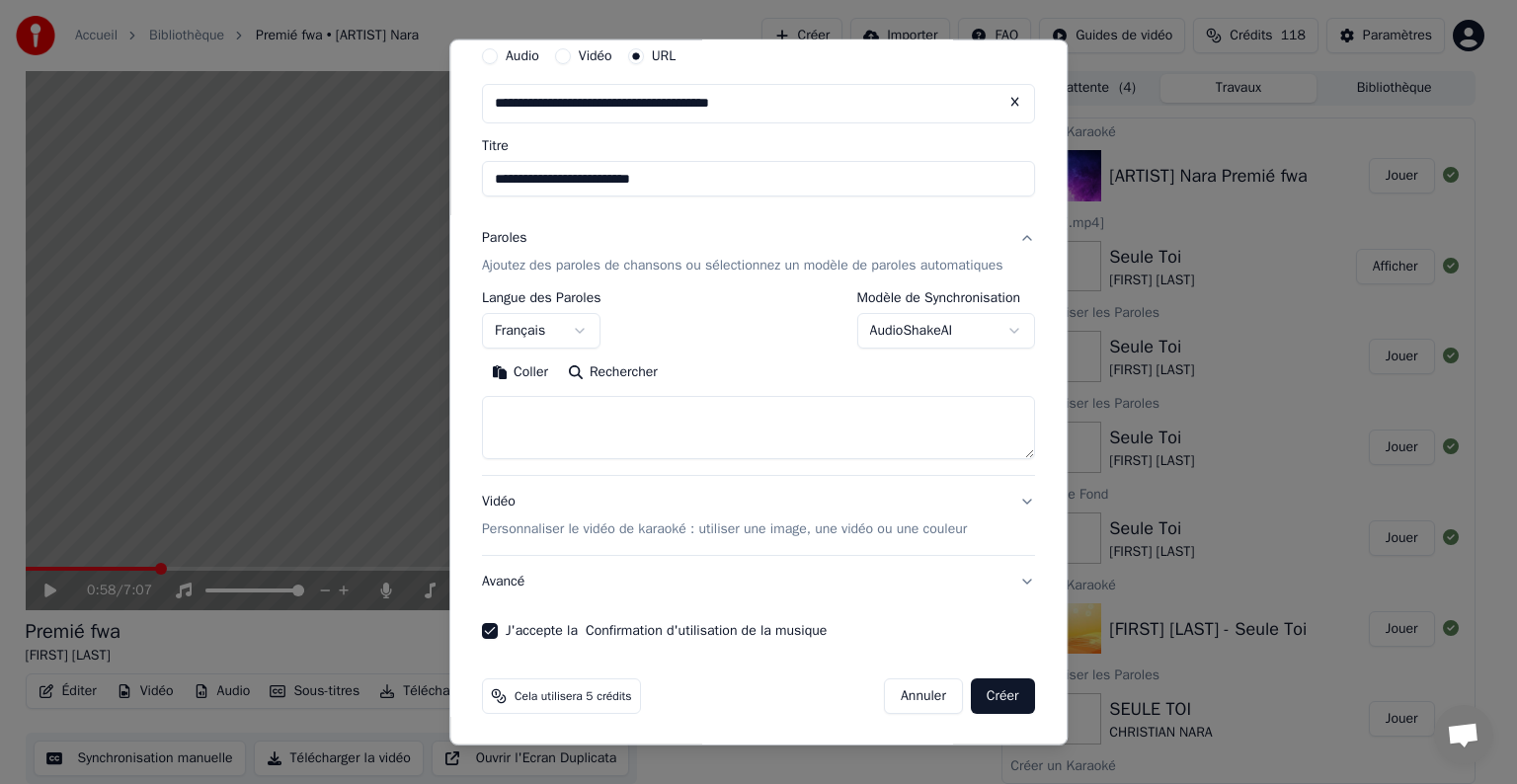 click on "Créer" at bounding box center [1002, 696] 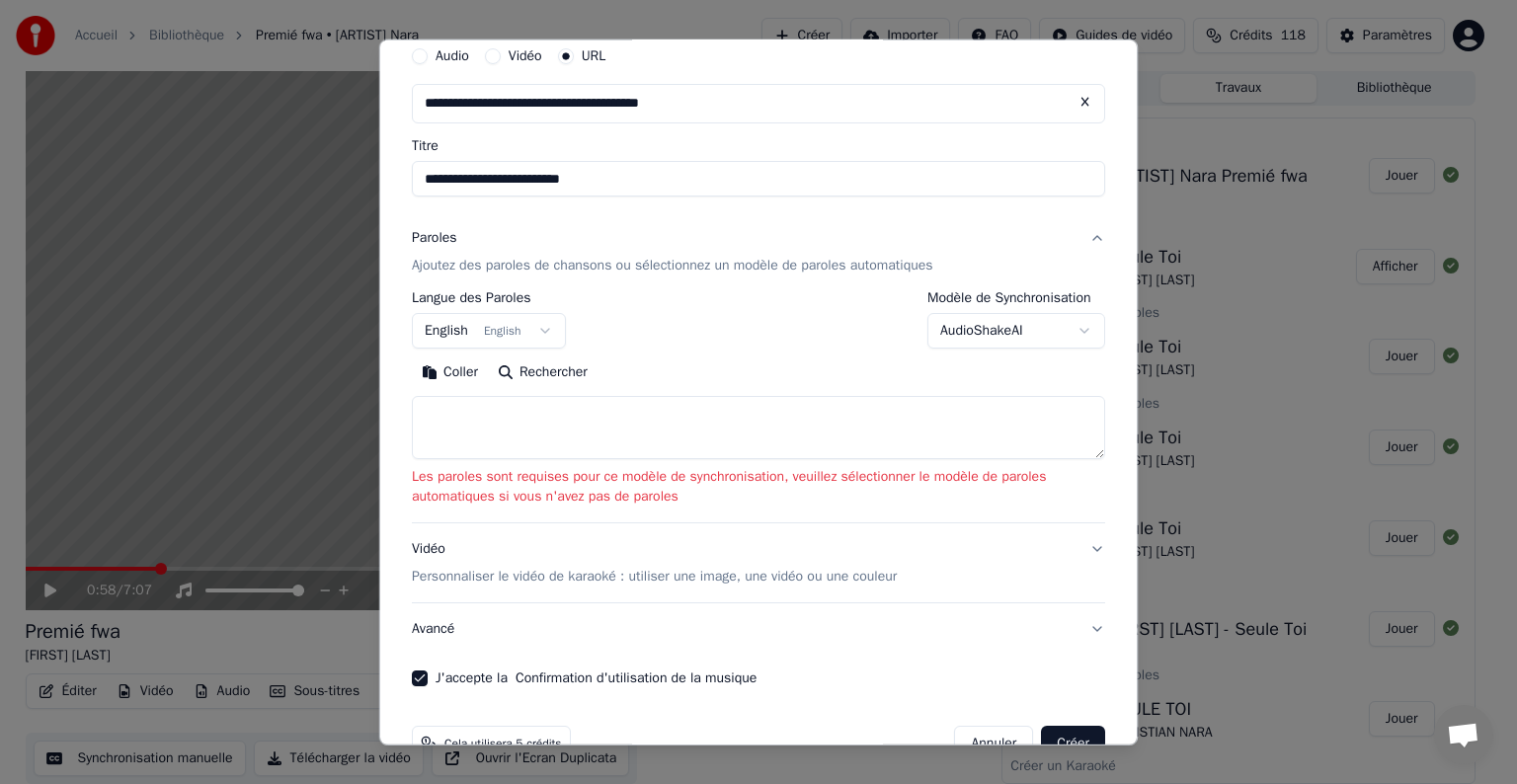 click on "**********" at bounding box center [750, 391] 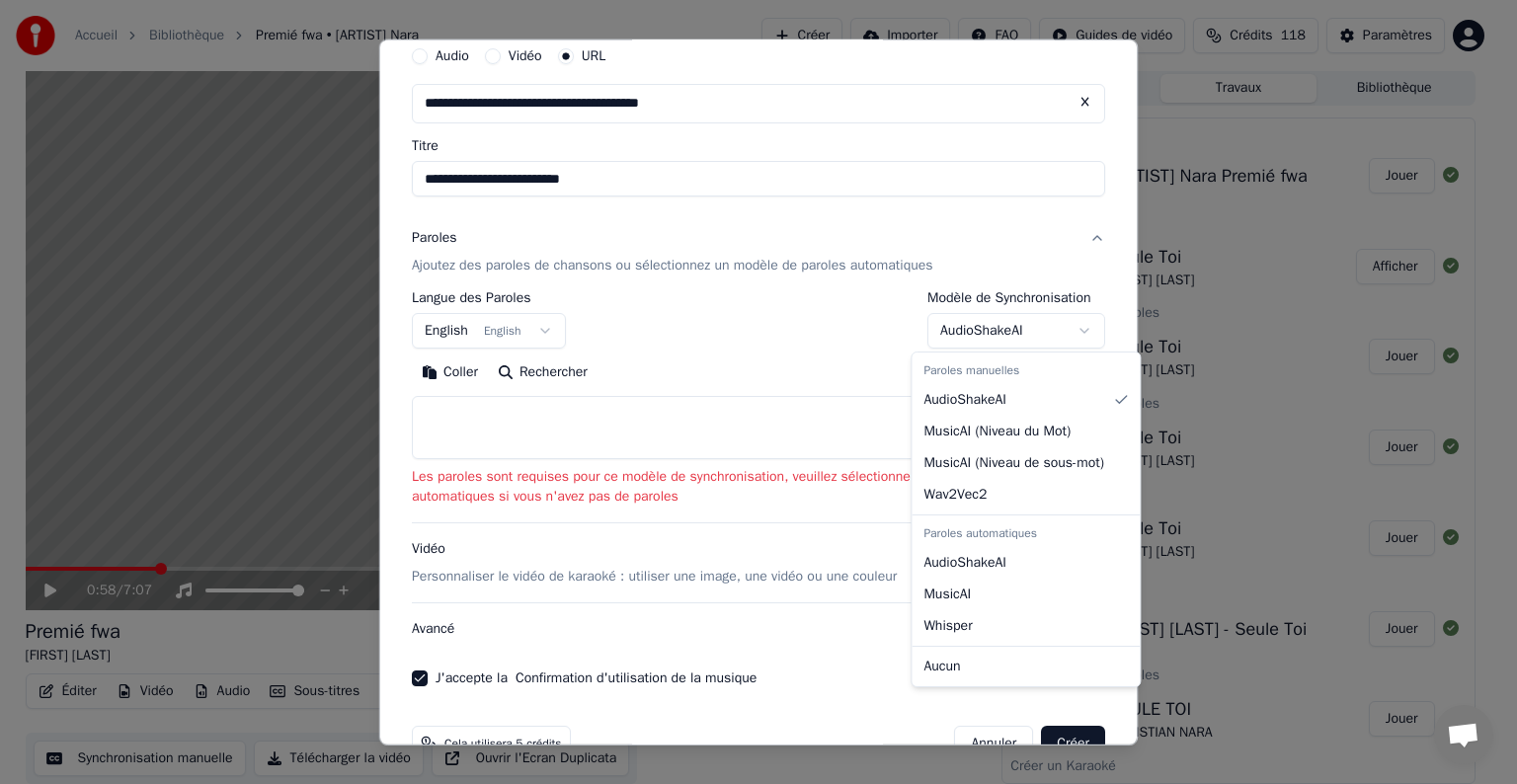 click on "**********" at bounding box center [750, 391] 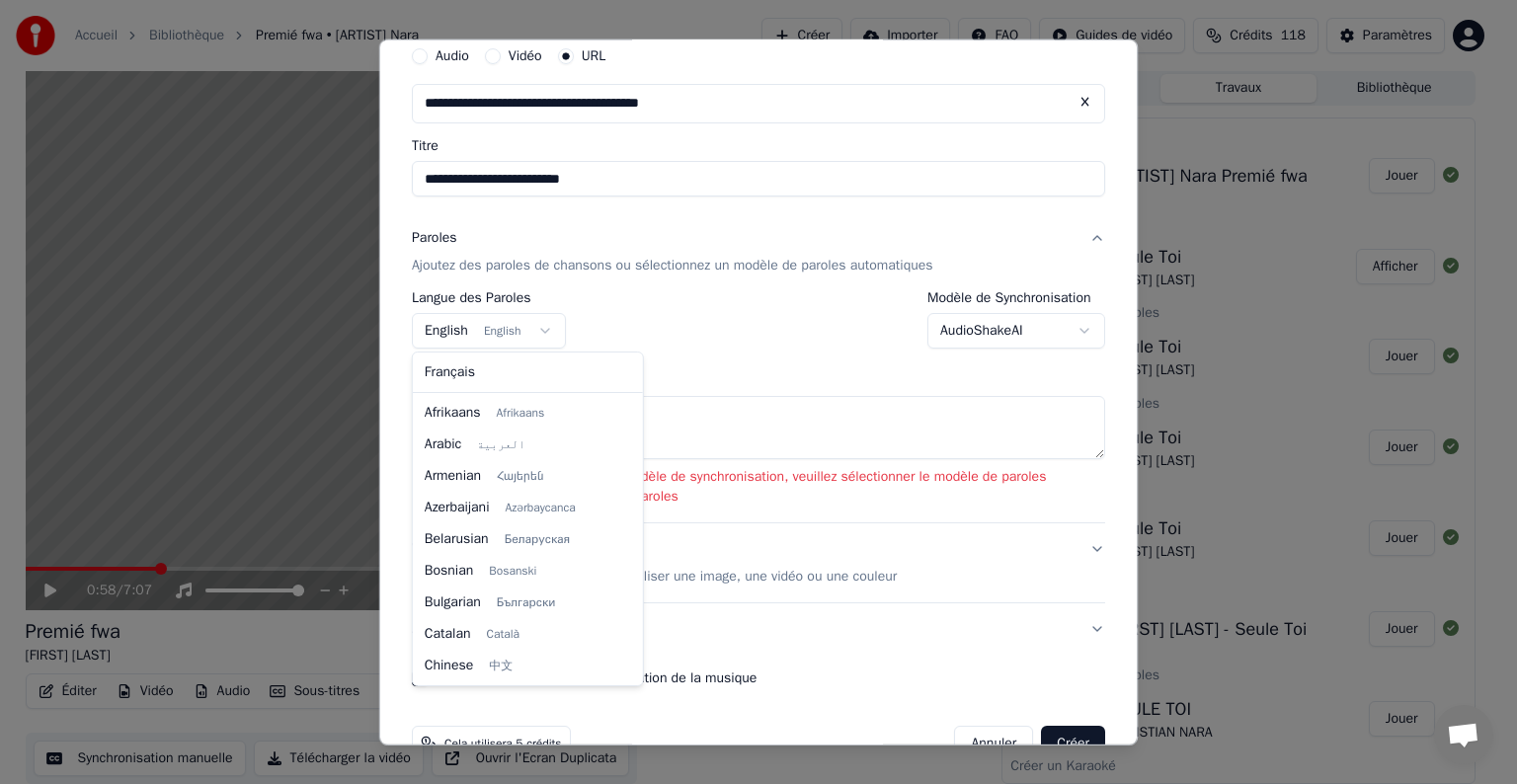 click on "**********" at bounding box center (750, 391) 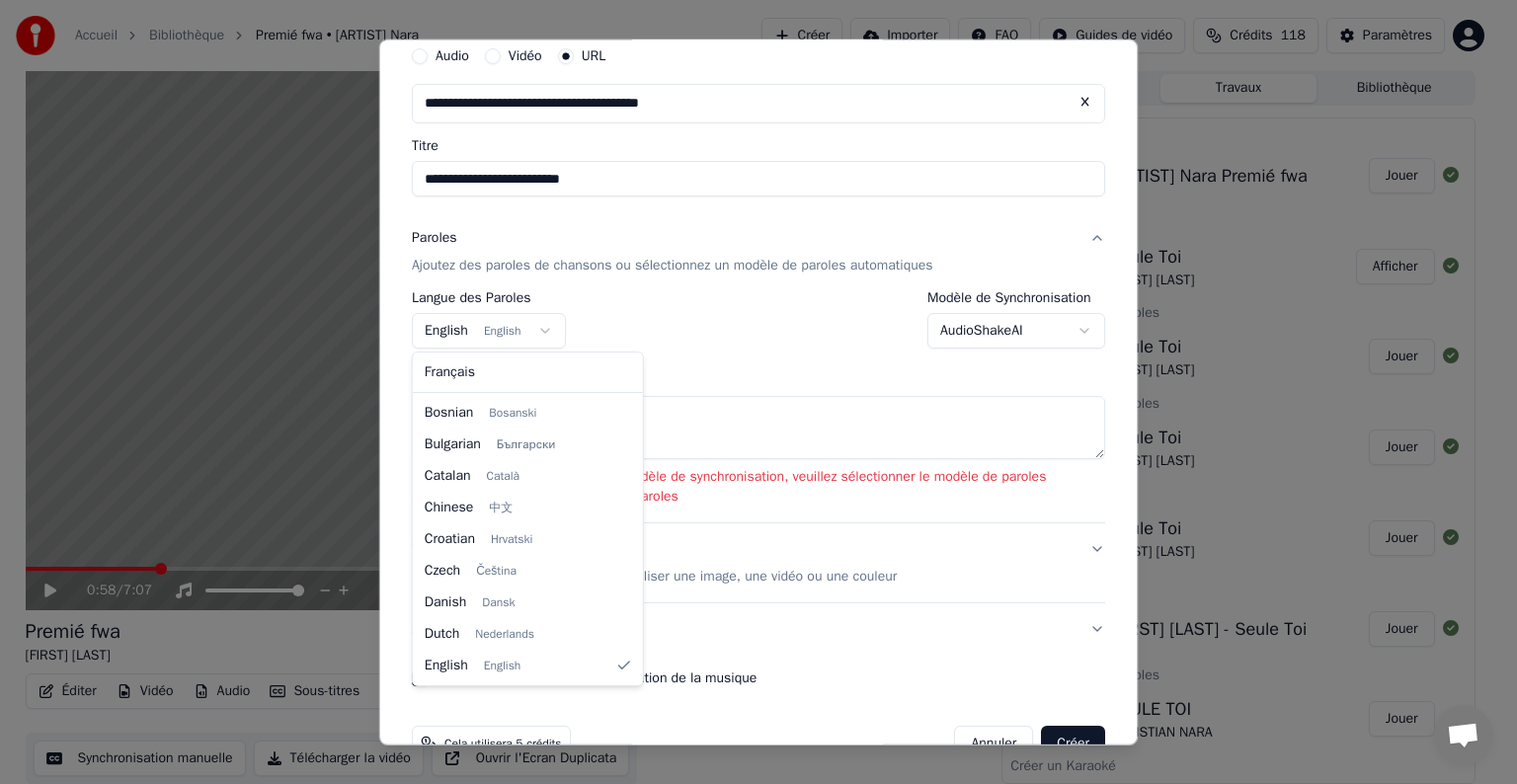select on "**" 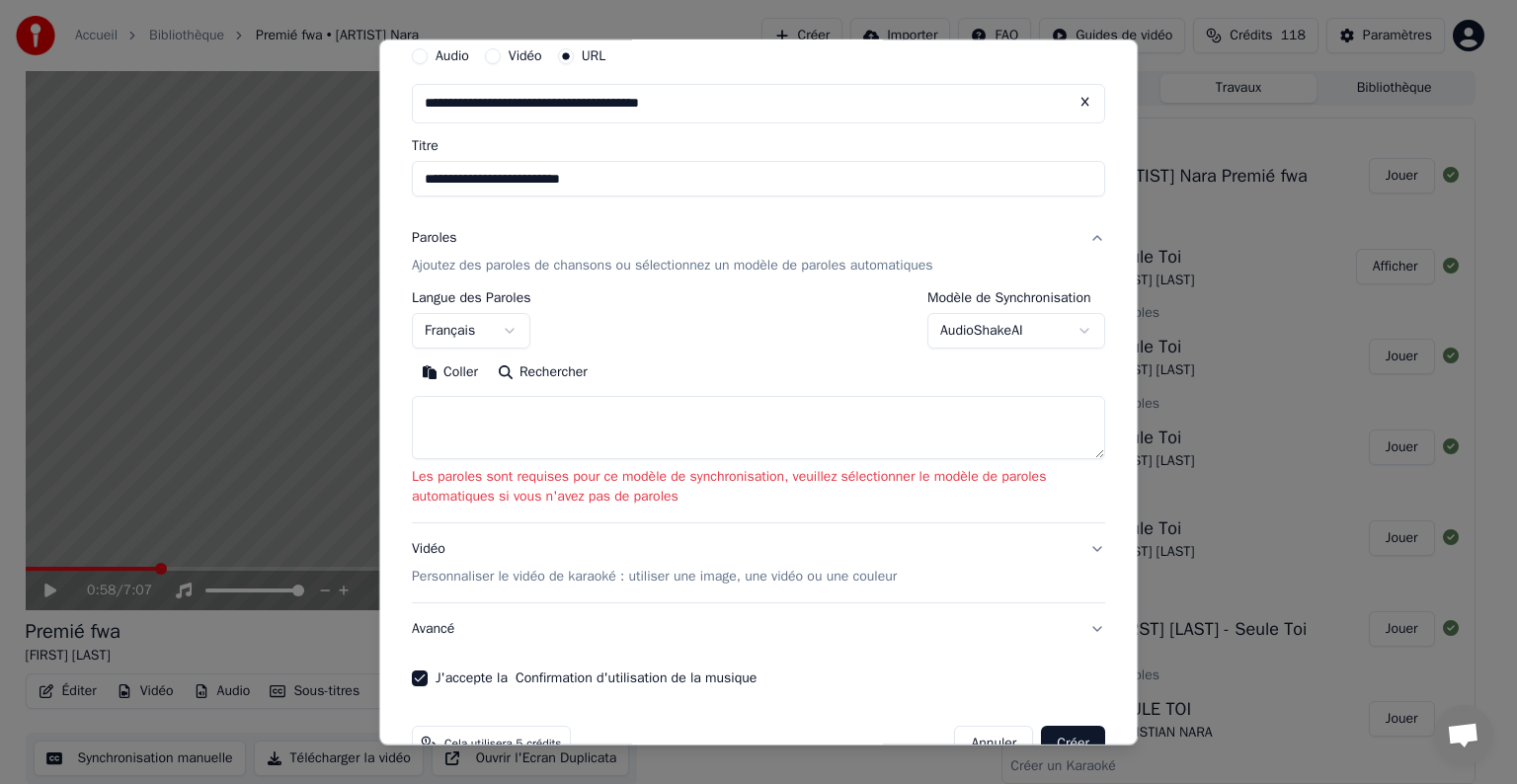 click on "AudioShakeAI" at bounding box center (1016, 331) 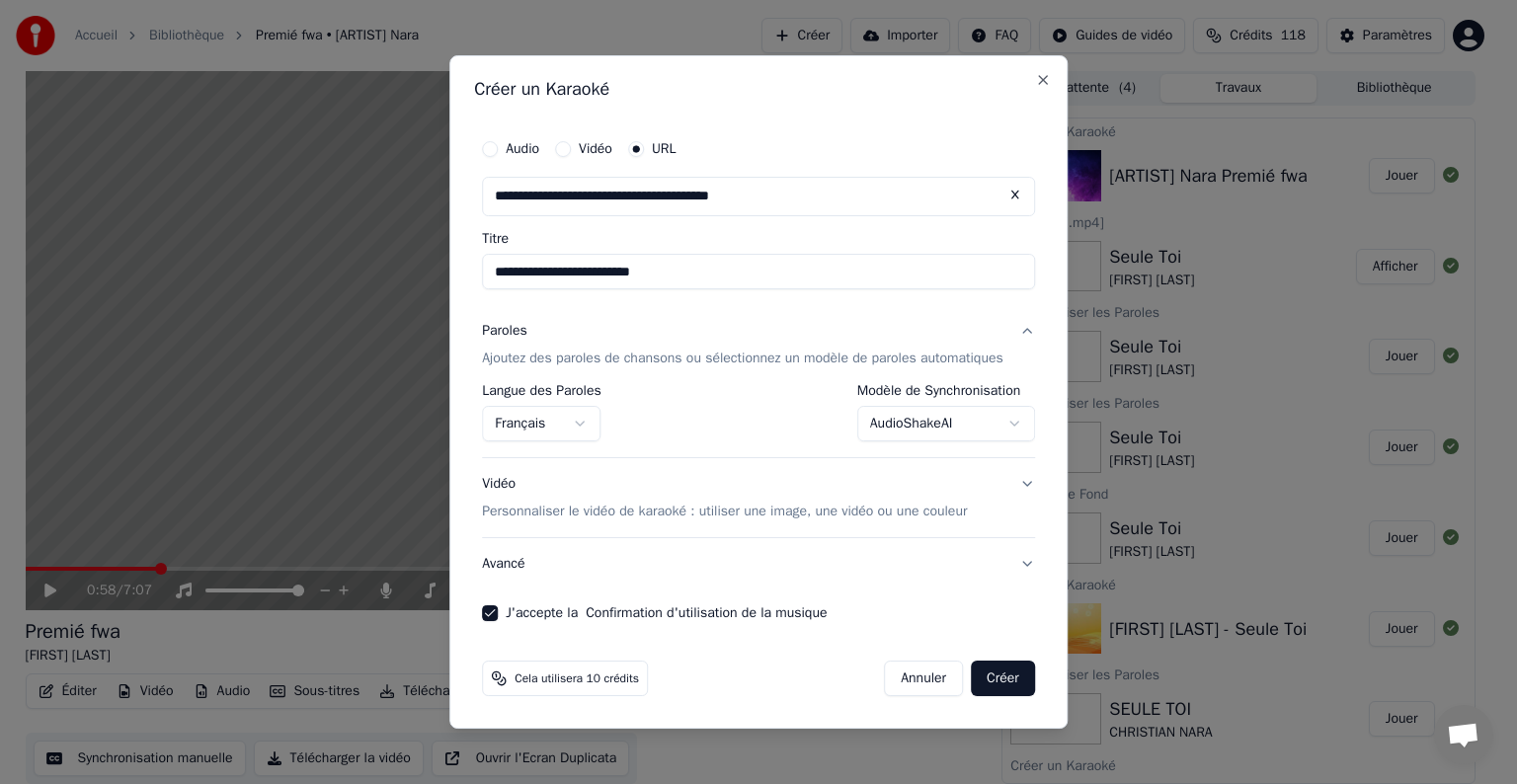 scroll, scrollTop: 0, scrollLeft: 0, axis: both 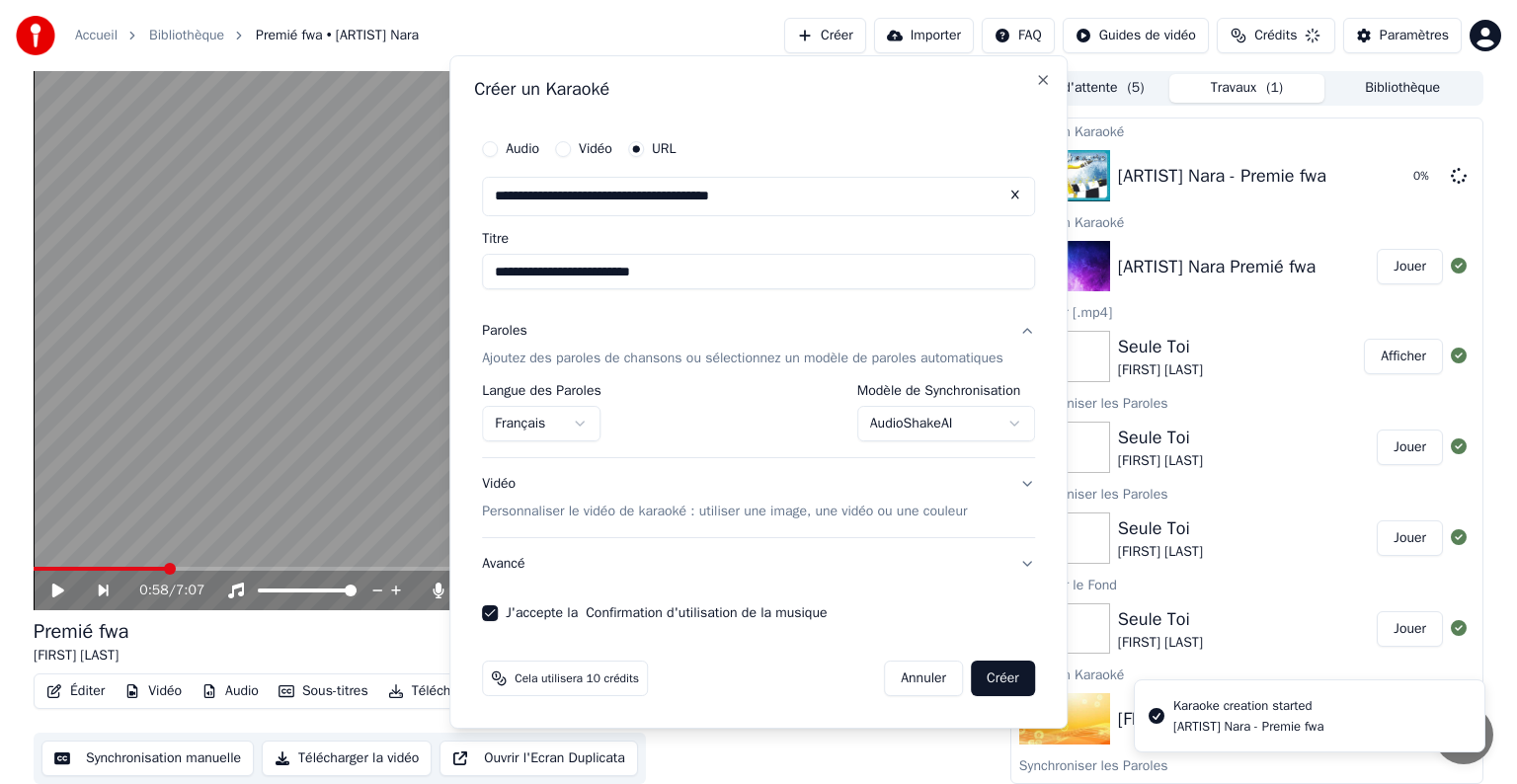 select on "**********" 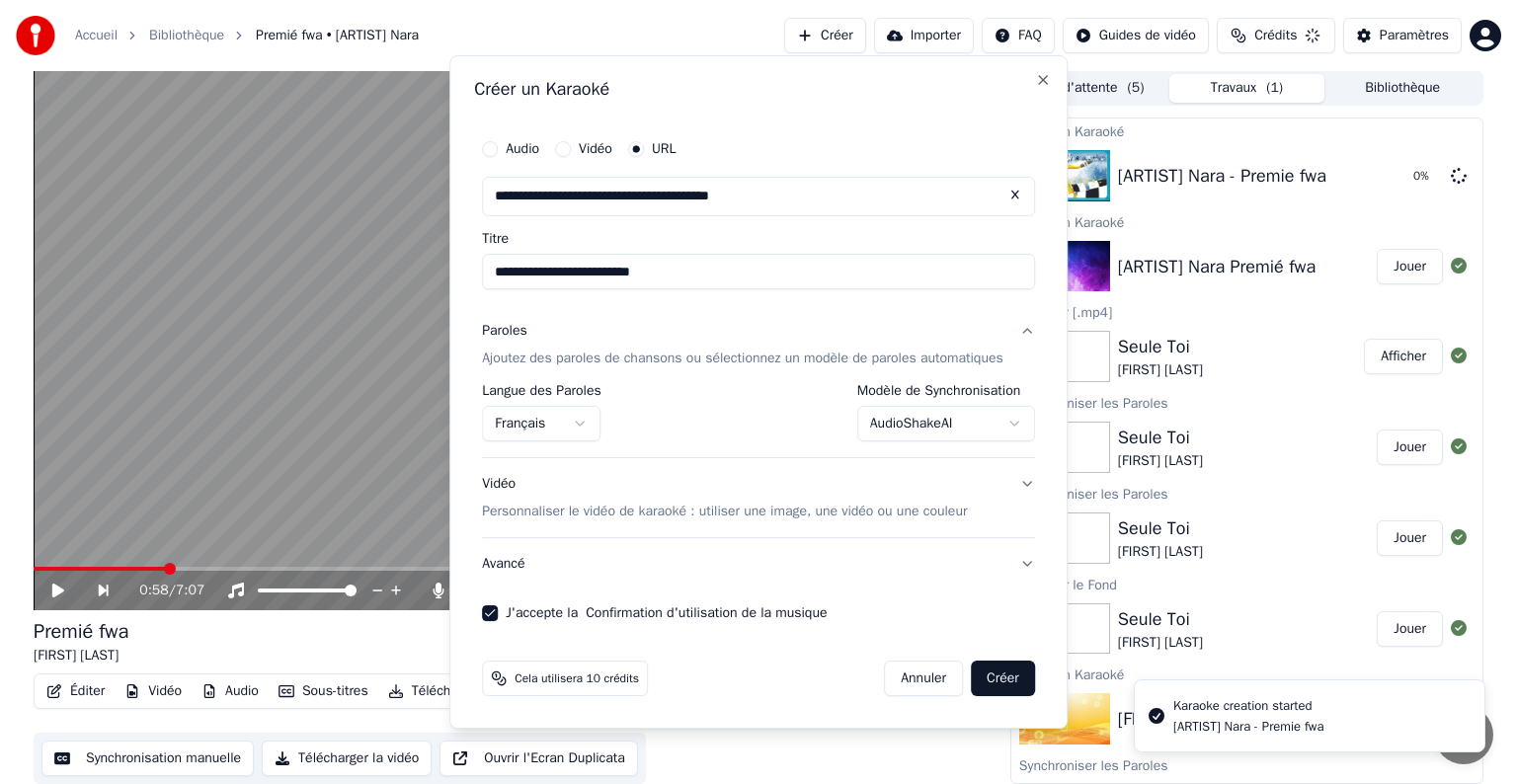 type 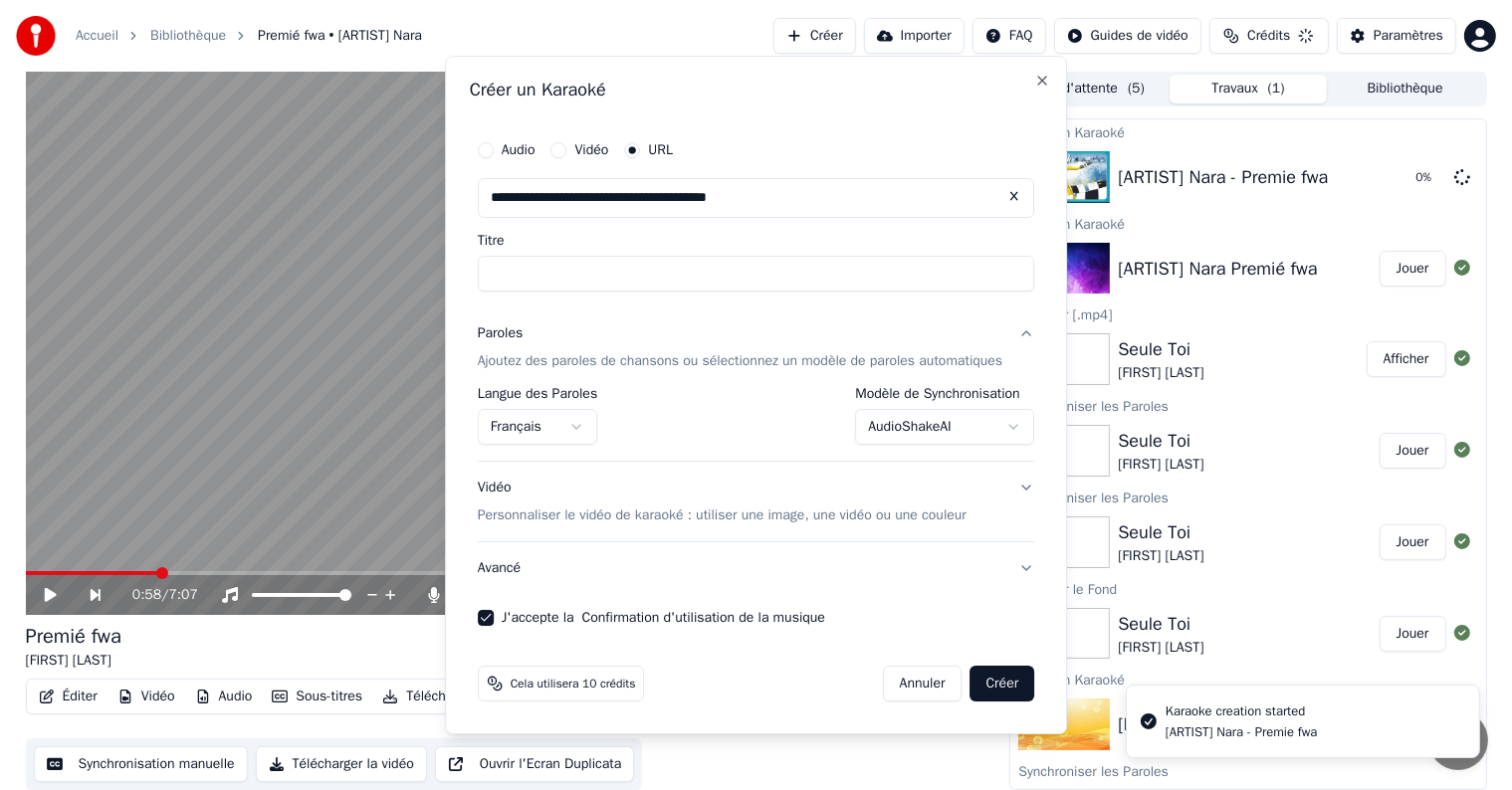 select 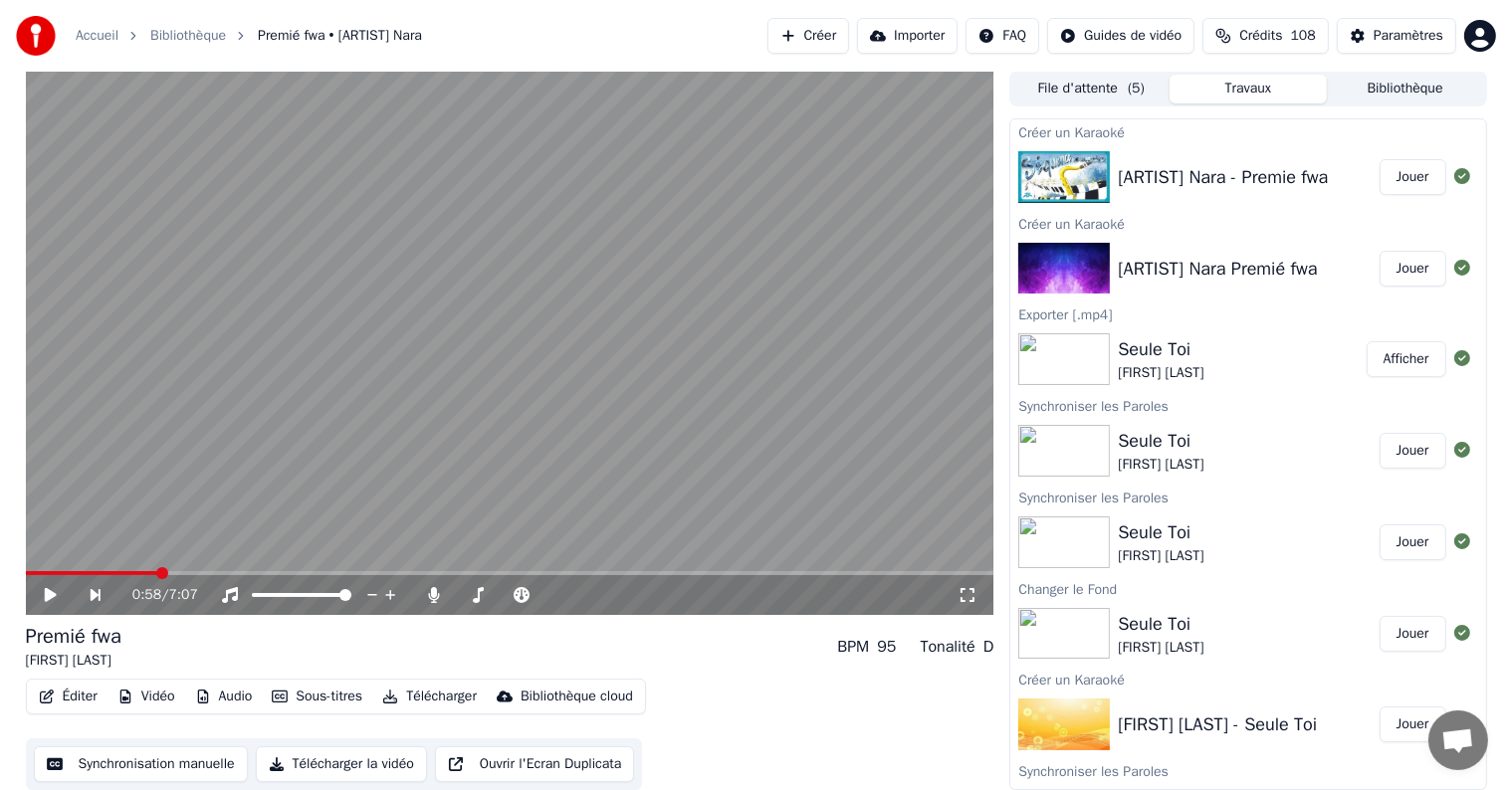 click on "Jouer" at bounding box center [1412, 177] 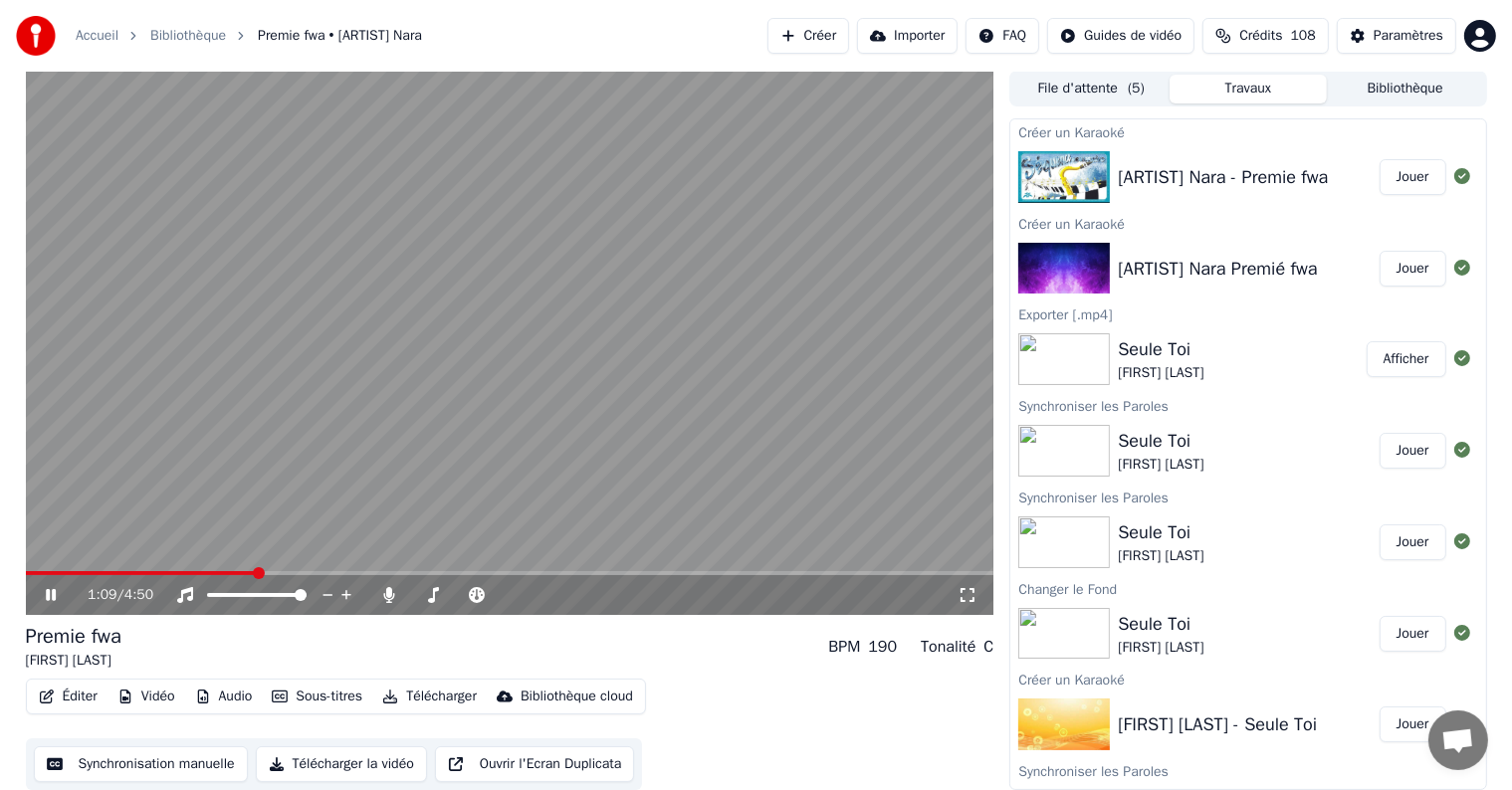 click 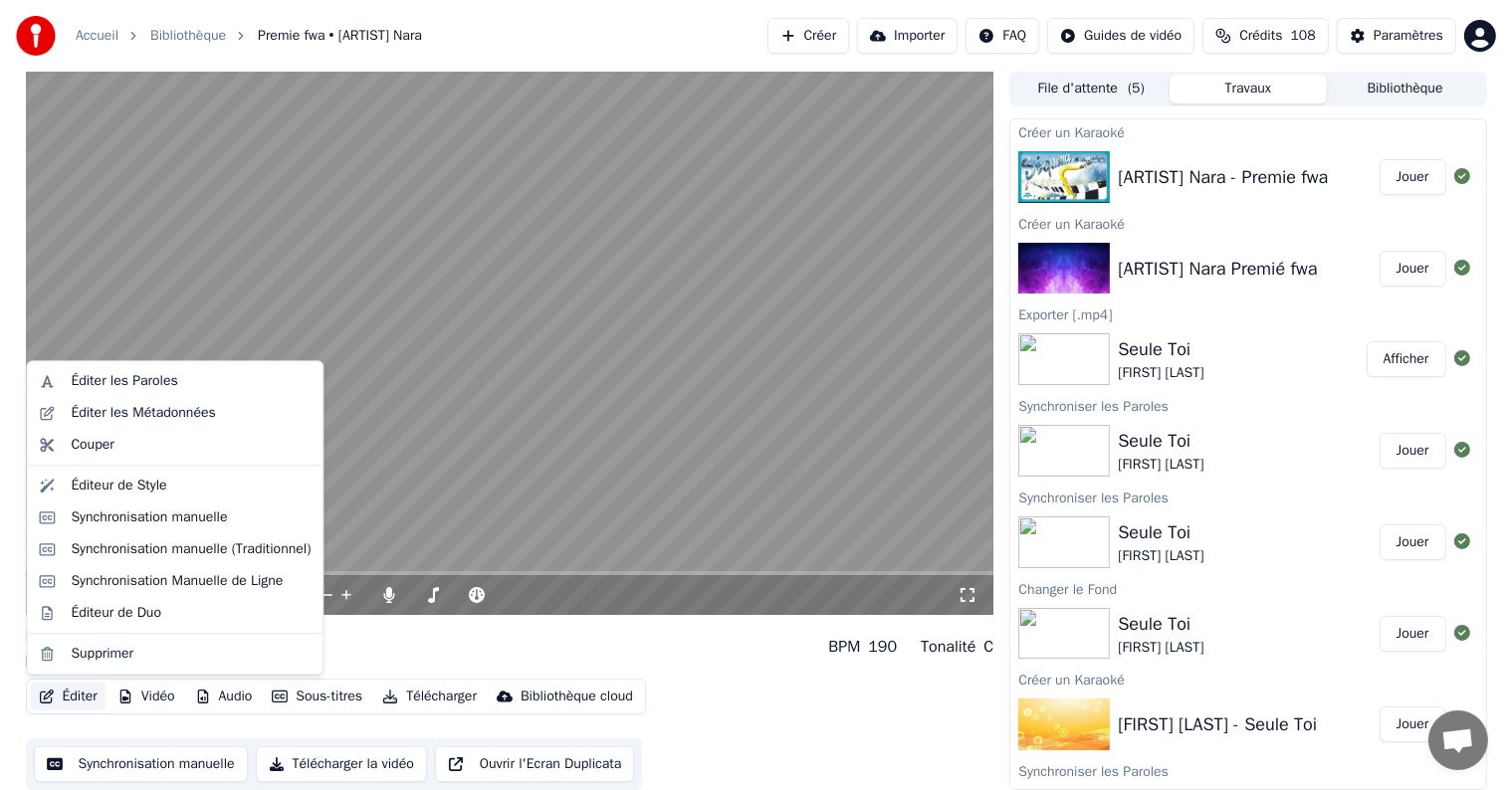 click on "Éditer" at bounding box center (68, 696) 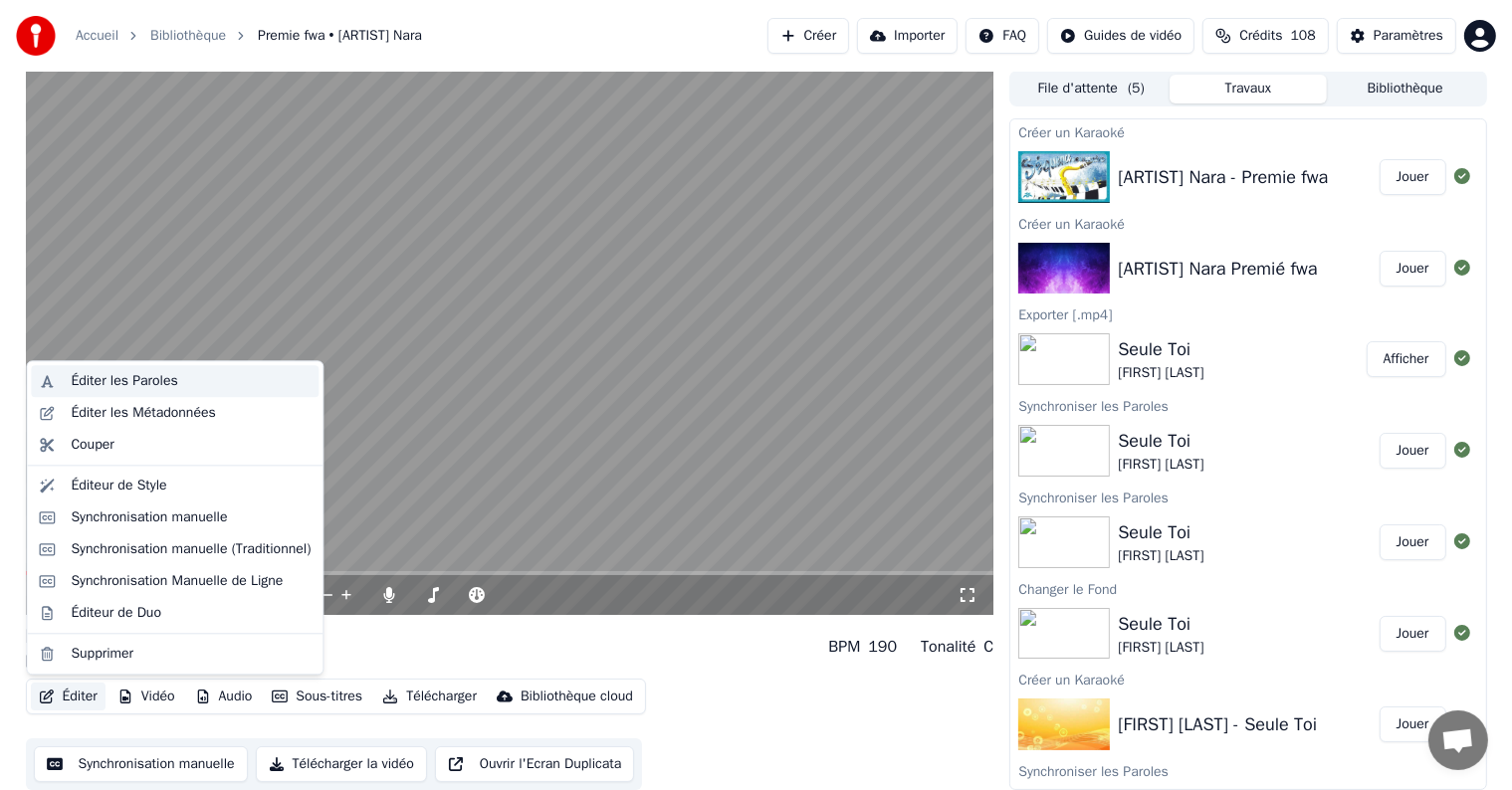 click on "Éditer les Paroles" at bounding box center [123, 381] 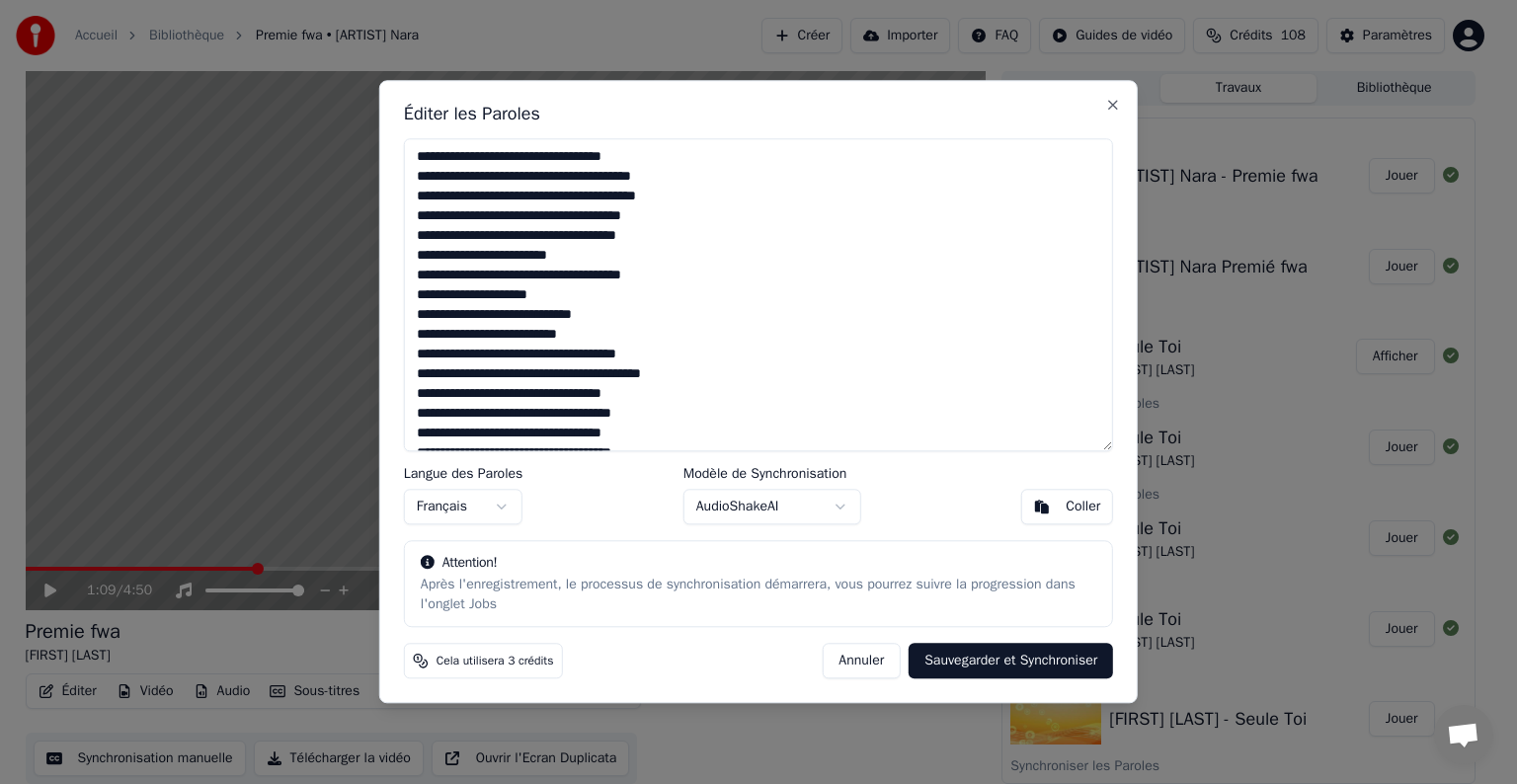 drag, startPoint x: 524, startPoint y: 256, endPoint x: 412, endPoint y: 256, distance: 112 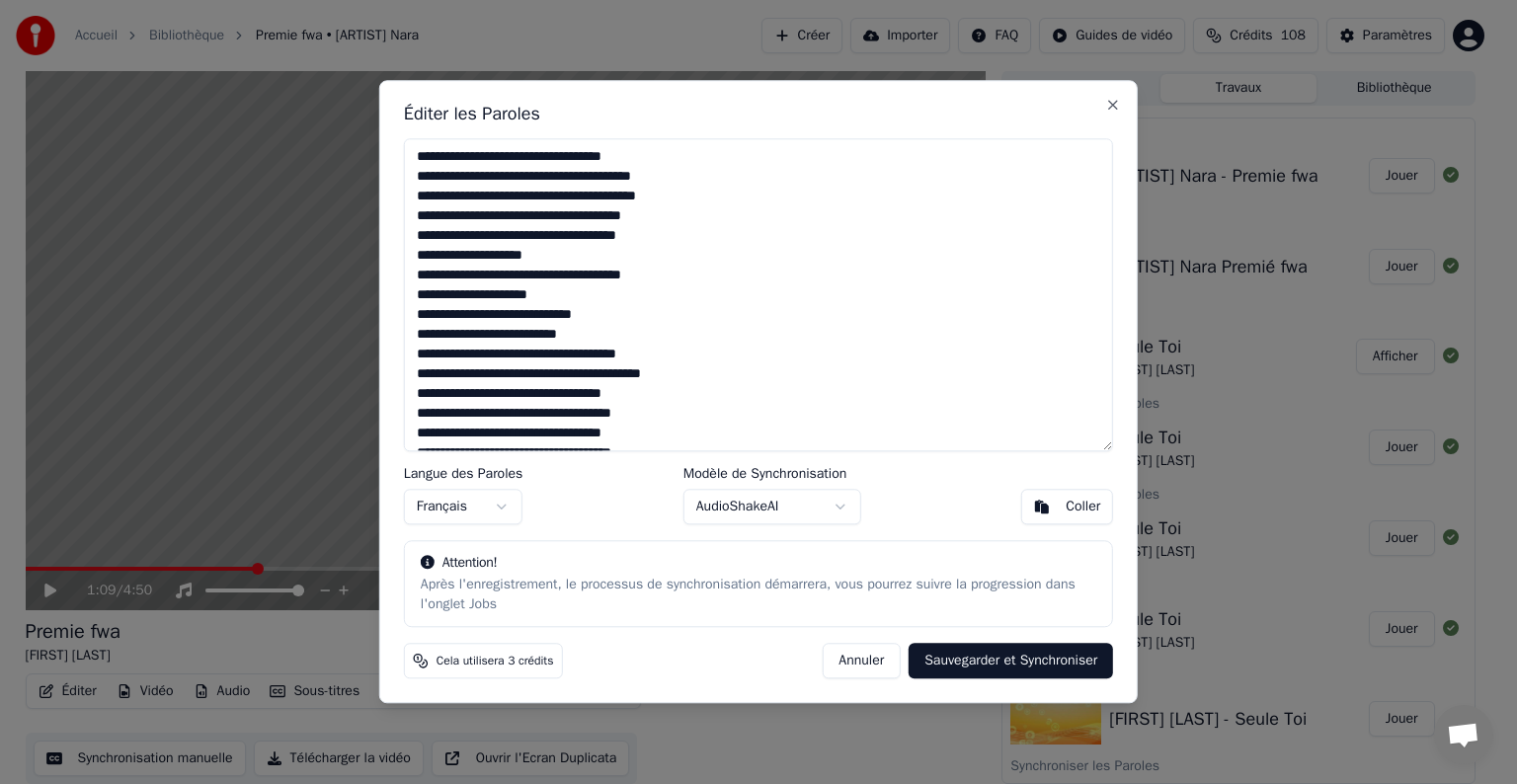click on "**********" at bounding box center (758, 294) 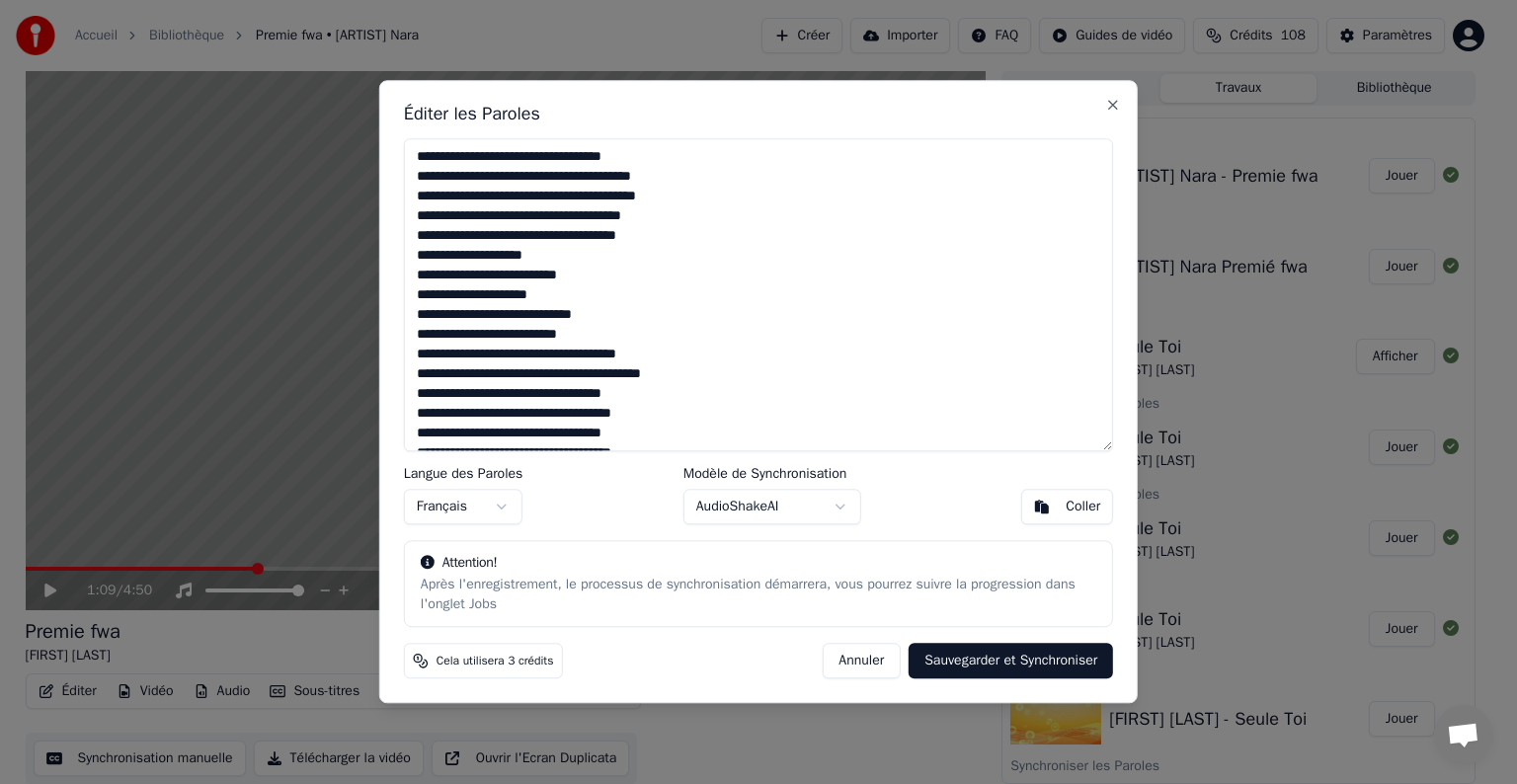 click on "**********" at bounding box center (758, 294) 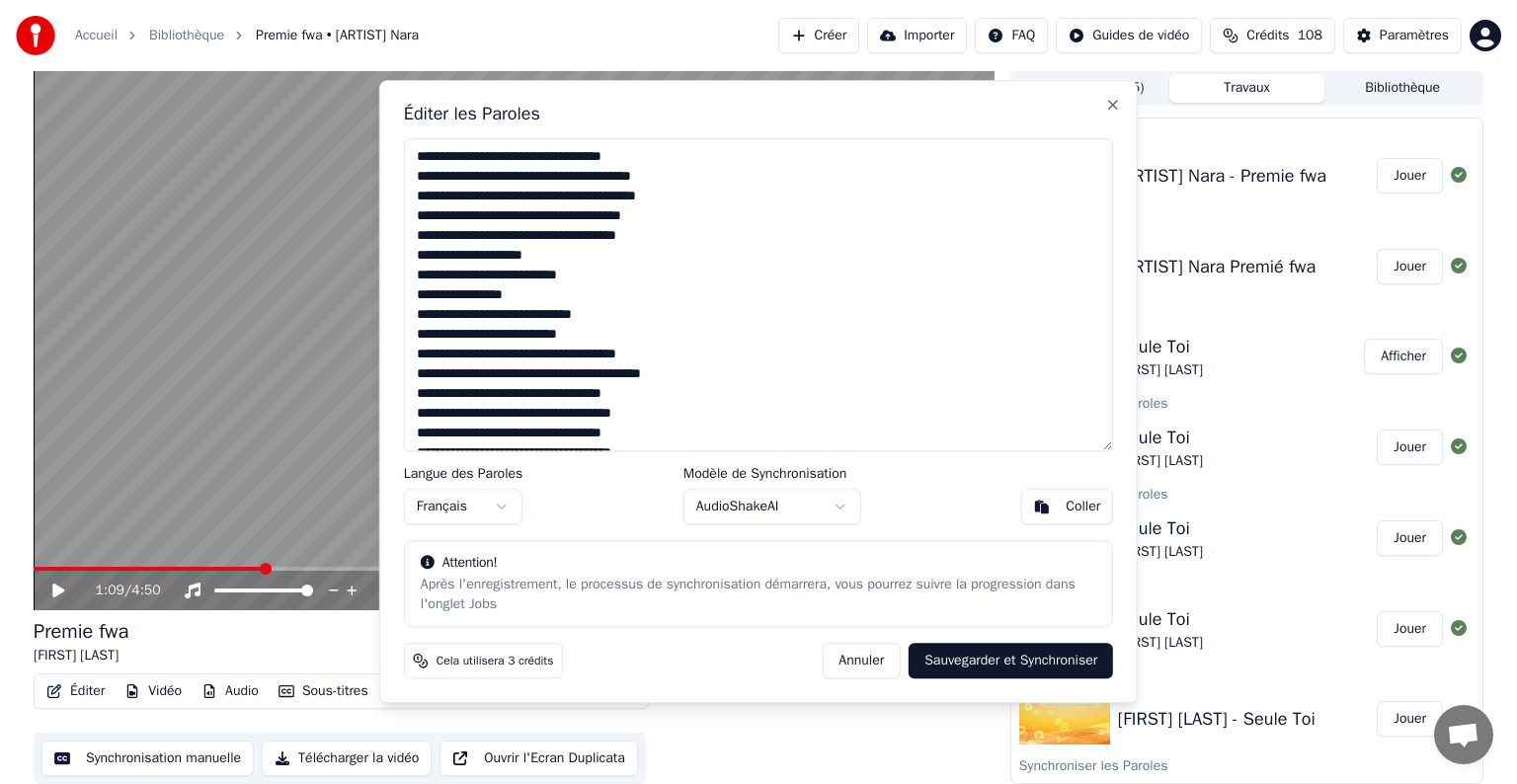 type on "**********" 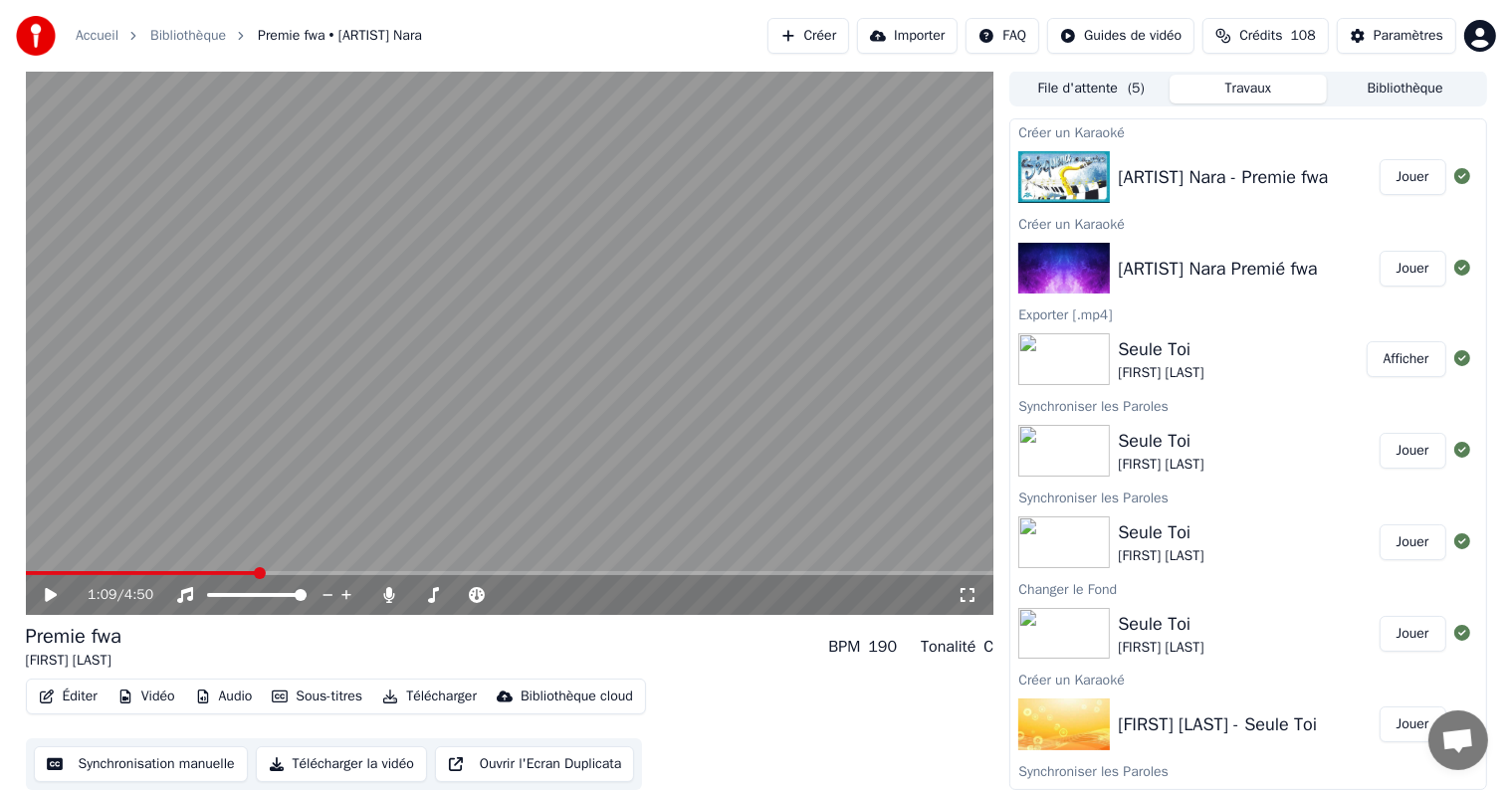 click on "Éditer" at bounding box center (68, 696) 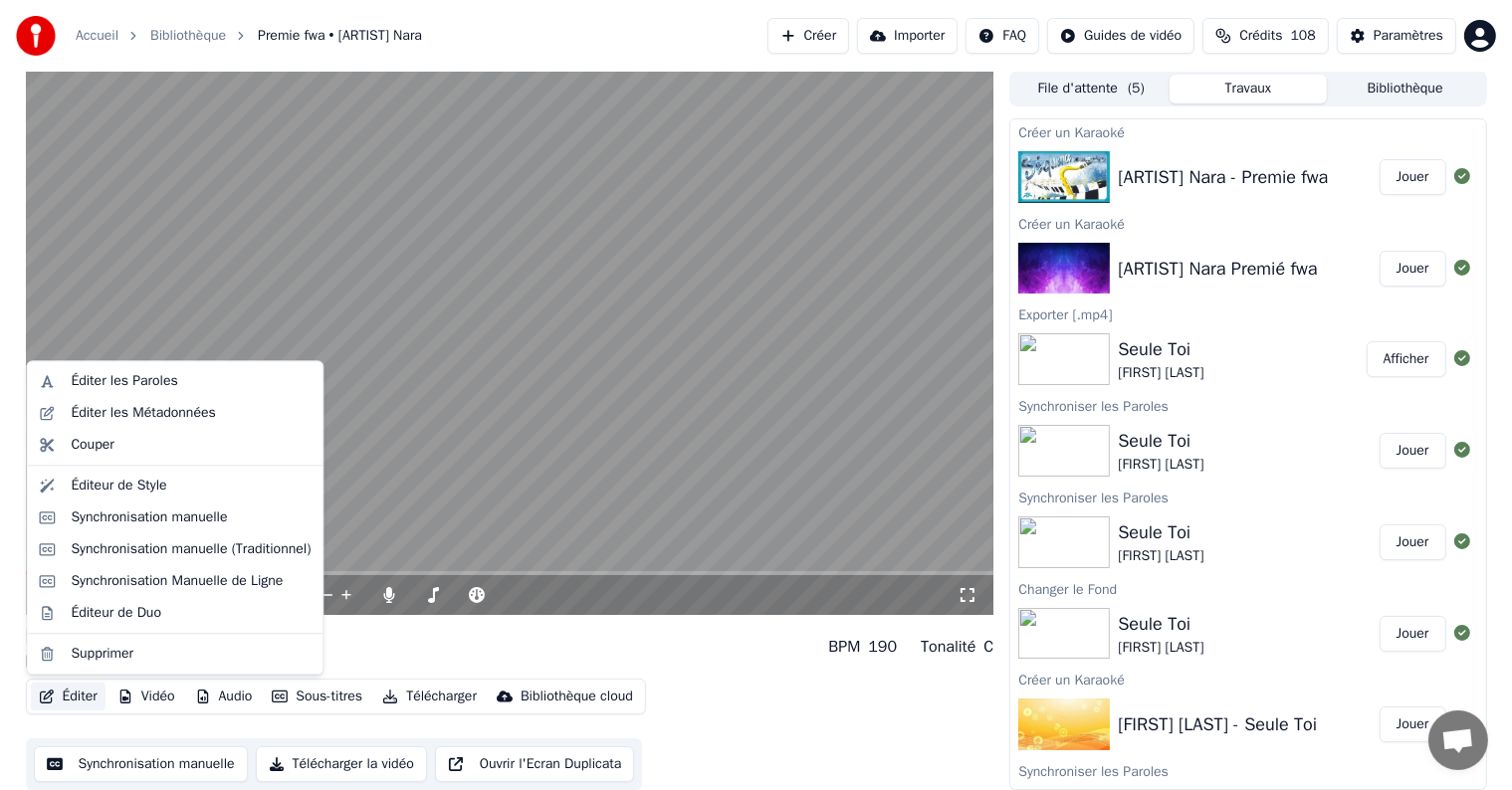 click on "Éditer" at bounding box center (68, 696) 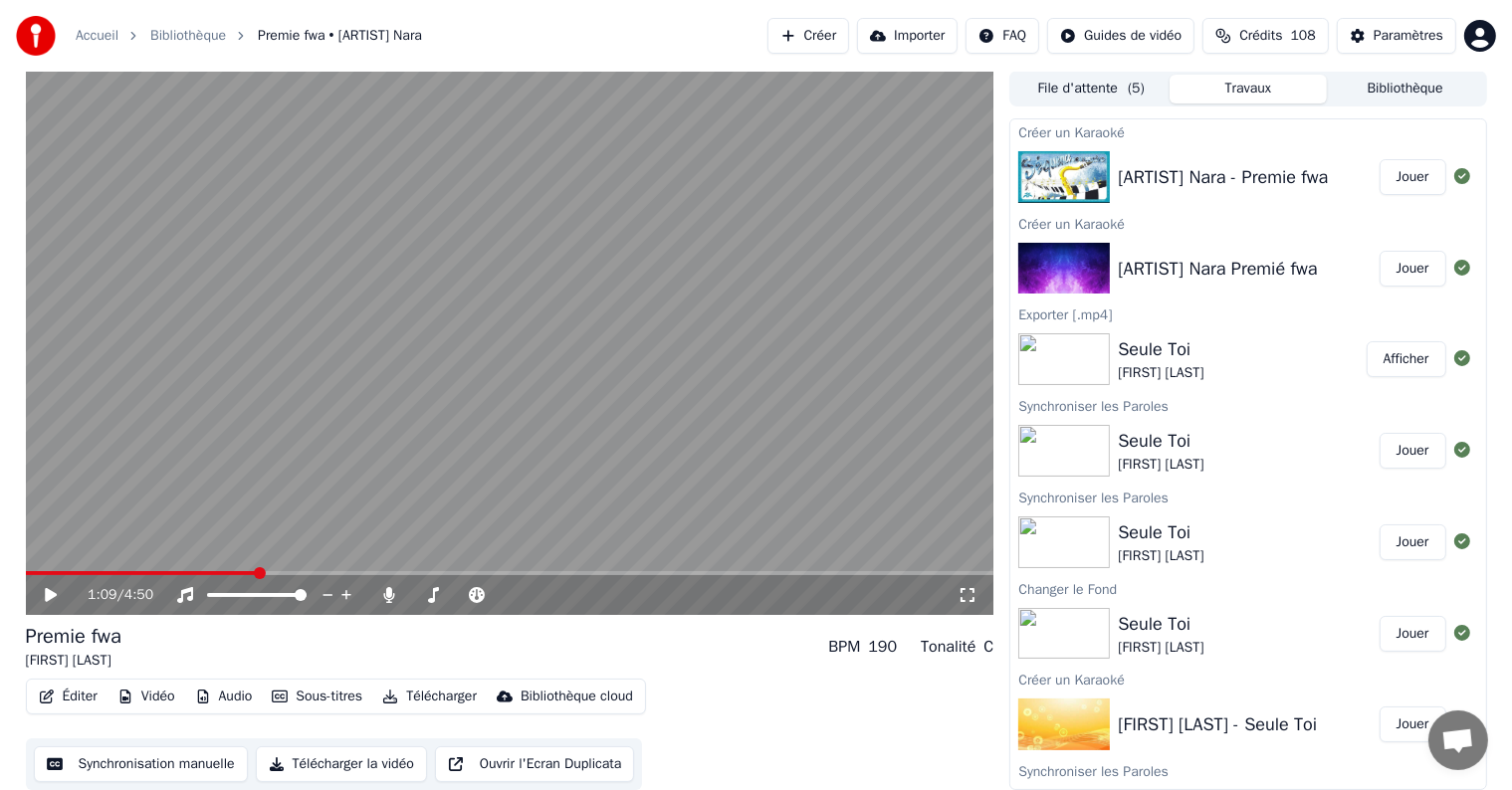 click on "Éditer" at bounding box center [68, 696] 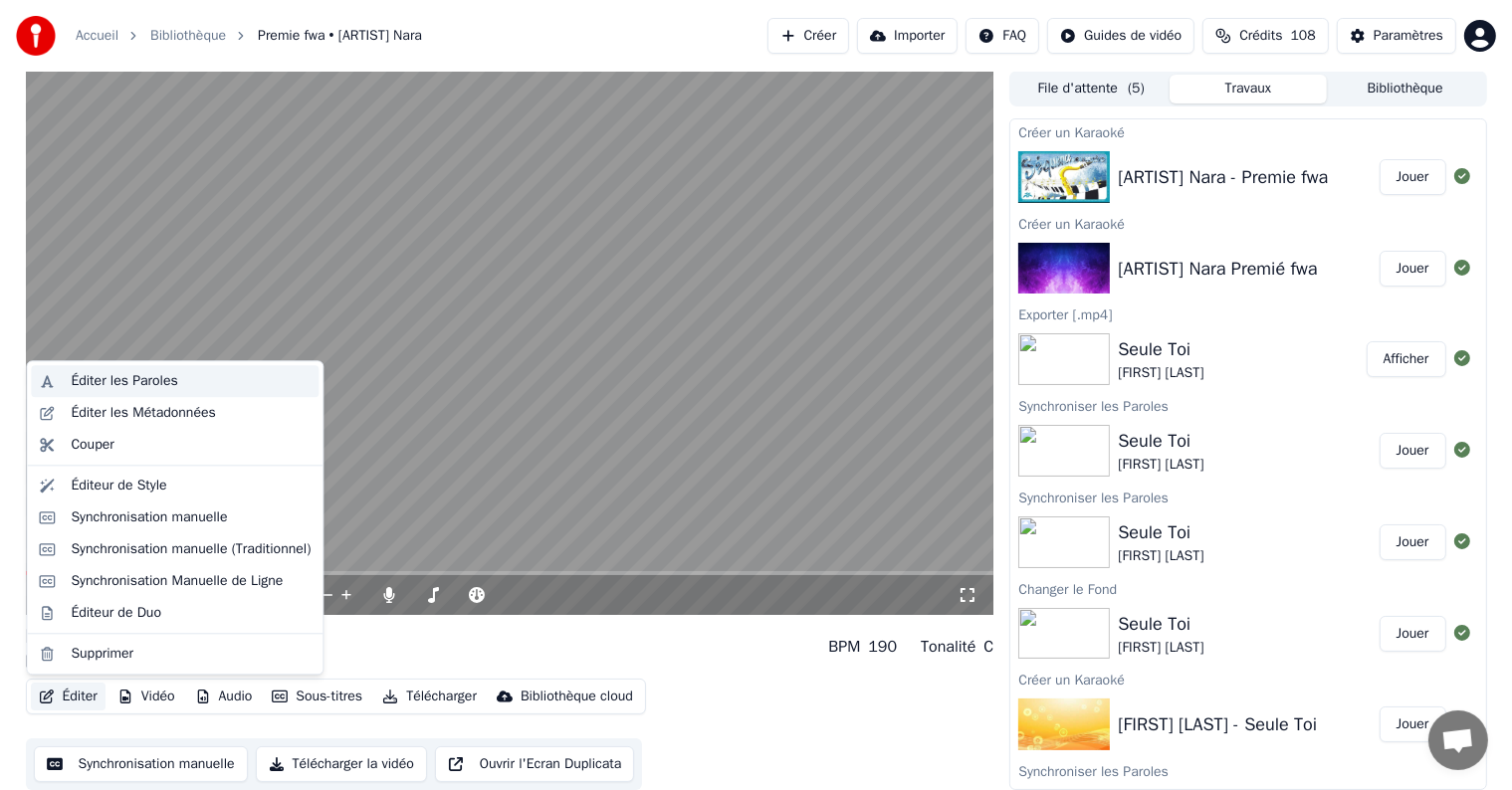 click on "Éditer les Paroles" at bounding box center [174, 381] 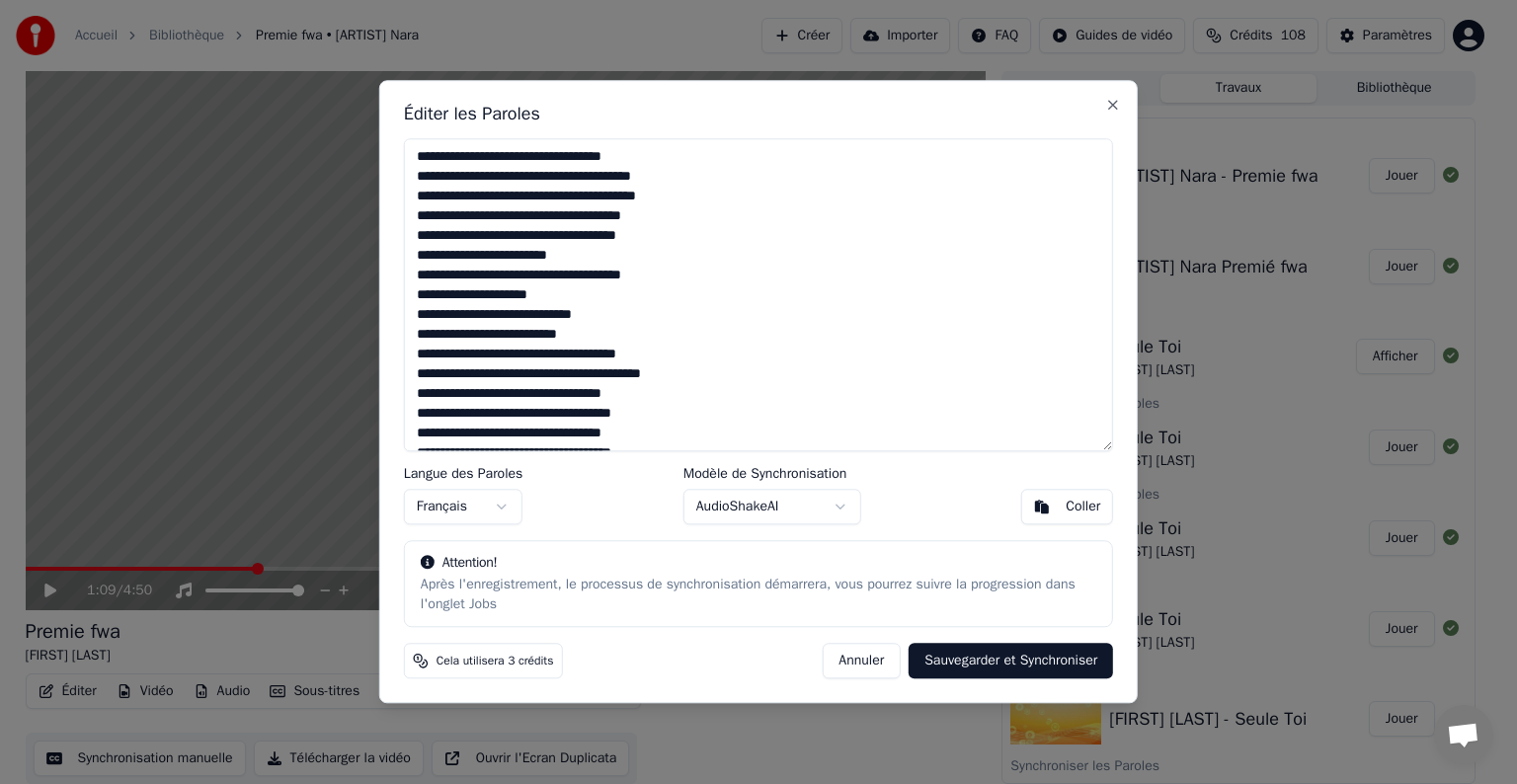 drag, startPoint x: 573, startPoint y: 254, endPoint x: 441, endPoint y: 252, distance: 132.01515 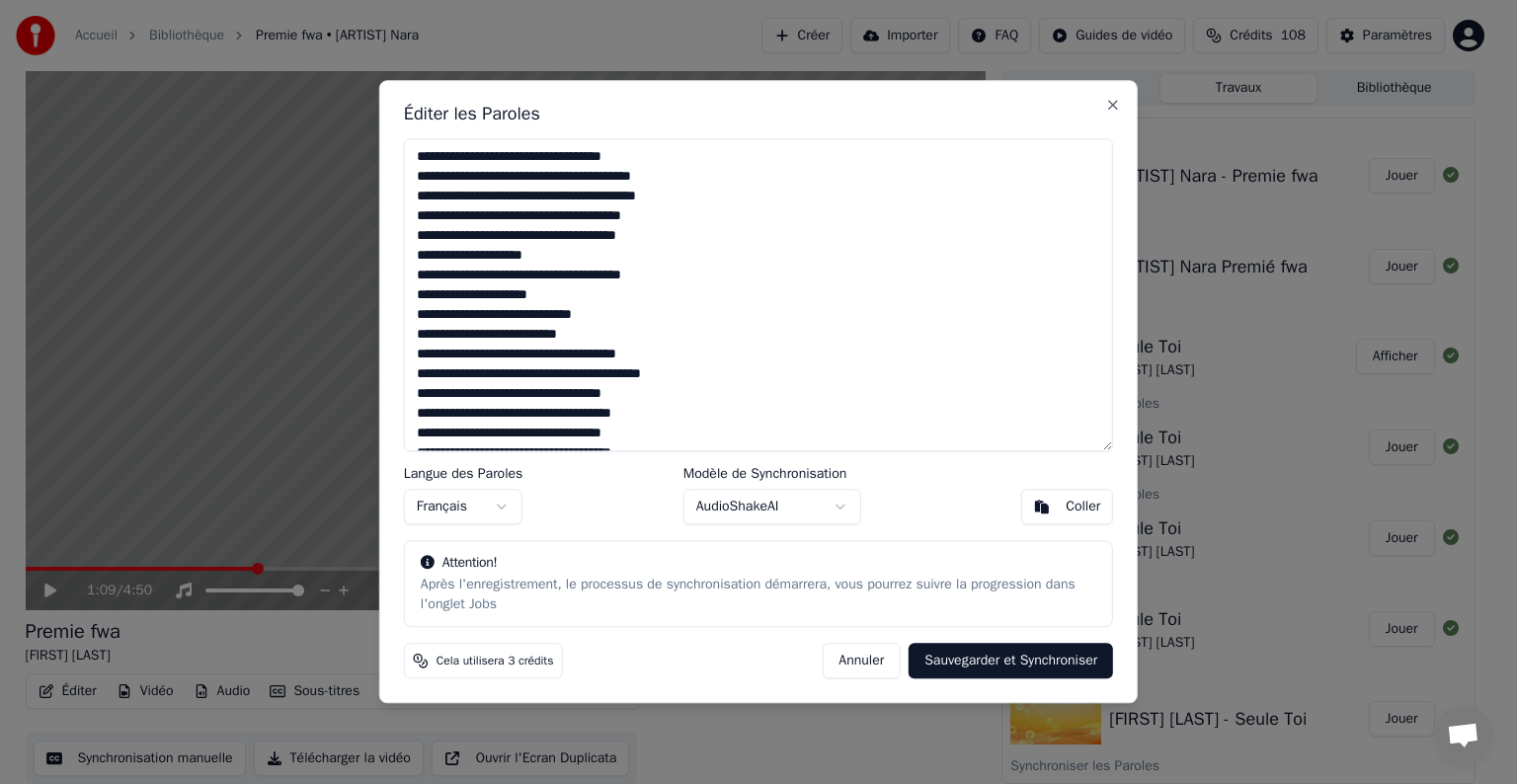 drag, startPoint x: 515, startPoint y: 275, endPoint x: 439, endPoint y: 269, distance: 76.23647 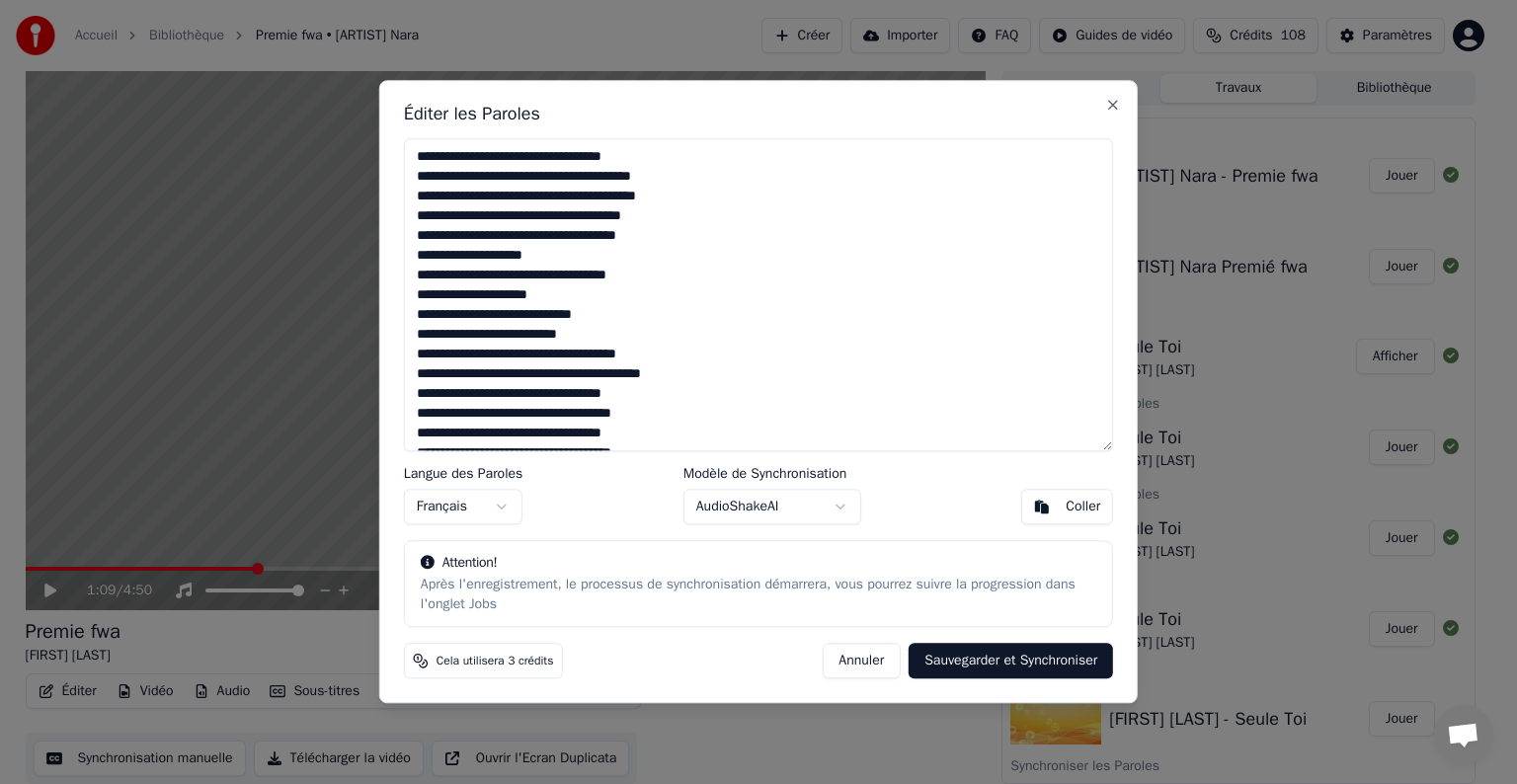 drag, startPoint x: 632, startPoint y: 271, endPoint x: 506, endPoint y: 272, distance: 126.004 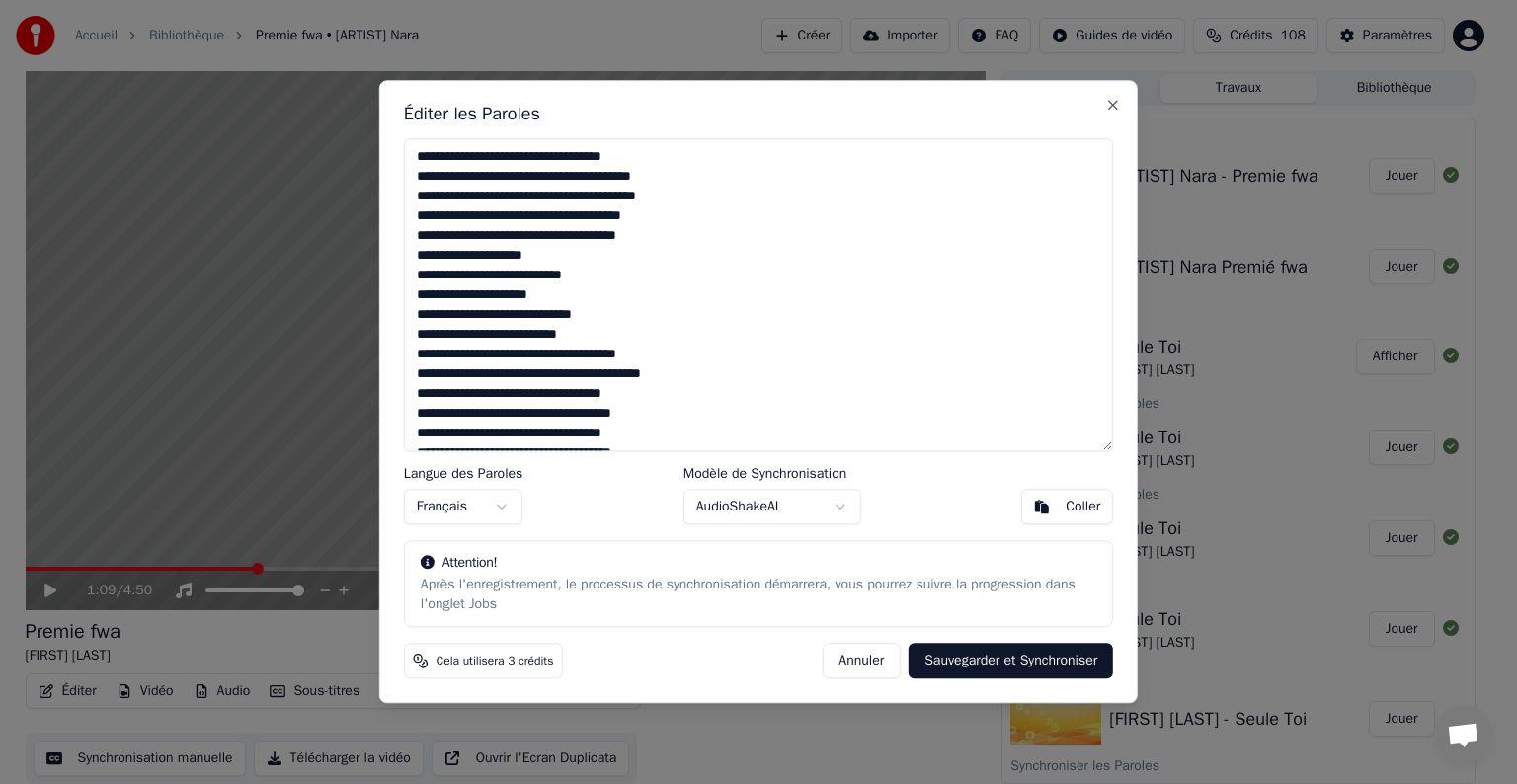 drag, startPoint x: 536, startPoint y: 276, endPoint x: 542, endPoint y: 287, distance: 12.529964 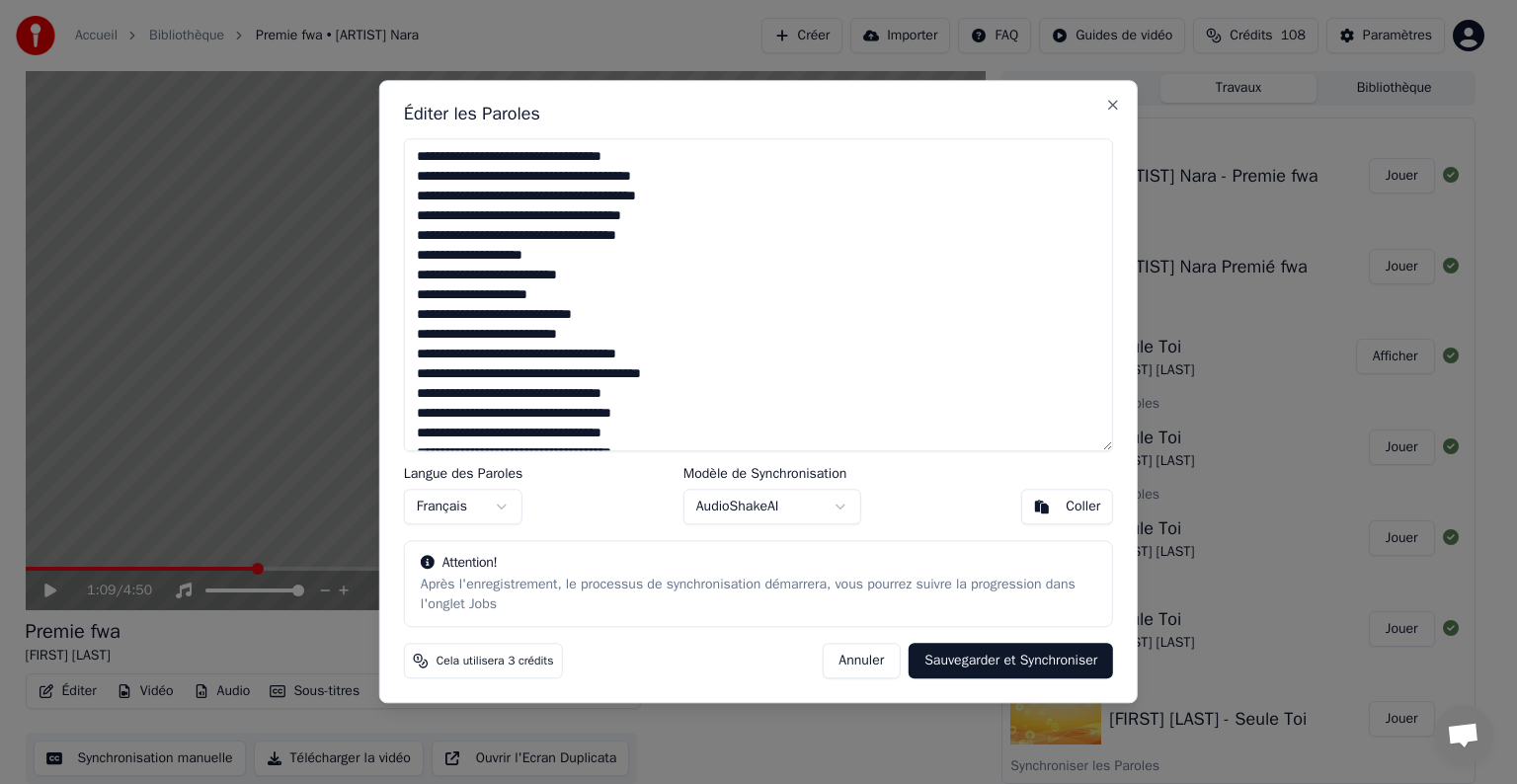 click on "**********" at bounding box center [758, 294] 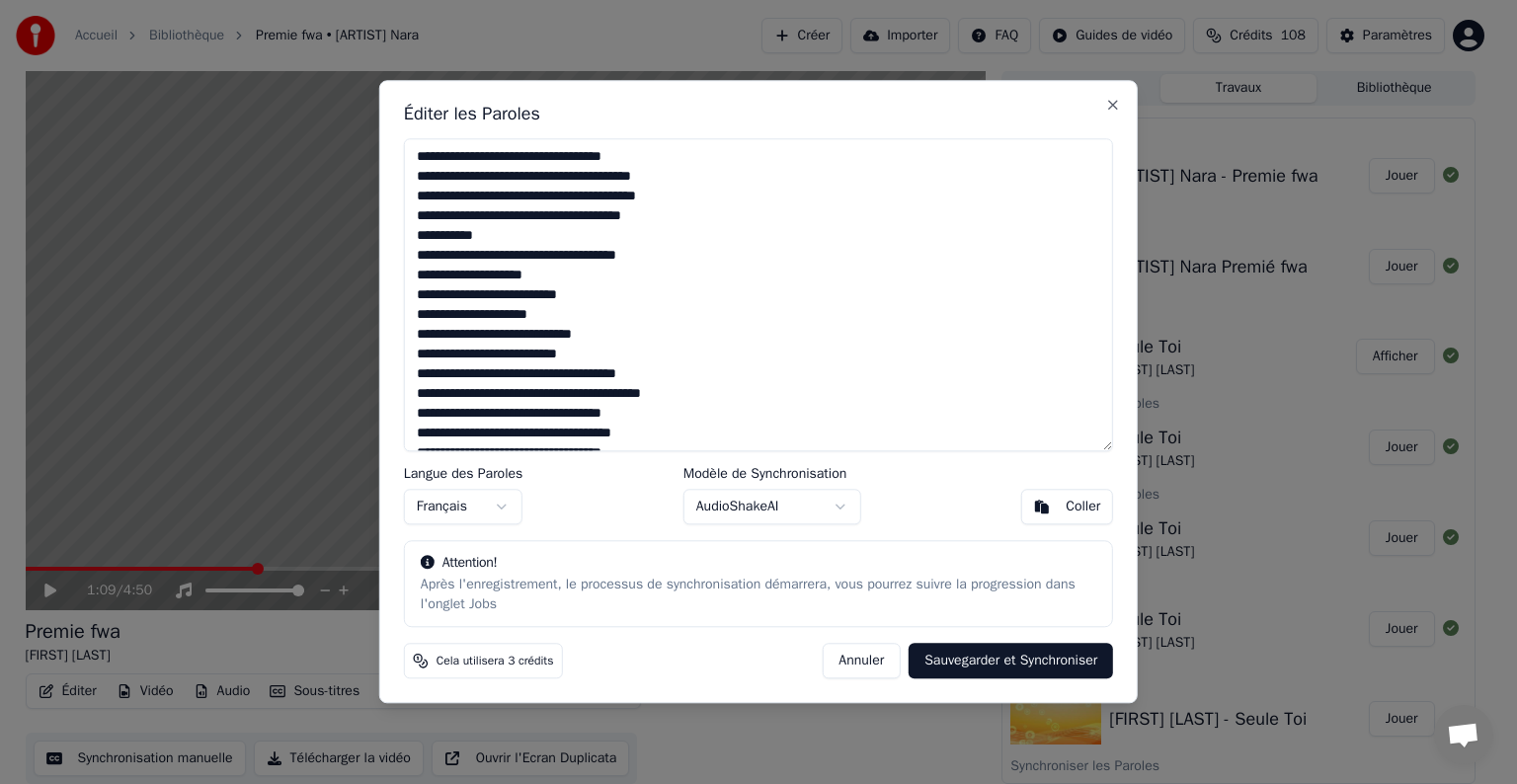 drag, startPoint x: 497, startPoint y: 298, endPoint x: 417, endPoint y: 295, distance: 80.05623 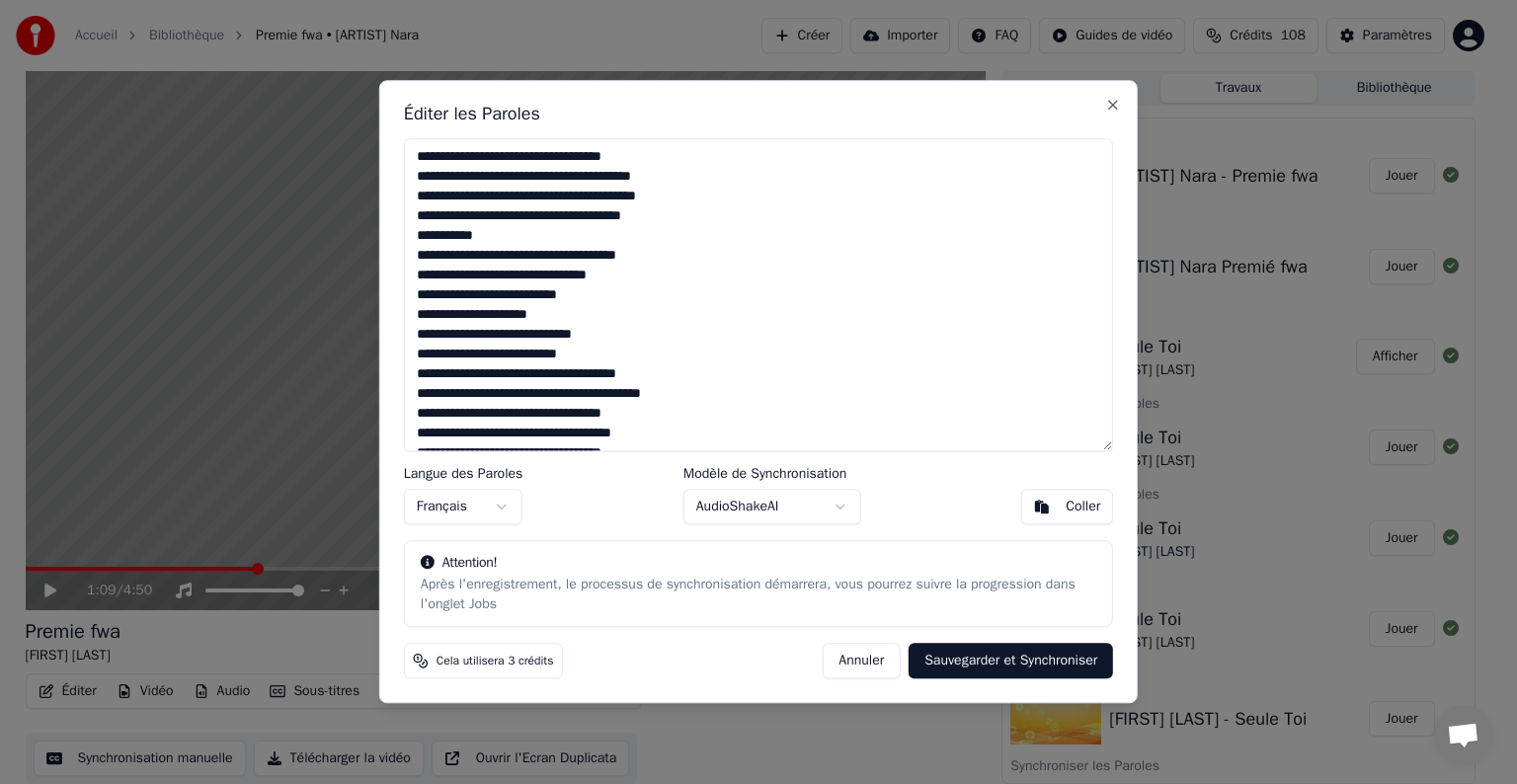 click on "**********" at bounding box center (758, 294) 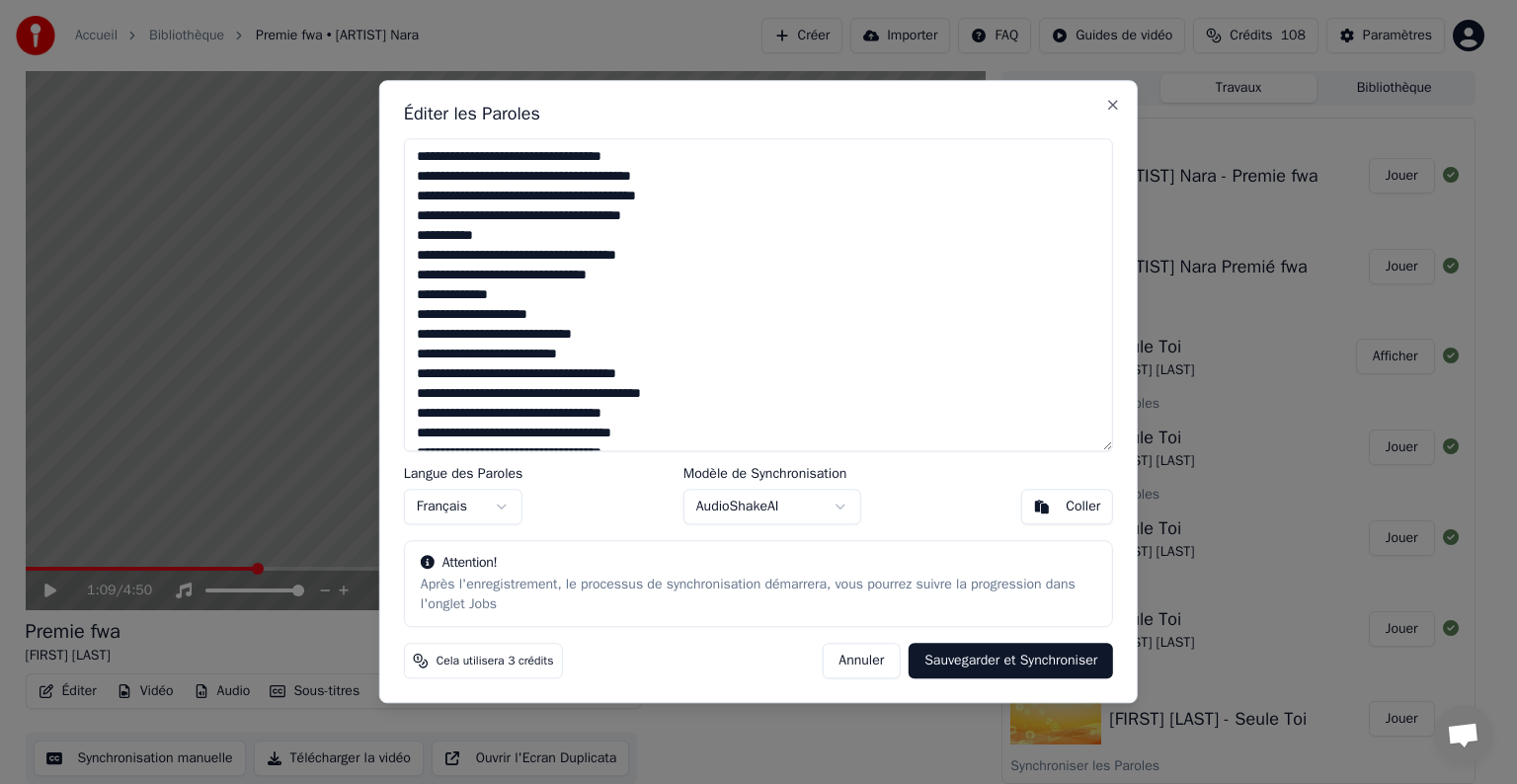 click on "**********" at bounding box center (758, 294) 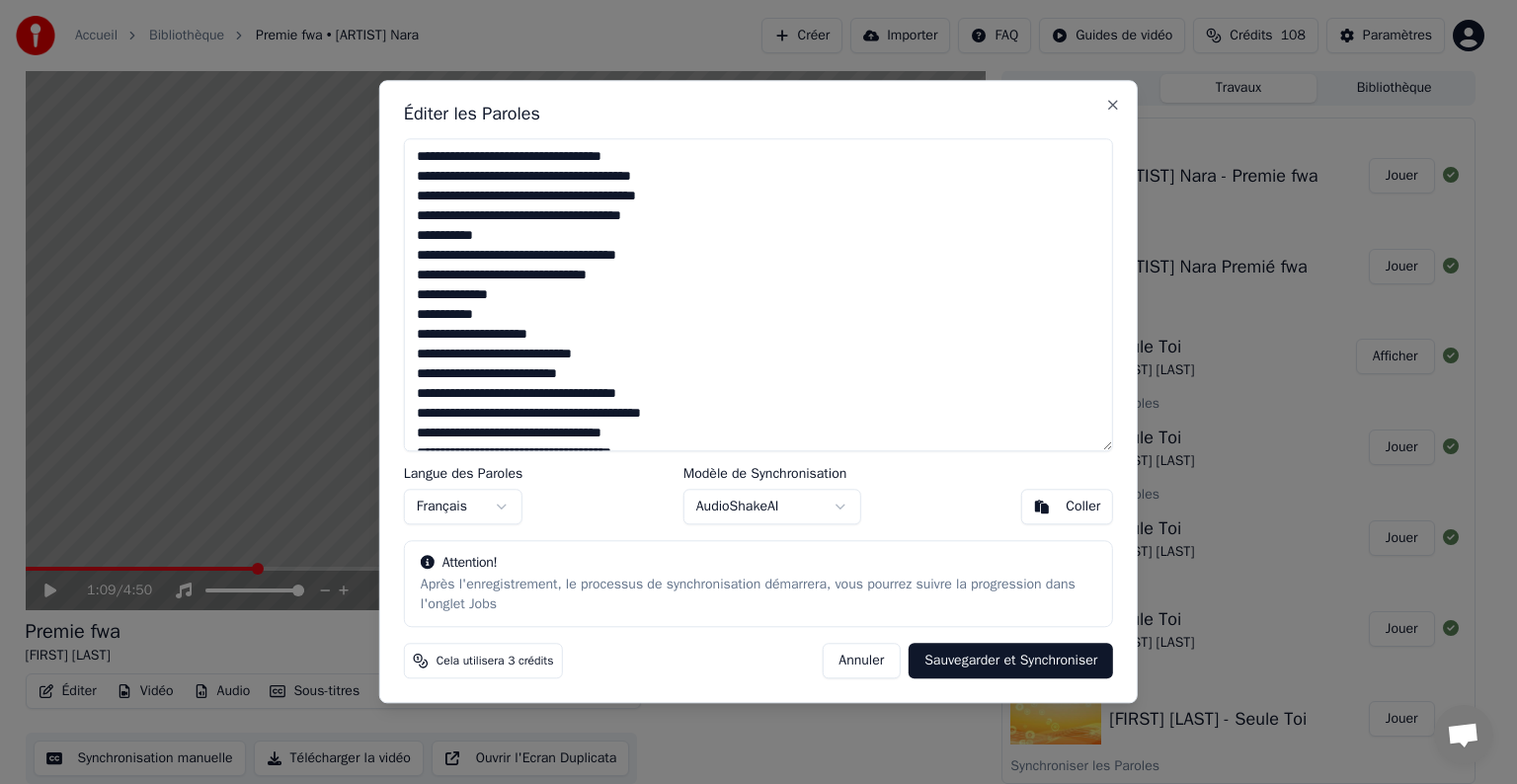 drag, startPoint x: 521, startPoint y: 353, endPoint x: 443, endPoint y: 346, distance: 78.31347 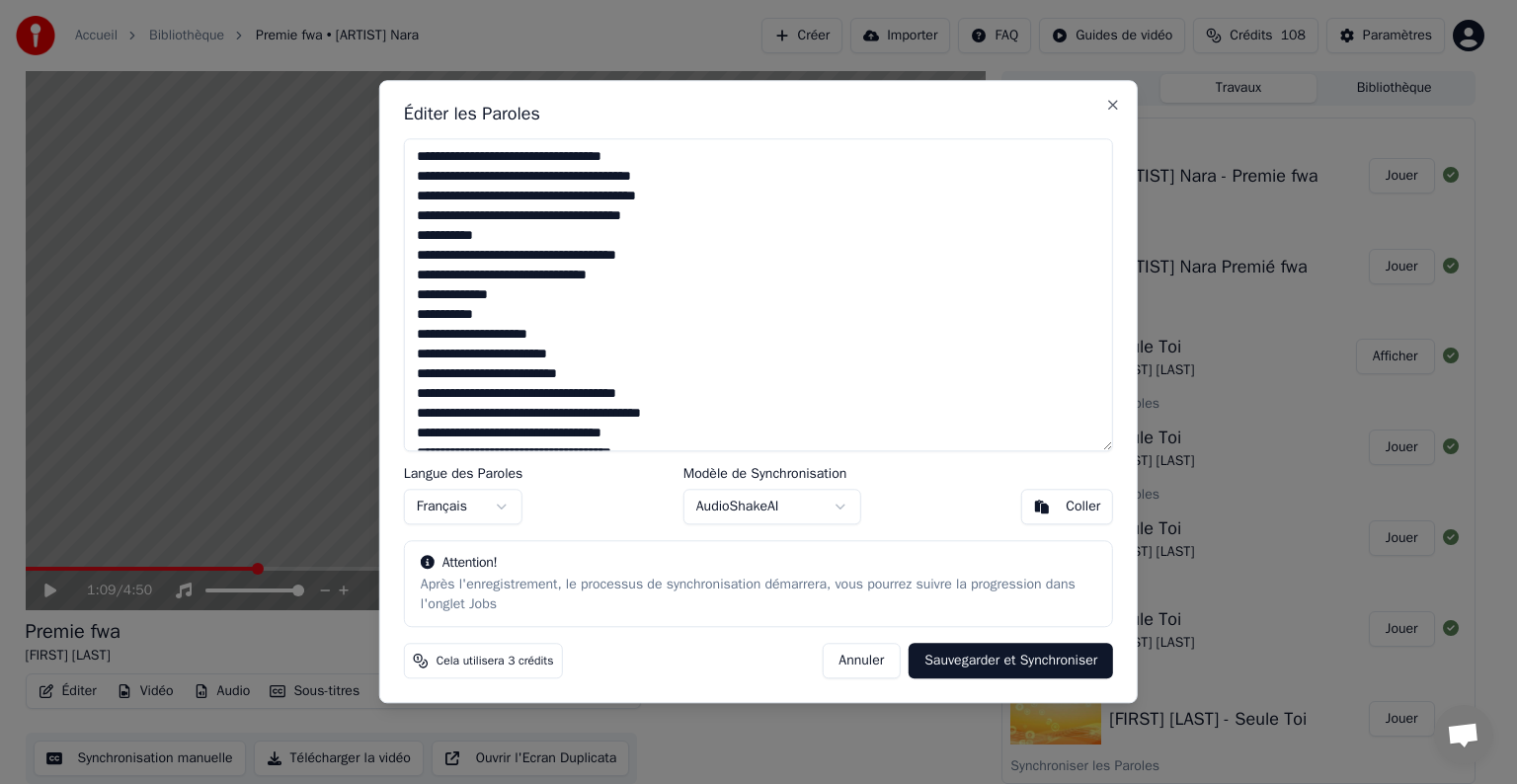 click on "**********" at bounding box center [758, 294] 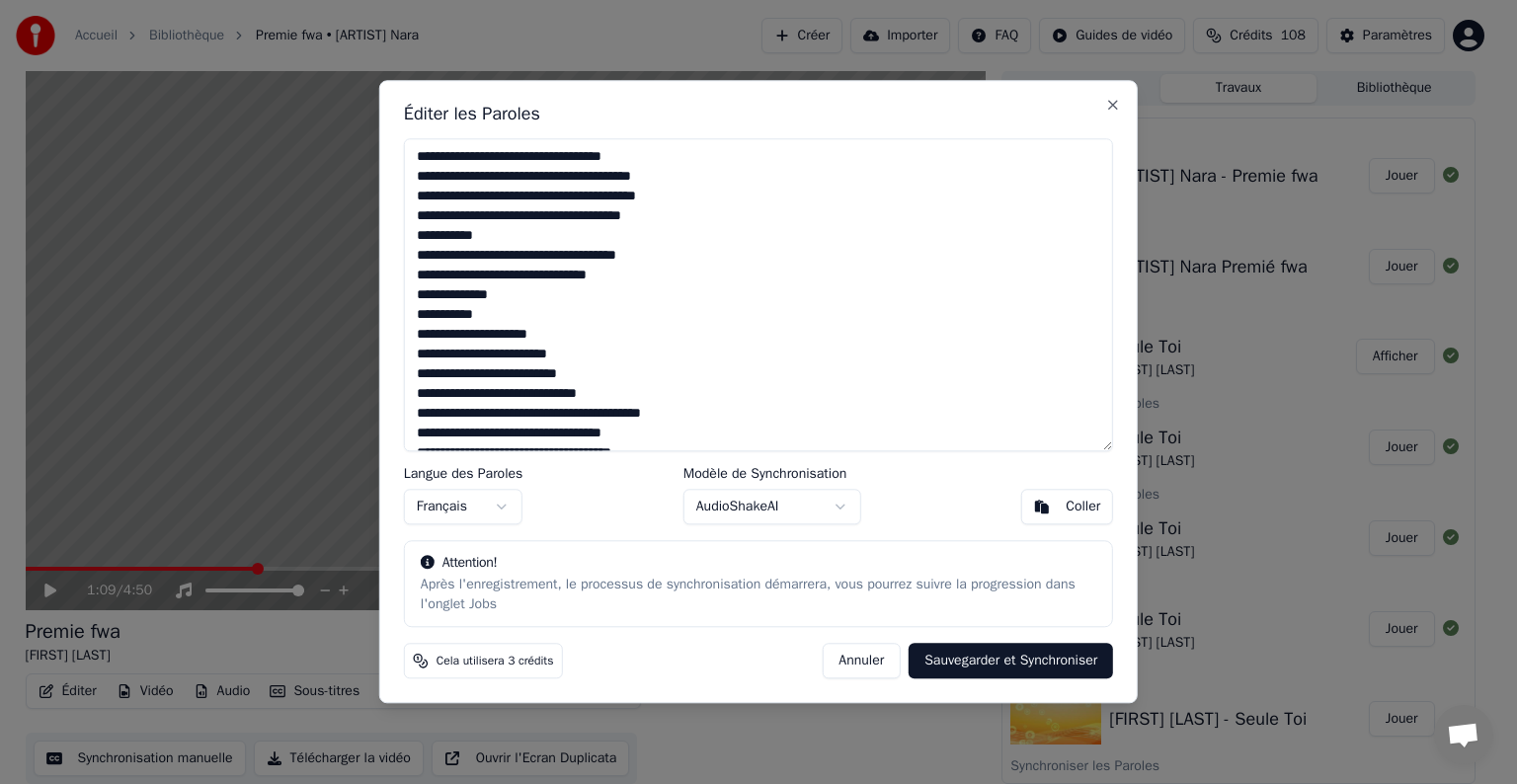 drag, startPoint x: 650, startPoint y: 274, endPoint x: 410, endPoint y: 266, distance: 240.1333 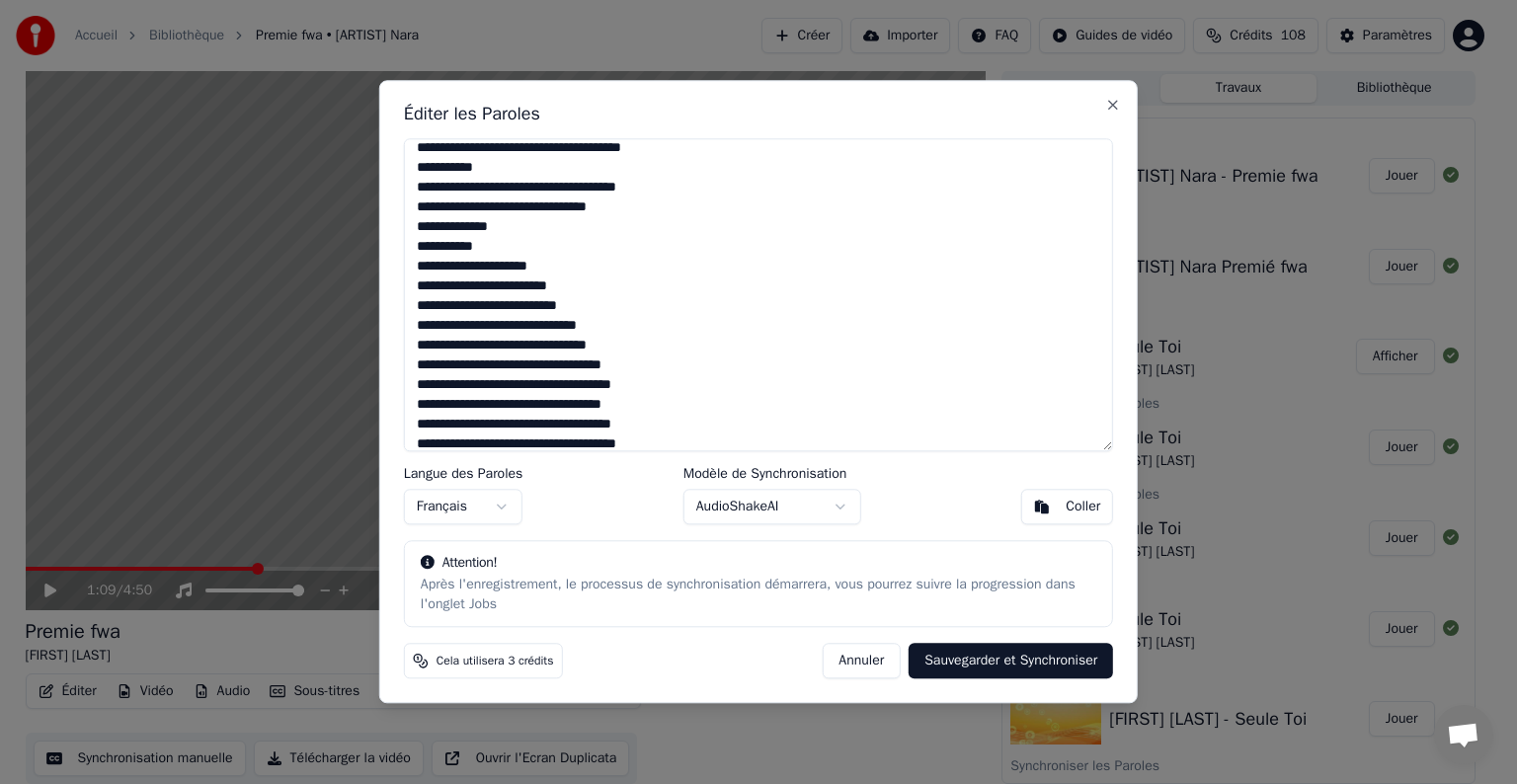 scroll, scrollTop: 99, scrollLeft: 0, axis: vertical 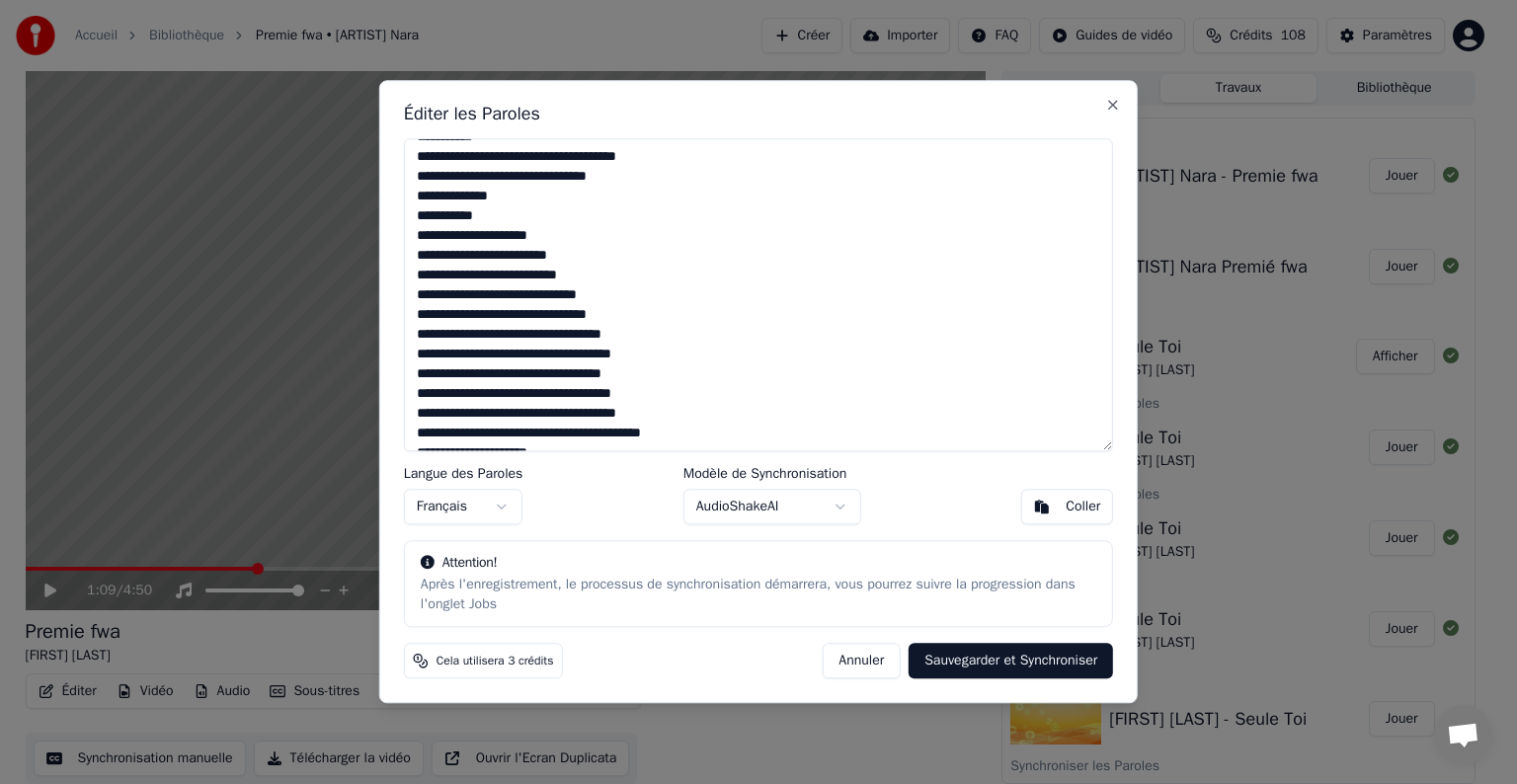 drag, startPoint x: 560, startPoint y: 312, endPoint x: 664, endPoint y: 314, distance: 104.01923 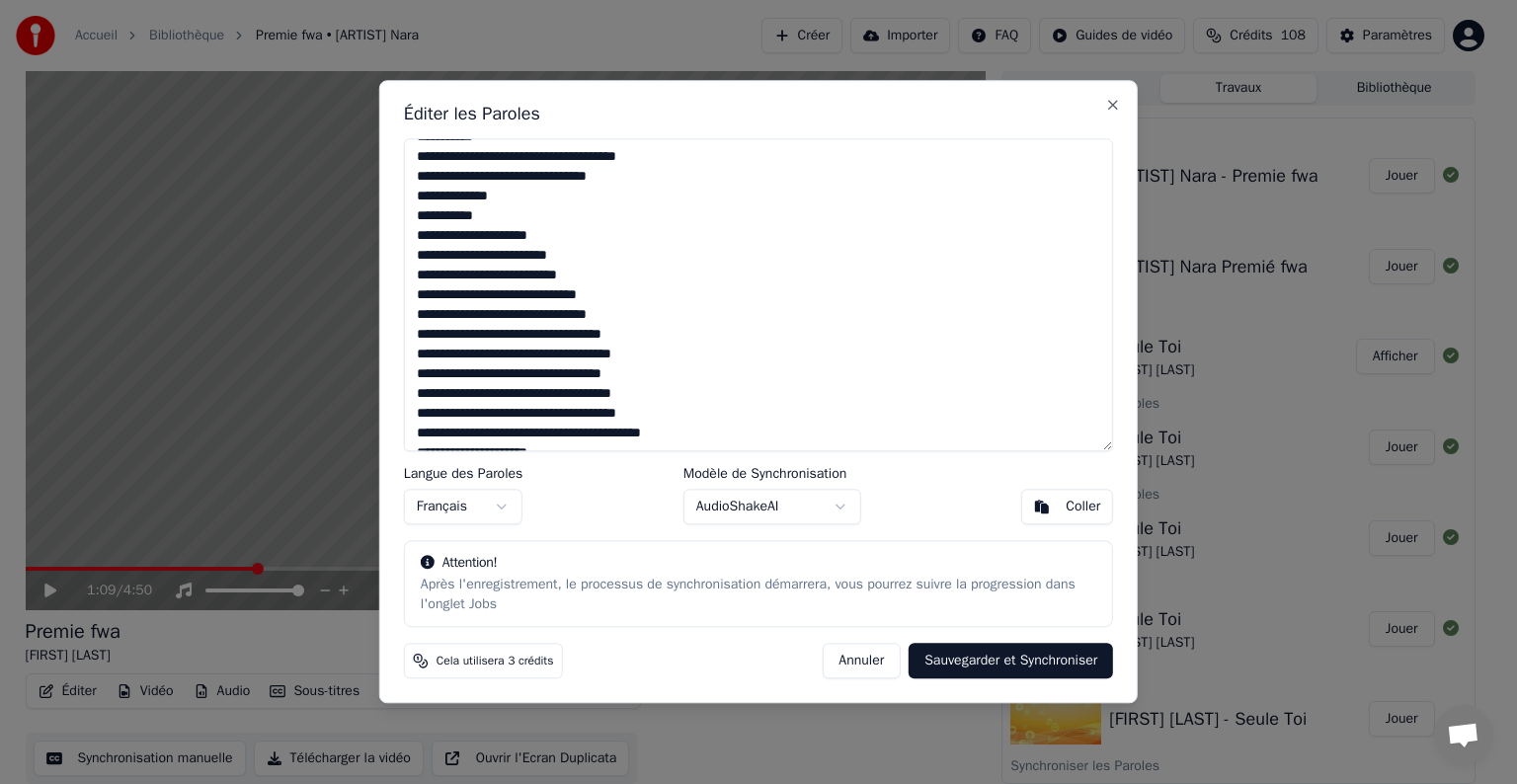 click on "**********" at bounding box center (758, 294) 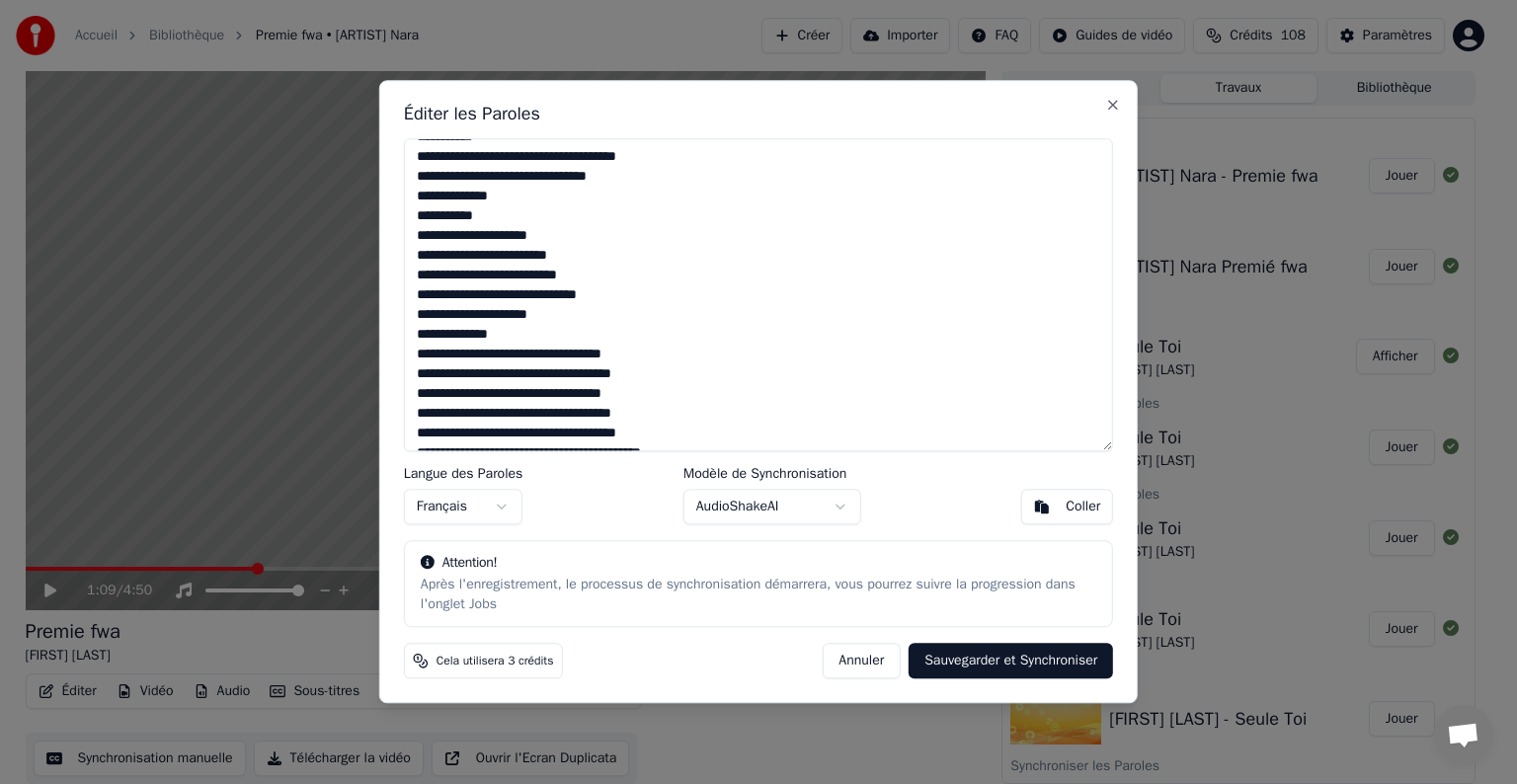drag, startPoint x: 412, startPoint y: 356, endPoint x: 662, endPoint y: 360, distance: 250.032 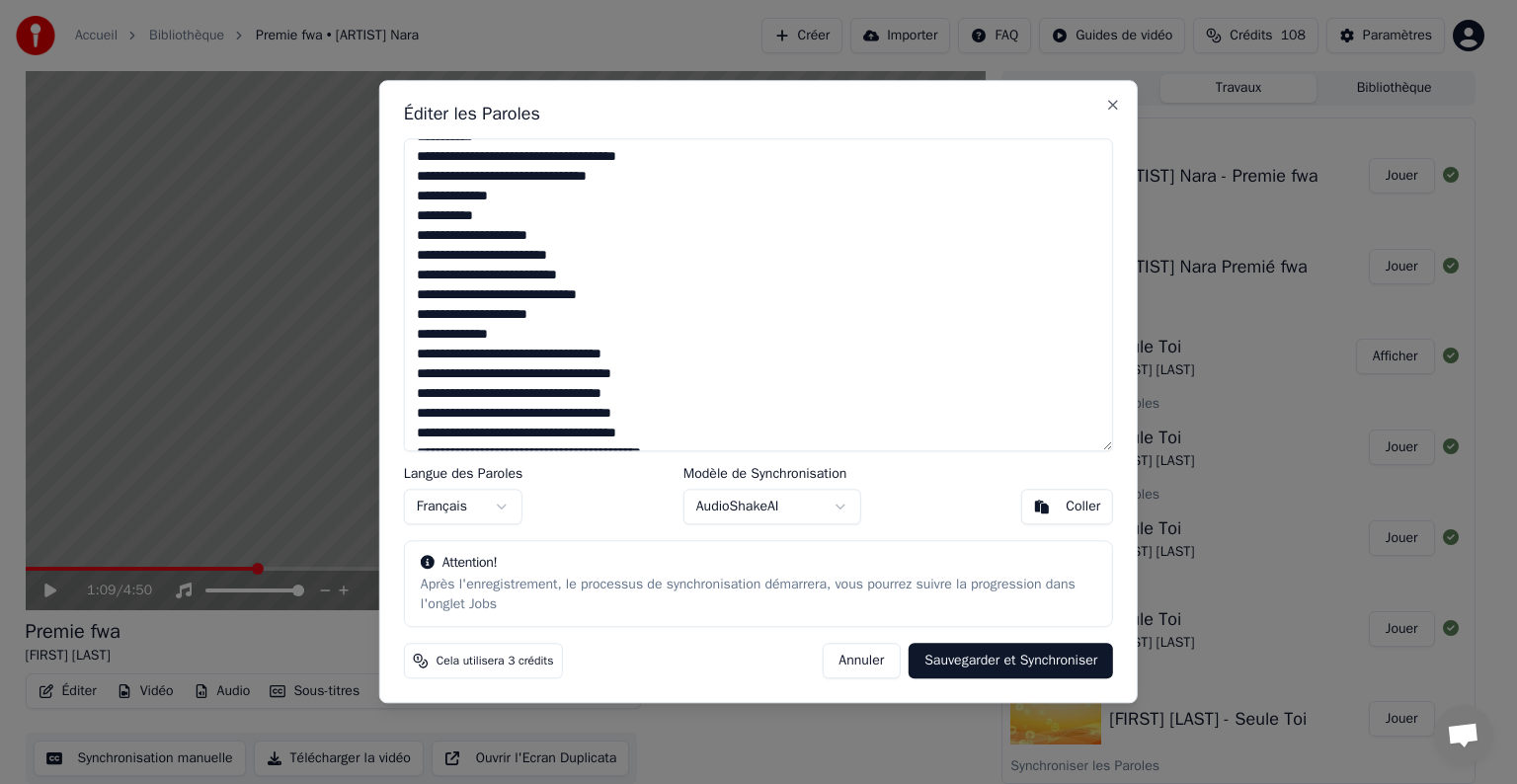 click on "**********" at bounding box center [758, 294] 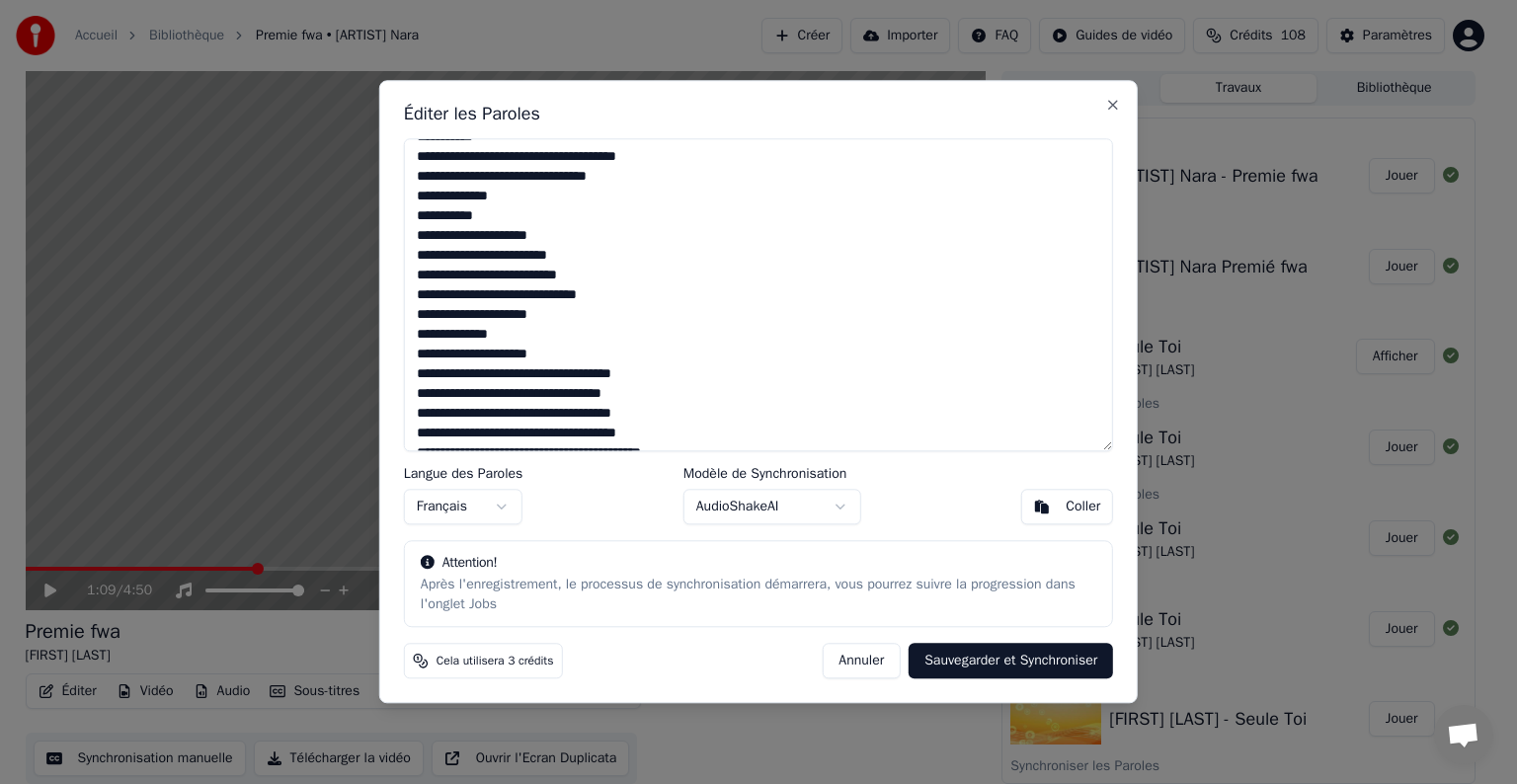 drag, startPoint x: 662, startPoint y: 373, endPoint x: 411, endPoint y: 380, distance: 251.09759 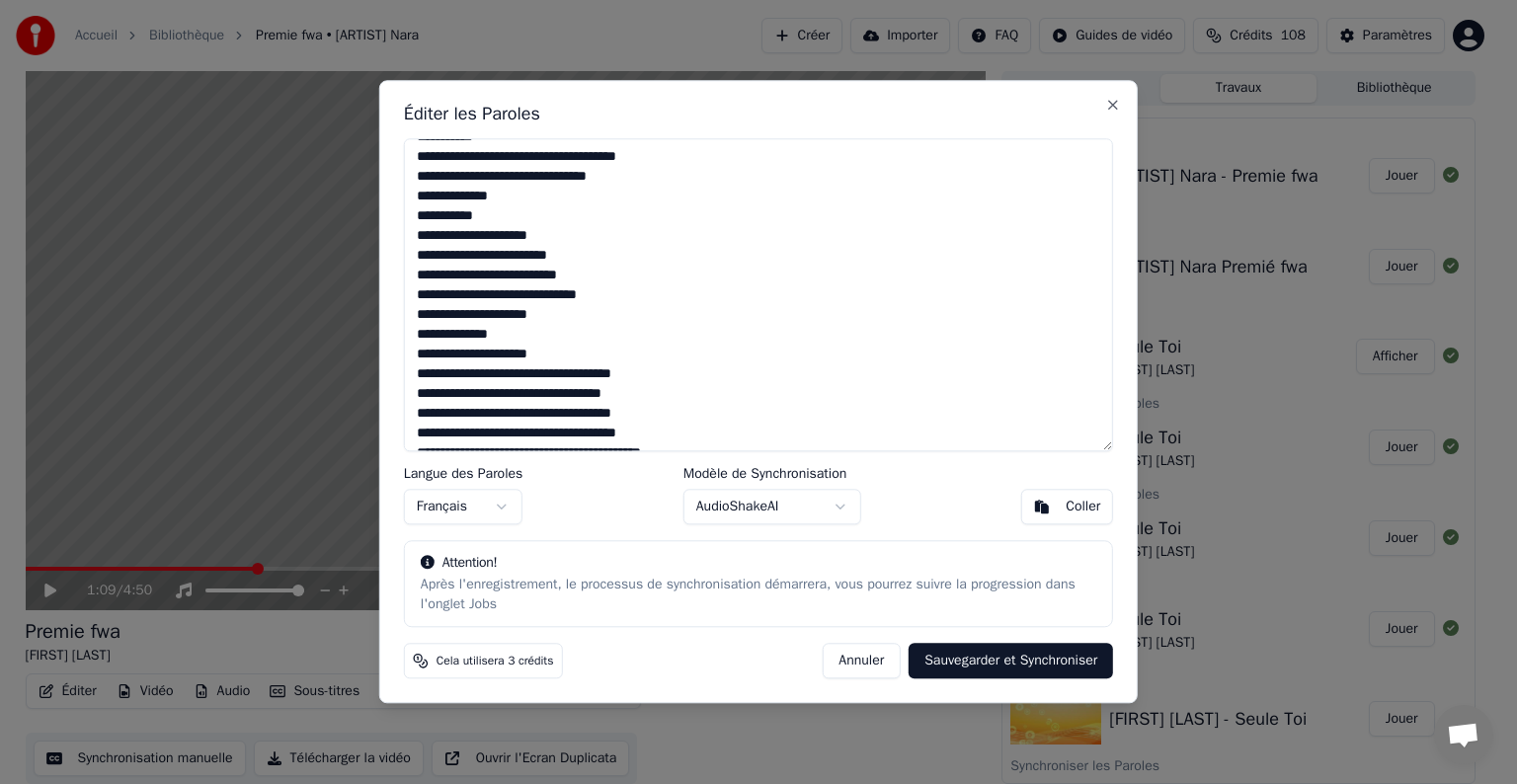 click on "**********" at bounding box center [758, 294] 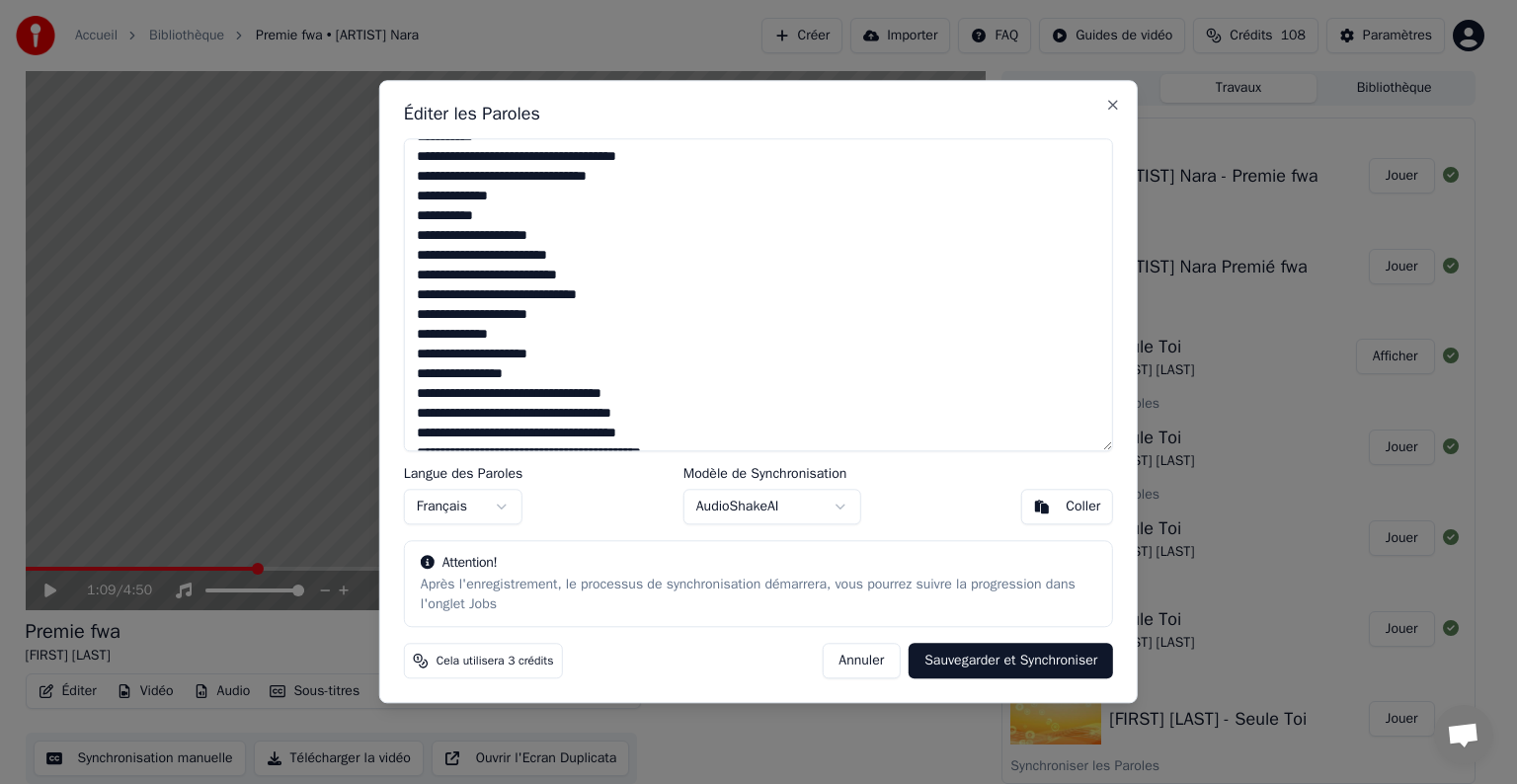 scroll, scrollTop: 197, scrollLeft: 0, axis: vertical 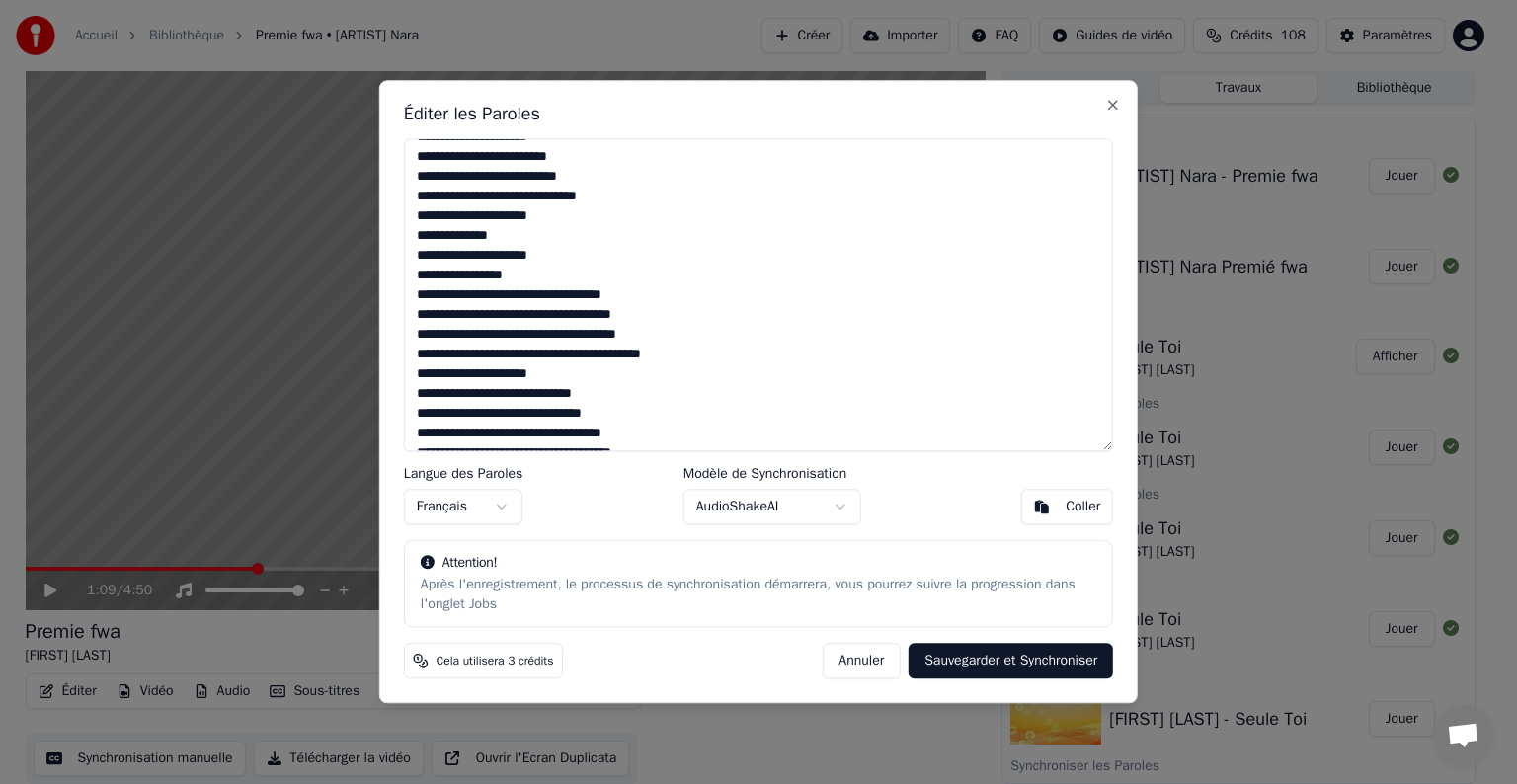 drag, startPoint x: 642, startPoint y: 296, endPoint x: 412, endPoint y: 293, distance: 230.01956 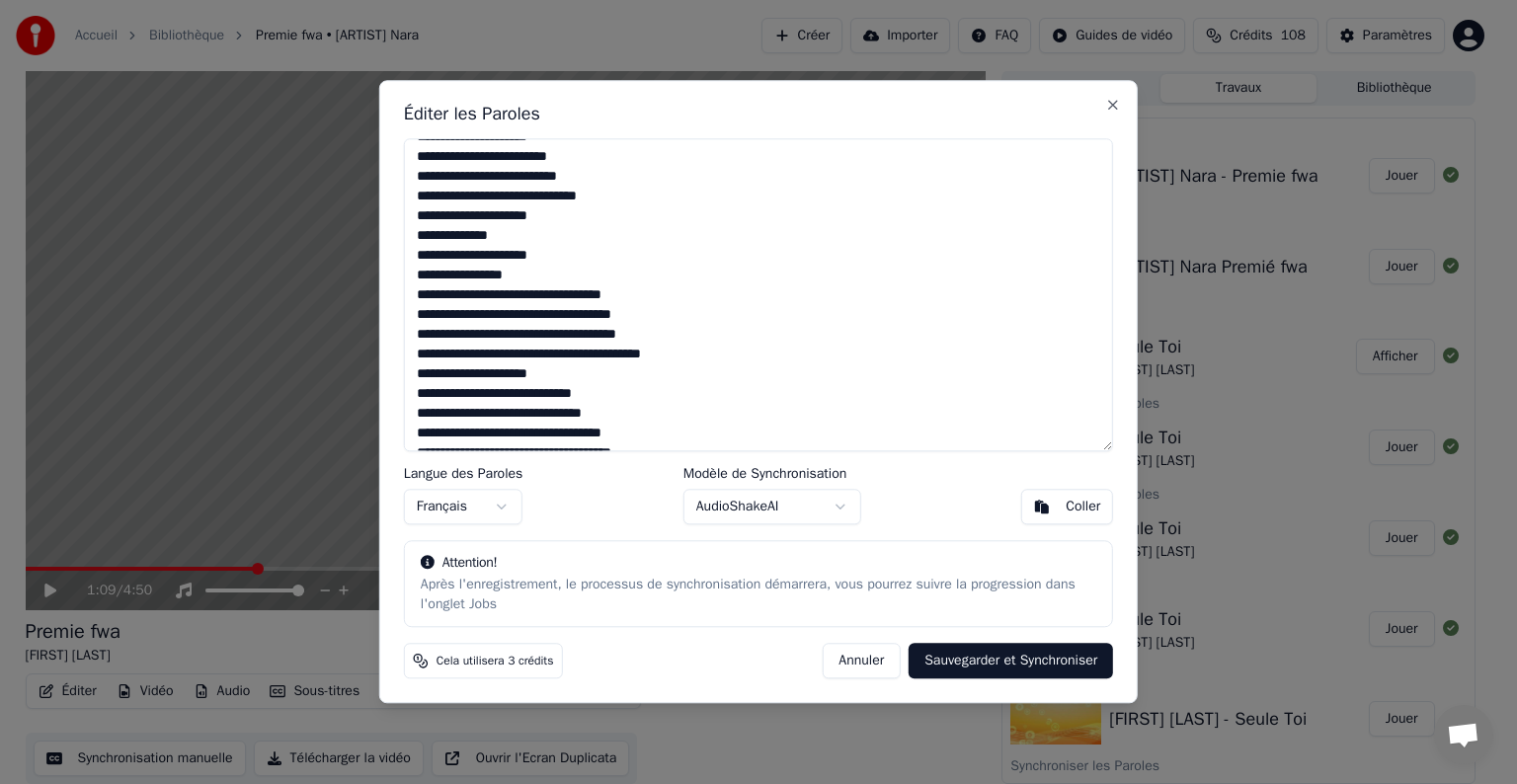 click on "**********" at bounding box center [758, 294] 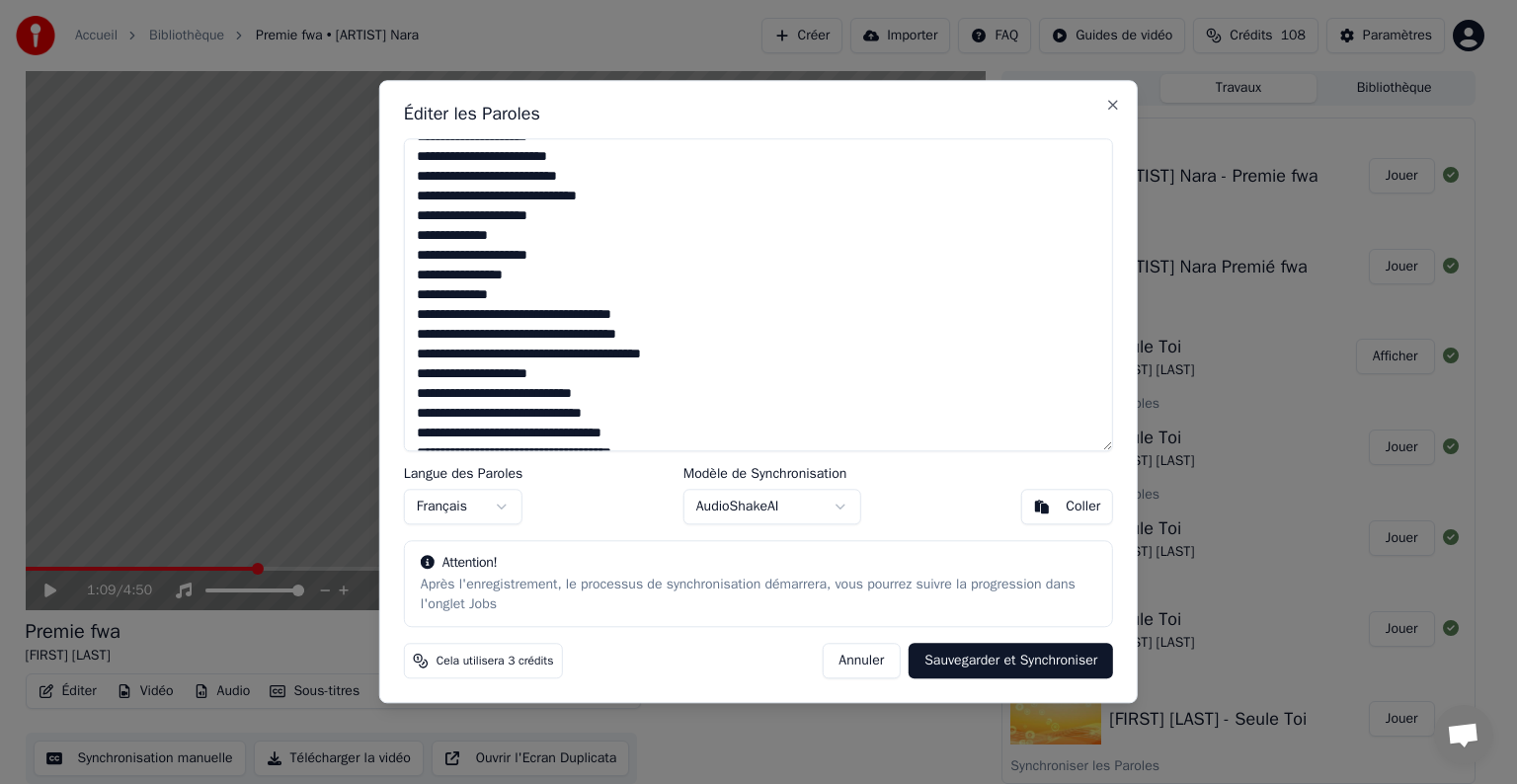 drag, startPoint x: 660, startPoint y: 313, endPoint x: 401, endPoint y: 323, distance: 259.19298 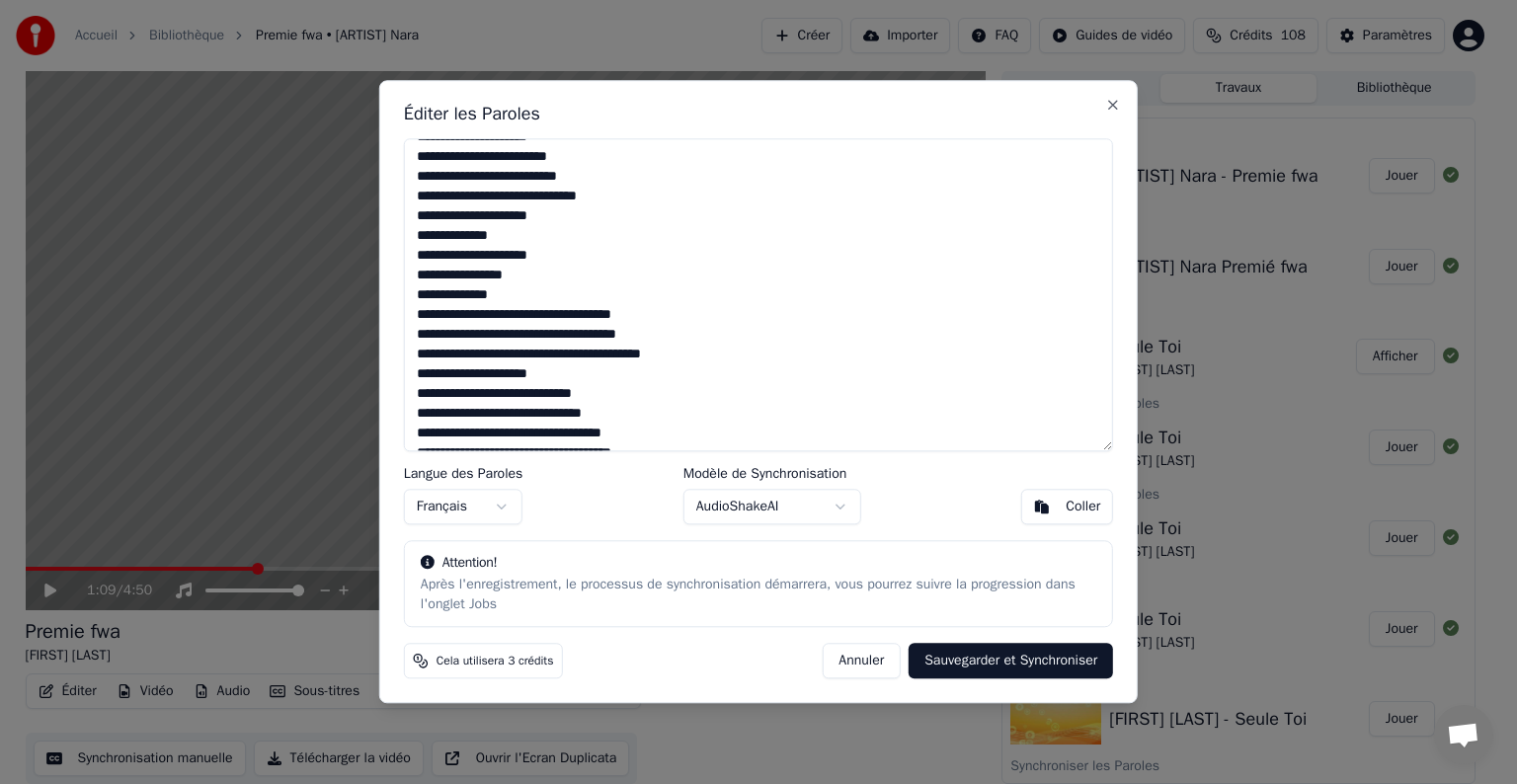 click on "**********" at bounding box center (758, 294) 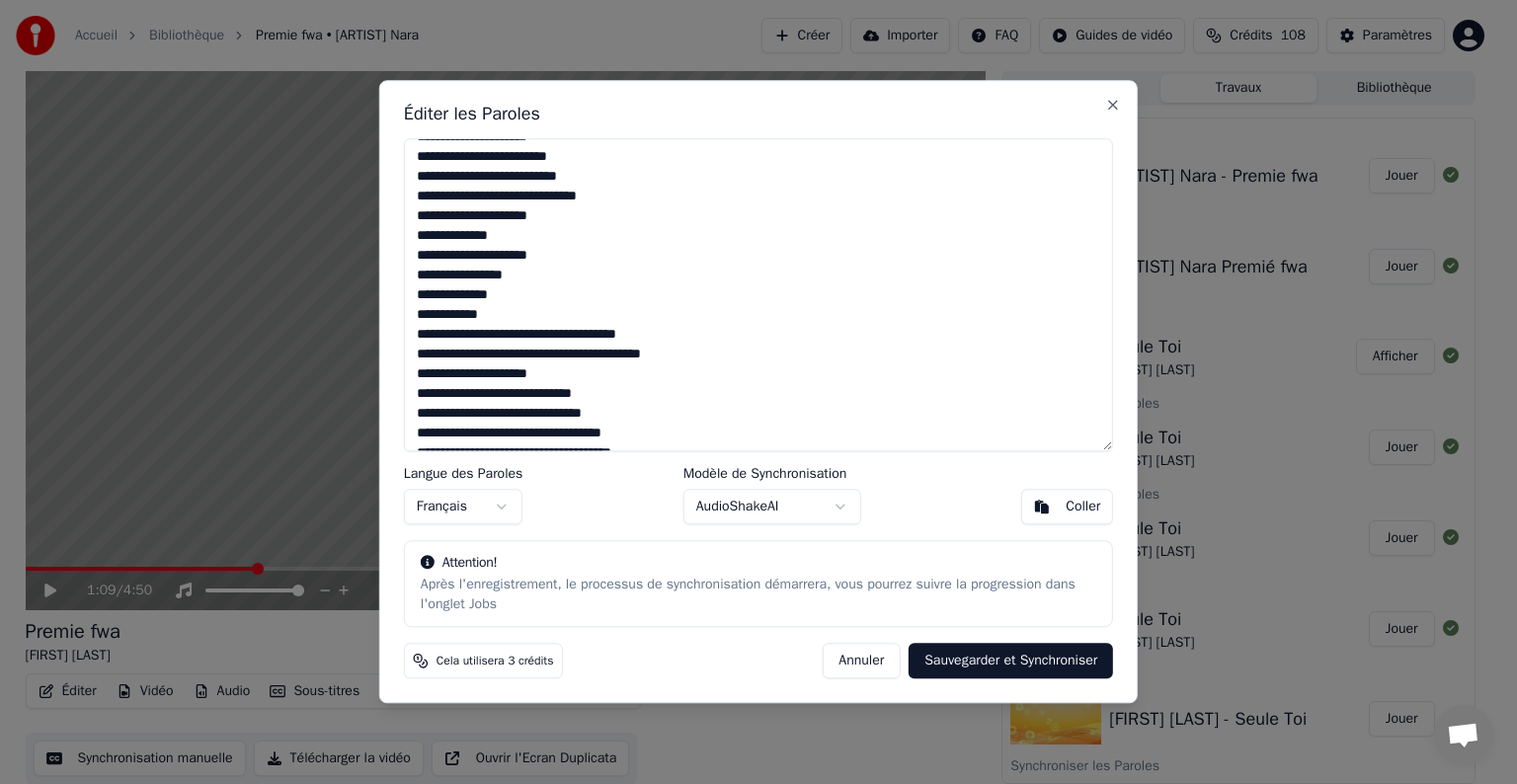 drag, startPoint x: 653, startPoint y: 332, endPoint x: 413, endPoint y: 333, distance: 240.00208 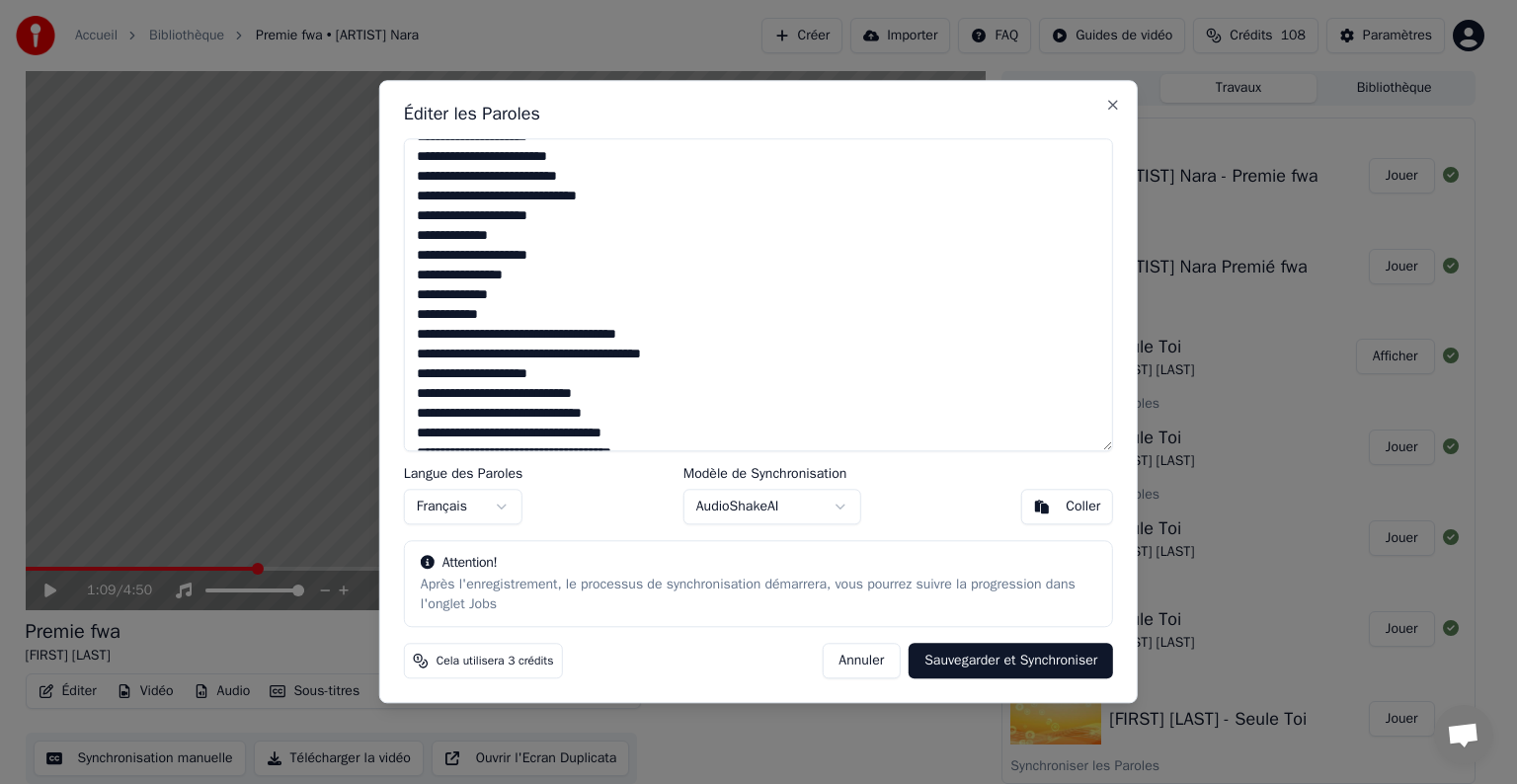 click on "**********" at bounding box center (758, 294) 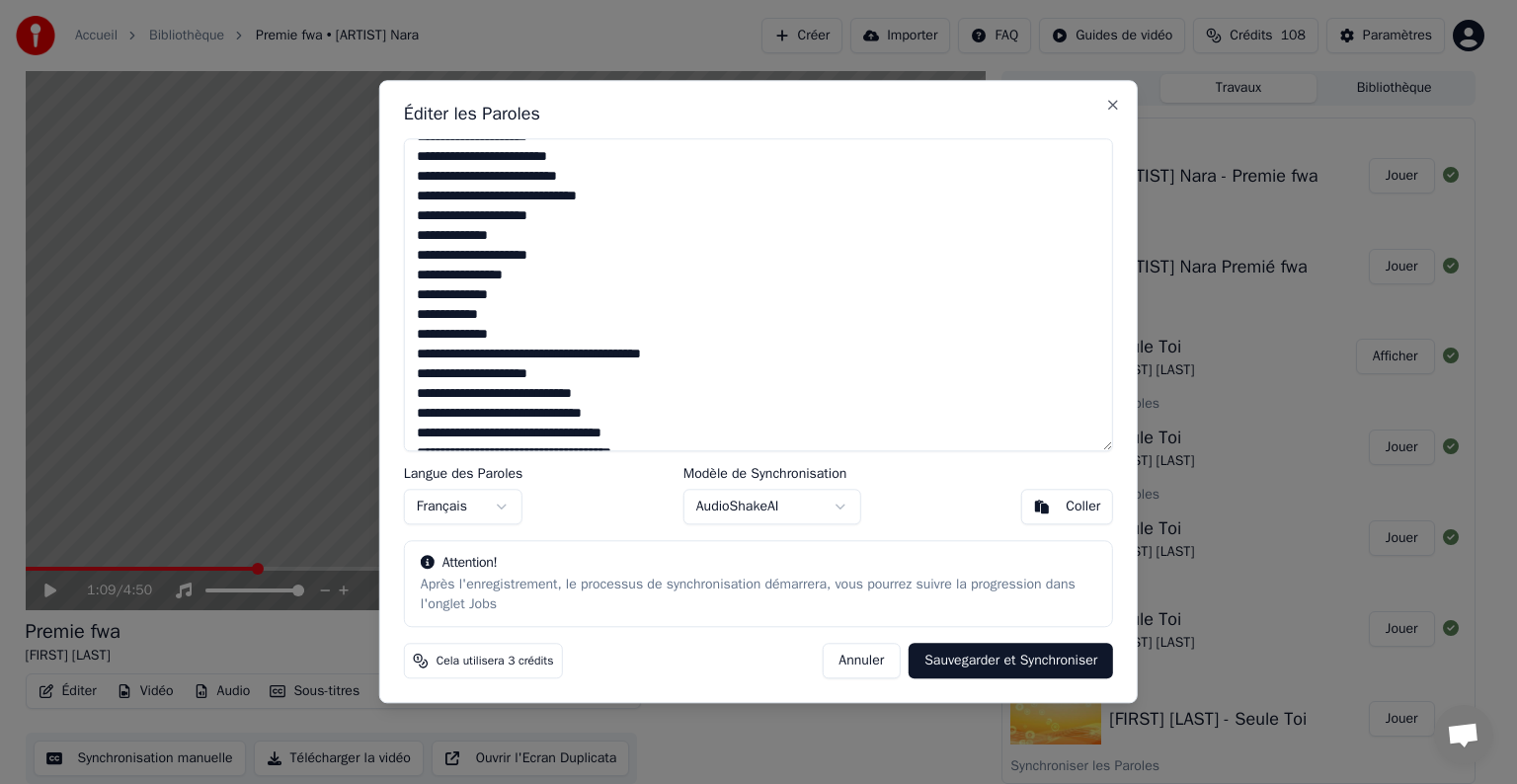 drag, startPoint x: 696, startPoint y: 355, endPoint x: 418, endPoint y: 353, distance: 278.00719 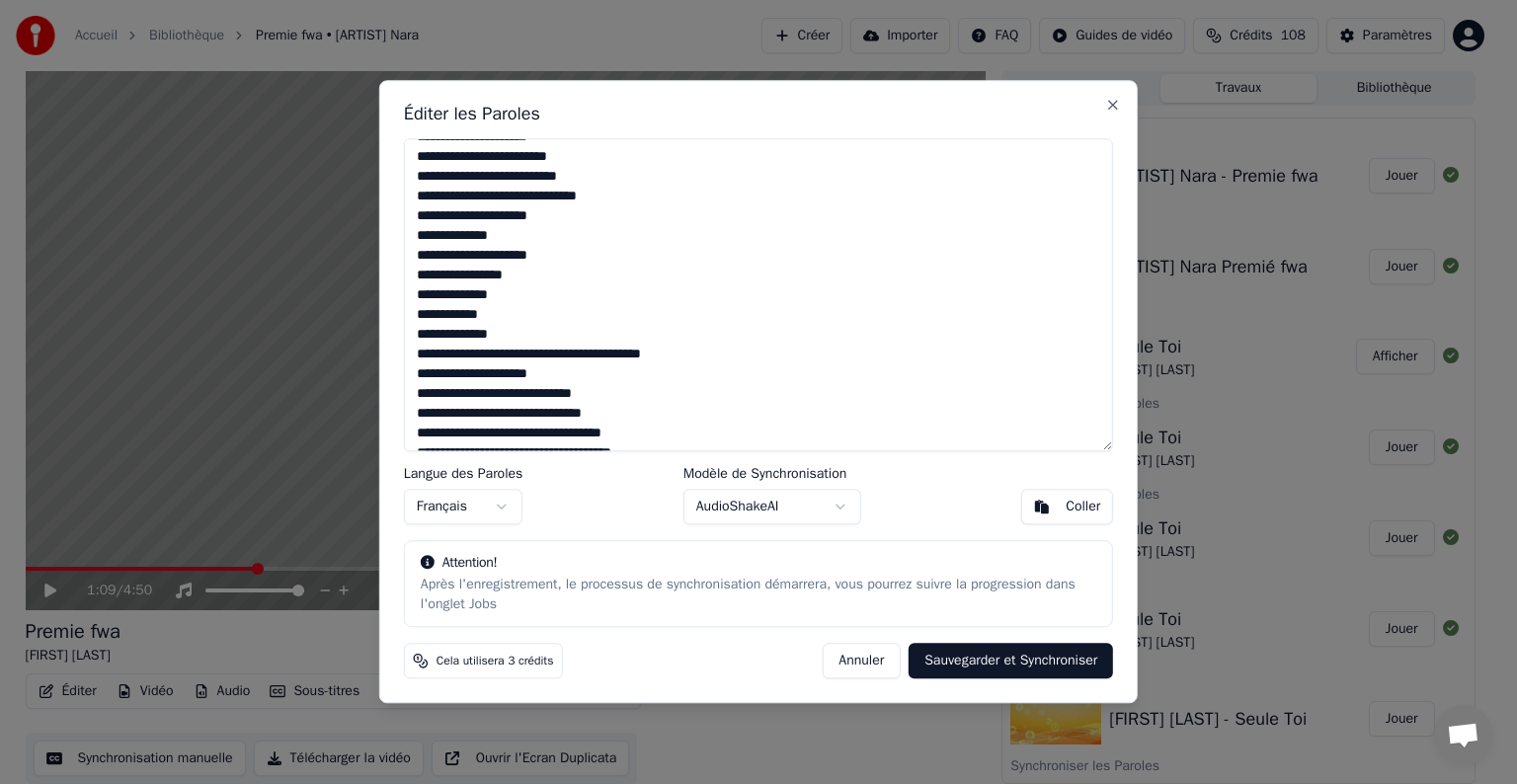 click on "**********" at bounding box center (758, 294) 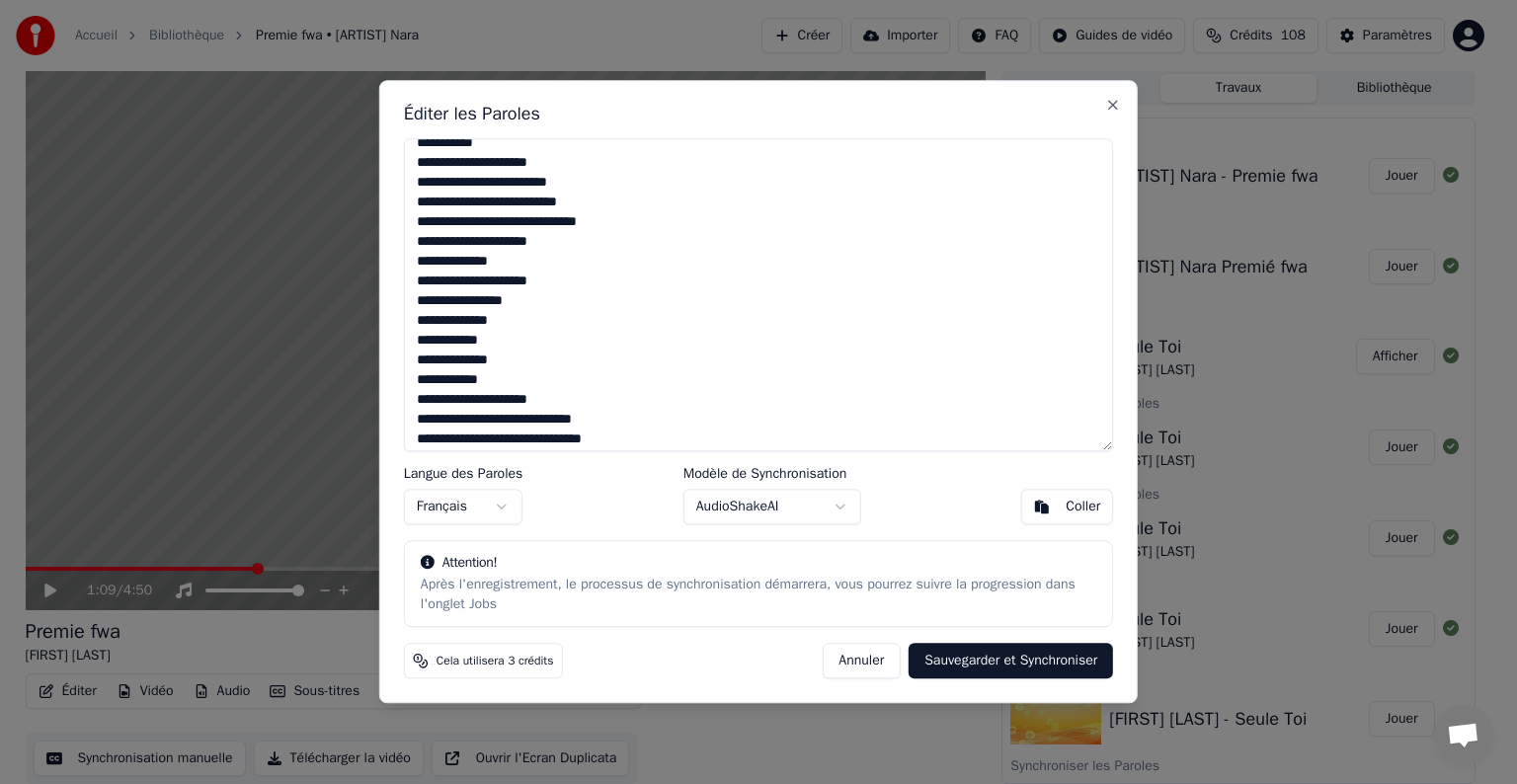 scroll, scrollTop: 197, scrollLeft: 0, axis: vertical 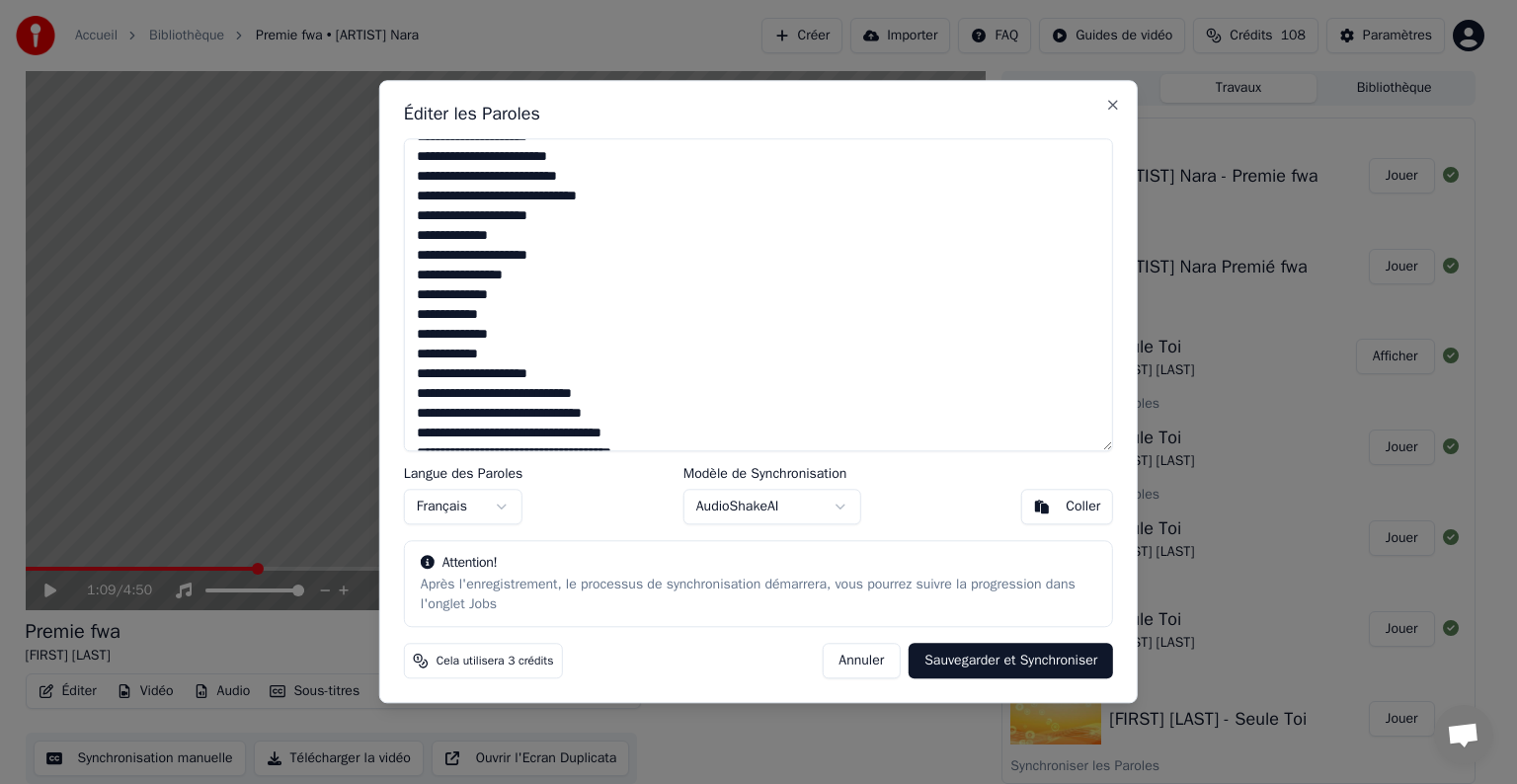 drag, startPoint x: 416, startPoint y: 373, endPoint x: 571, endPoint y: 379, distance: 155.11609 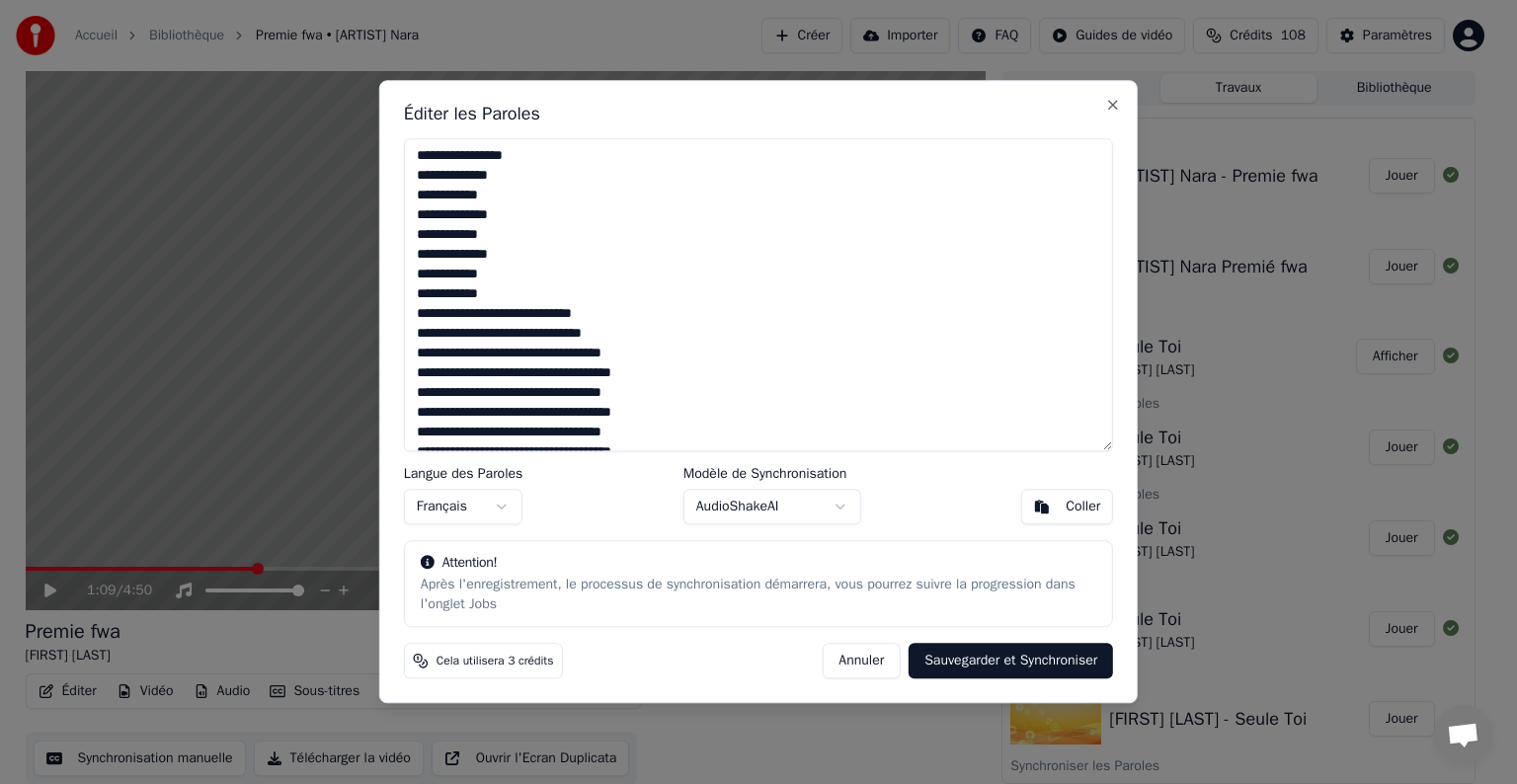 scroll, scrollTop: 336, scrollLeft: 0, axis: vertical 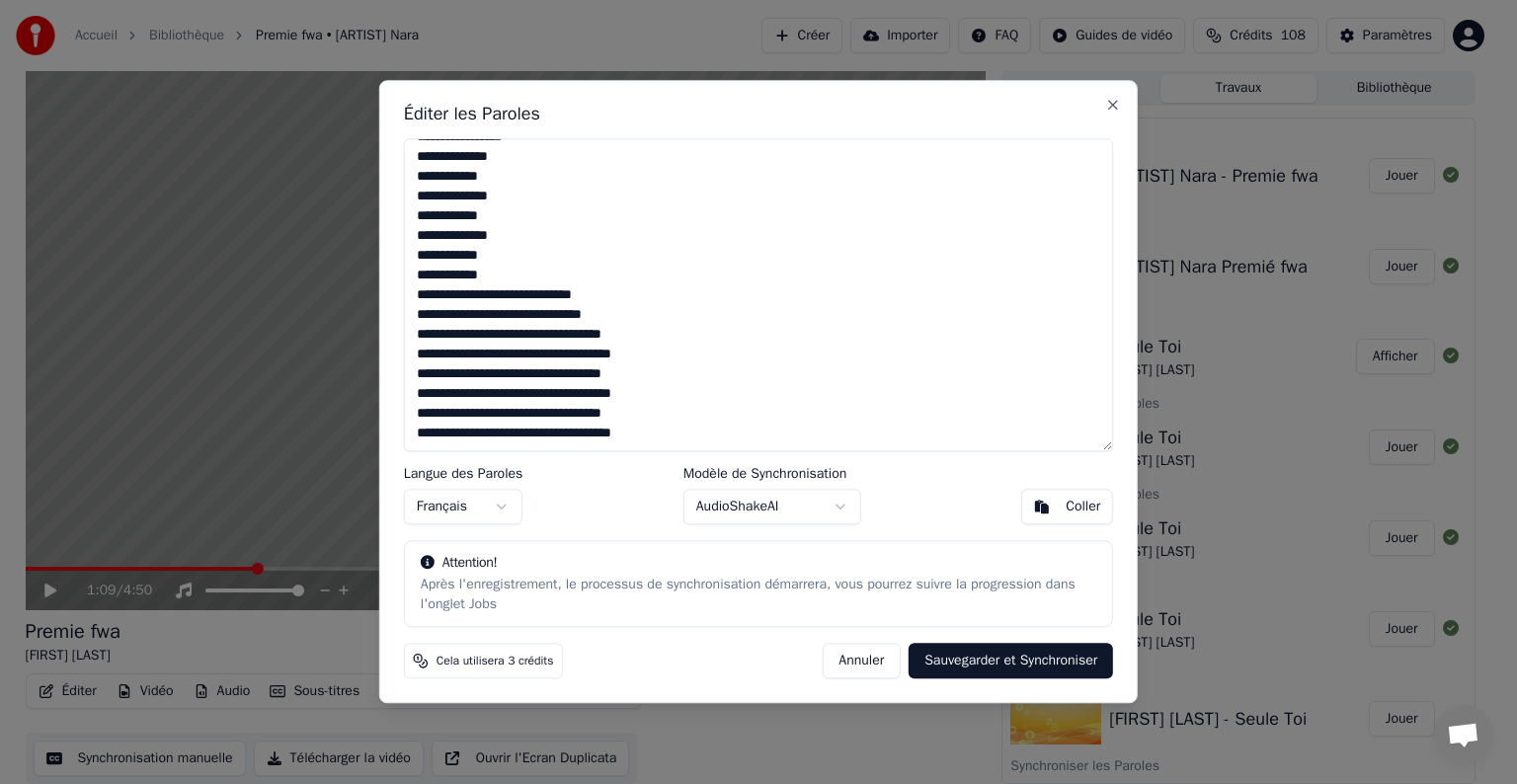 type on "**********" 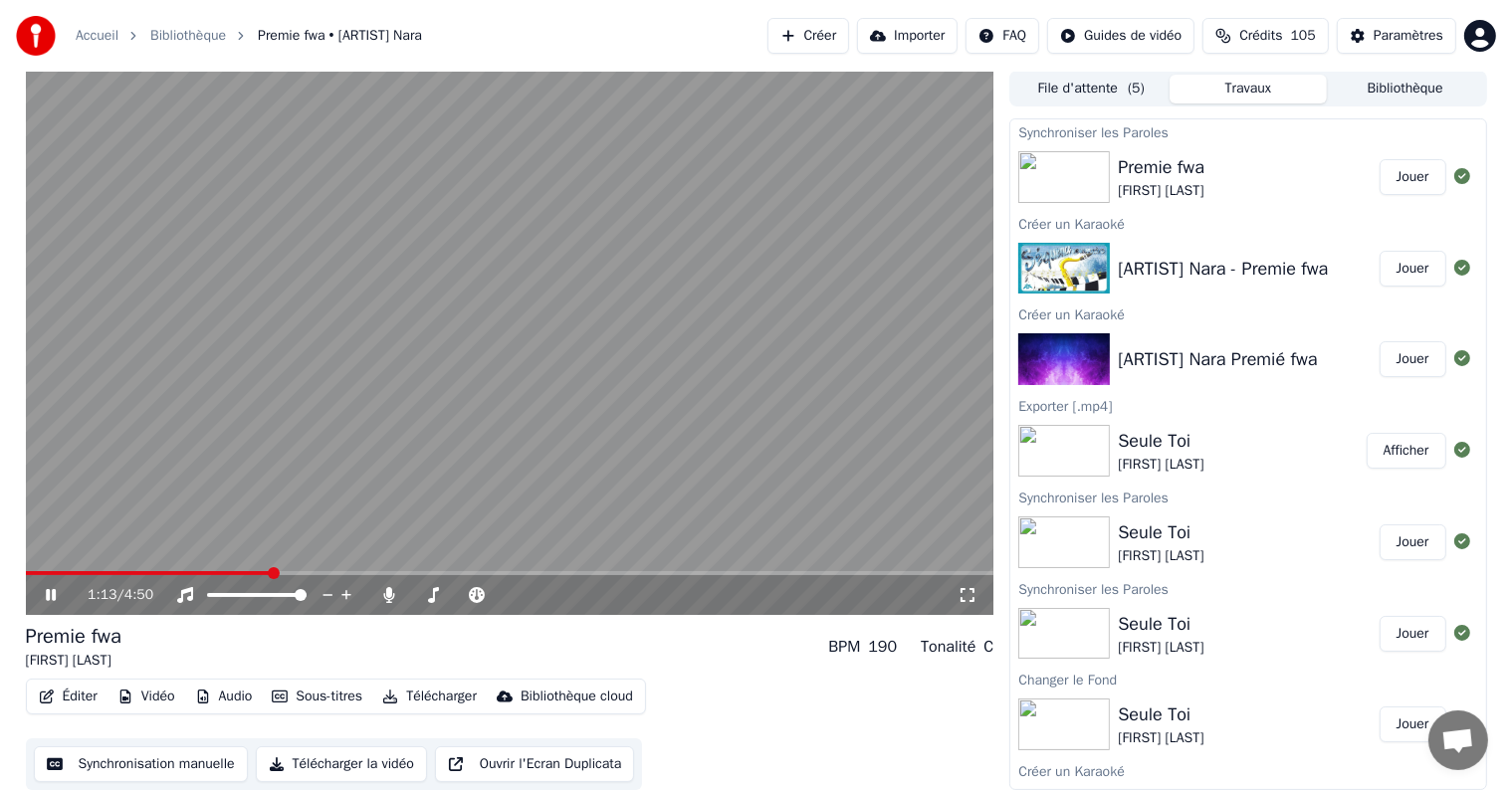 click 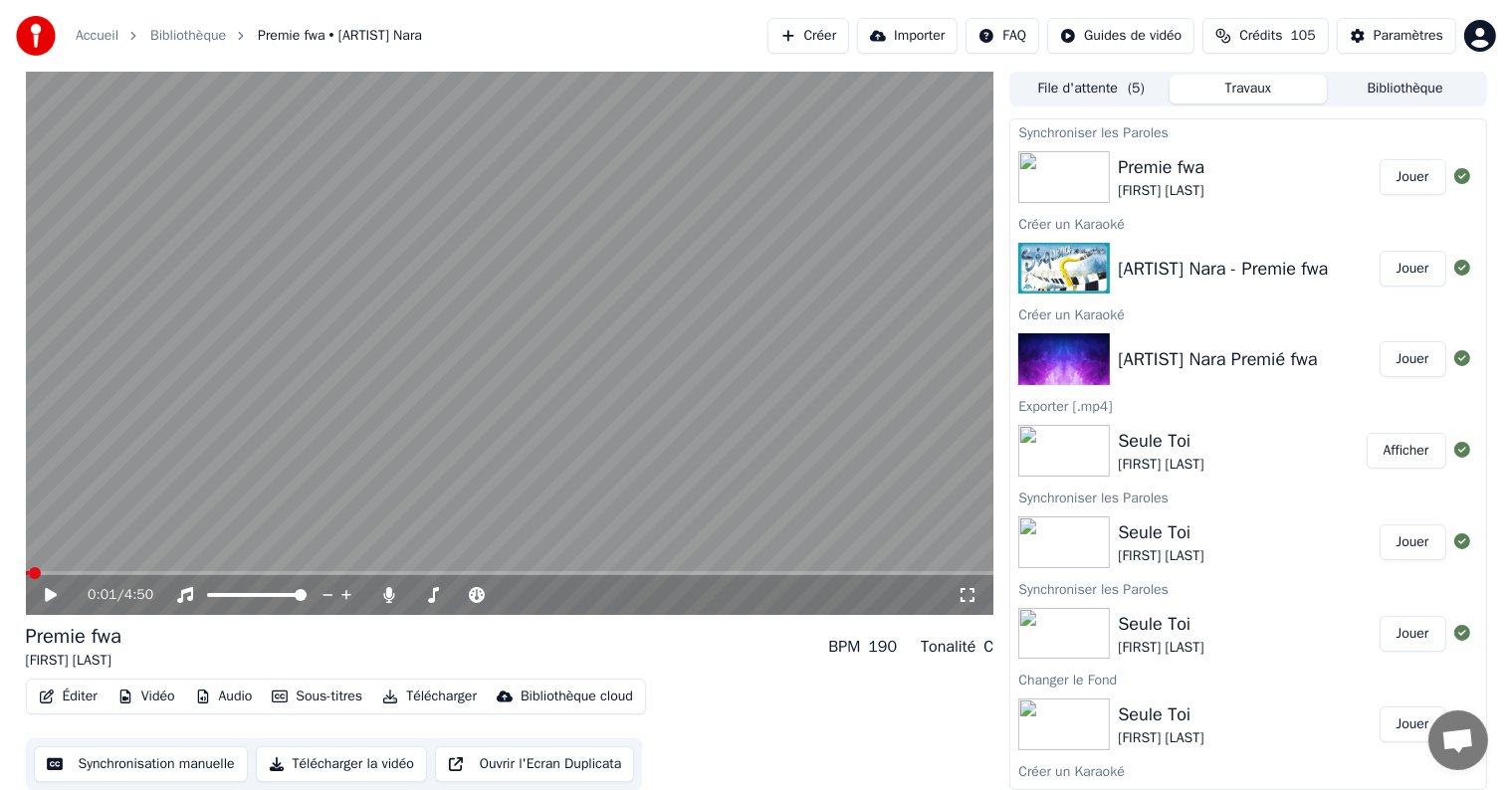 click at bounding box center (27, 573) 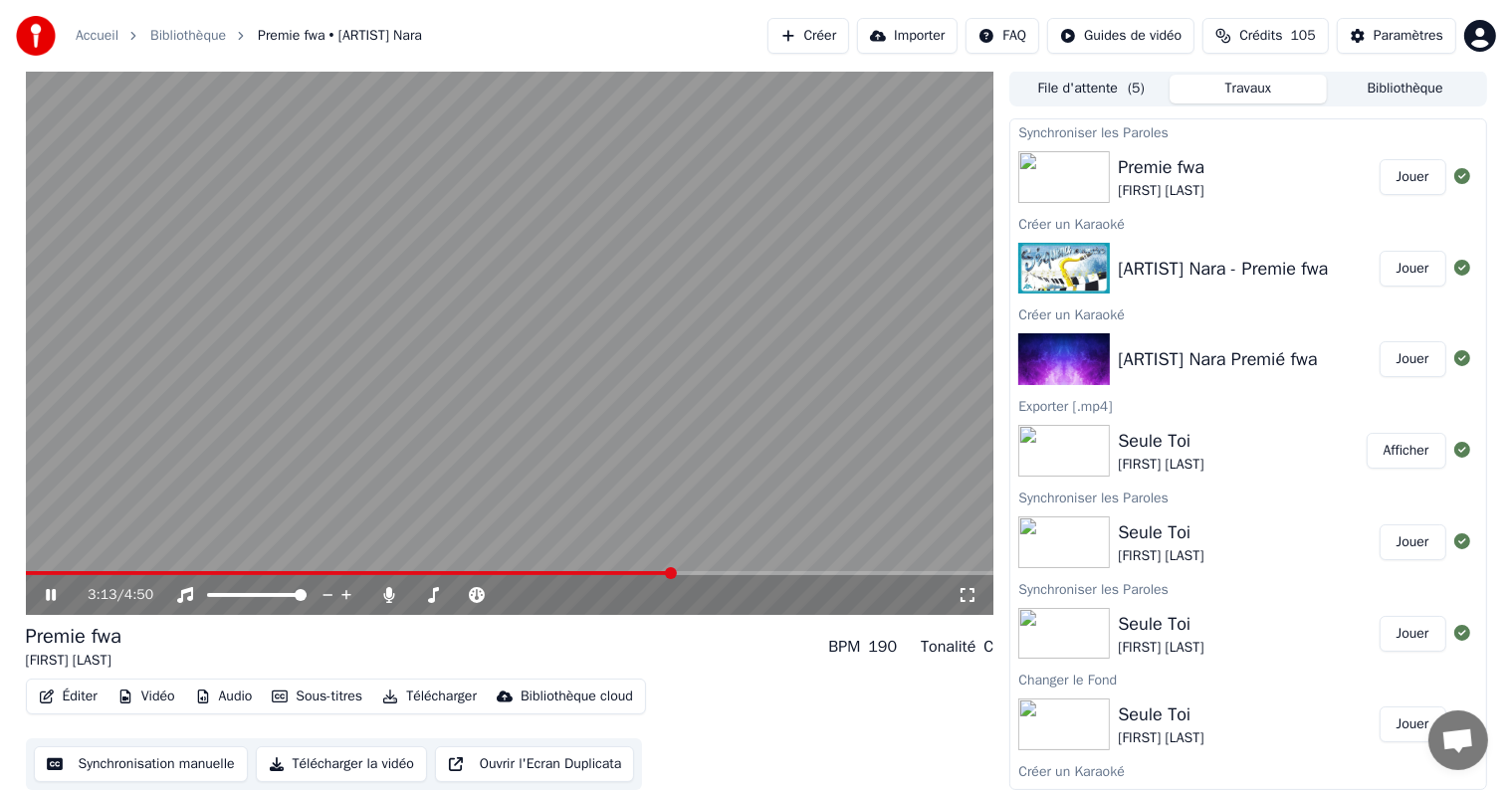 click 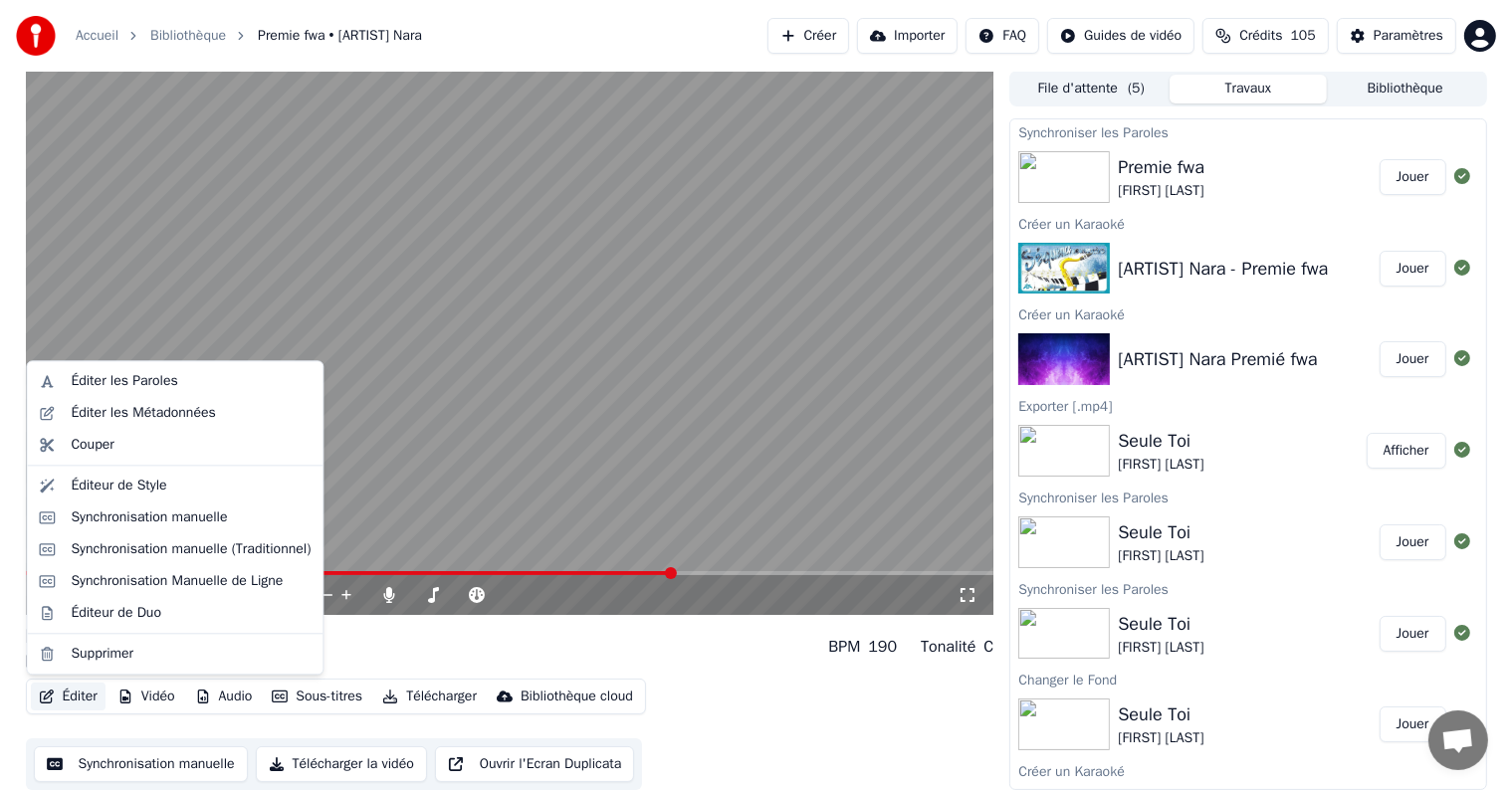 click on "Éditer" at bounding box center (68, 696) 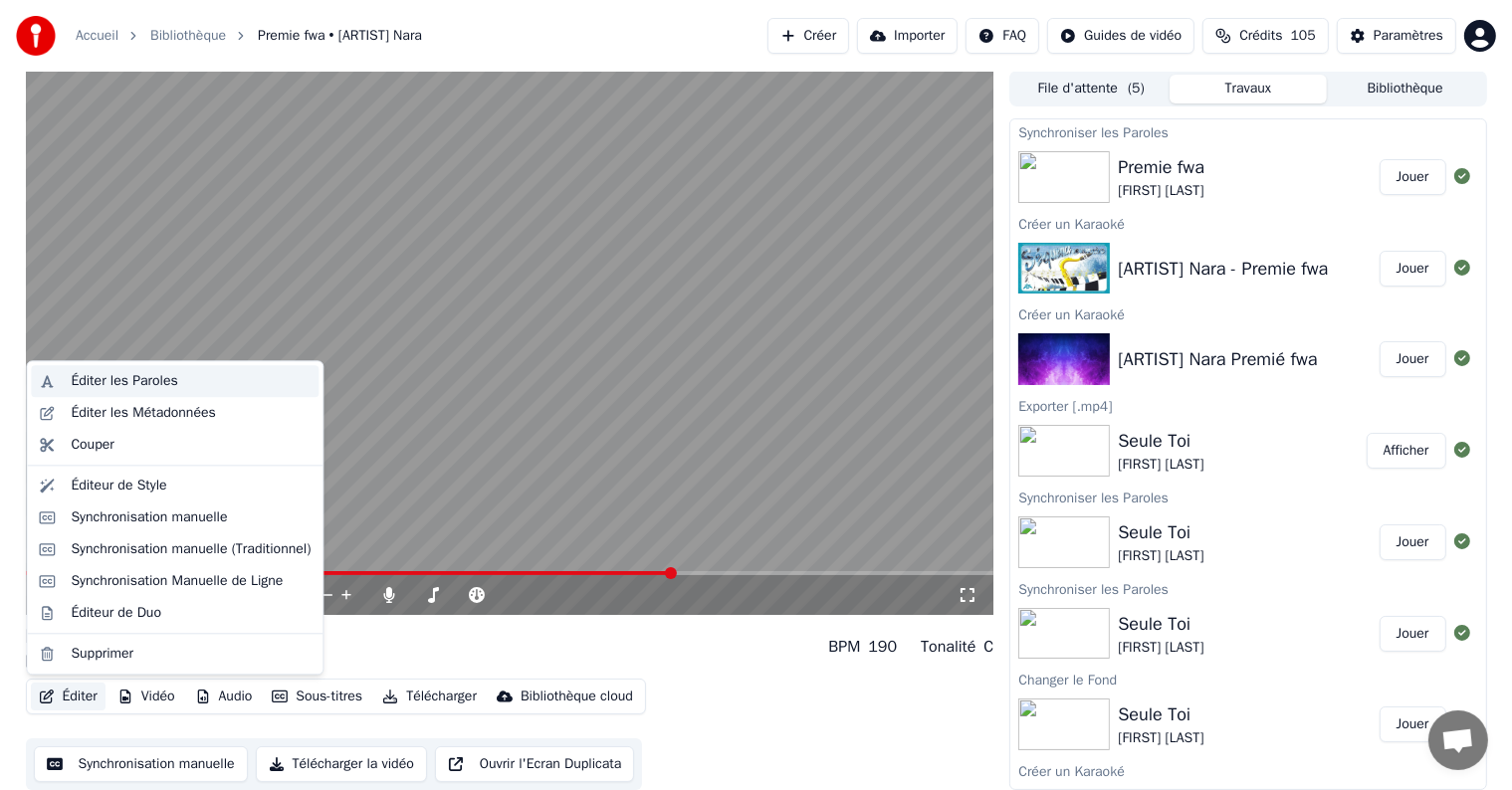 click on "Éditer les Paroles" at bounding box center (190, 381) 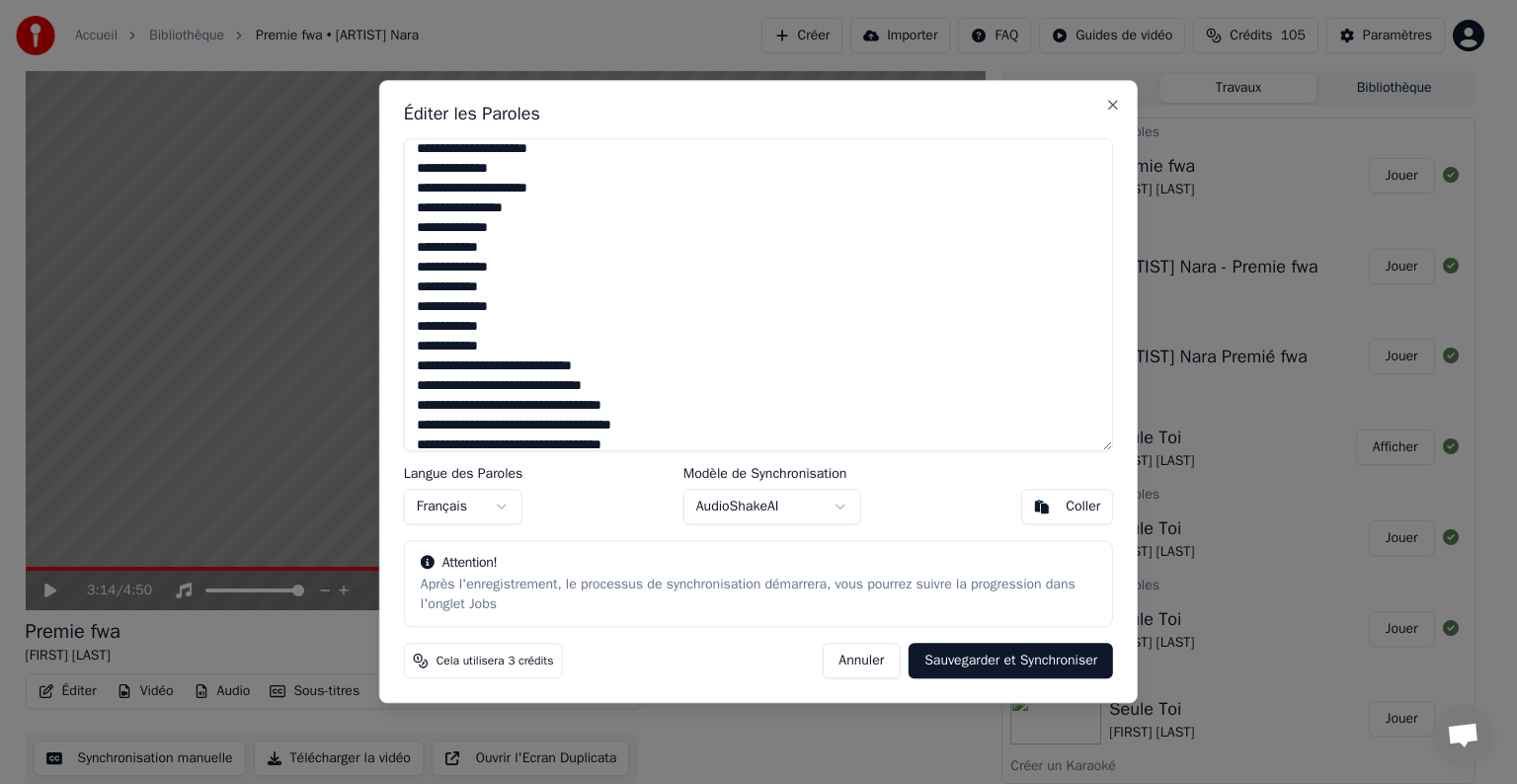 scroll, scrollTop: 296, scrollLeft: 0, axis: vertical 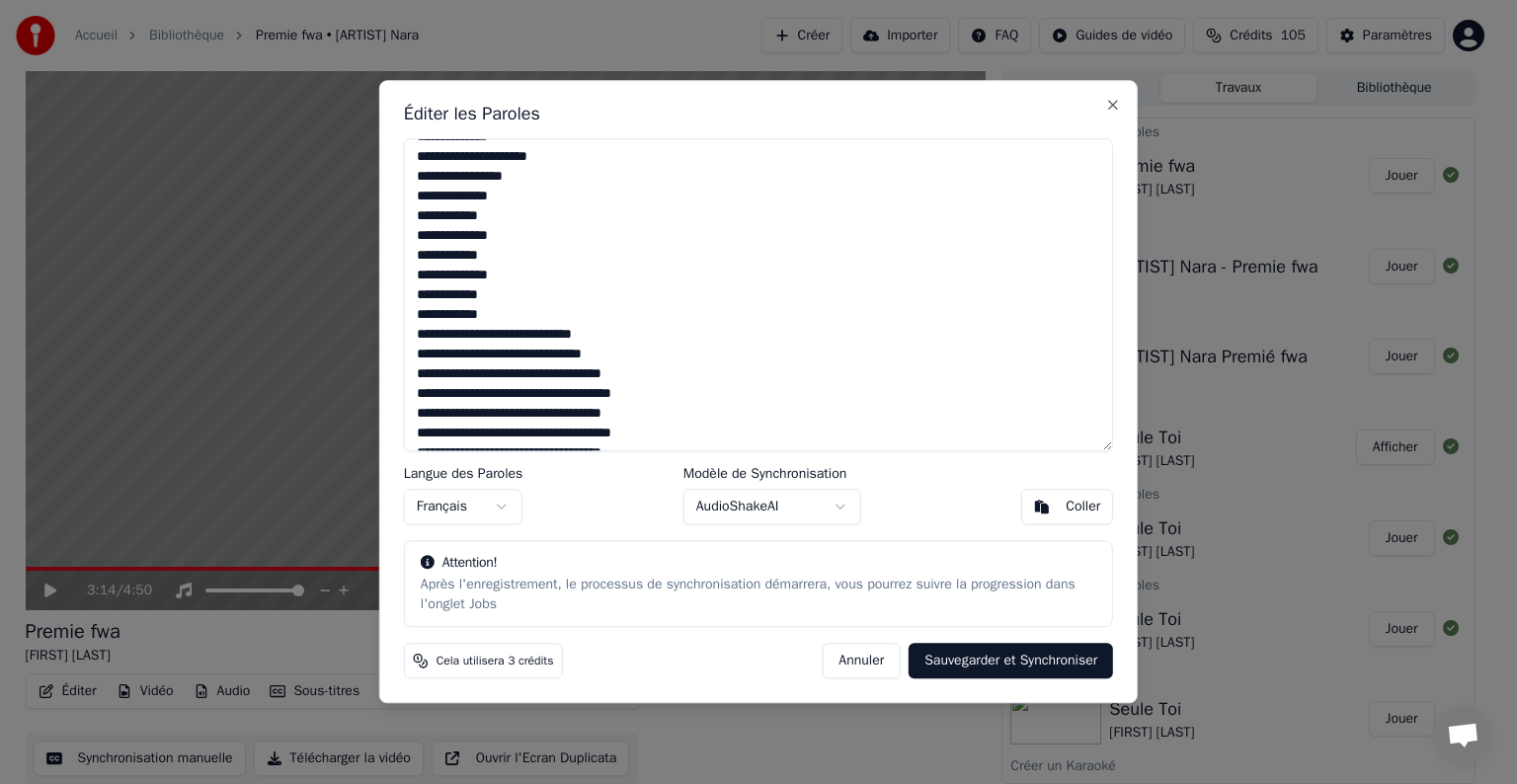 drag, startPoint x: 414, startPoint y: 336, endPoint x: 644, endPoint y: 331, distance: 230.05434 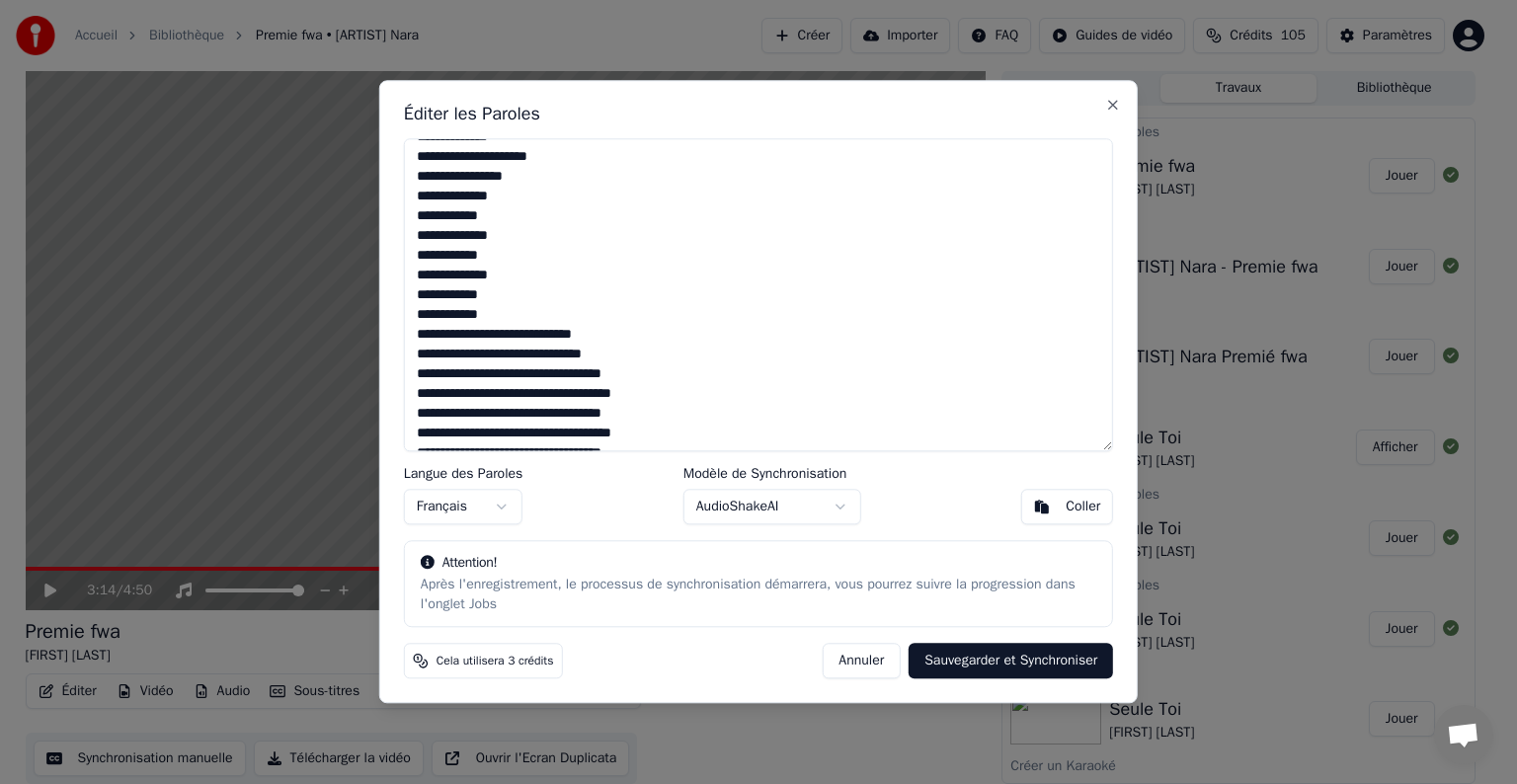 click on "**********" at bounding box center [758, 294] 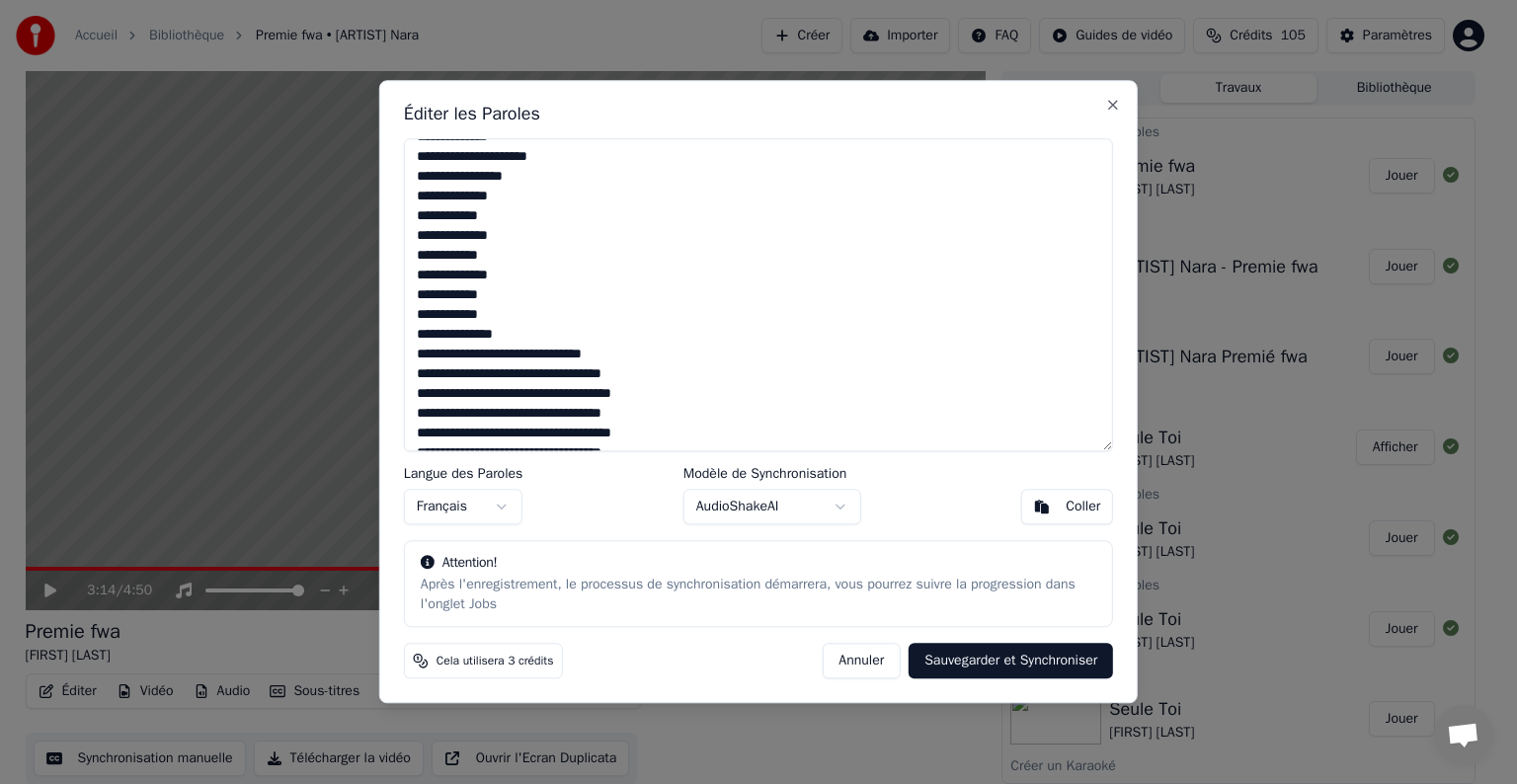 click on "**********" at bounding box center (758, 294) 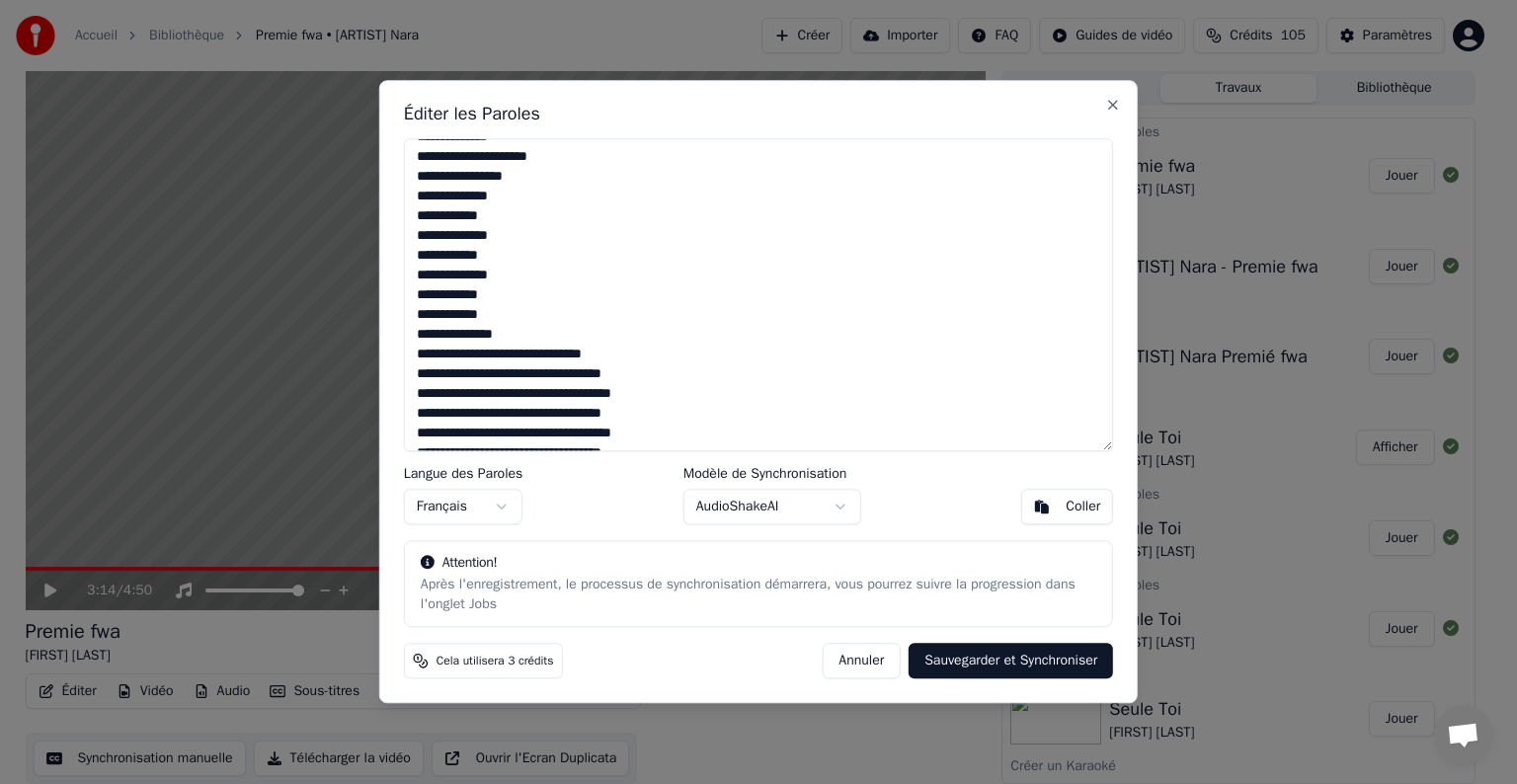 drag, startPoint x: 415, startPoint y: 356, endPoint x: 640, endPoint y: 348, distance: 225.14218 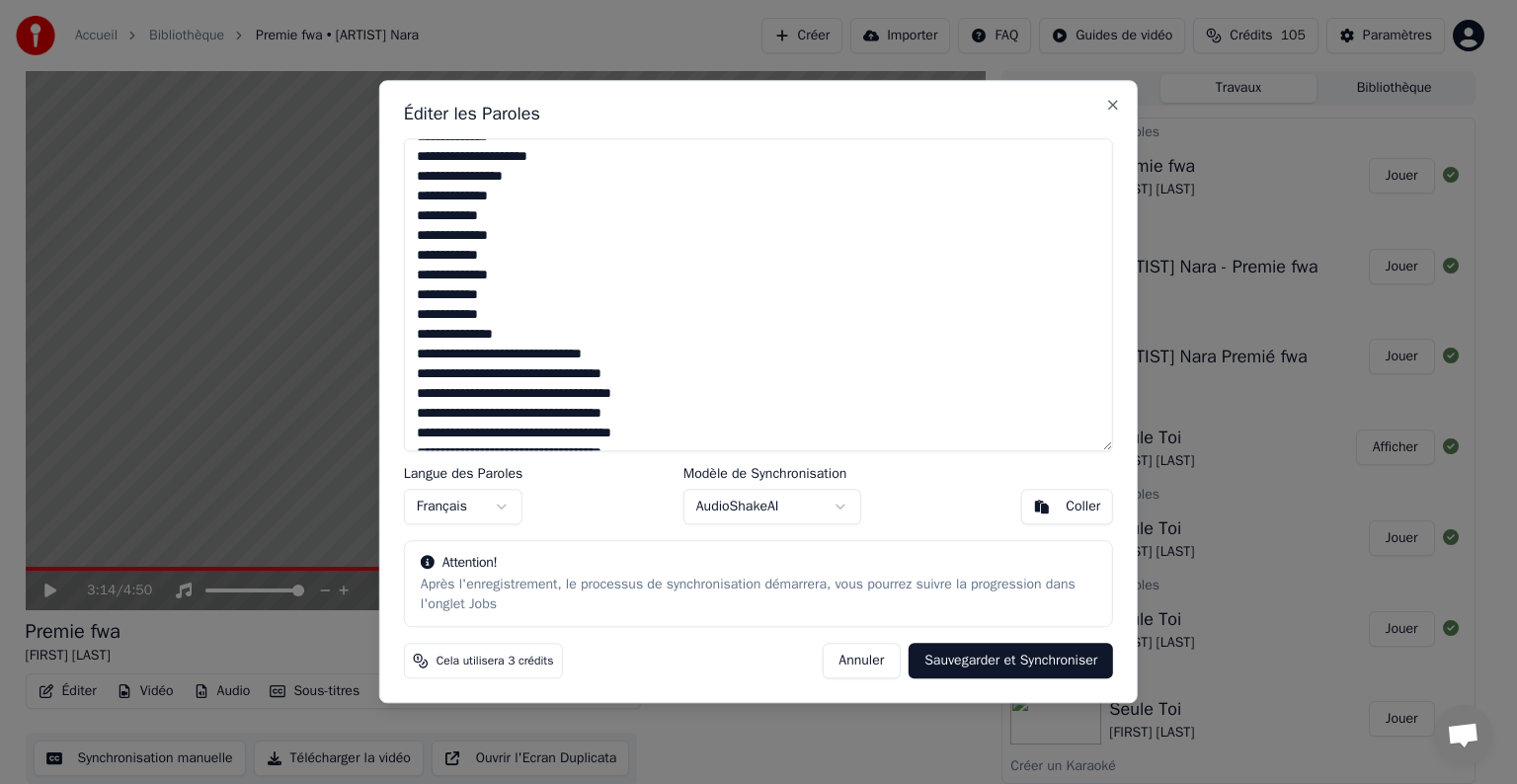 click on "**********" at bounding box center [758, 294] 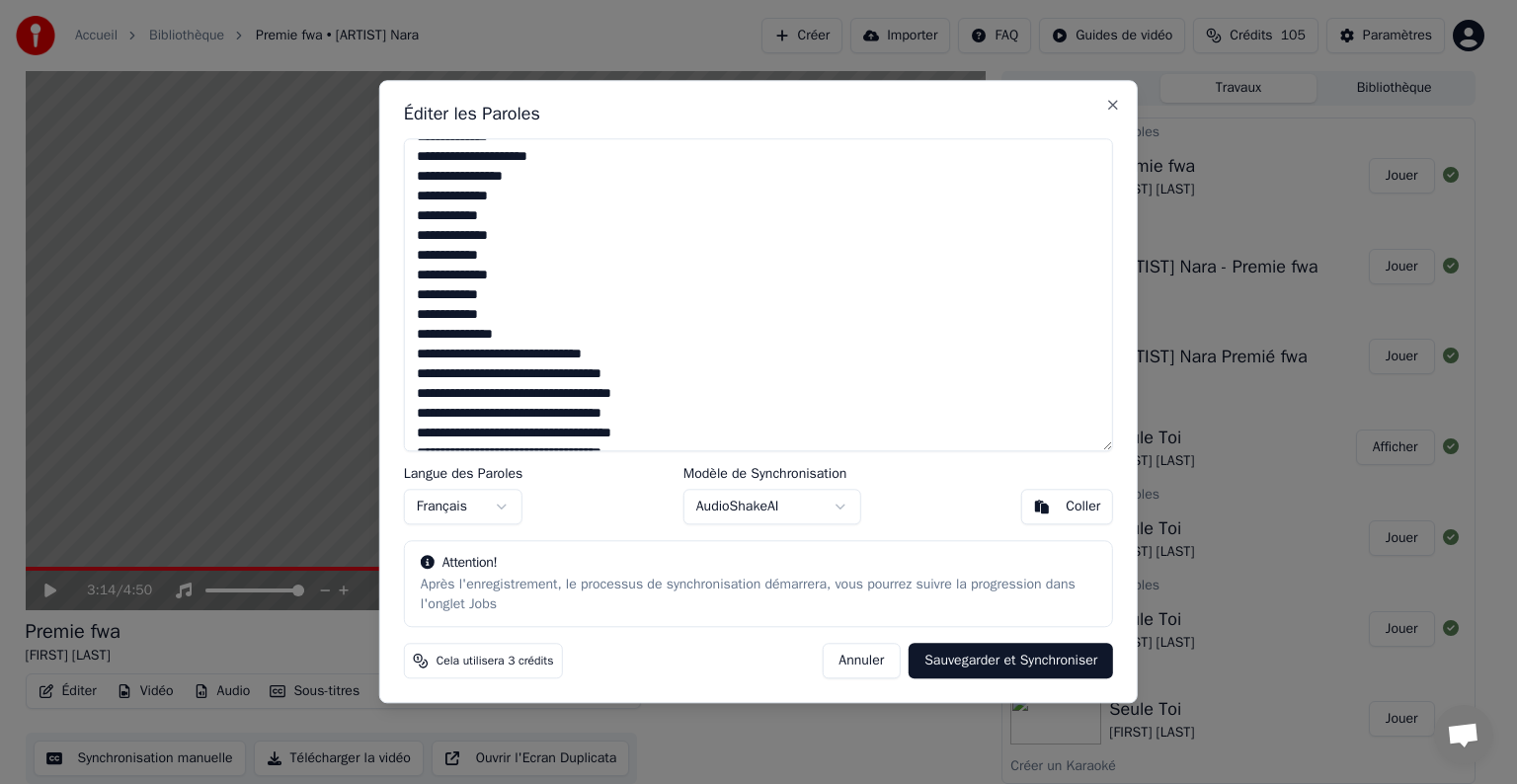 scroll, scrollTop: 336, scrollLeft: 0, axis: vertical 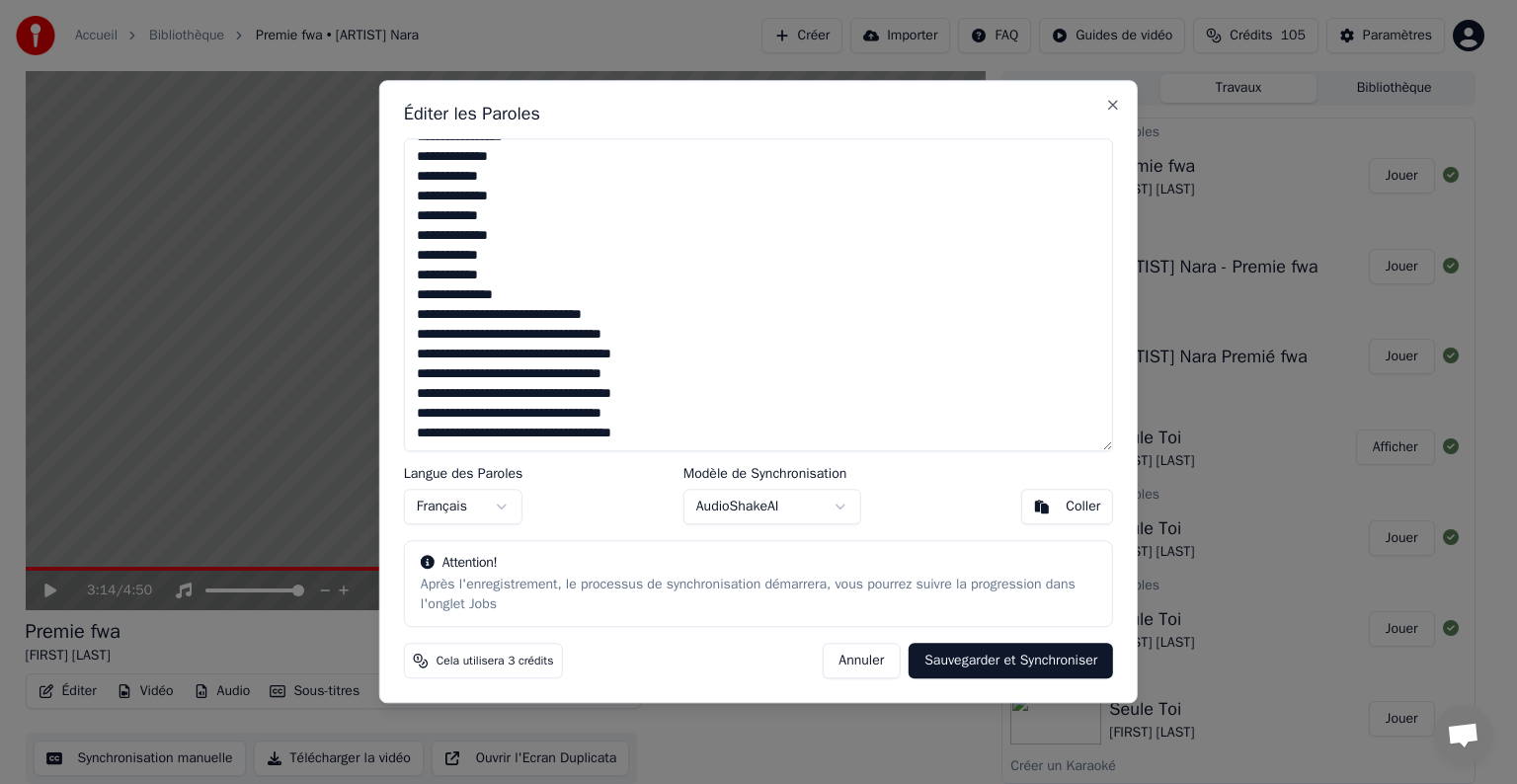 drag, startPoint x: 414, startPoint y: 310, endPoint x: 638, endPoint y: 304, distance: 224.08034 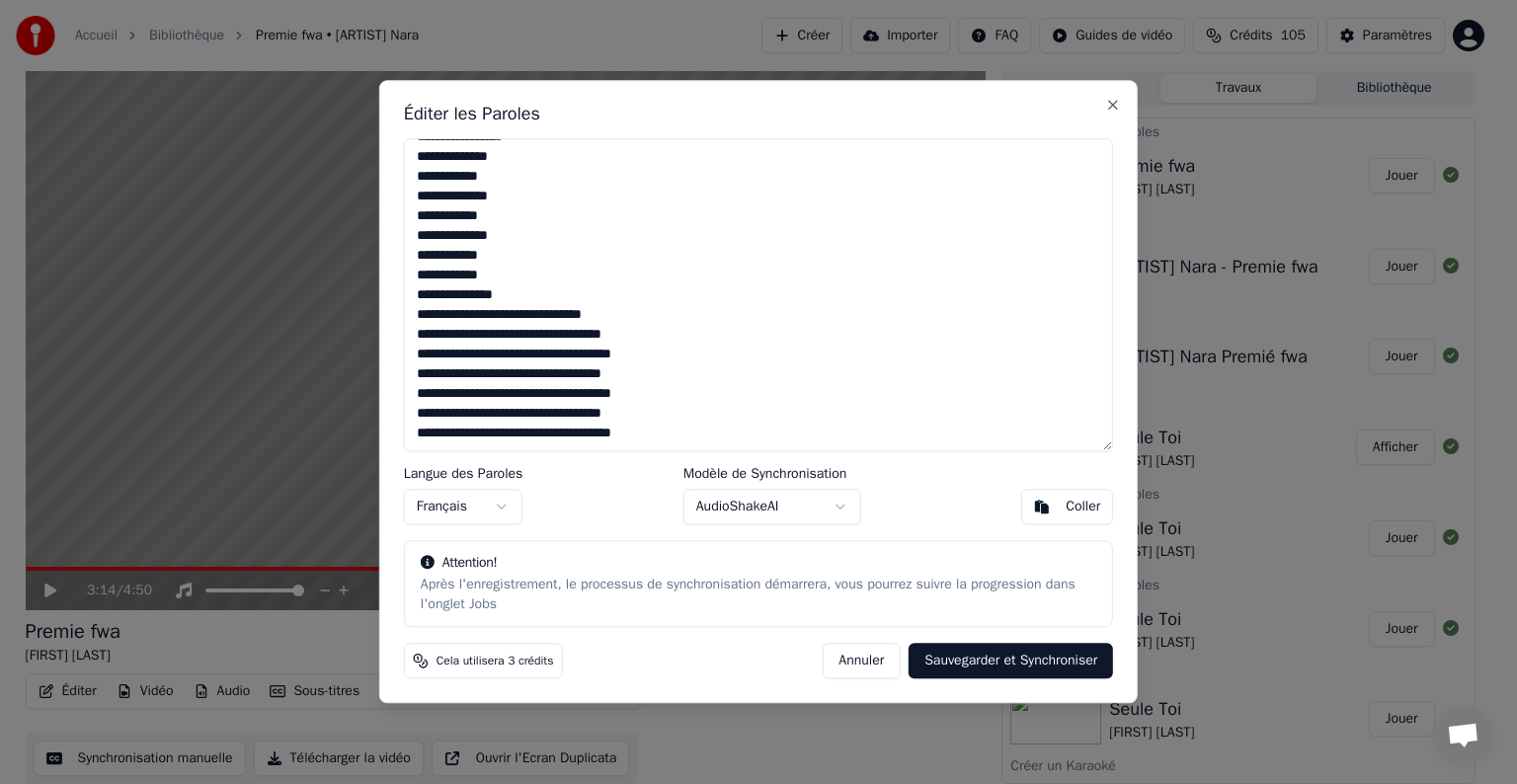 click on "**********" at bounding box center (758, 294) 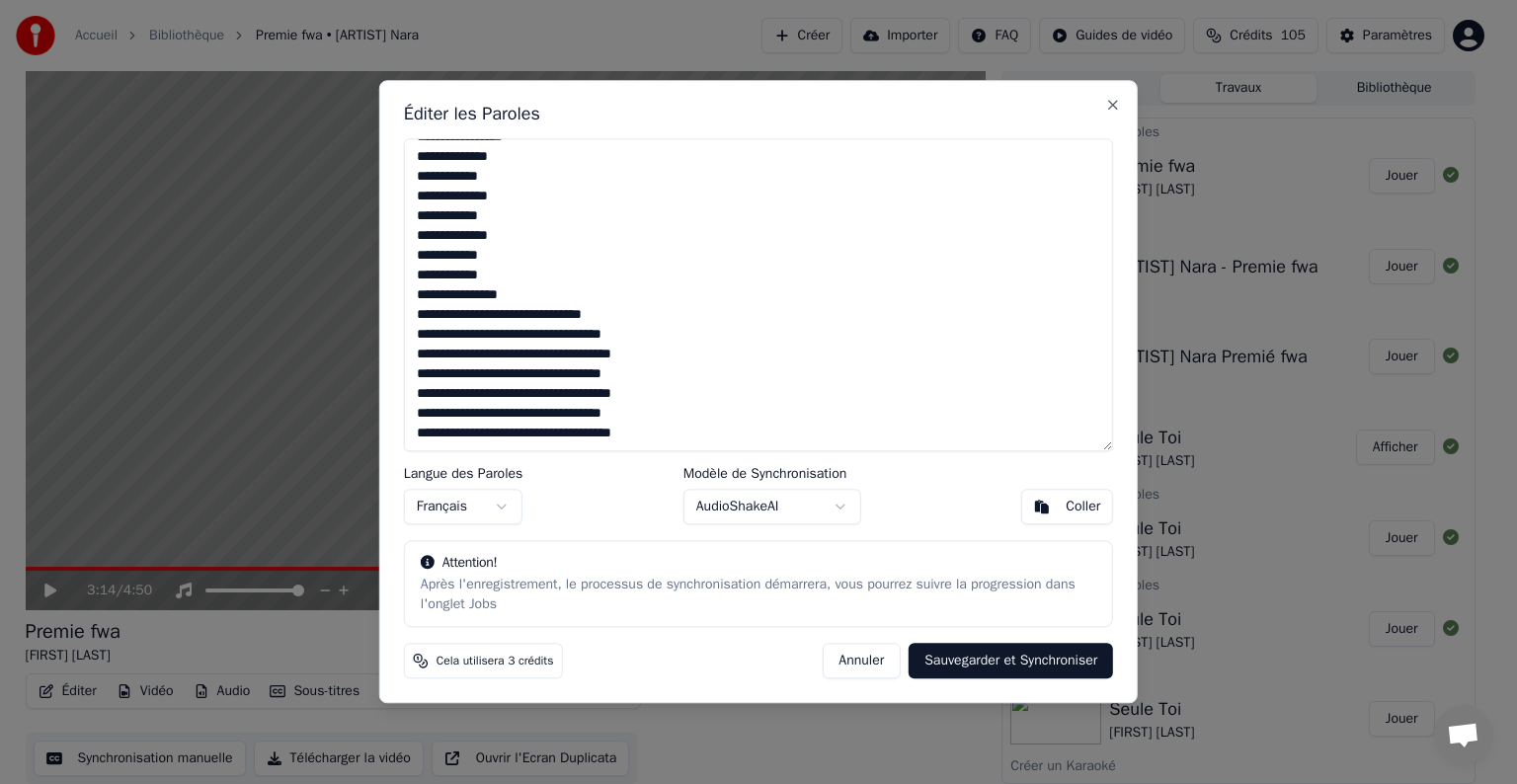 drag, startPoint x: 419, startPoint y: 318, endPoint x: 666, endPoint y: 312, distance: 247.07286 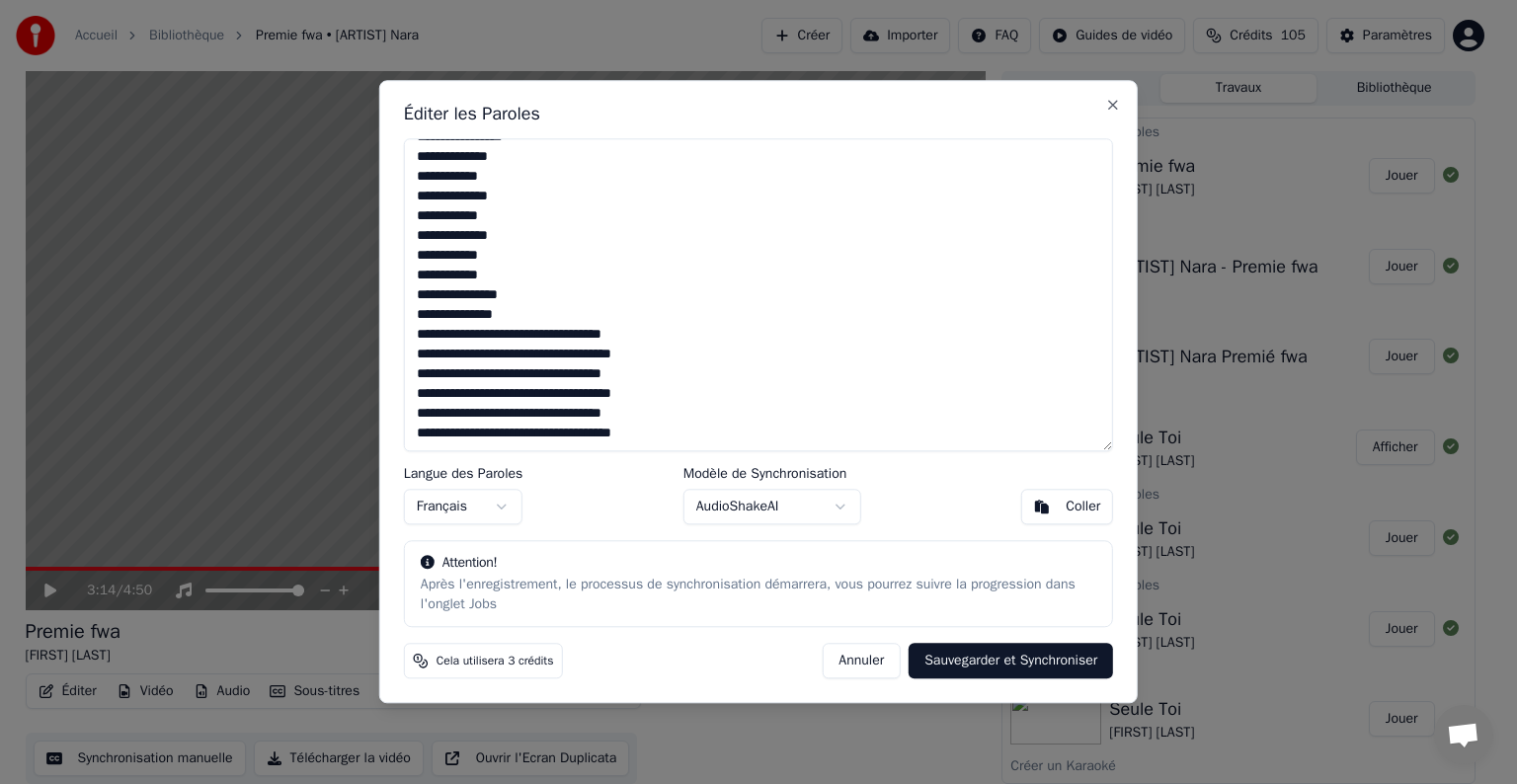 drag, startPoint x: 416, startPoint y: 339, endPoint x: 695, endPoint y: 329, distance: 279.17915 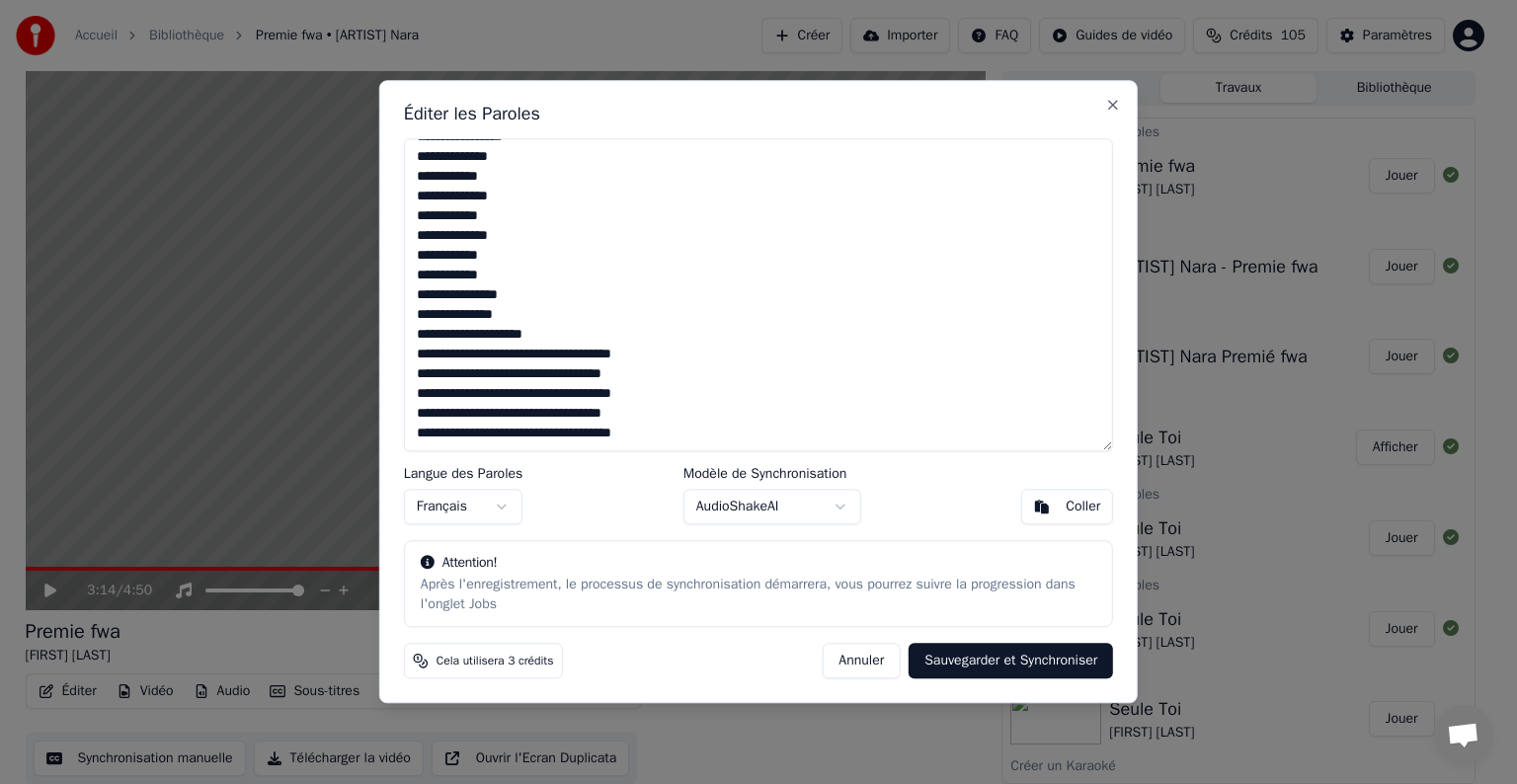drag, startPoint x: 663, startPoint y: 352, endPoint x: 413, endPoint y: 348, distance: 250.032 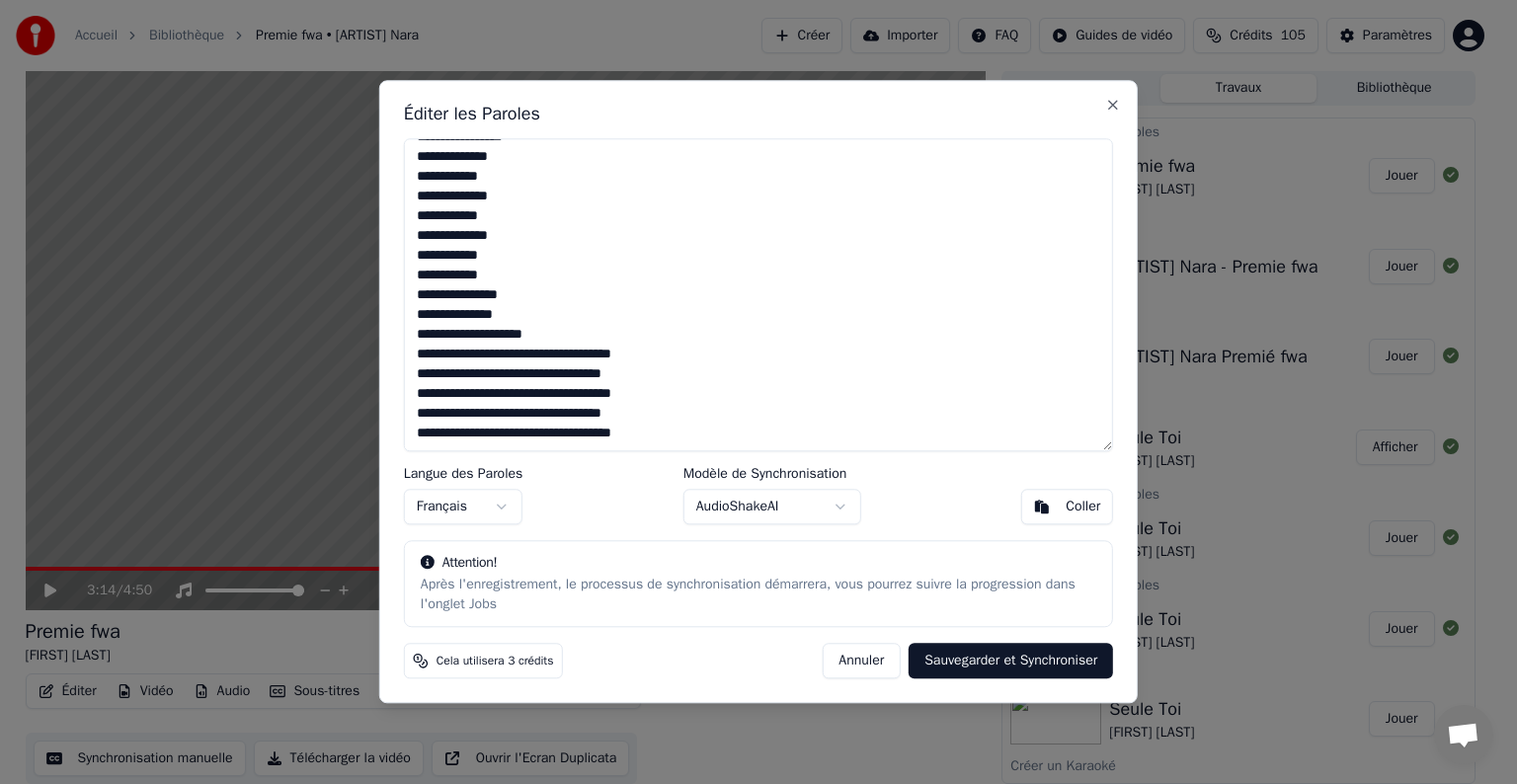 click on "**********" at bounding box center [758, 294] 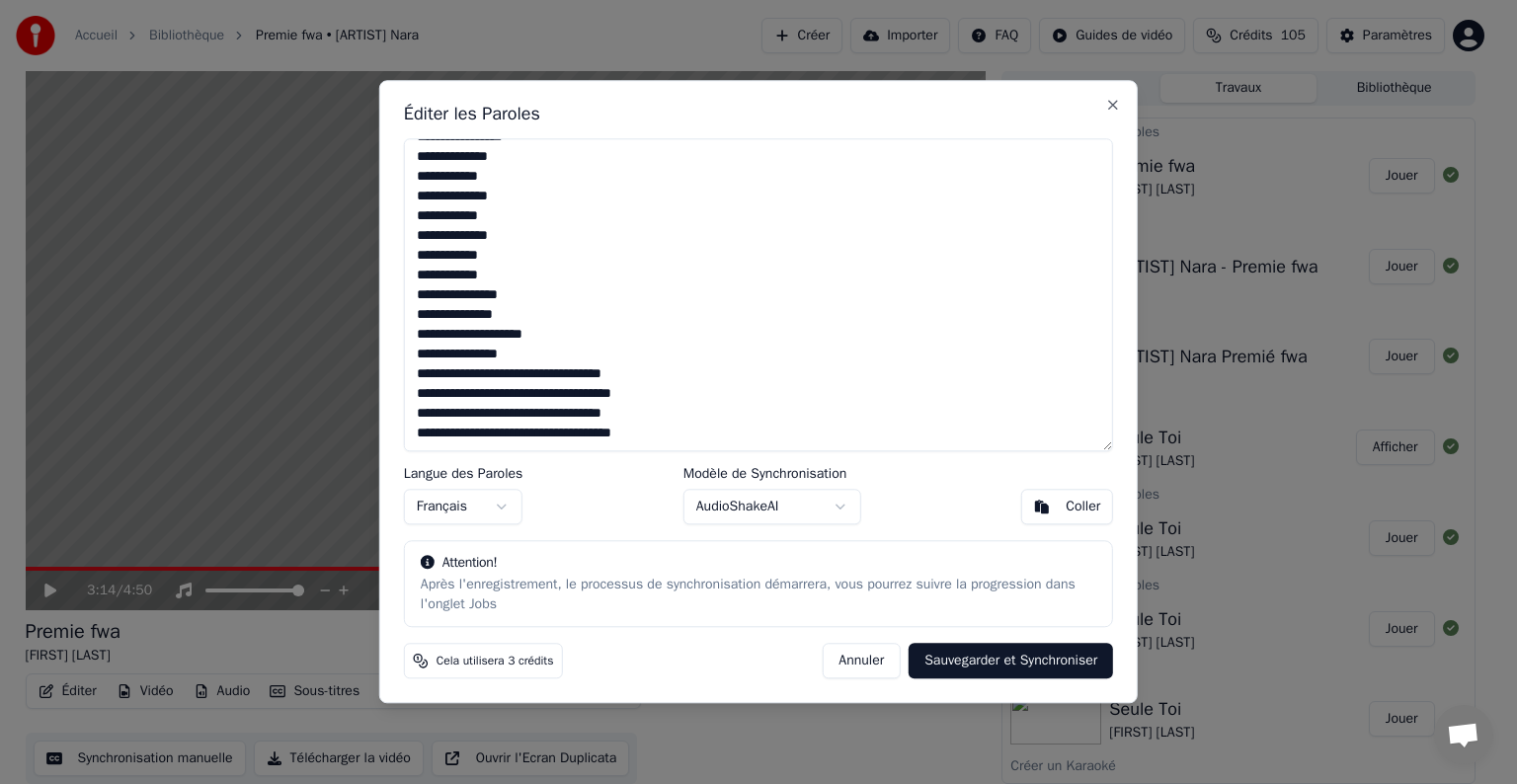 drag, startPoint x: 645, startPoint y: 371, endPoint x: 404, endPoint y: 367, distance: 241.03319 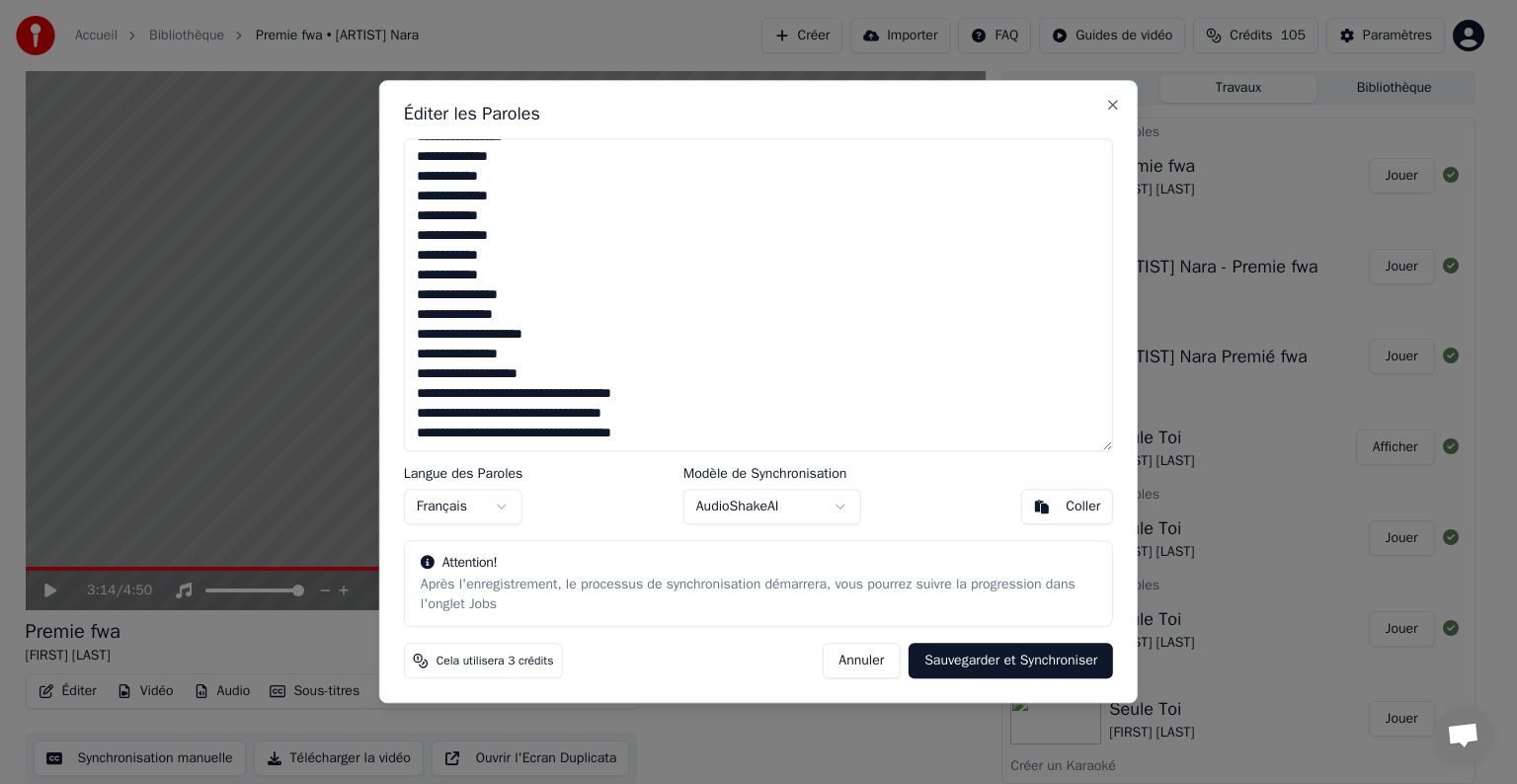 drag, startPoint x: 663, startPoint y: 394, endPoint x: 407, endPoint y: 390, distance: 256.03125 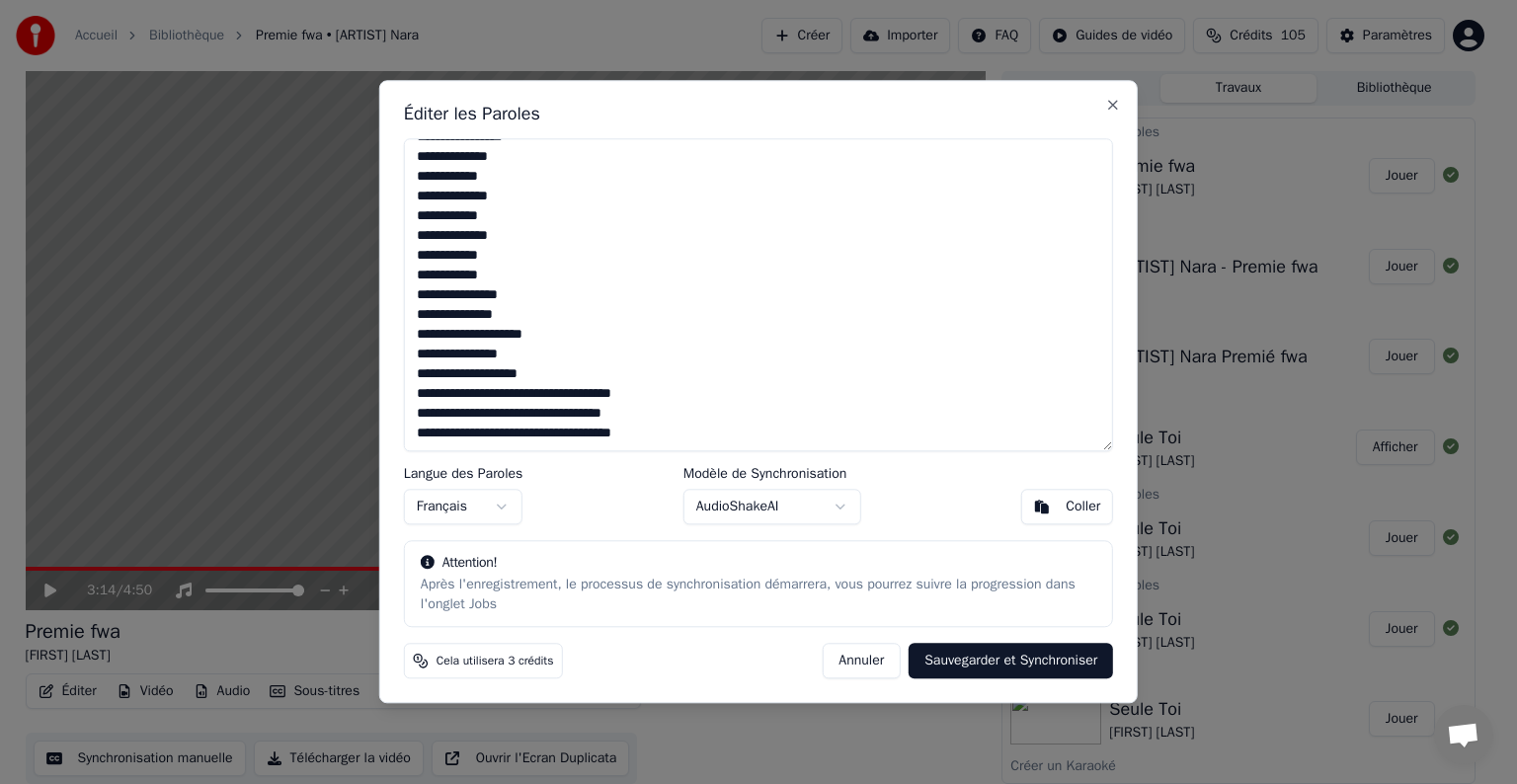 click on "**********" at bounding box center (758, 294) 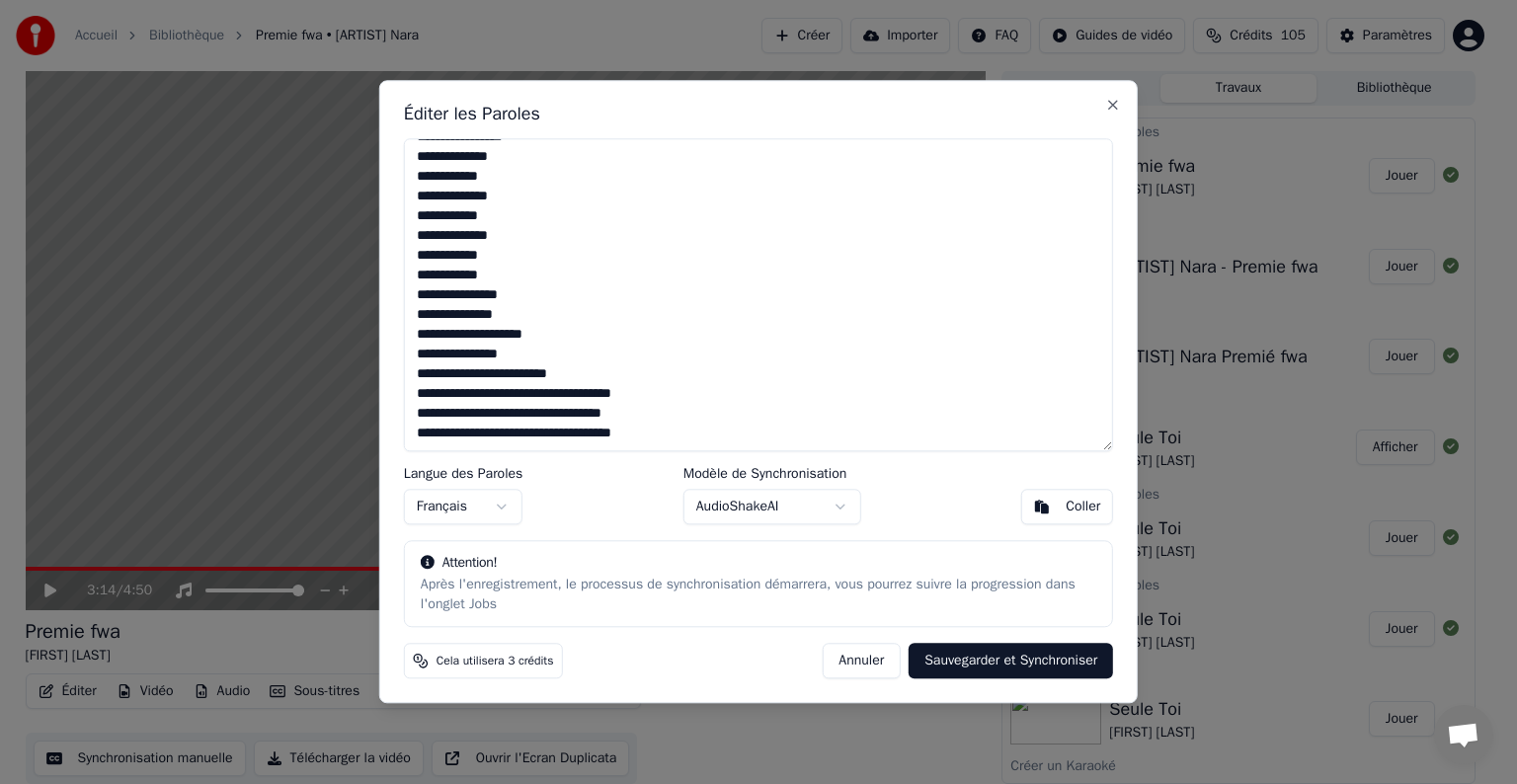 drag, startPoint x: 670, startPoint y: 393, endPoint x: 411, endPoint y: 384, distance: 259.15632 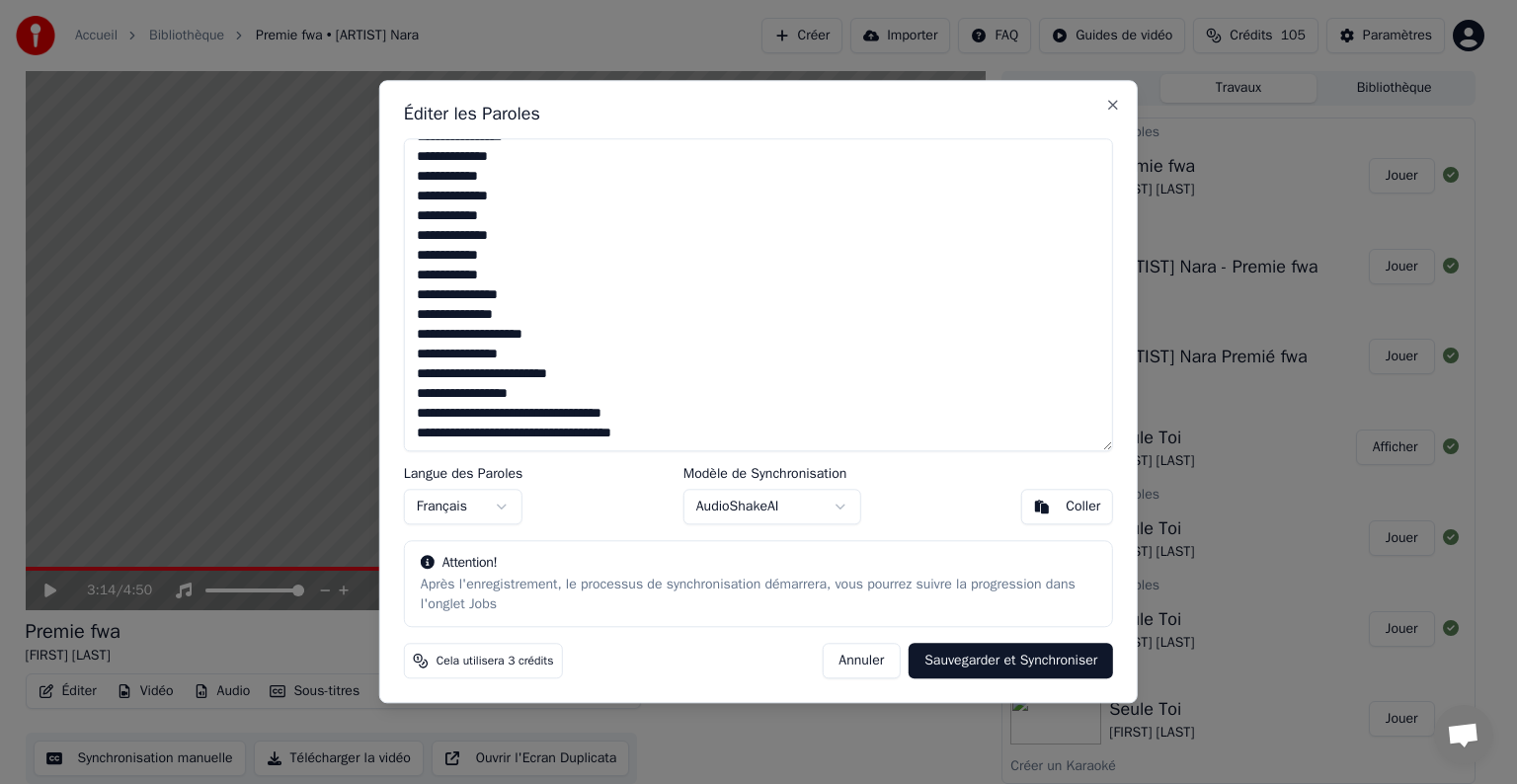 drag, startPoint x: 648, startPoint y: 415, endPoint x: 402, endPoint y: 407, distance: 246.13005 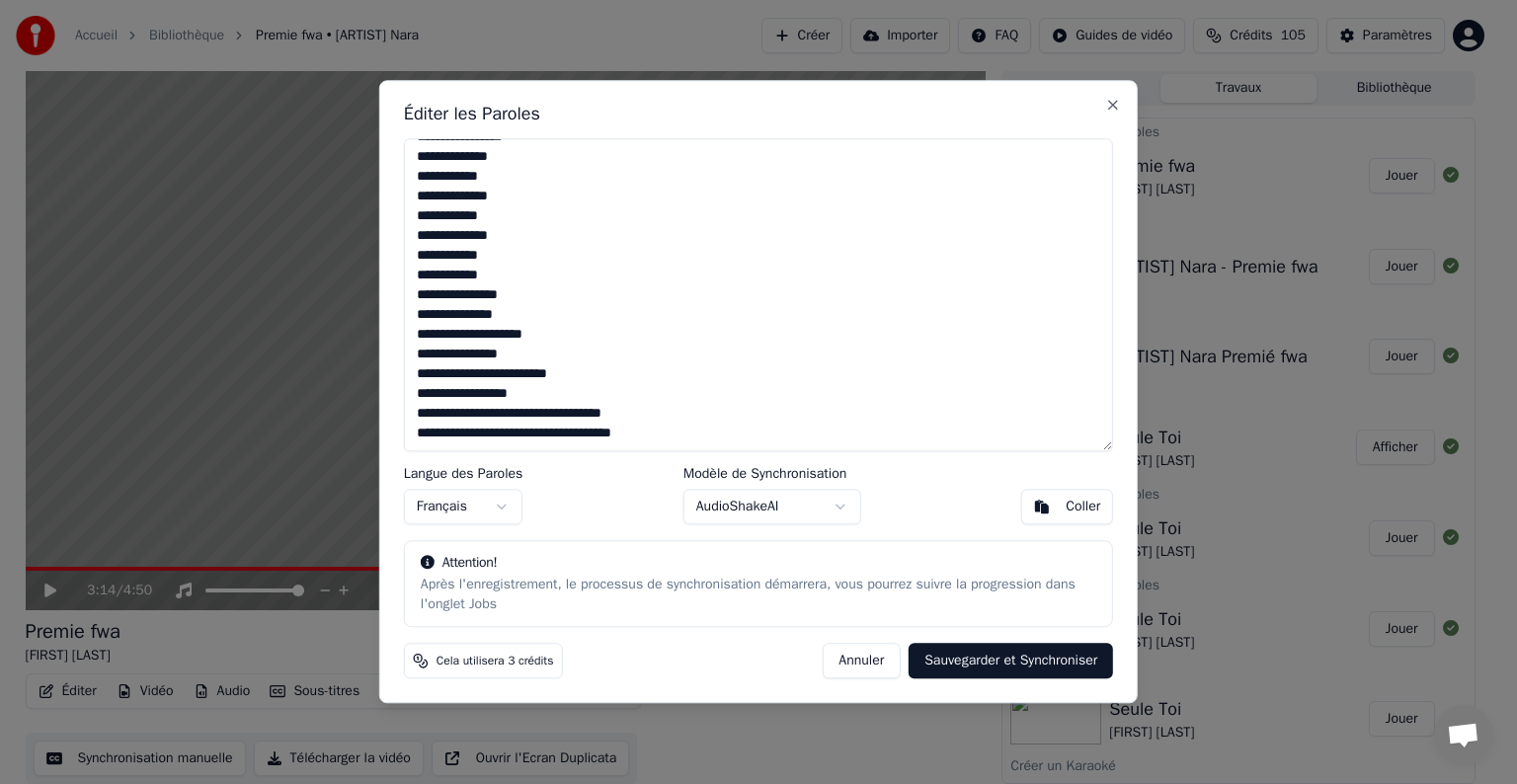 click on "**********" at bounding box center [758, 391] 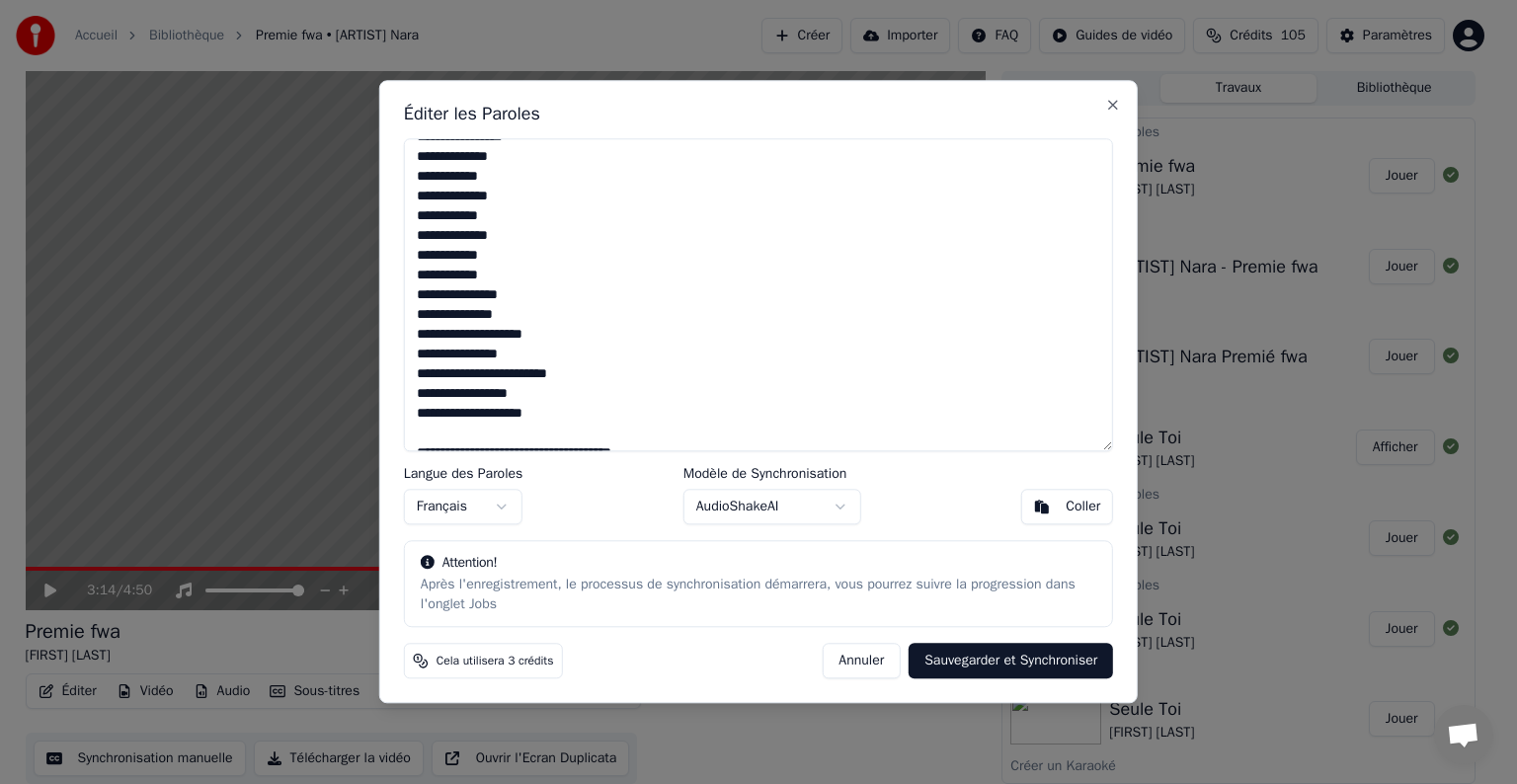 scroll, scrollTop: 354, scrollLeft: 0, axis: vertical 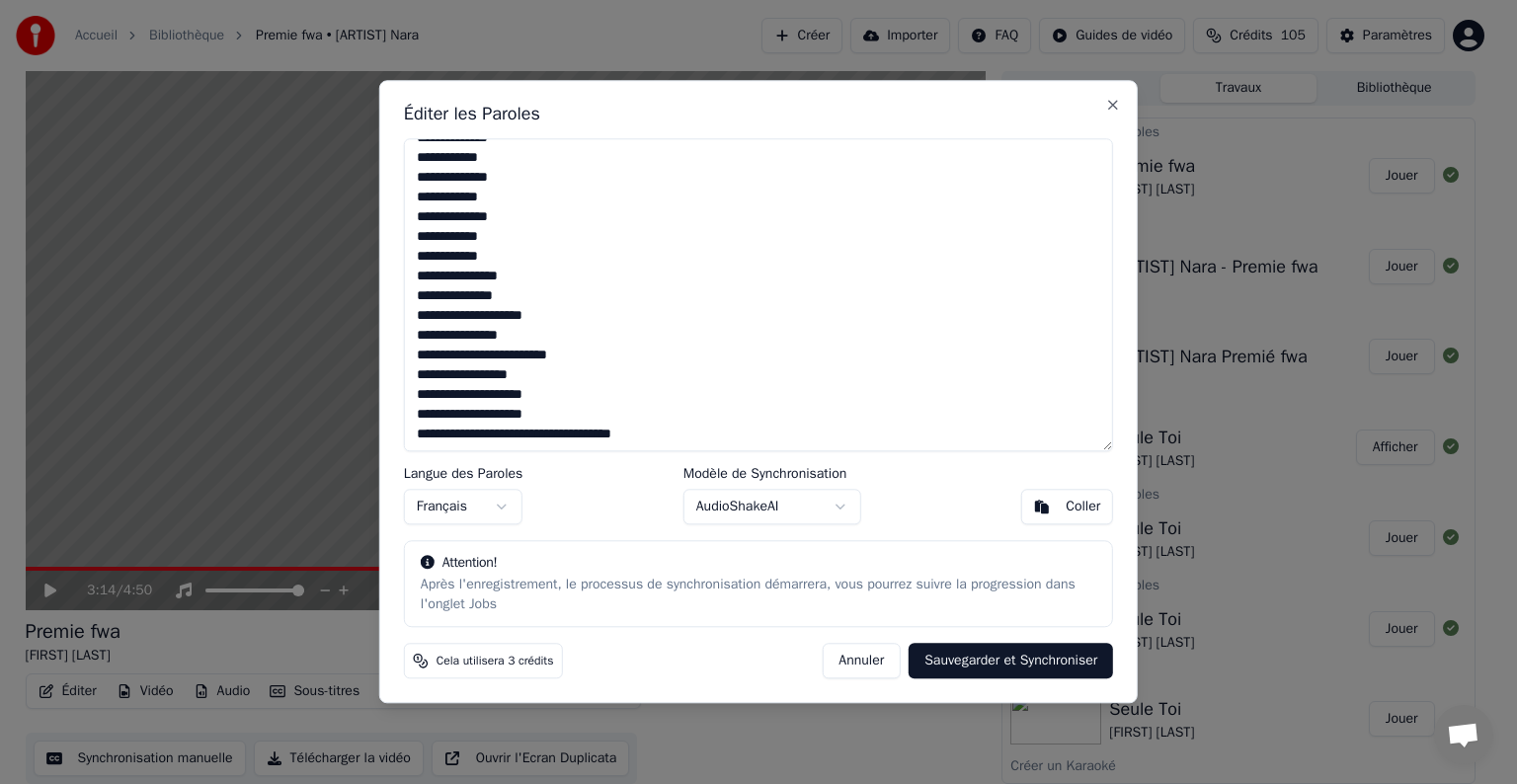 drag, startPoint x: 663, startPoint y: 436, endPoint x: 405, endPoint y: 444, distance: 258.124 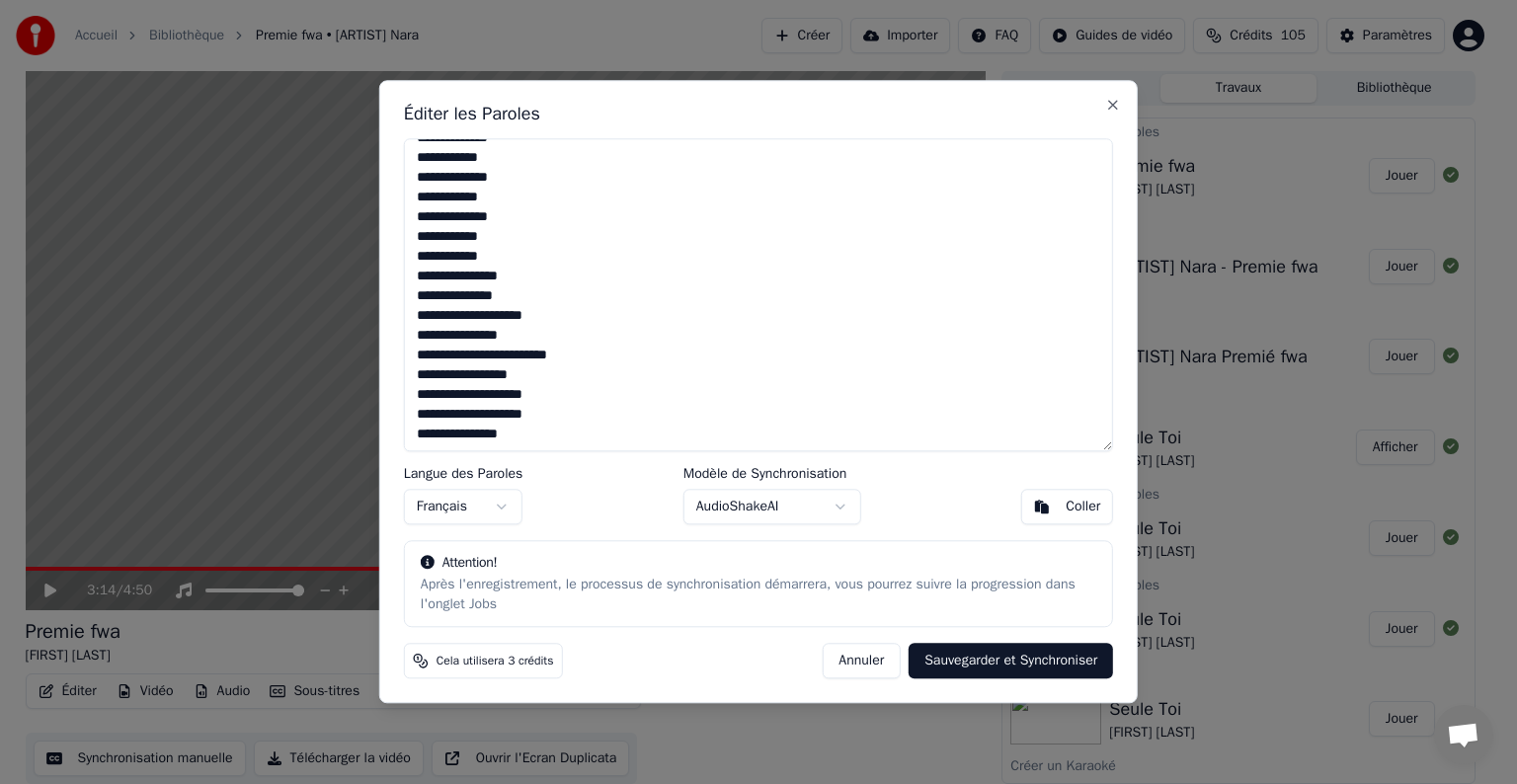 scroll, scrollTop: 374, scrollLeft: 0, axis: vertical 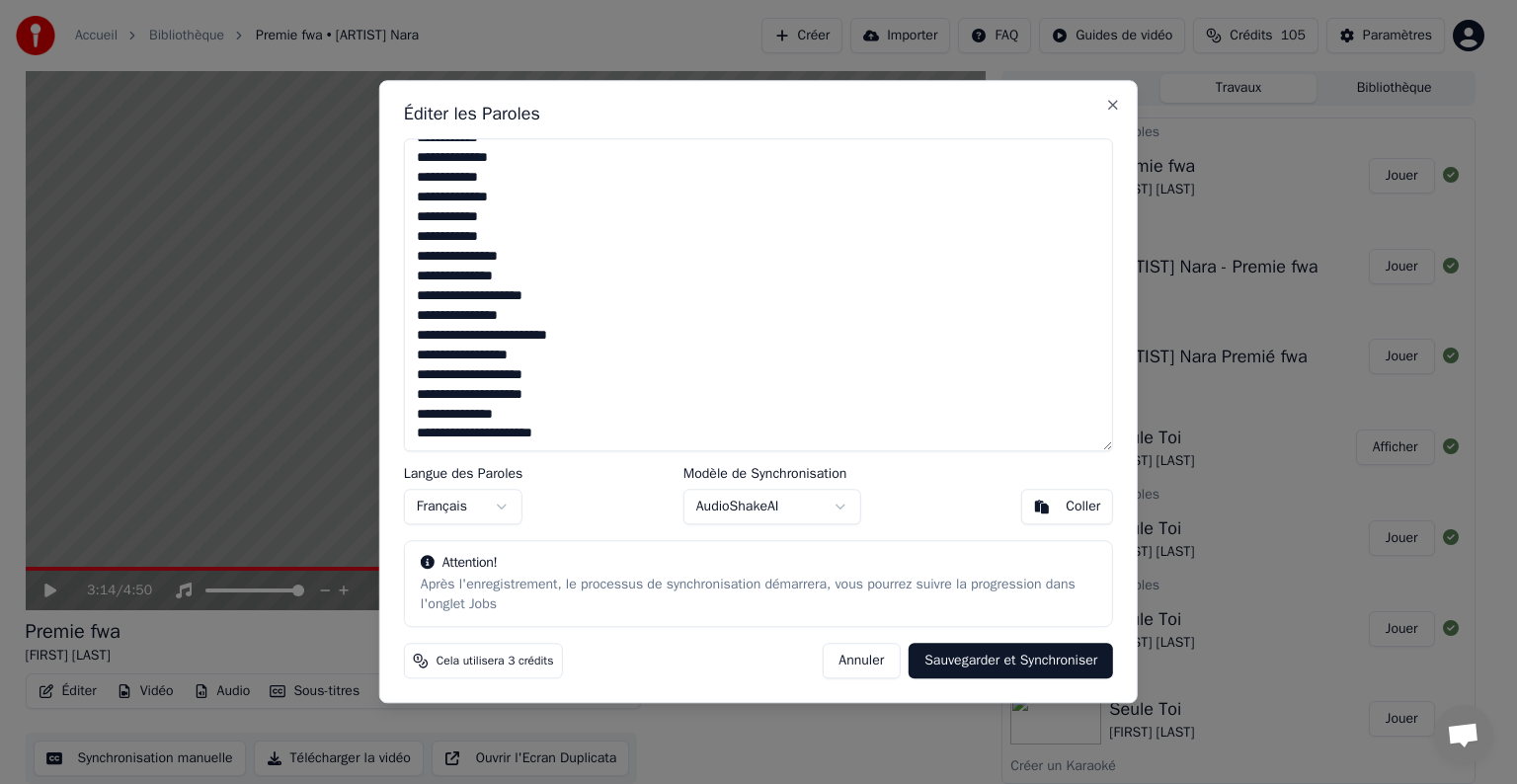 click on "**********" at bounding box center (758, 294) 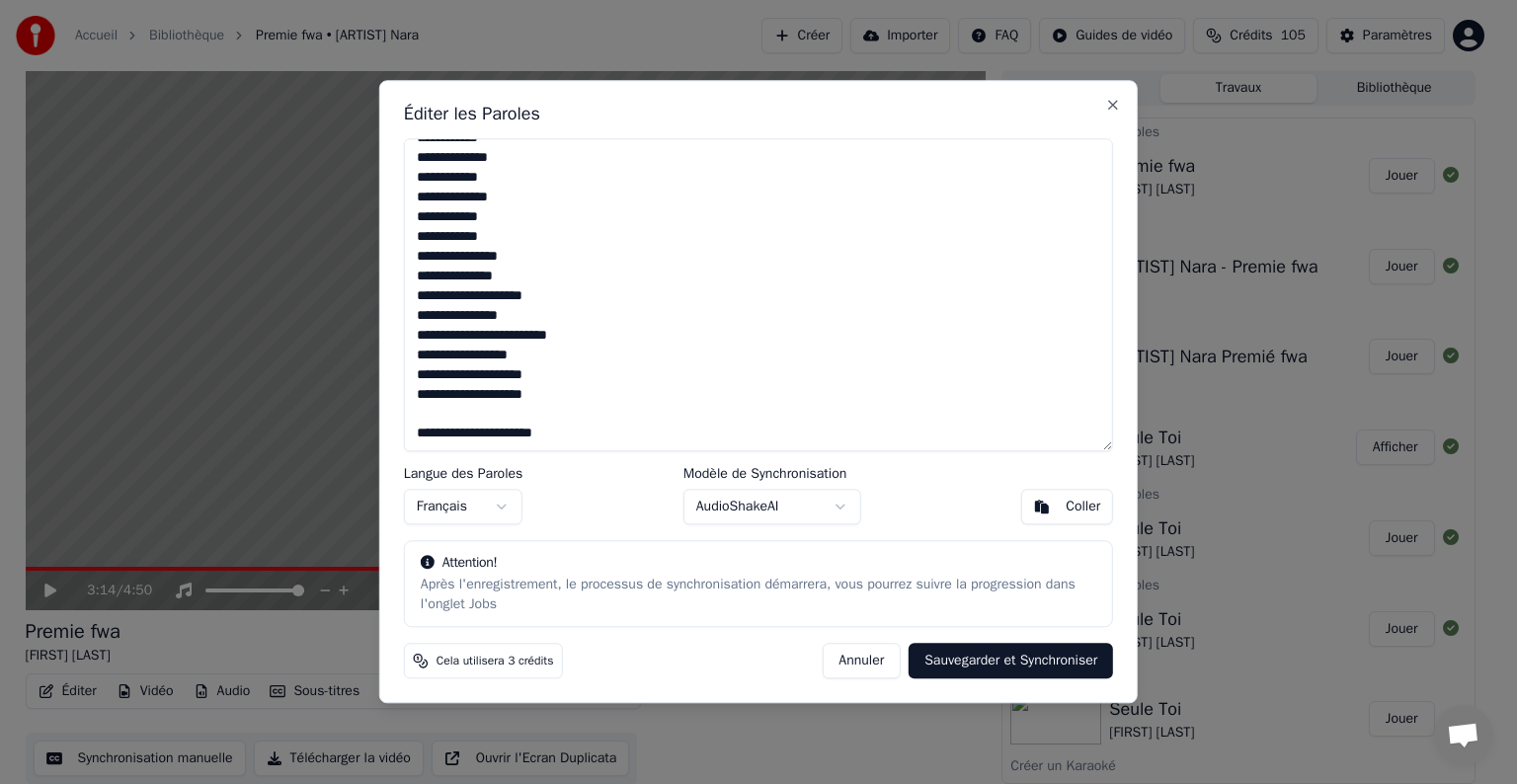 click on "**********" at bounding box center (758, 294) 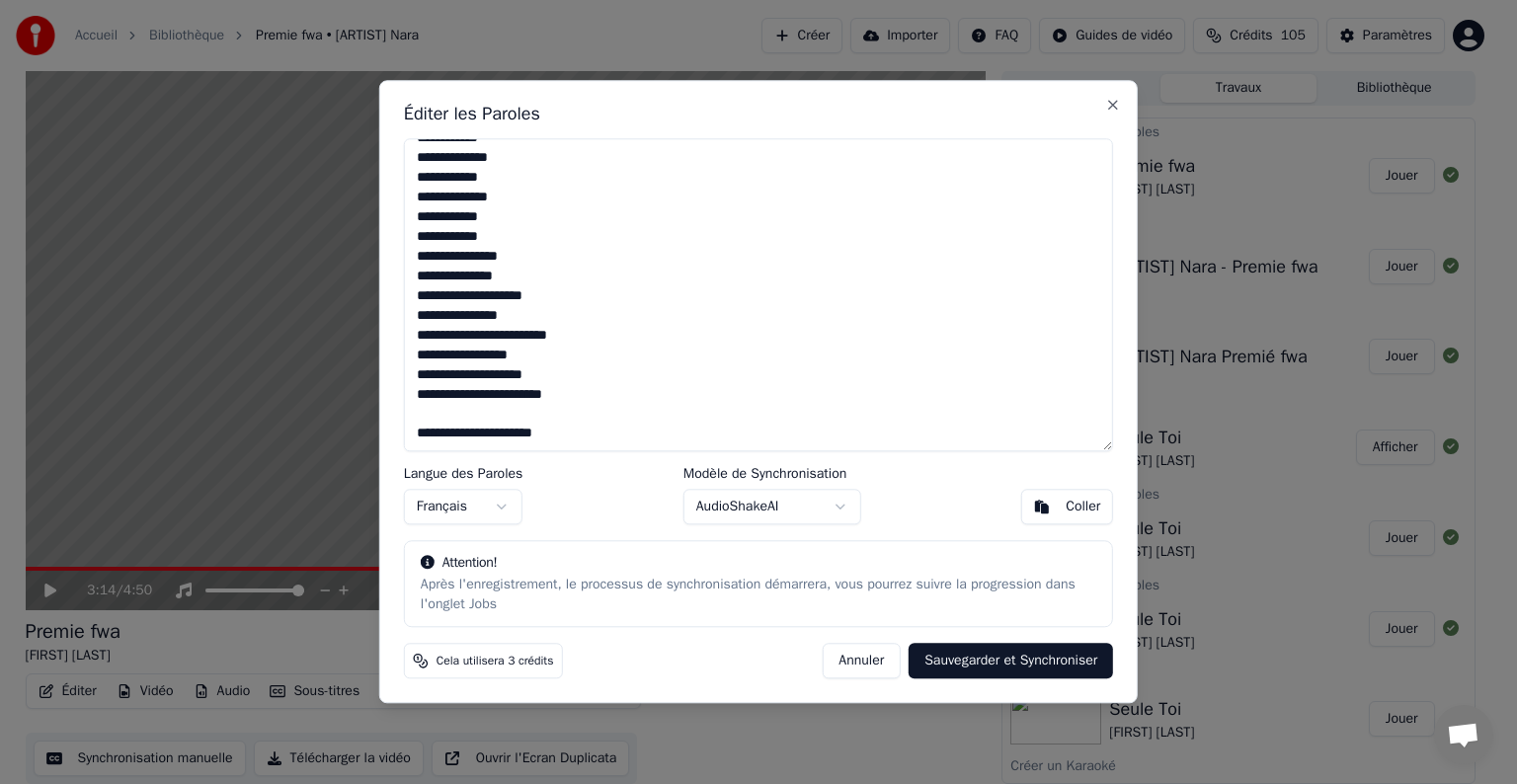 click on "**********" at bounding box center (758, 294) 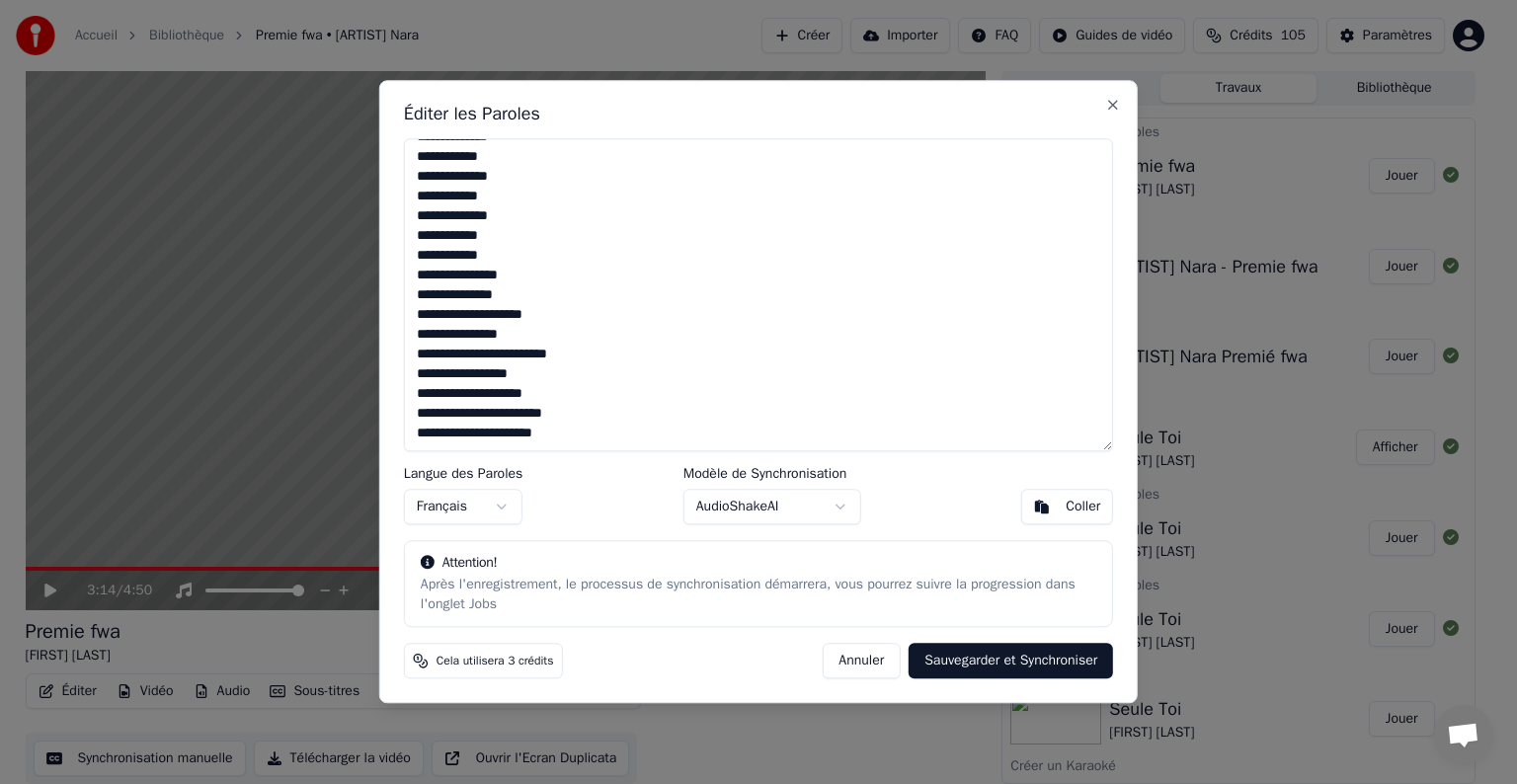 scroll, scrollTop: 354, scrollLeft: 0, axis: vertical 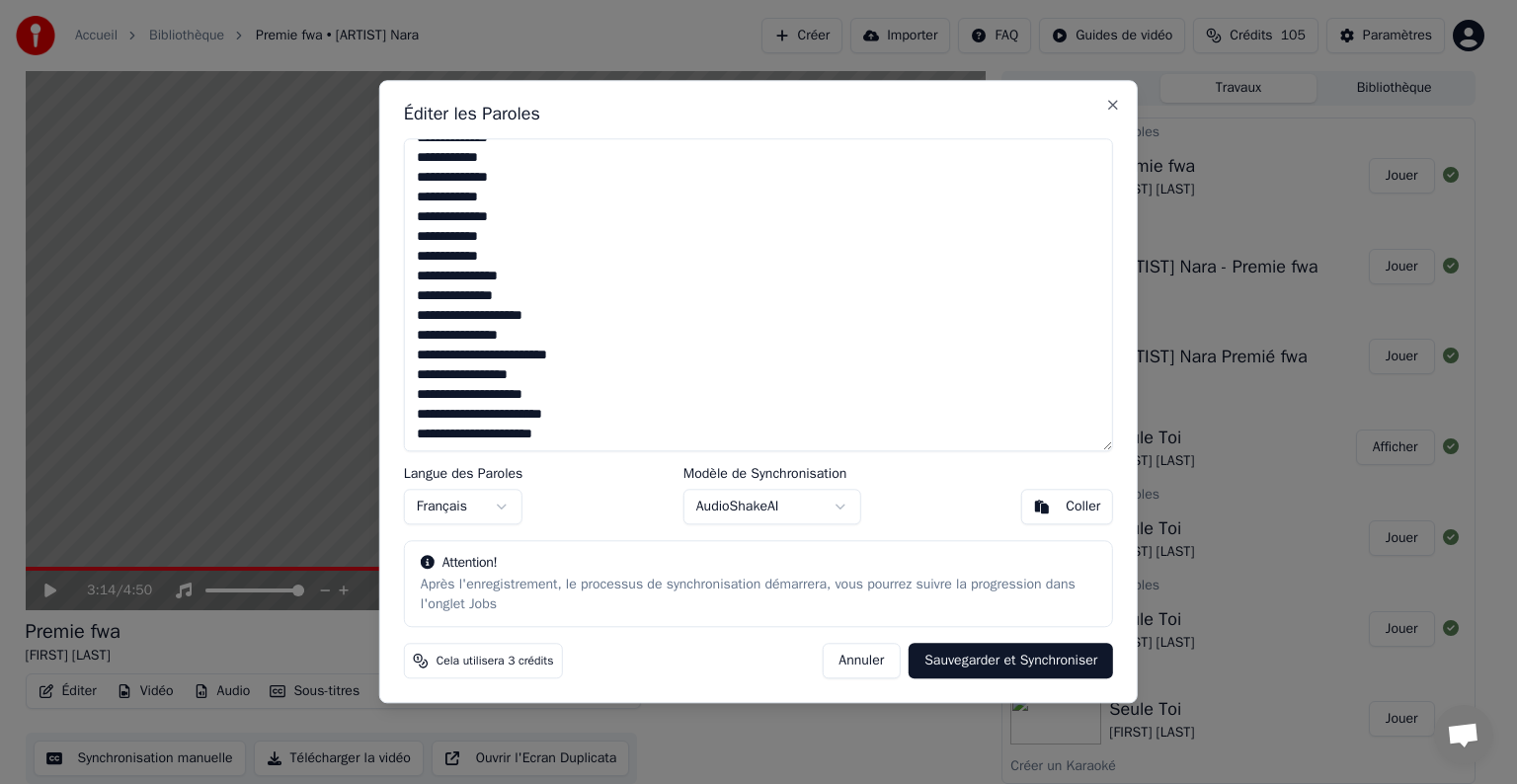 click on "**********" at bounding box center (758, 294) 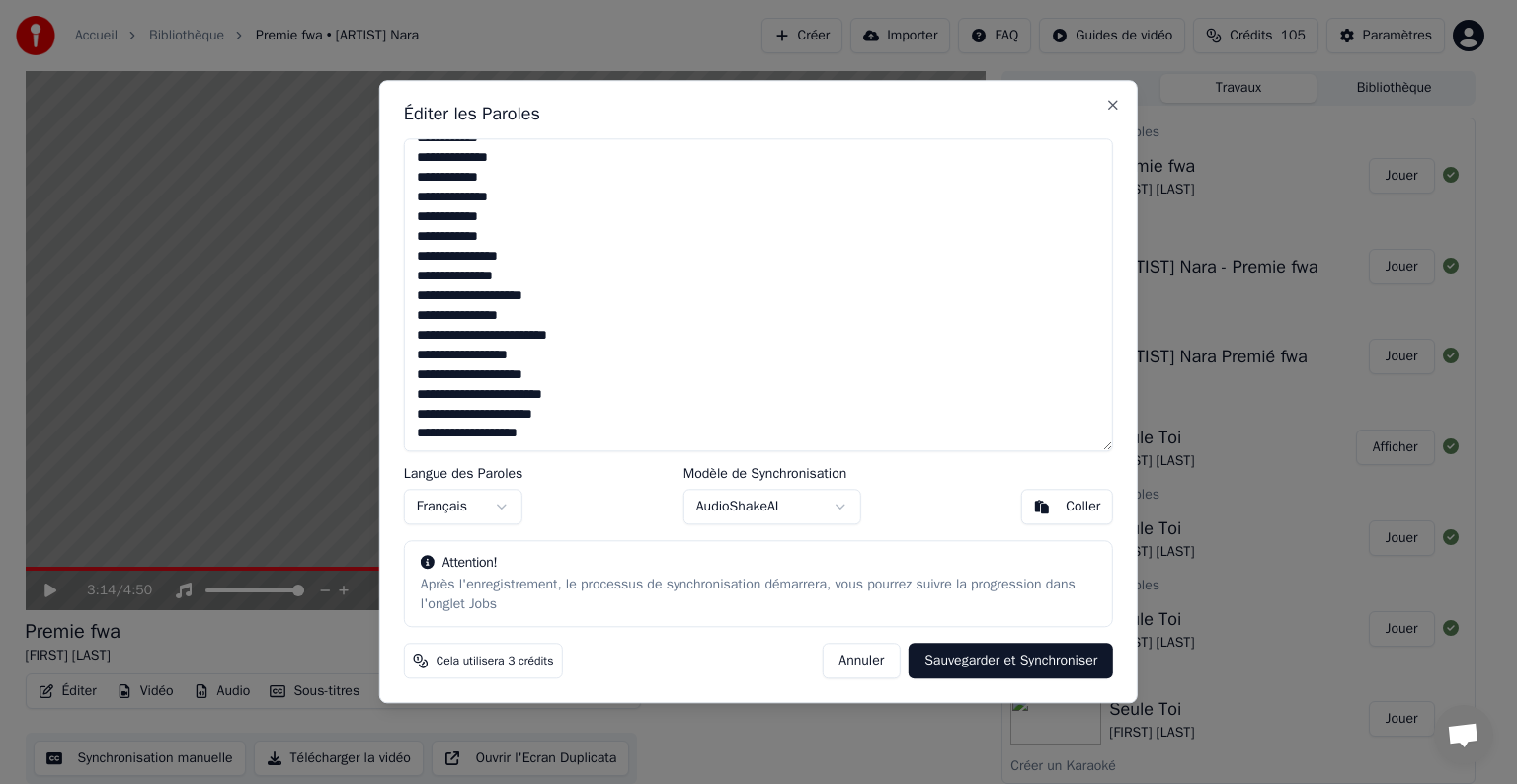 scroll, scrollTop: 394, scrollLeft: 0, axis: vertical 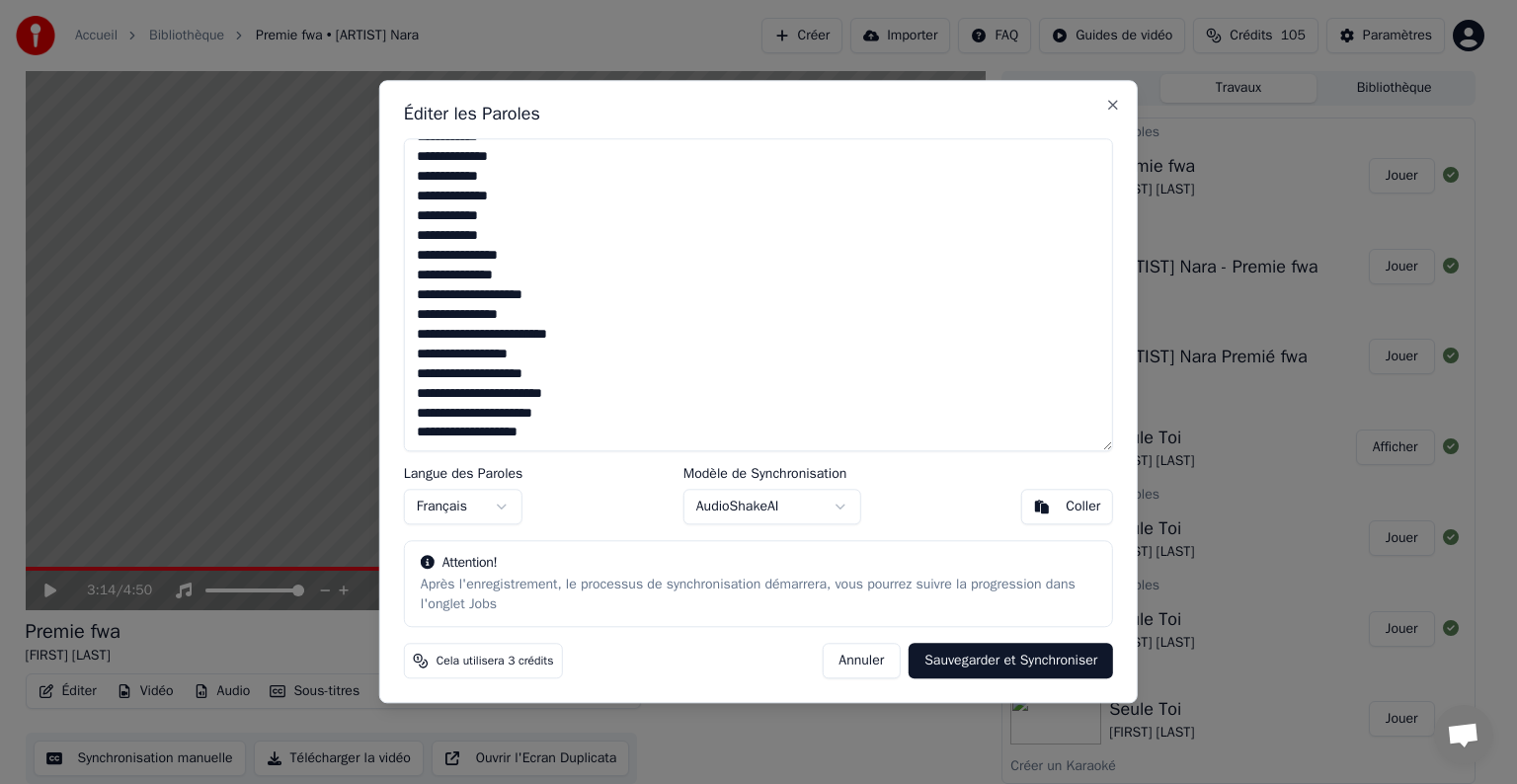 drag, startPoint x: 414, startPoint y: 181, endPoint x: 508, endPoint y: 222, distance: 102.55243 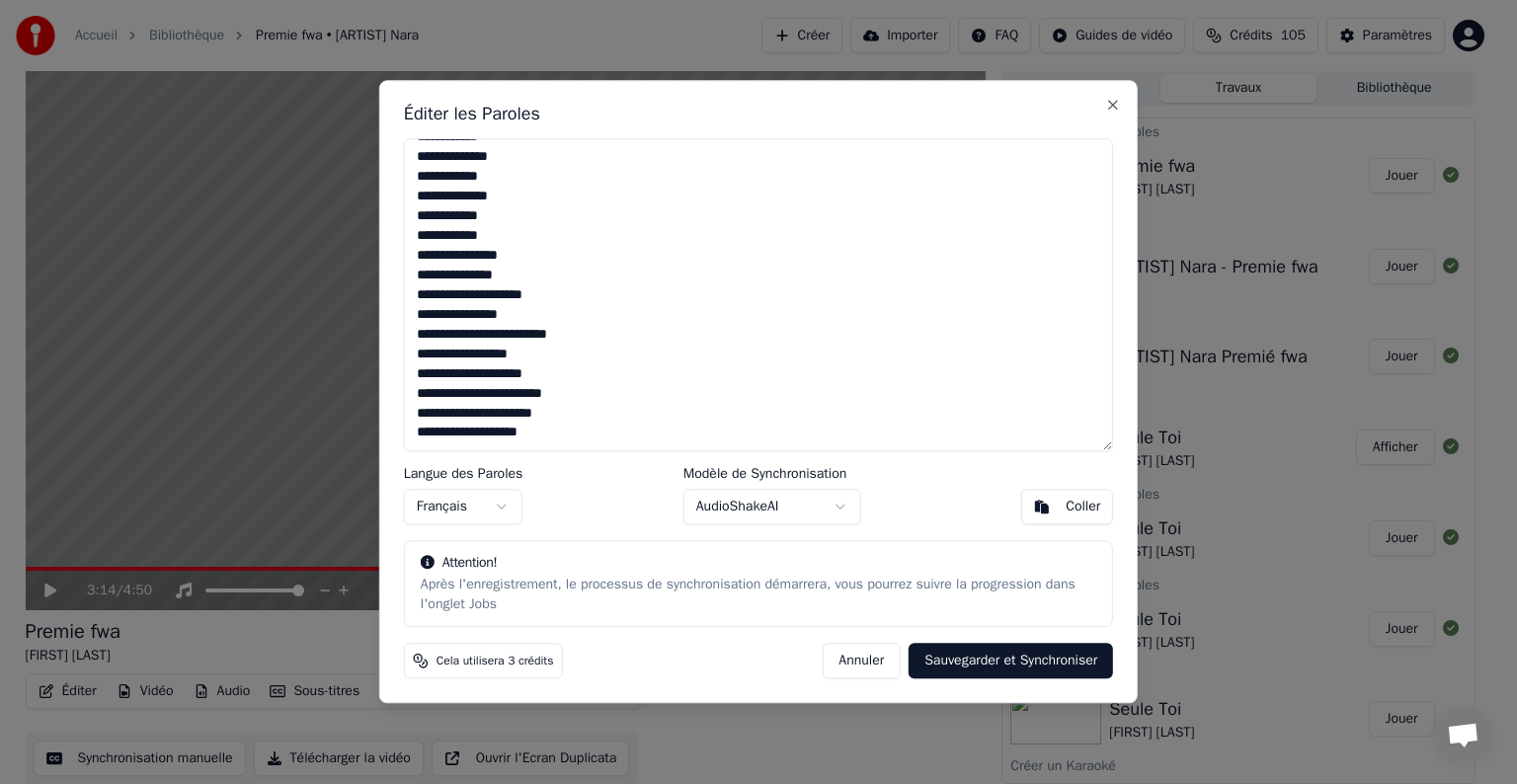 click on "**********" at bounding box center [758, 294] 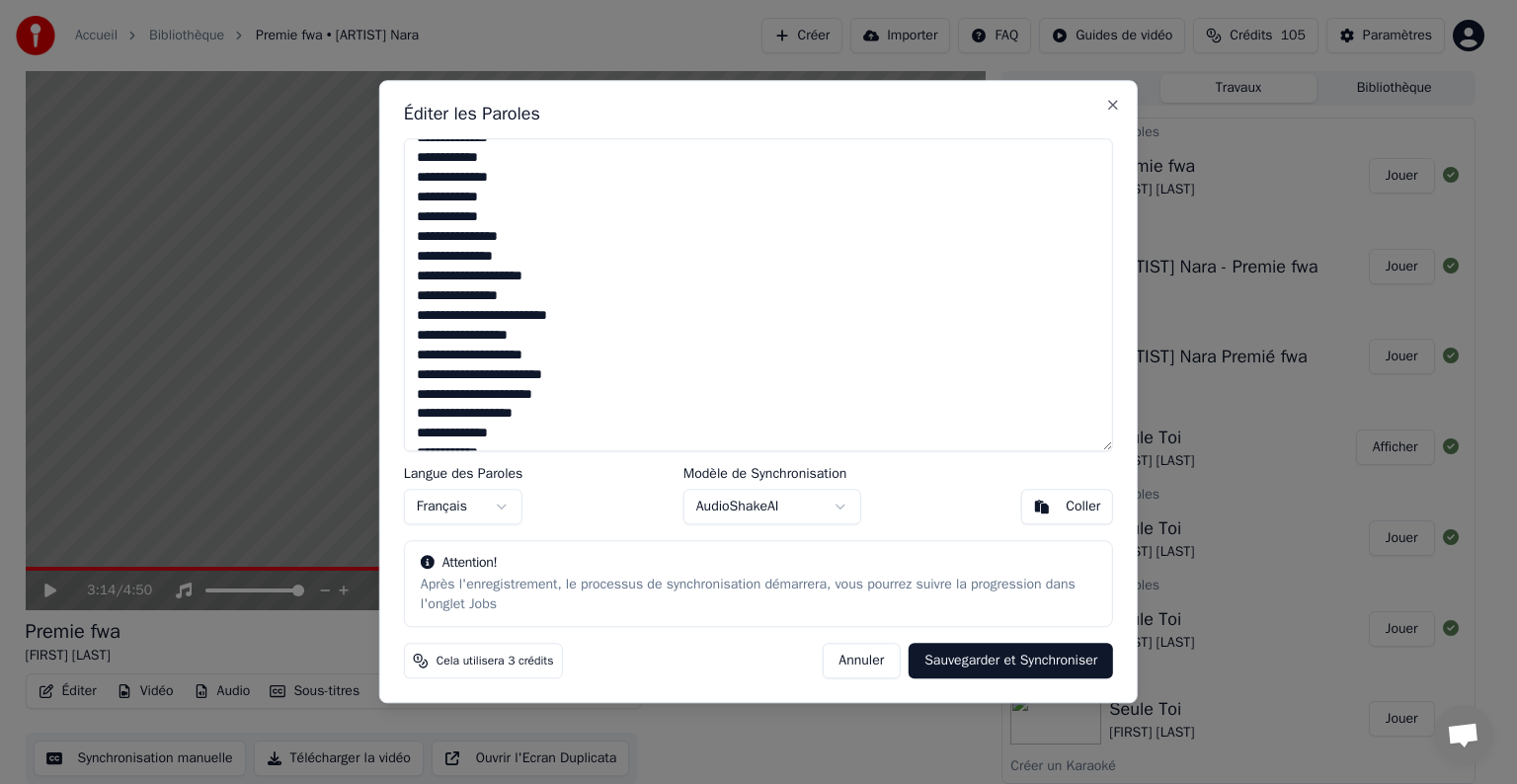 scroll, scrollTop: 433, scrollLeft: 0, axis: vertical 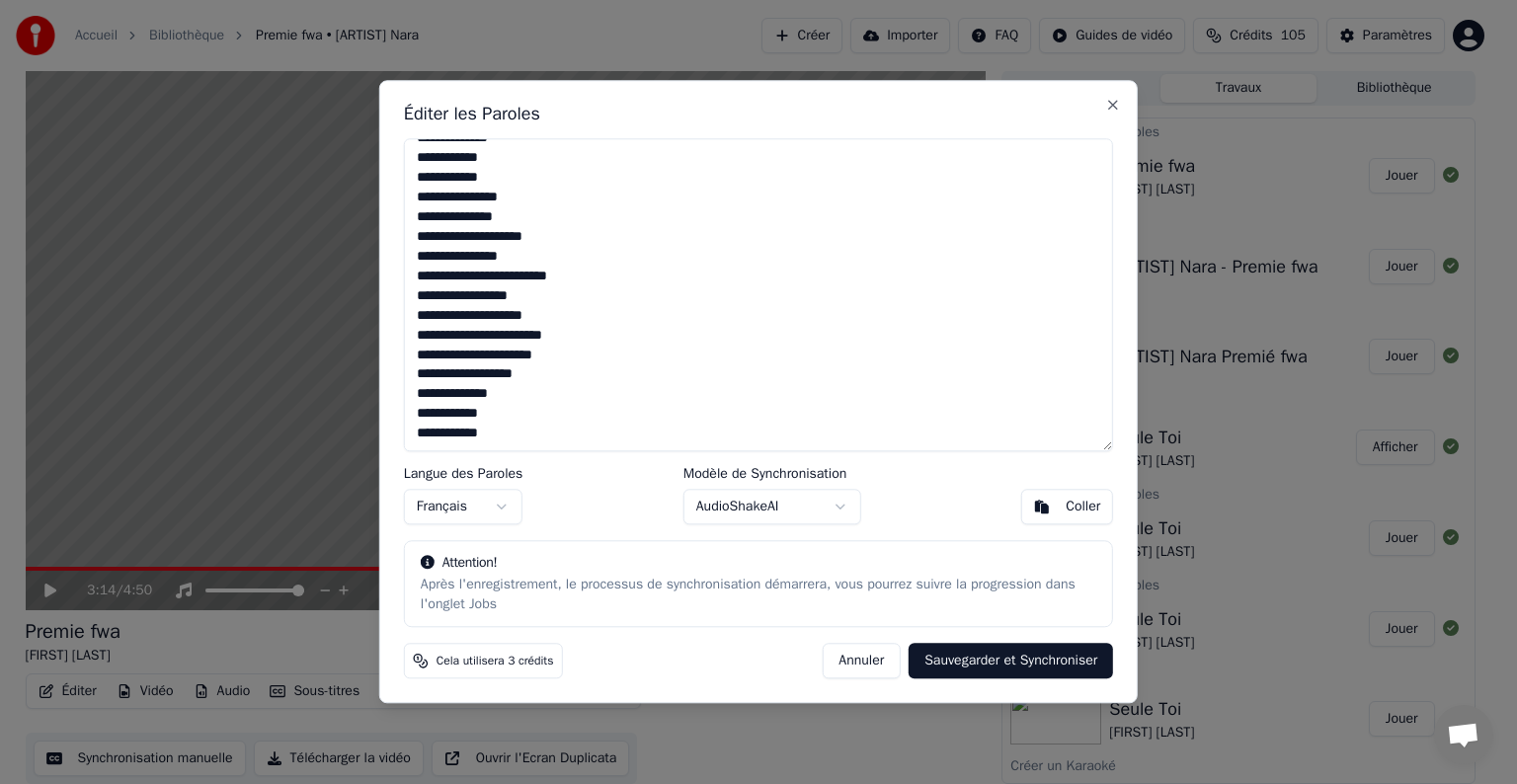 type on "**********" 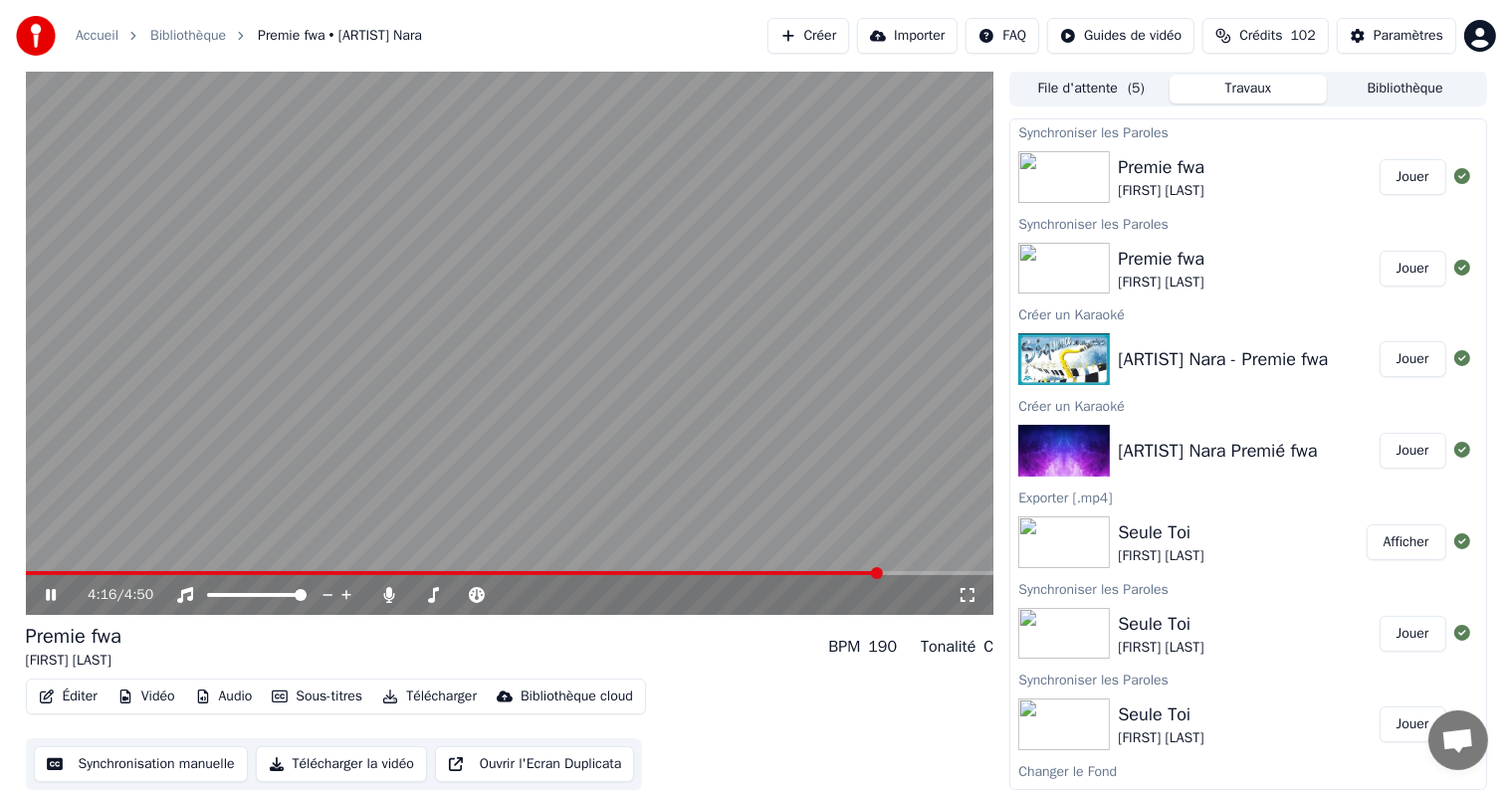 click 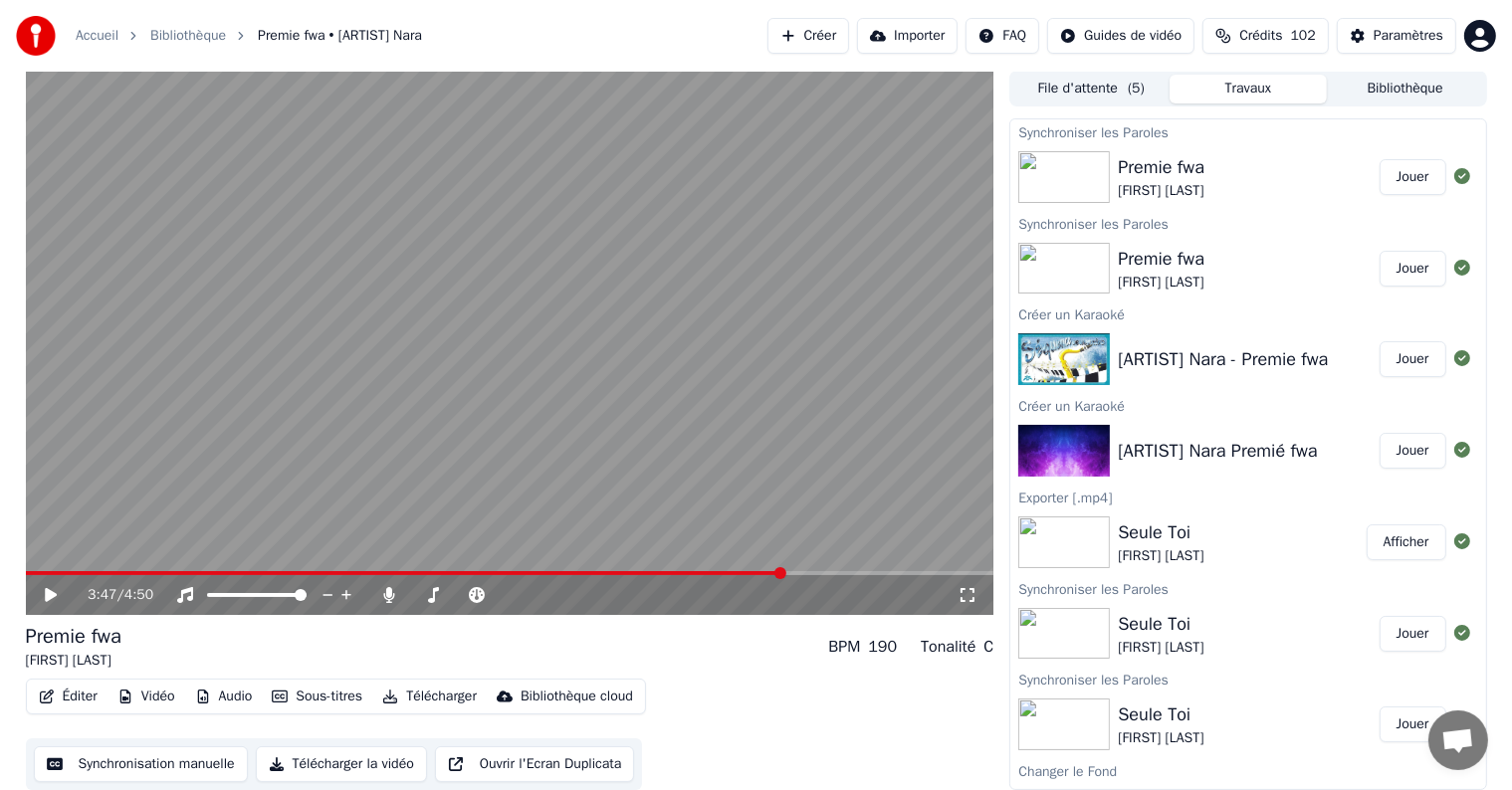 click 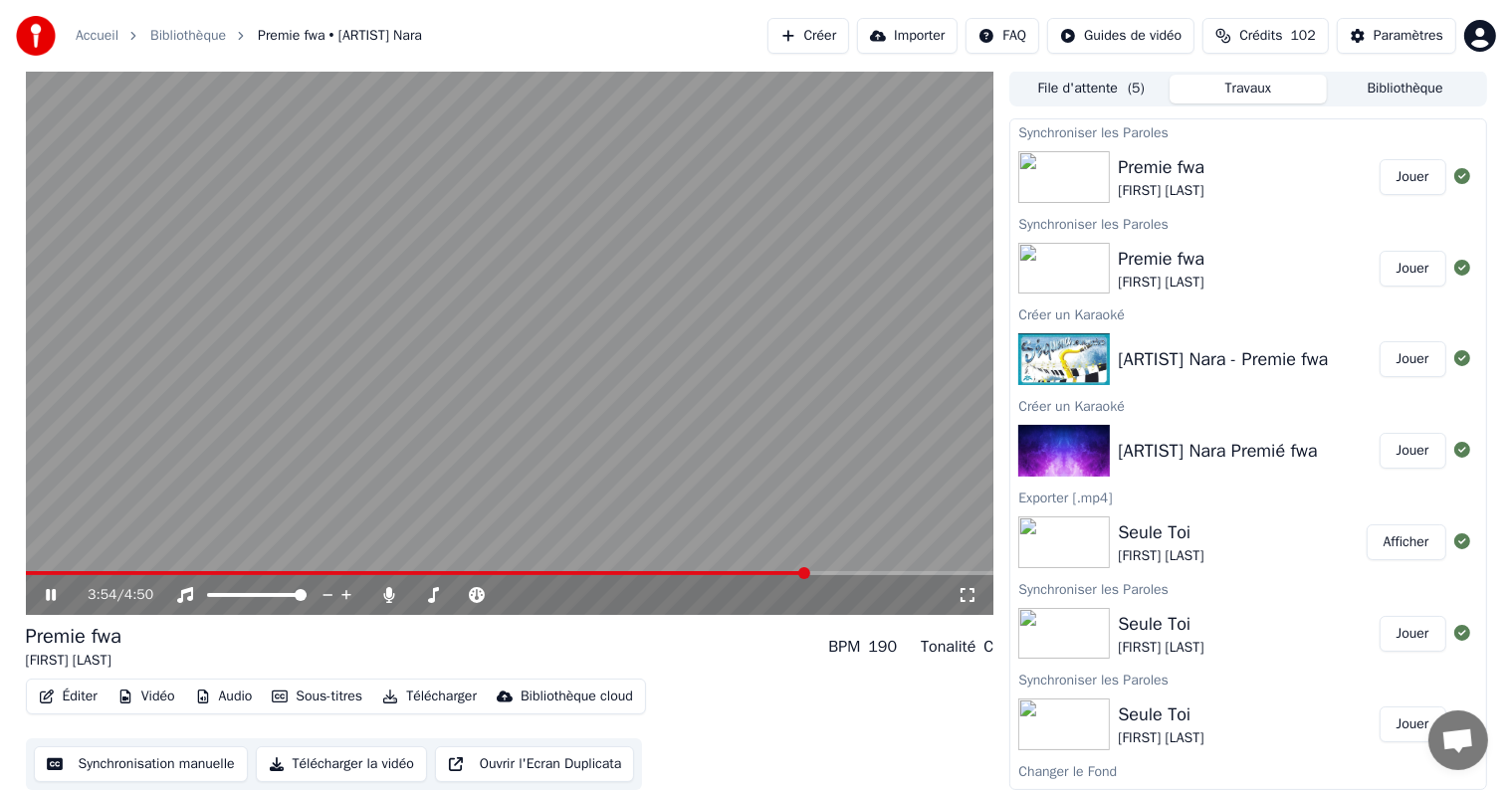 click 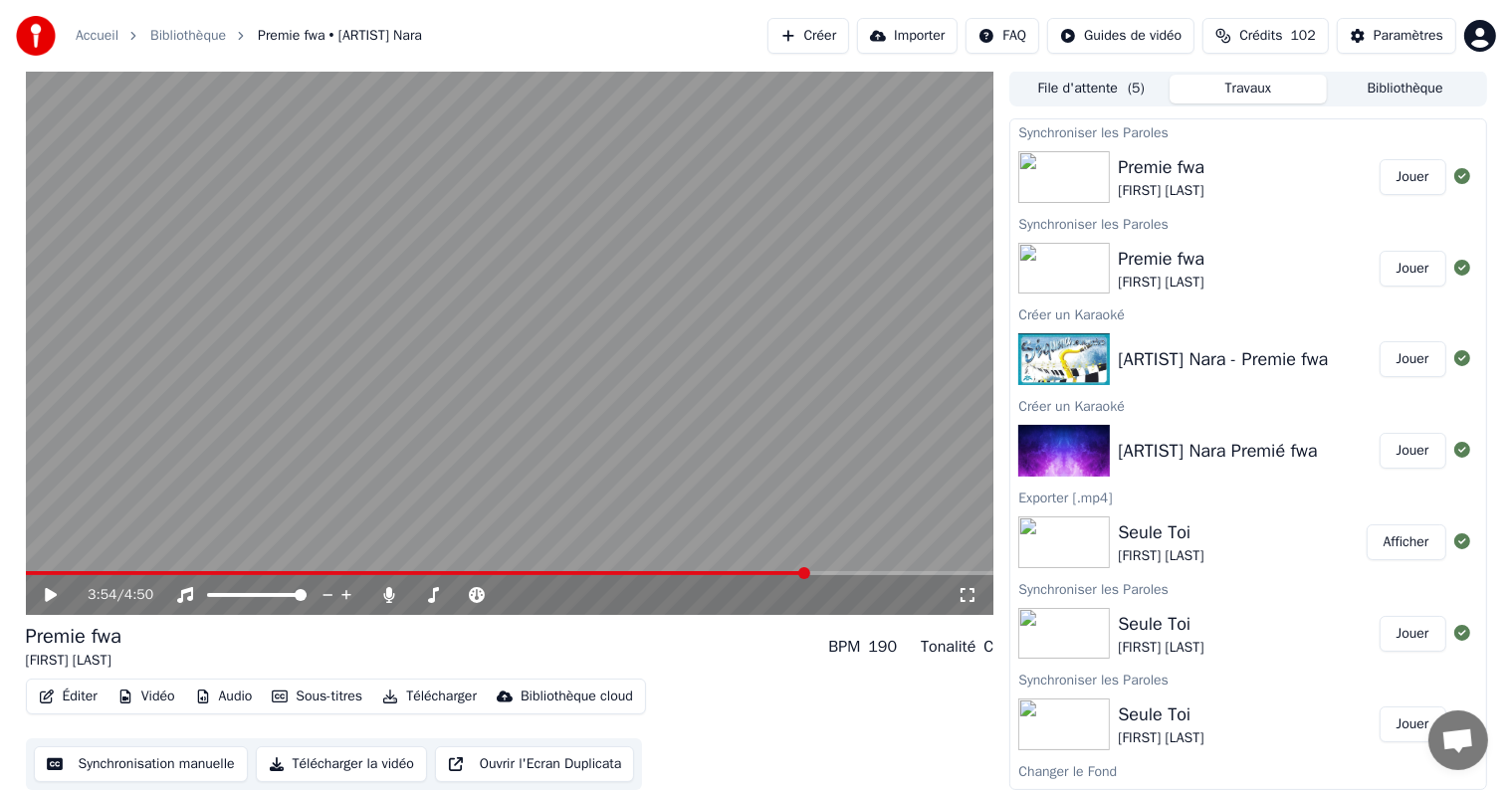 click on "Éditer" at bounding box center (68, 696) 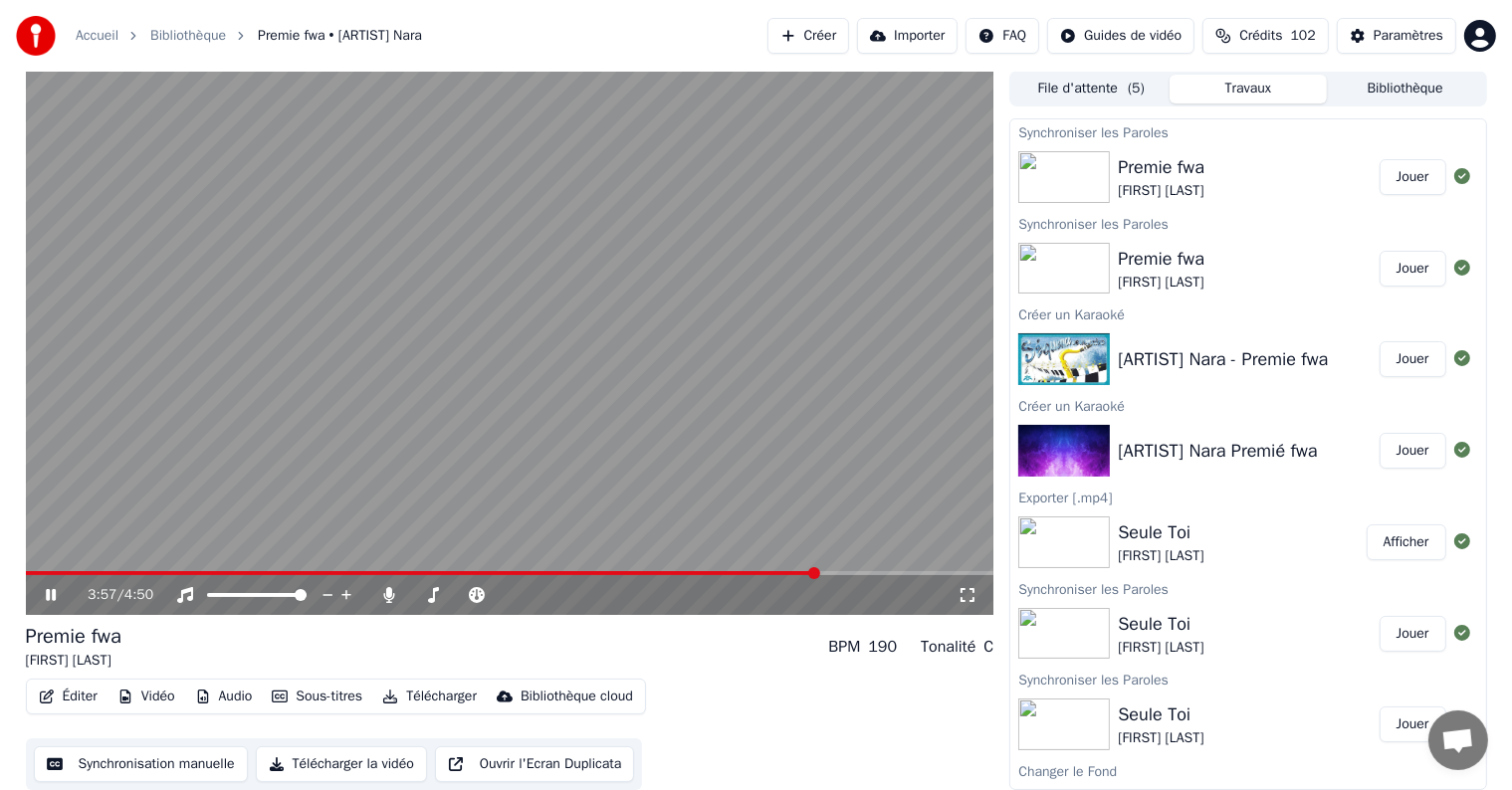 click on "3:57  /  4:50" at bounding box center [510, 595] 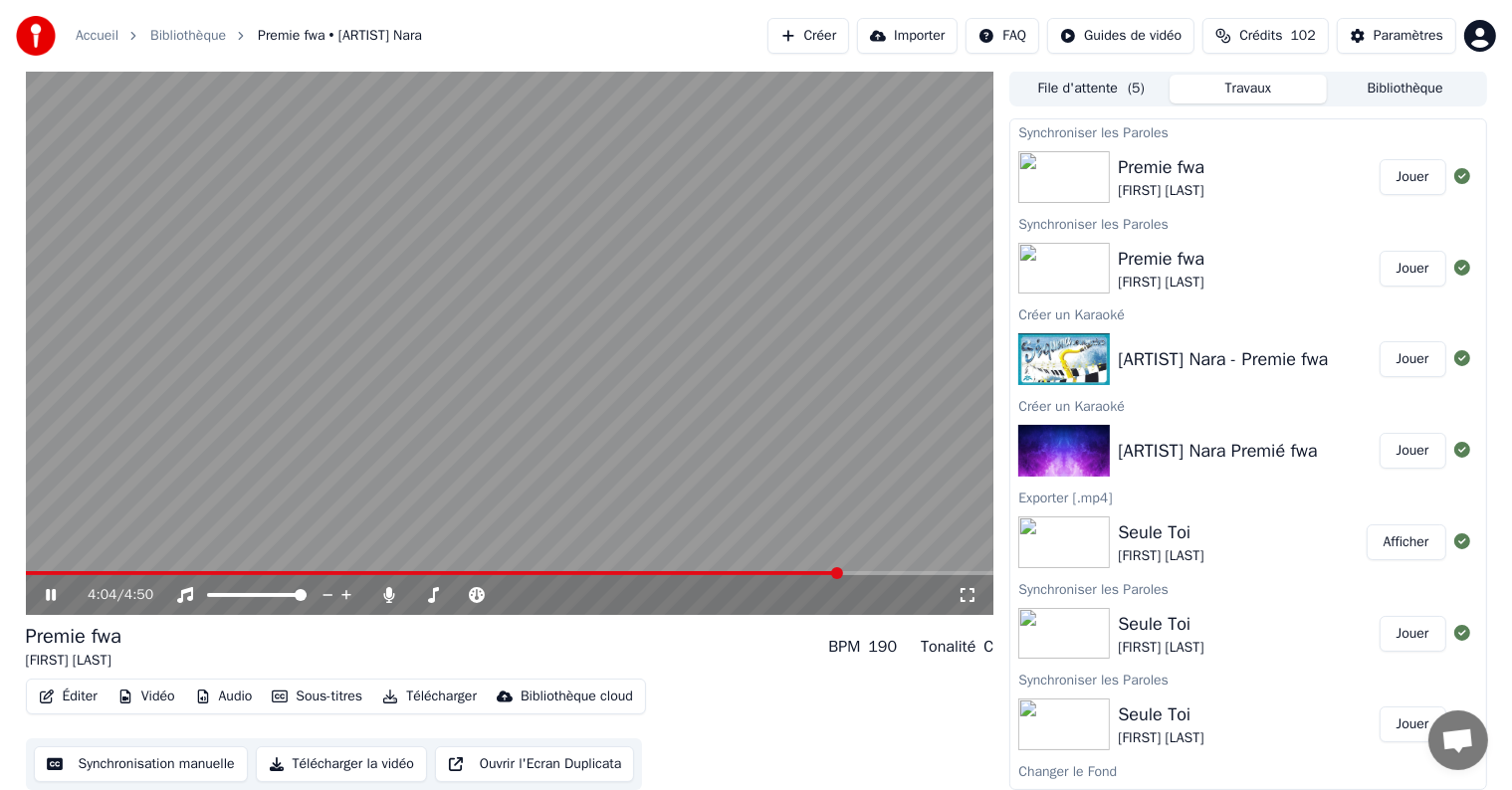click 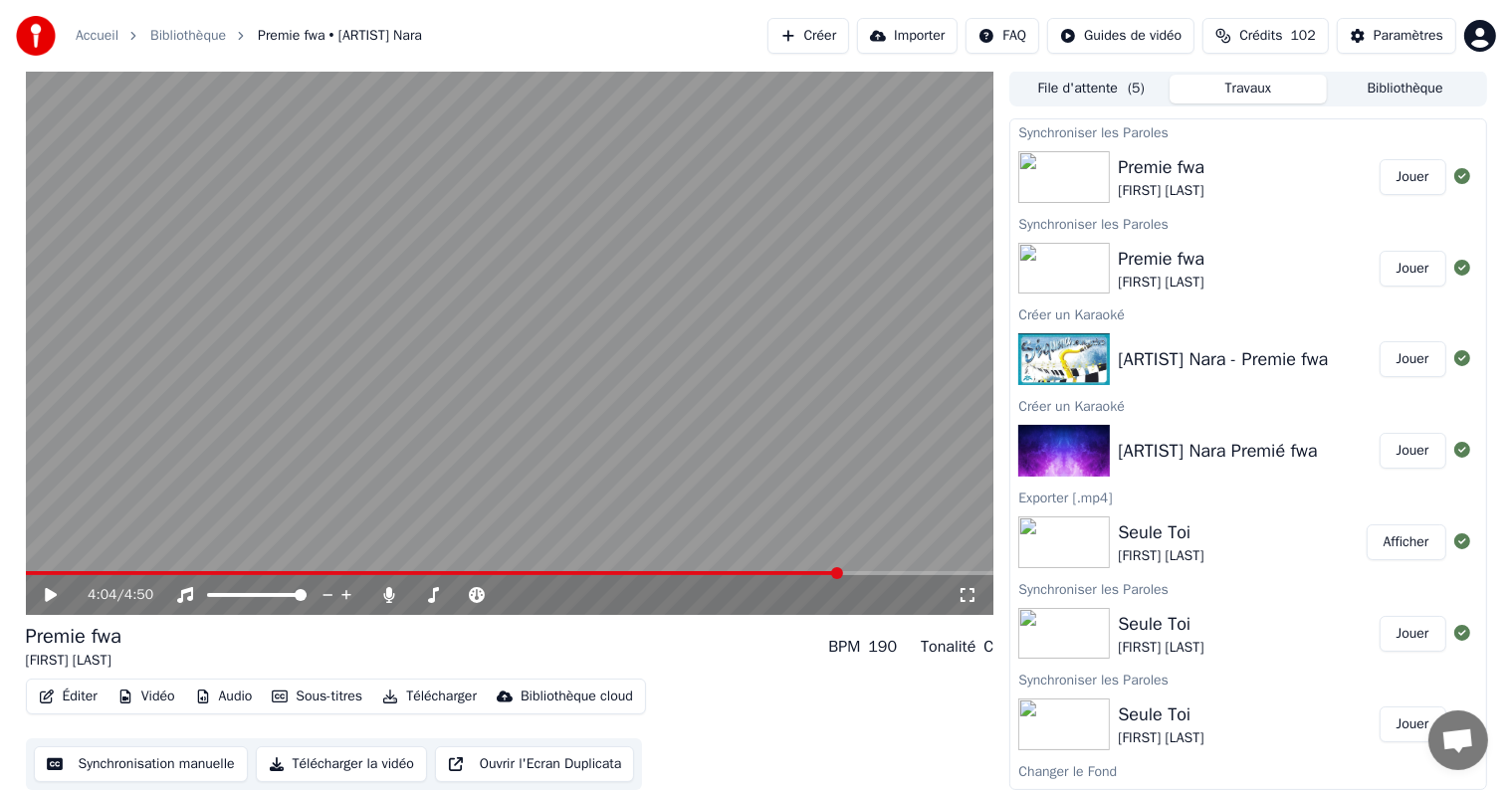 click on "Éditer" at bounding box center (68, 696) 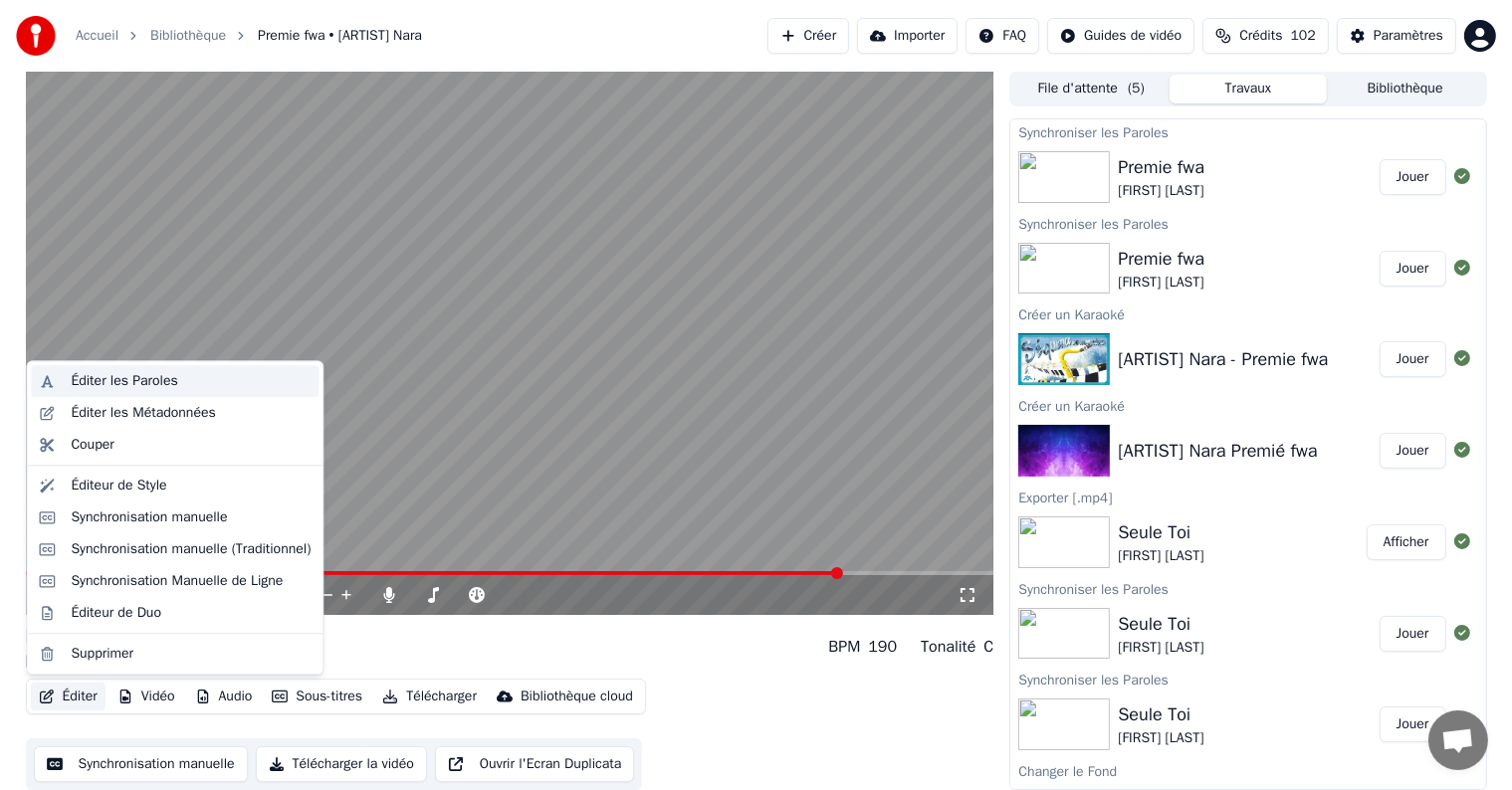 click on "Éditer les Paroles" at bounding box center [123, 381] 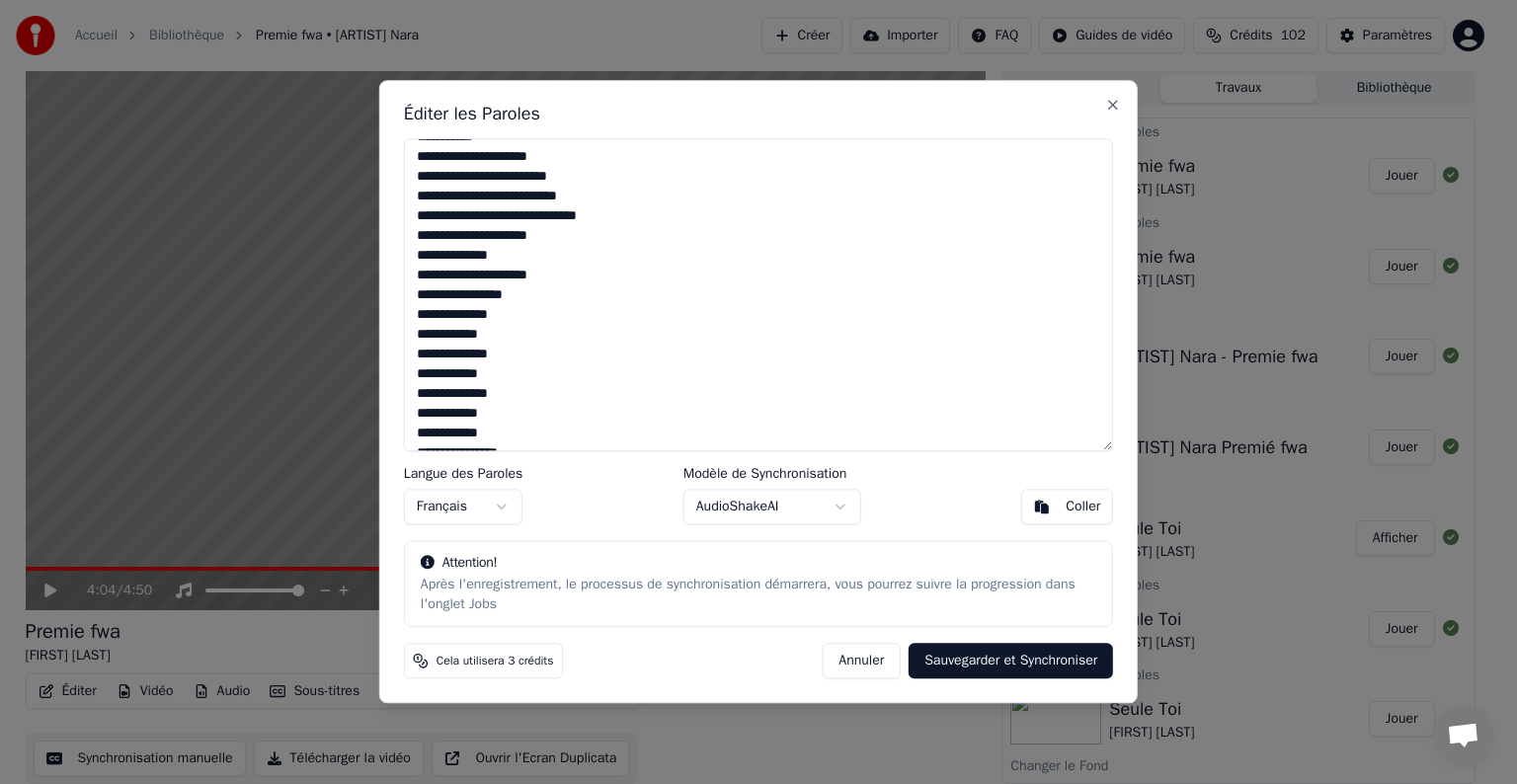 scroll, scrollTop: 178, scrollLeft: 0, axis: vertical 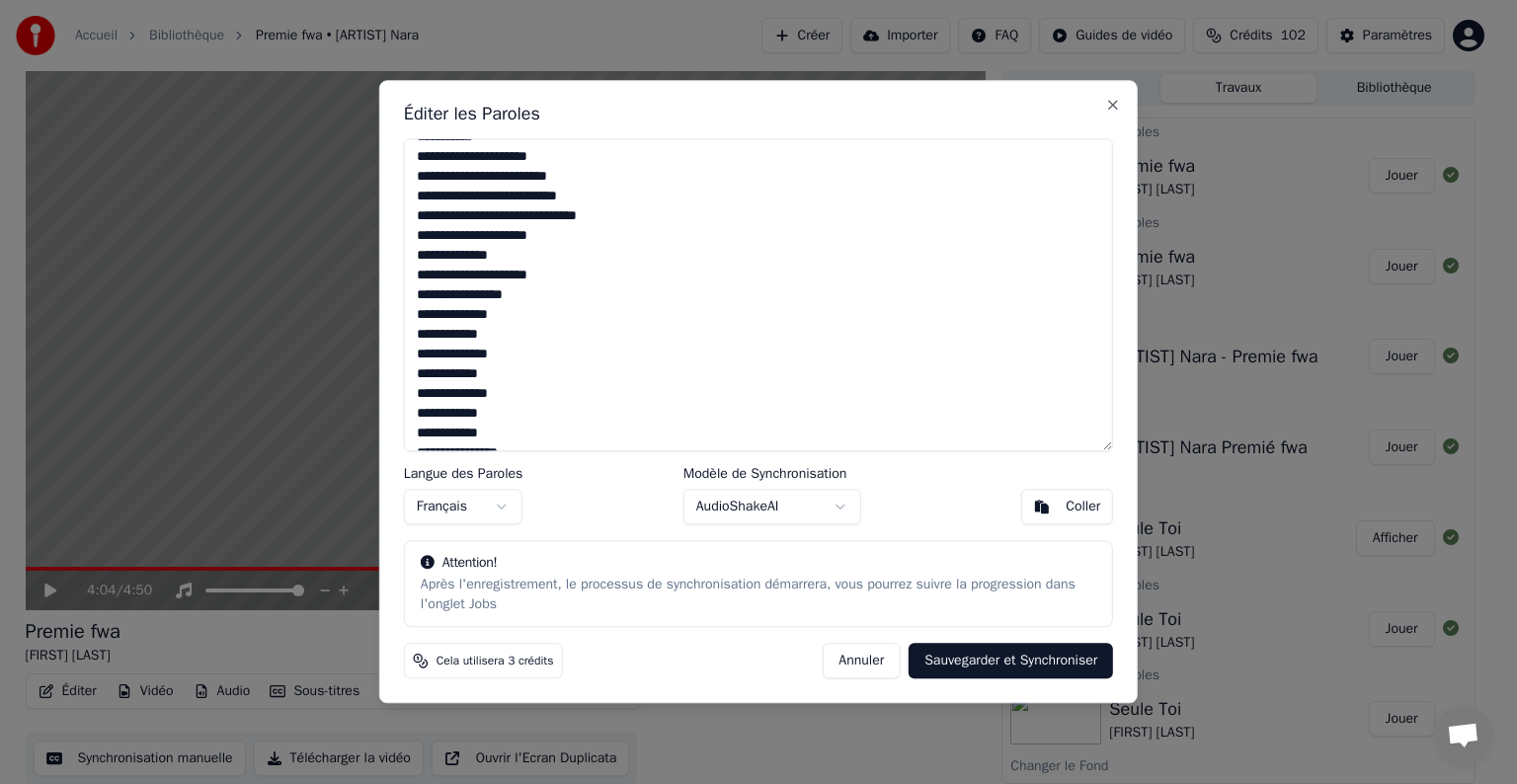 click on "Après l'enregistrement, le processus de synchronisation démarrera, vous pourrez suivre la progression dans l'onglet Jobs" at bounding box center [758, 595] 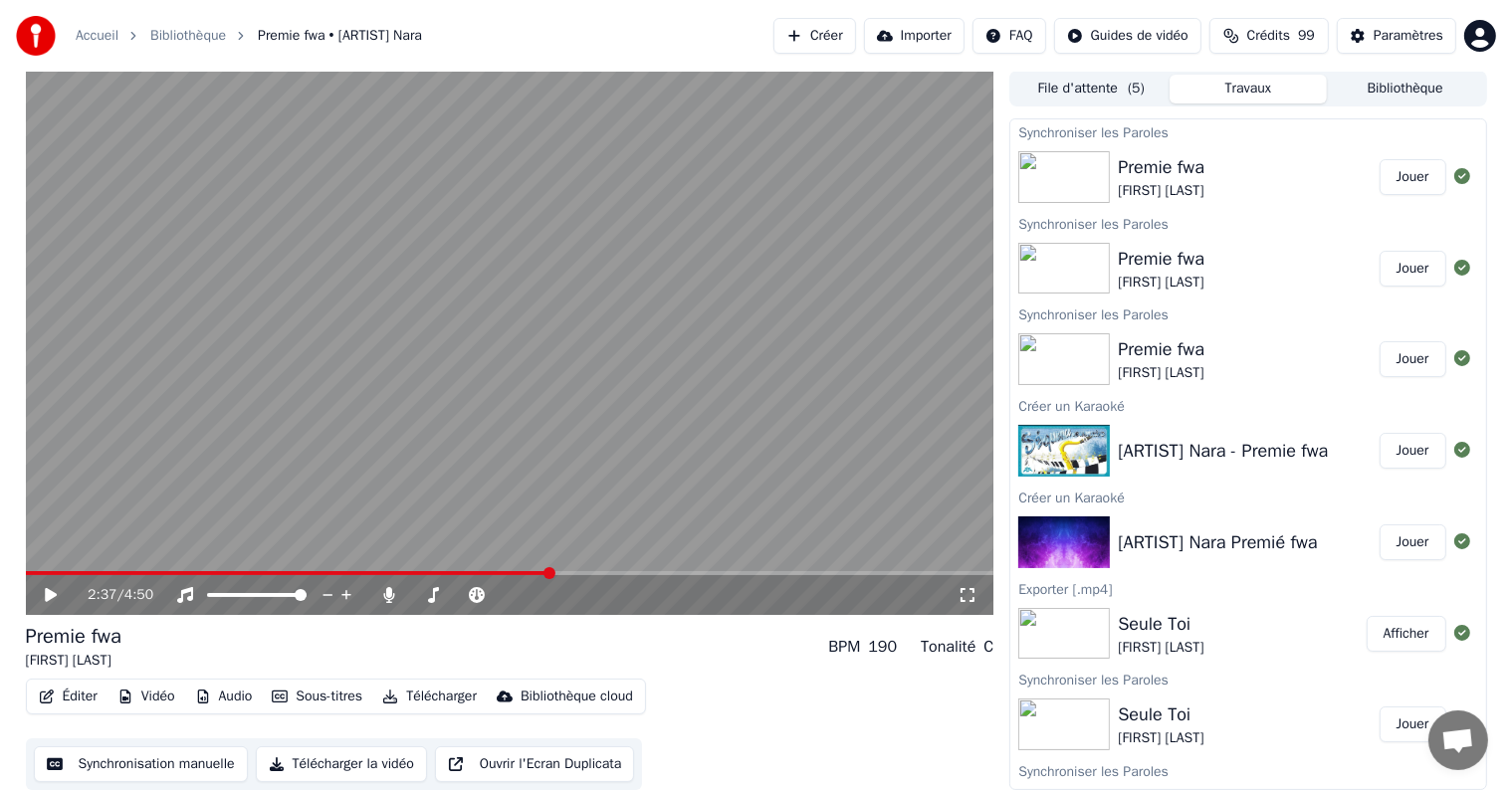 click at bounding box center [288, 573] 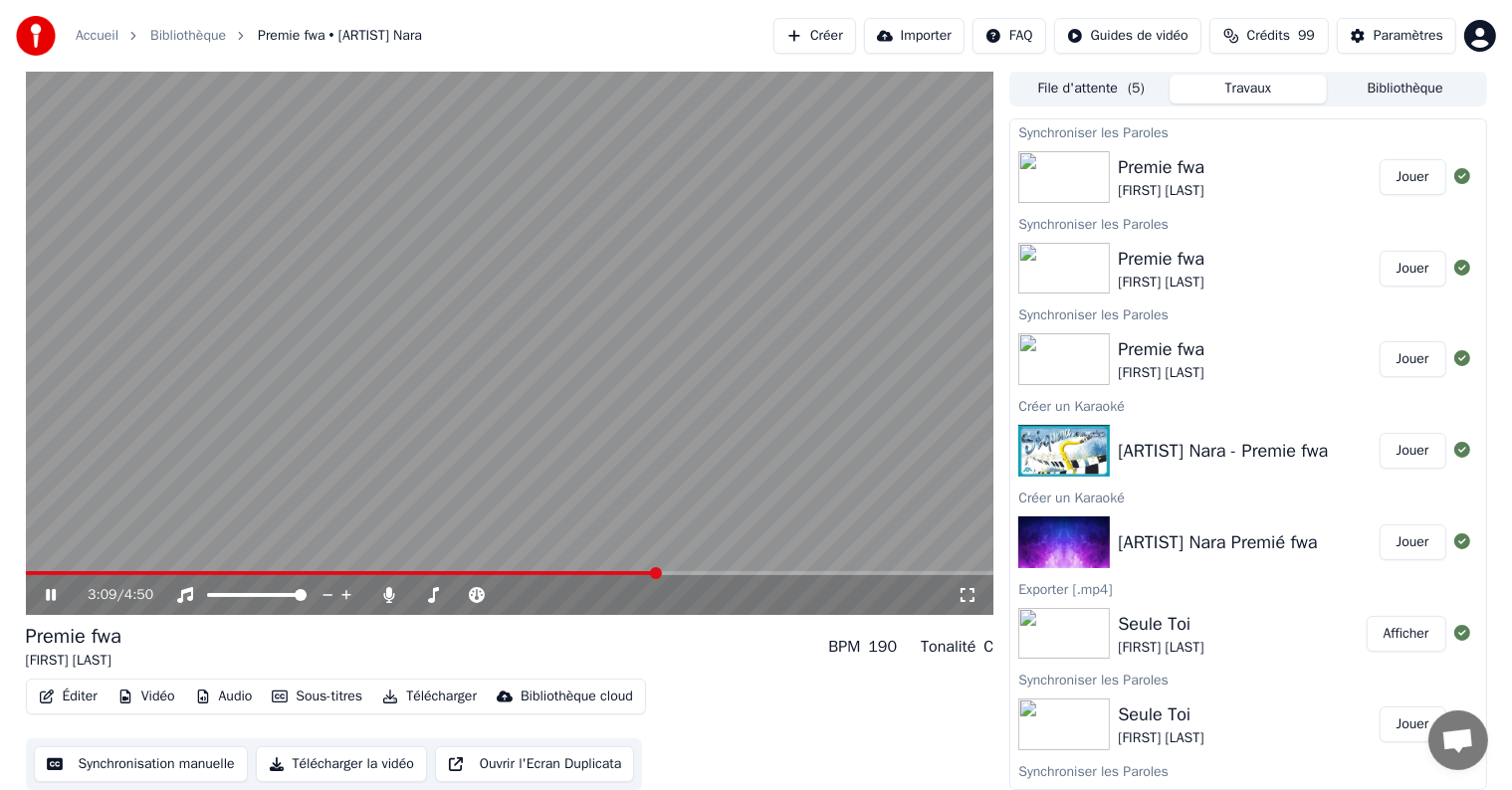 click 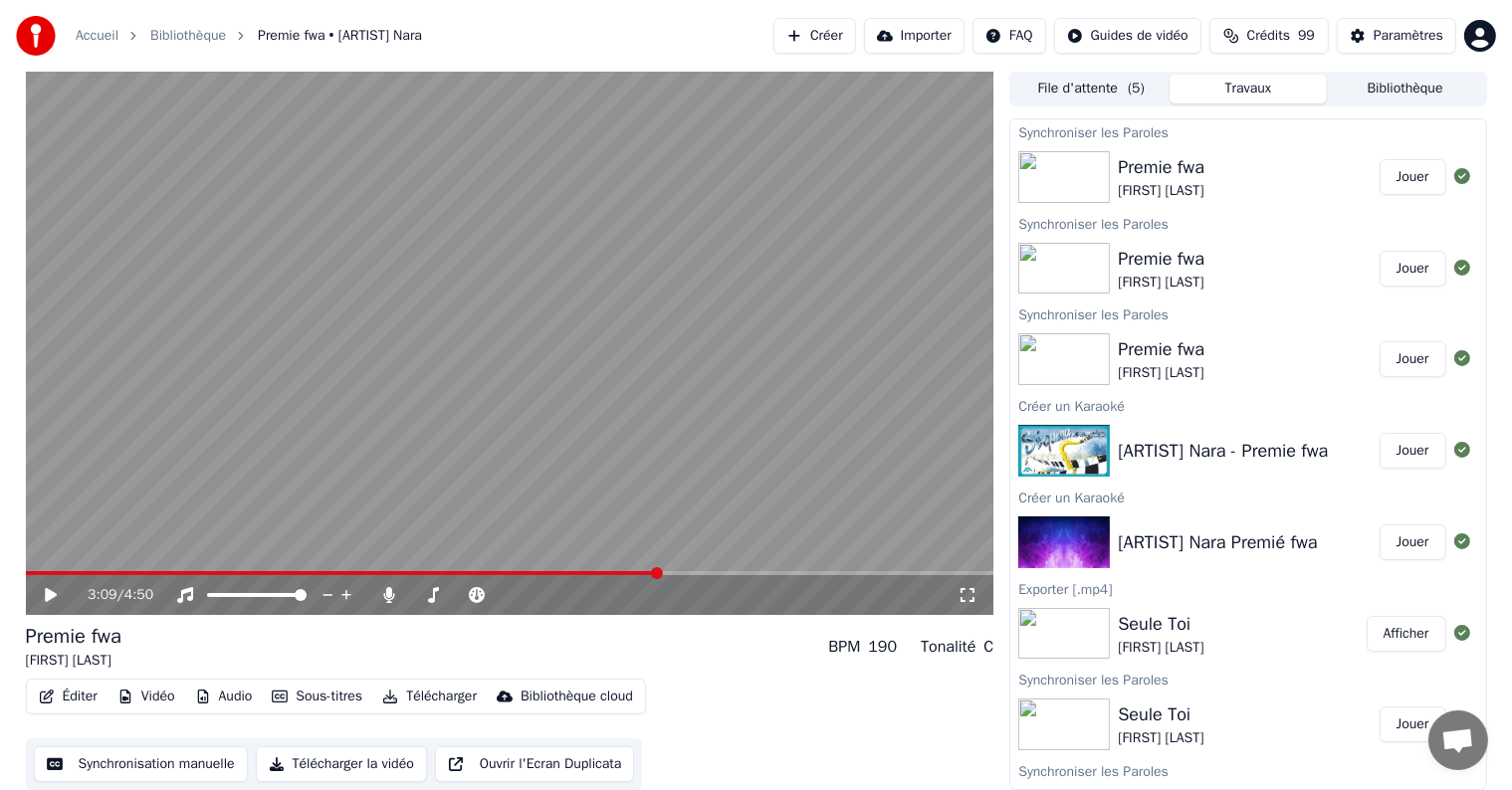 click at bounding box center [657, 573] 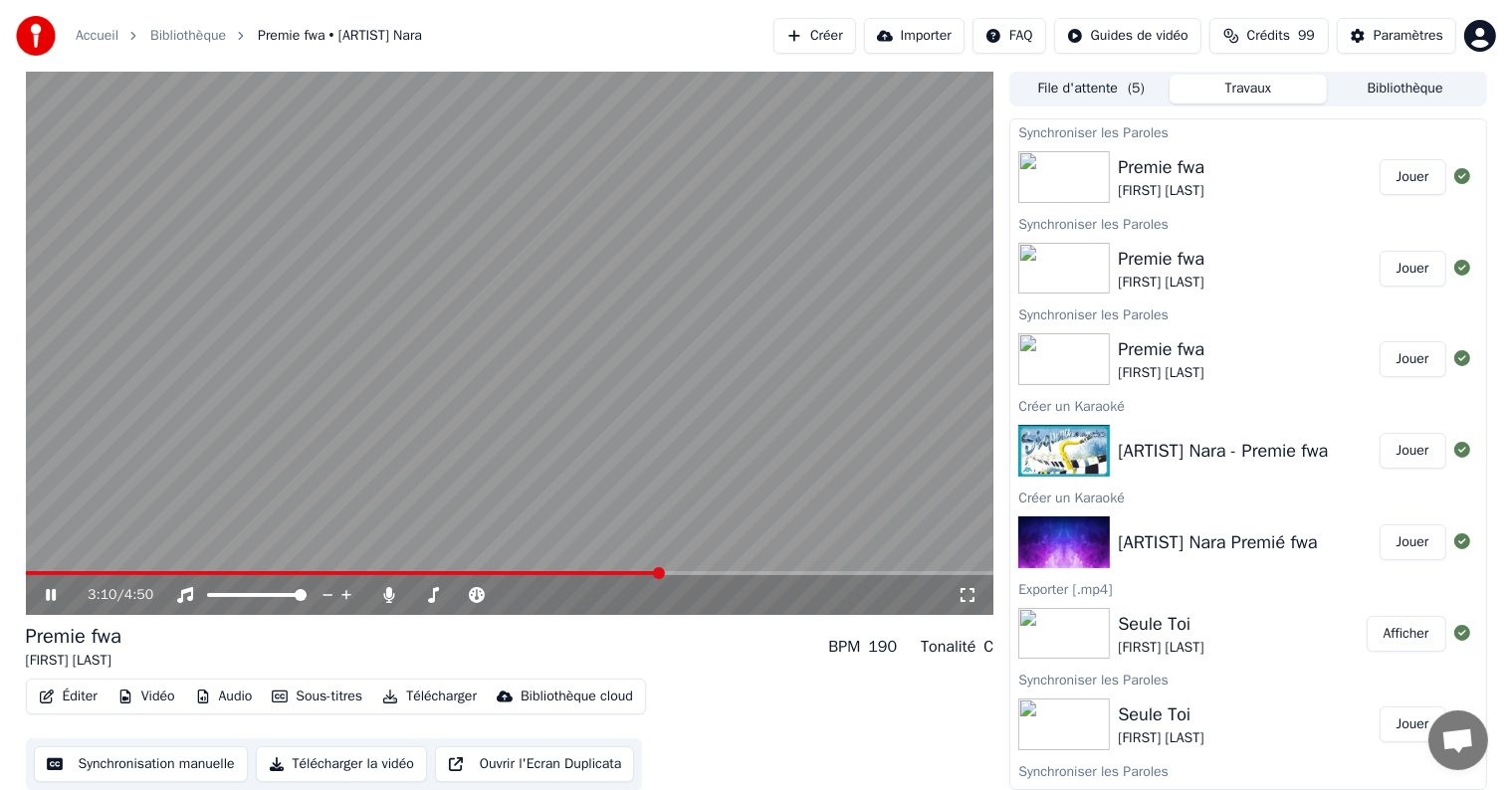 click at bounding box center [343, 573] 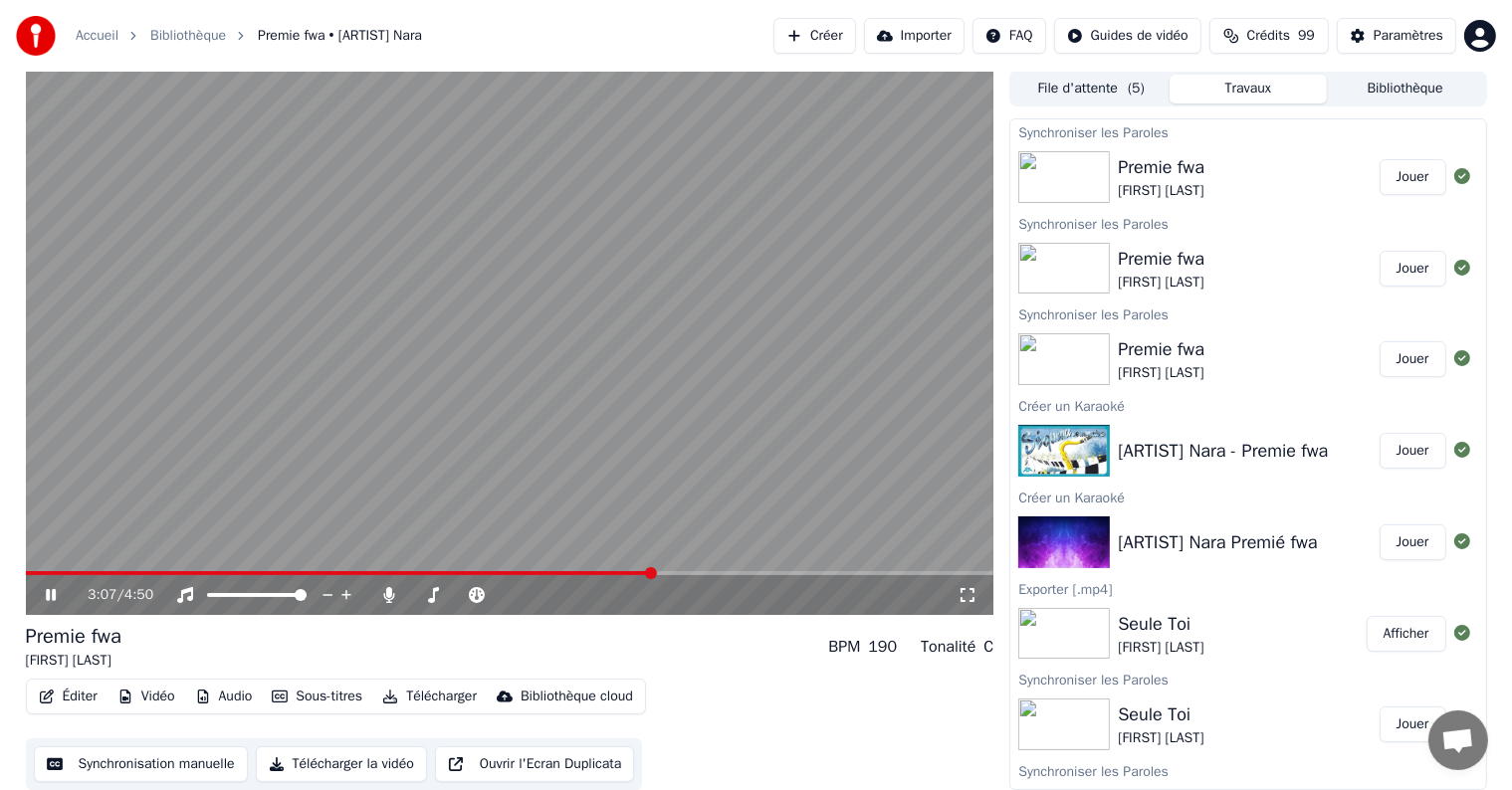 click at bounding box center (510, 342) 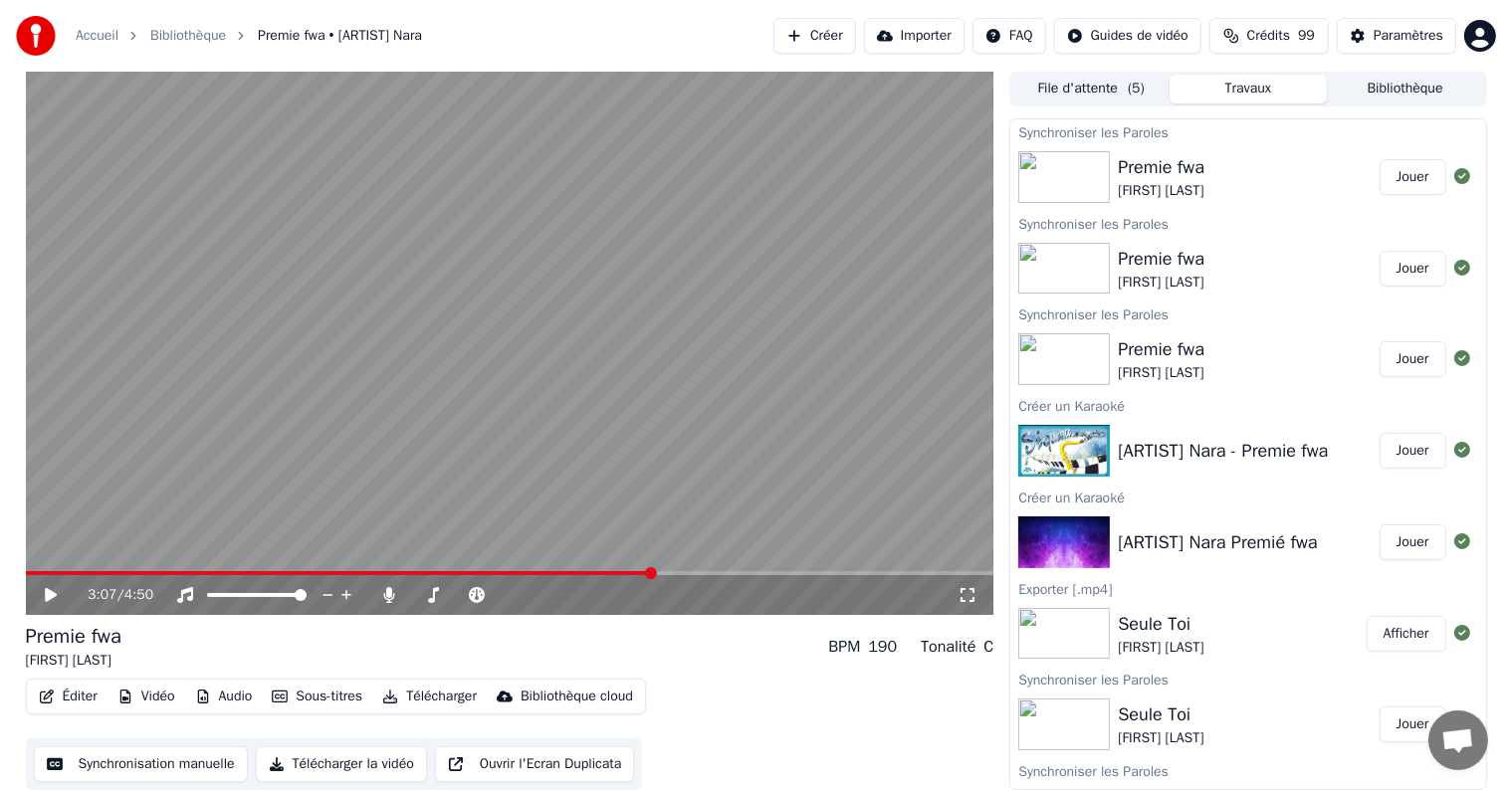click at bounding box center [339, 573] 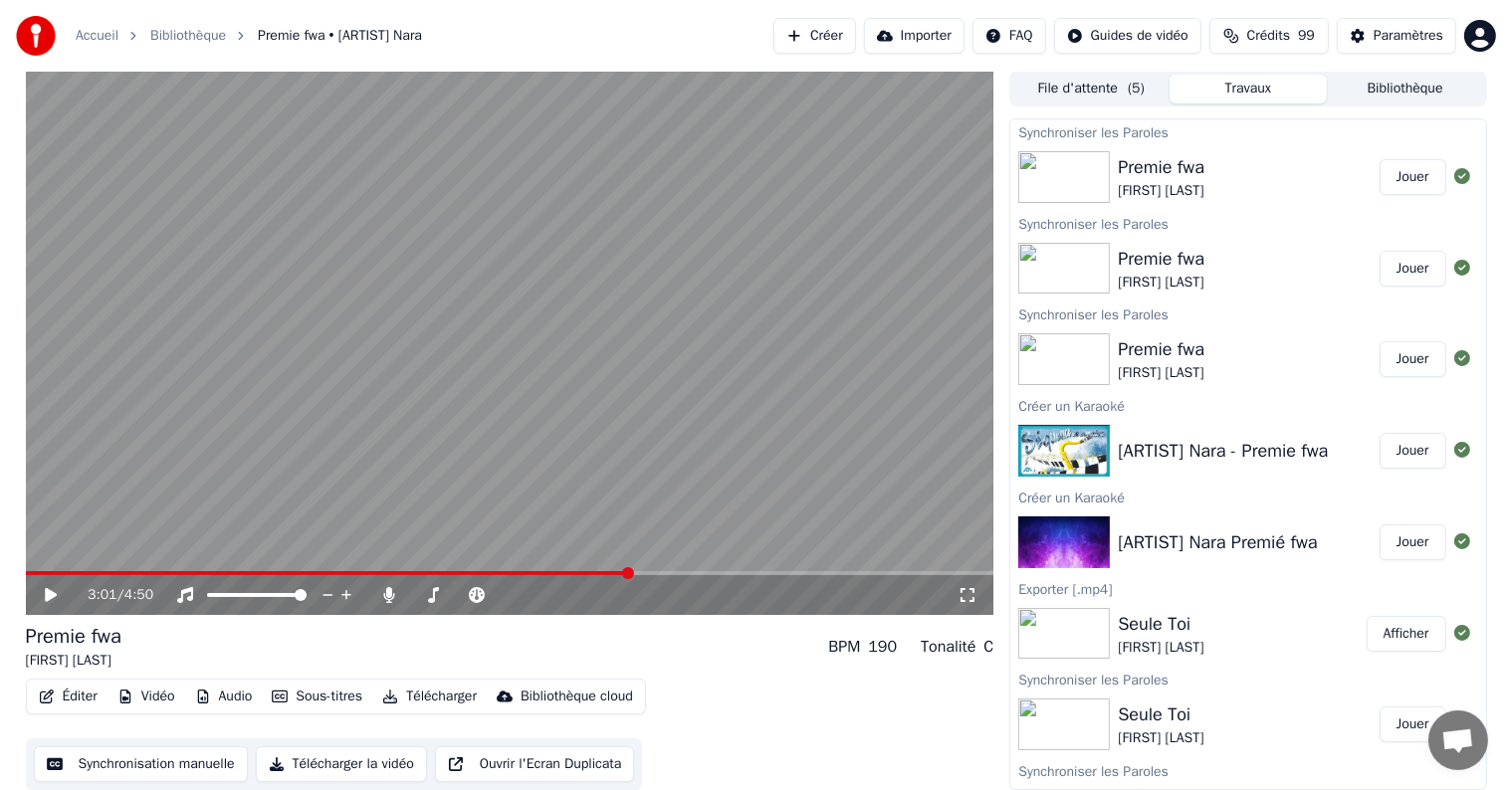 click 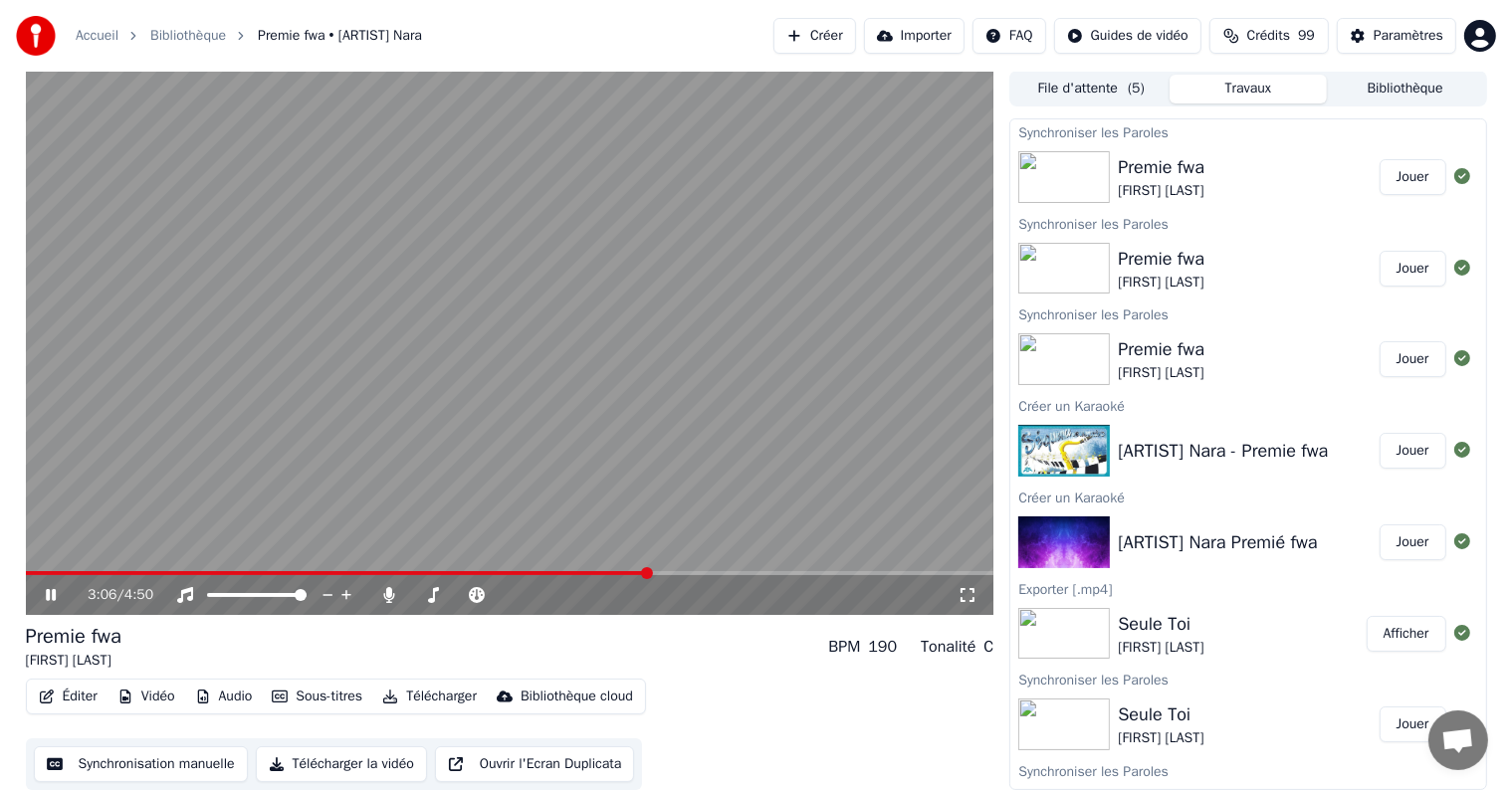 click 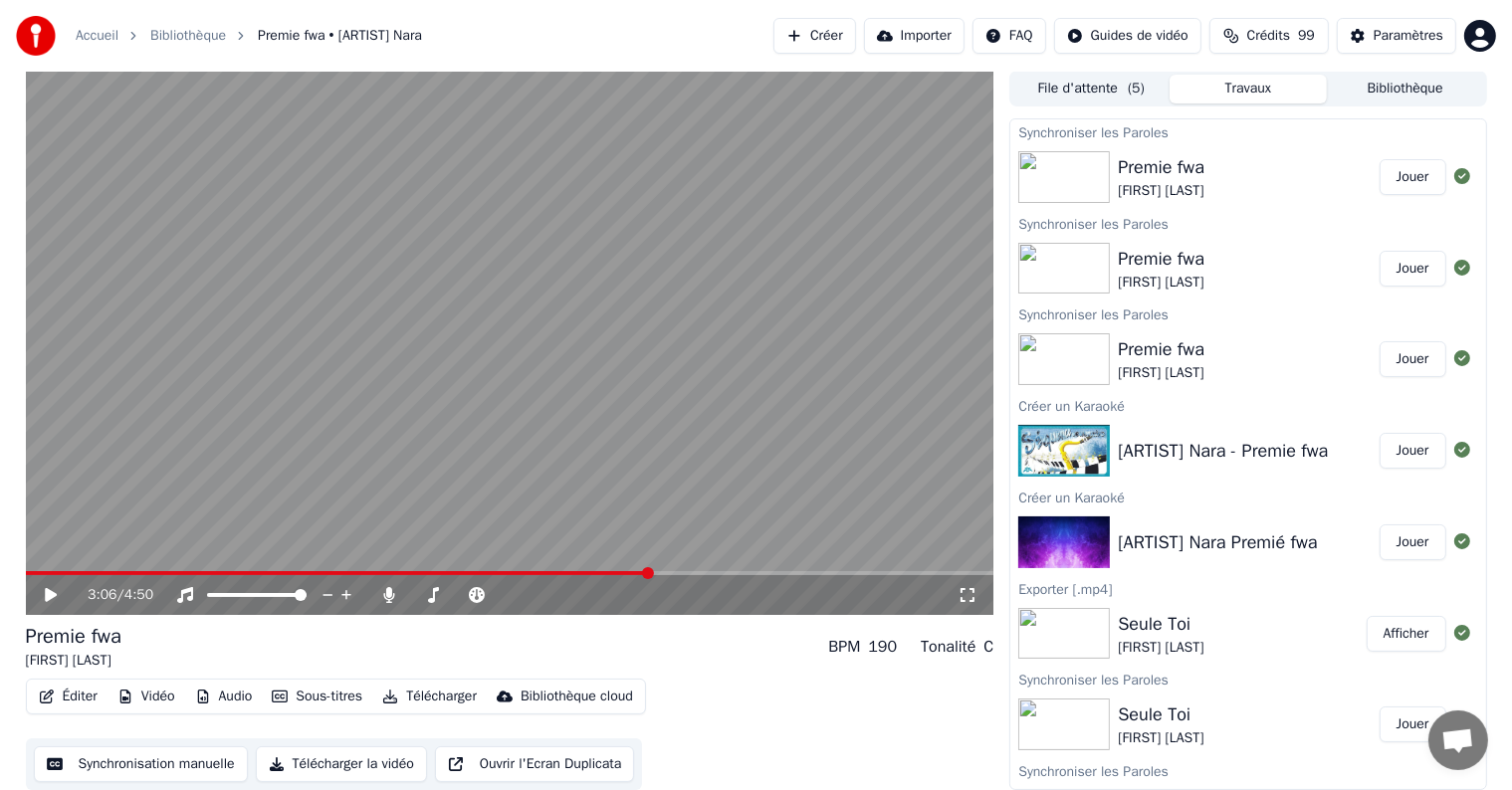 click on "Éditer" at bounding box center (68, 696) 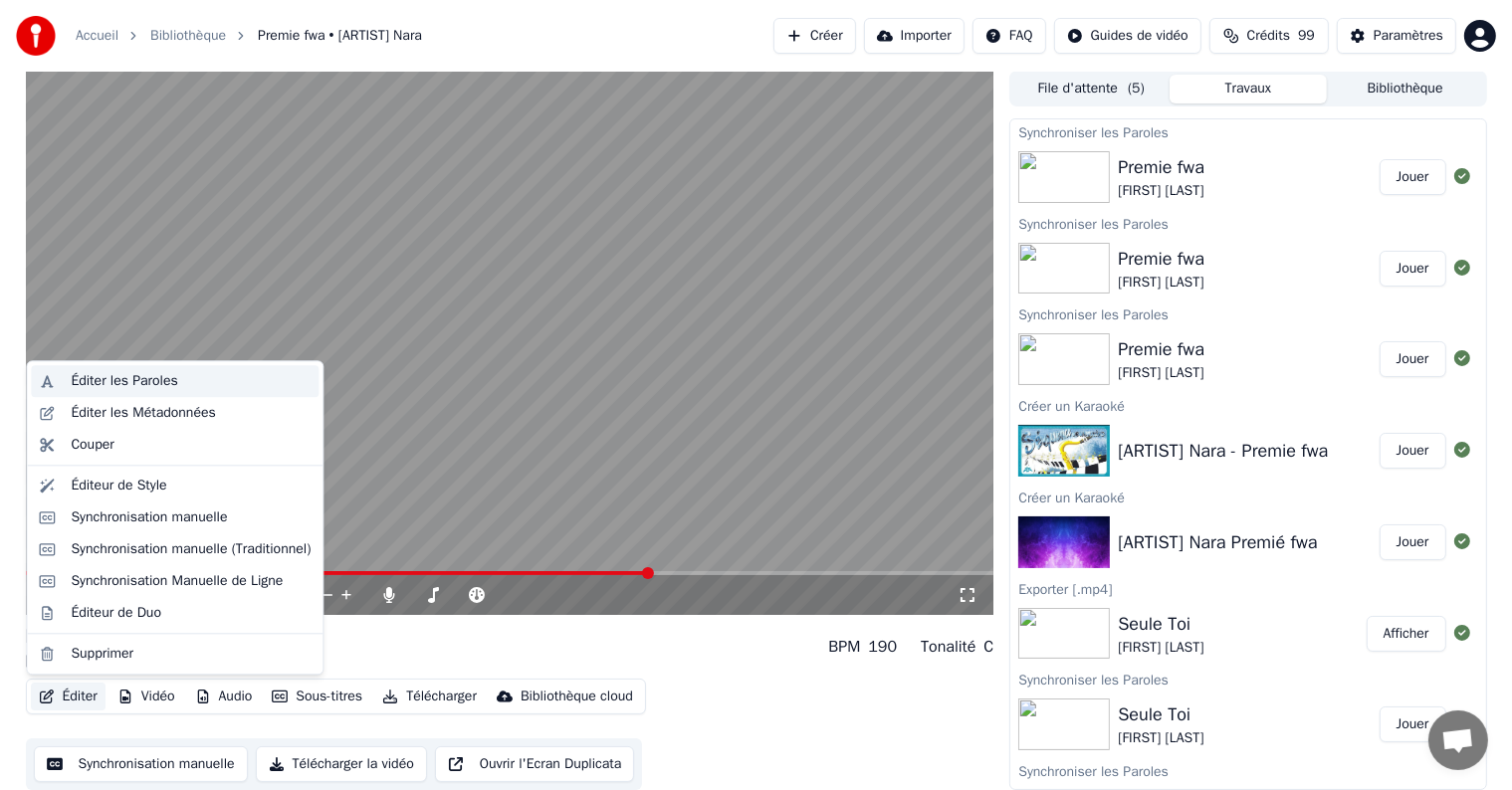 click on "Éditer les Paroles" at bounding box center [123, 381] 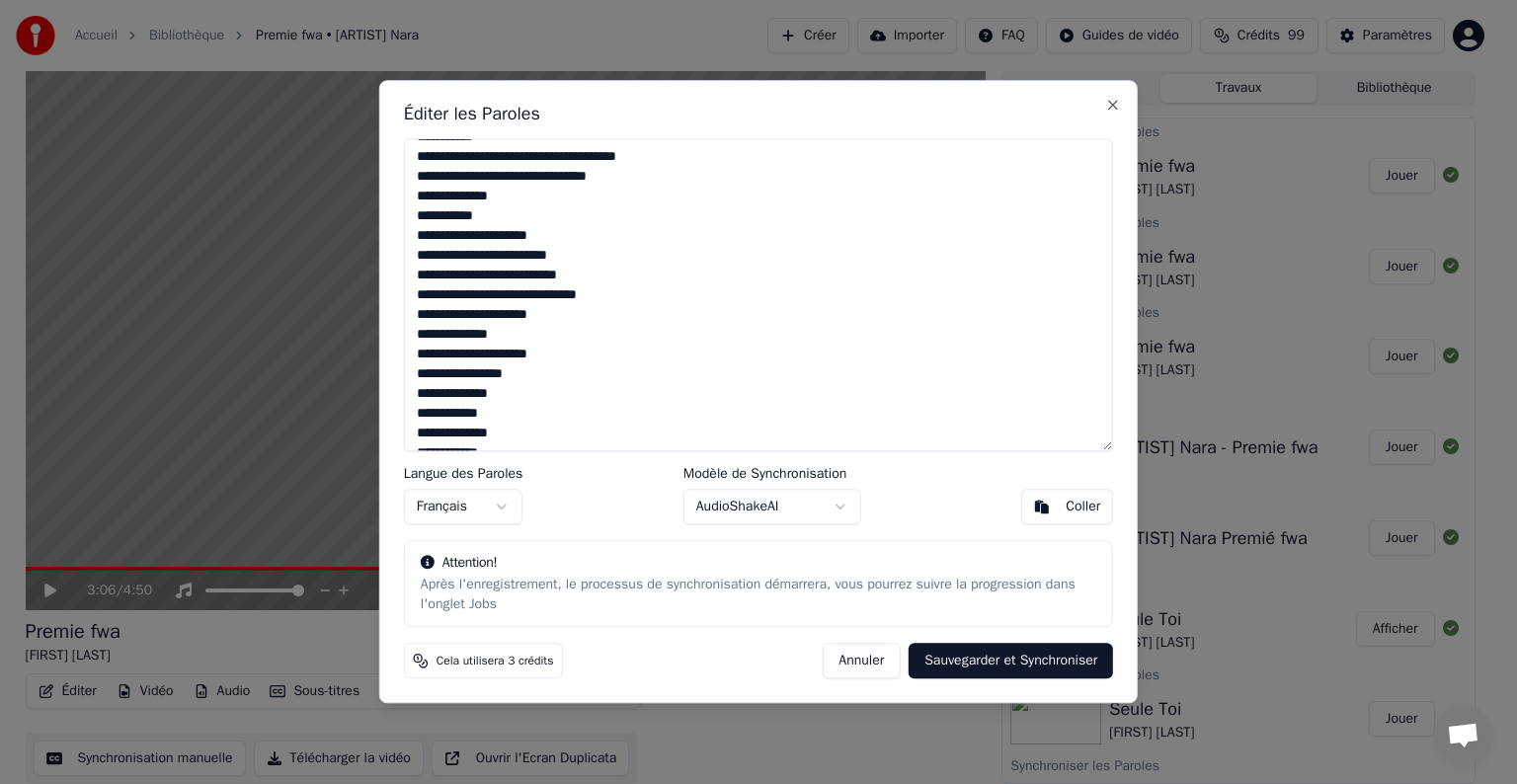 scroll, scrollTop: 197, scrollLeft: 0, axis: vertical 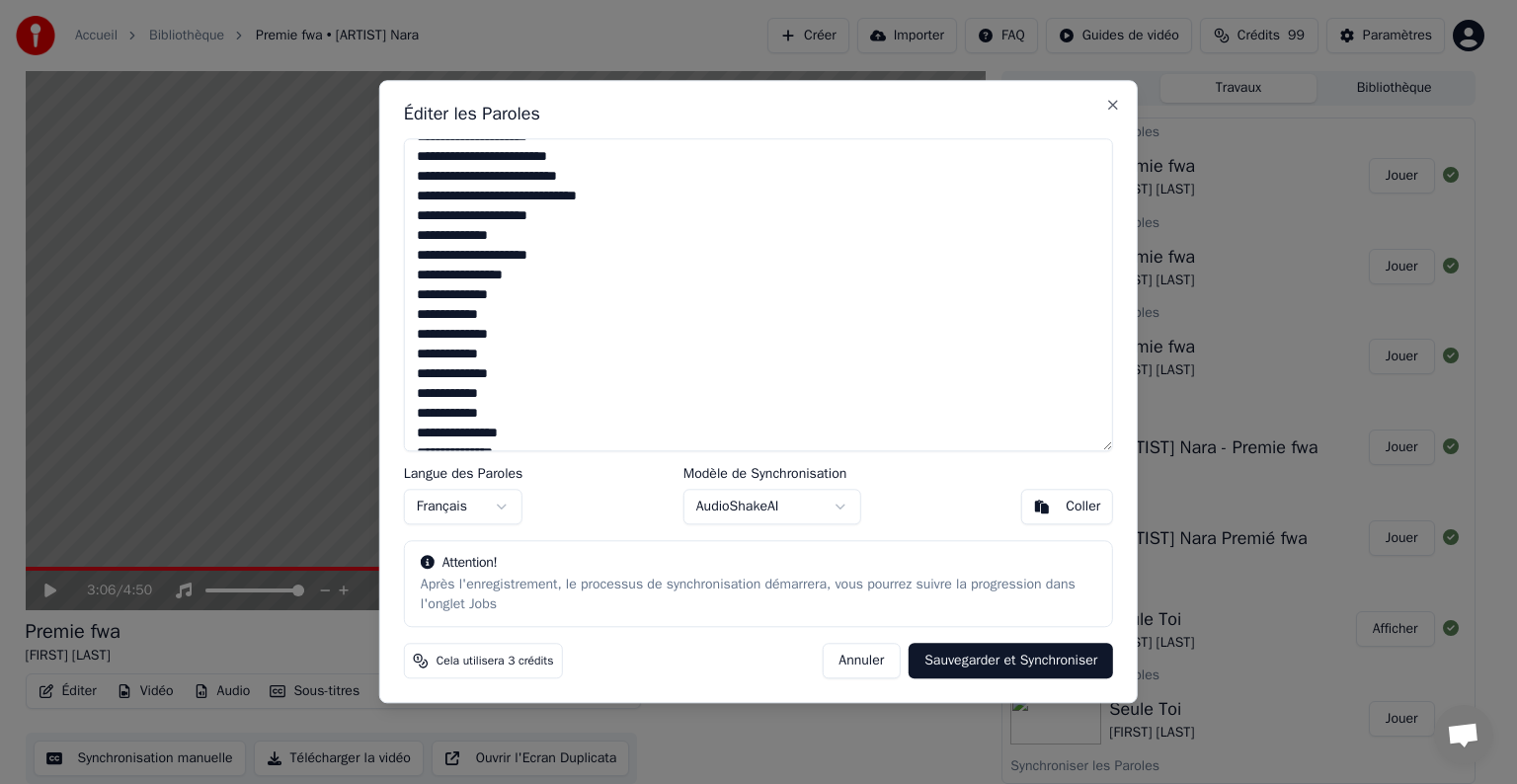 click on "**********" at bounding box center (758, 294) 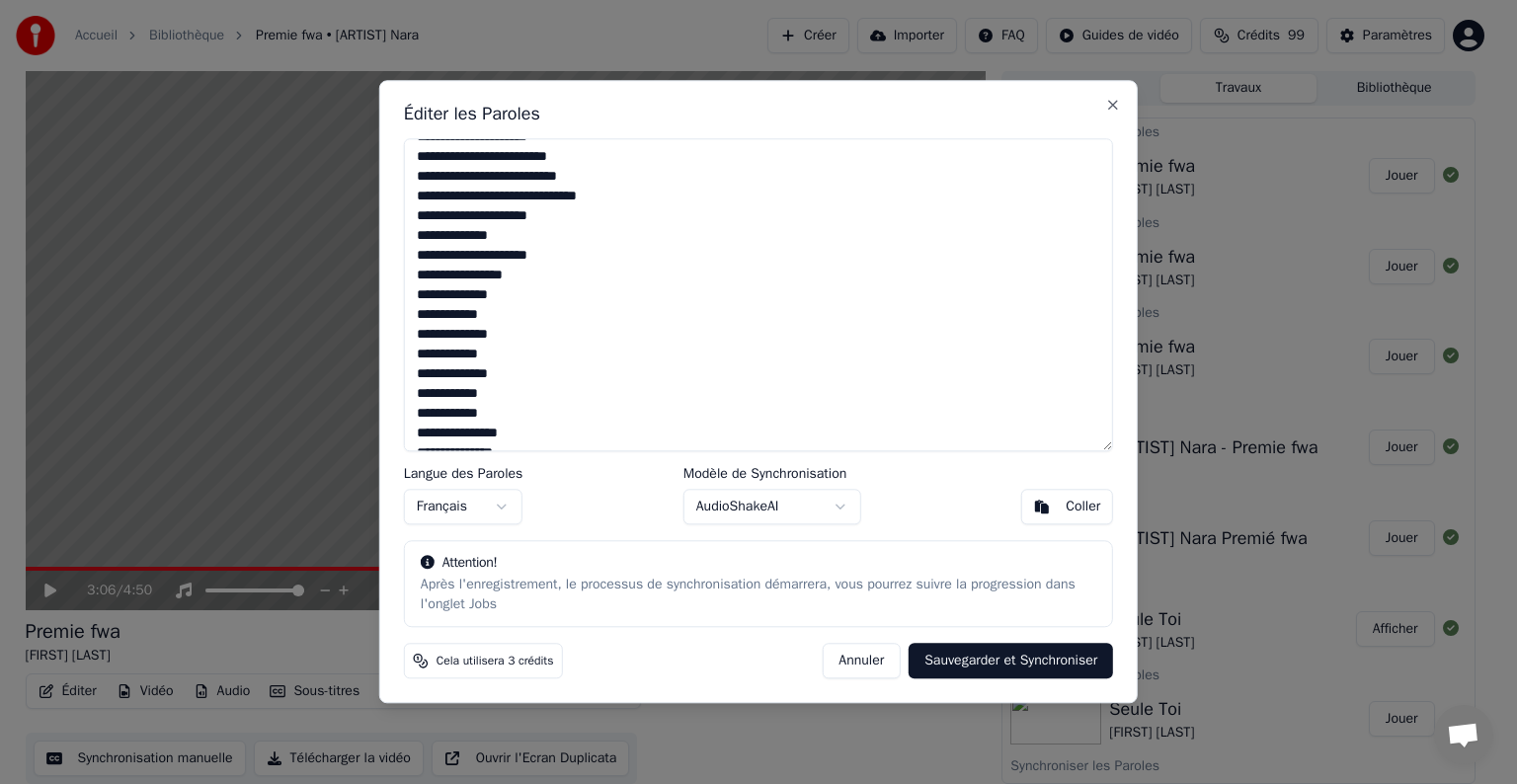 drag, startPoint x: 413, startPoint y: 320, endPoint x: 502, endPoint y: 324, distance: 89.089842 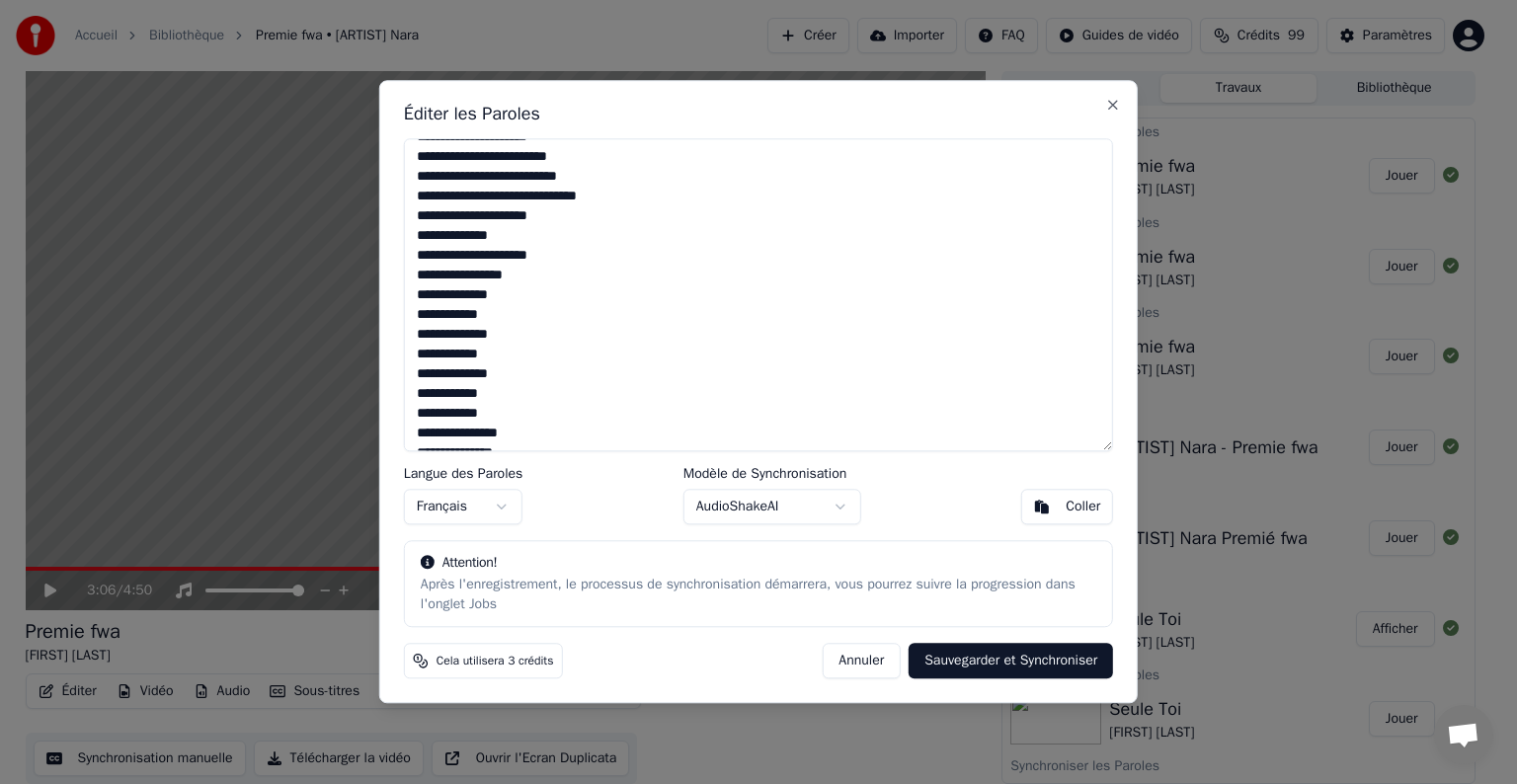 click on "**********" at bounding box center [758, 294] 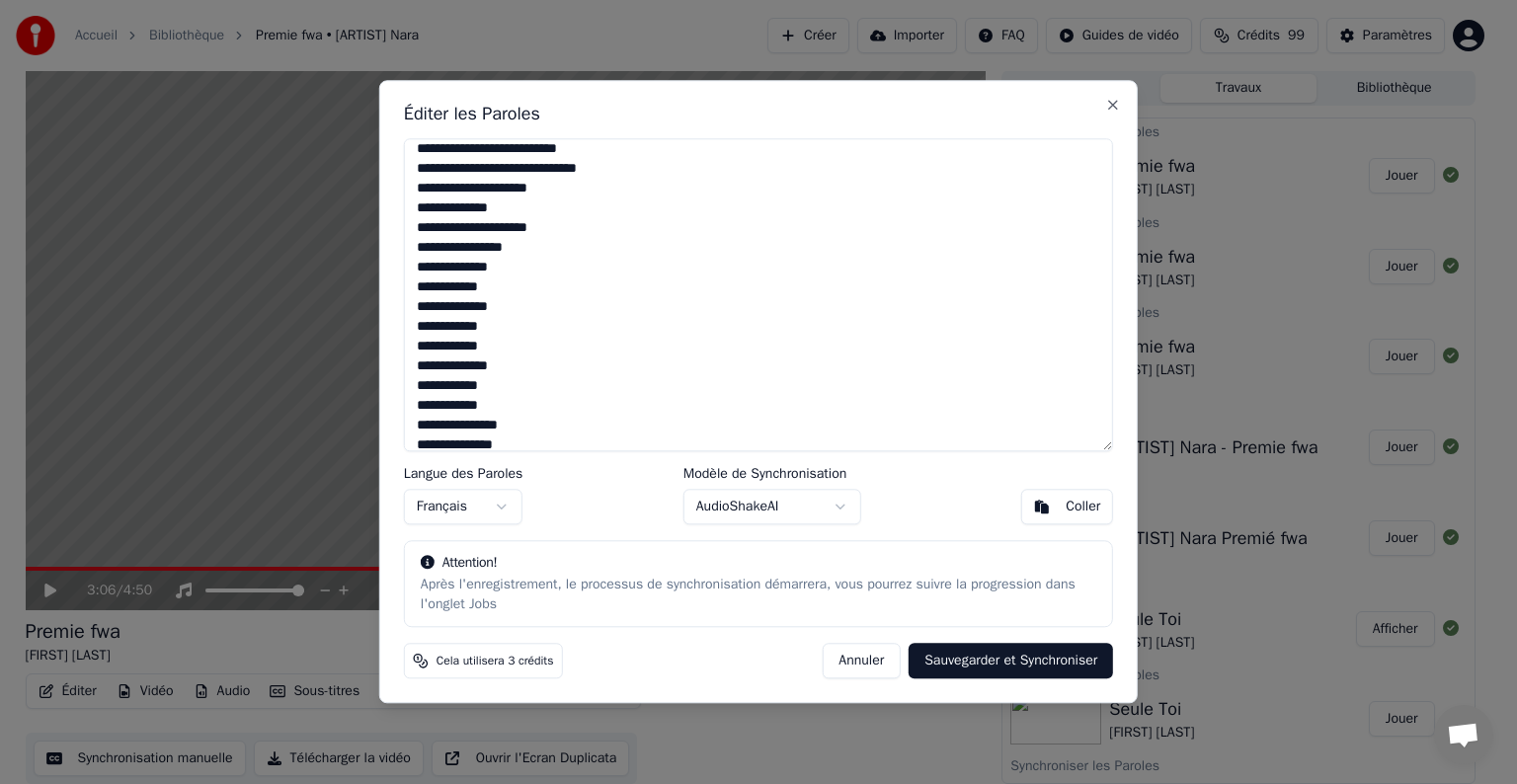scroll, scrollTop: 257, scrollLeft: 0, axis: vertical 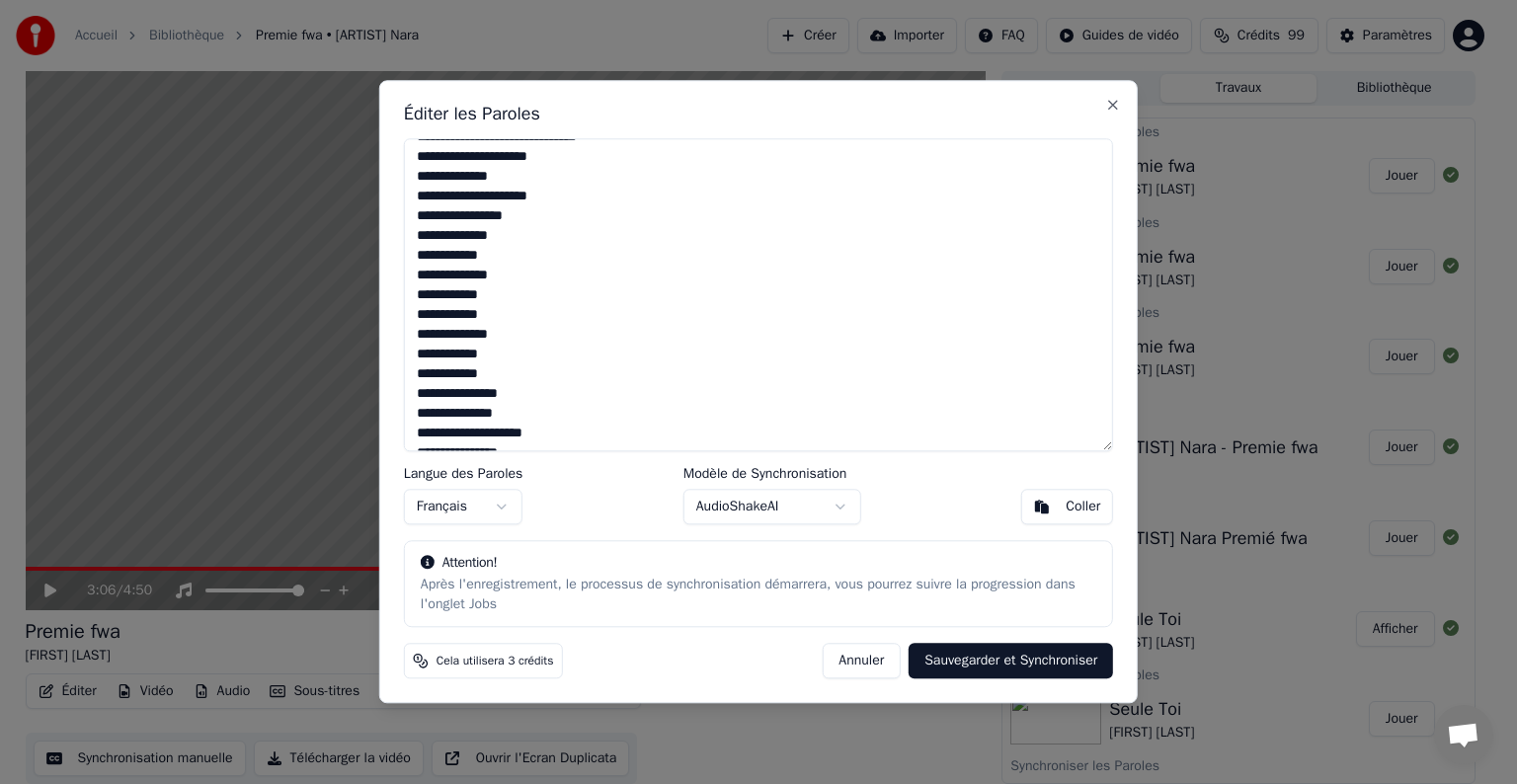 click on "**********" at bounding box center [758, 294] 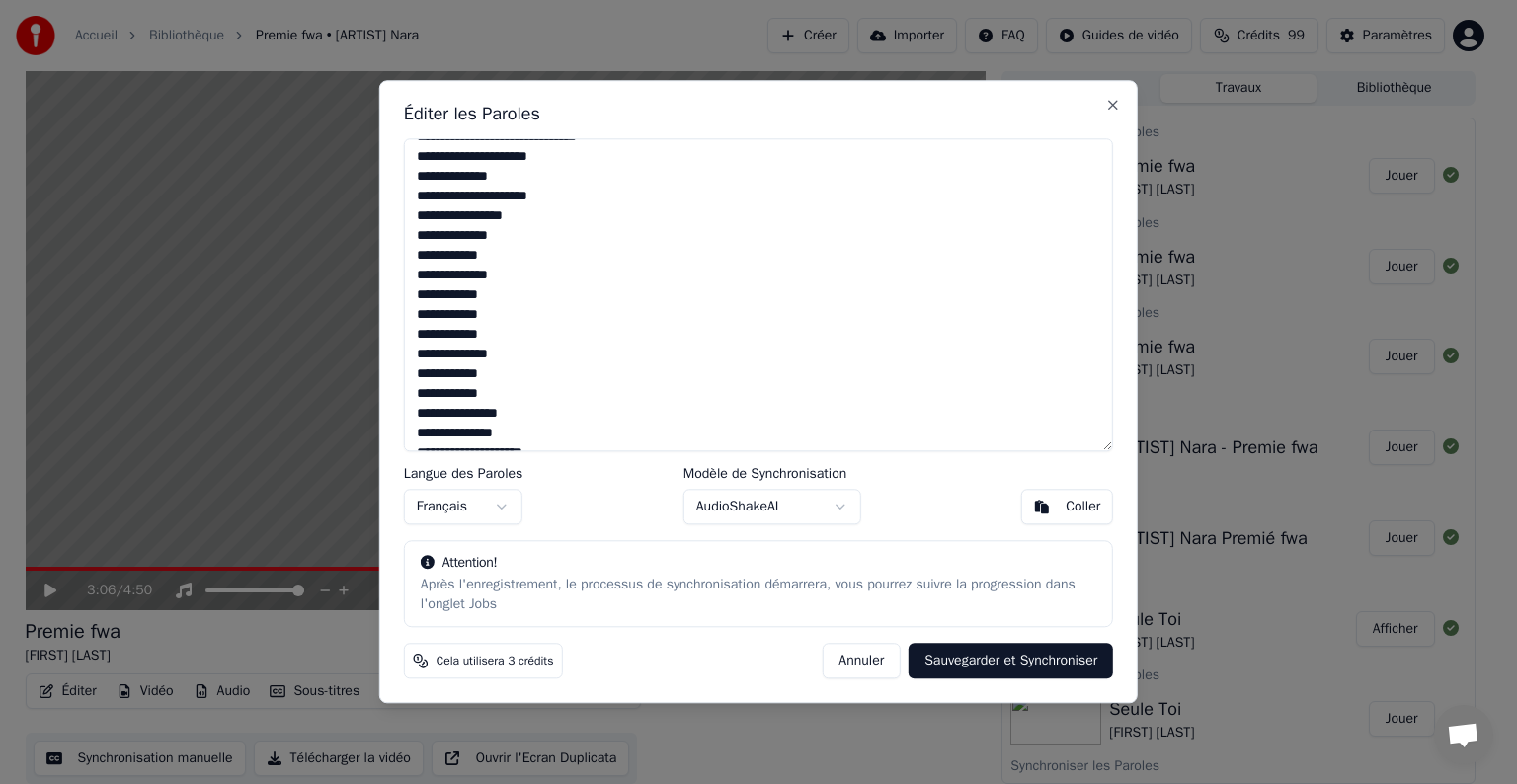 click on "**********" at bounding box center [758, 294] 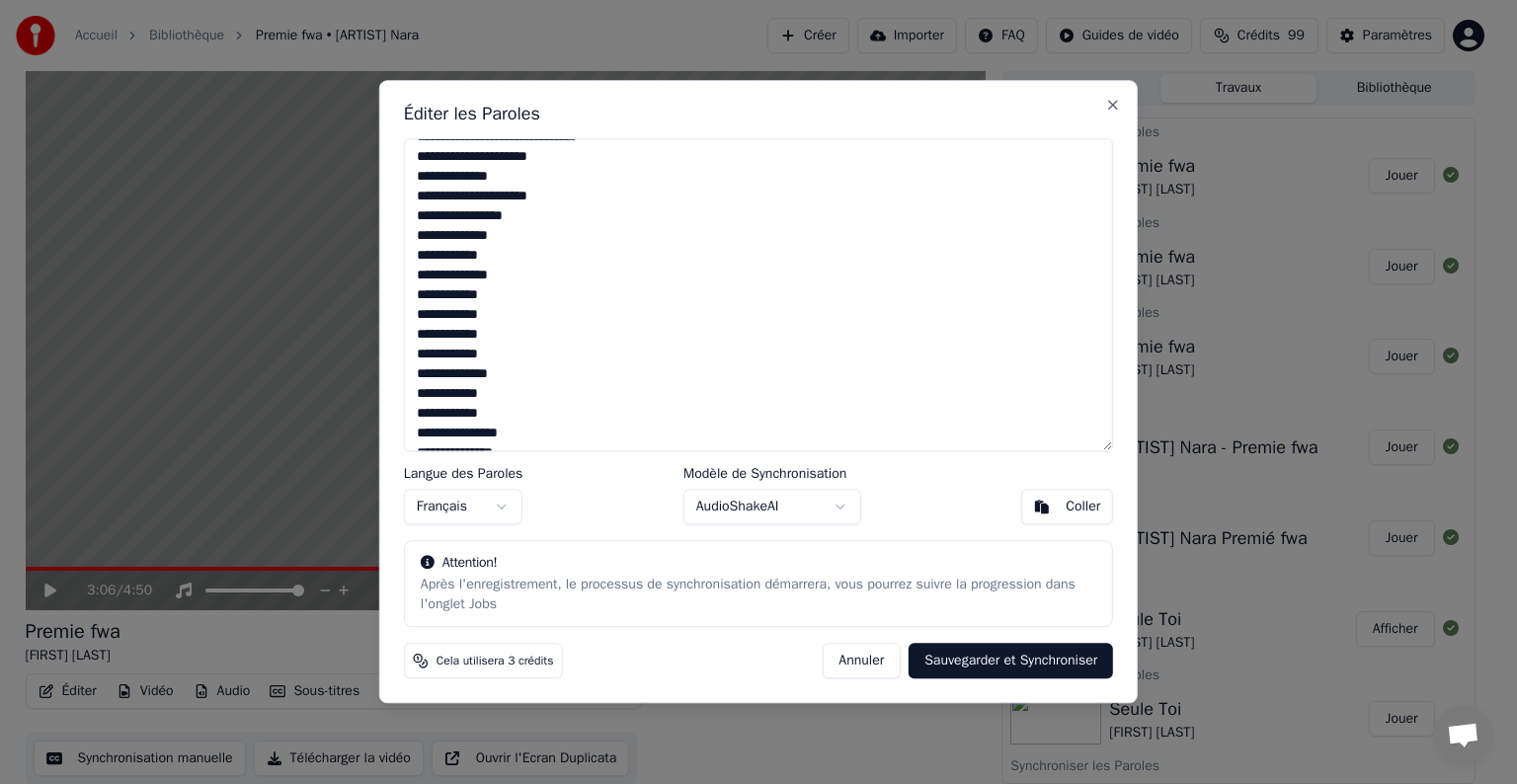 drag, startPoint x: 501, startPoint y: 316, endPoint x: 415, endPoint y: 310, distance: 86.20905 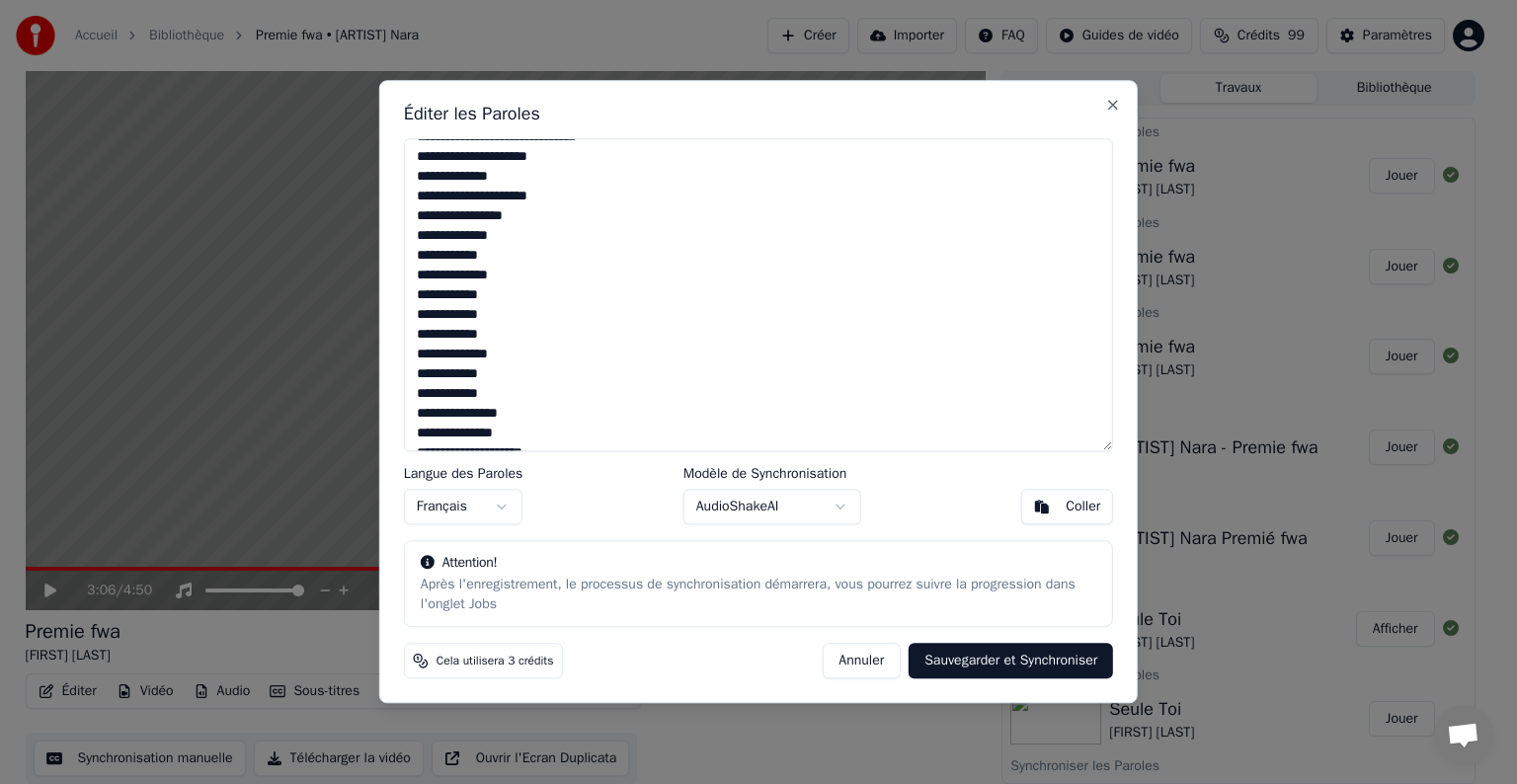 drag, startPoint x: 497, startPoint y: 316, endPoint x: 409, endPoint y: 314, distance: 88.02272 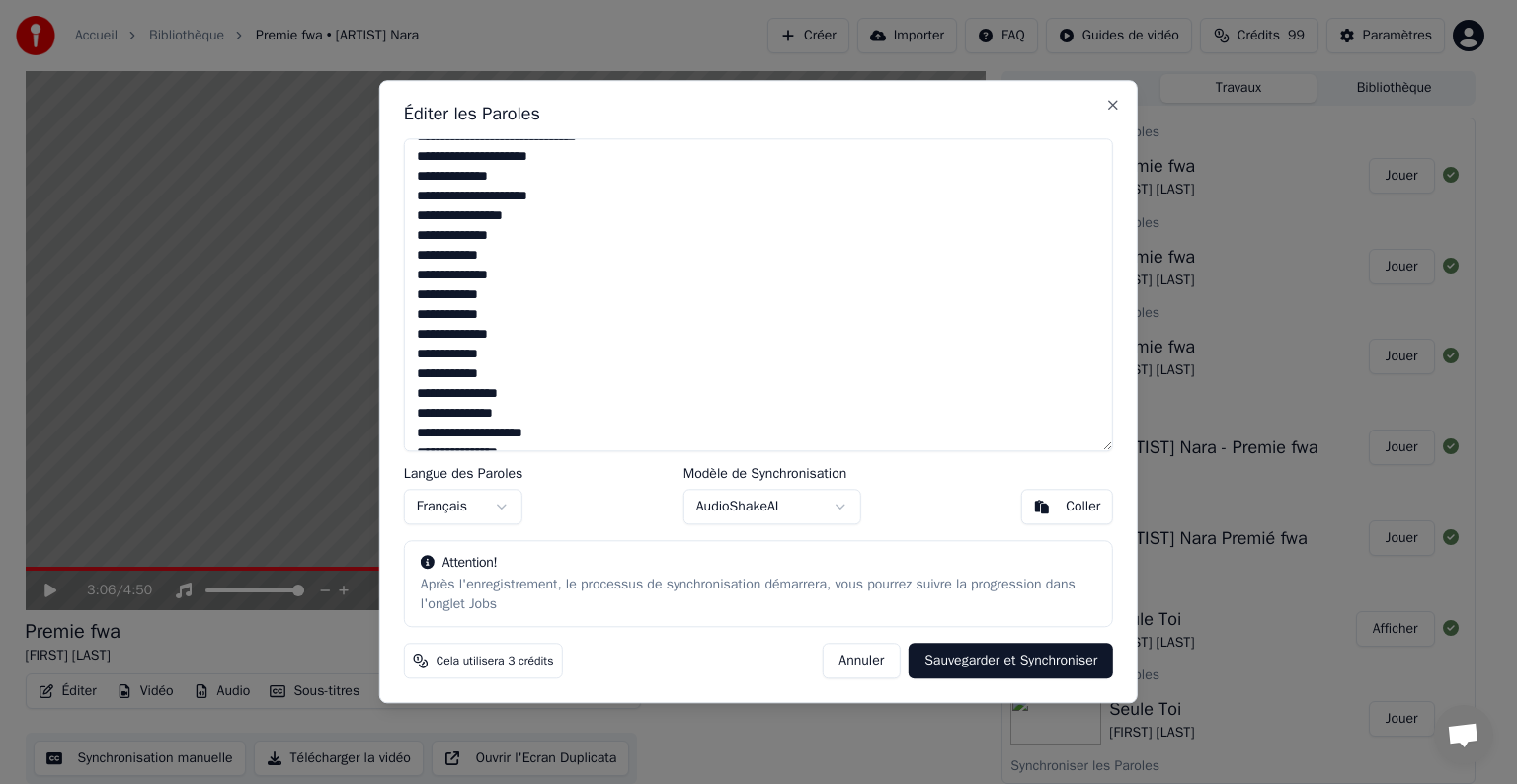 click on "**********" at bounding box center (758, 294) 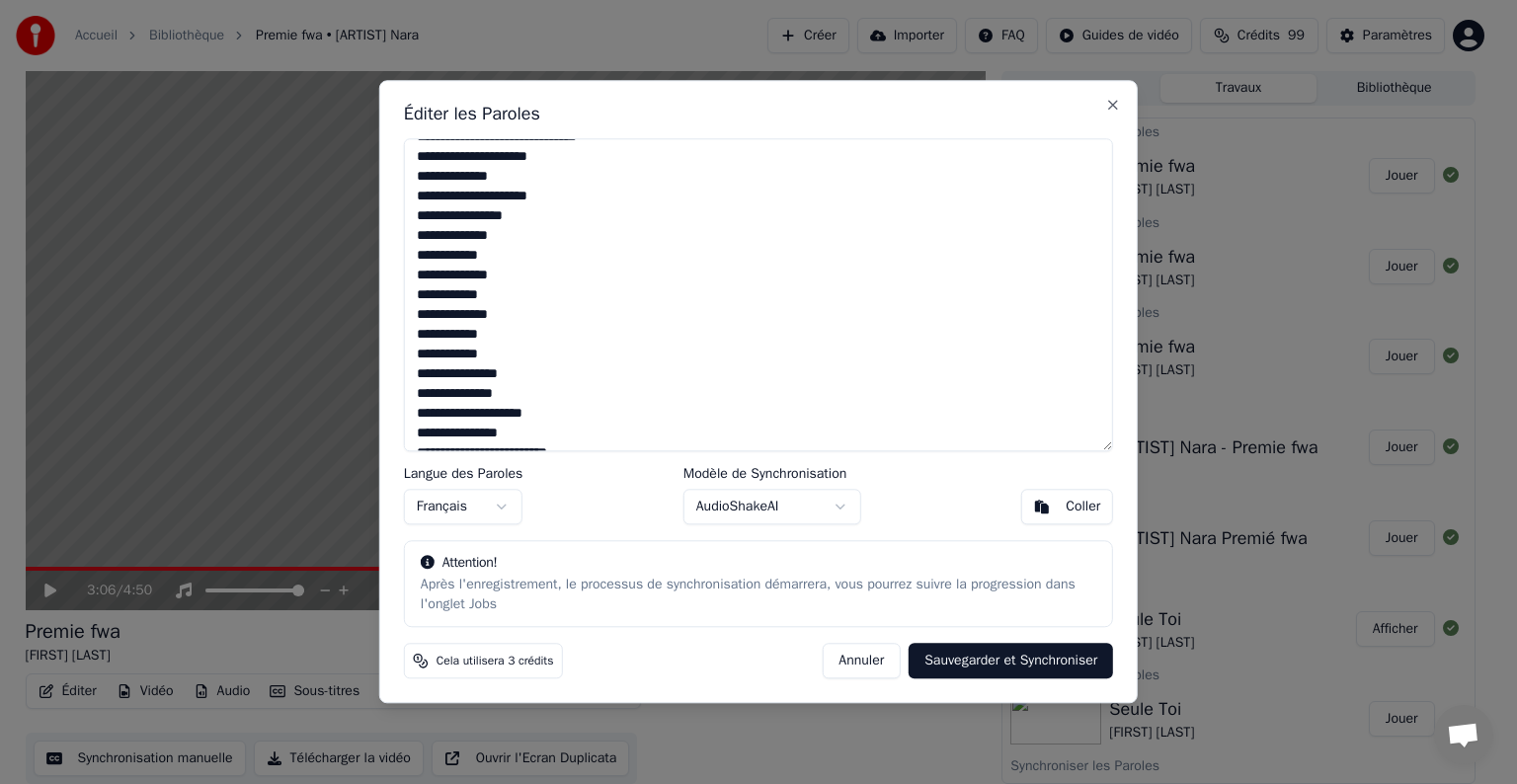 click on "**********" at bounding box center [758, 294] 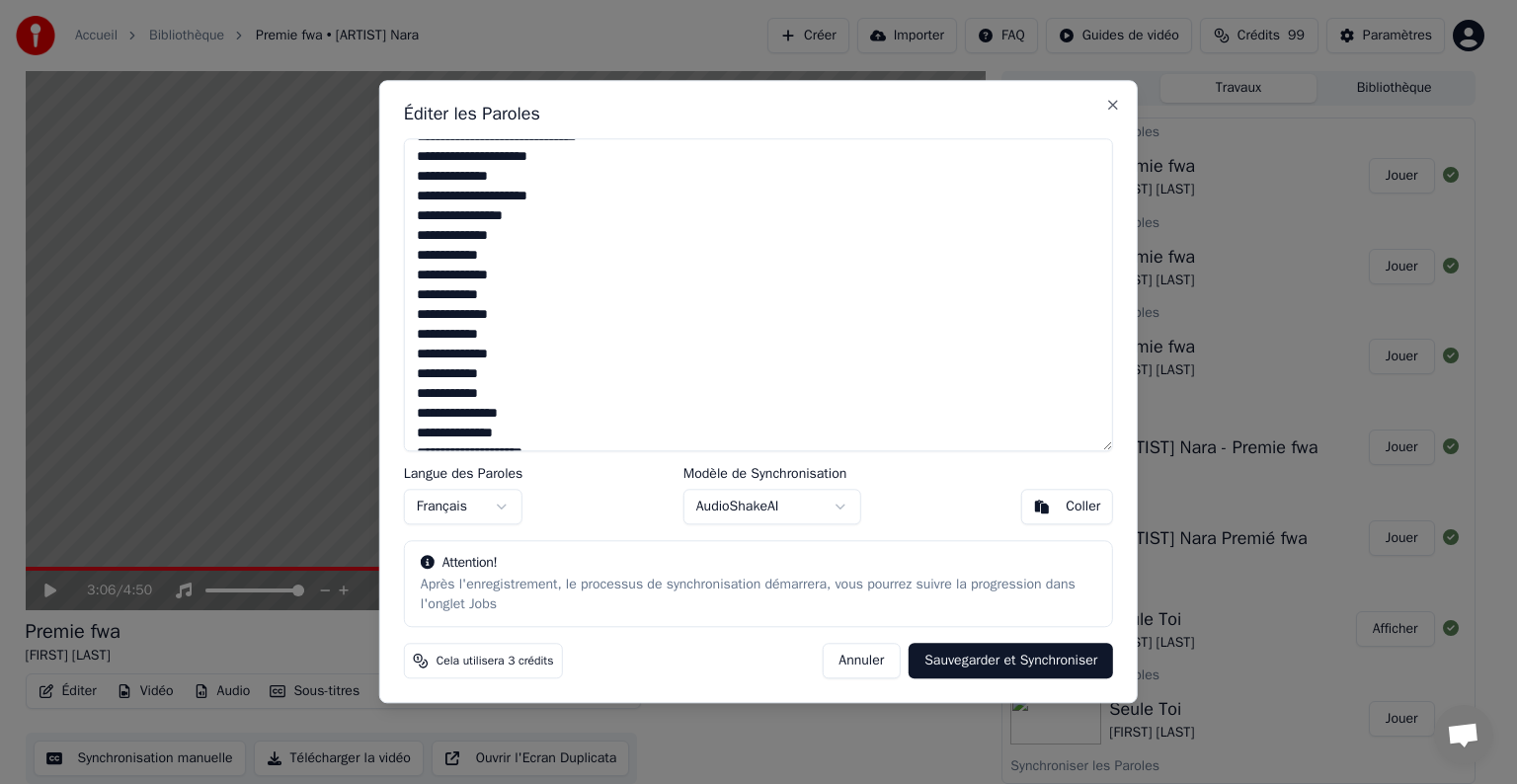 click on "**********" at bounding box center (758, 294) 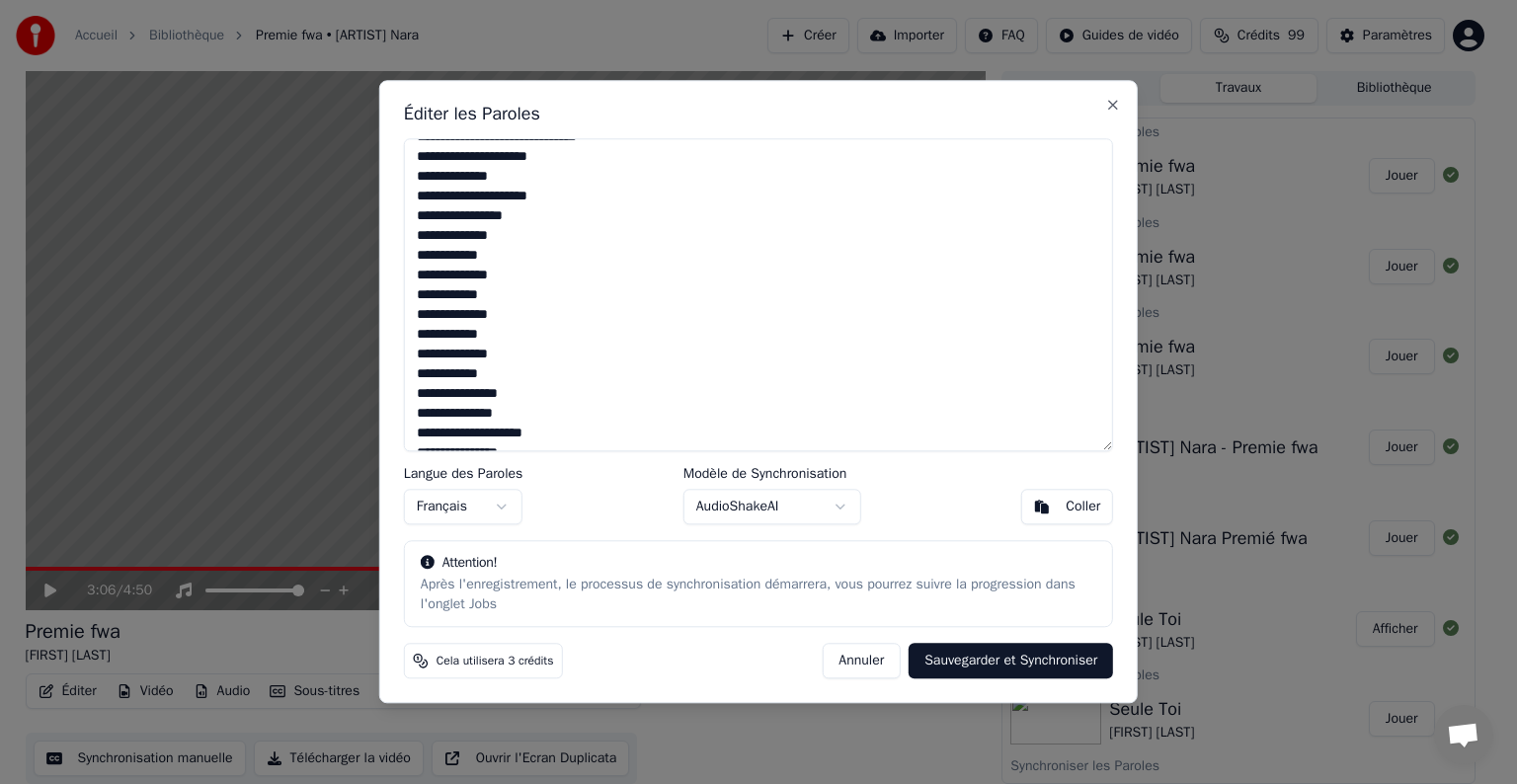 click on "**********" at bounding box center [758, 294] 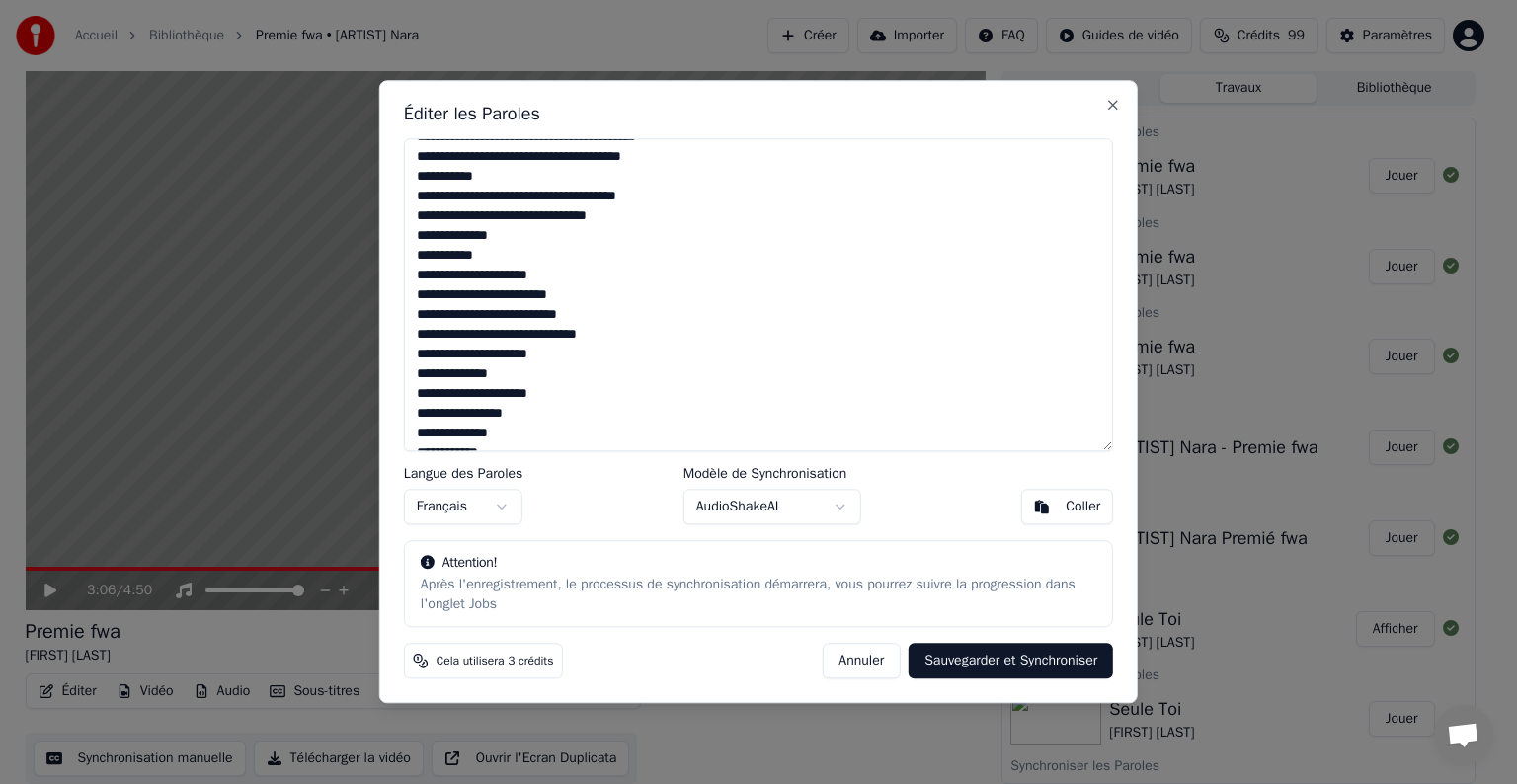scroll, scrollTop: 0, scrollLeft: 0, axis: both 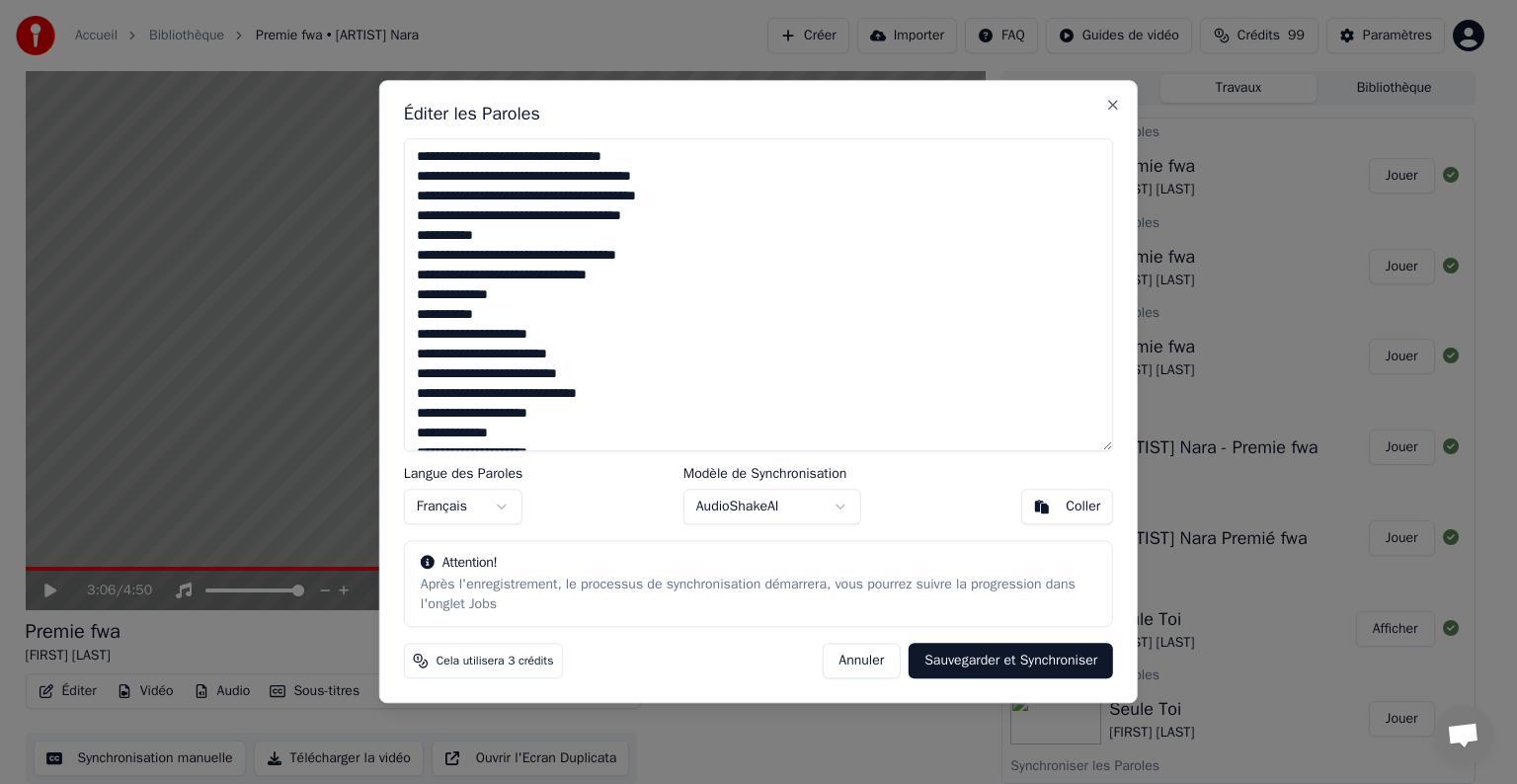 type on "**********" 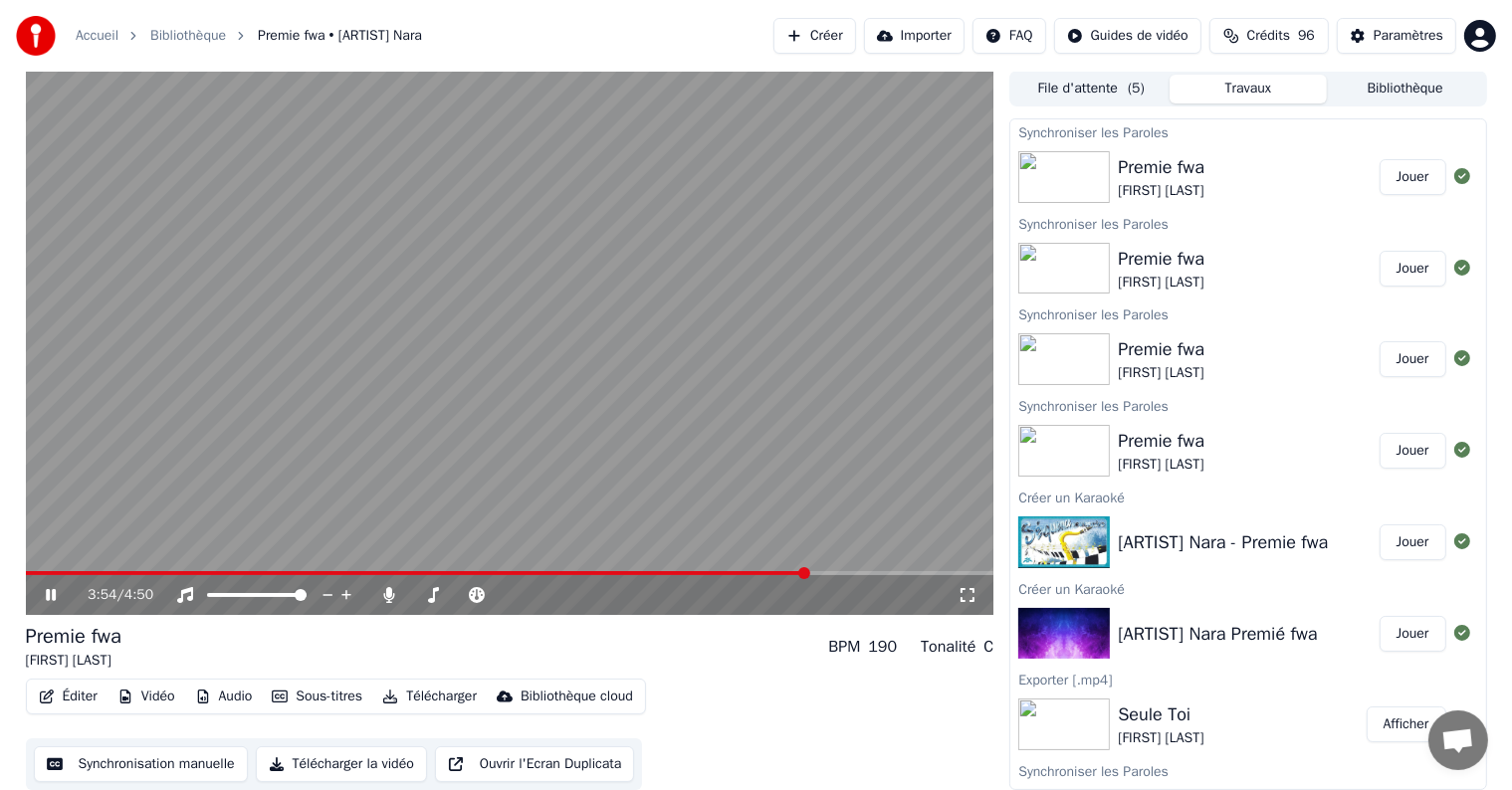 click 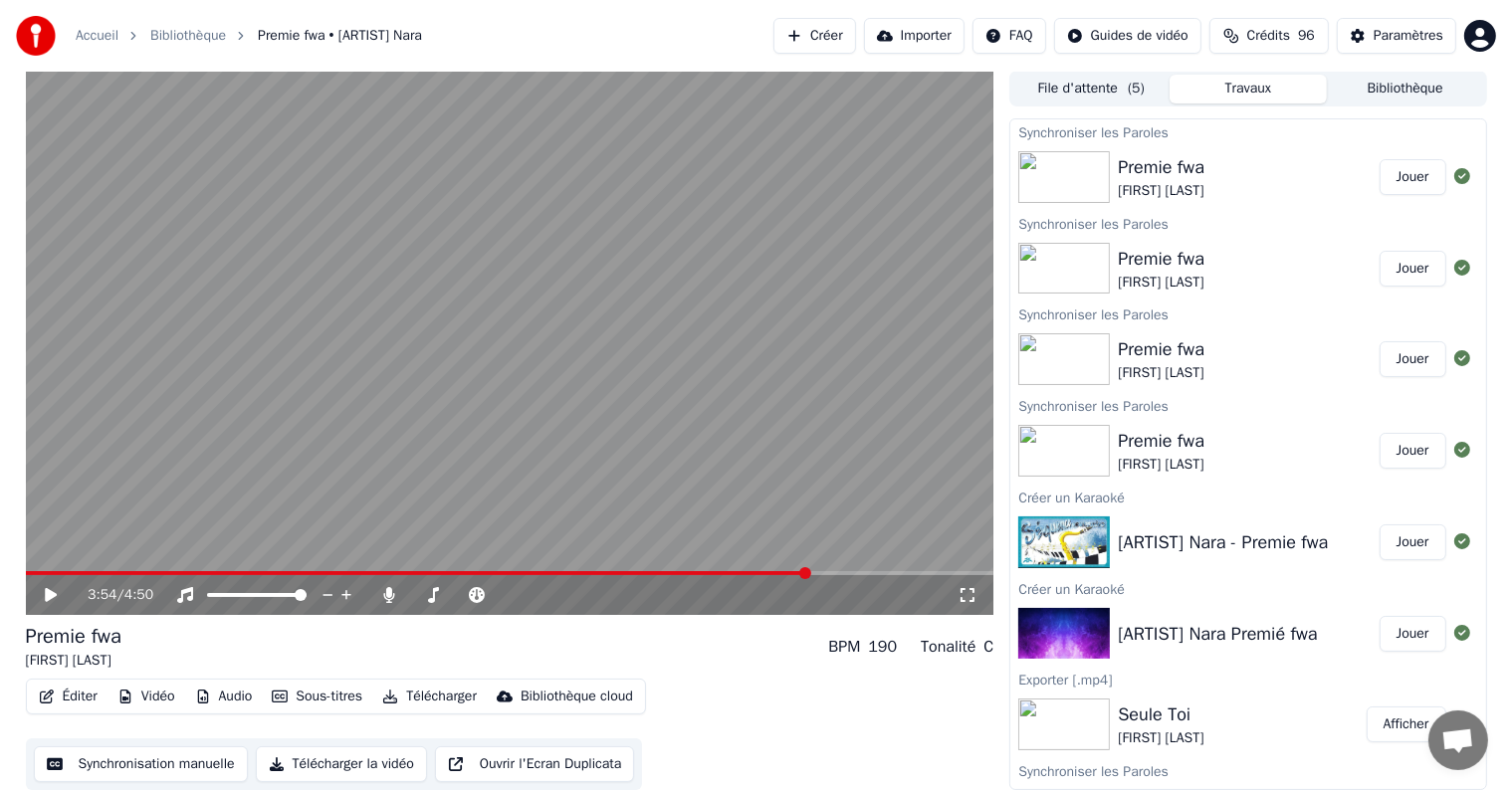 click on "Éditer" at bounding box center [68, 696] 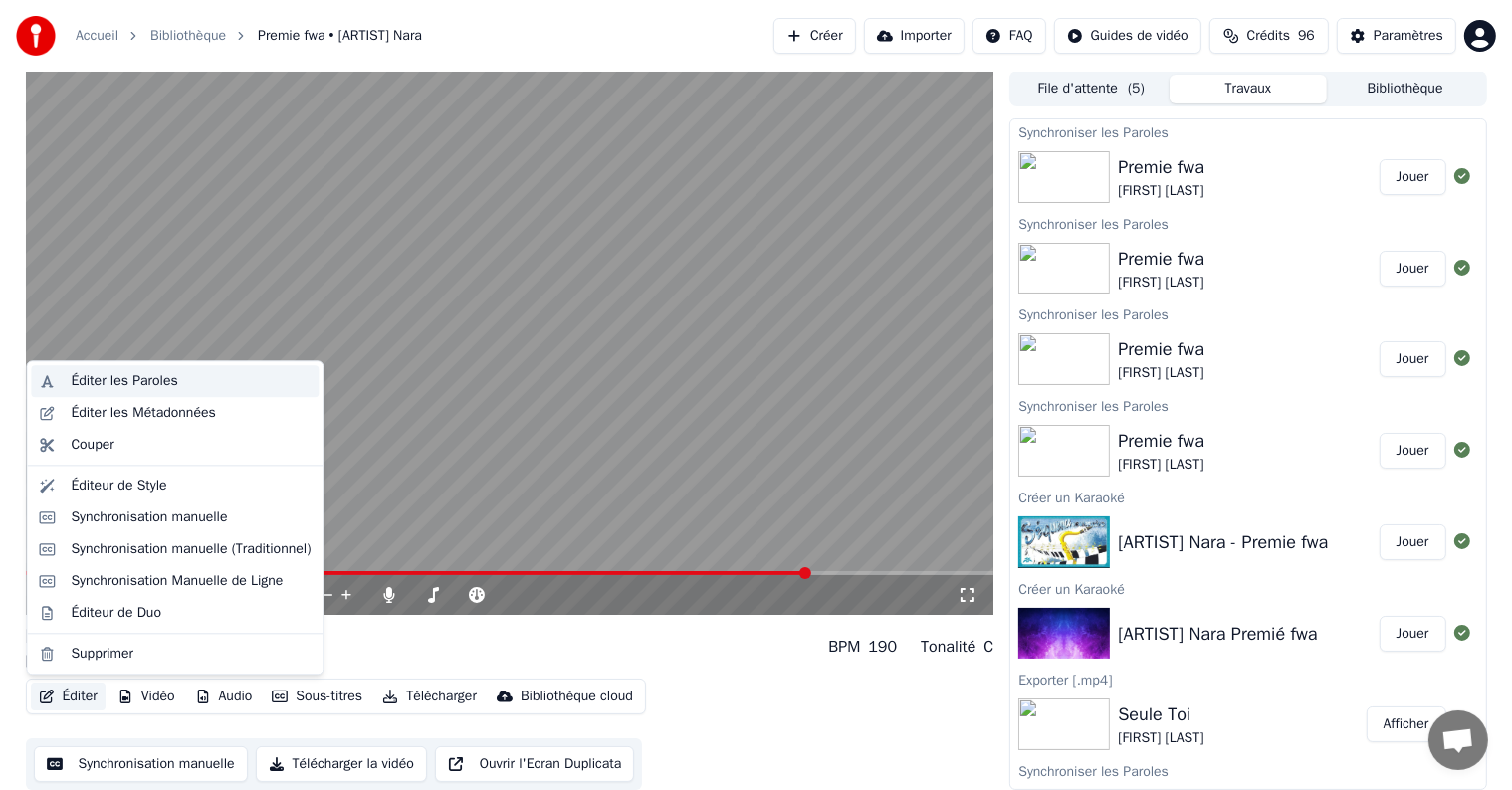 click on "Éditer les Paroles" at bounding box center (123, 381) 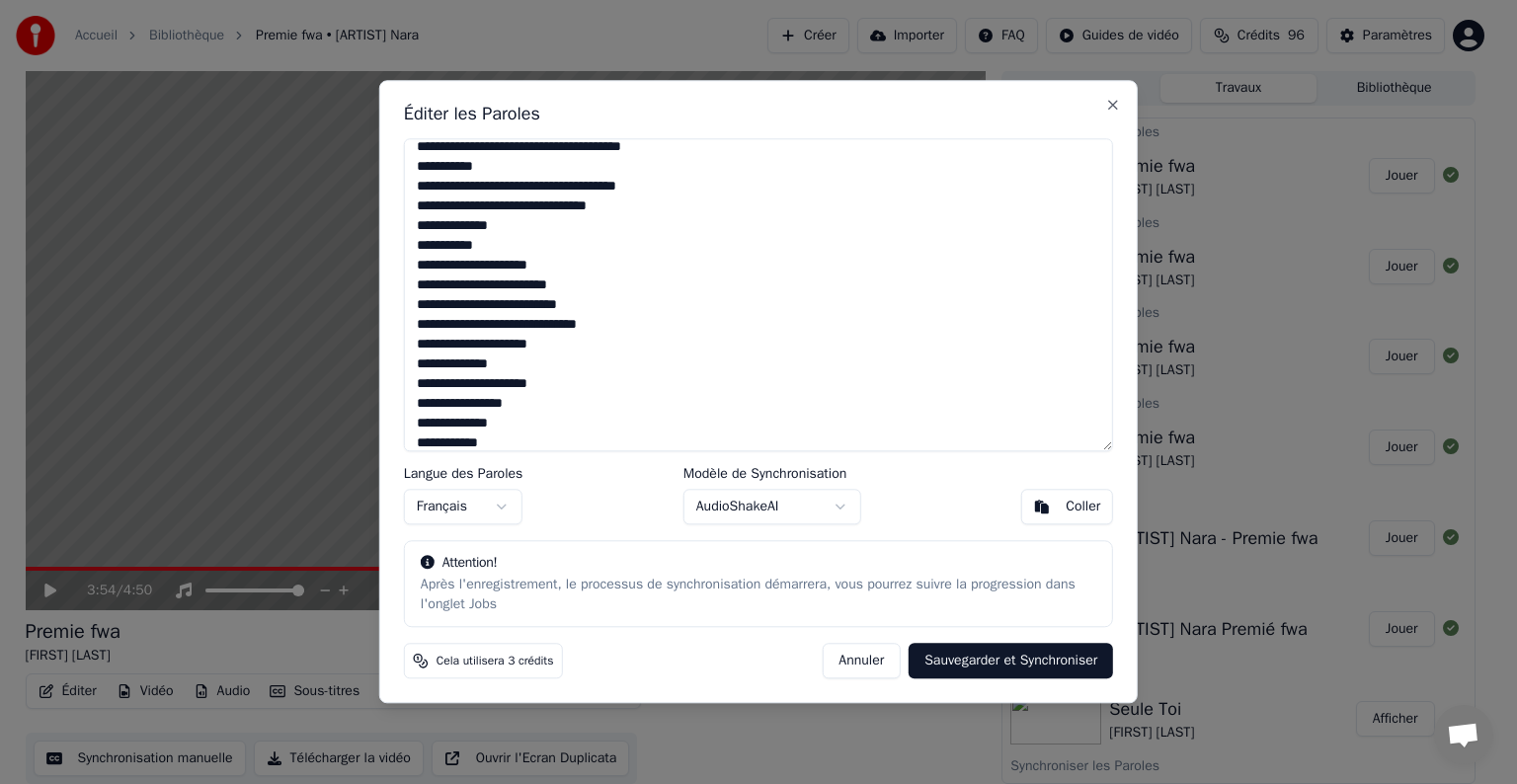 scroll, scrollTop: 99, scrollLeft: 0, axis: vertical 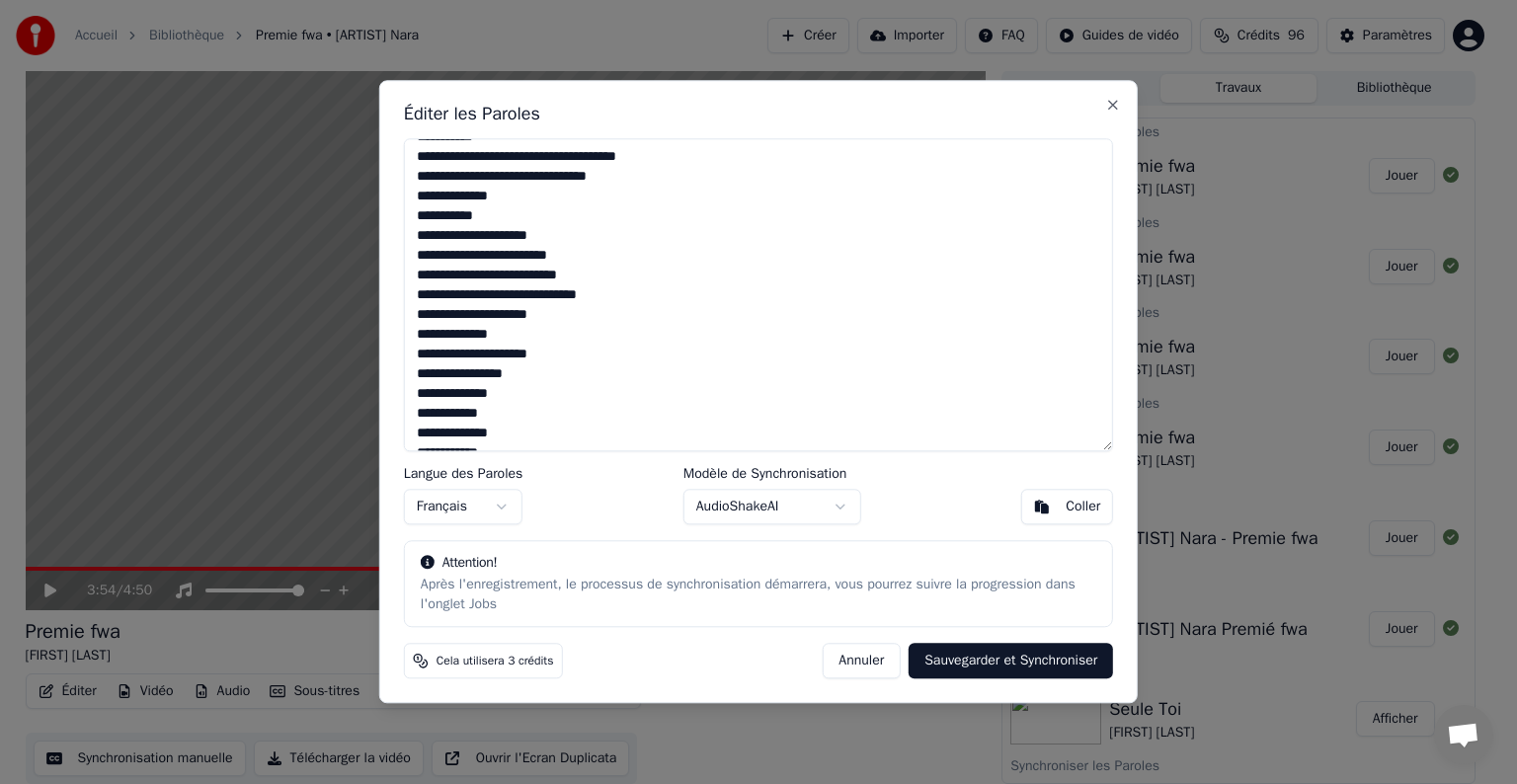 click on "**********" at bounding box center [758, 294] 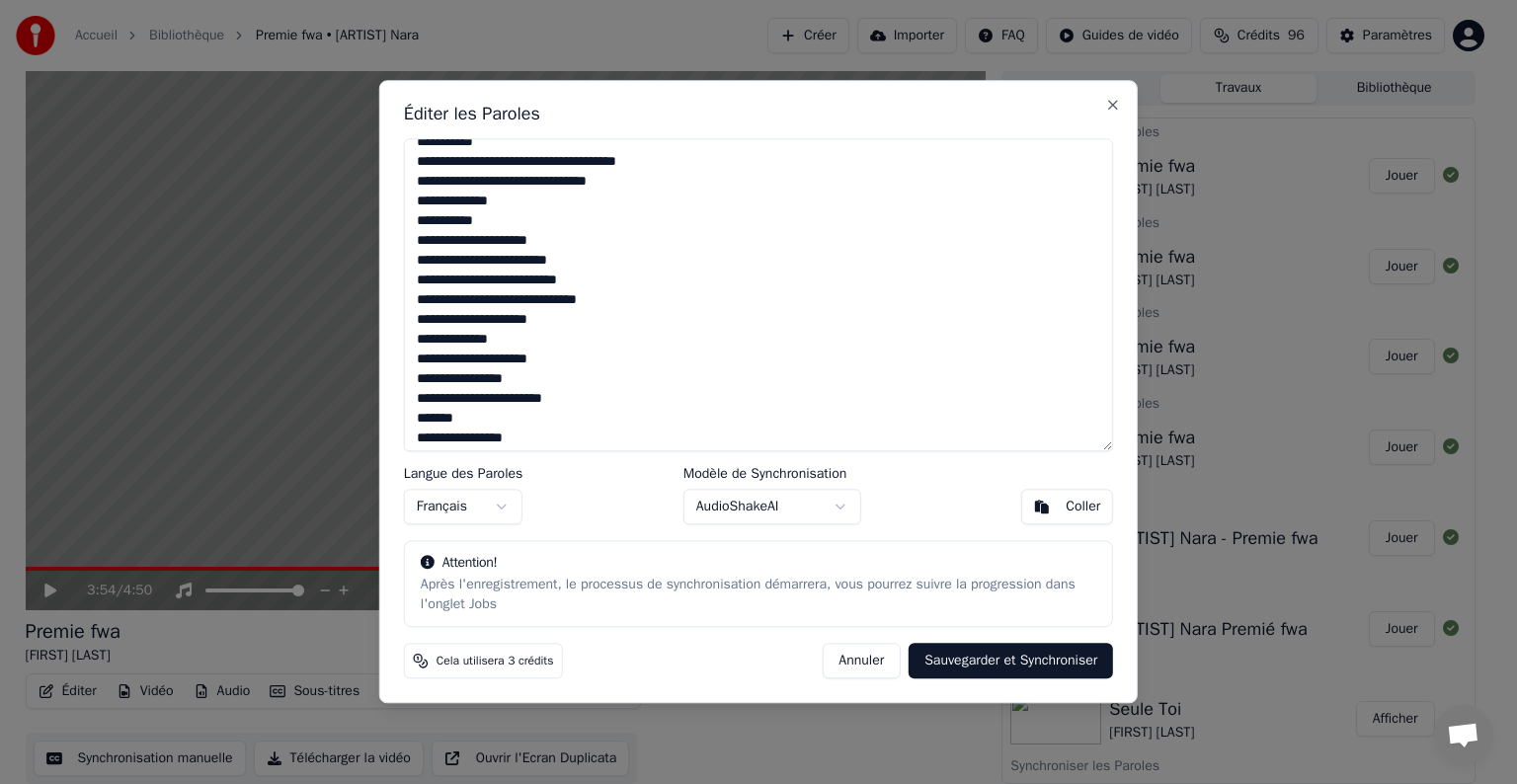 scroll, scrollTop: 118, scrollLeft: 0, axis: vertical 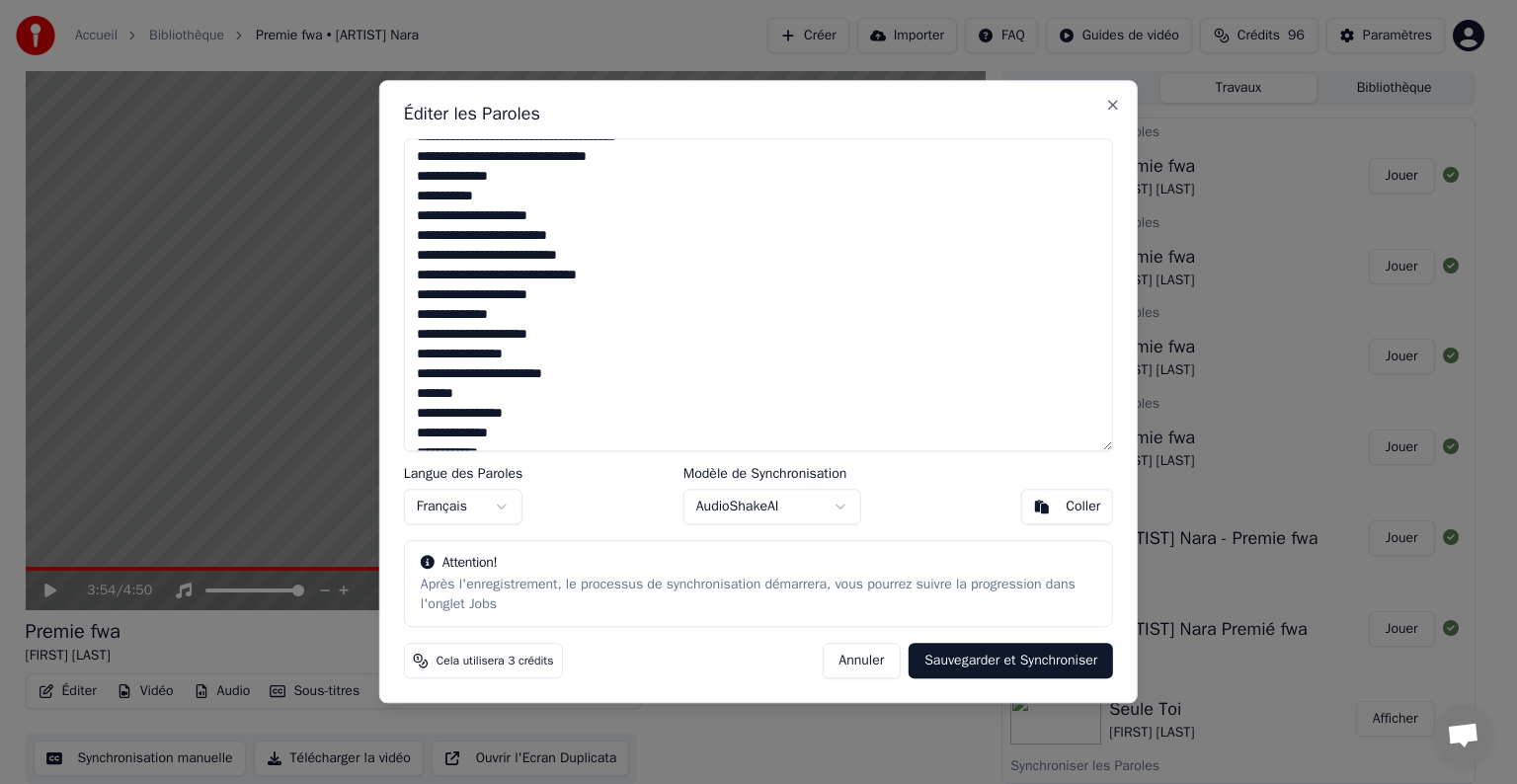 type on "**********" 